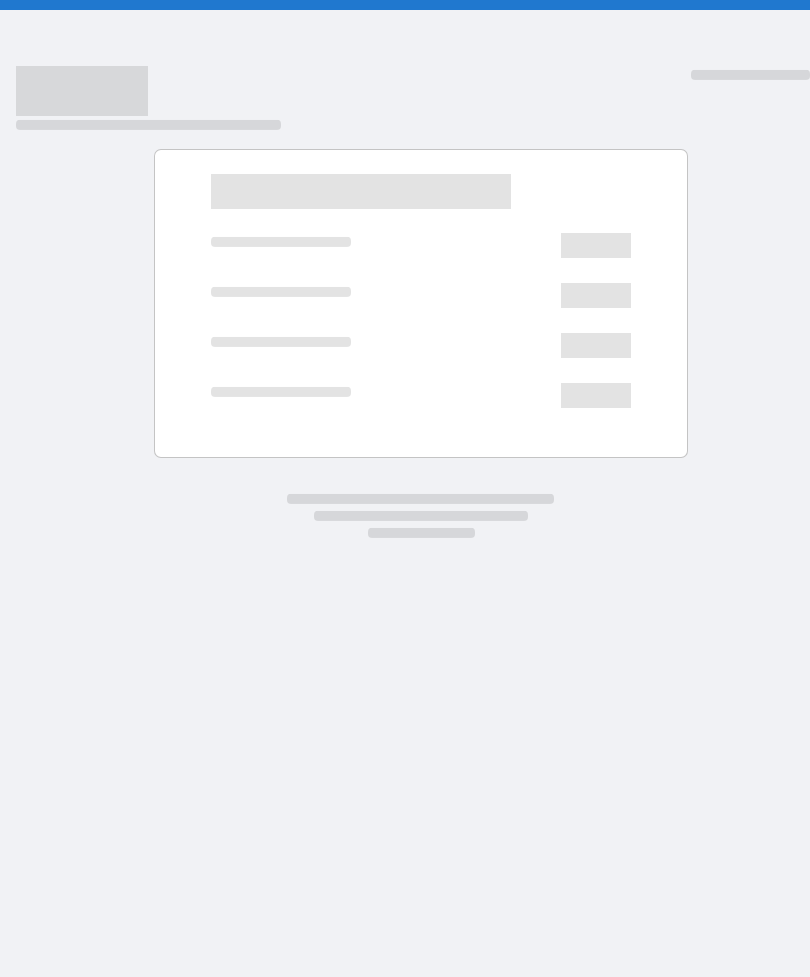 scroll, scrollTop: 0, scrollLeft: 0, axis: both 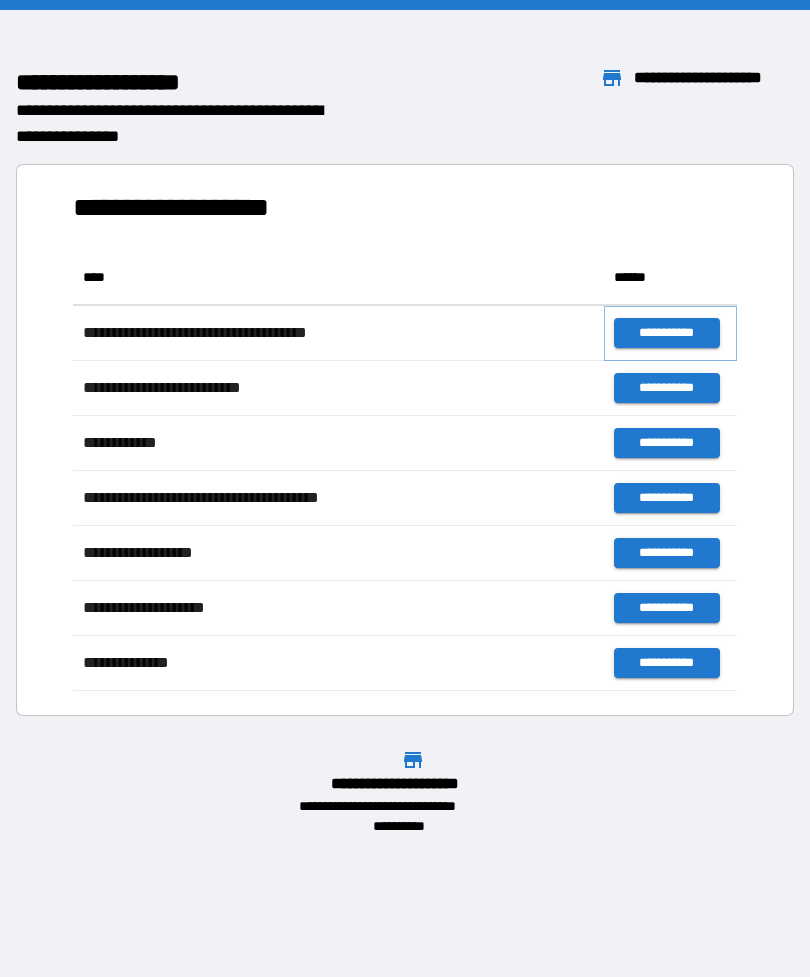 click on "**********" at bounding box center (666, 333) 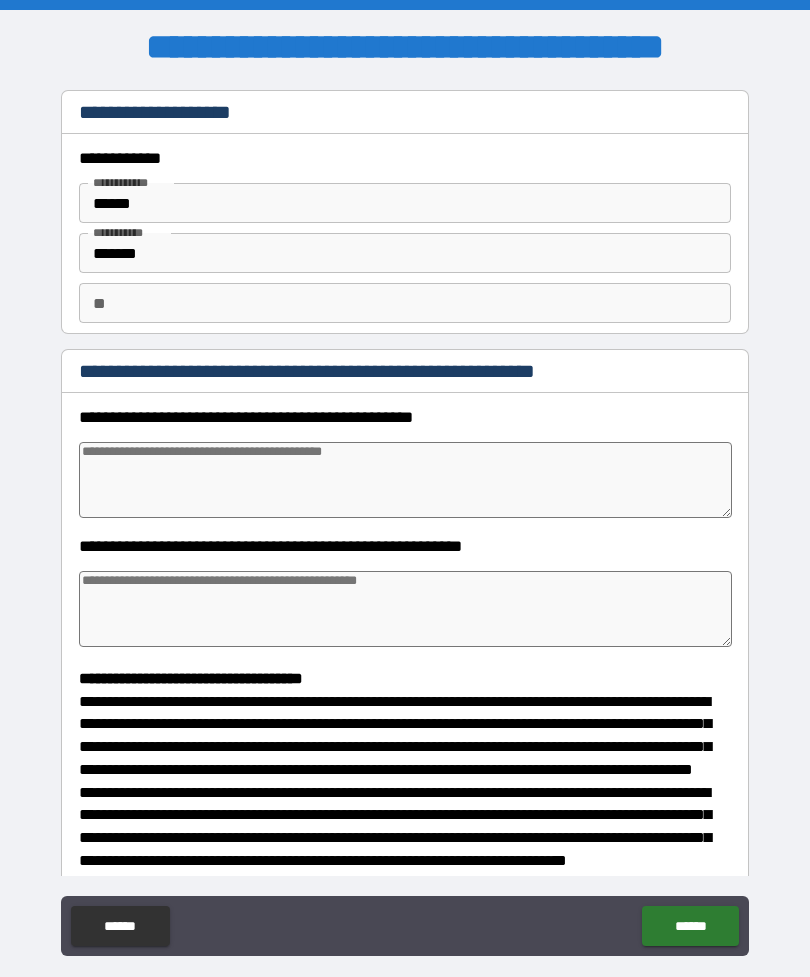 type on "*" 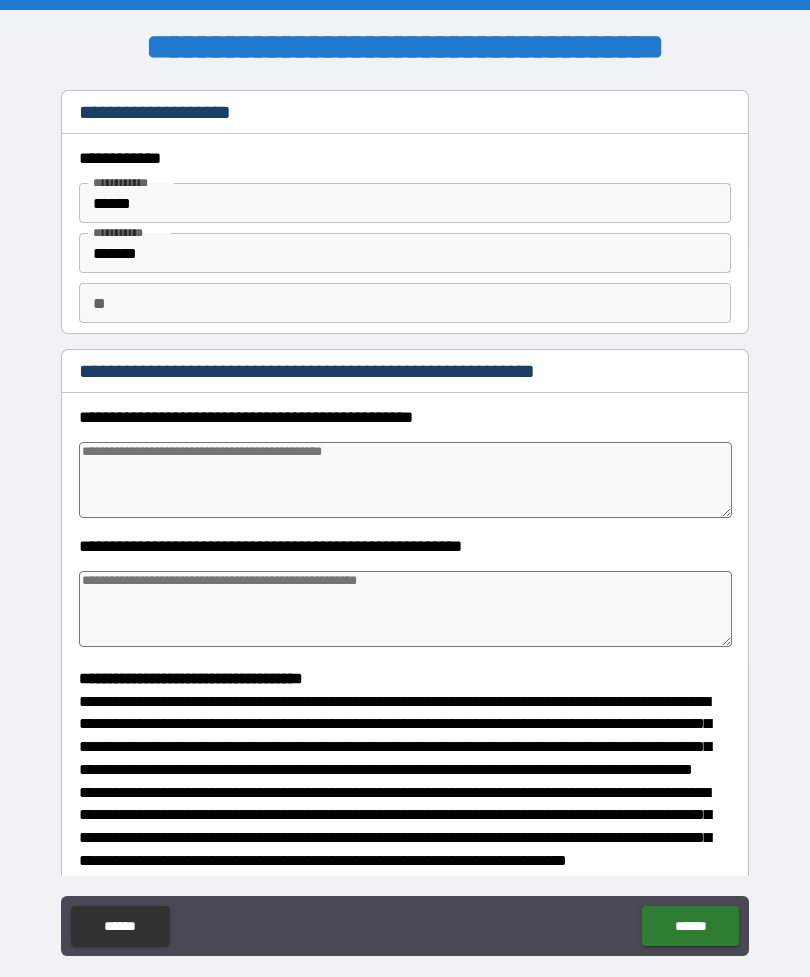 type on "*" 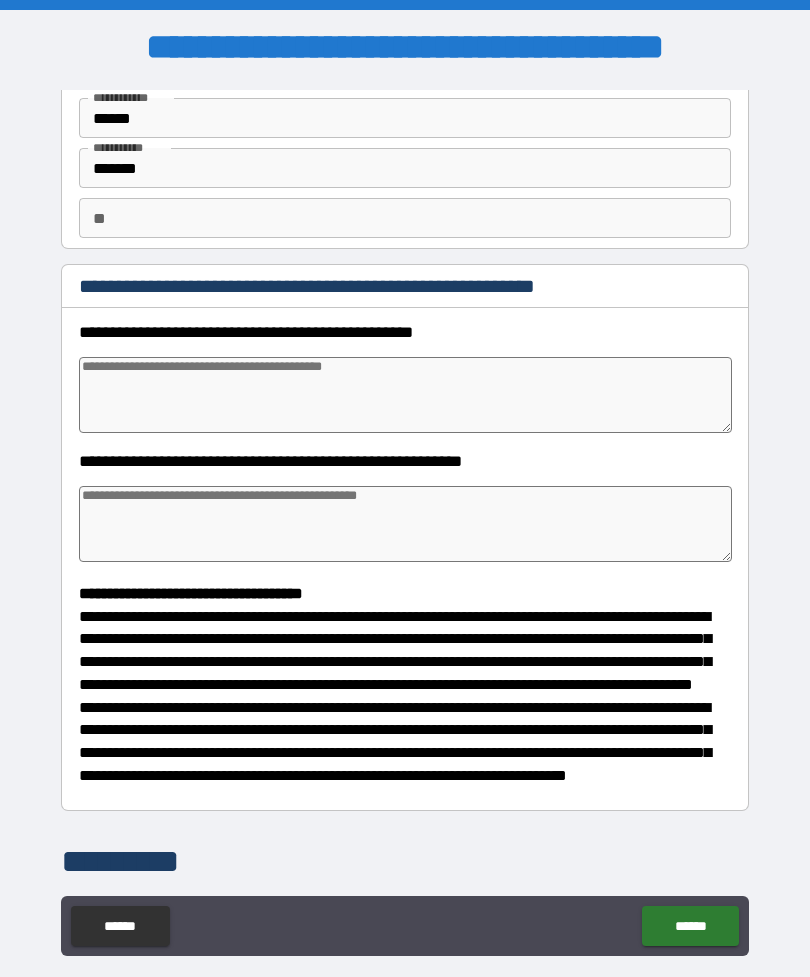 scroll, scrollTop: 90, scrollLeft: 0, axis: vertical 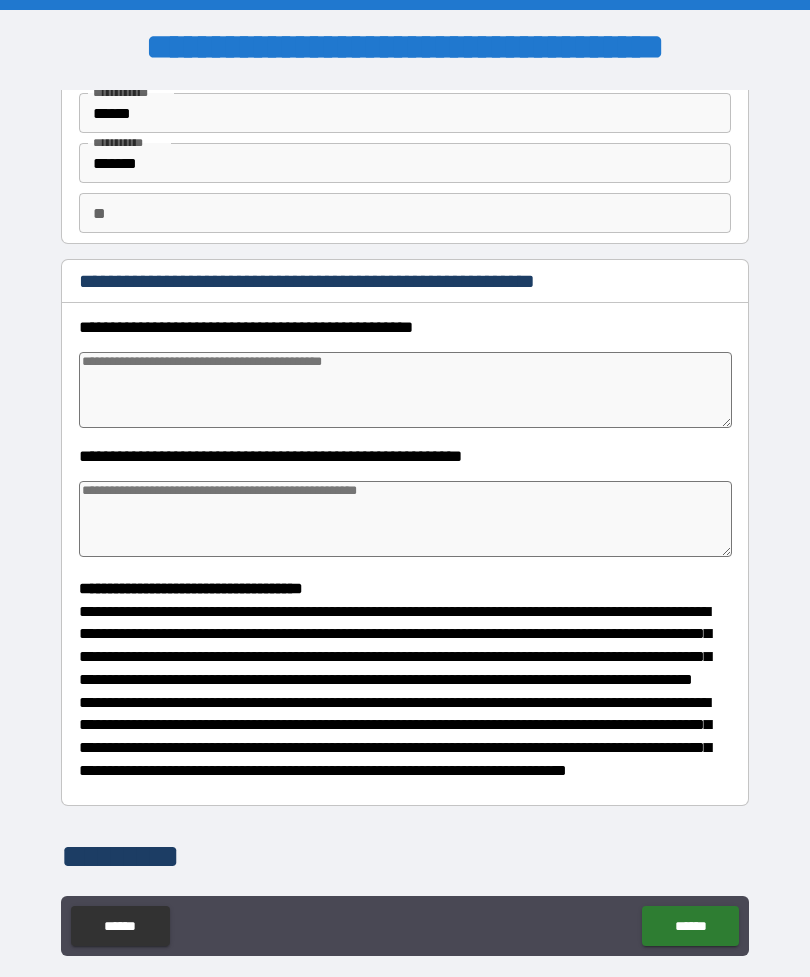 click at bounding box center (405, 390) 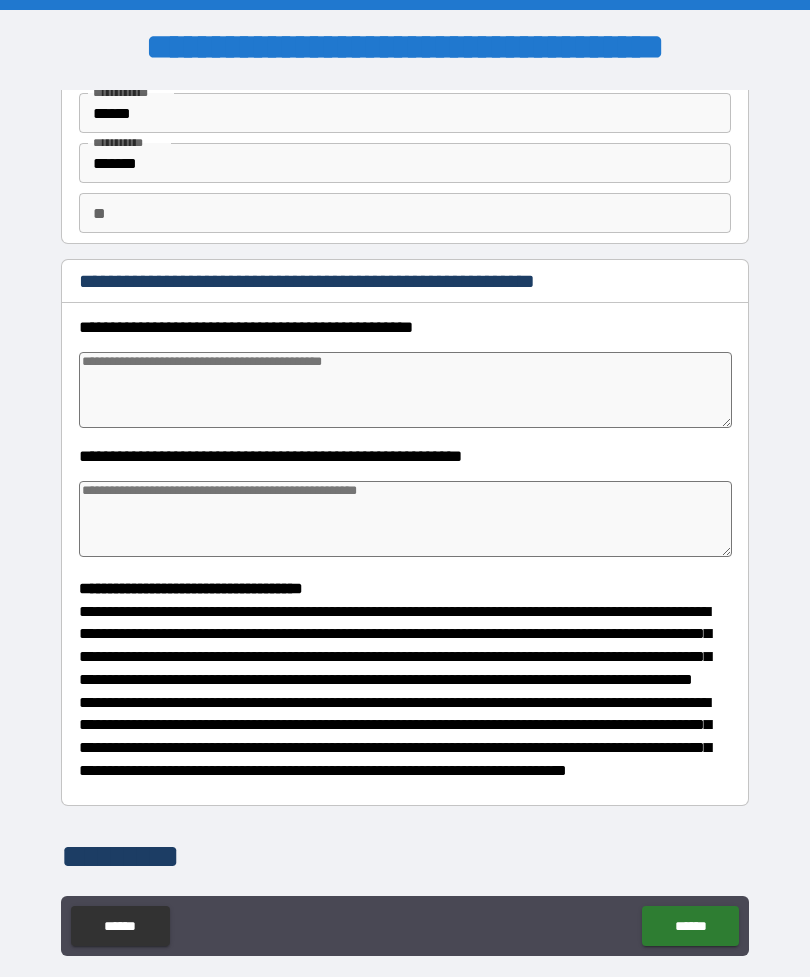 type on "*" 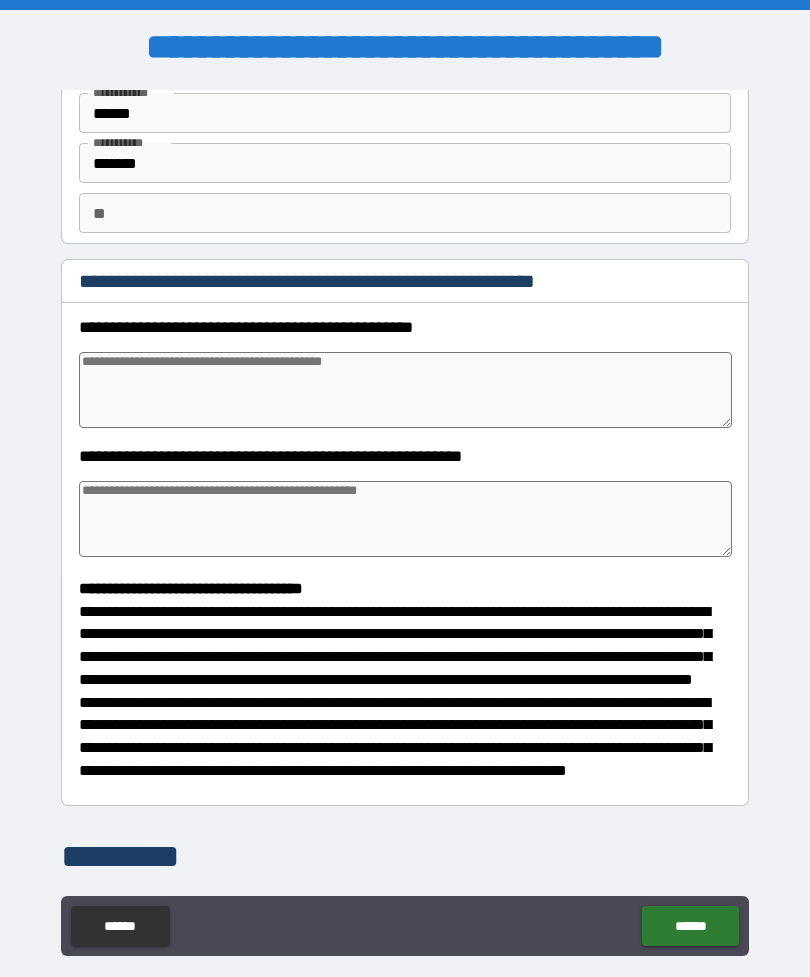 type on "*" 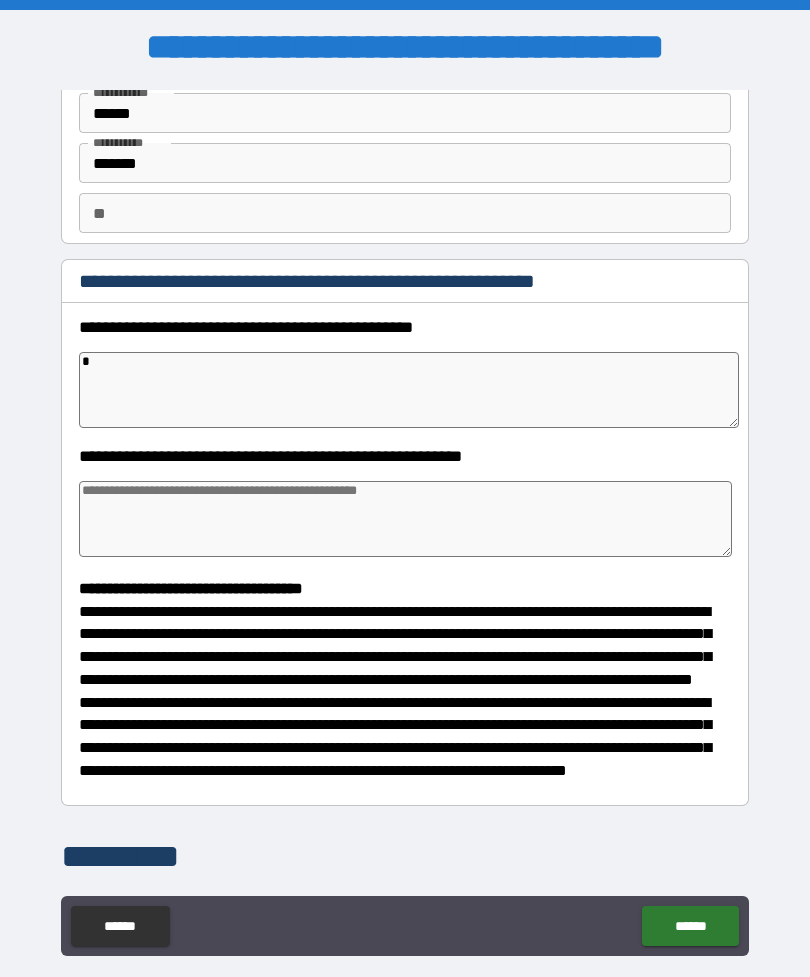type on "*" 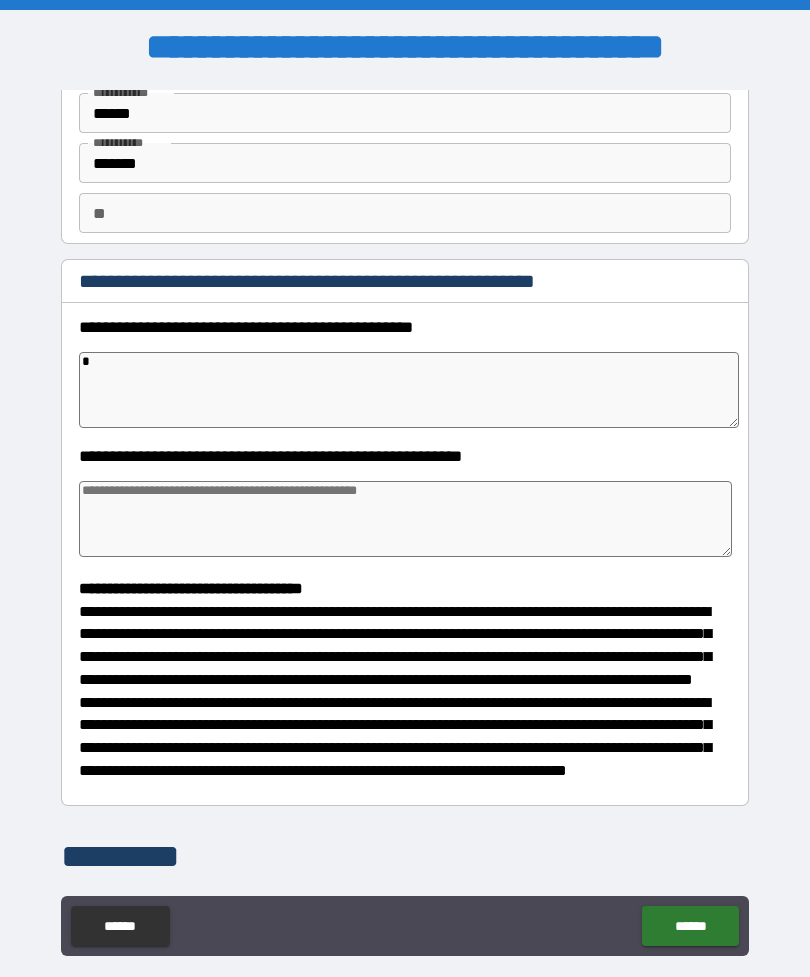 type on "*" 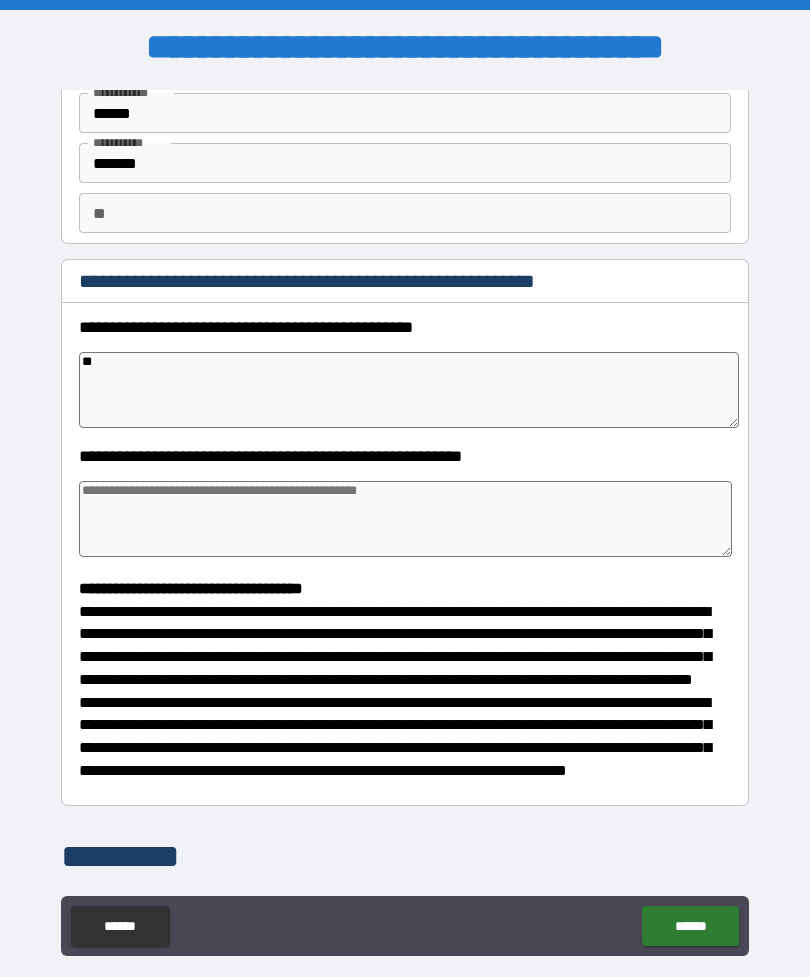 type on "*" 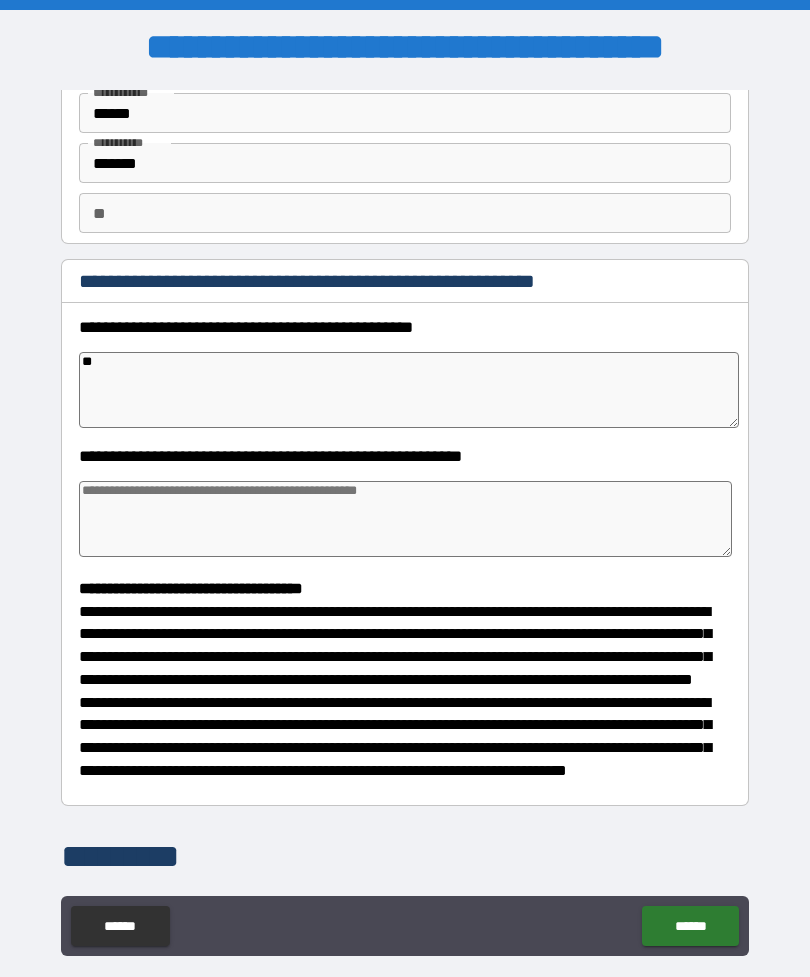 type on "*" 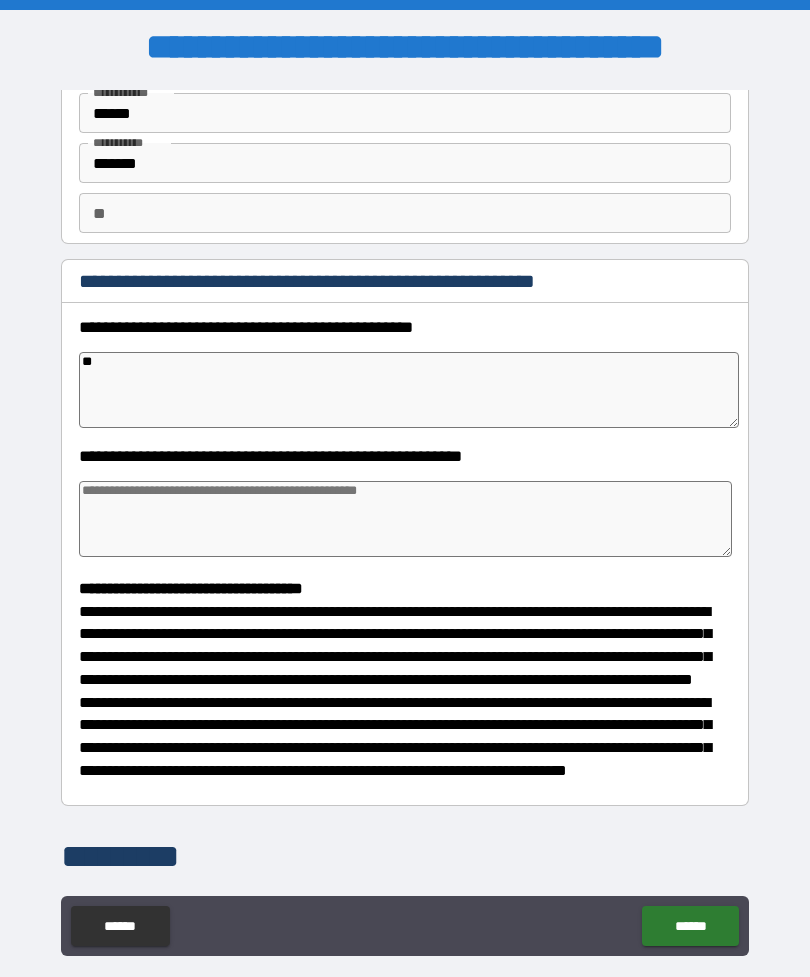 type on "*" 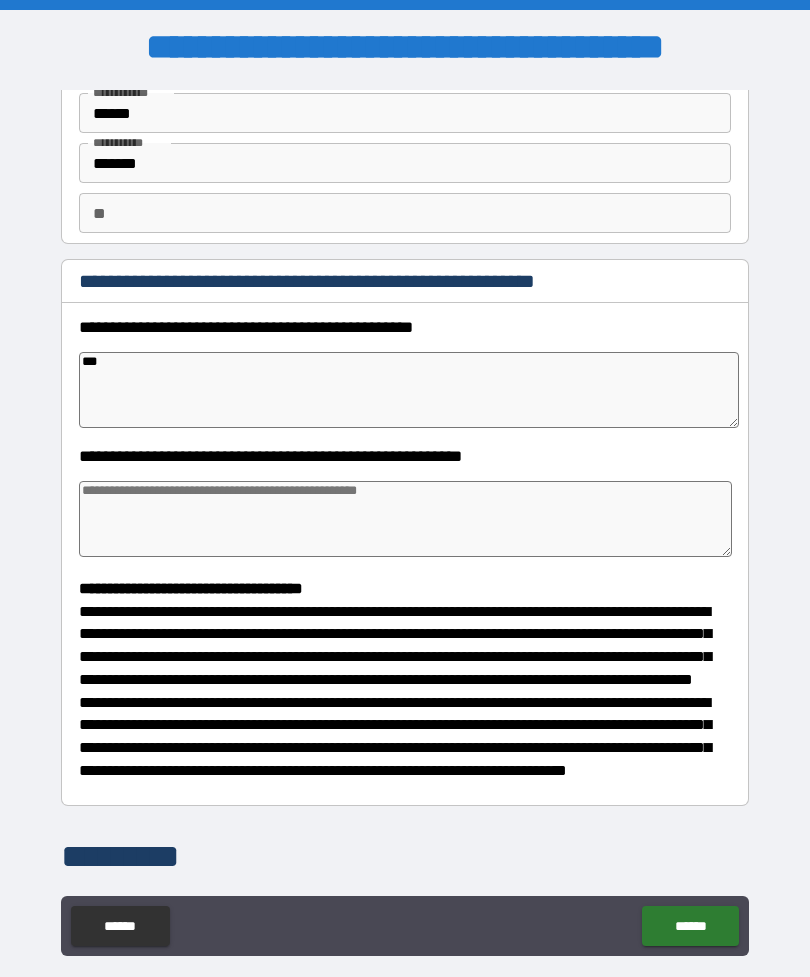 type on "*" 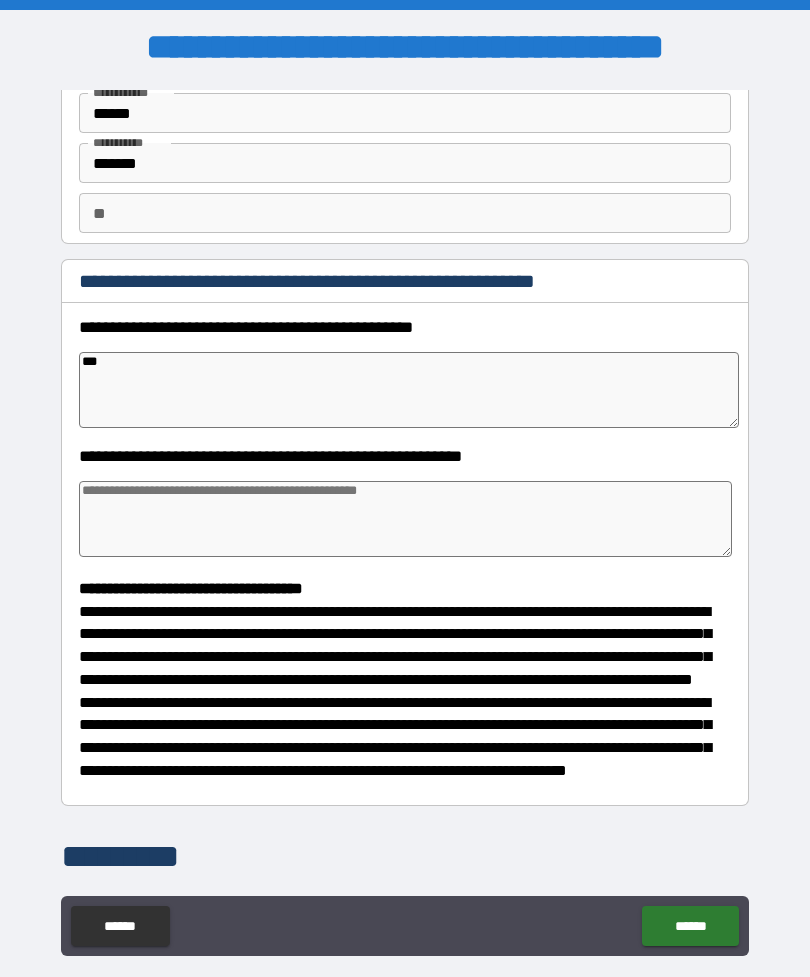 type on "*" 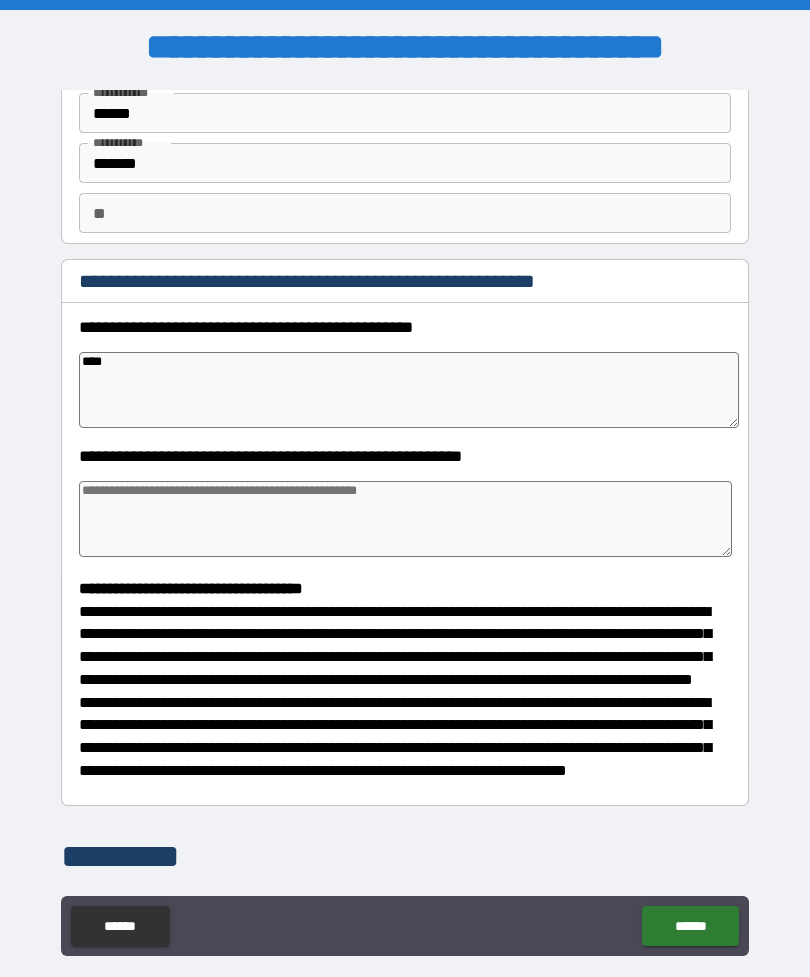 type on "*" 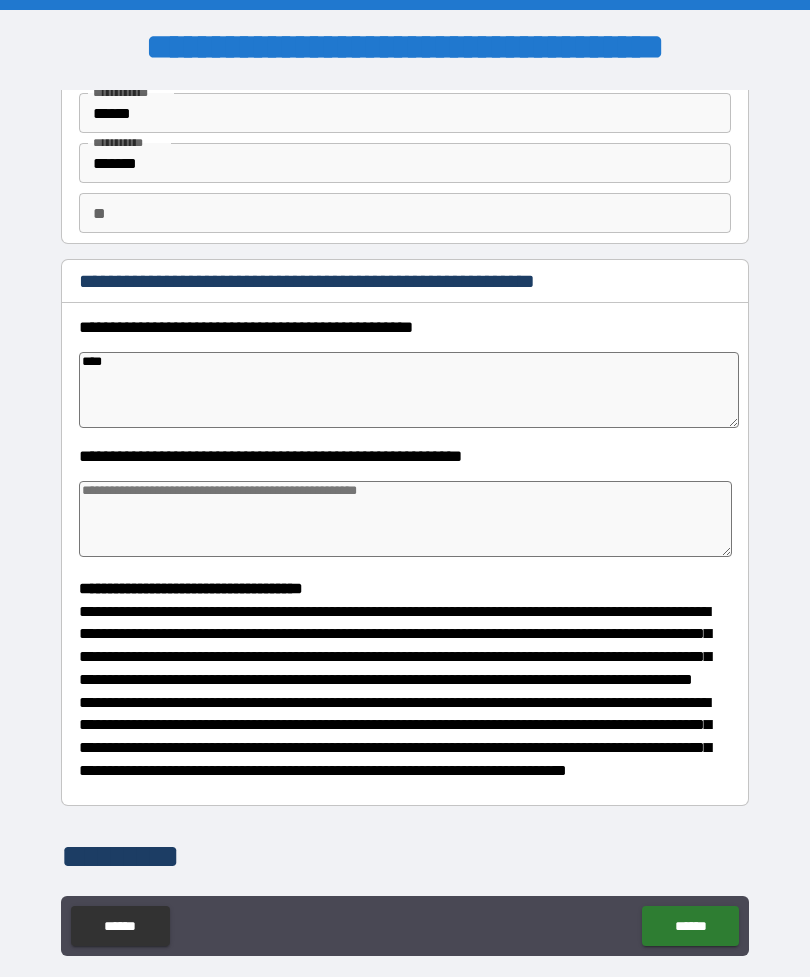 type on "*****" 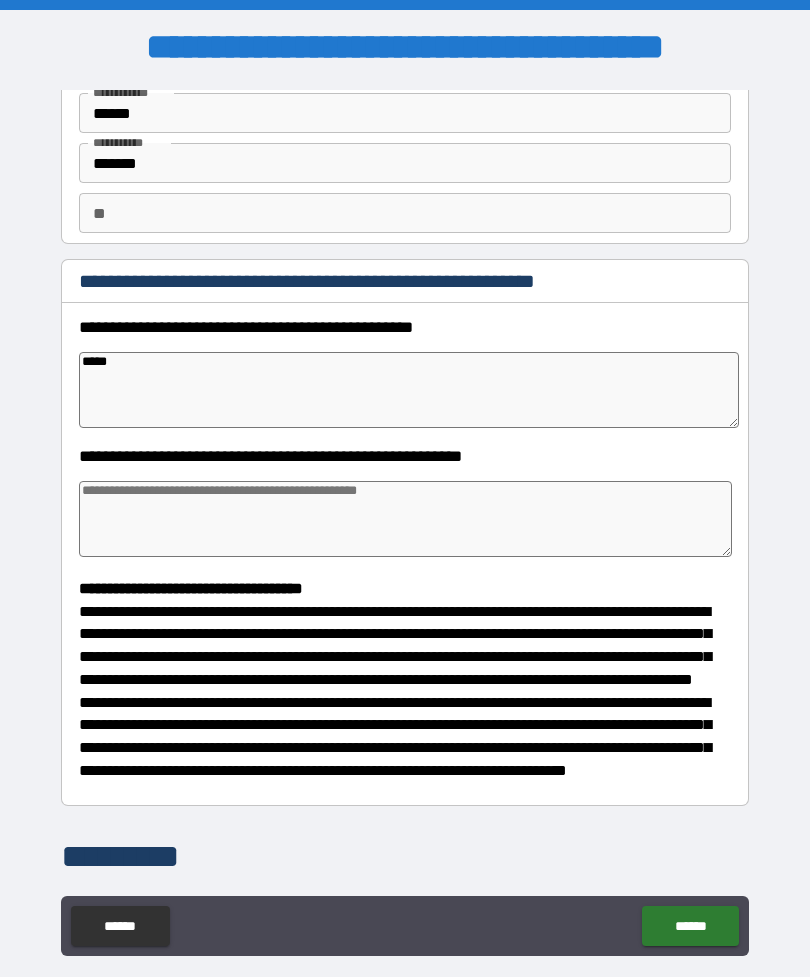 type on "*" 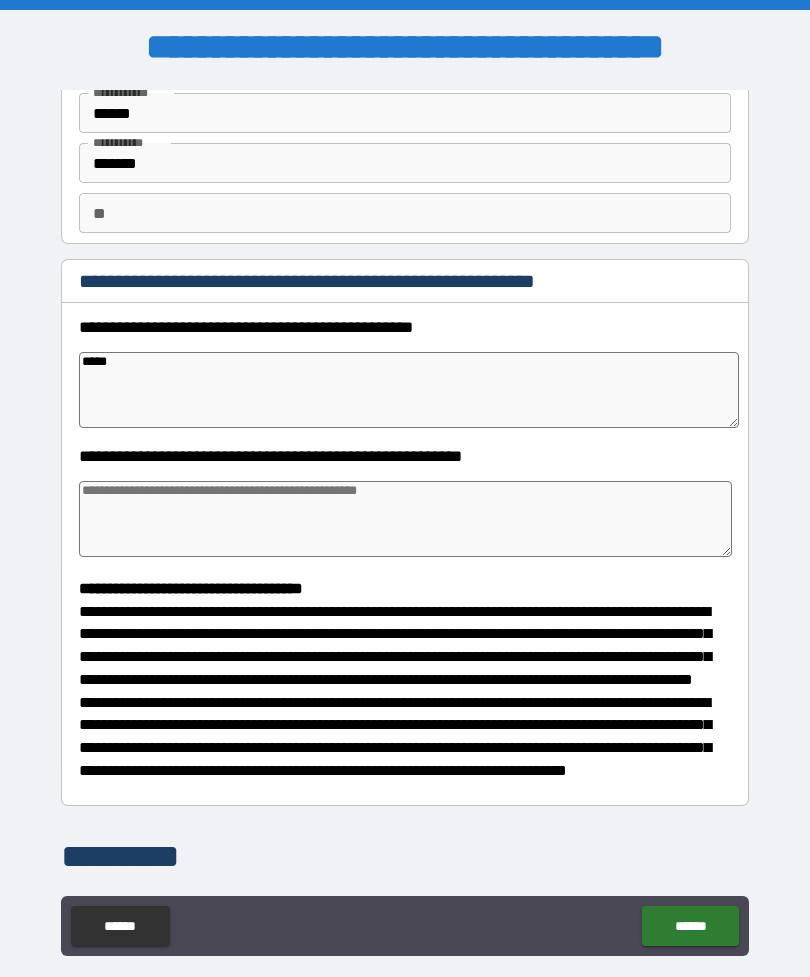 type on "*" 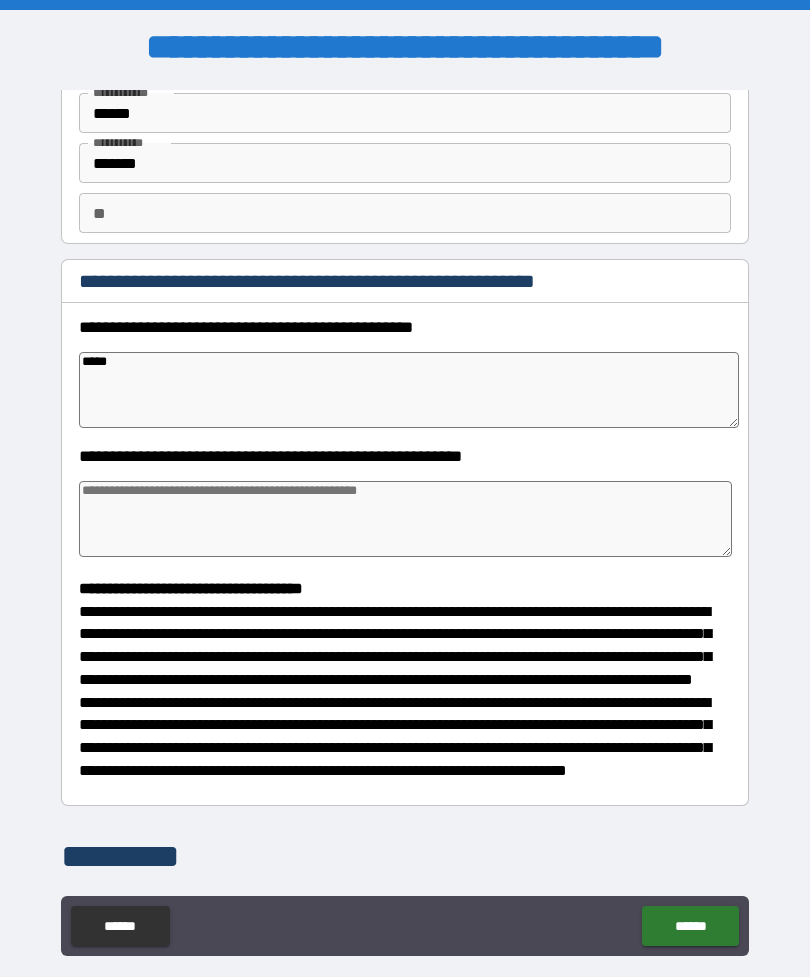 type on "*" 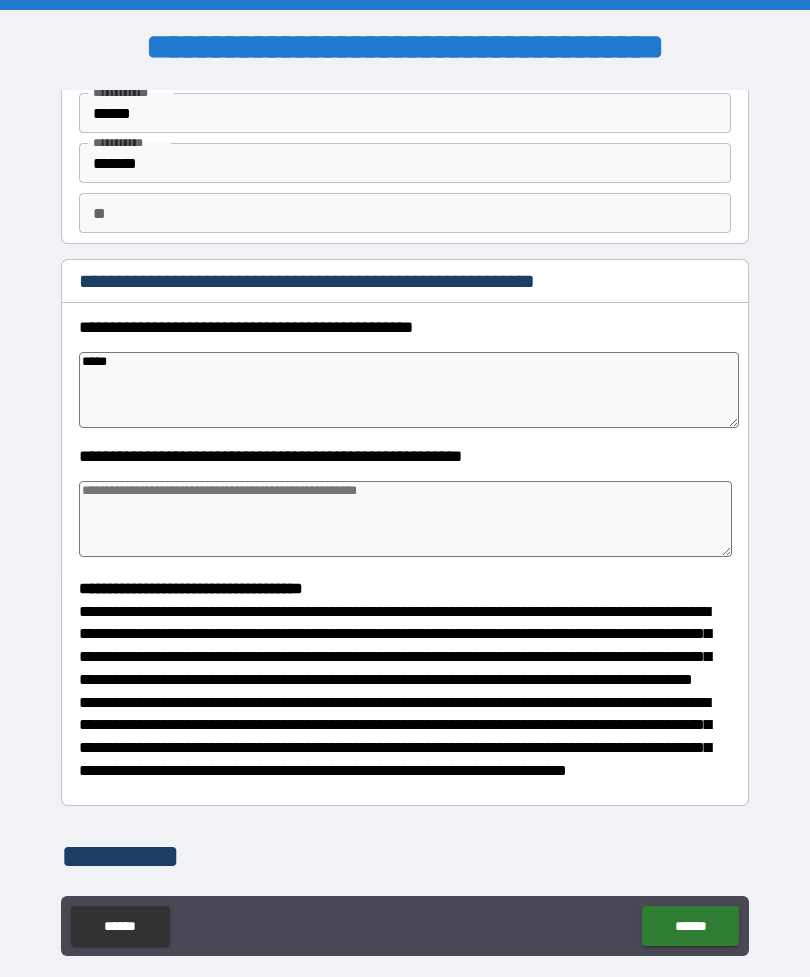 type on "*****" 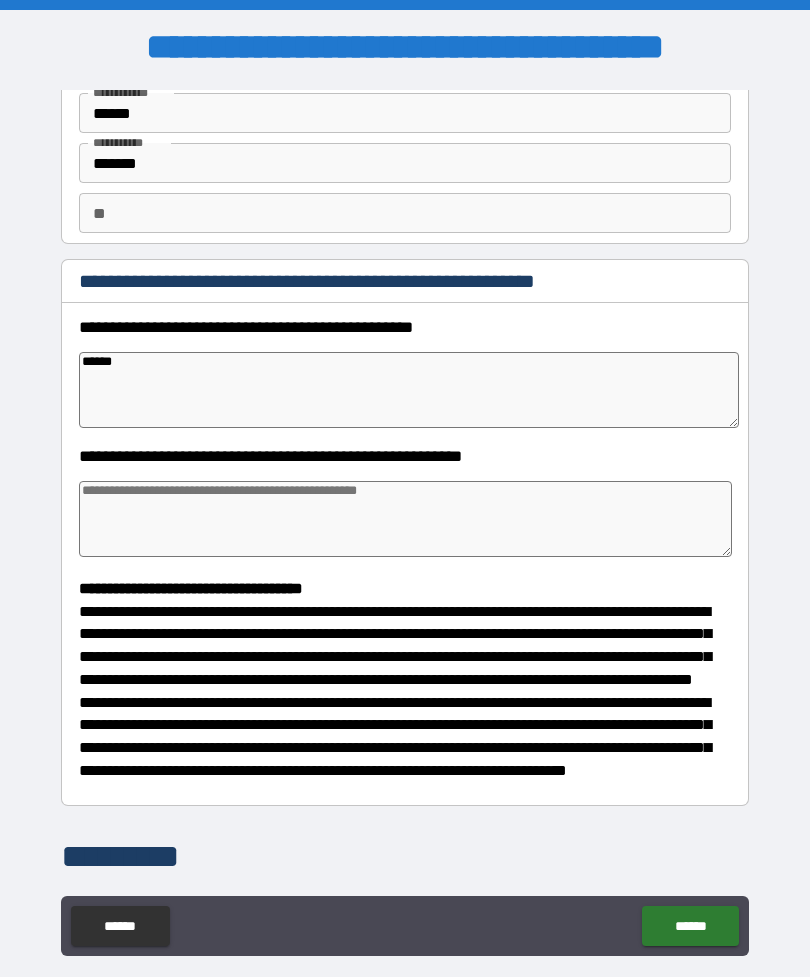 type on "*" 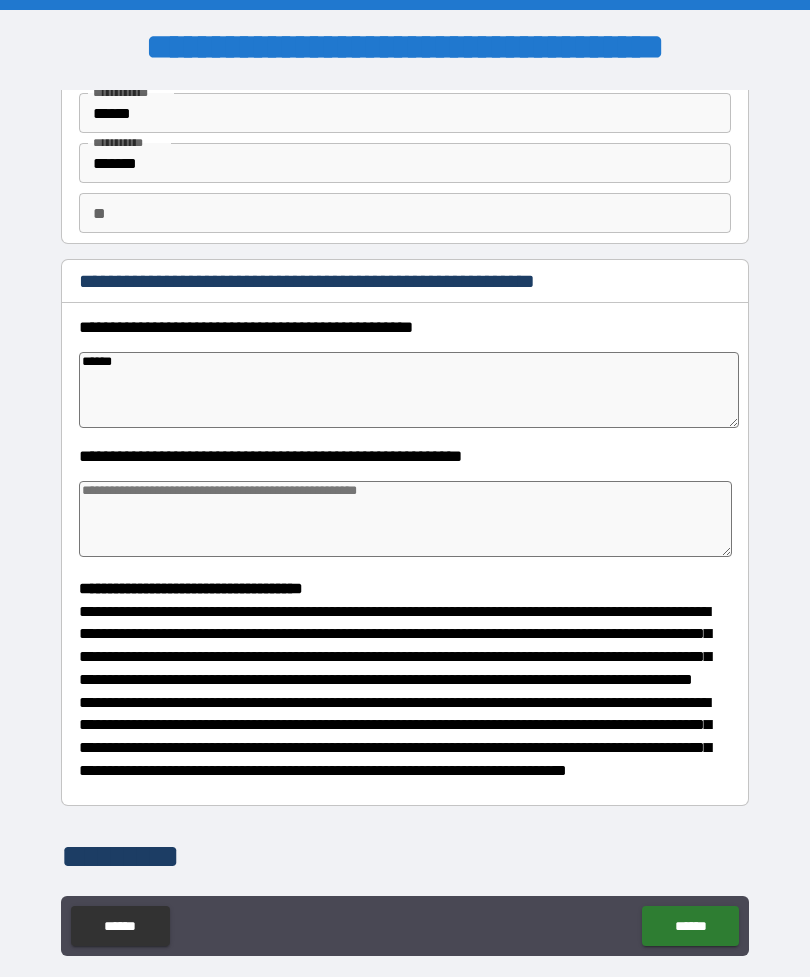 type on "*" 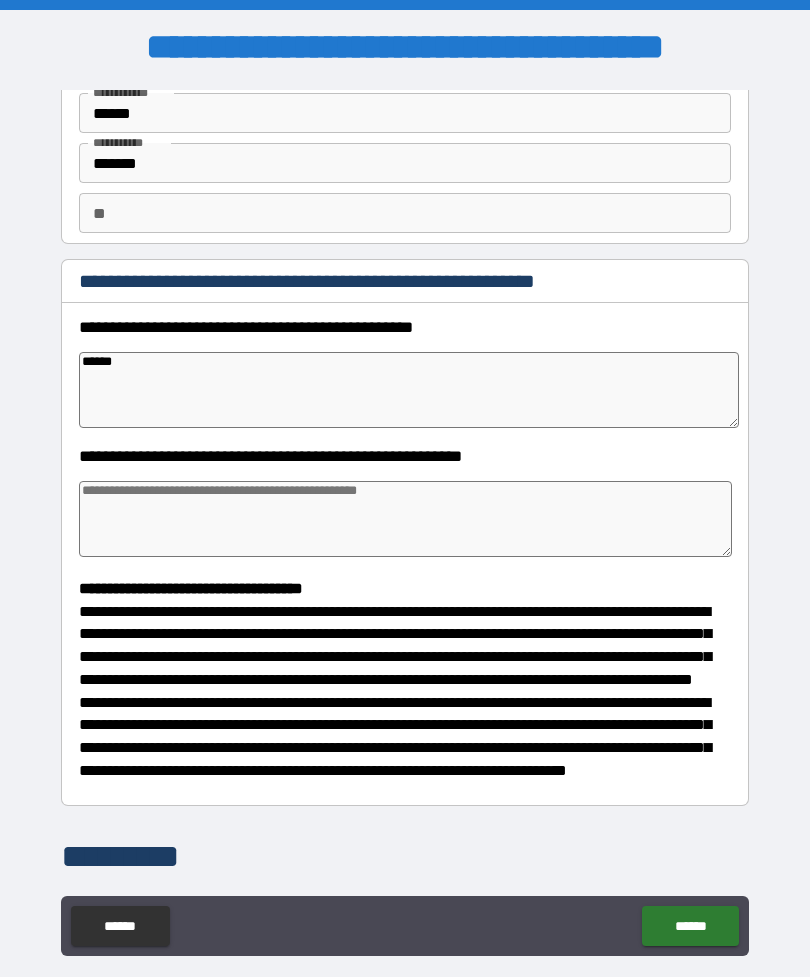 type on "*" 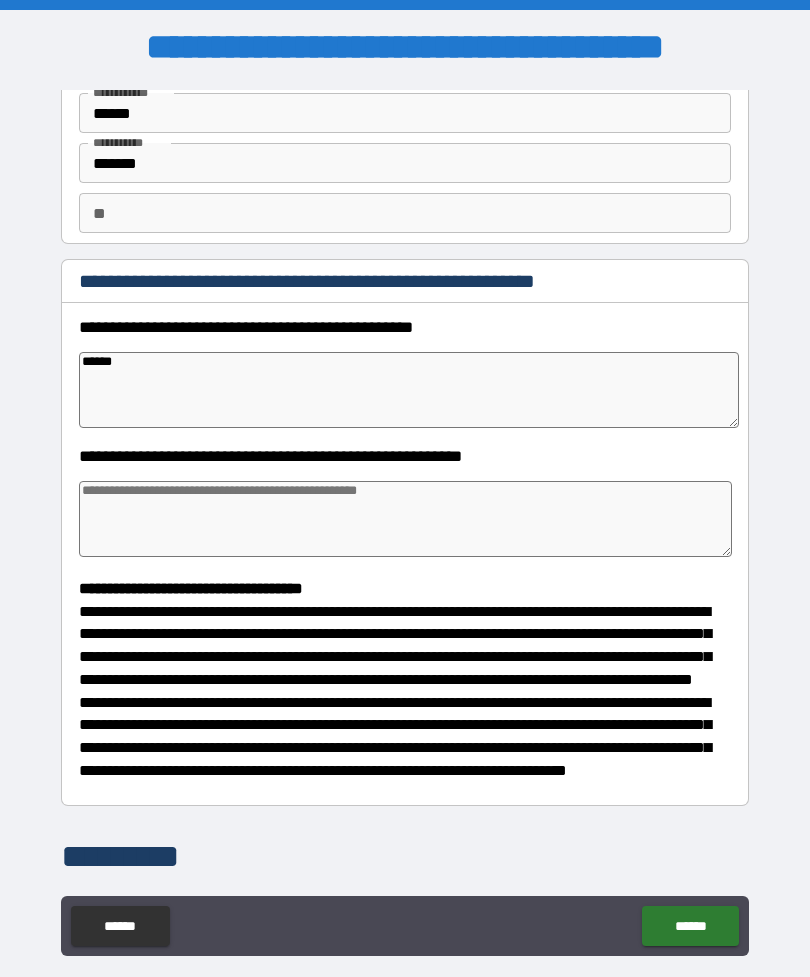 type on "*******" 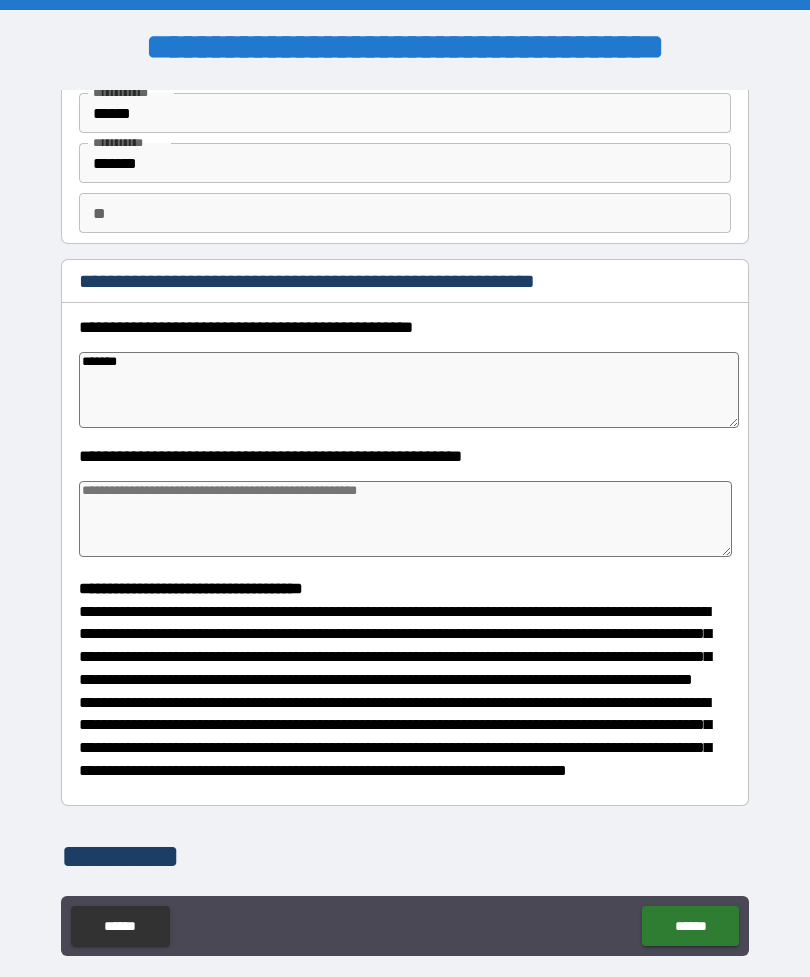 type on "*" 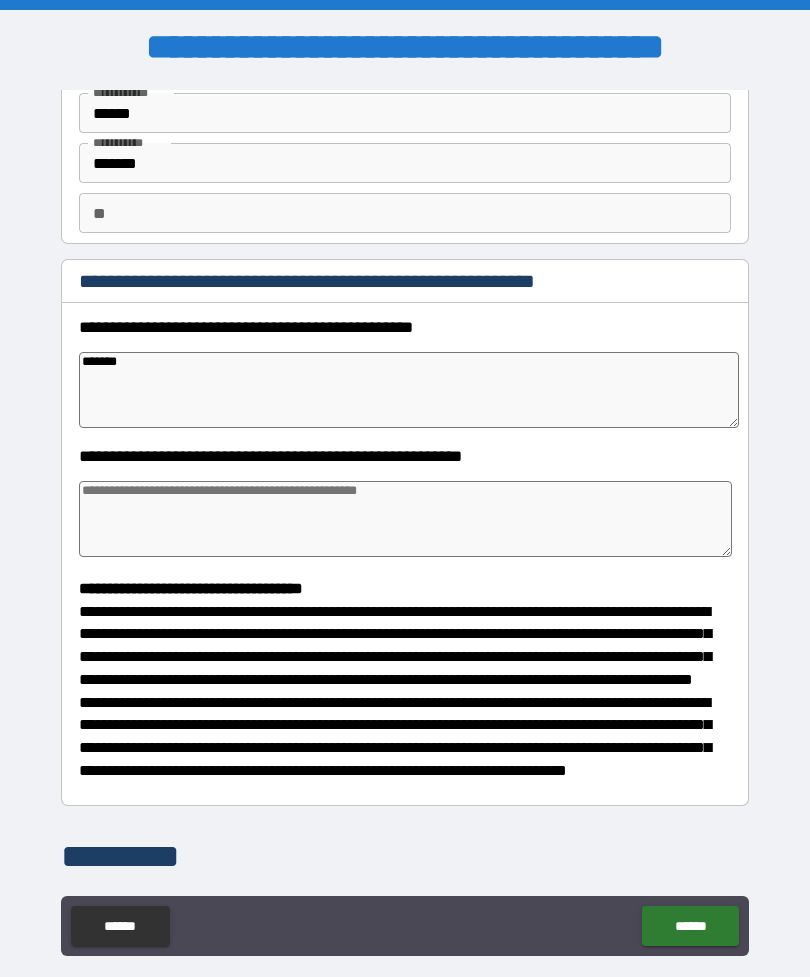 type on "********" 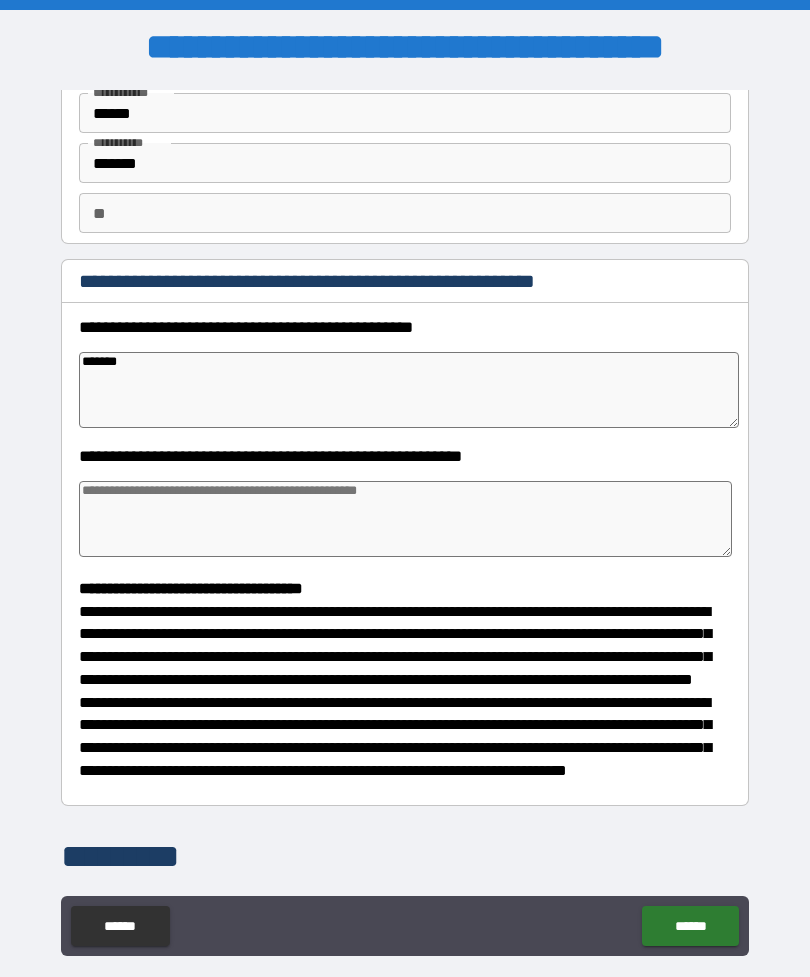type on "*" 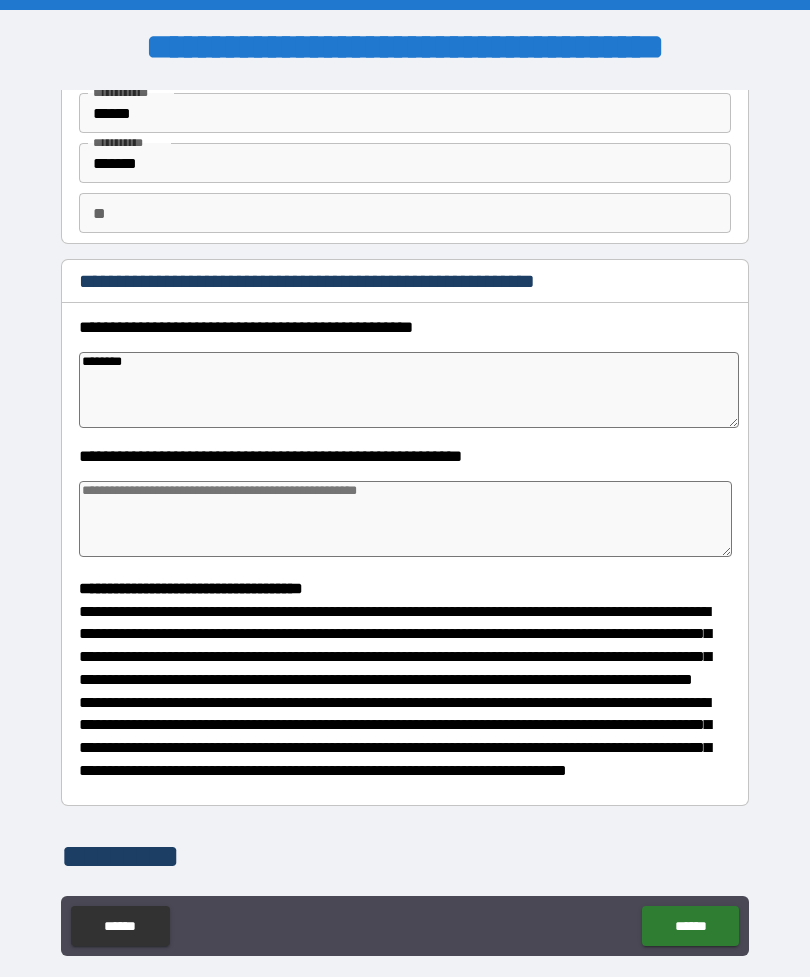 type on "*" 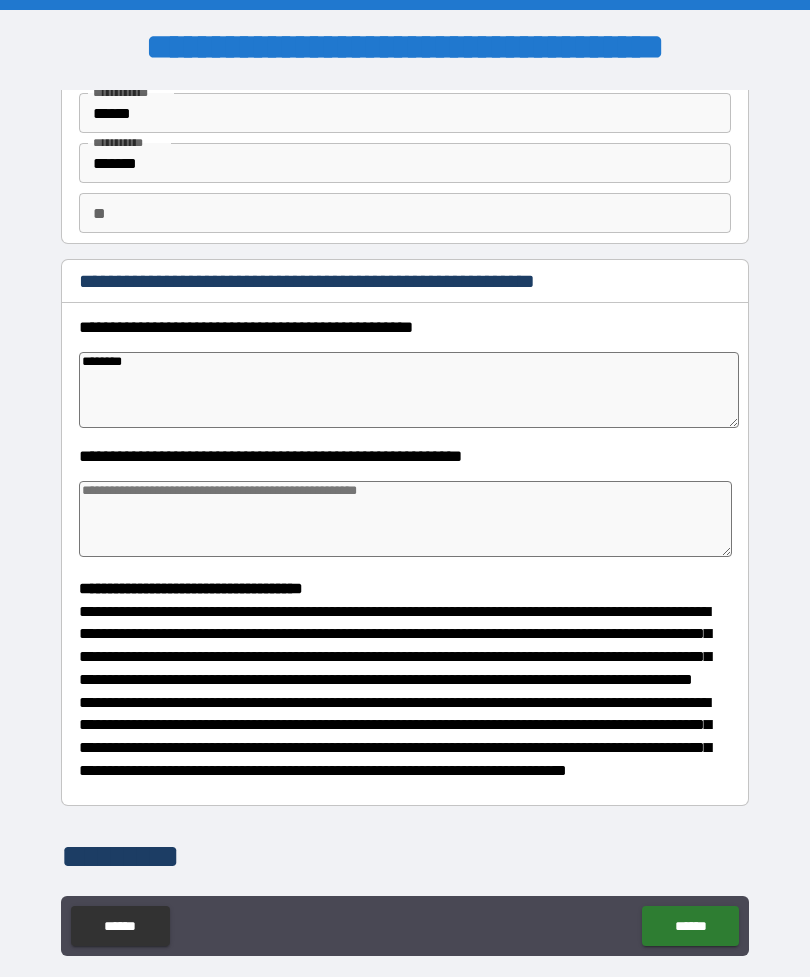 type on "*" 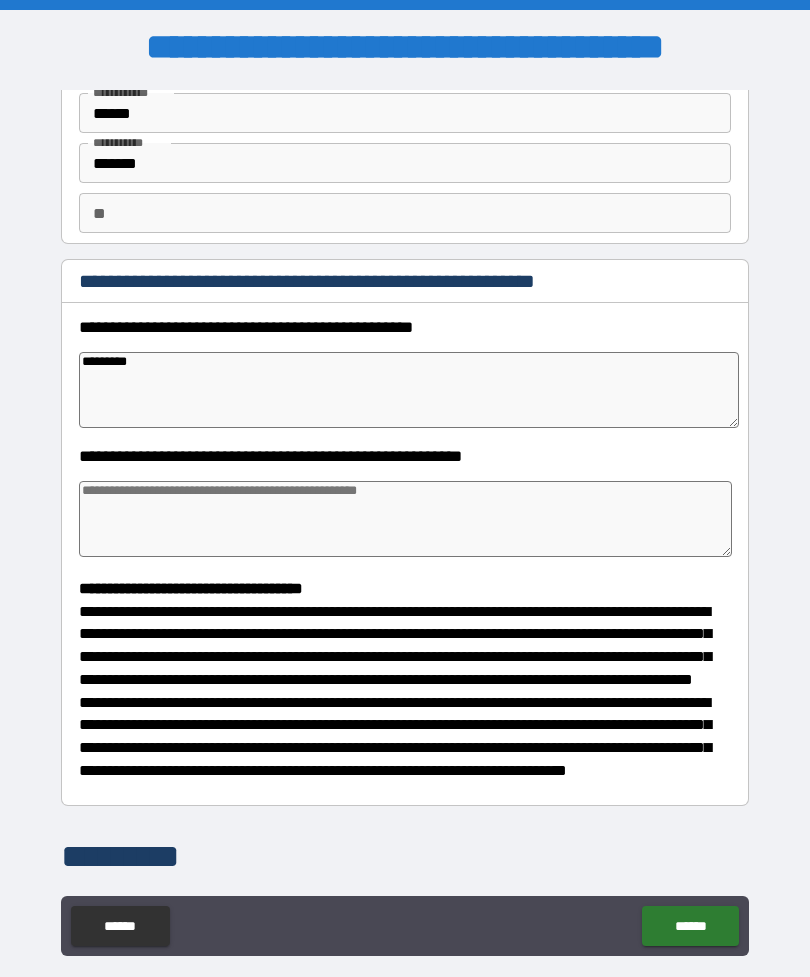 type on "*" 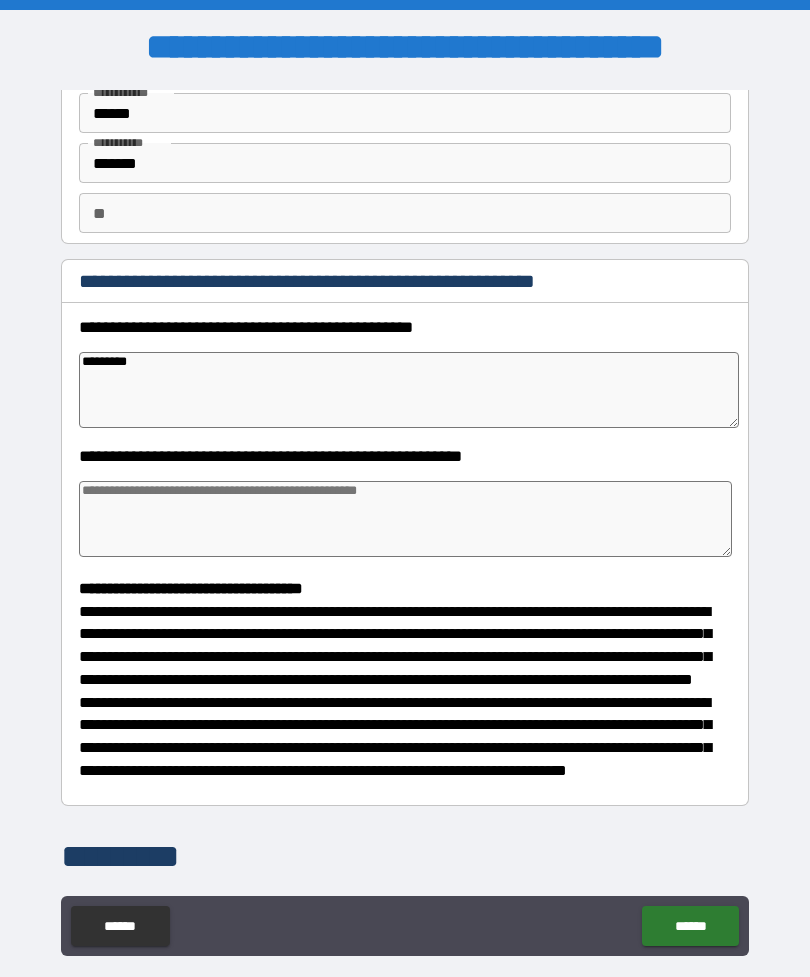 type on "*" 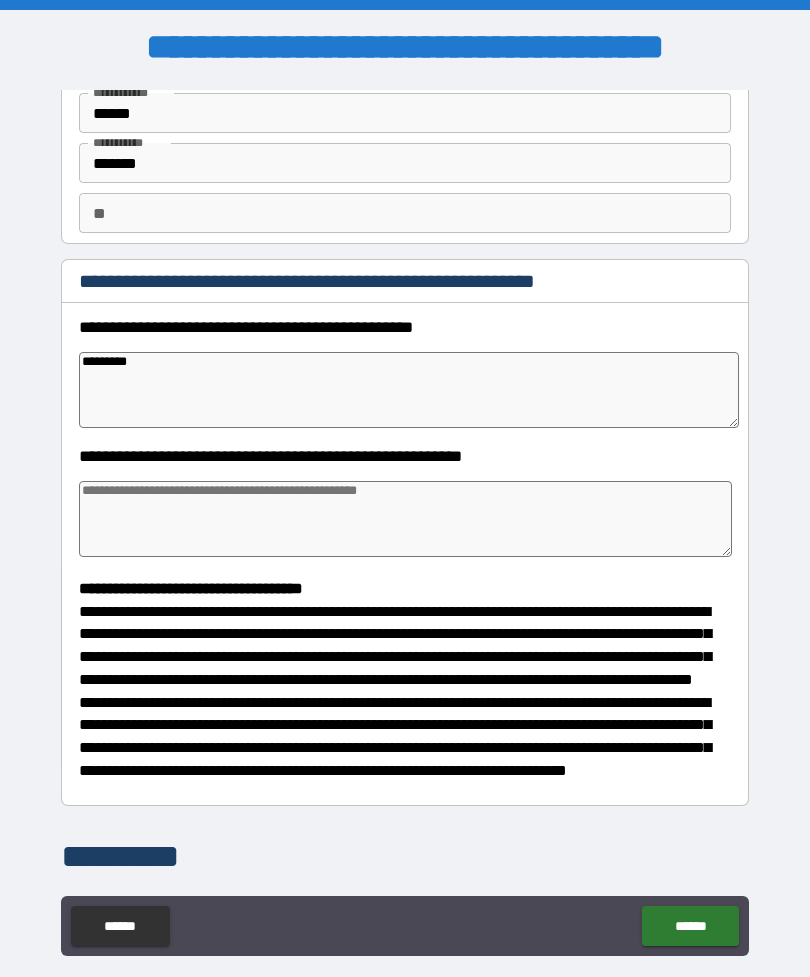 type on "*" 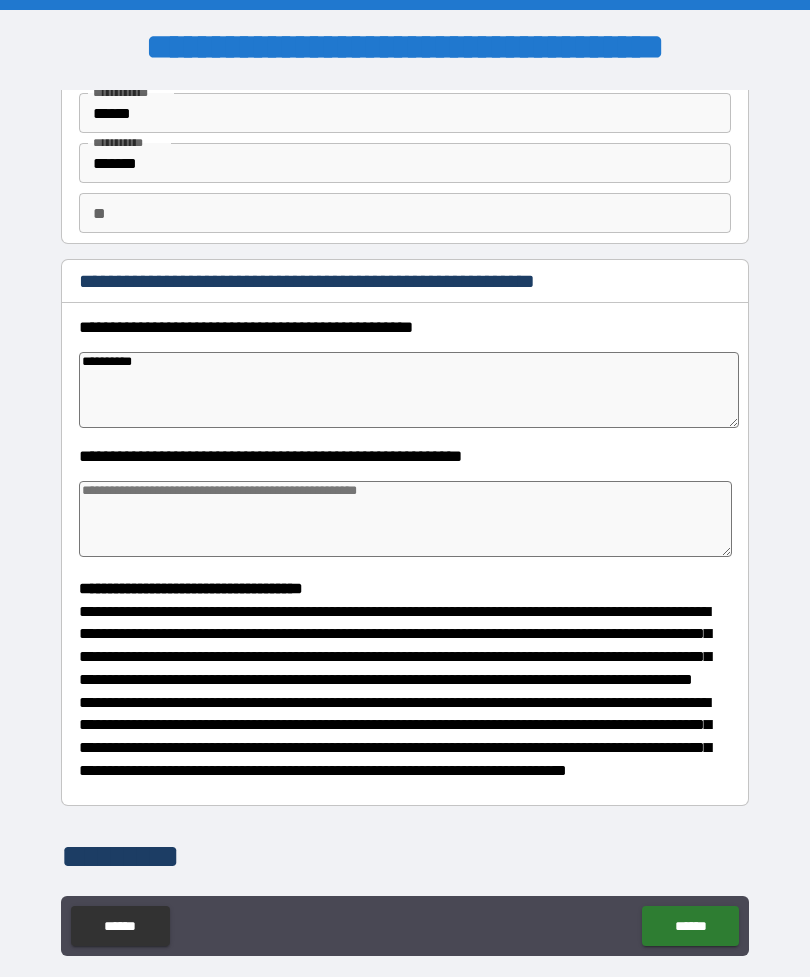 type on "*" 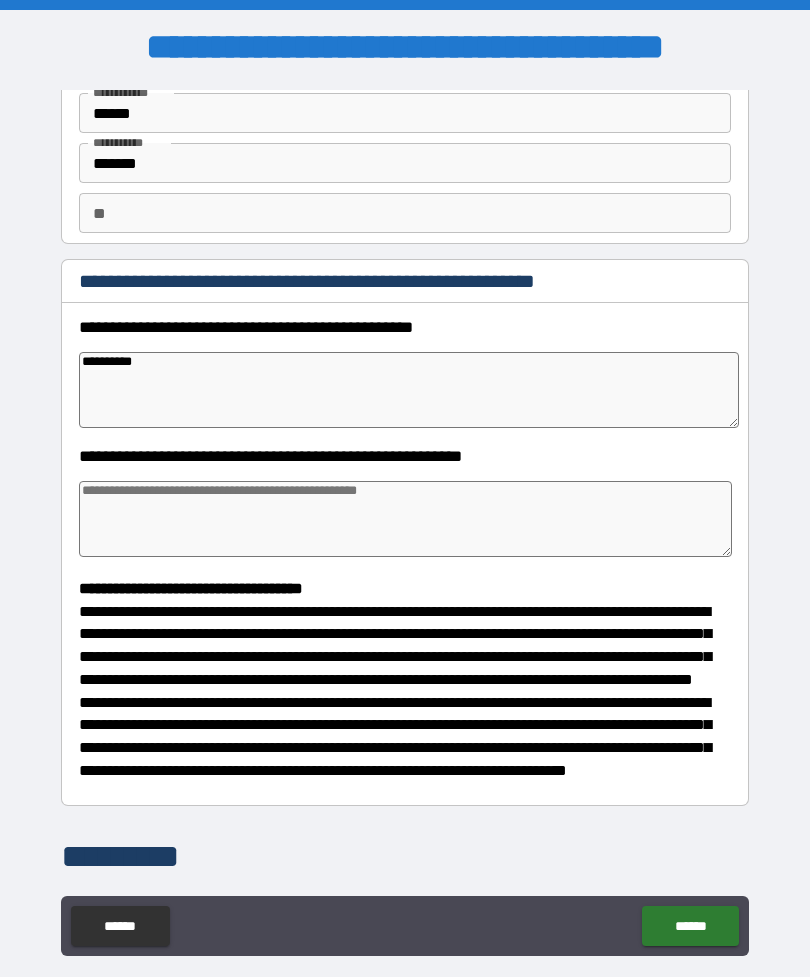 type on "*" 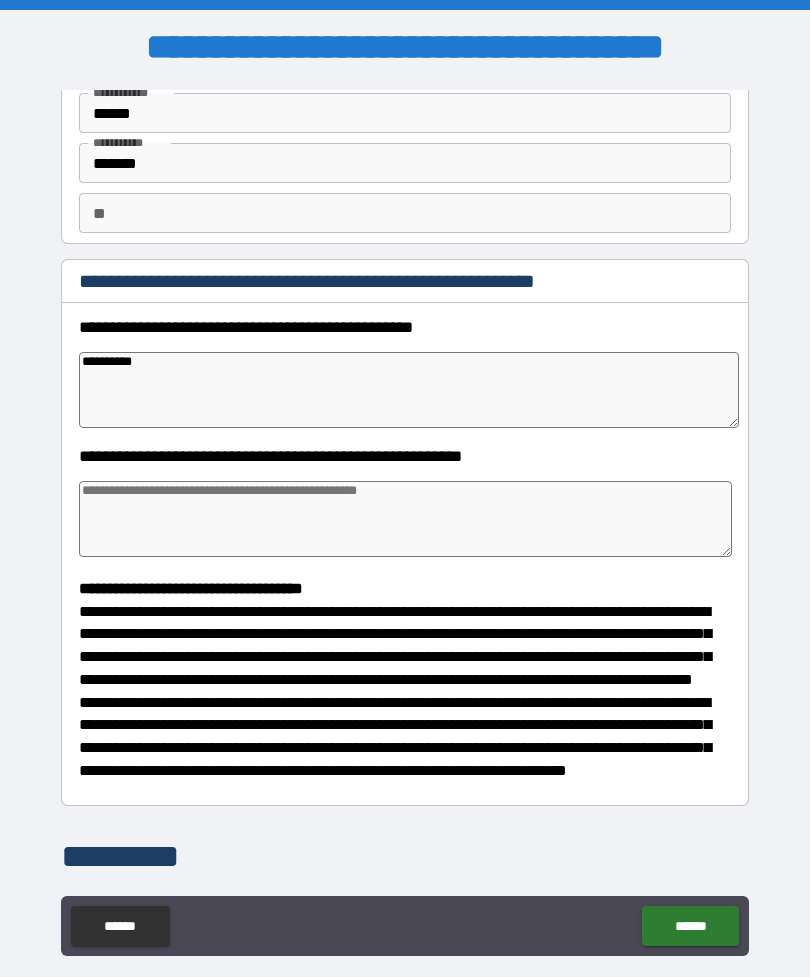 type on "*" 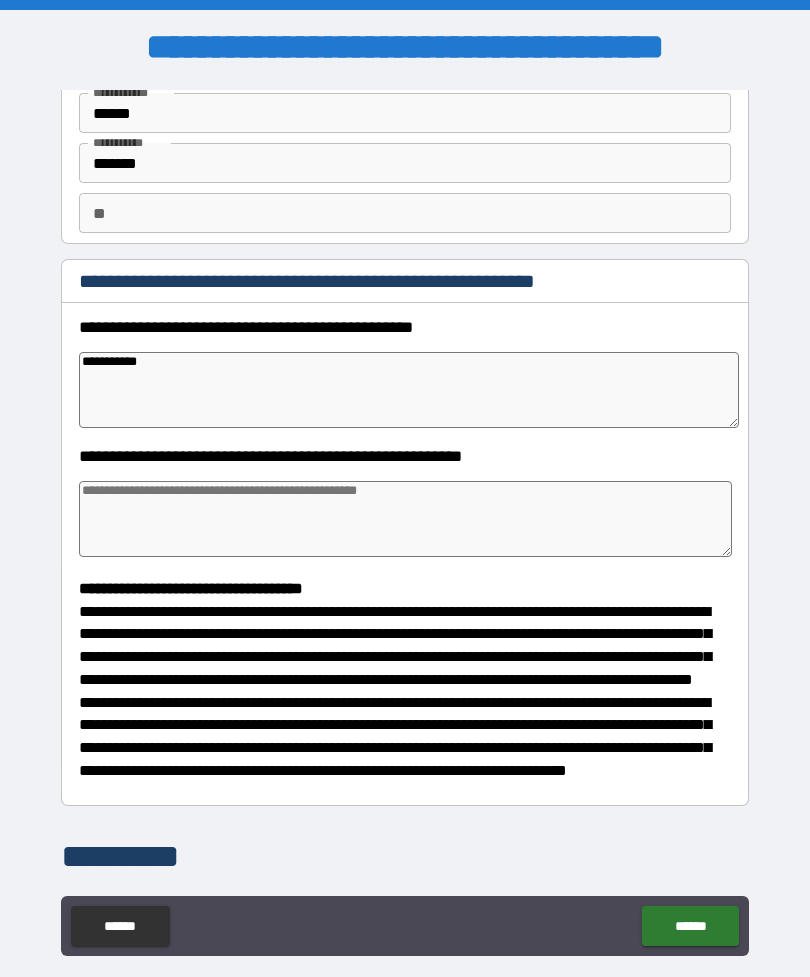 type on "*" 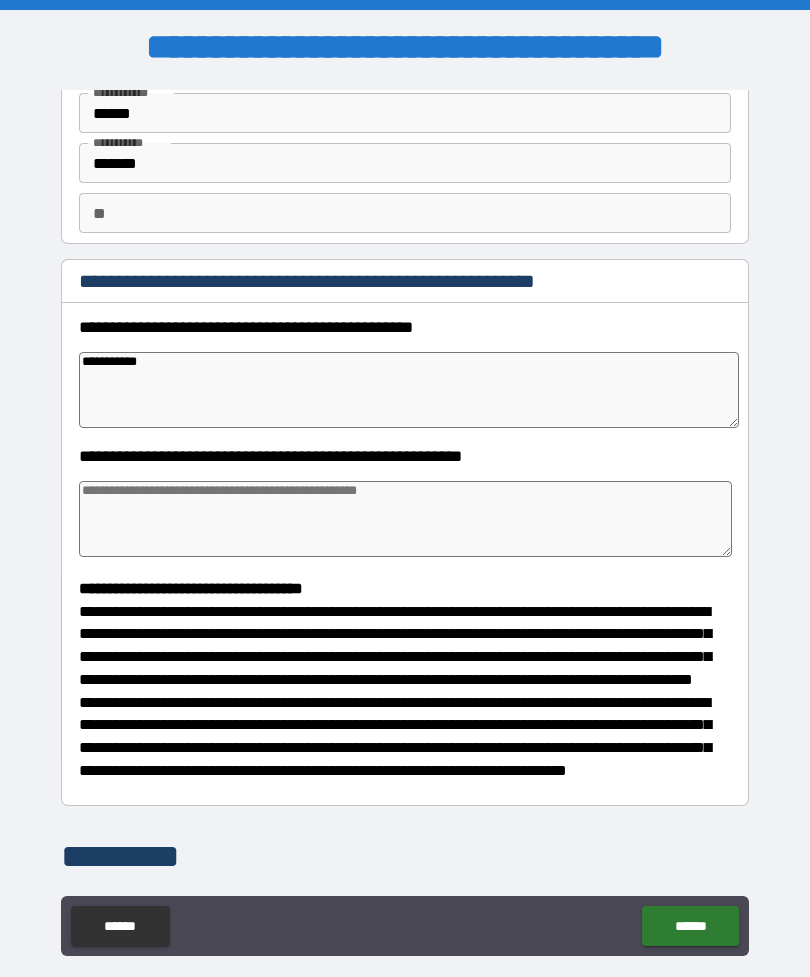 type on "*" 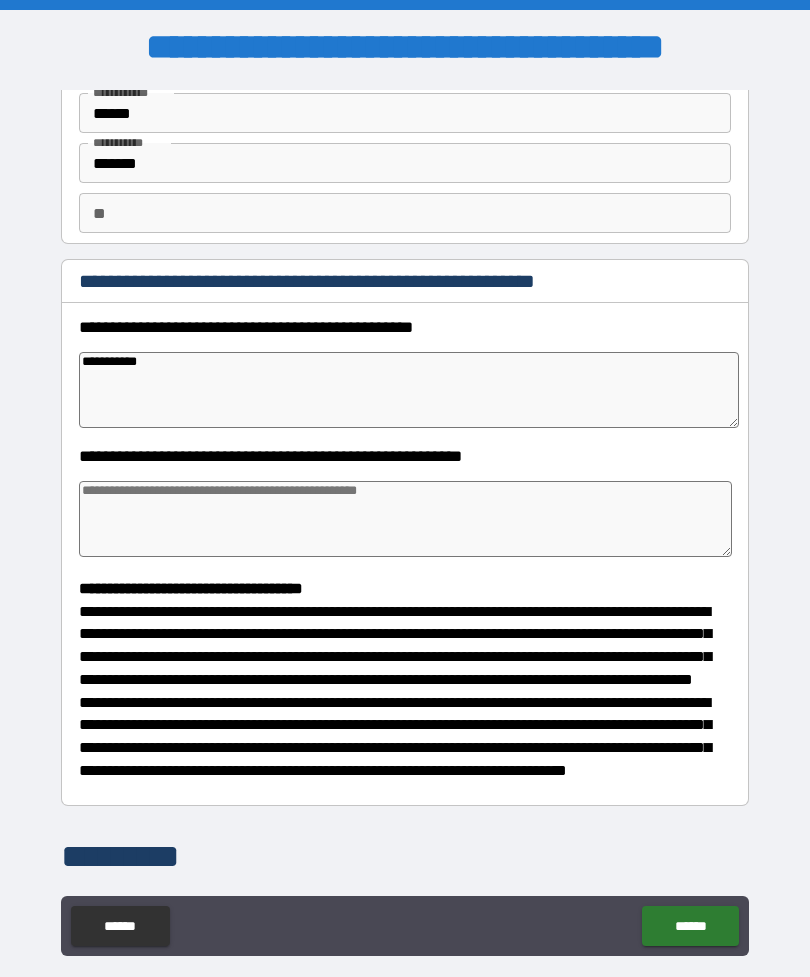 type on "*" 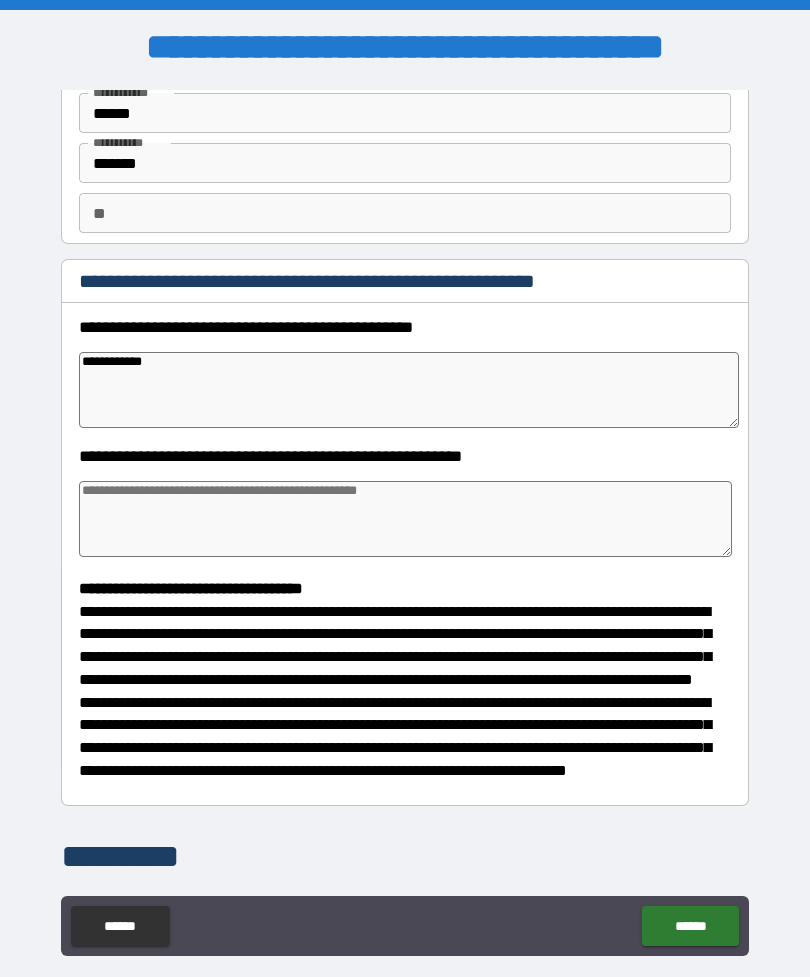 type on "**********" 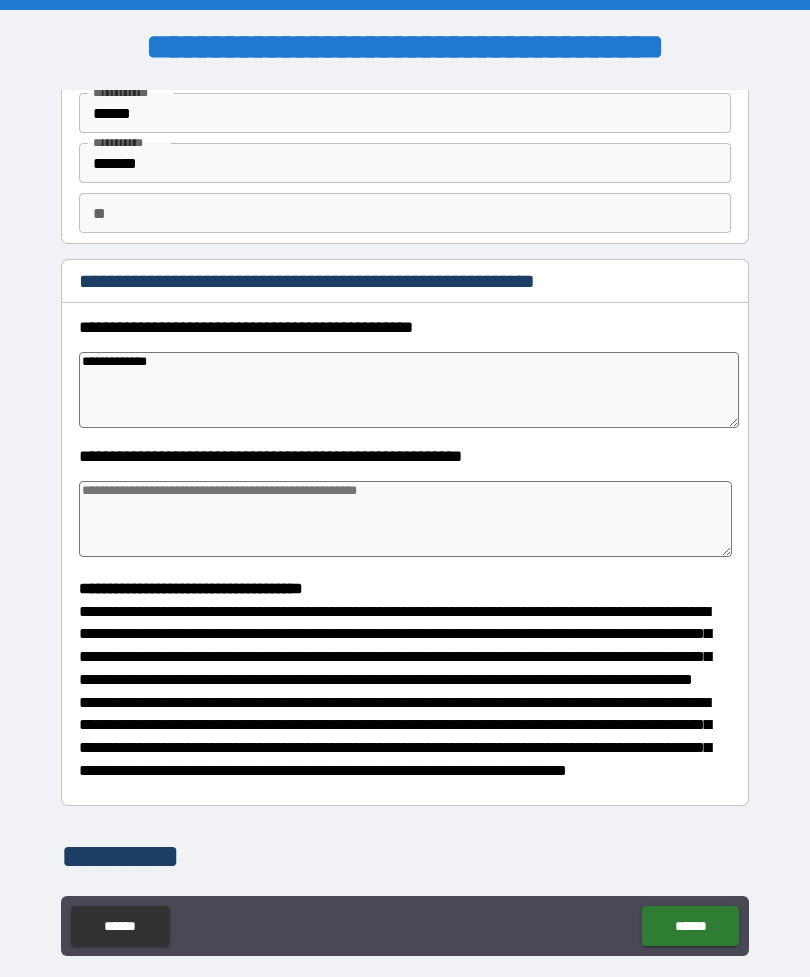 type on "*" 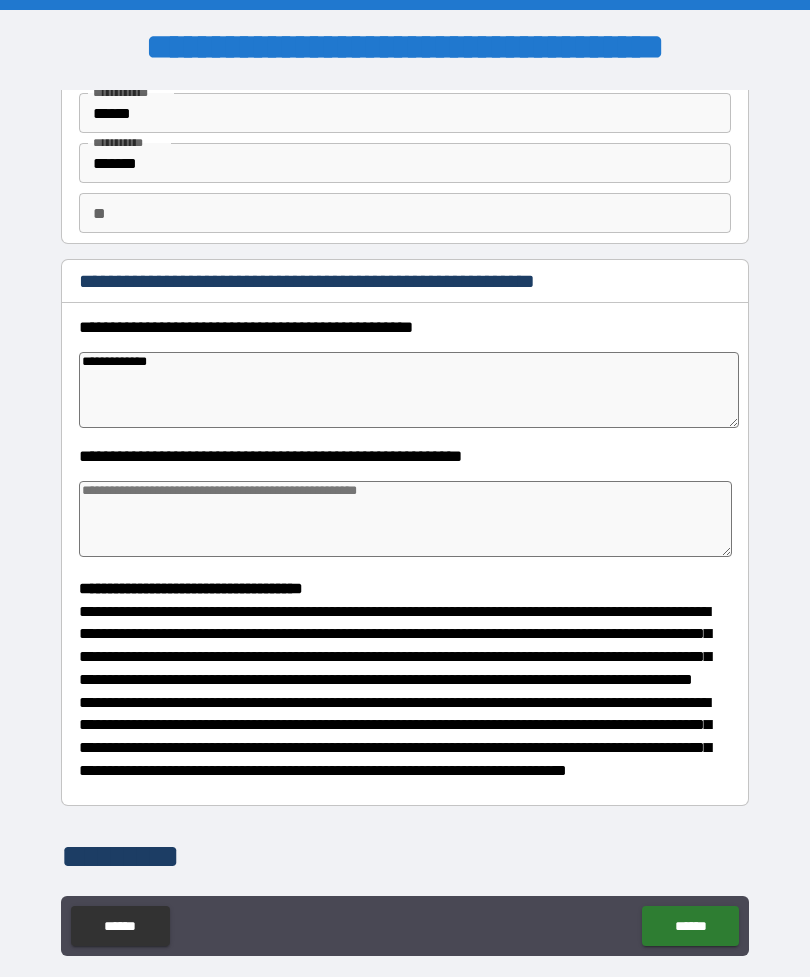 type on "*" 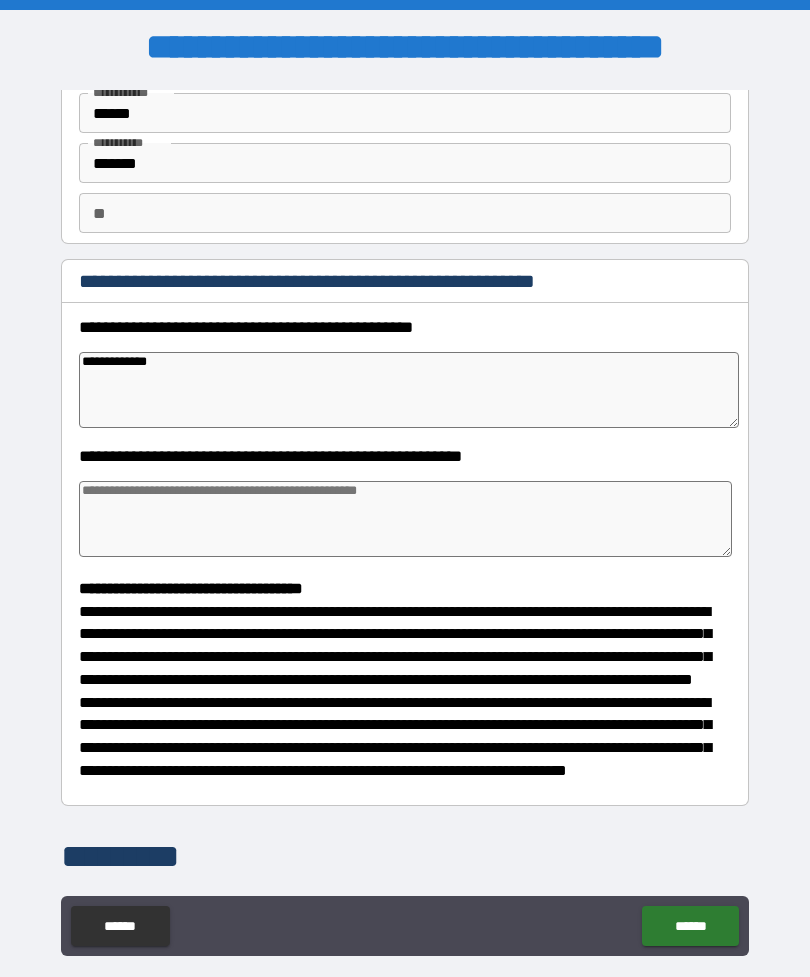 type on "*" 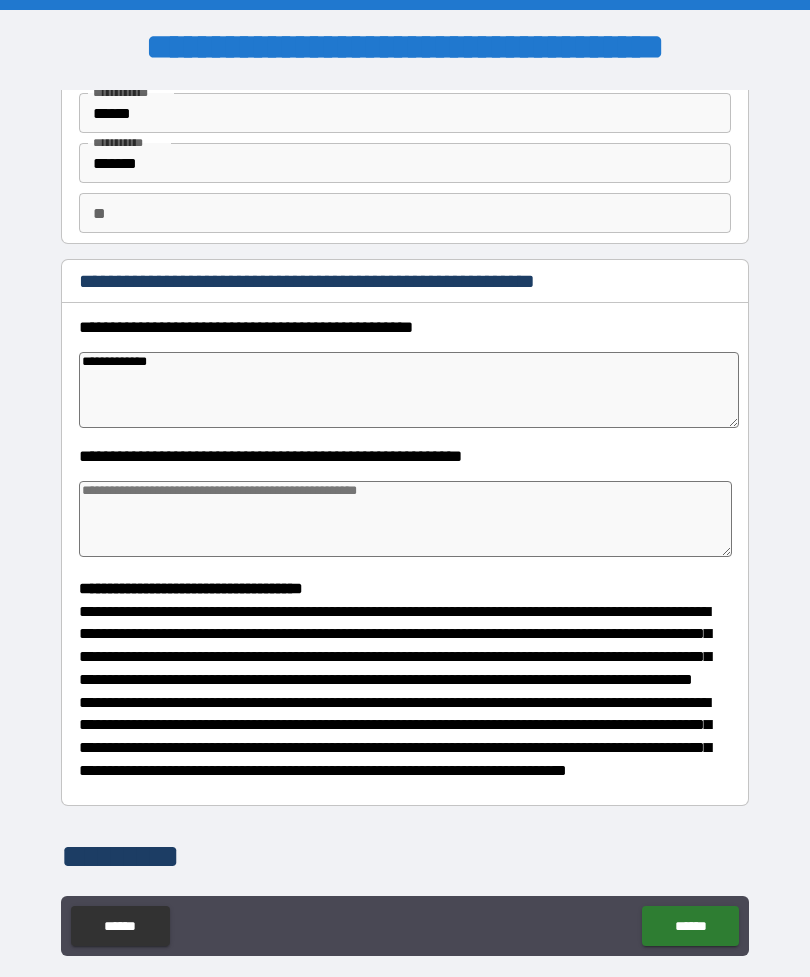 type on "**********" 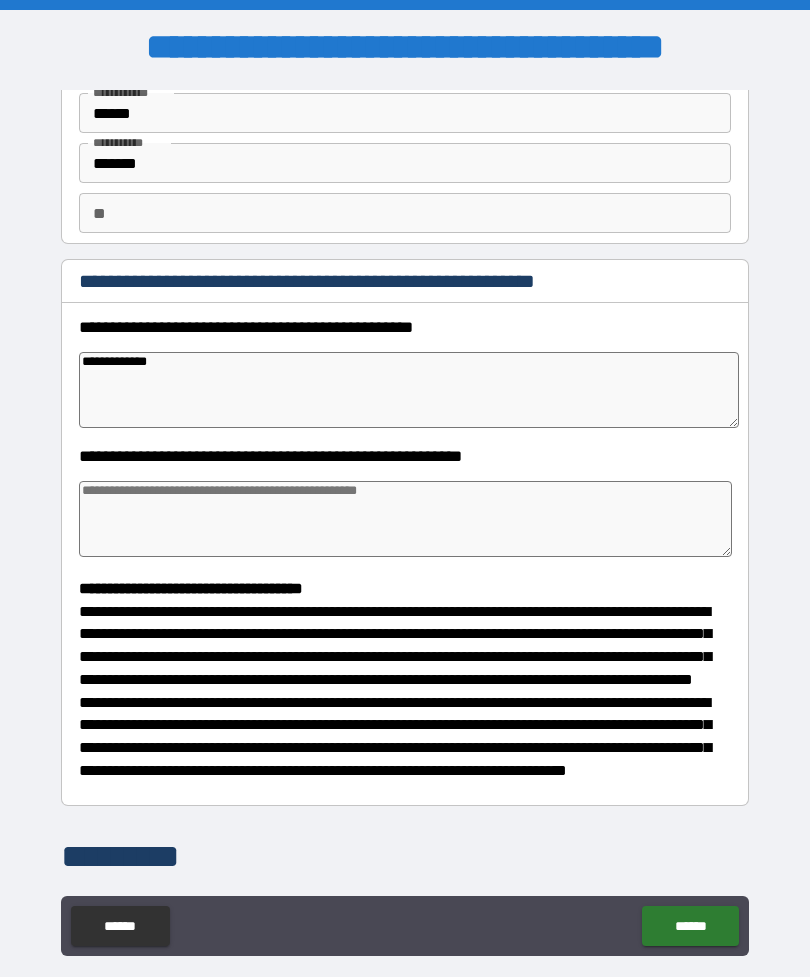 type on "*" 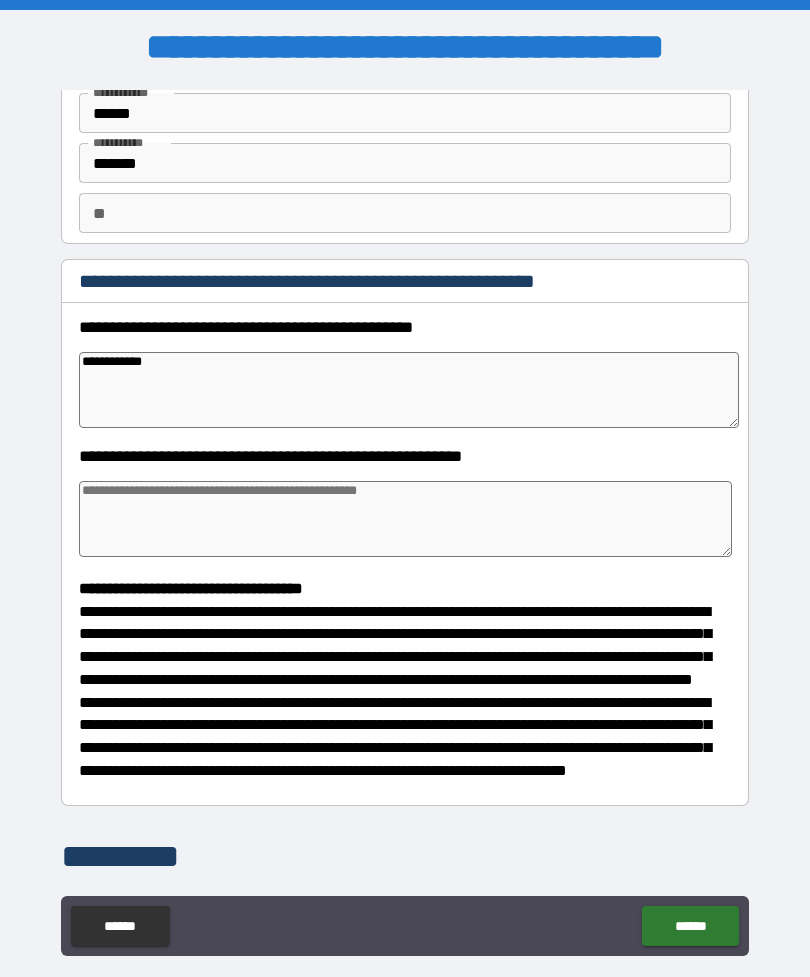 type on "**********" 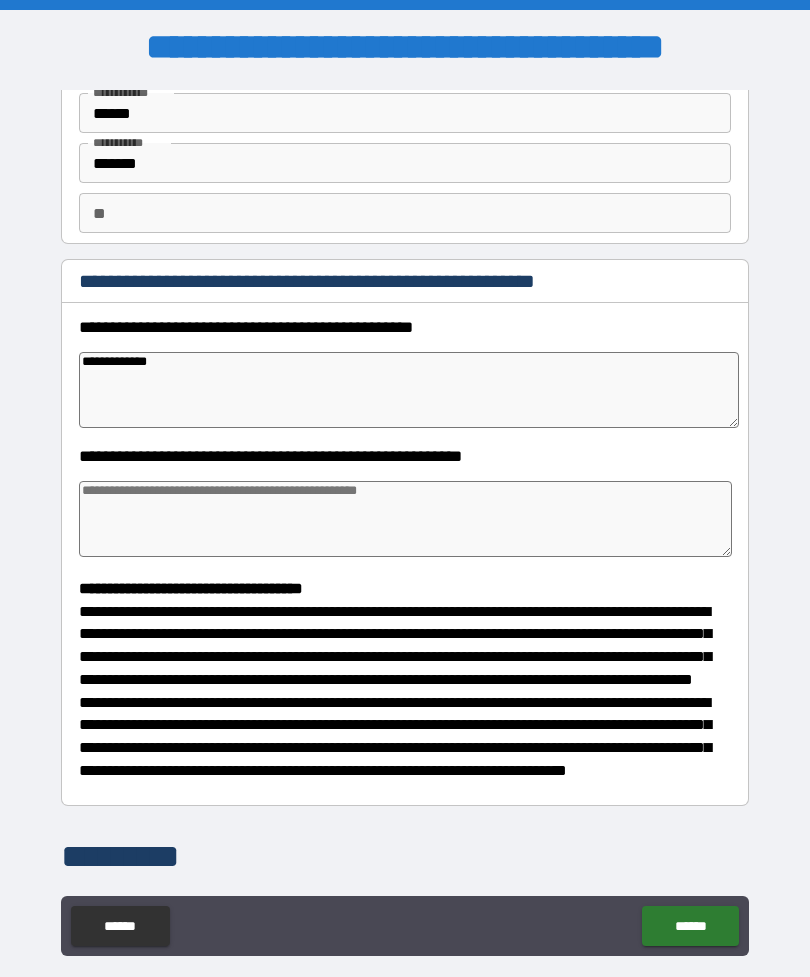 type on "*" 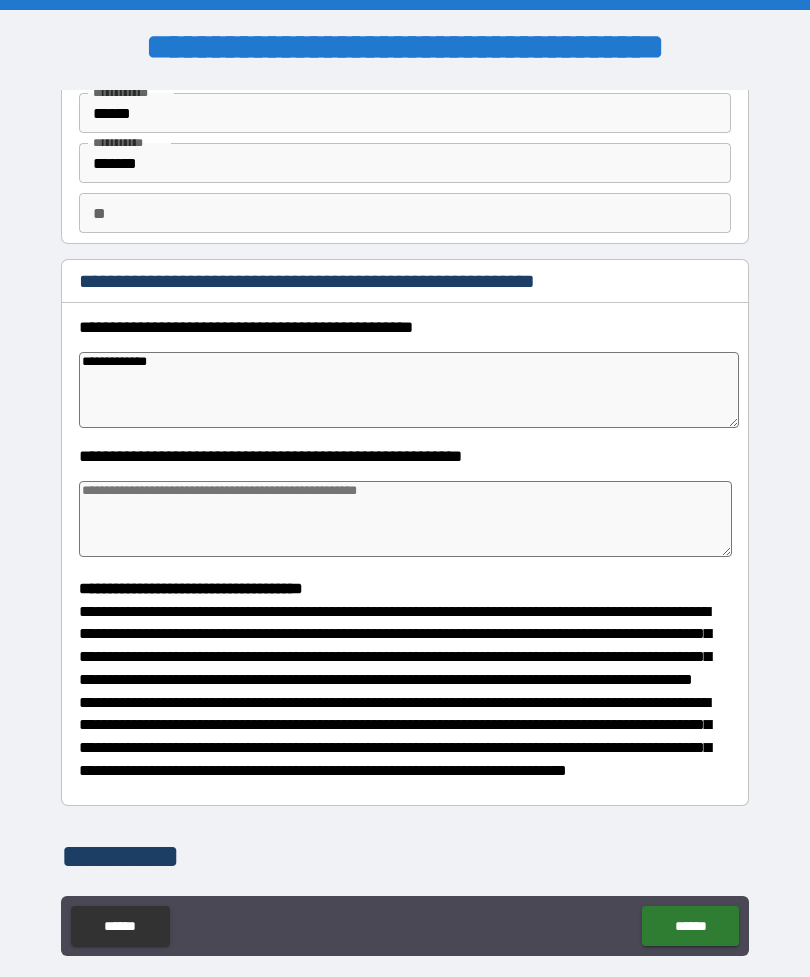 type on "*" 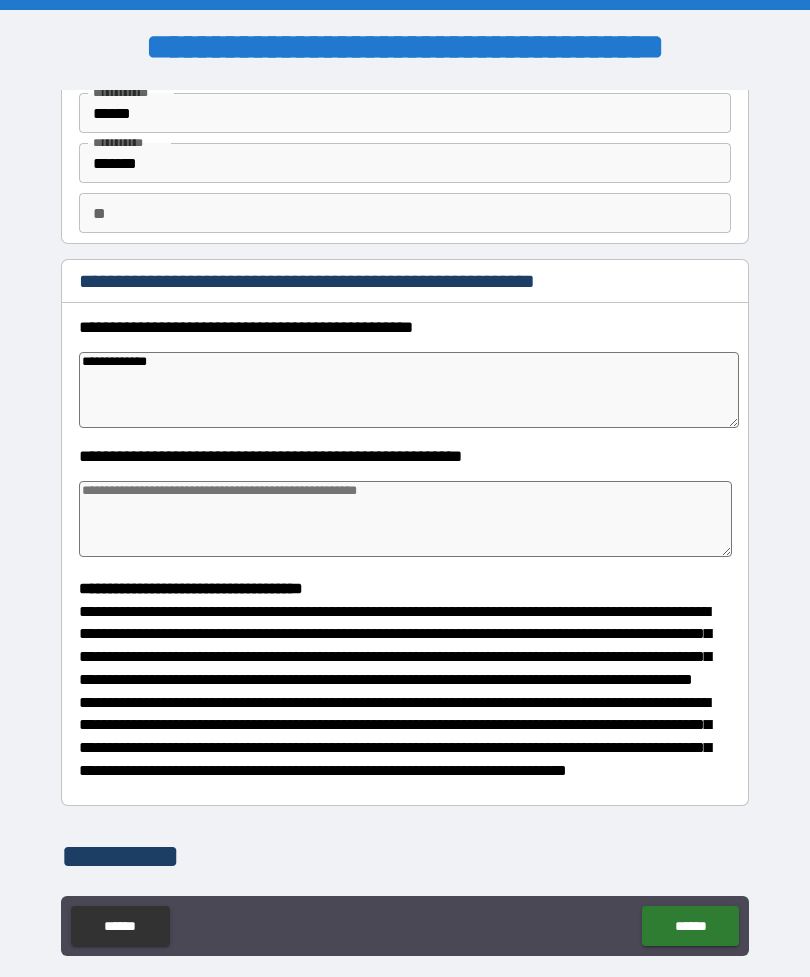 type on "**********" 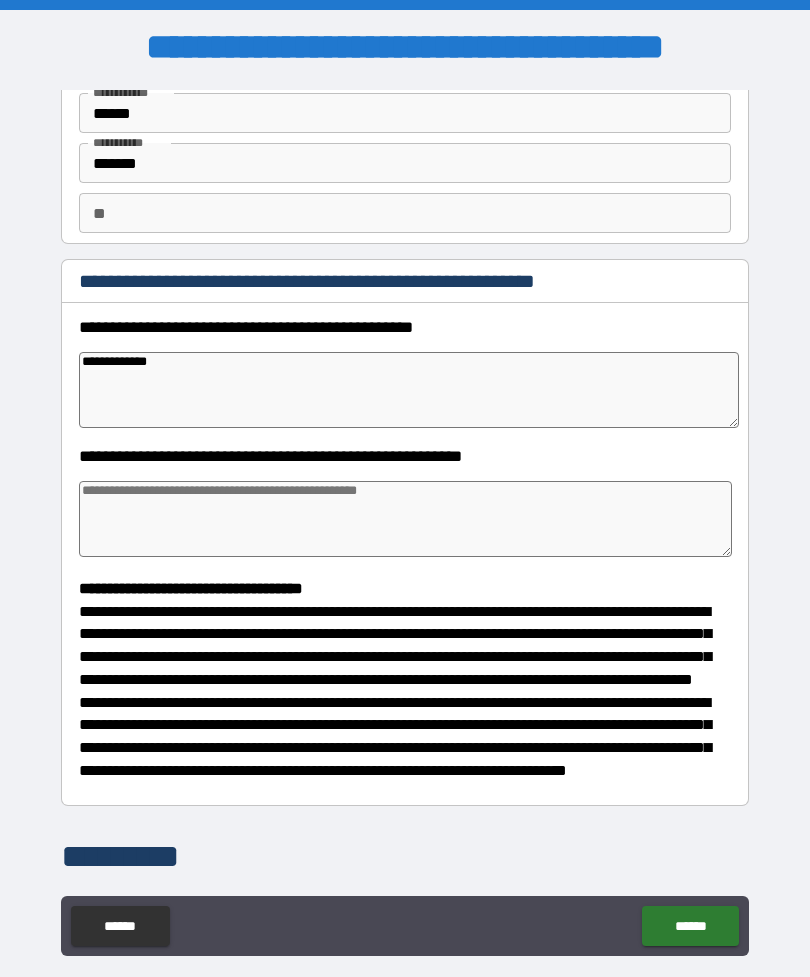 type on "*" 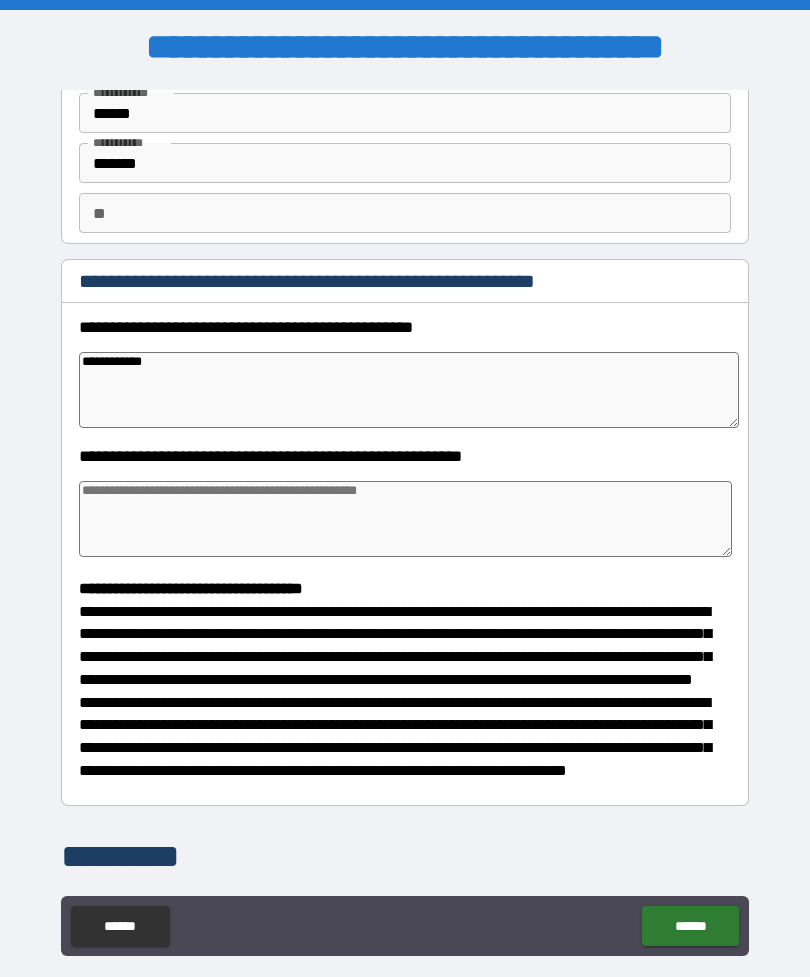 type on "**********" 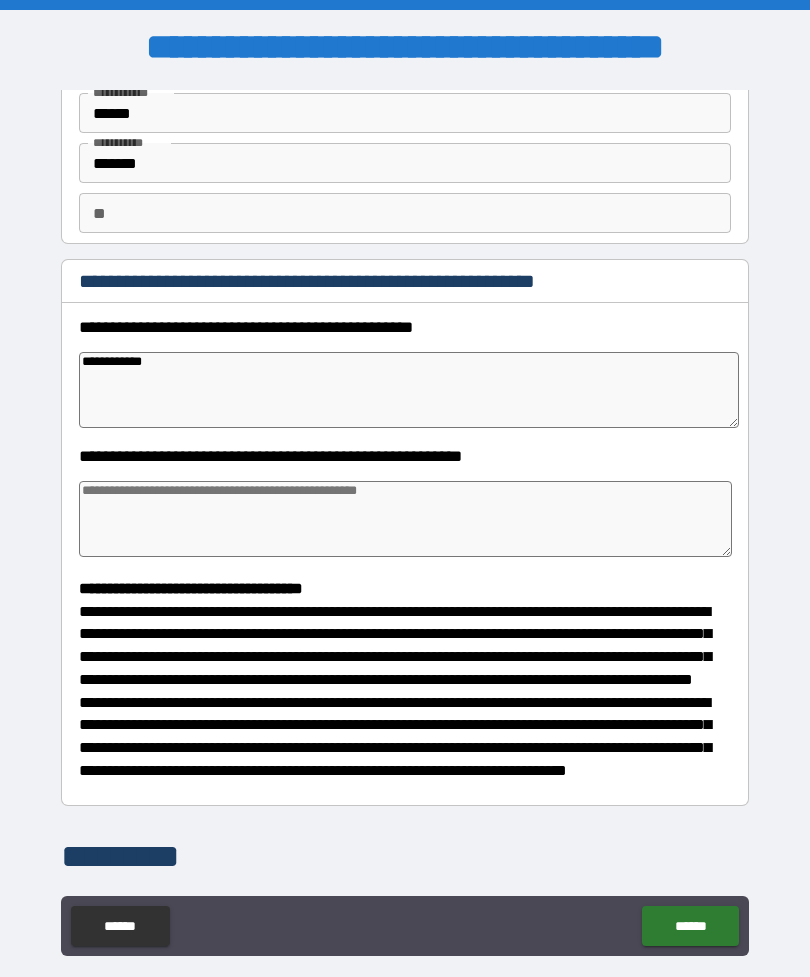 type on "*" 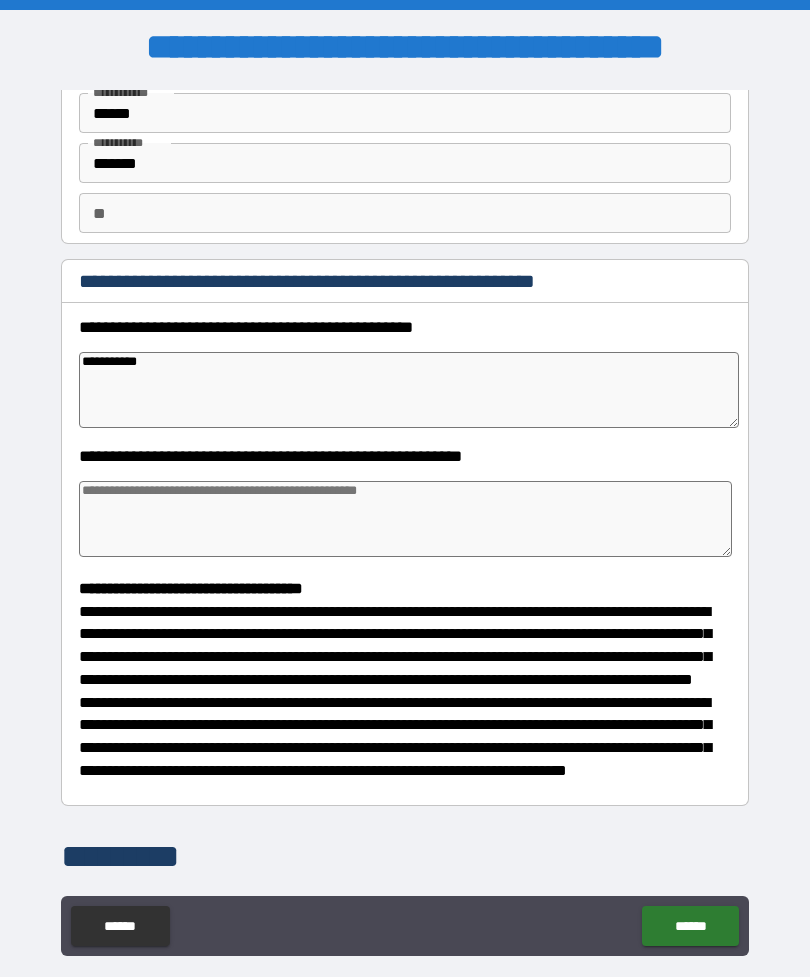 type on "*" 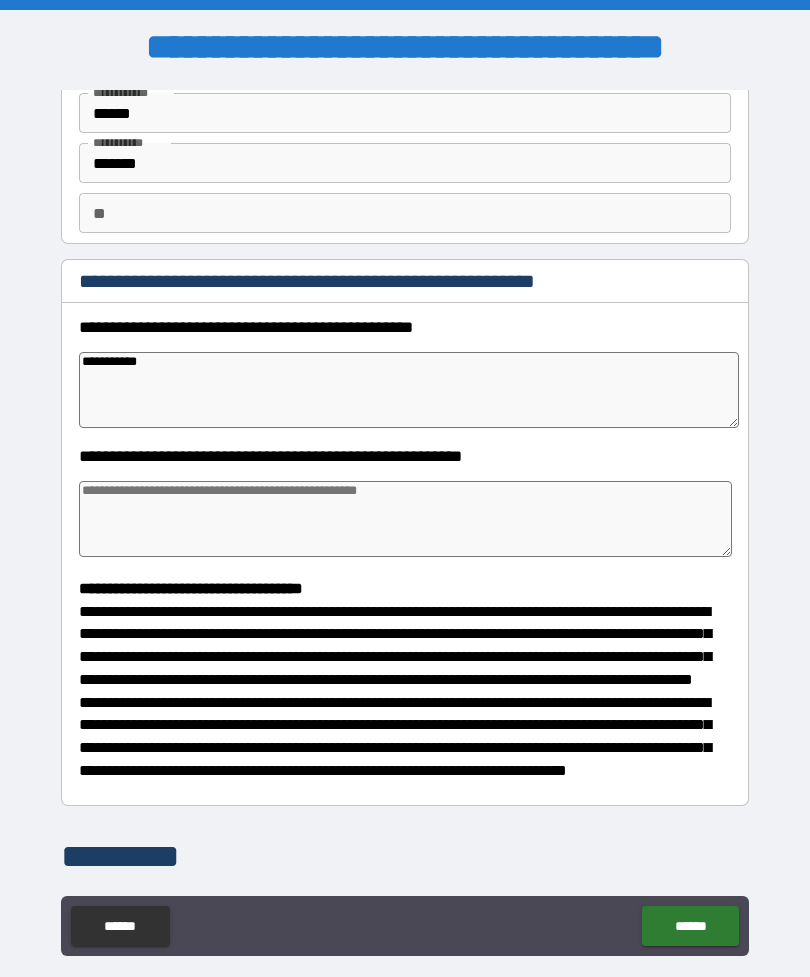 type on "**********" 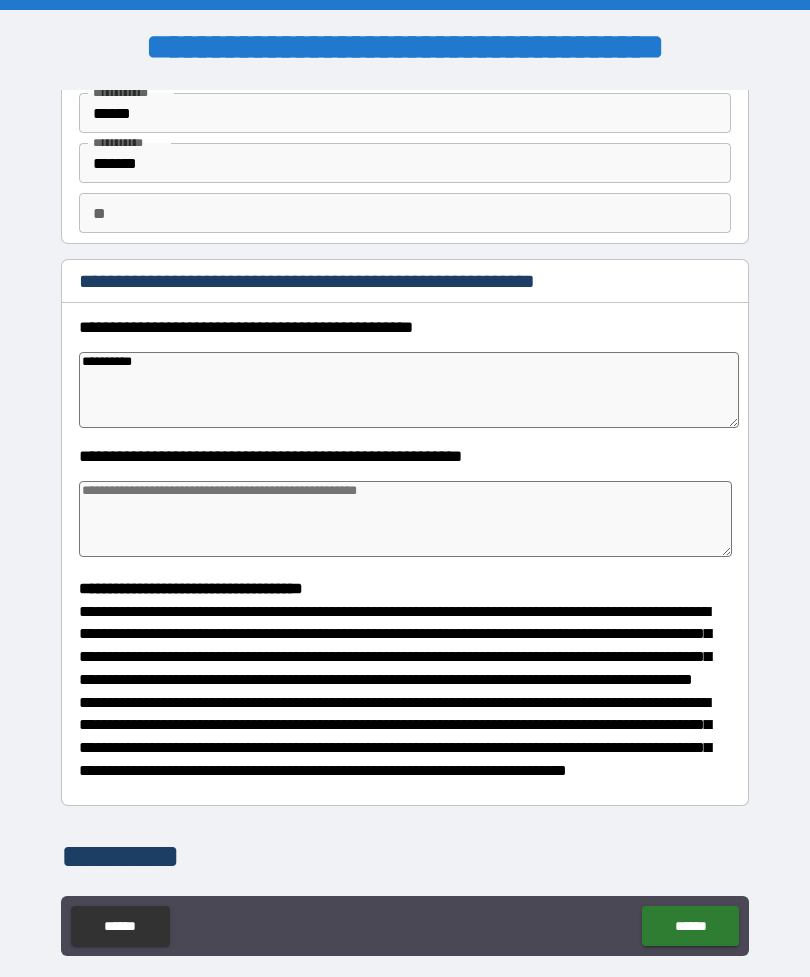 type on "*" 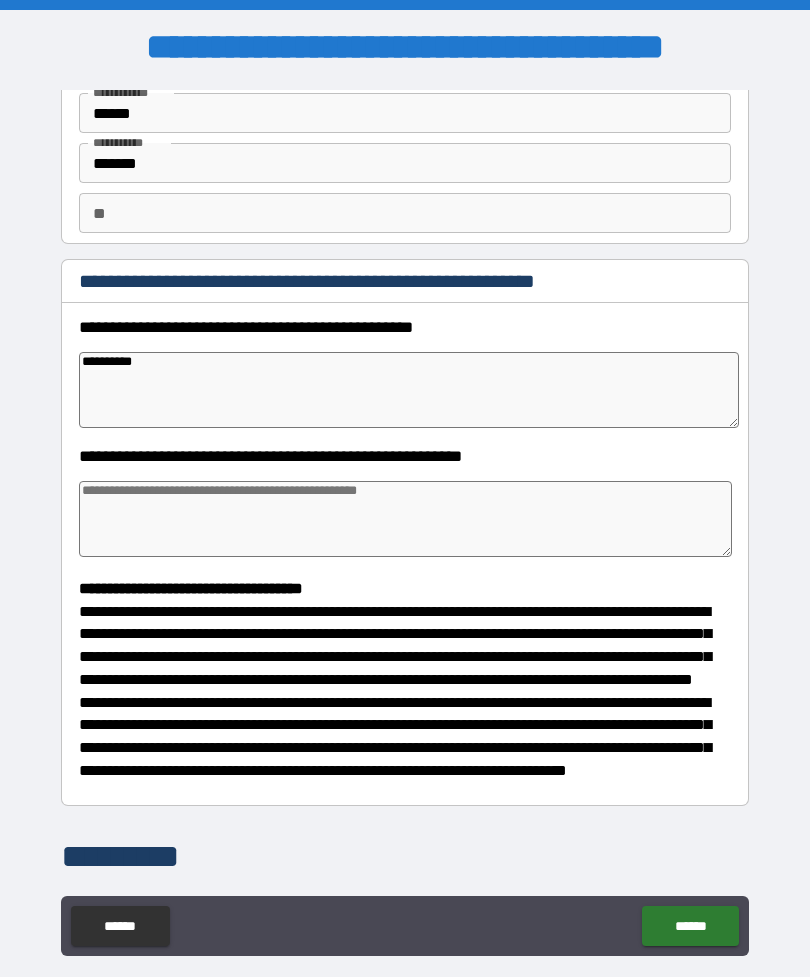 type on "*" 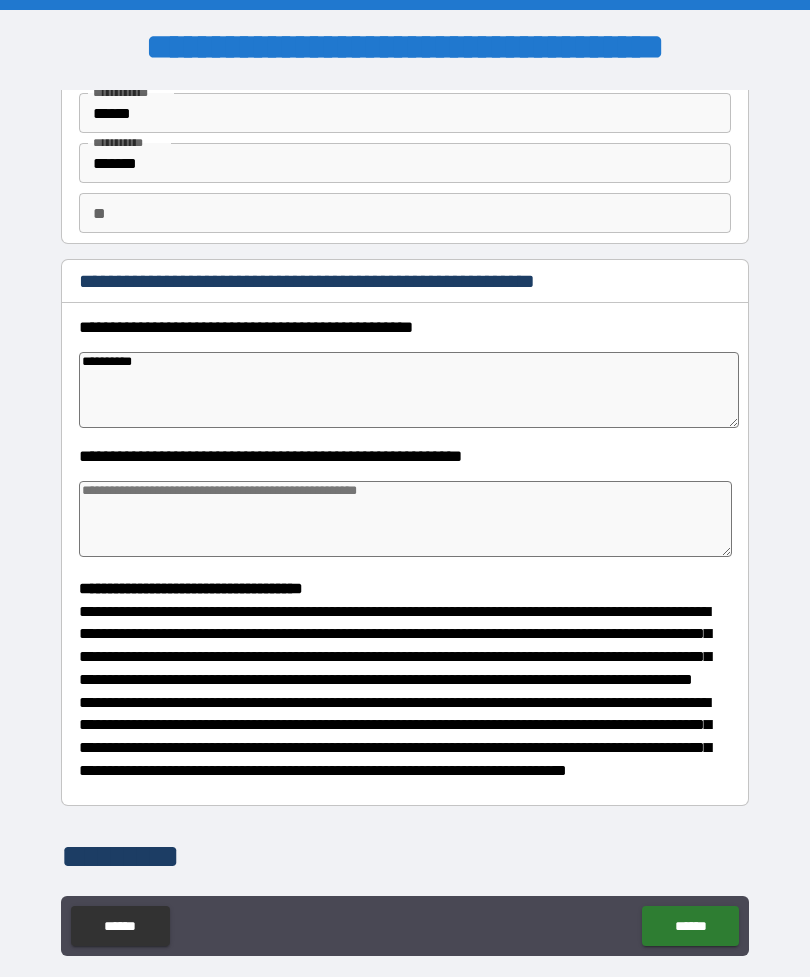 type on "*" 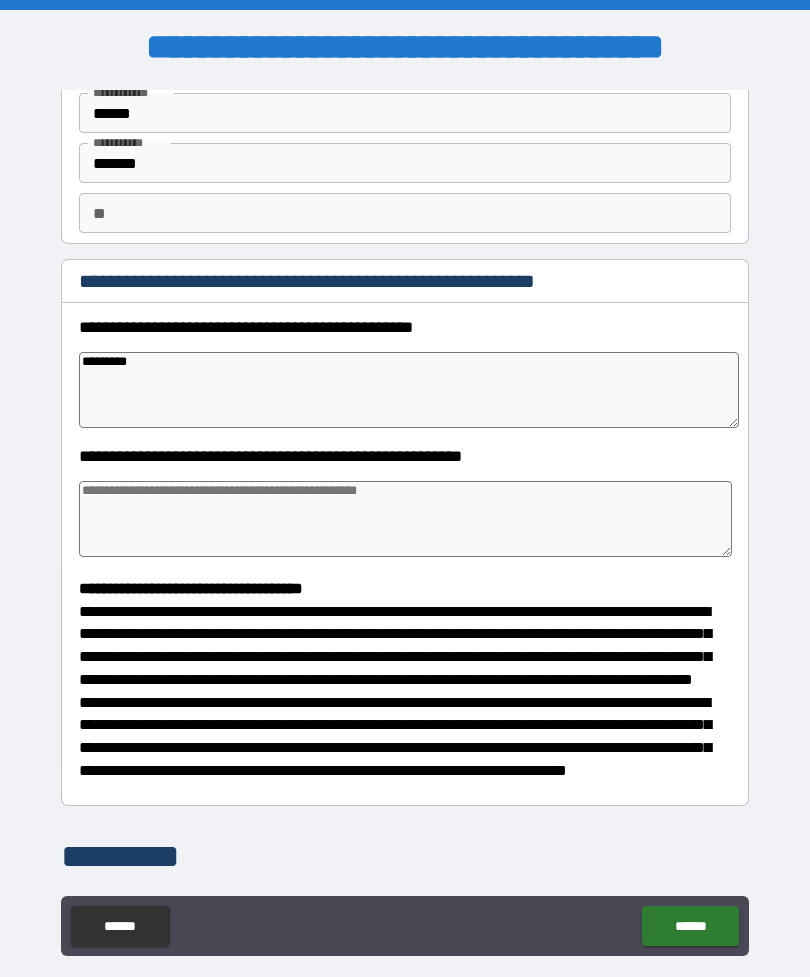 type on "********" 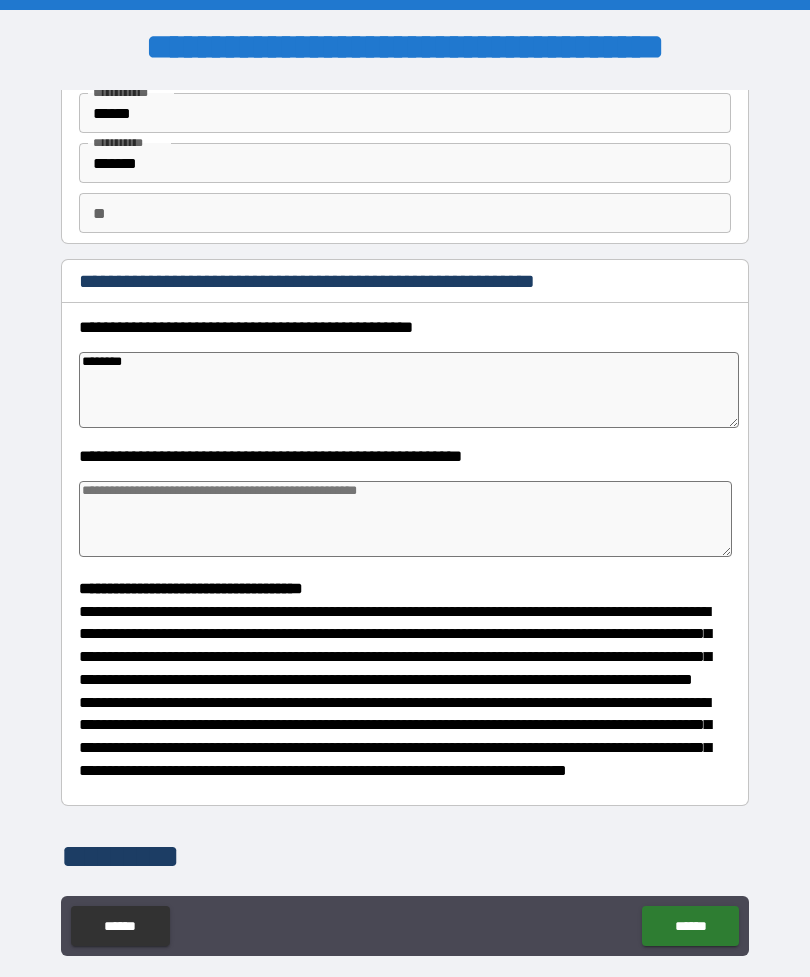 type on "*" 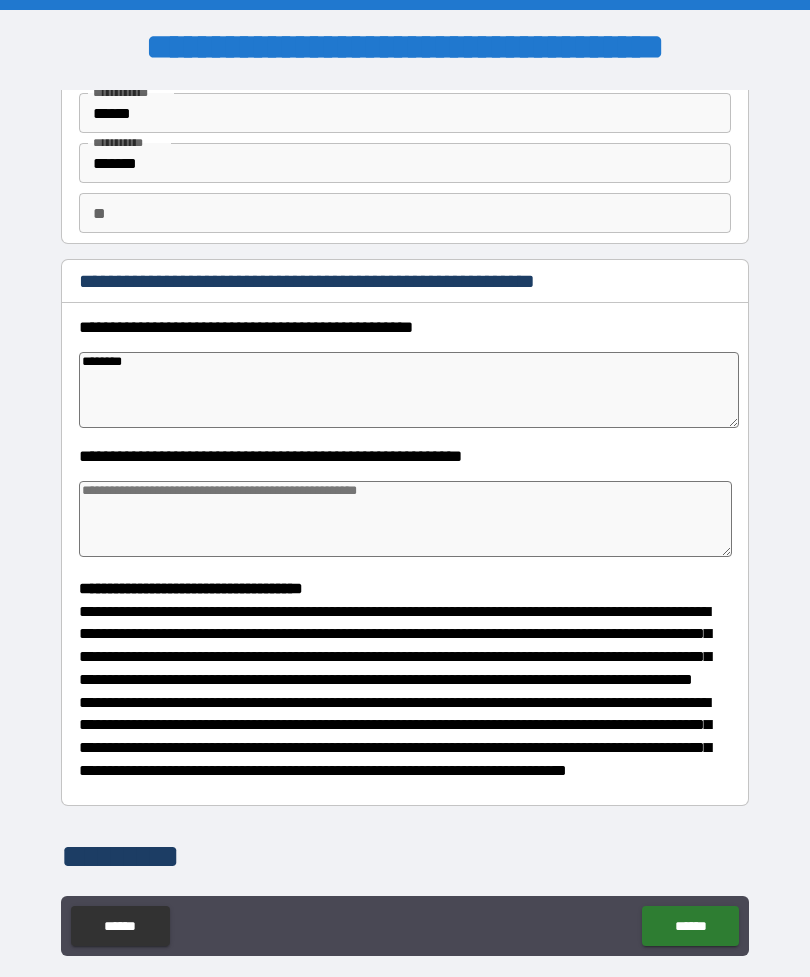 type on "*" 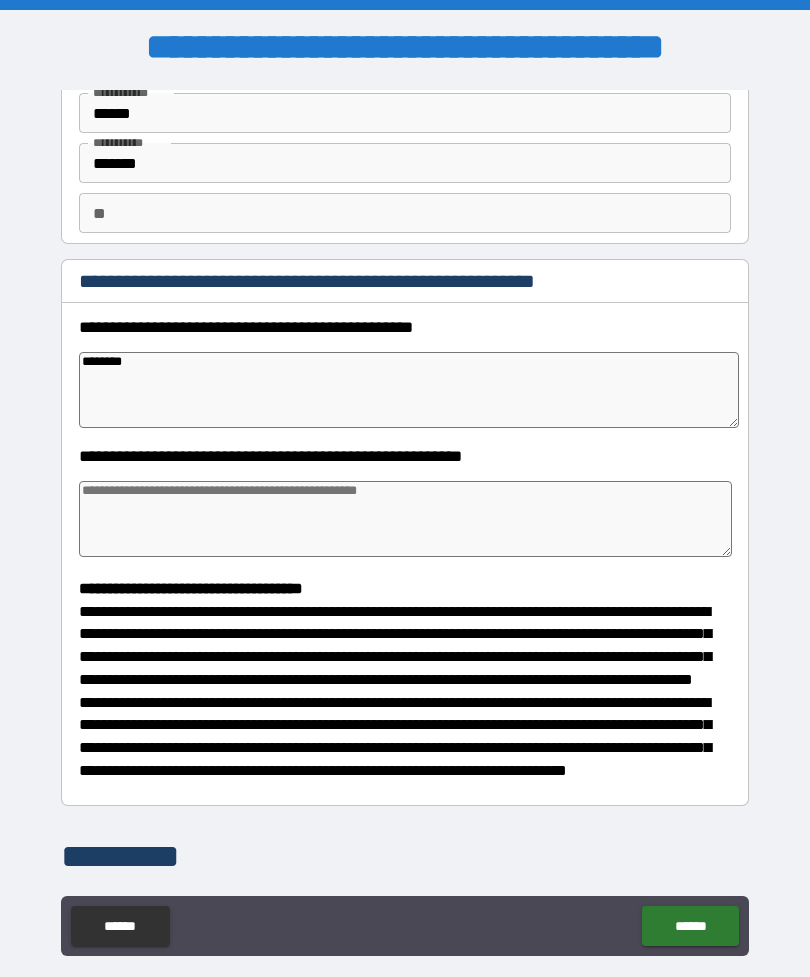 type on "*" 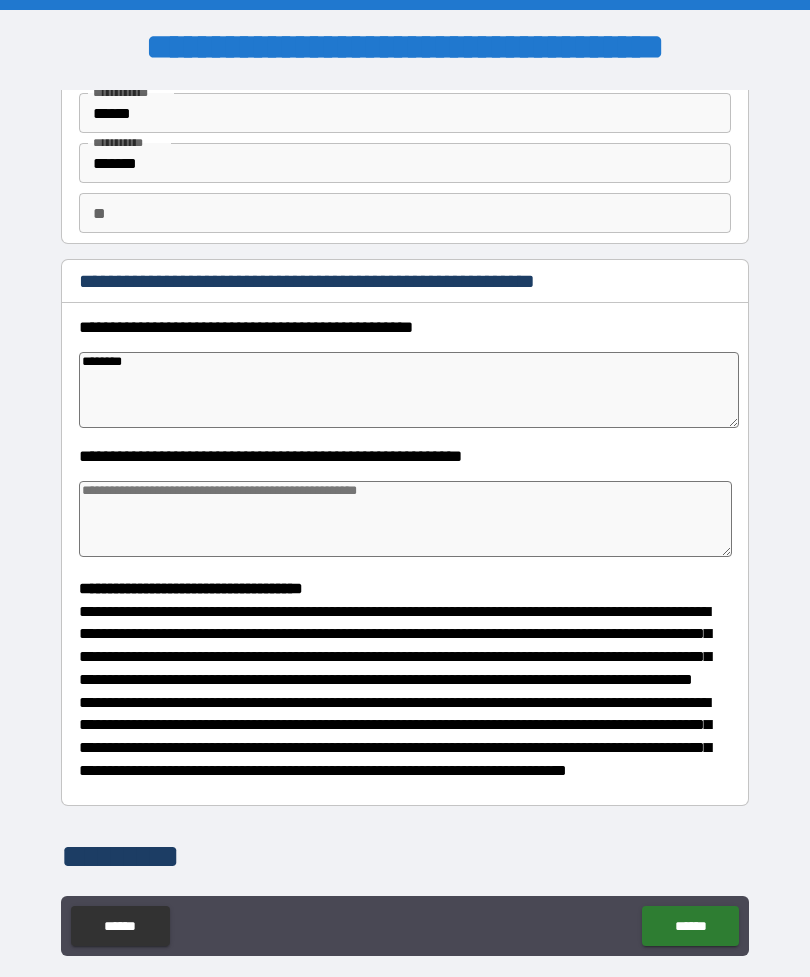 type on "*********" 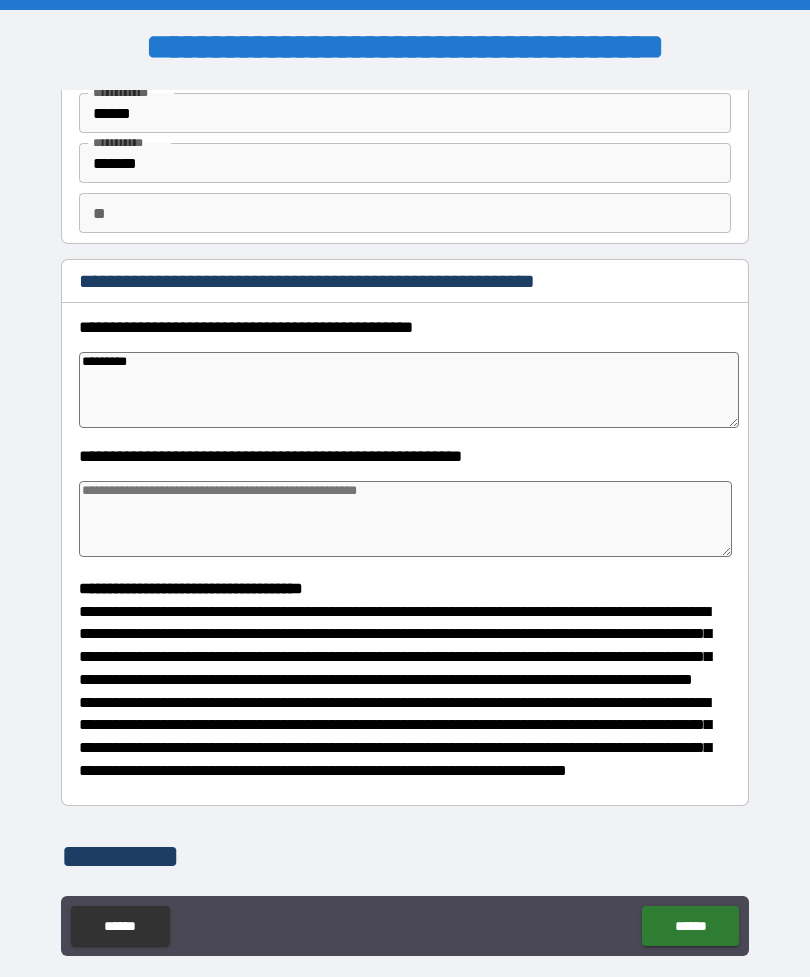 type on "*" 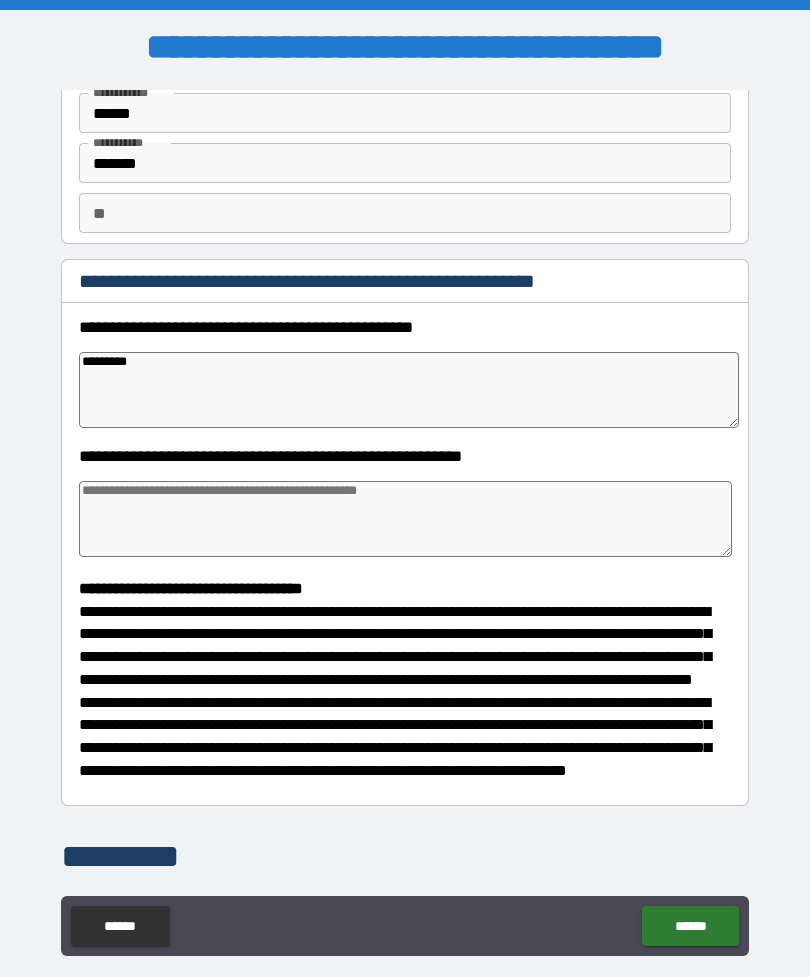 type on "*" 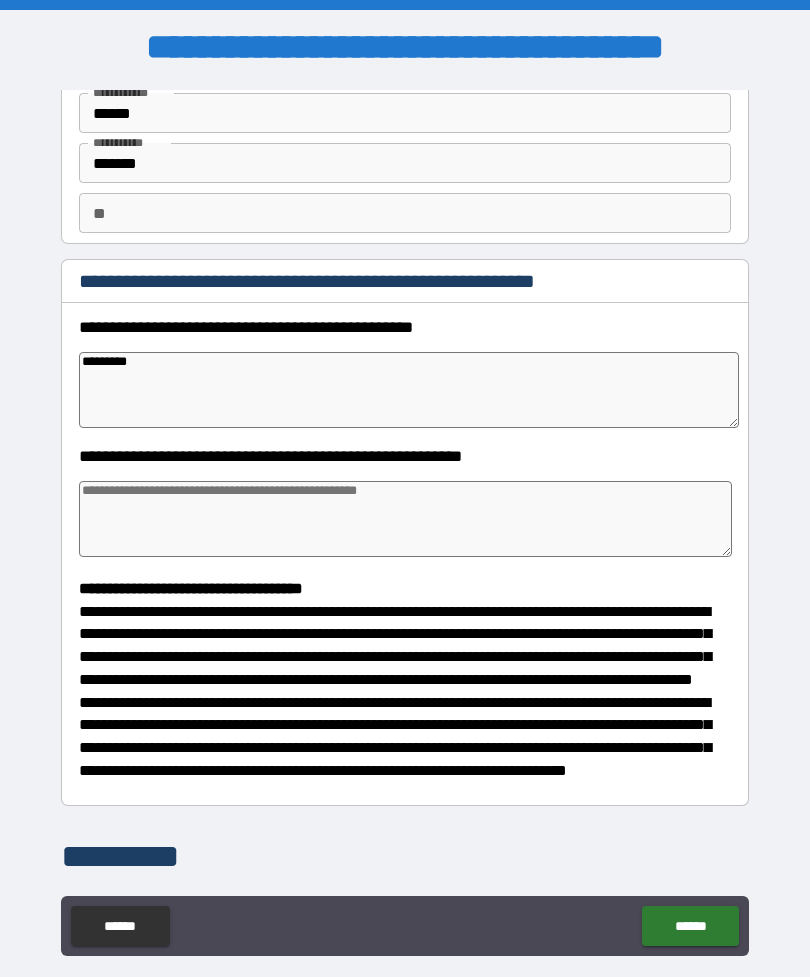 type on "*" 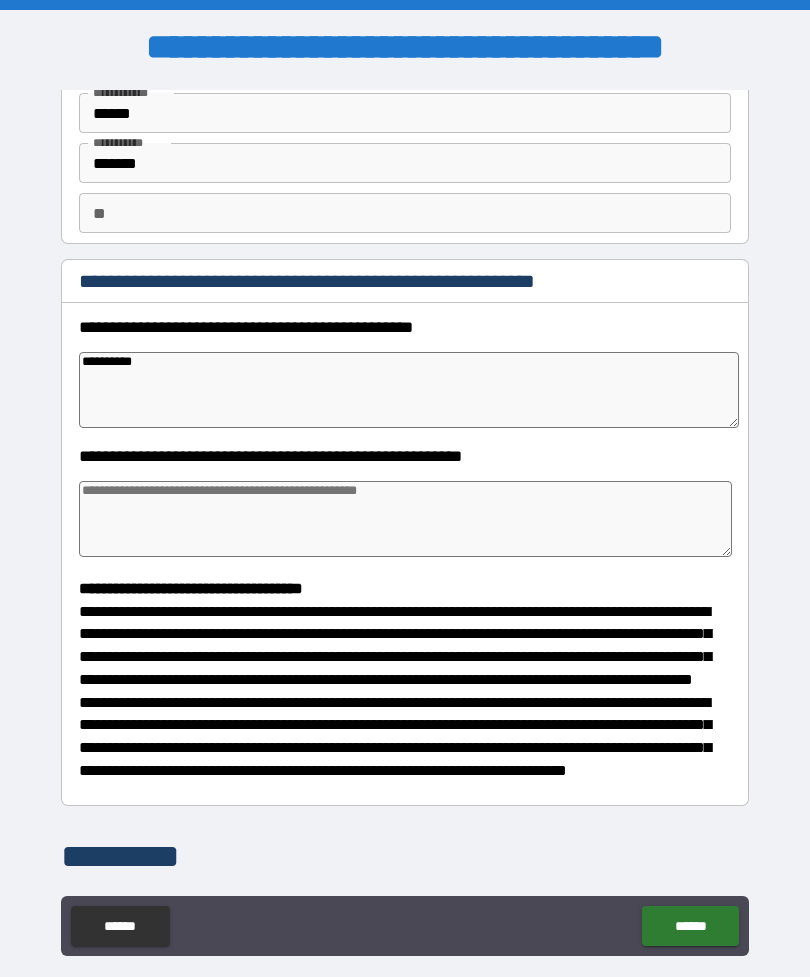 type on "*" 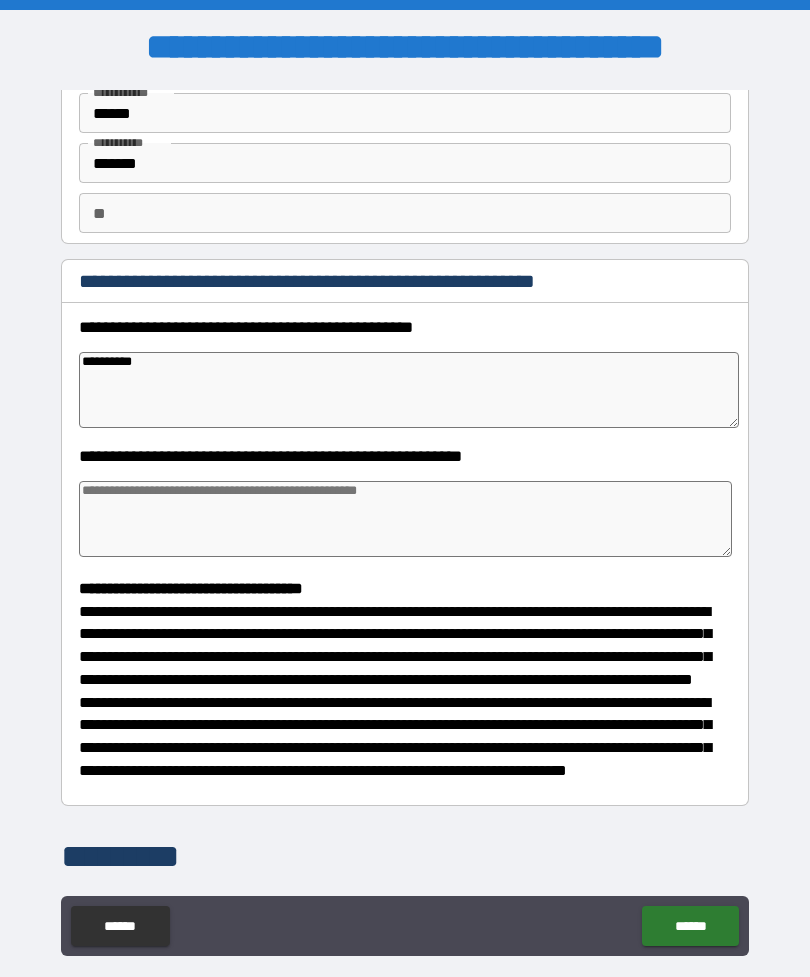 type on "**********" 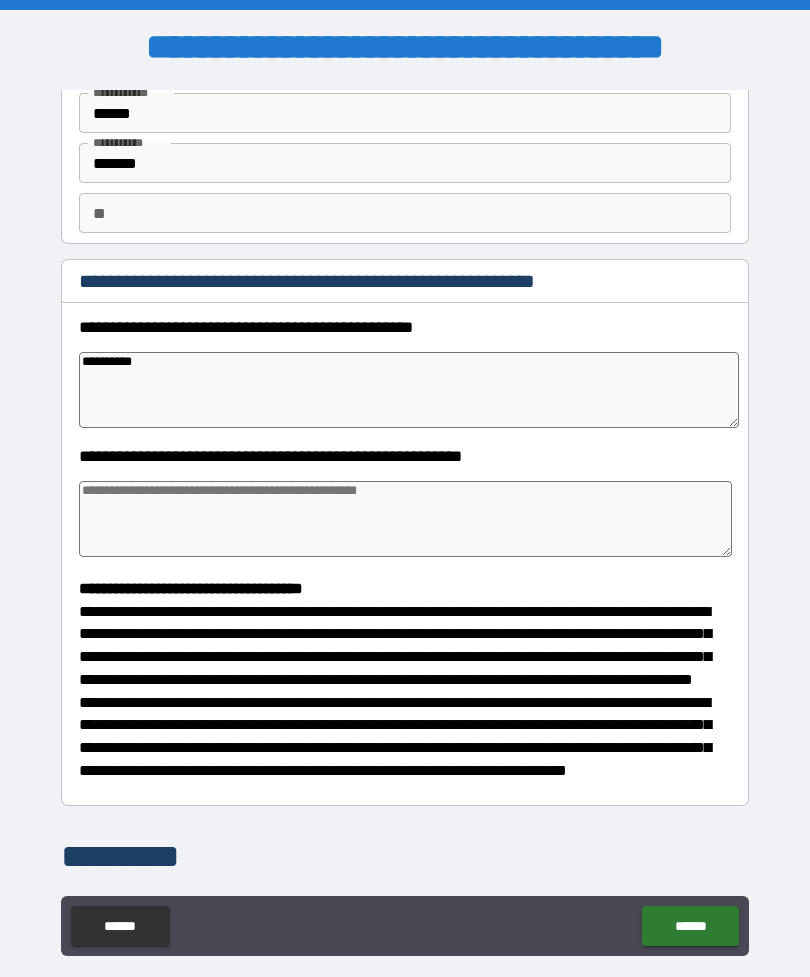type on "*" 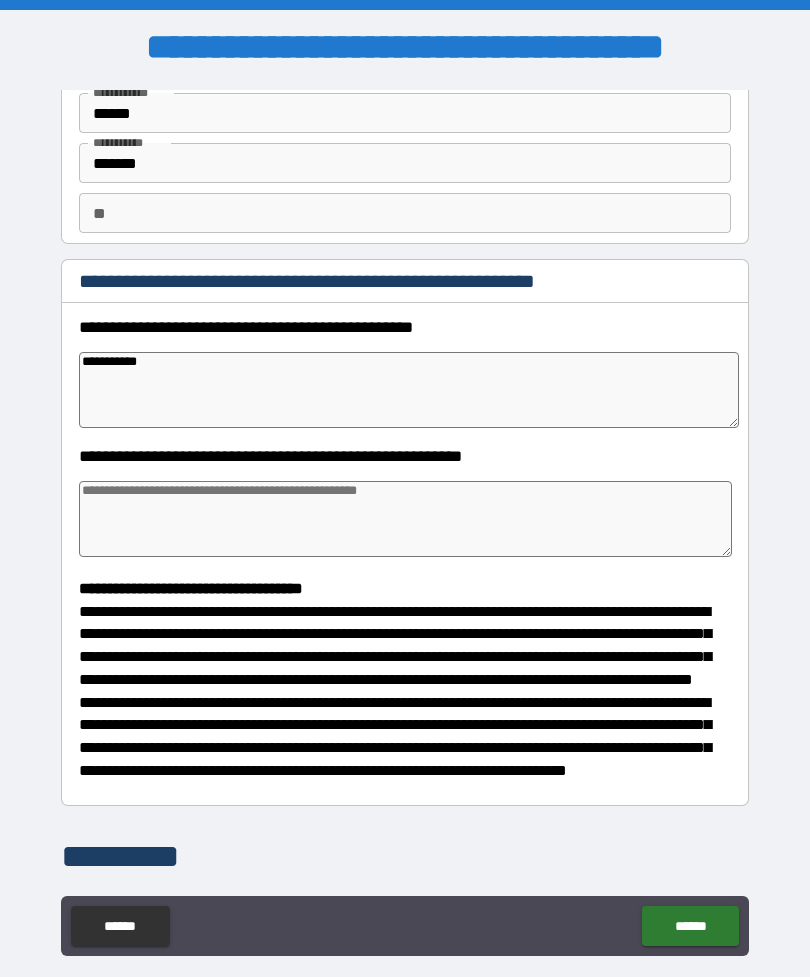 type on "*" 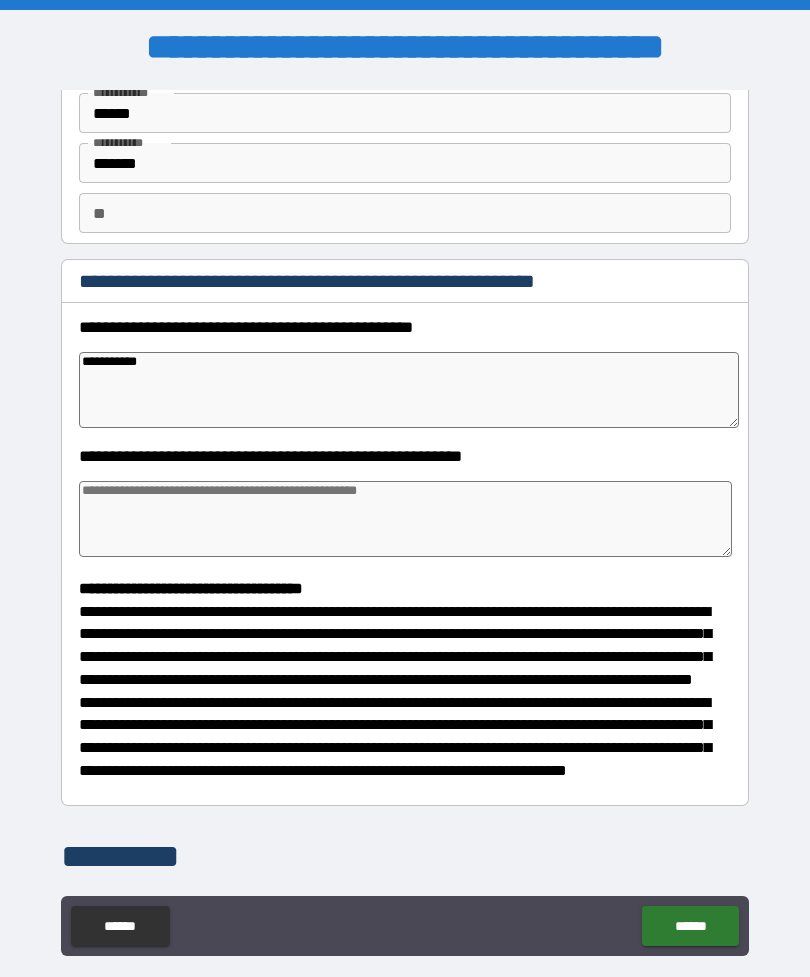 type on "*" 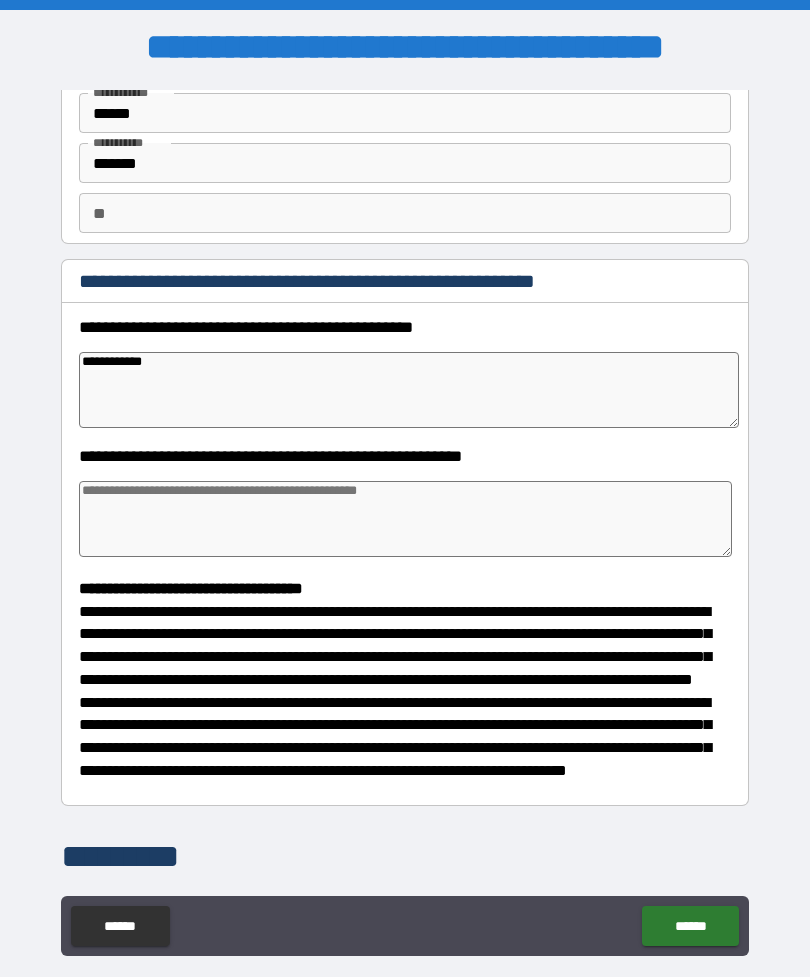 type on "**********" 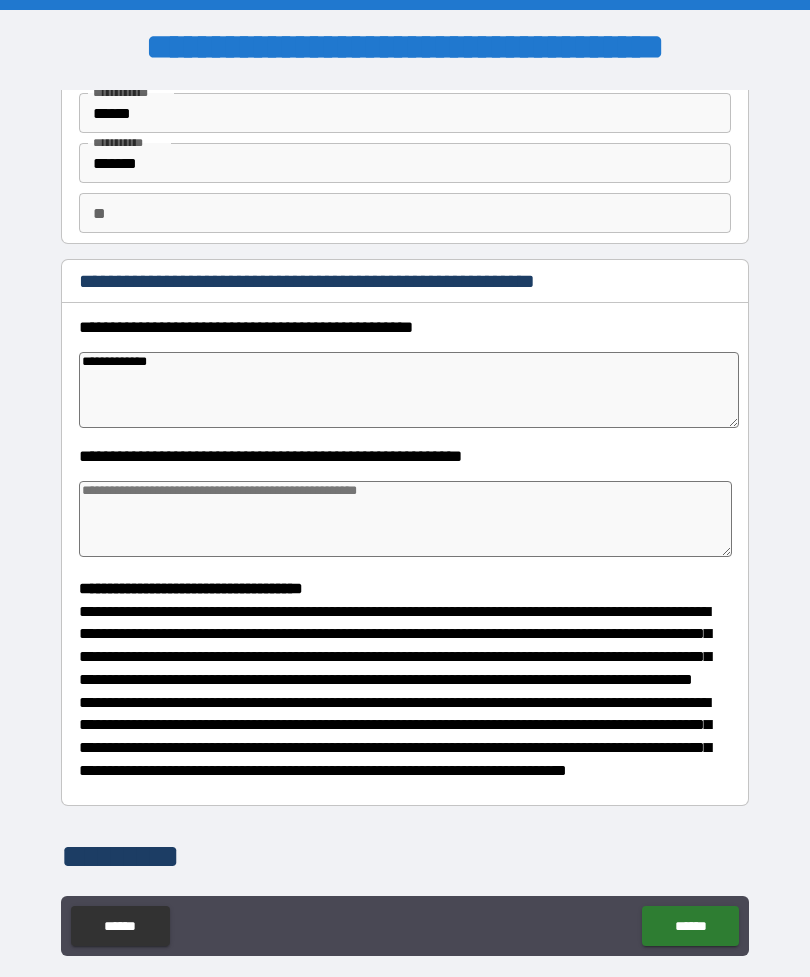 type on "*" 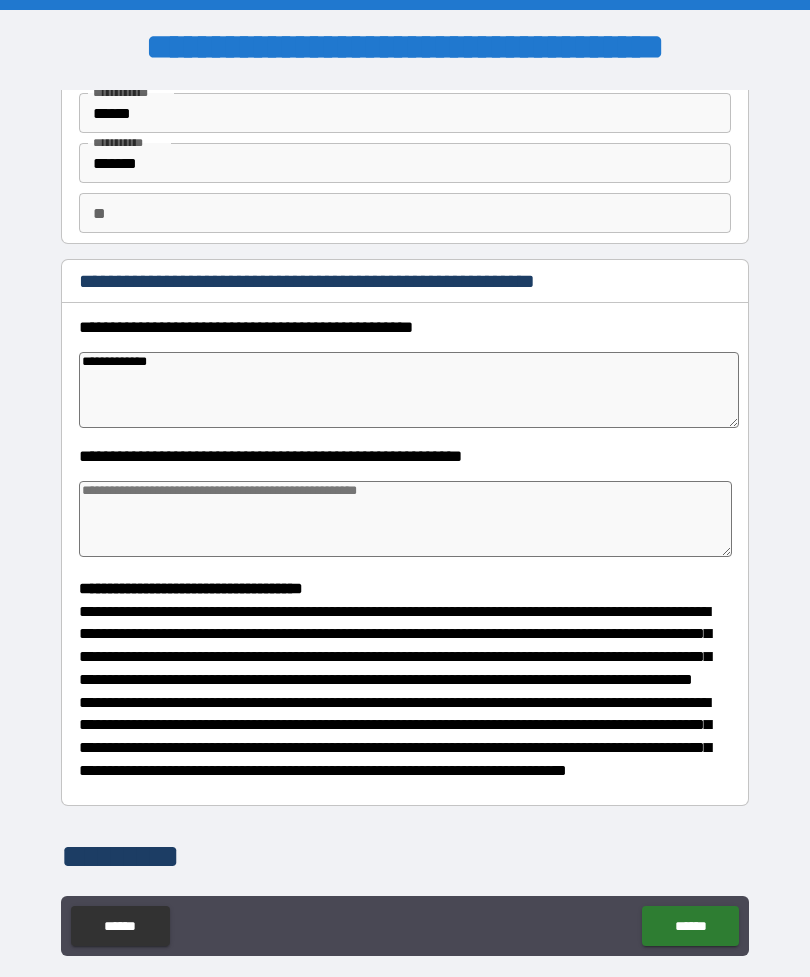 type on "*" 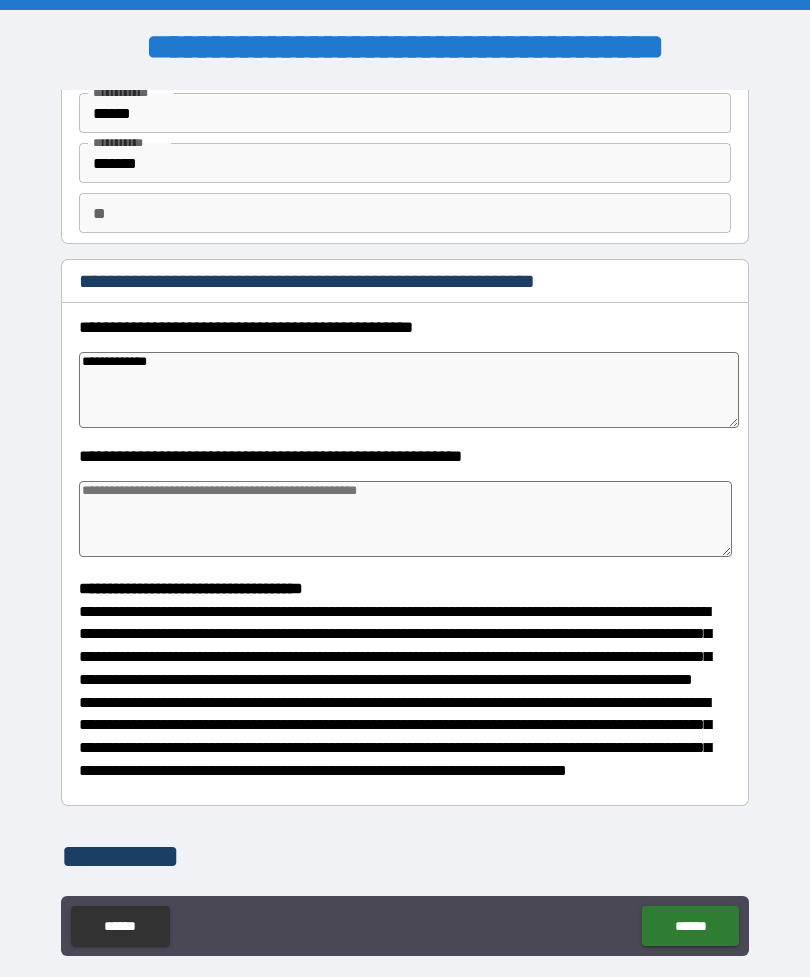 type on "*" 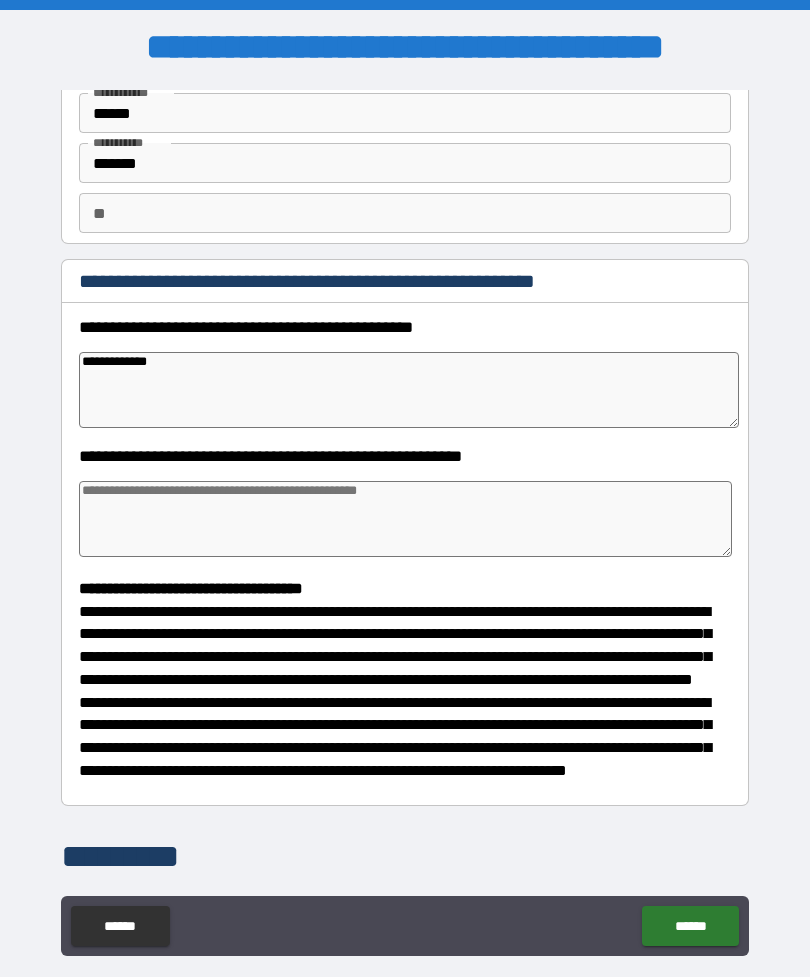 type on "**********" 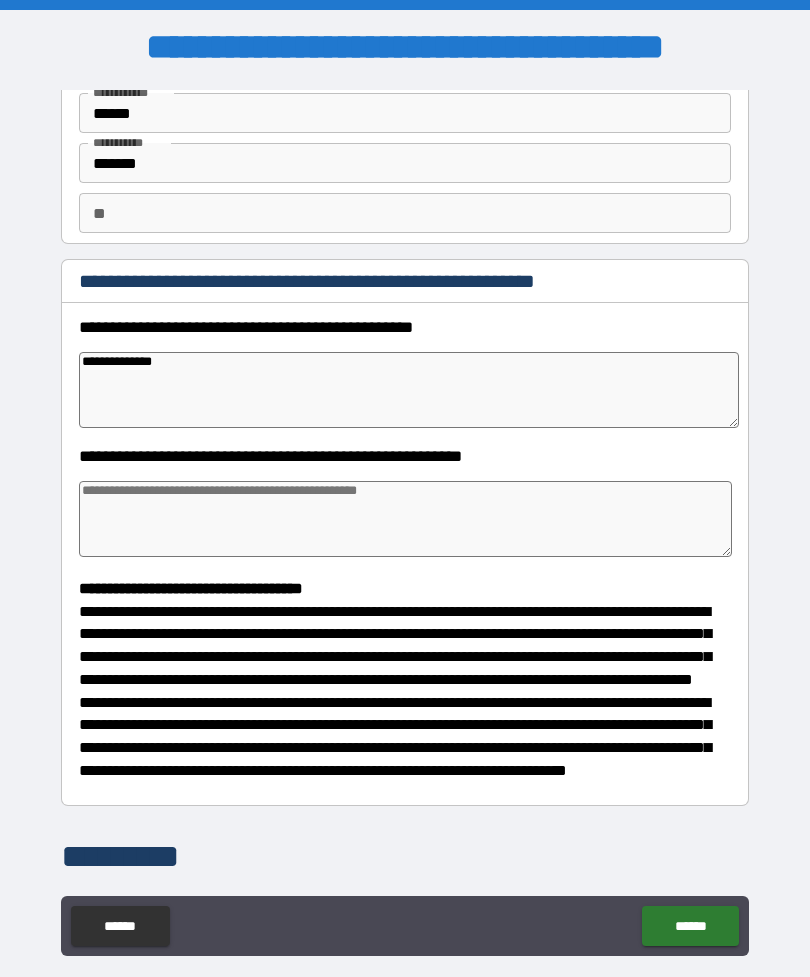 type on "*" 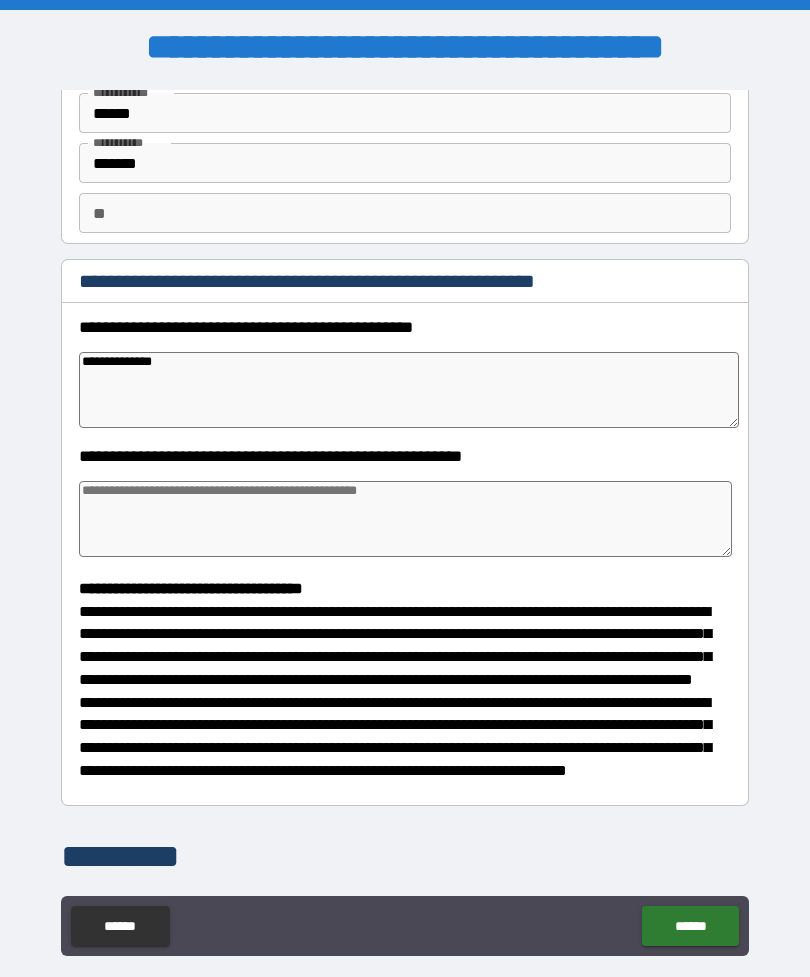 type on "*" 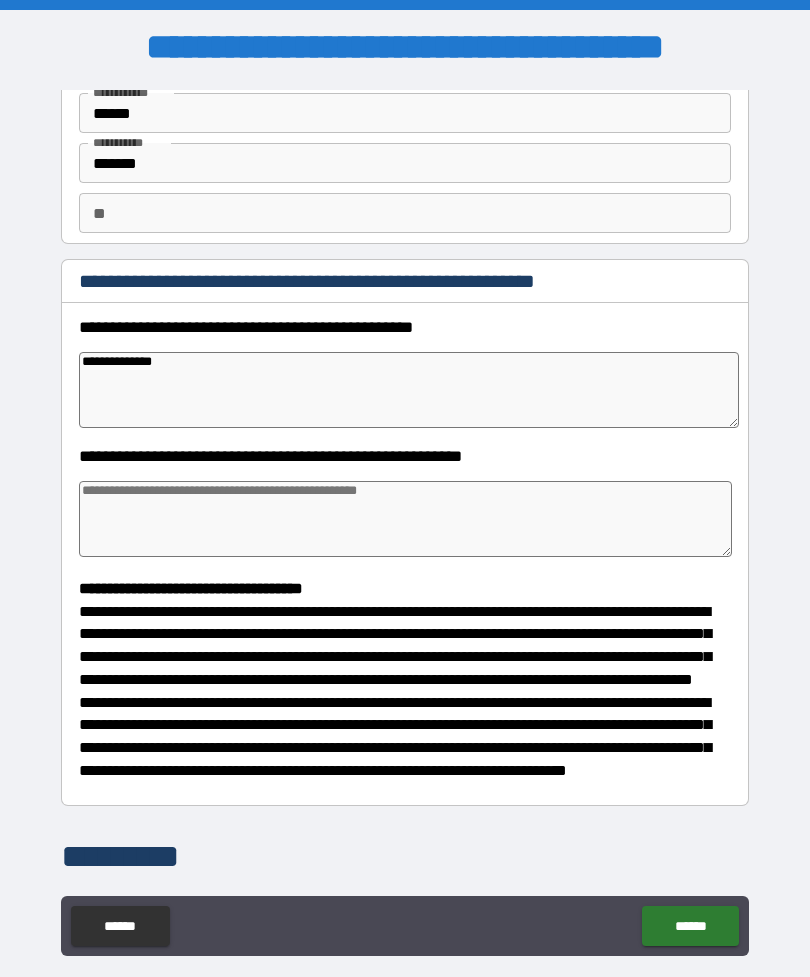 type on "*" 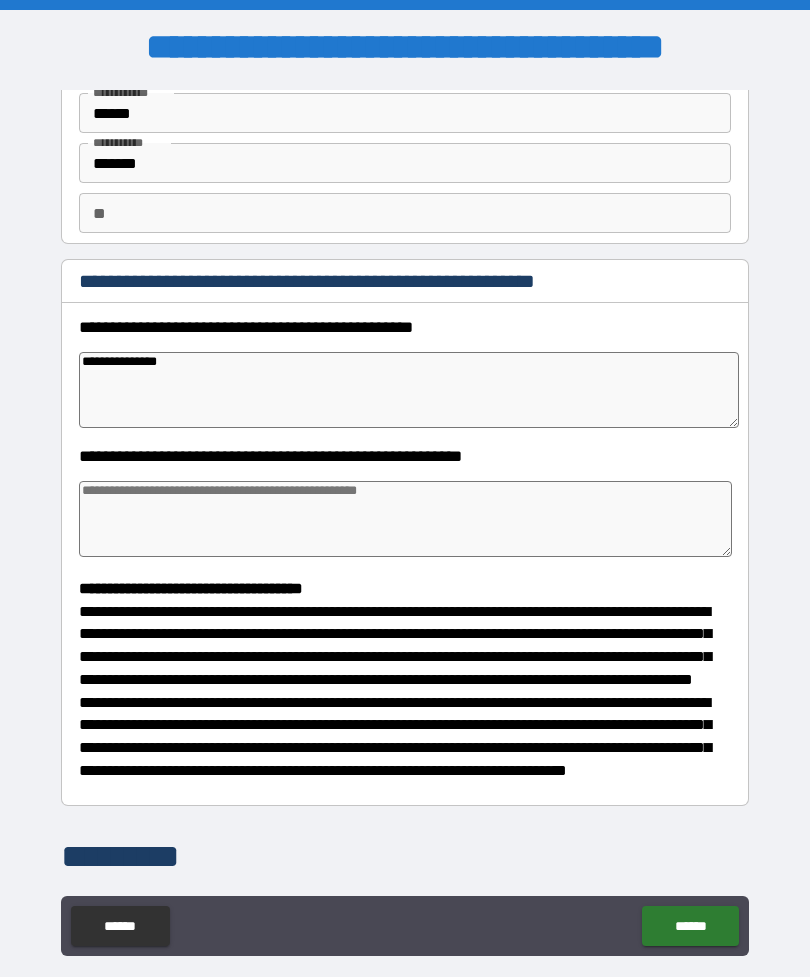 type on "*" 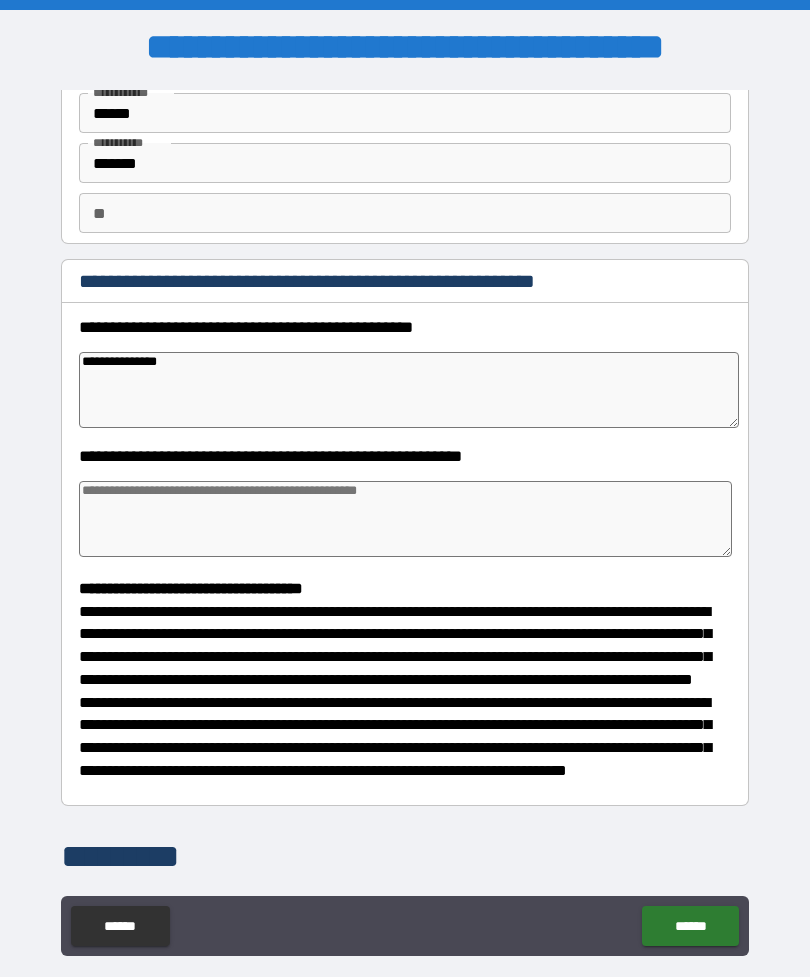 type on "*" 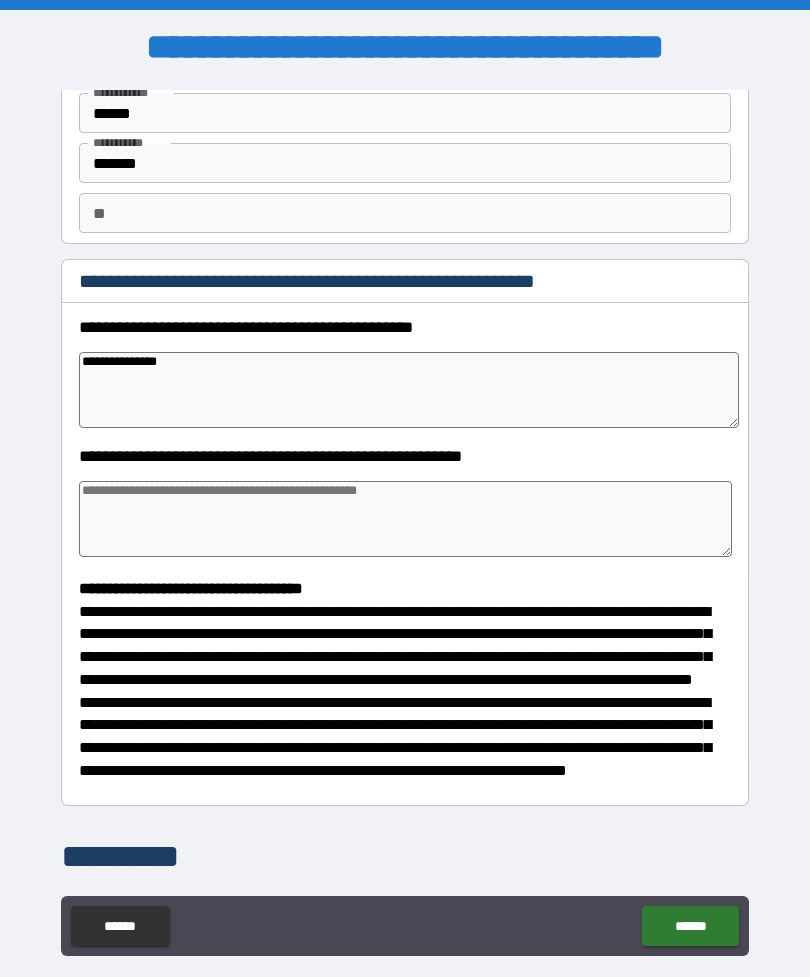 type on "*" 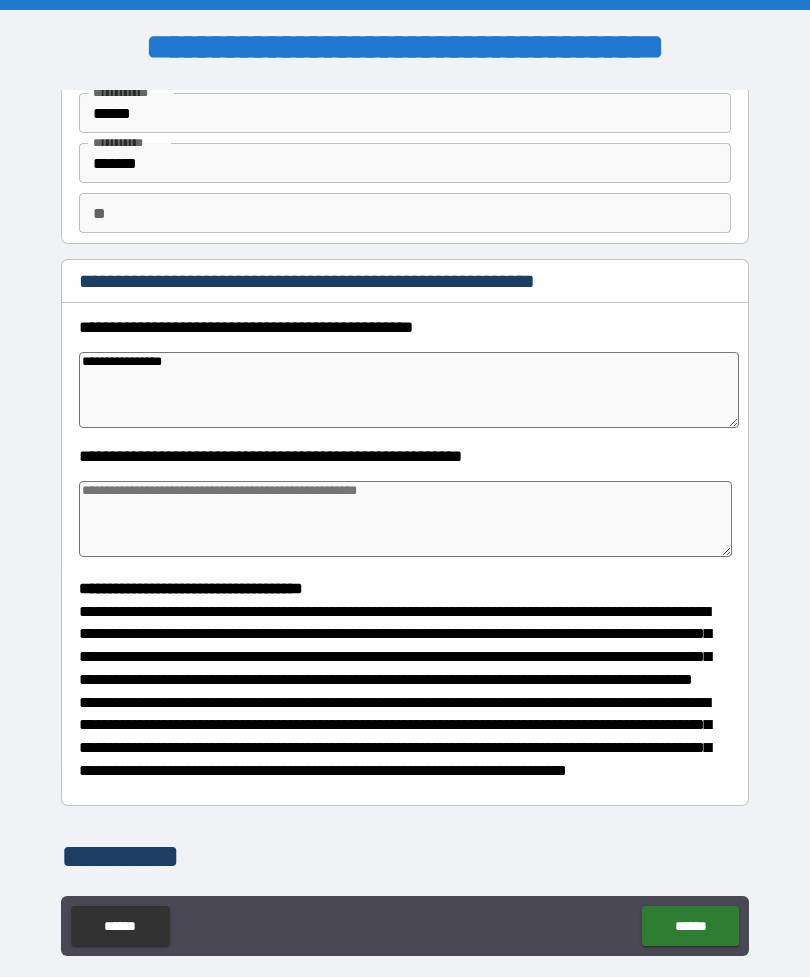 type on "*" 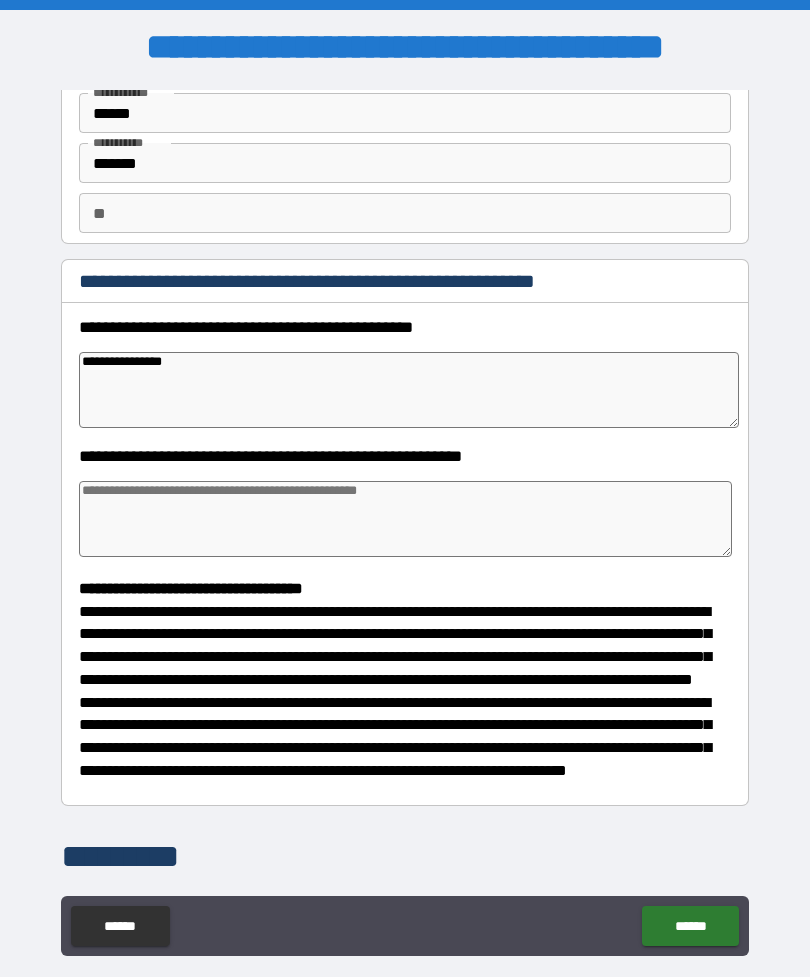 type on "*" 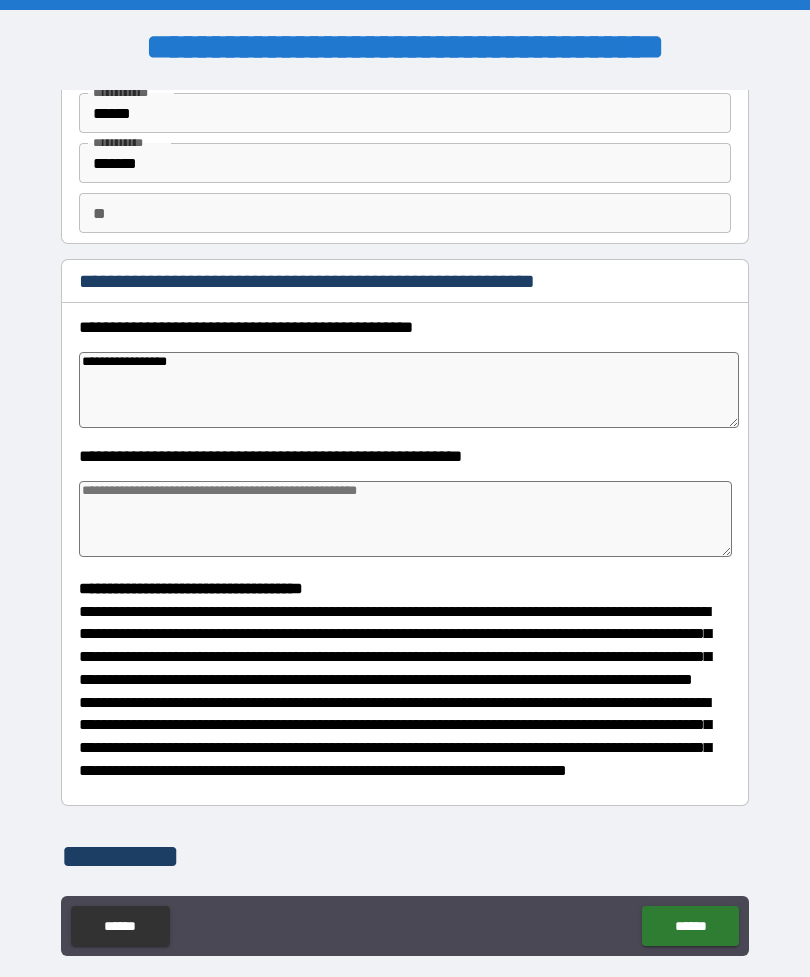 type on "*" 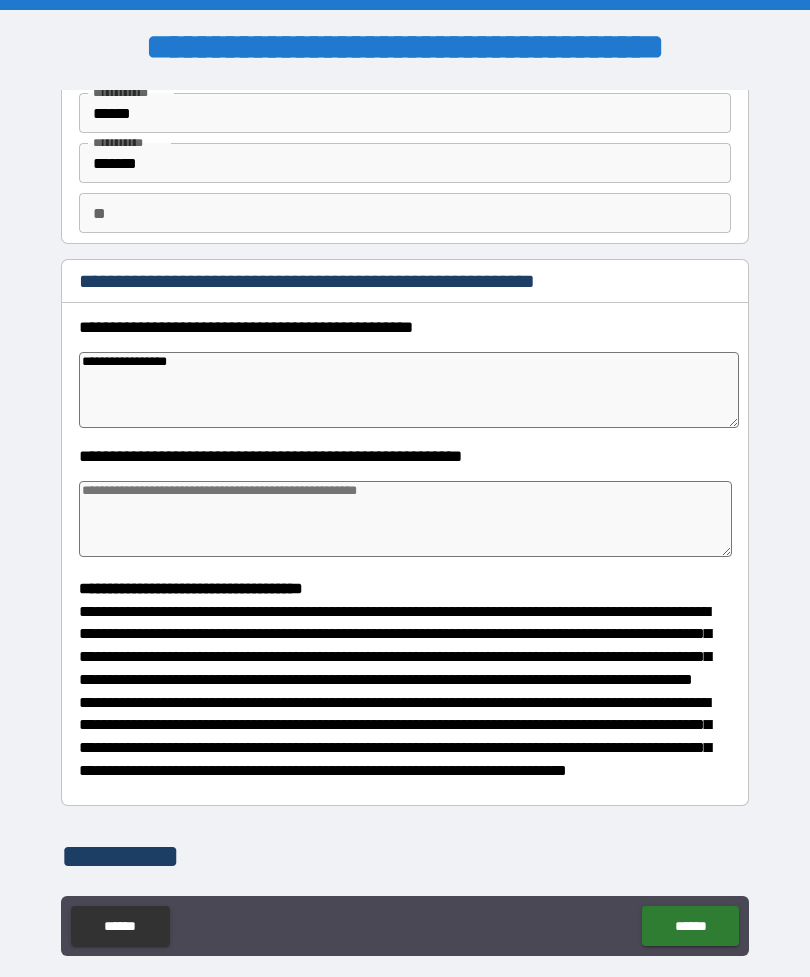 type on "*" 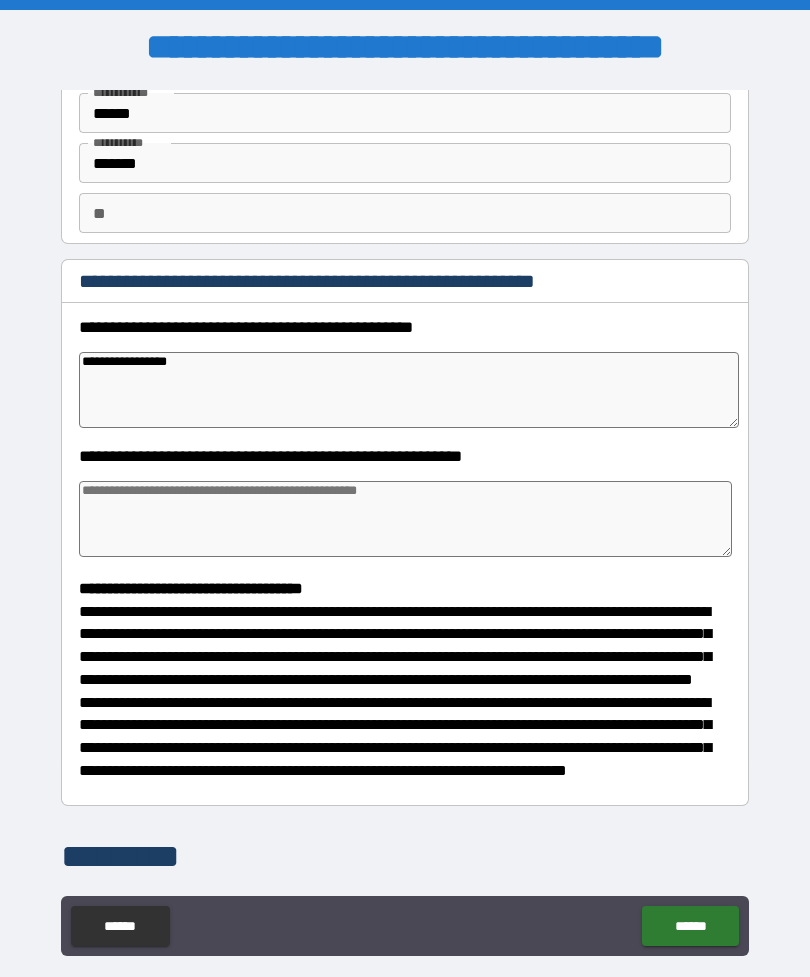 type on "*" 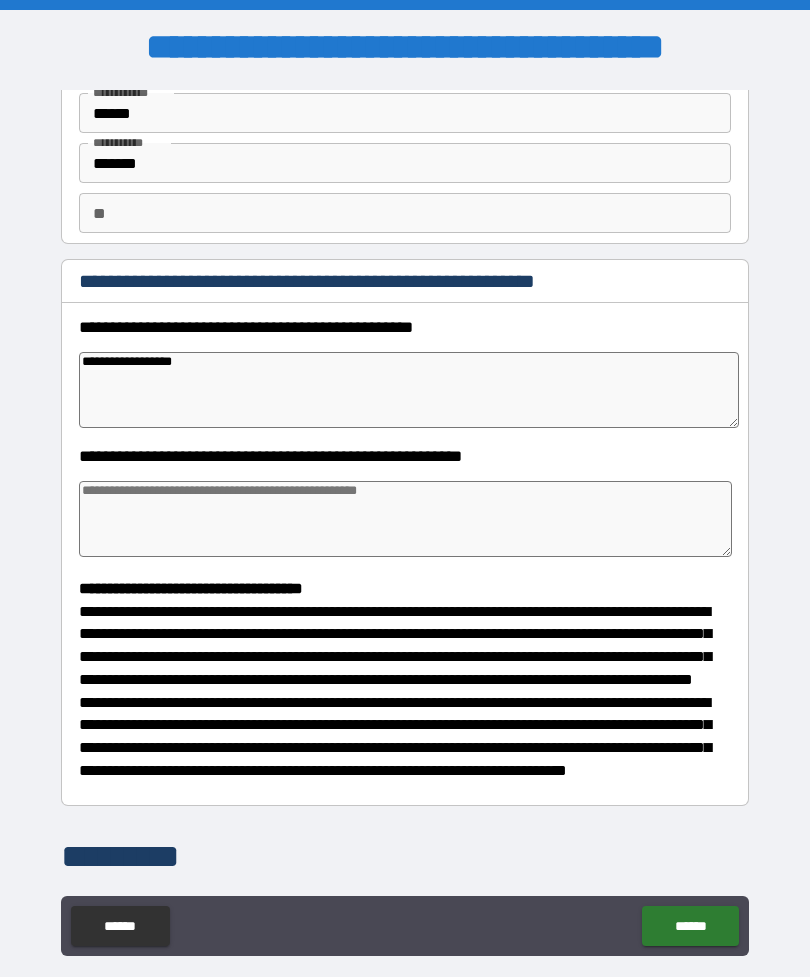 type on "**********" 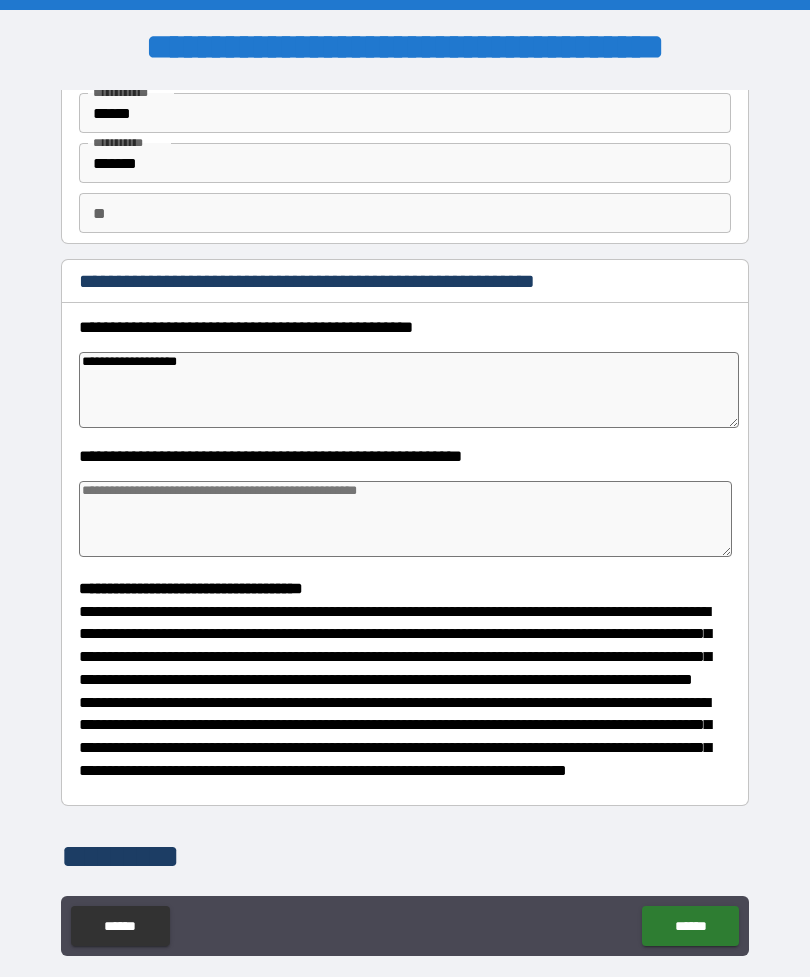 type on "*" 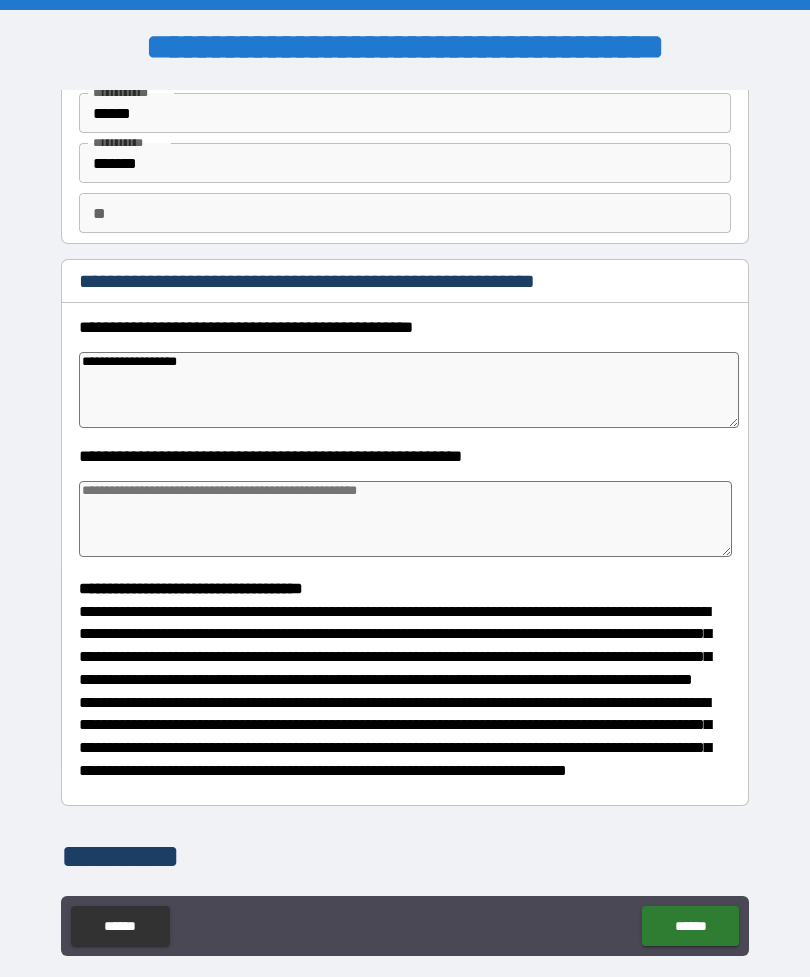 type on "**********" 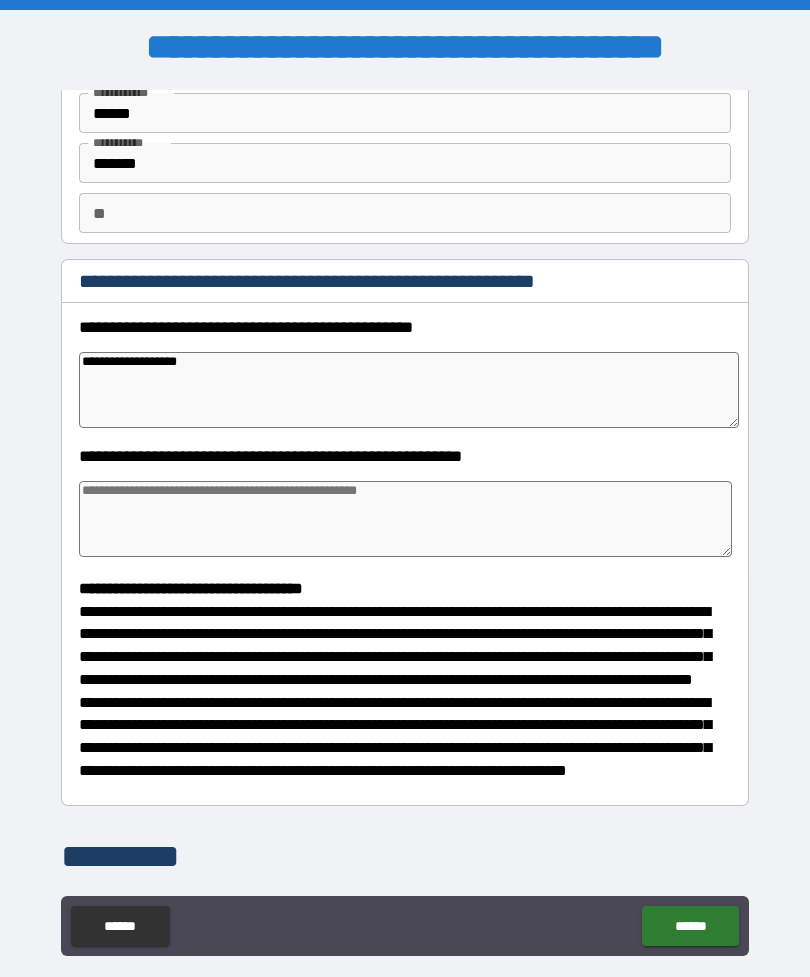 type on "*" 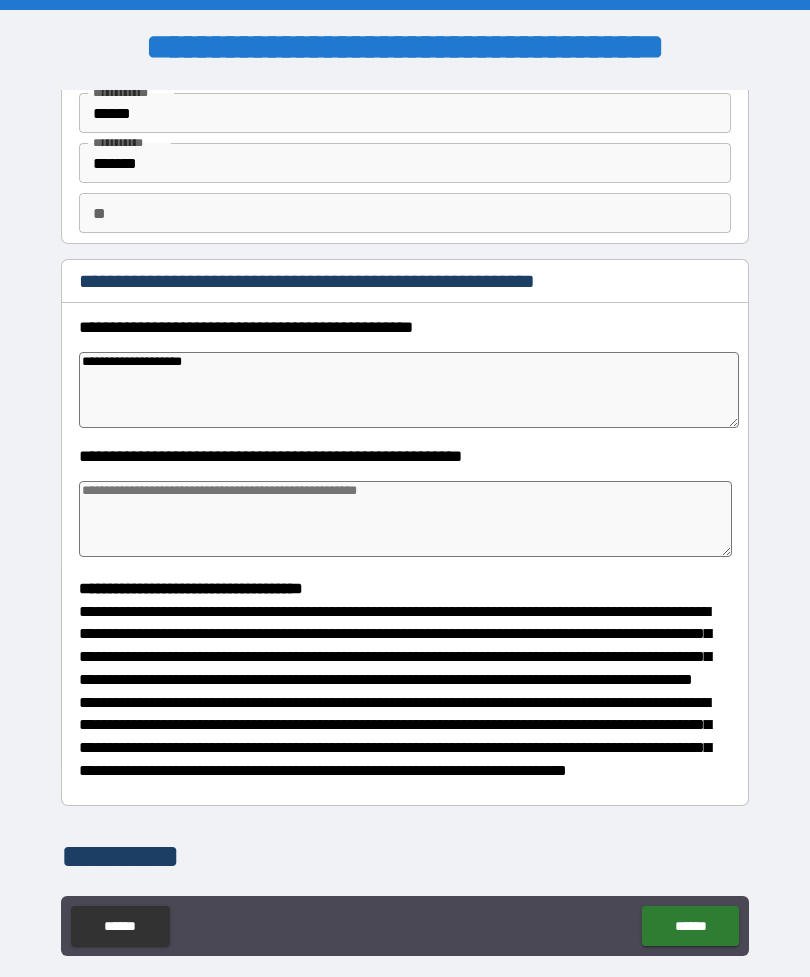 type on "*" 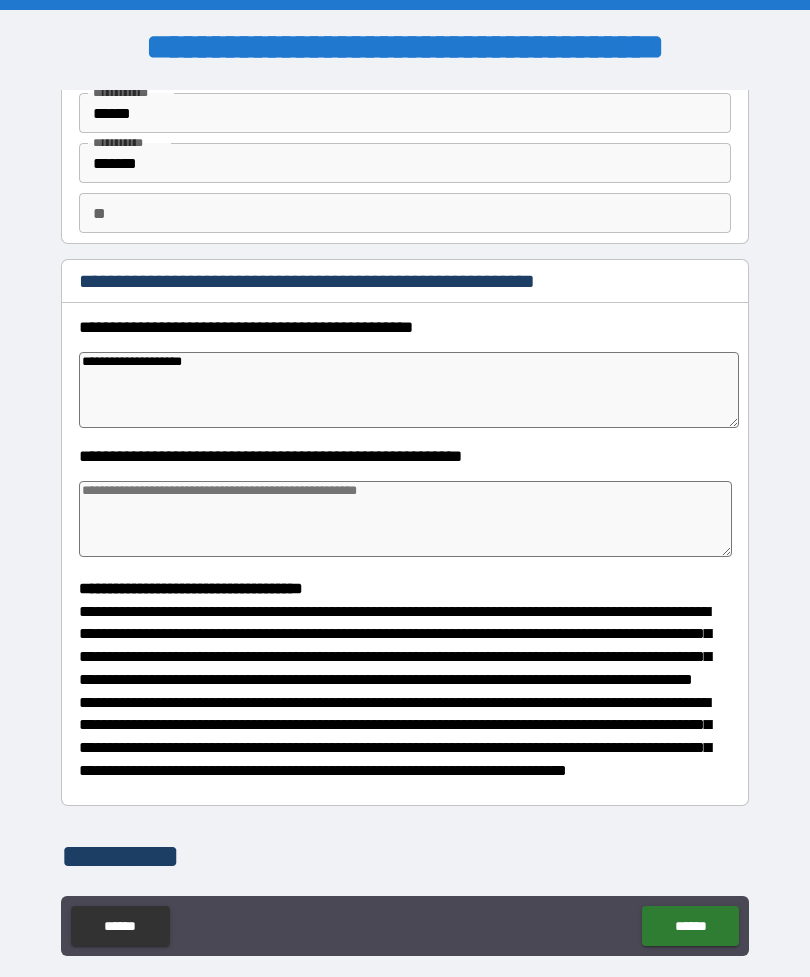 type on "*" 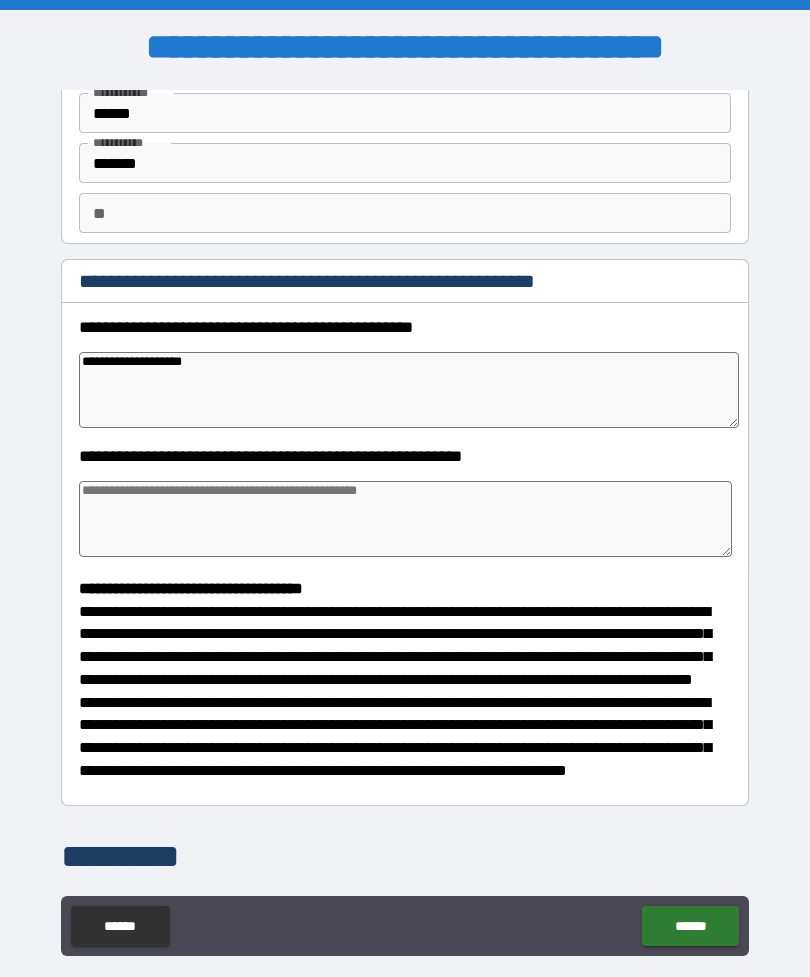 type on "**********" 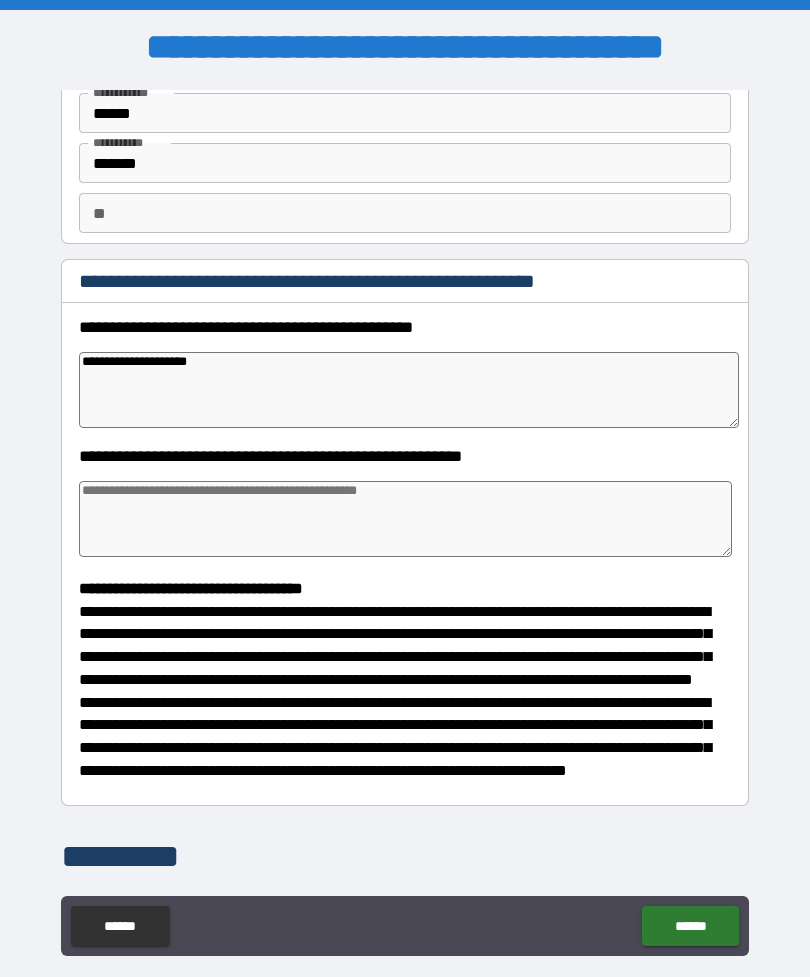 type on "*" 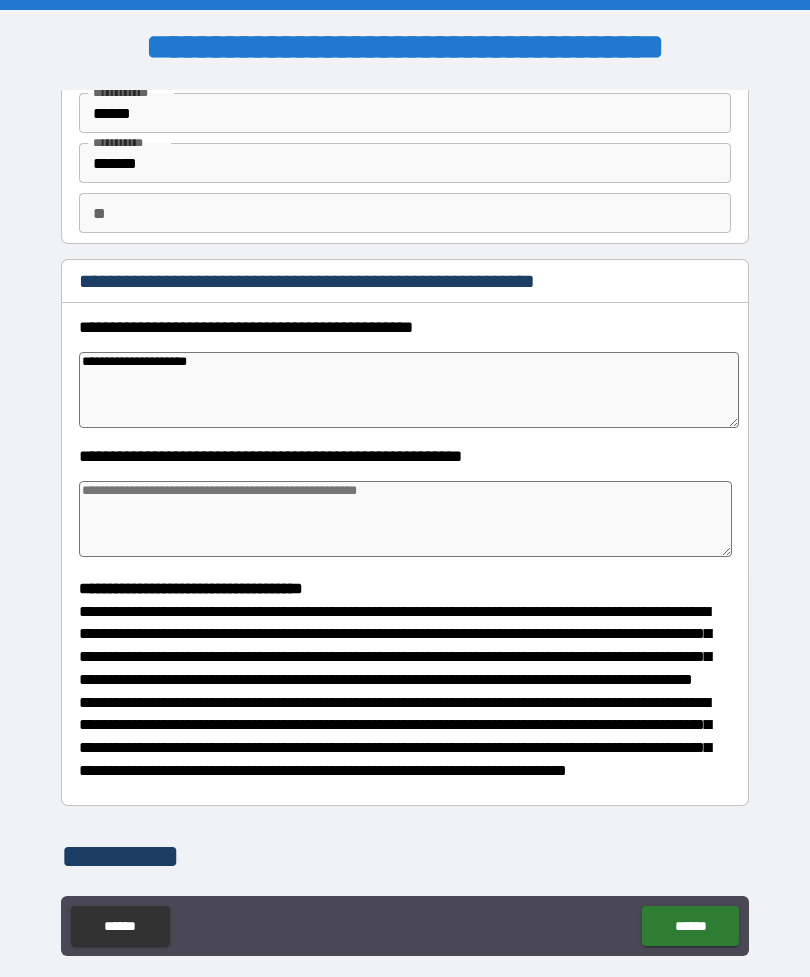 type on "*" 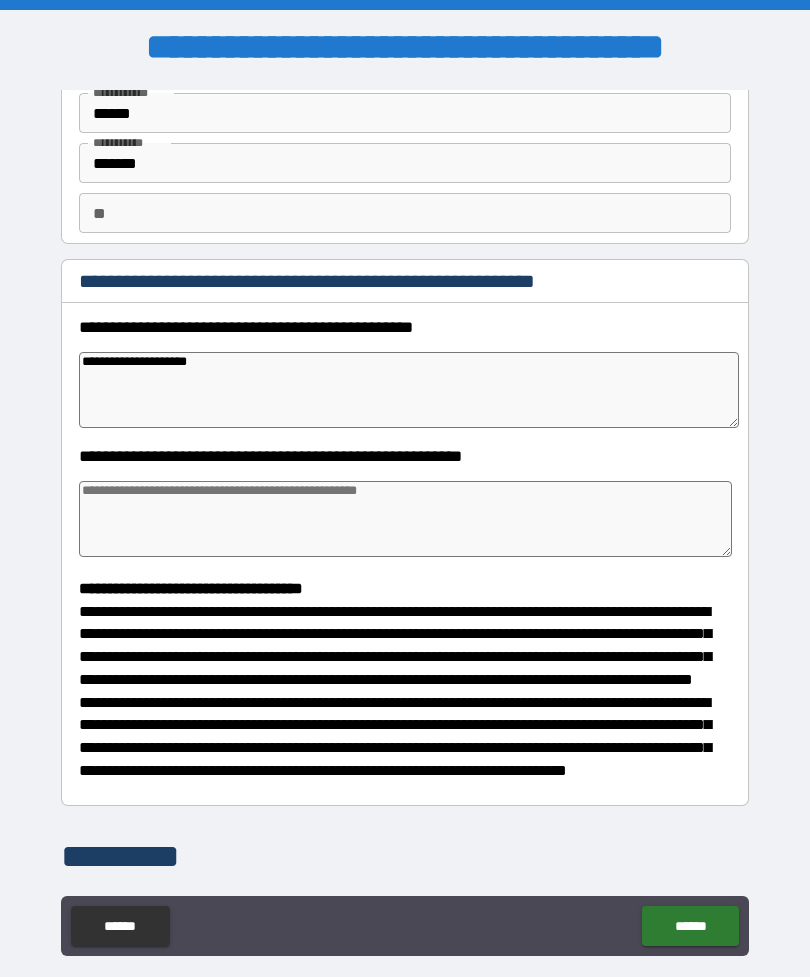 type on "*" 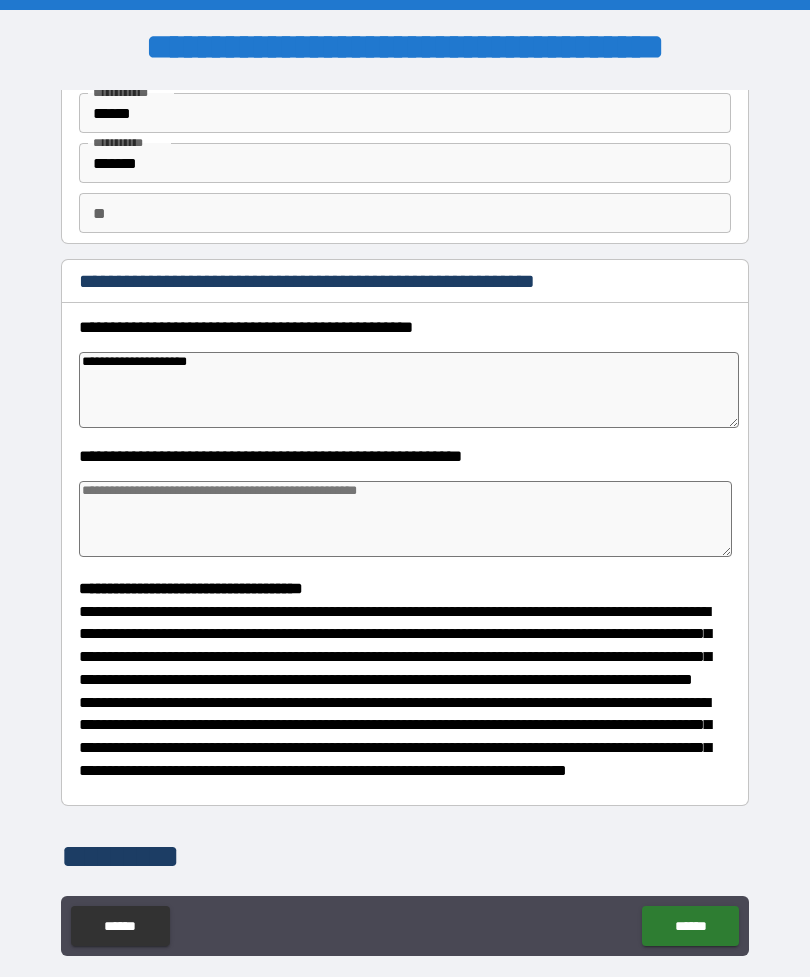 type on "**********" 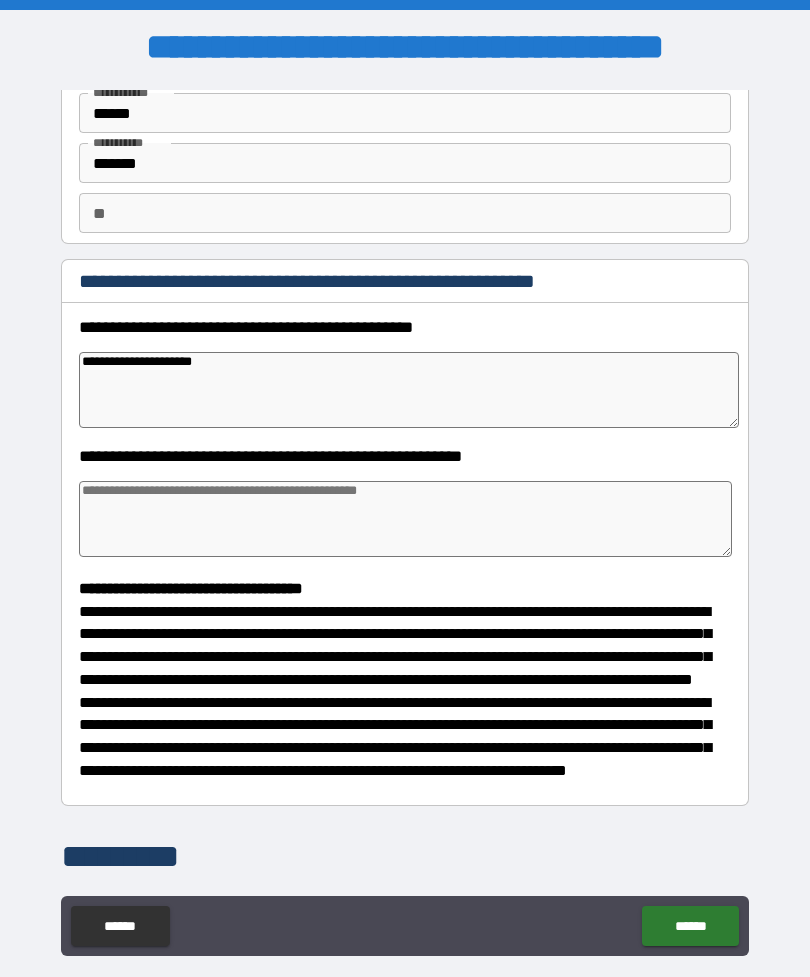 type on "*" 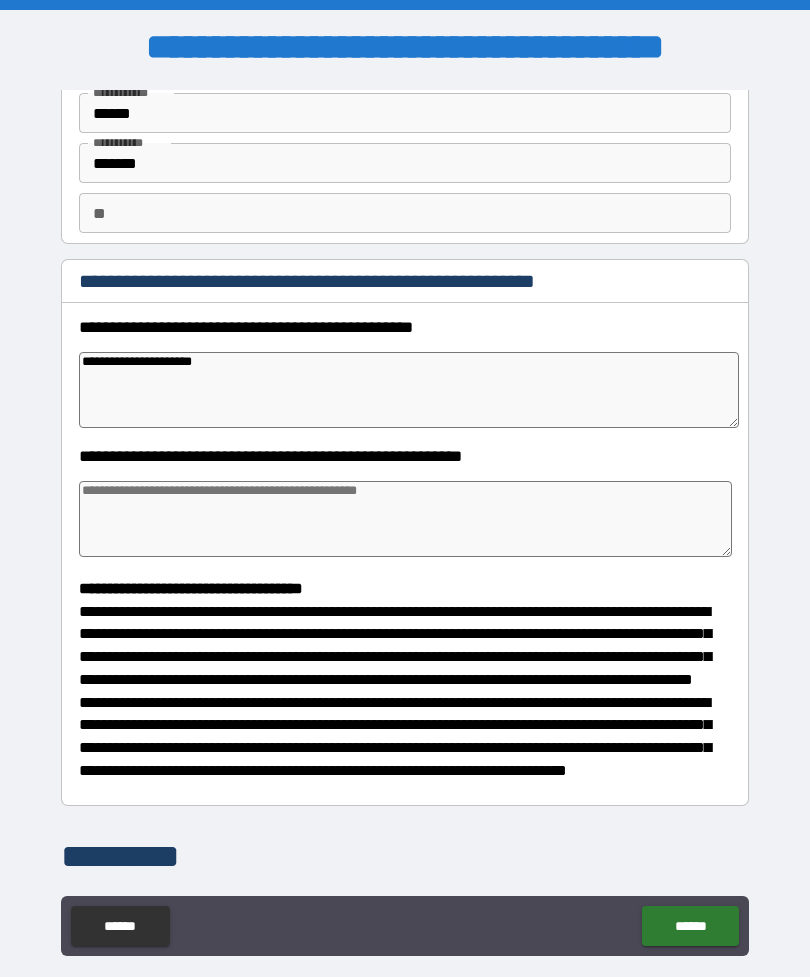 type on "*" 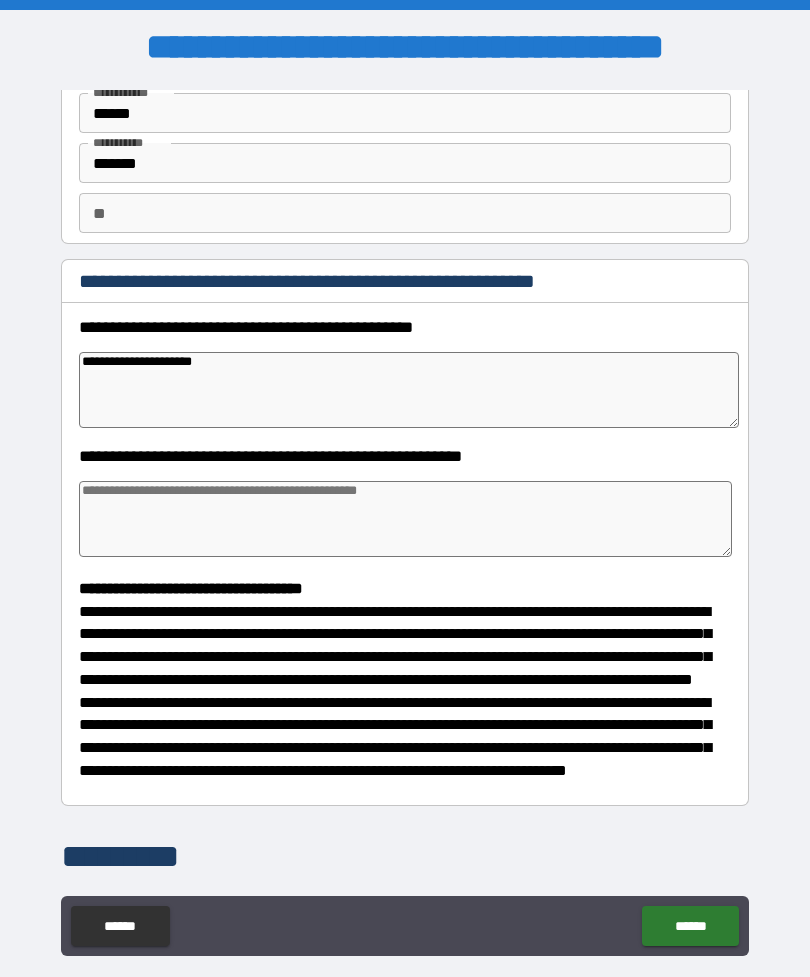 type on "*" 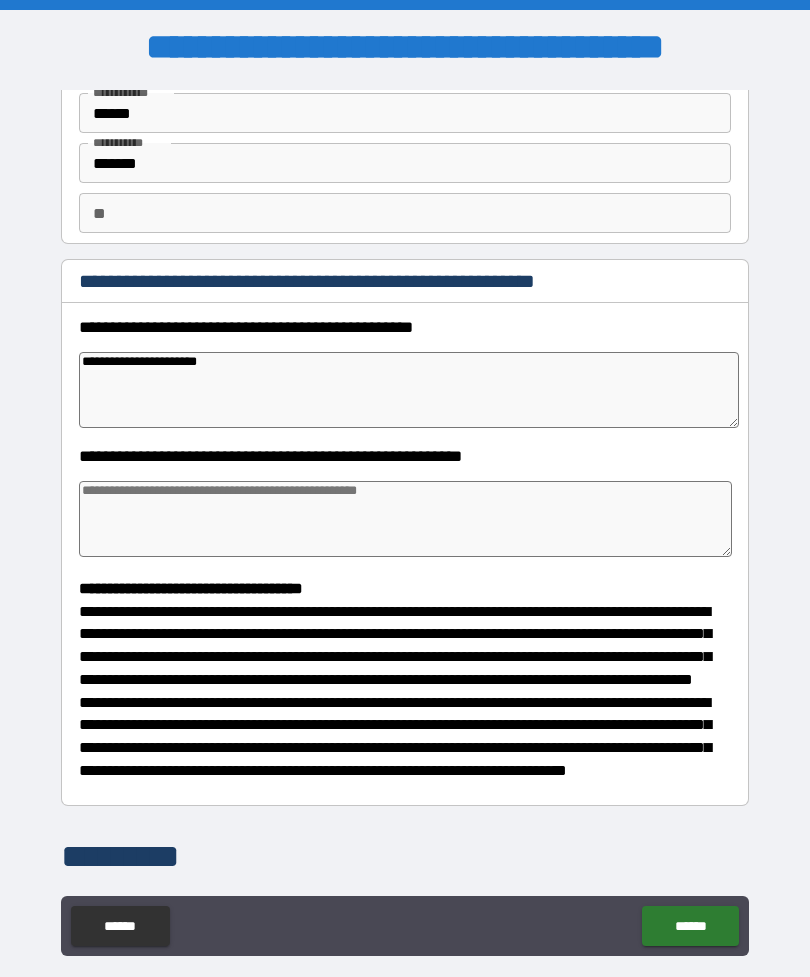 type on "**********" 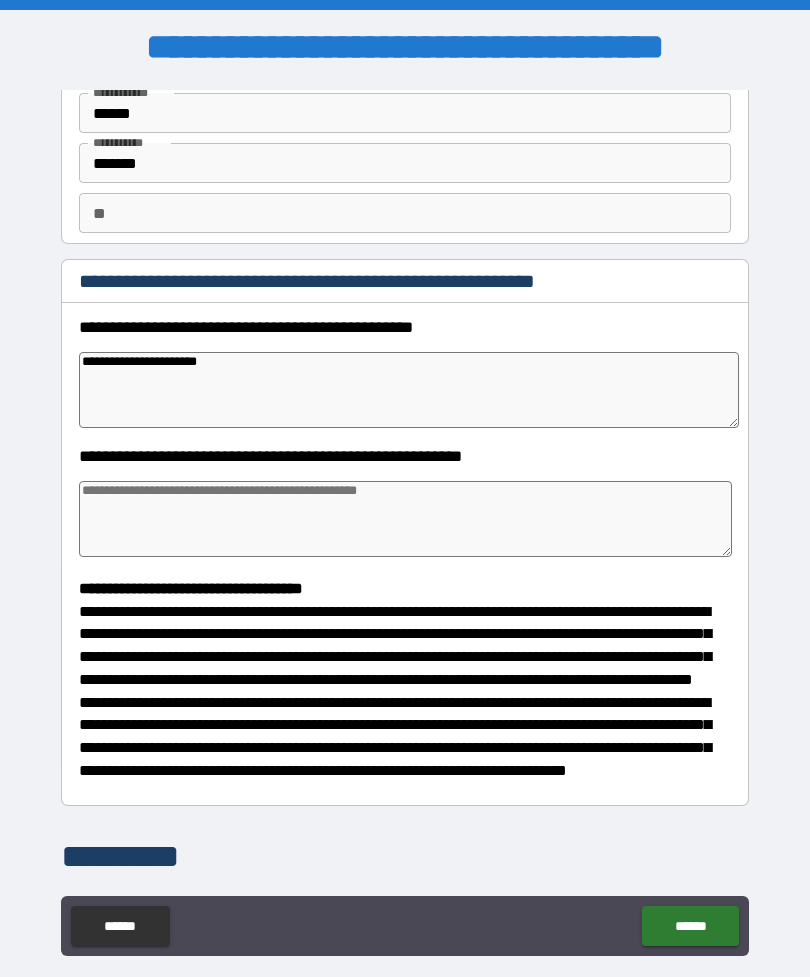 type on "*" 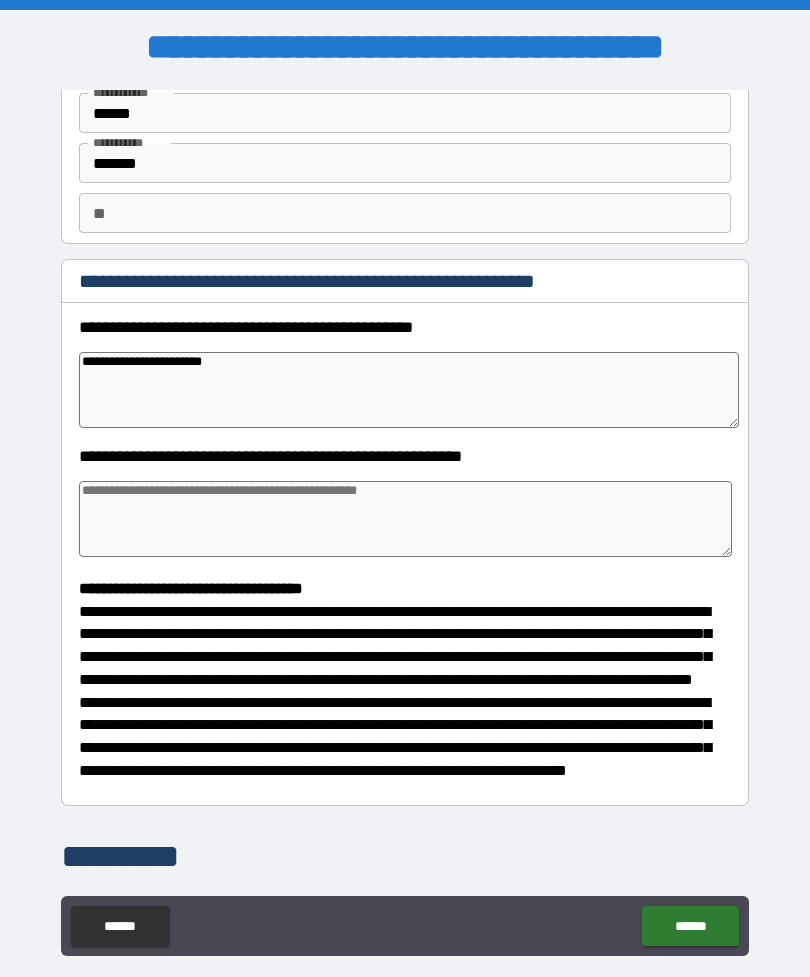 type on "*" 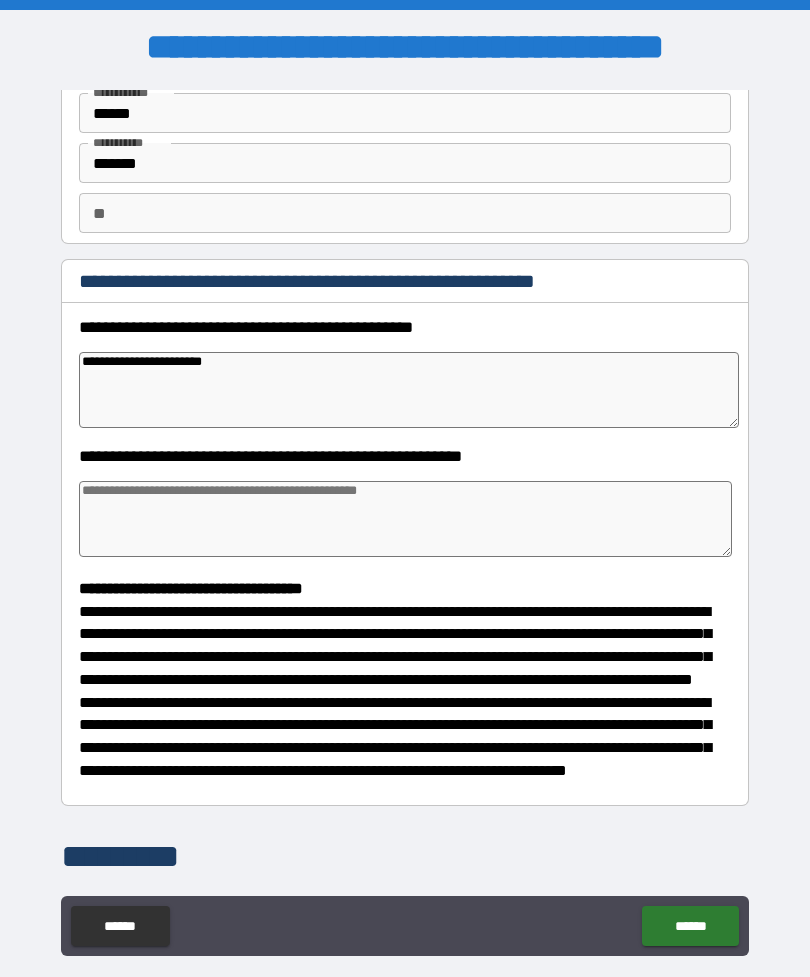 type on "*" 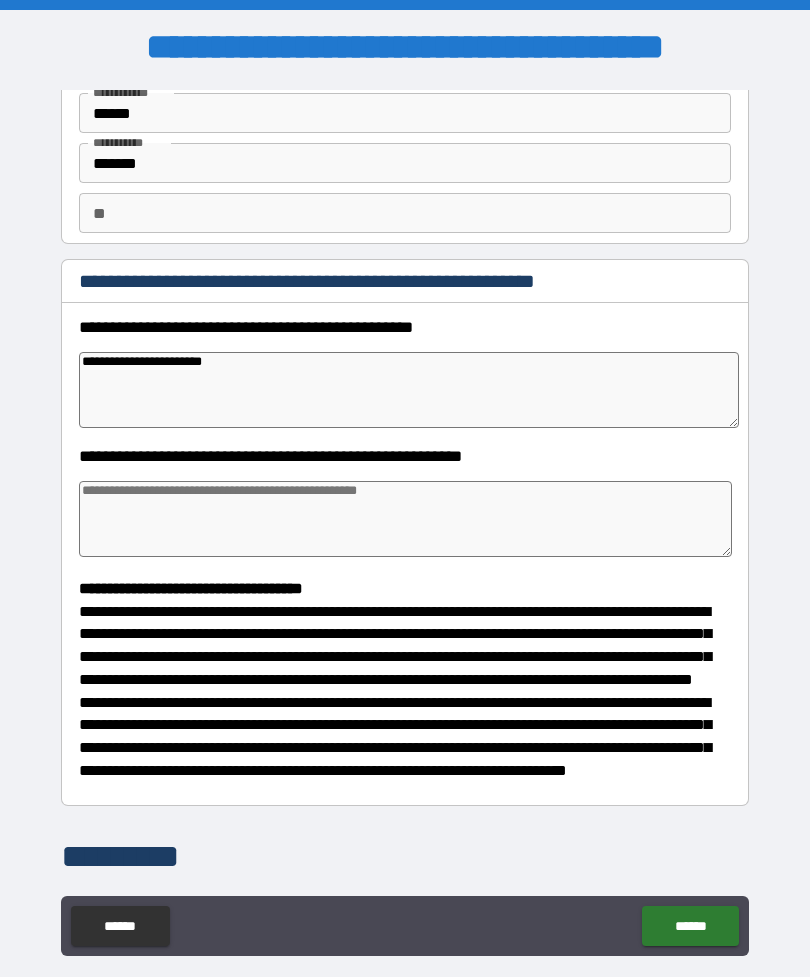 type on "**********" 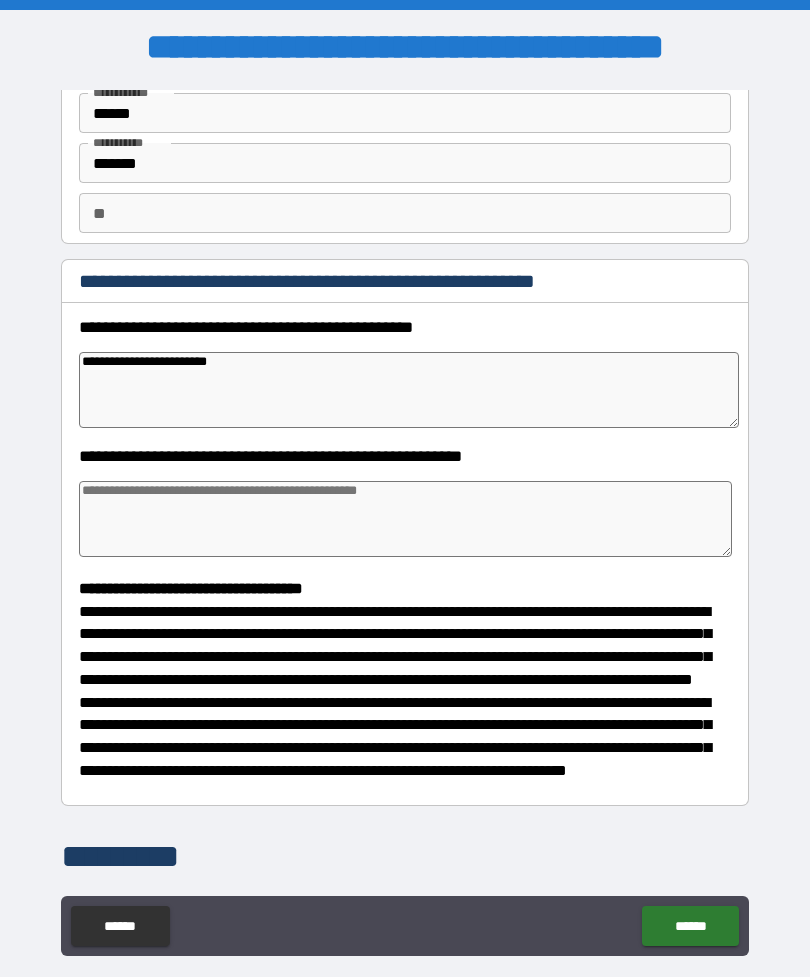 type on "*" 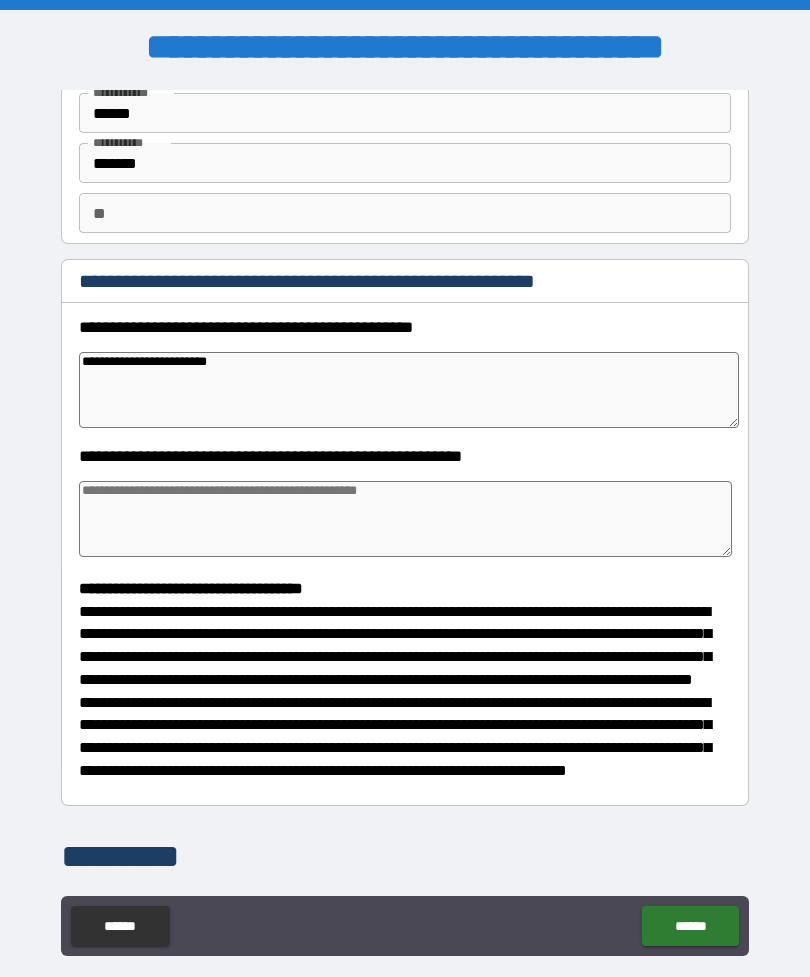 type on "*" 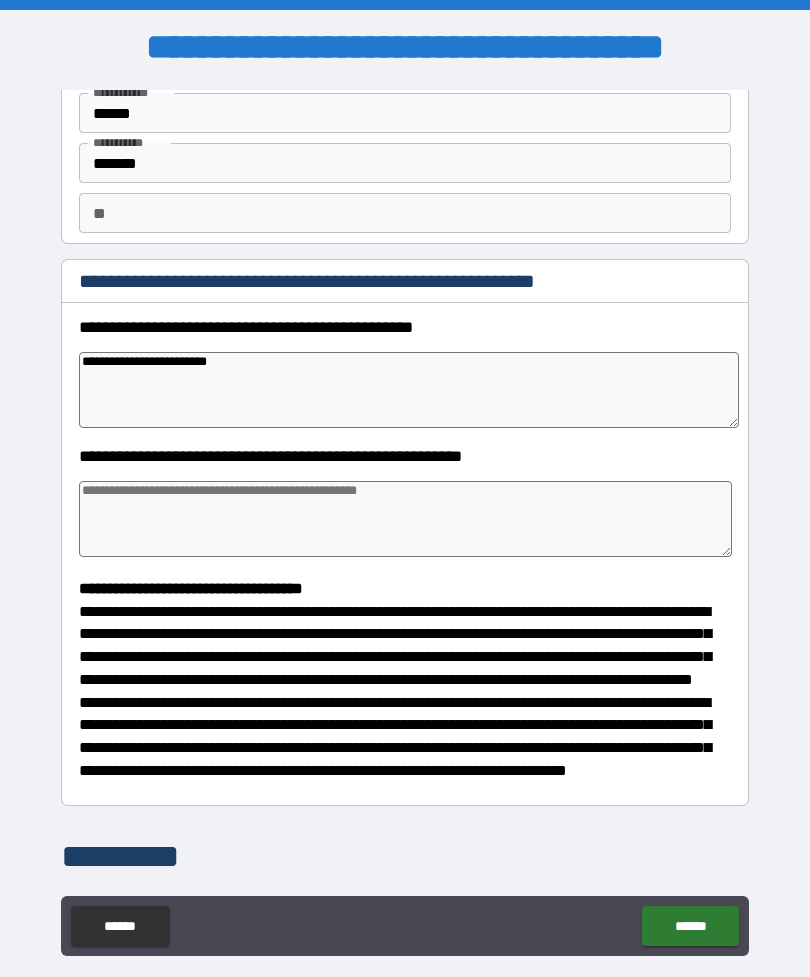 type on "*" 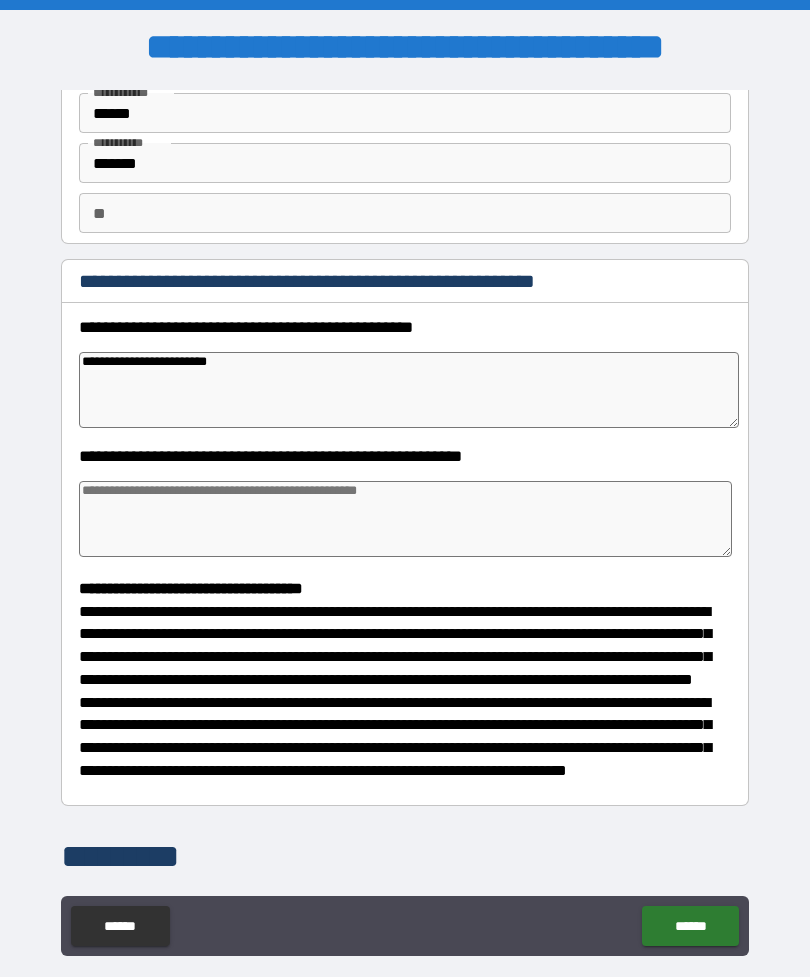 type on "**********" 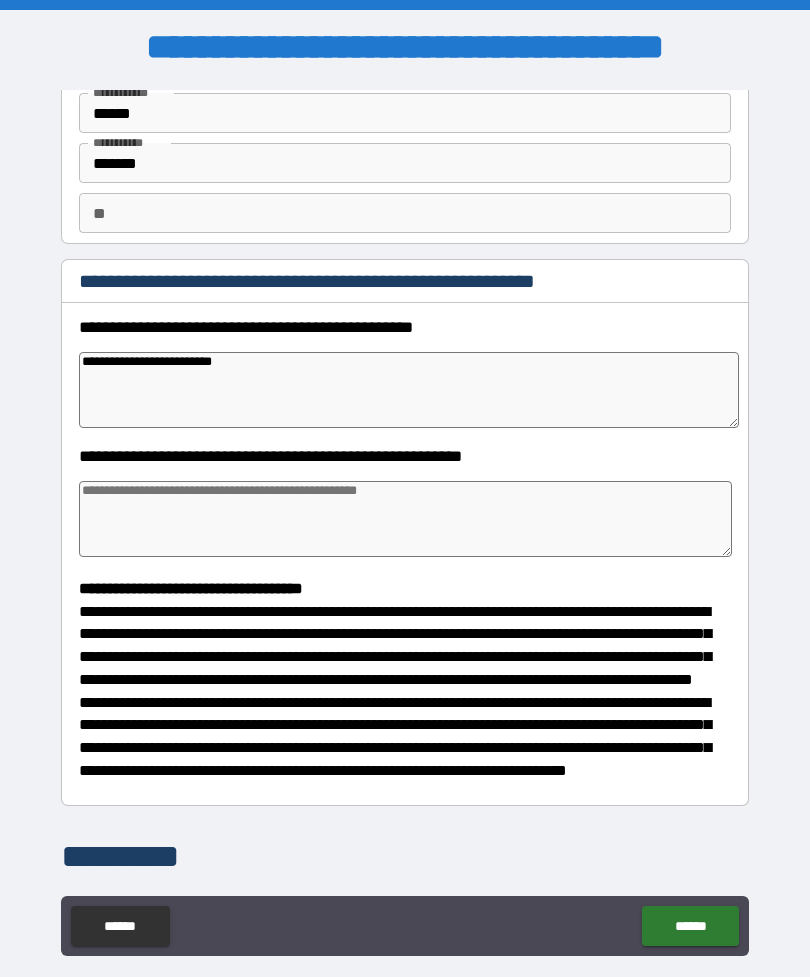 type on "*" 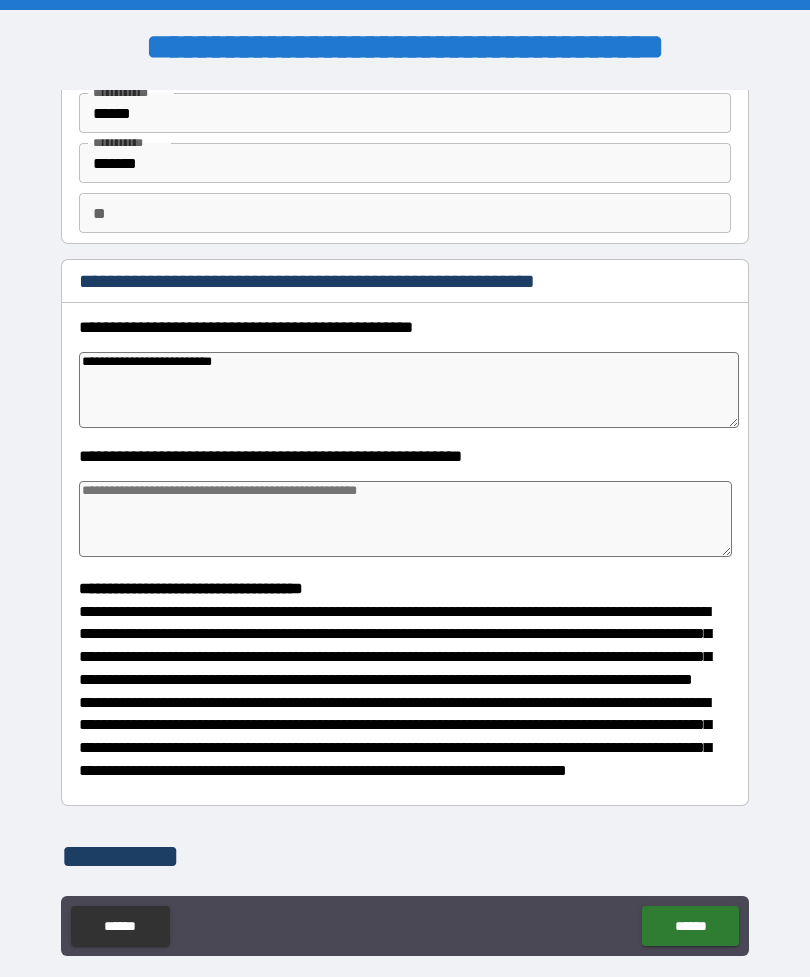type on "*" 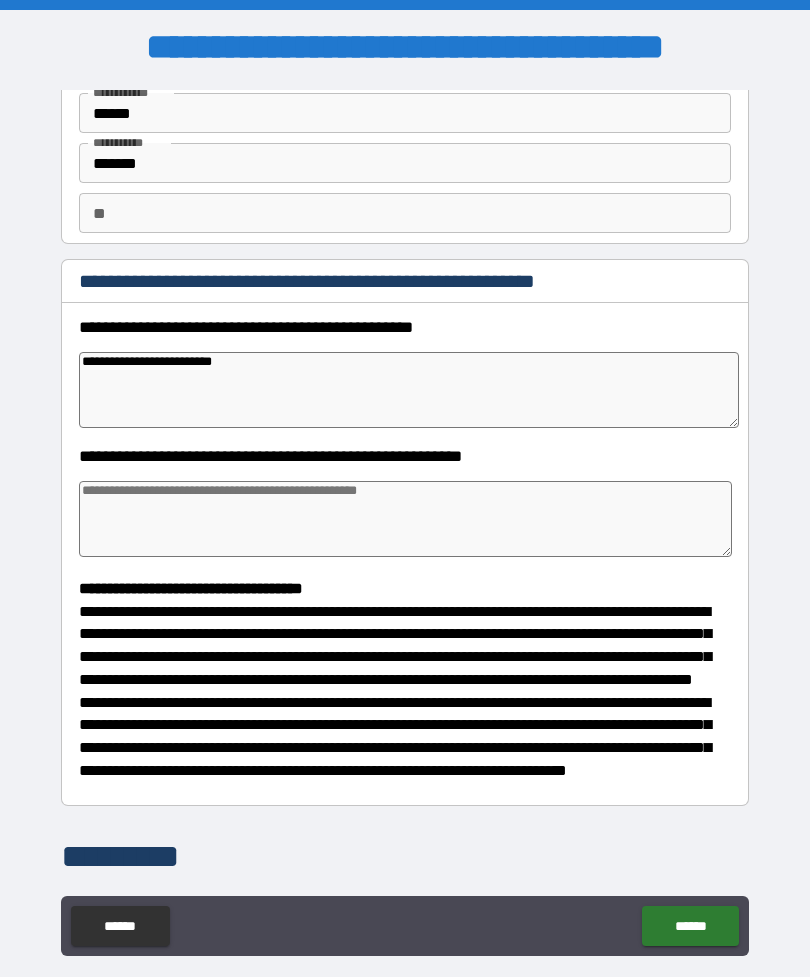 type on "*" 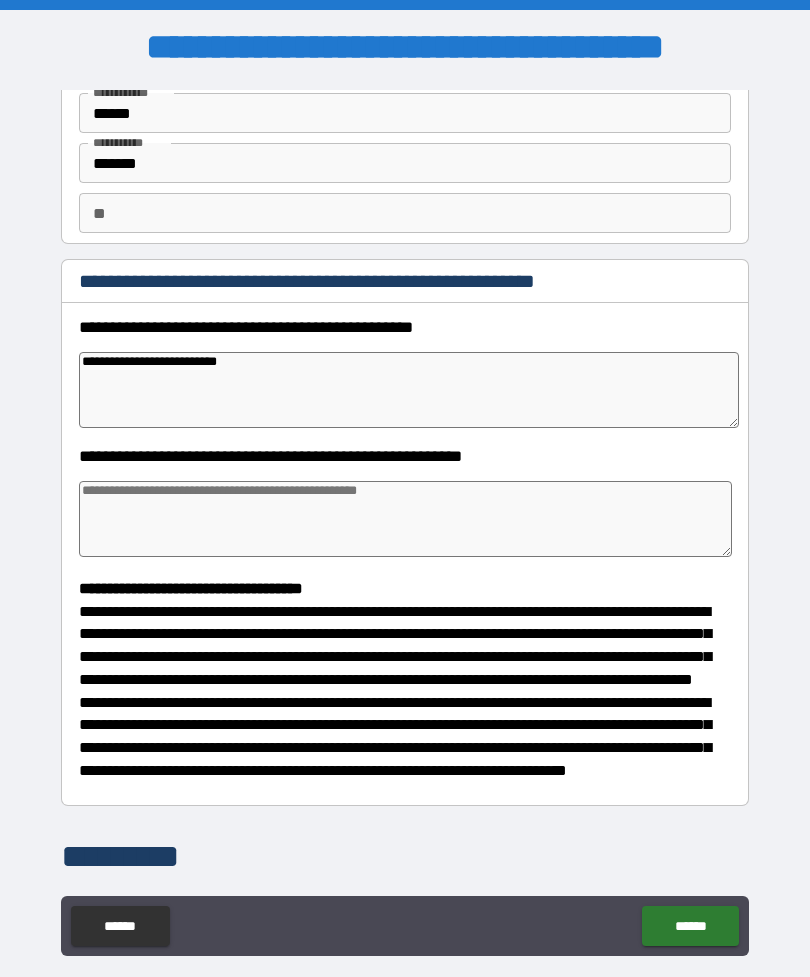 type on "*" 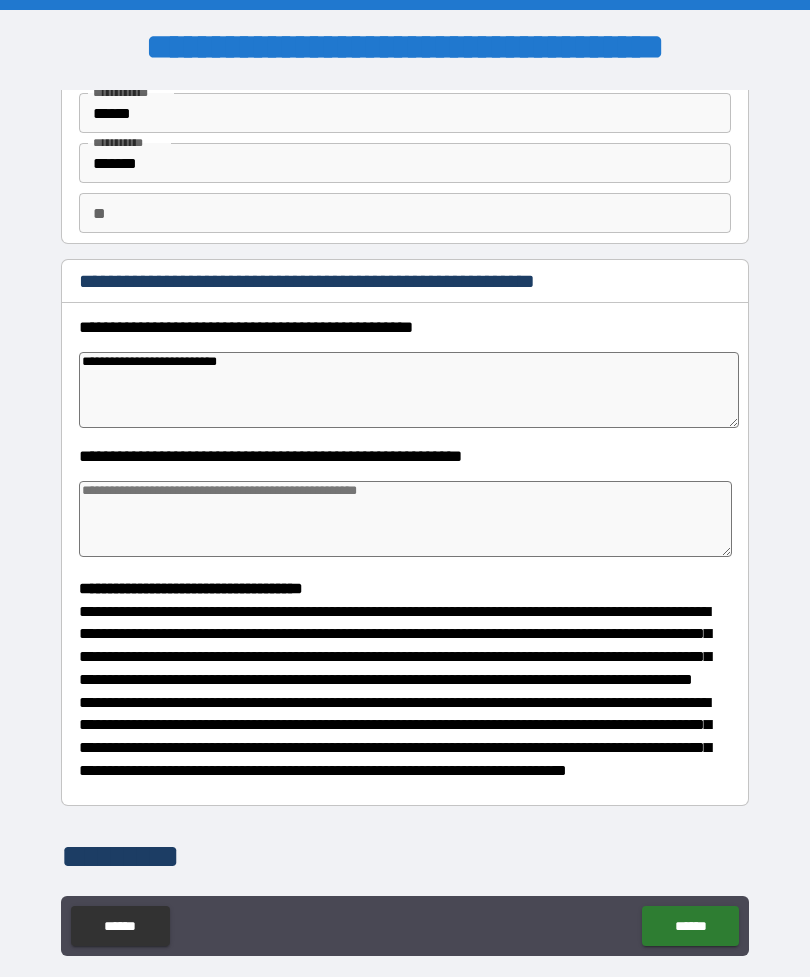 type on "*" 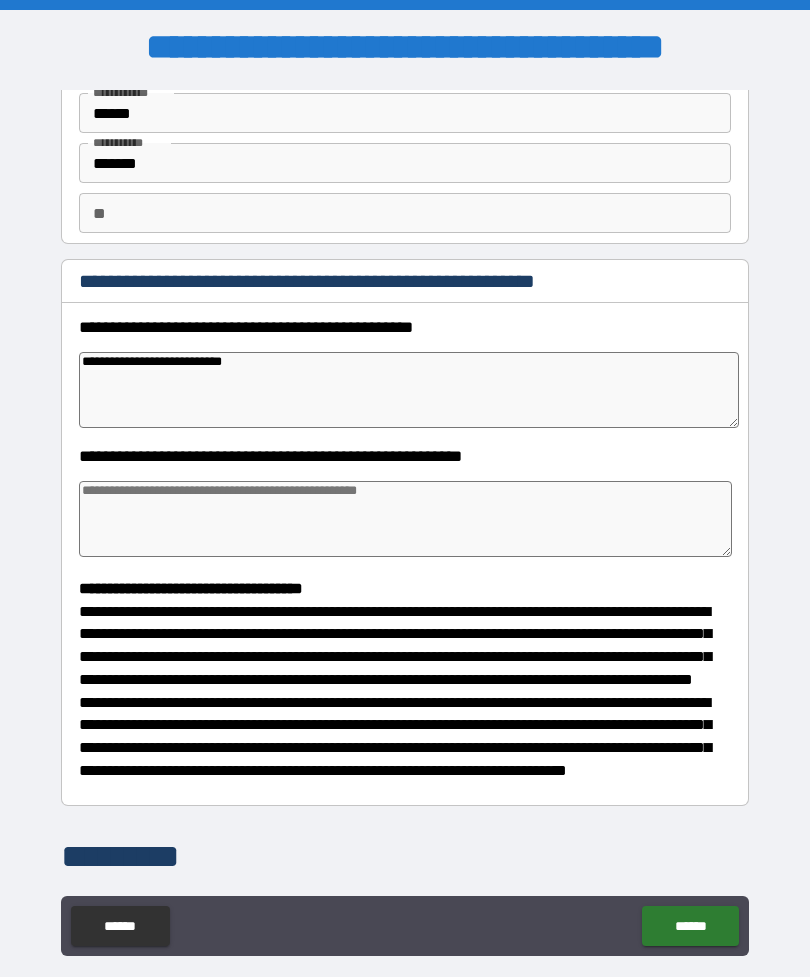 type on "*" 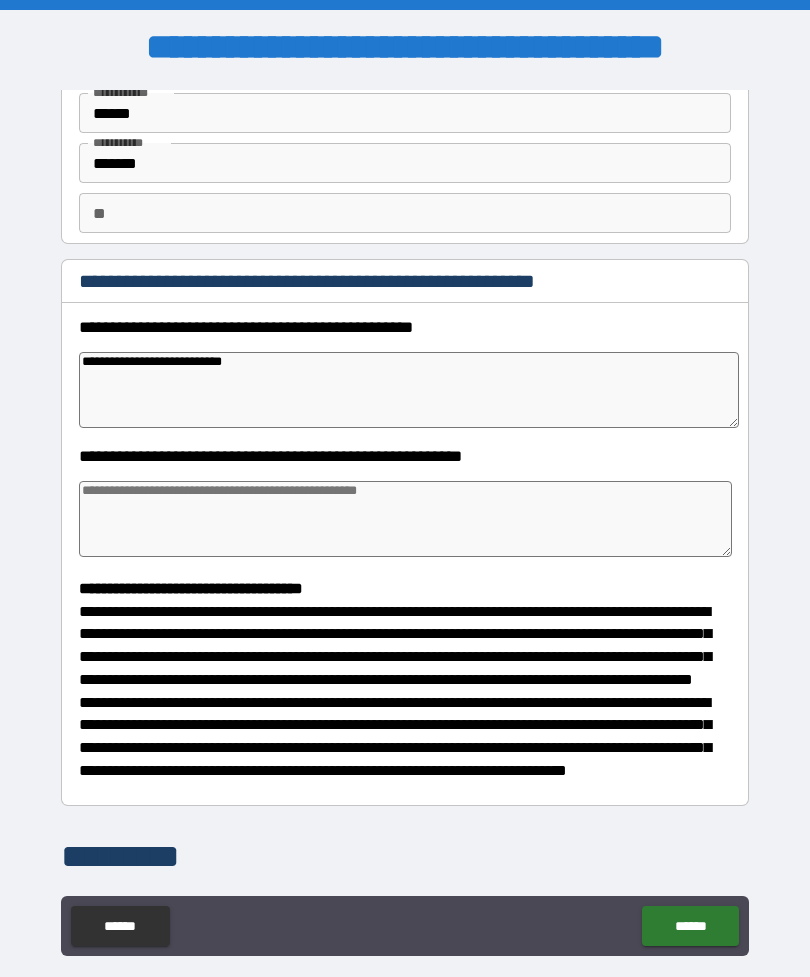 type on "*" 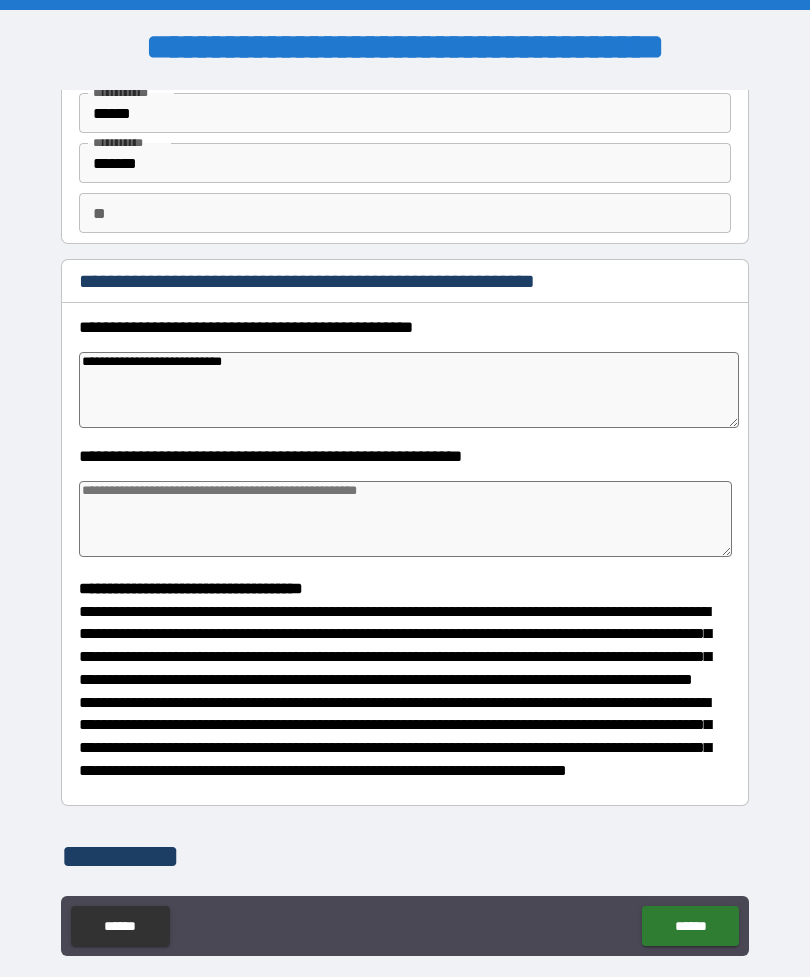 type on "*" 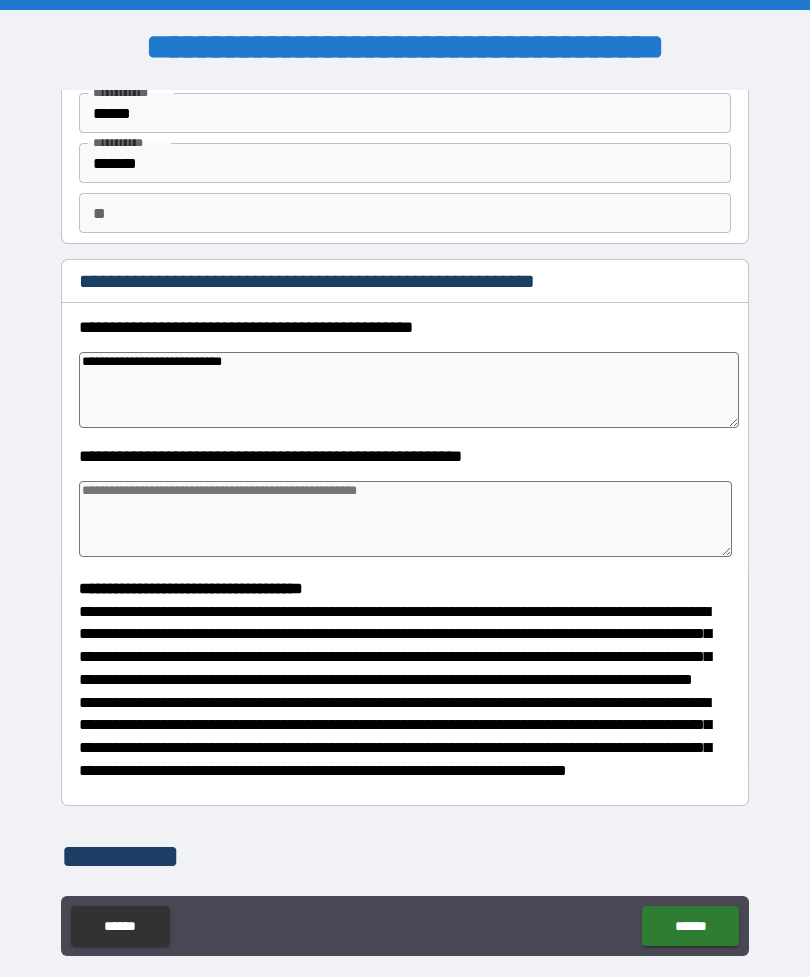 type on "**********" 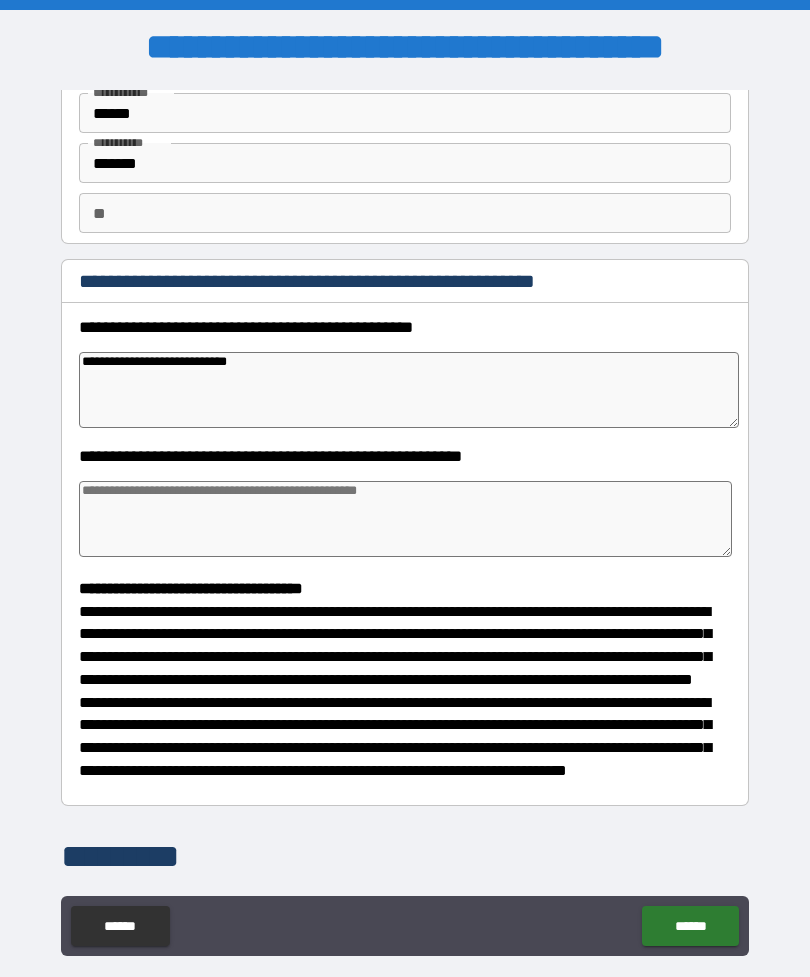 type on "*" 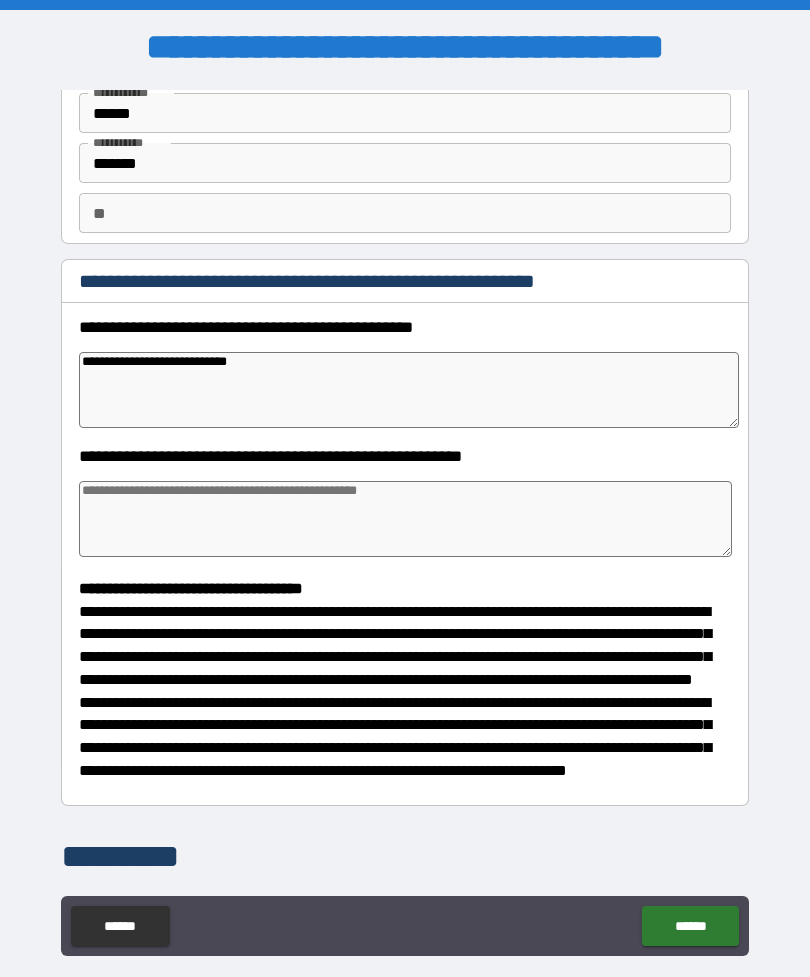 type on "*" 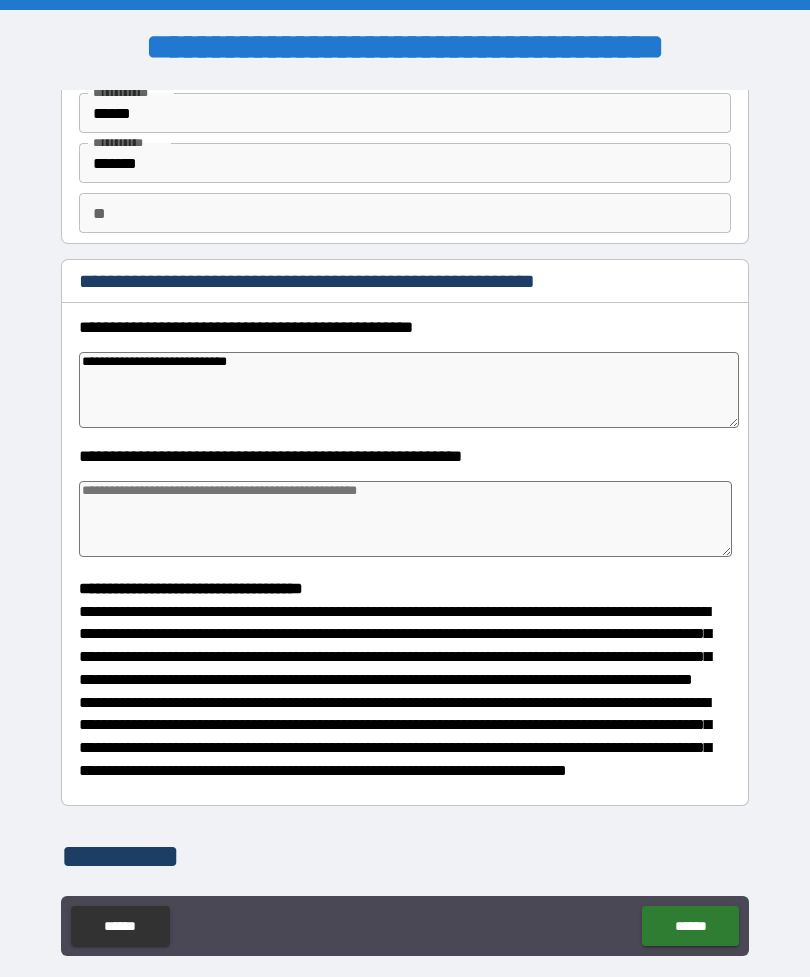 type on "*" 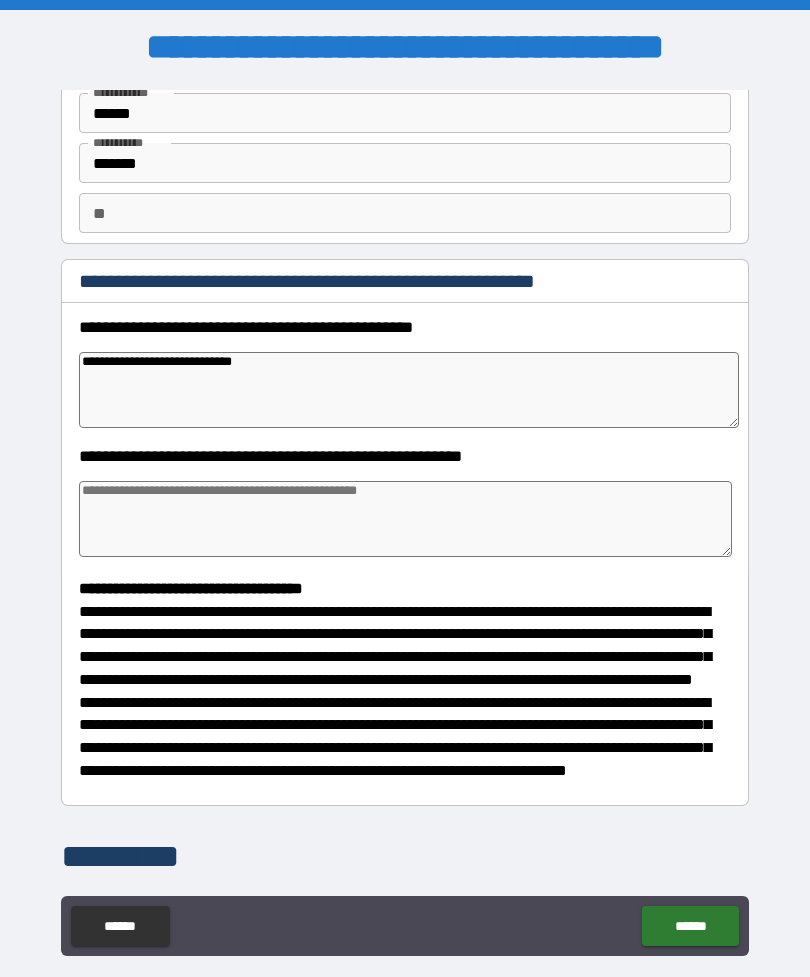 type on "*" 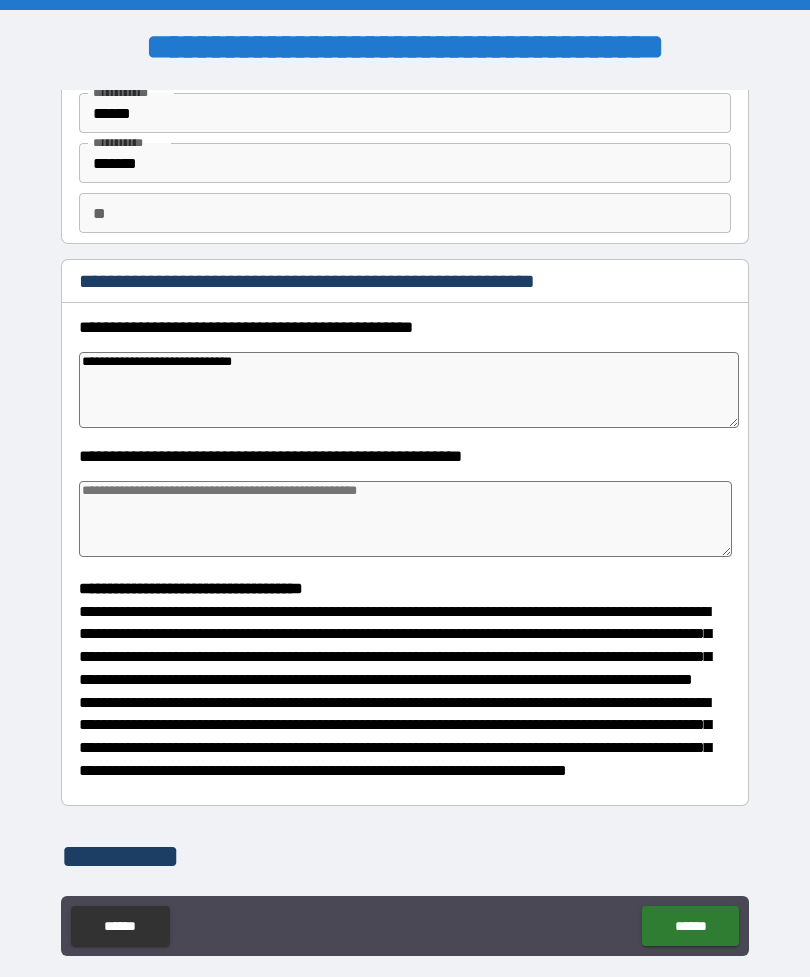type on "*" 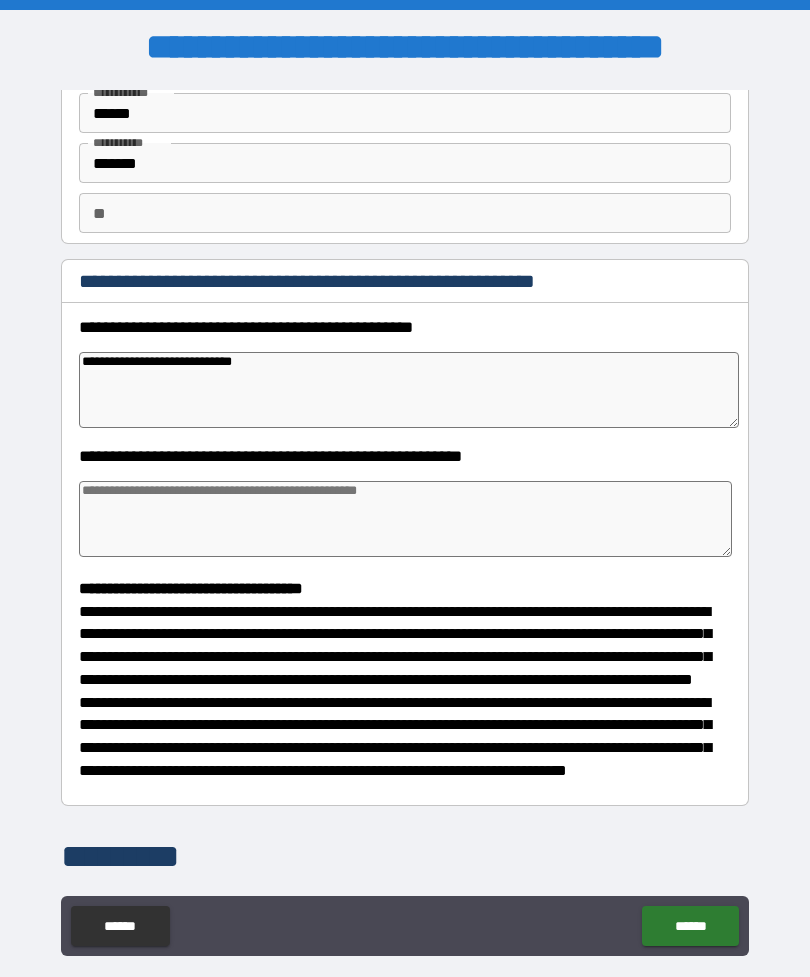 type on "*" 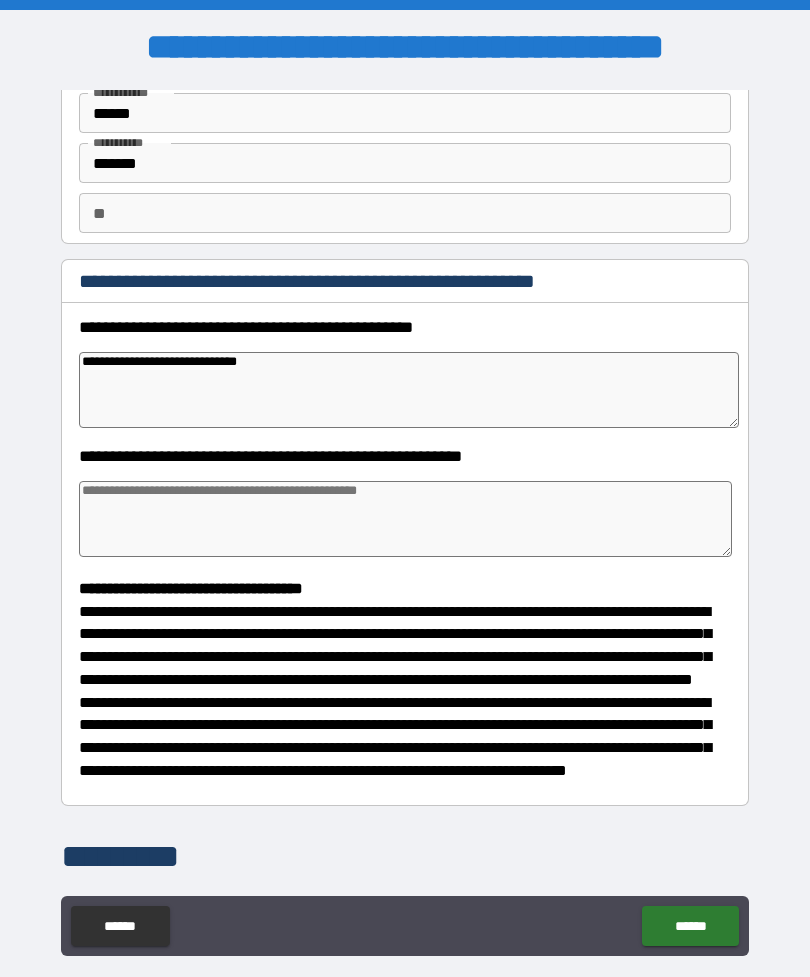 type on "*" 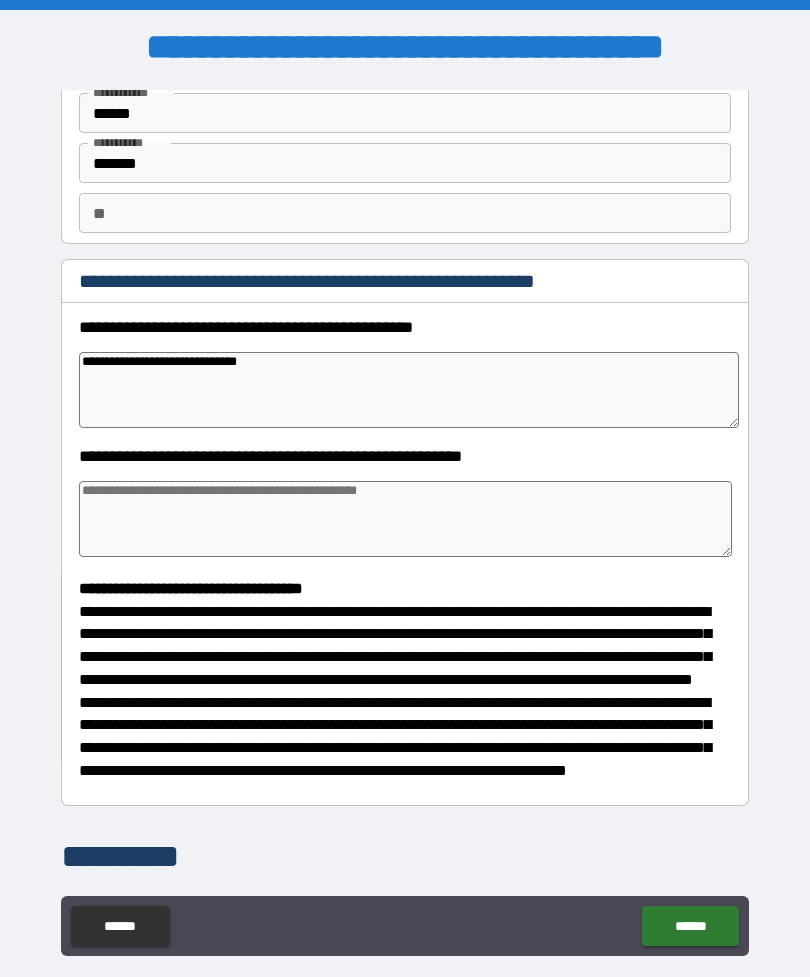 type on "**********" 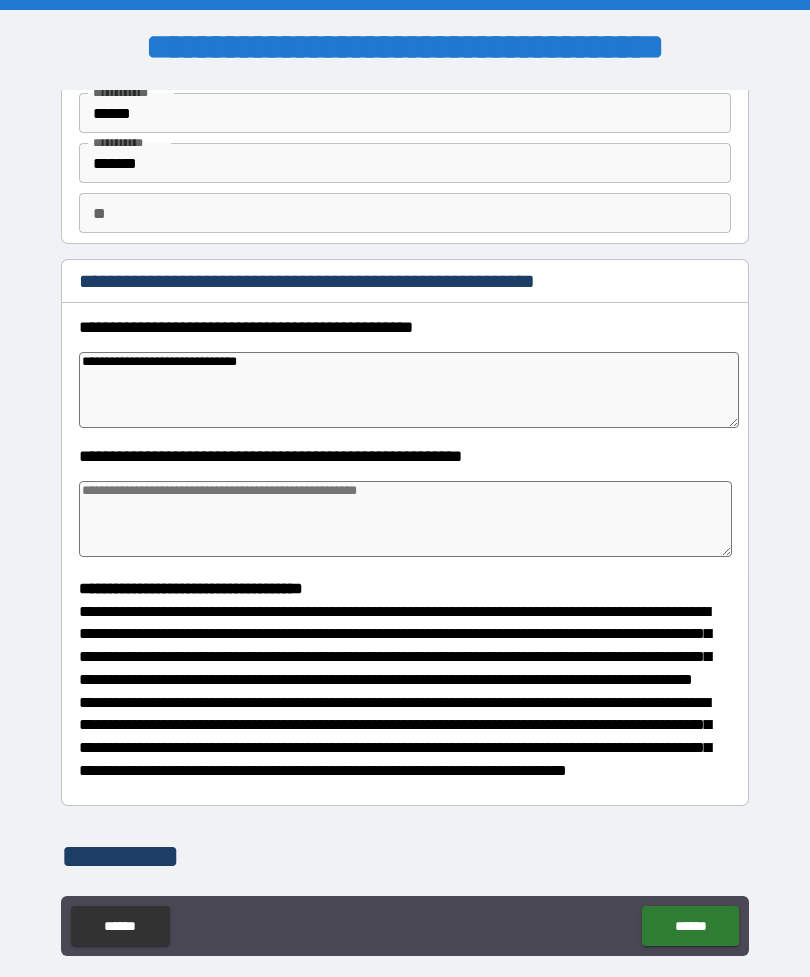type on "*" 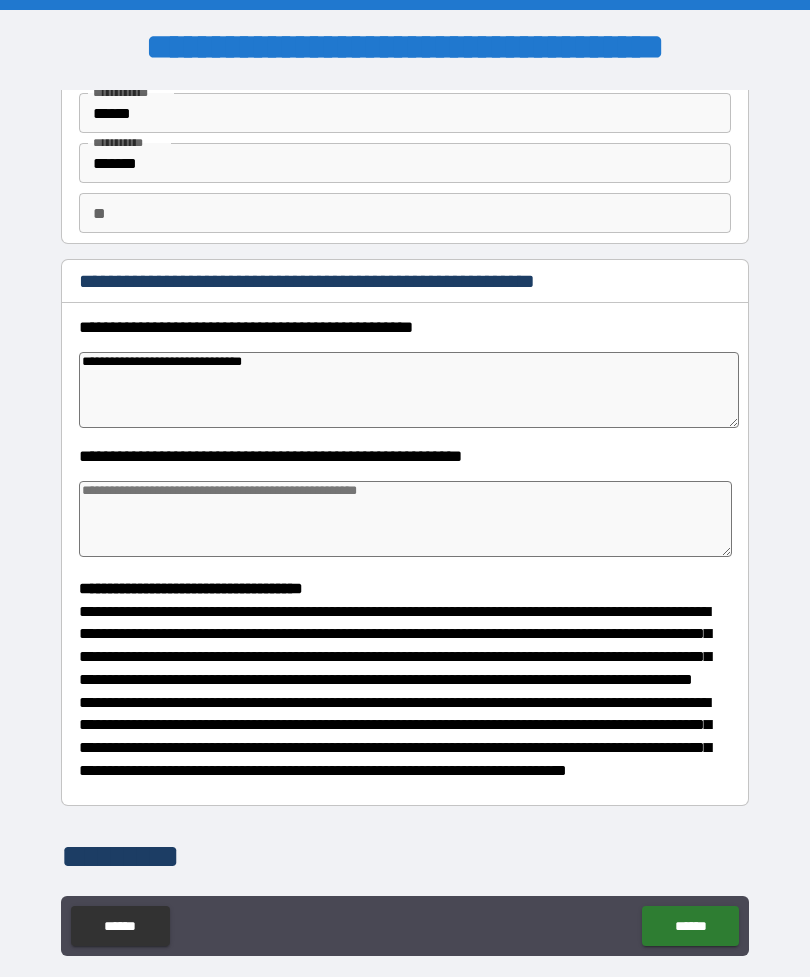 type on "*" 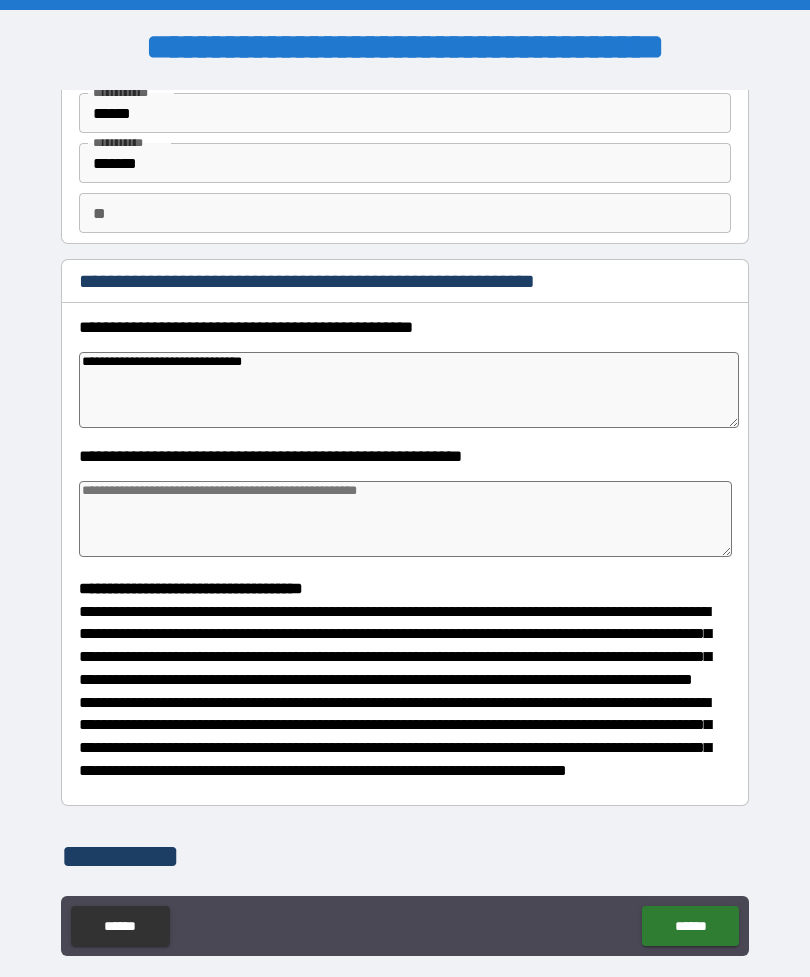type on "*" 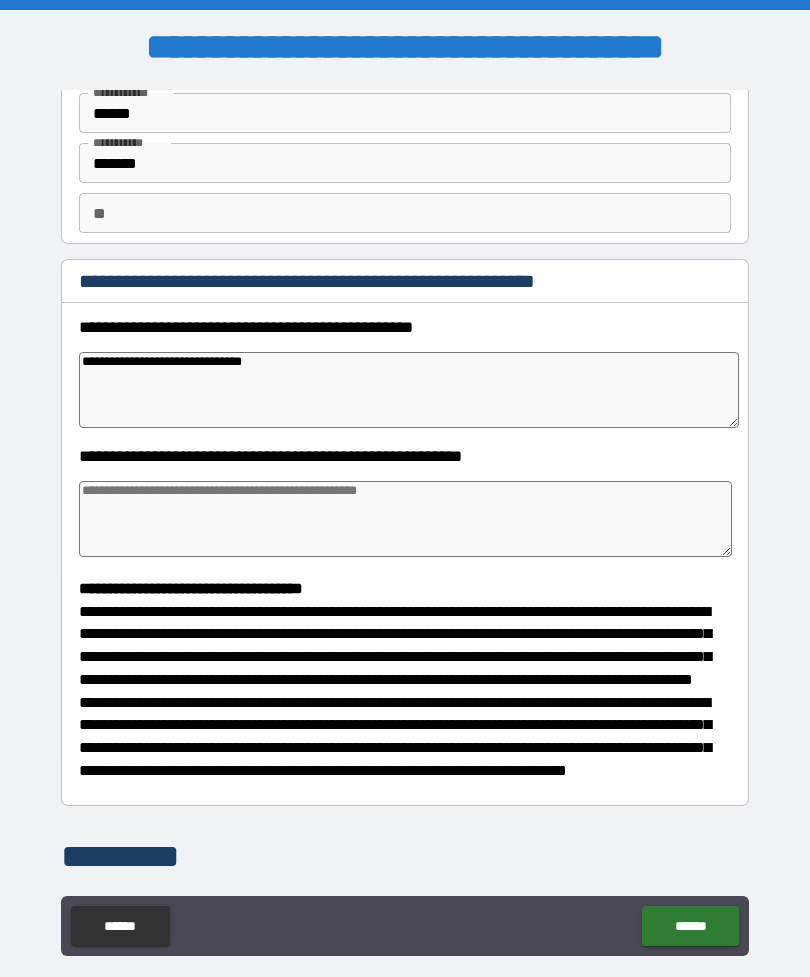 type on "**********" 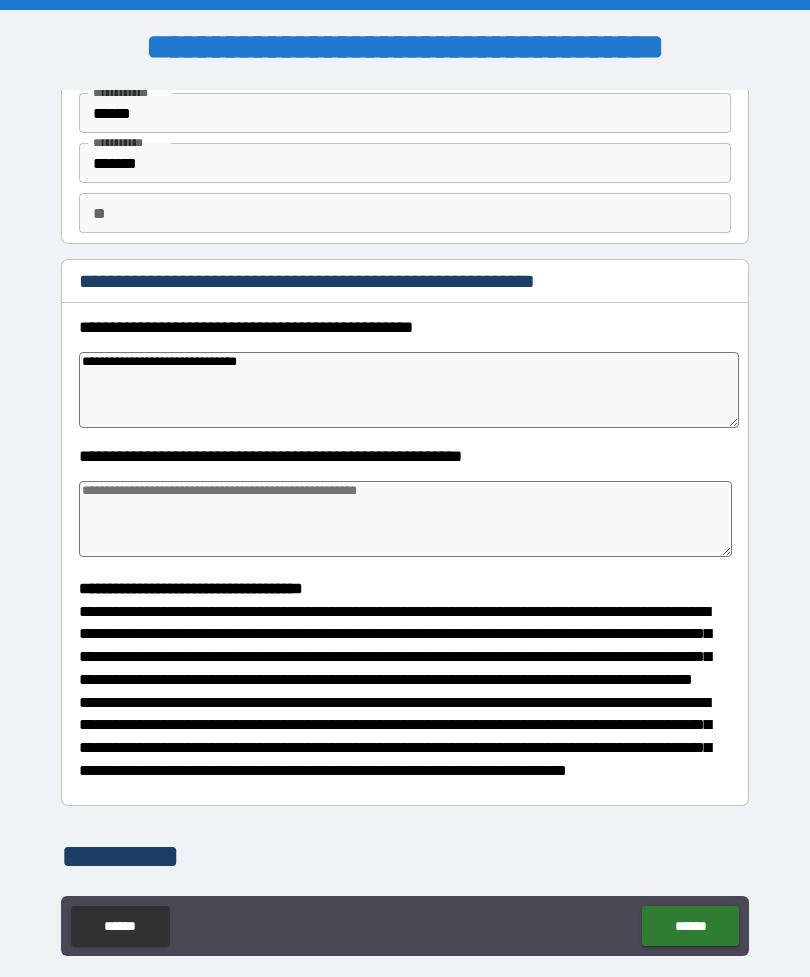type on "*" 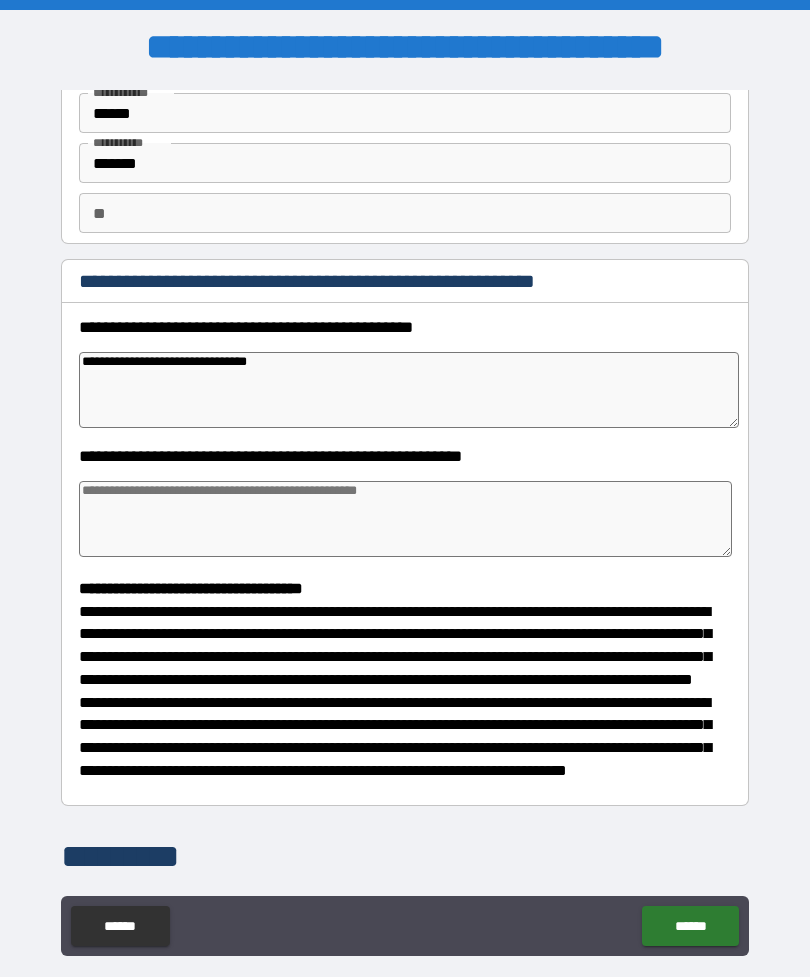 click at bounding box center (405, 519) 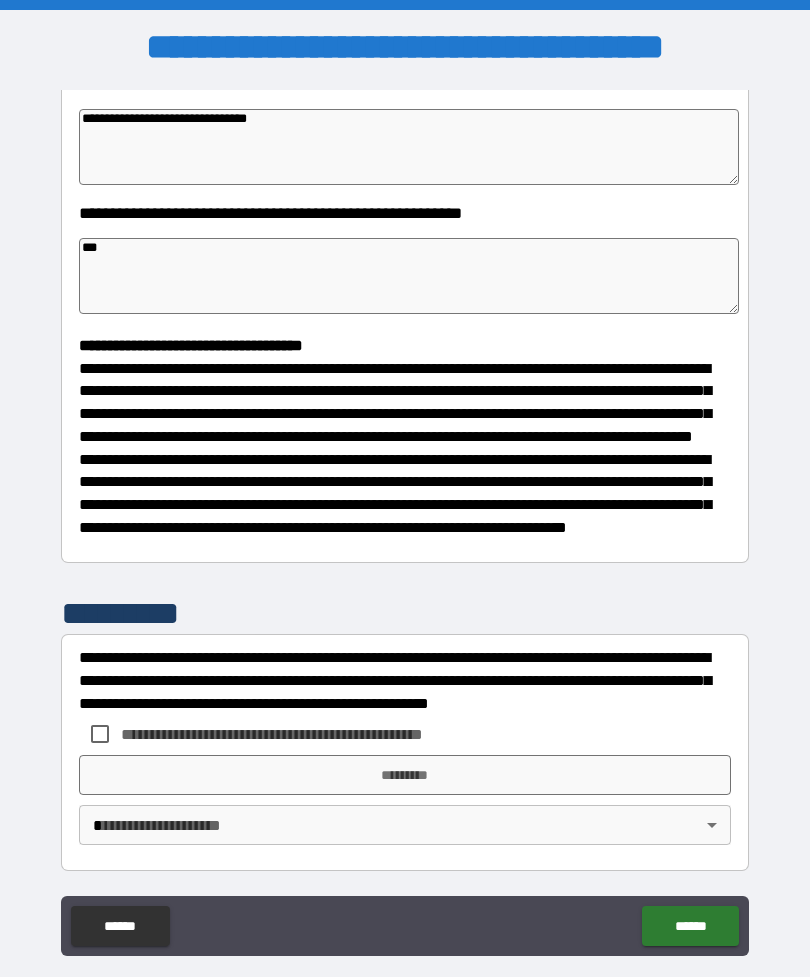scroll, scrollTop: 370, scrollLeft: 0, axis: vertical 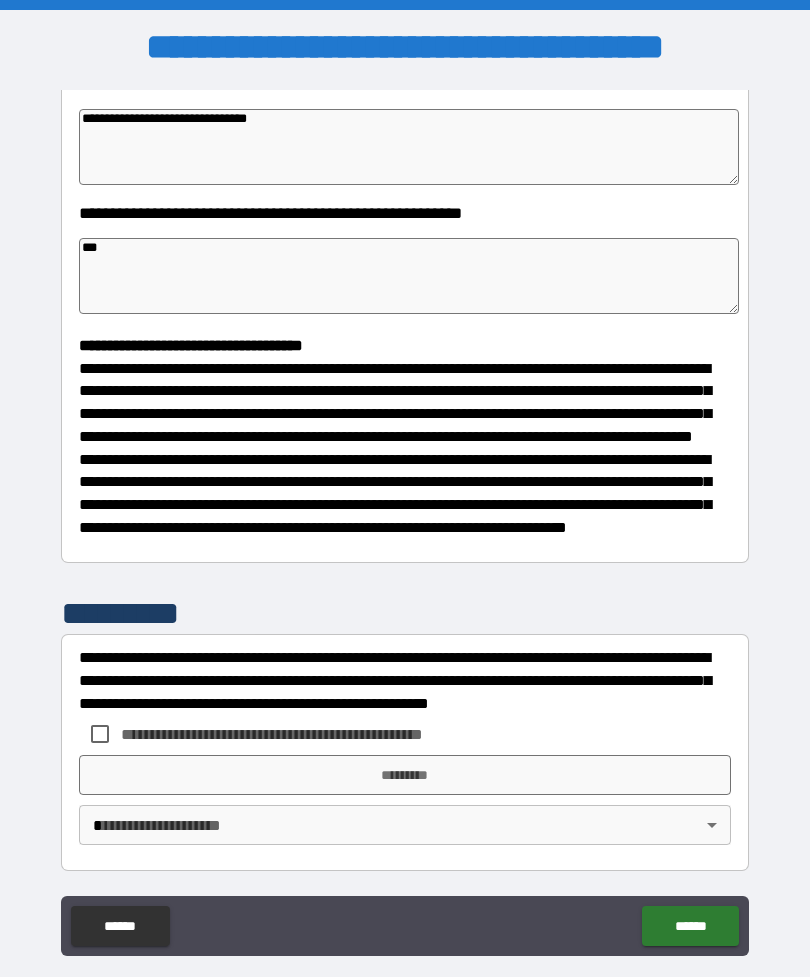 click on "**********" at bounding box center [405, 523] 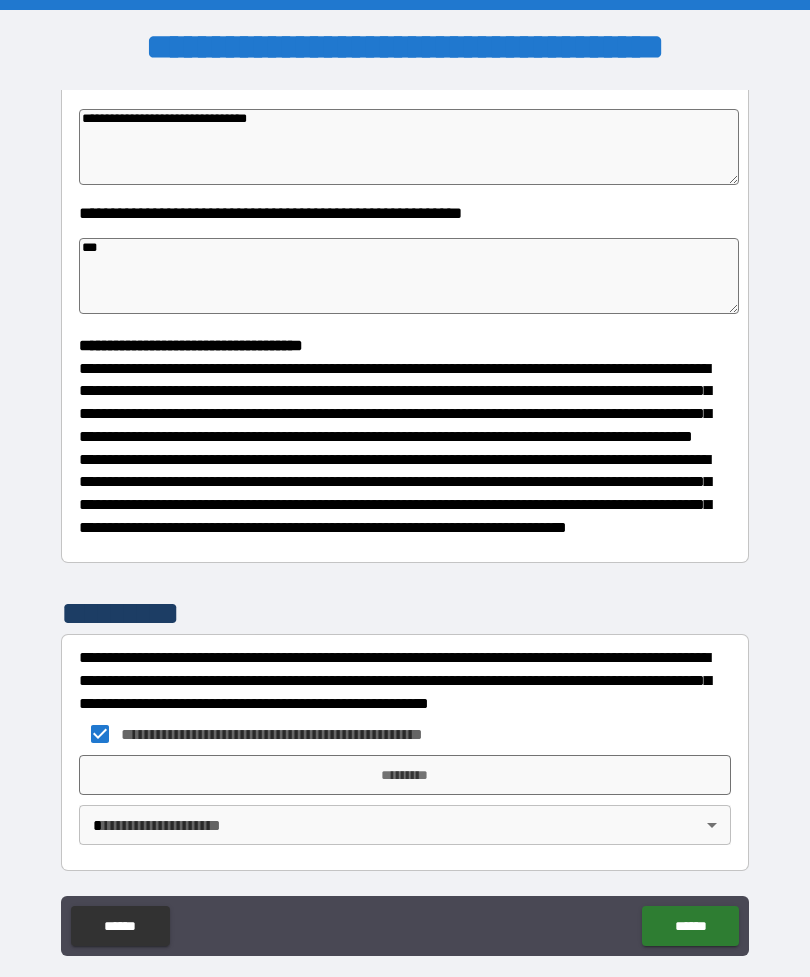 click on "**********" at bounding box center (405, 520) 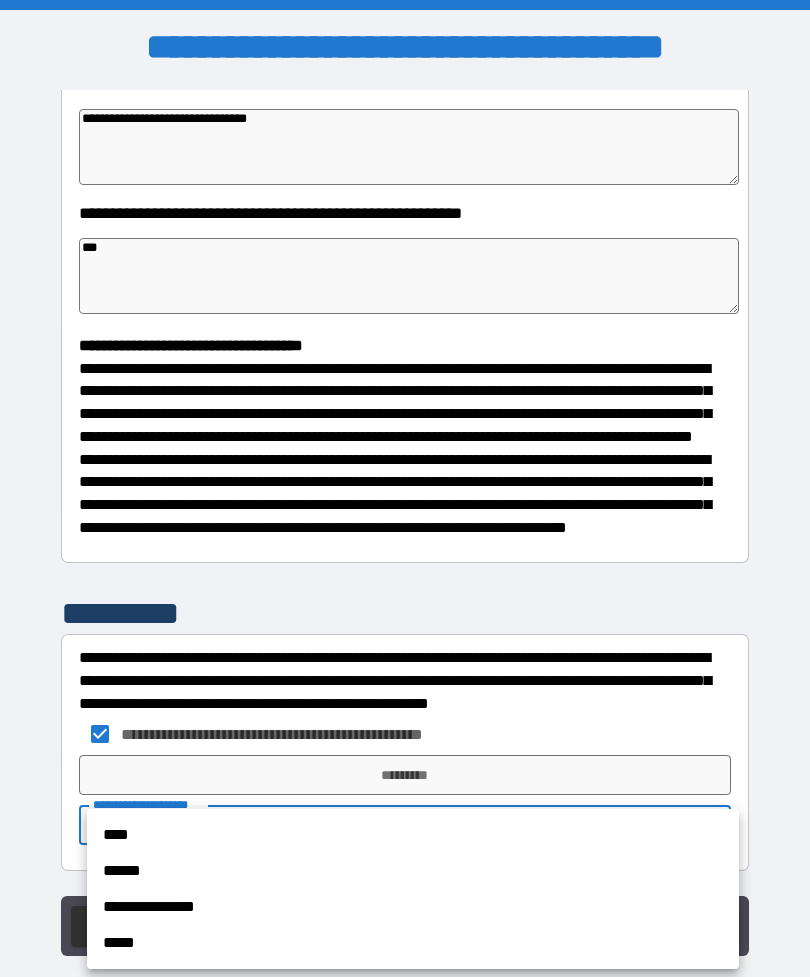 click on "******" at bounding box center (413, 871) 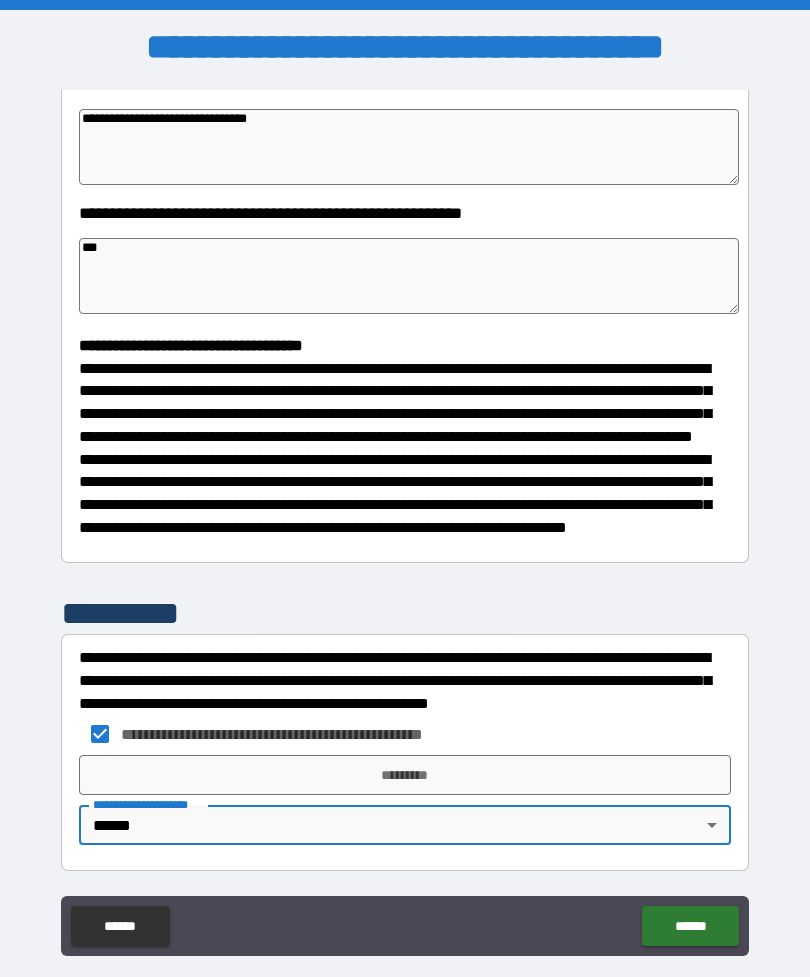 click on "**********" at bounding box center [405, 520] 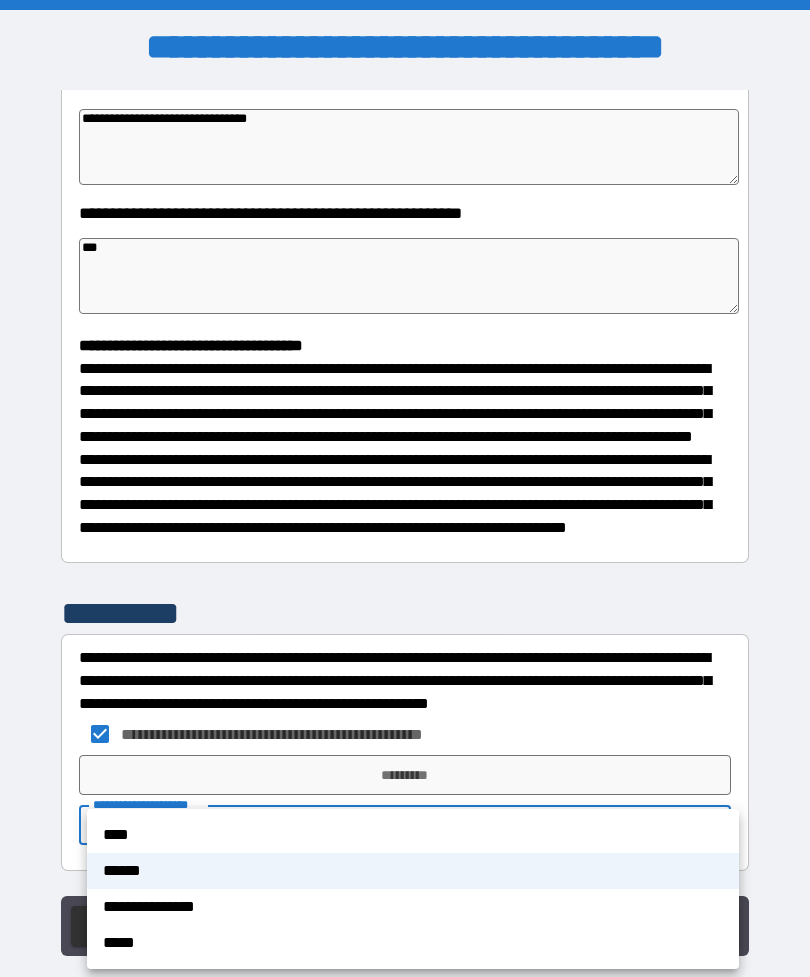 click on "**********" at bounding box center [413, 907] 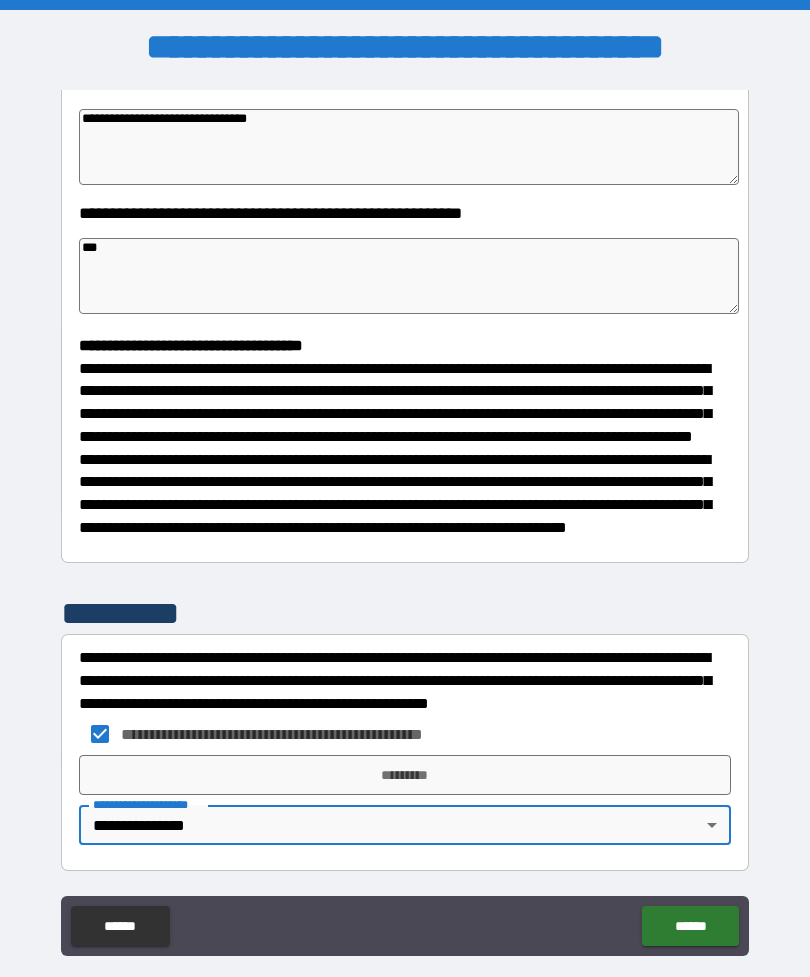 click on "*********" at bounding box center [405, 775] 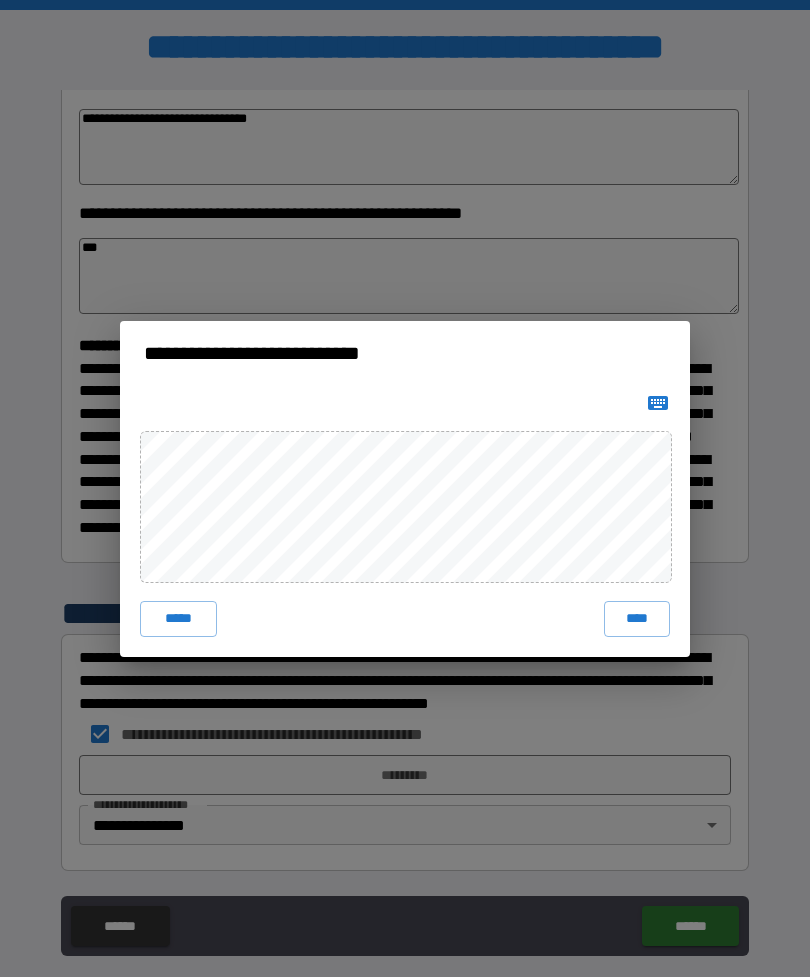 click on "****" at bounding box center [637, 619] 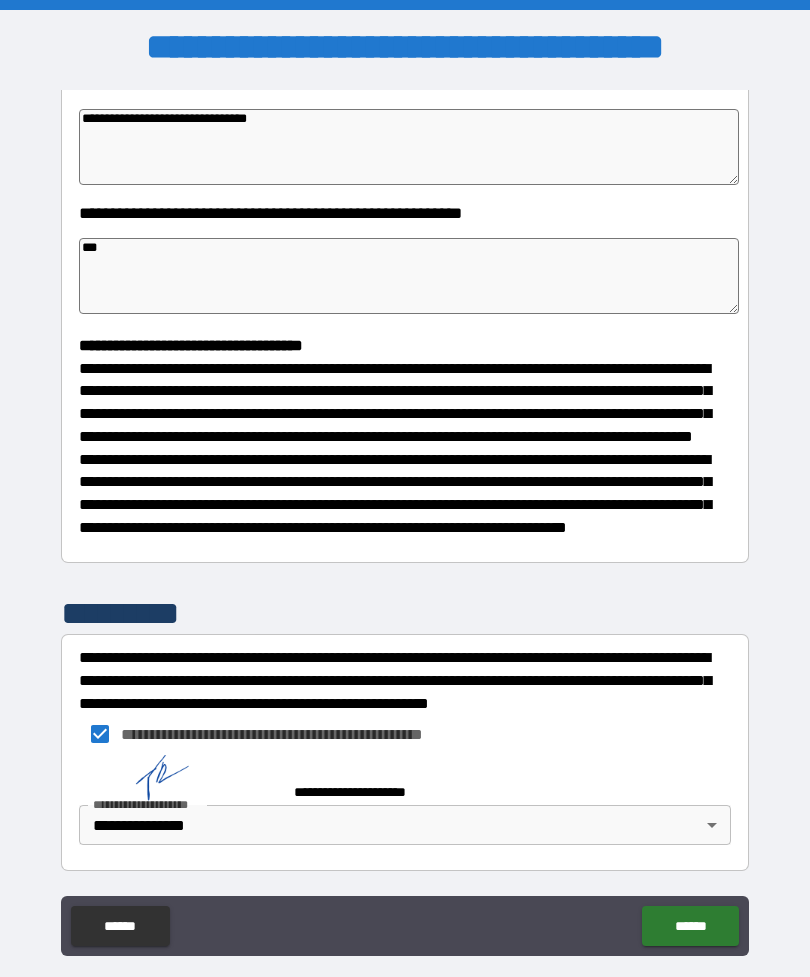 scroll, scrollTop: 360, scrollLeft: 0, axis: vertical 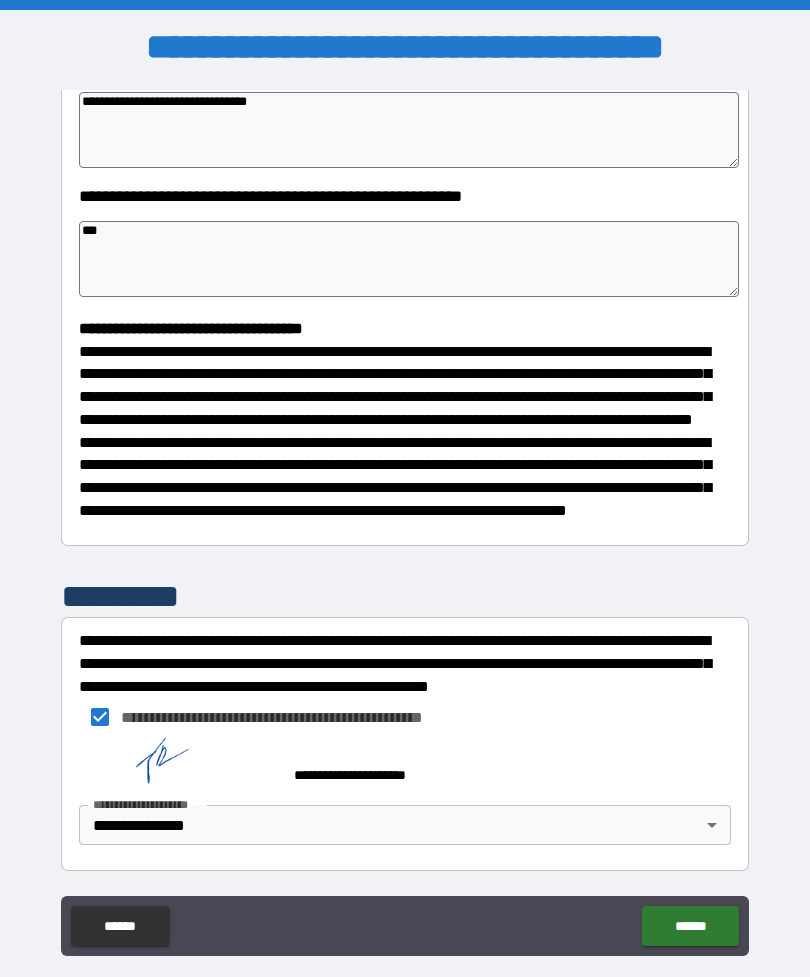 click on "******" at bounding box center [690, 926] 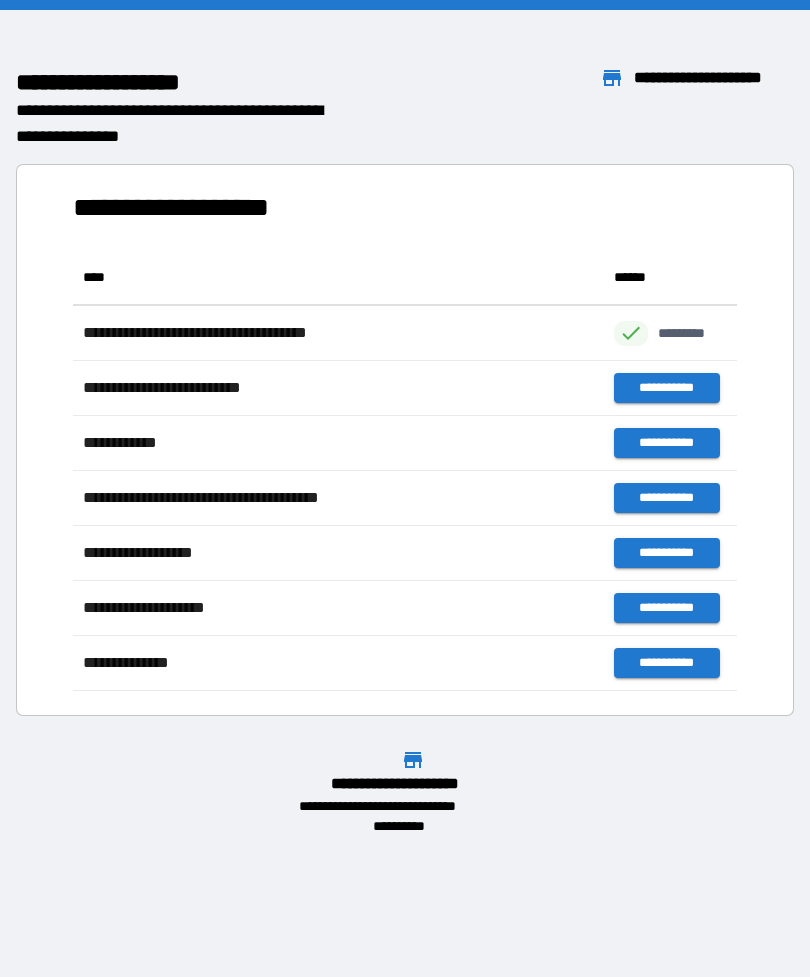 scroll, scrollTop: 441, scrollLeft: 664, axis: both 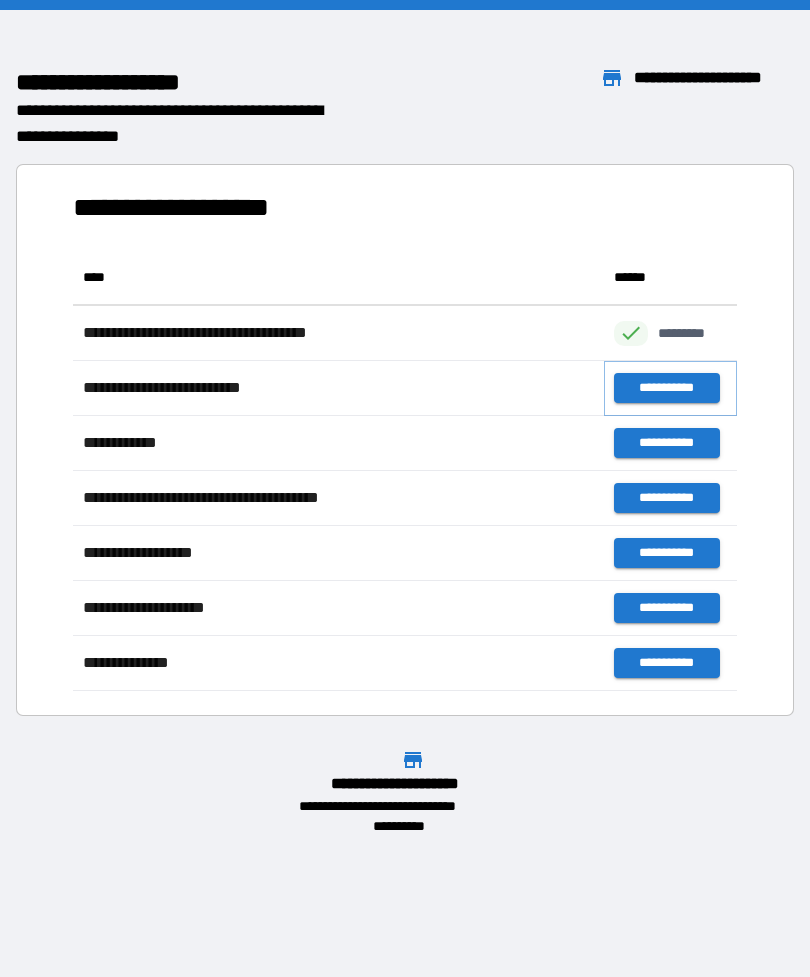 click on "**********" at bounding box center [666, 388] 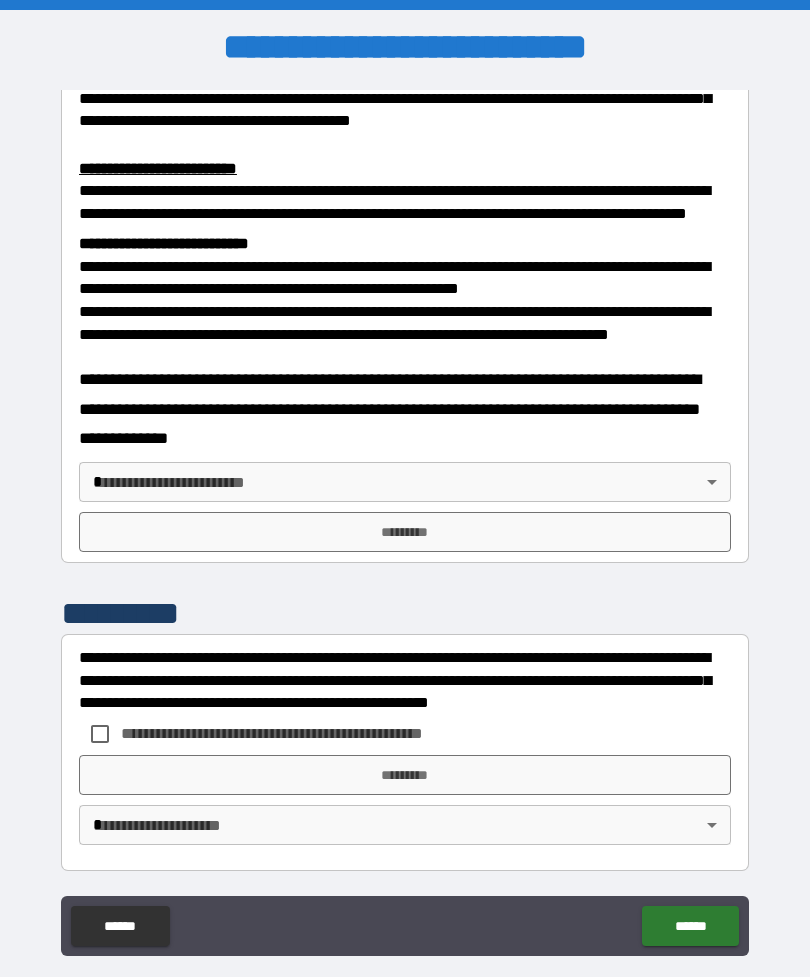 scroll, scrollTop: 660, scrollLeft: 0, axis: vertical 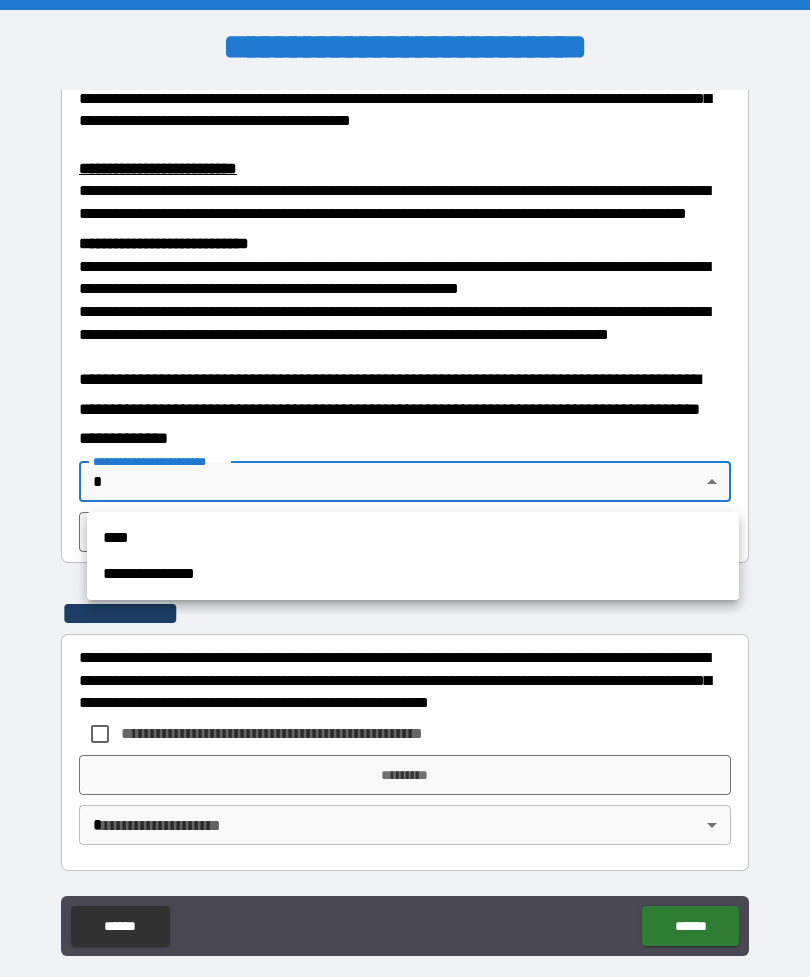click on "**********" at bounding box center [413, 574] 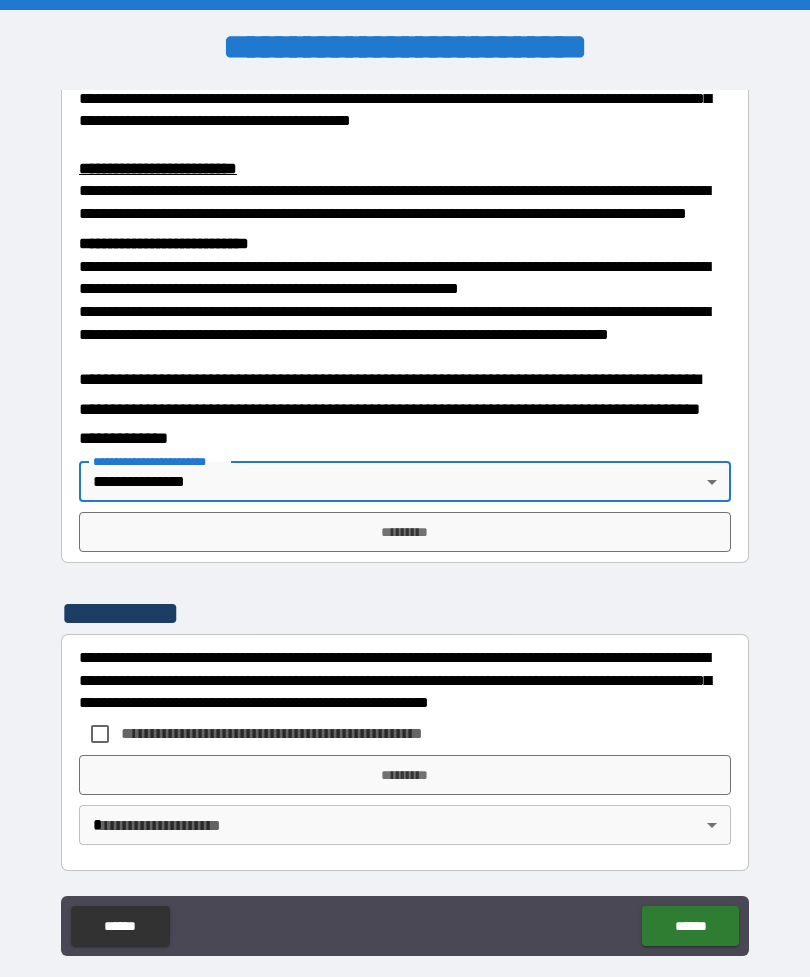 click on "*********" at bounding box center (405, 532) 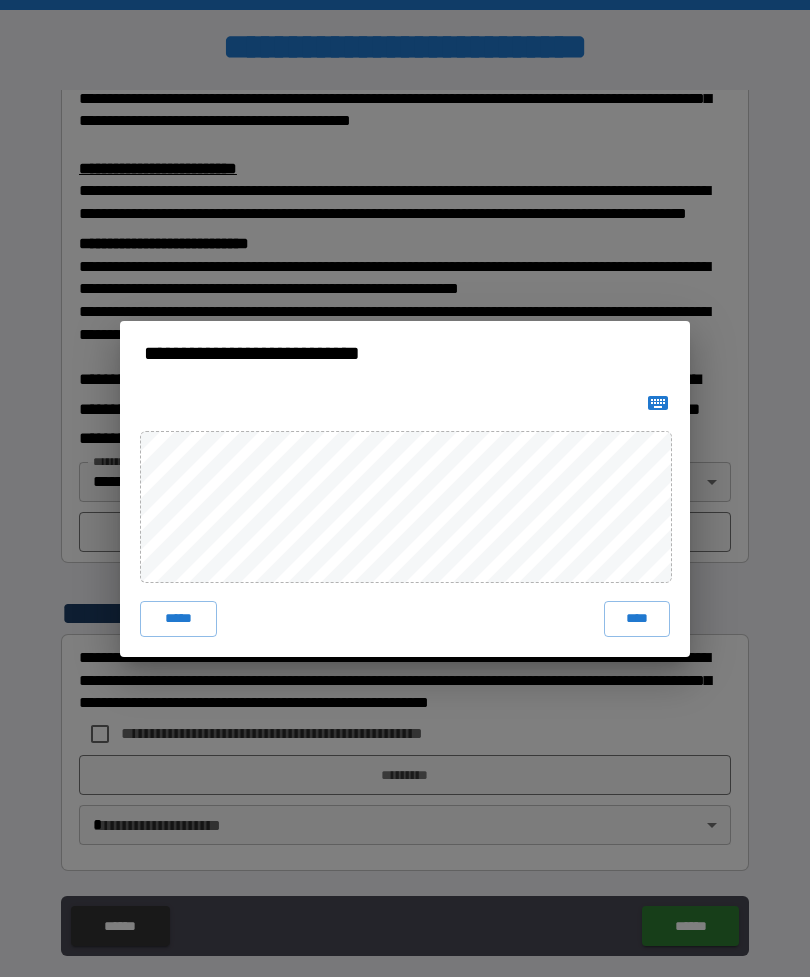 click on "****" at bounding box center [637, 619] 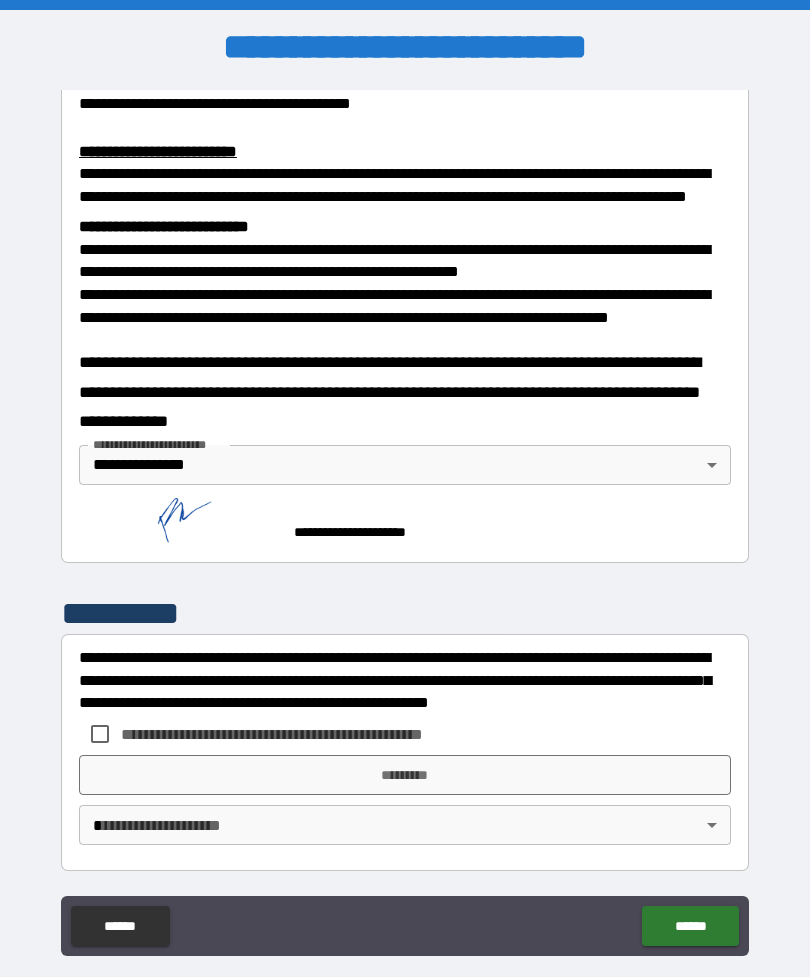 scroll, scrollTop: 677, scrollLeft: 0, axis: vertical 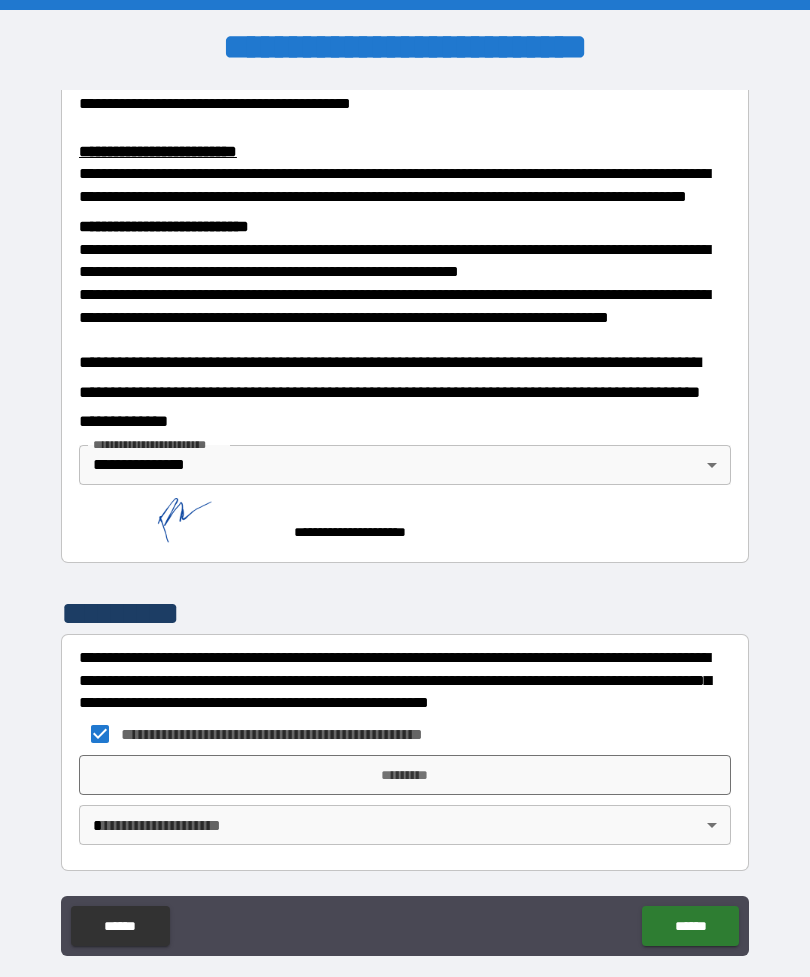 click on "*********" at bounding box center [405, 775] 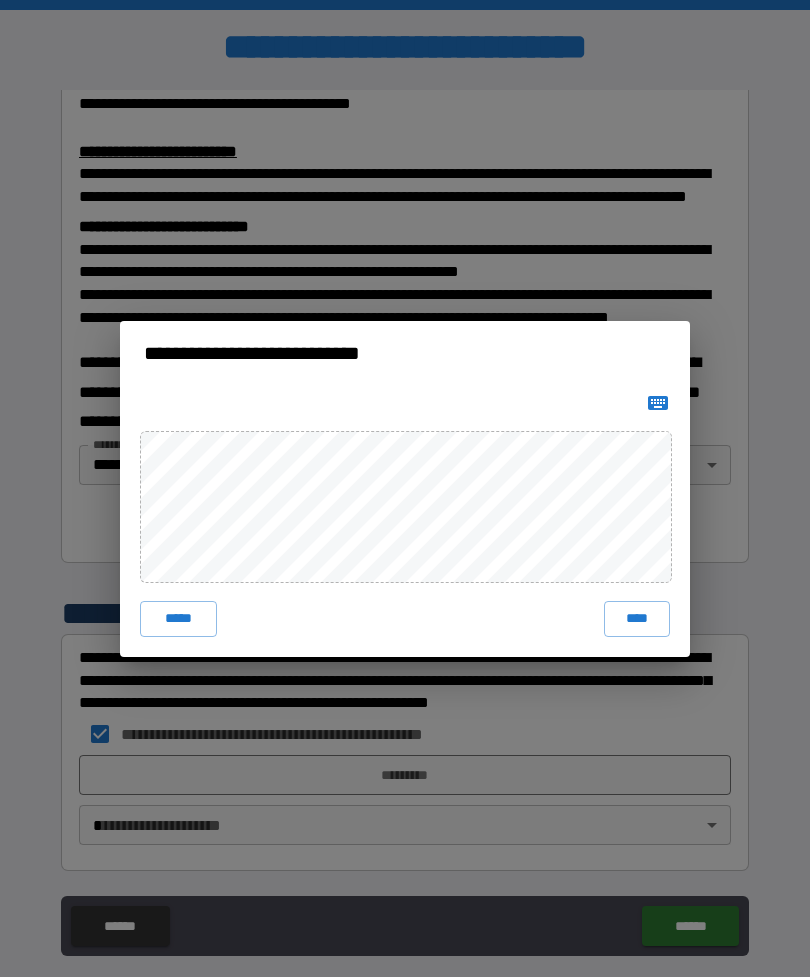 click on "****" at bounding box center [637, 619] 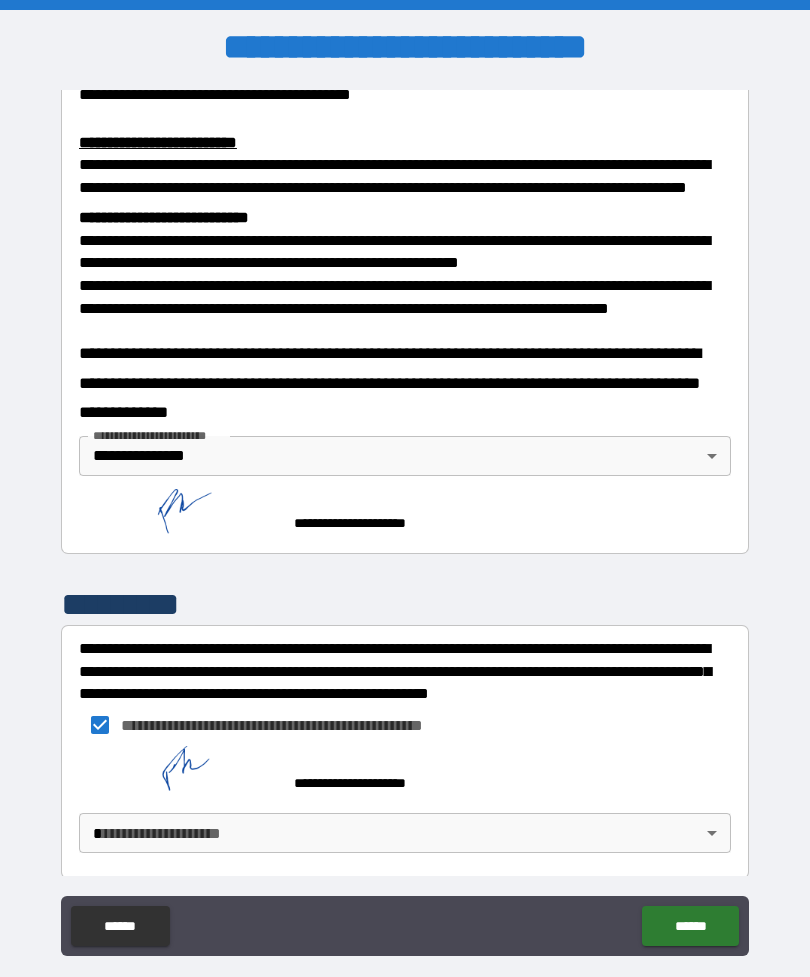 click on "******" at bounding box center [690, 926] 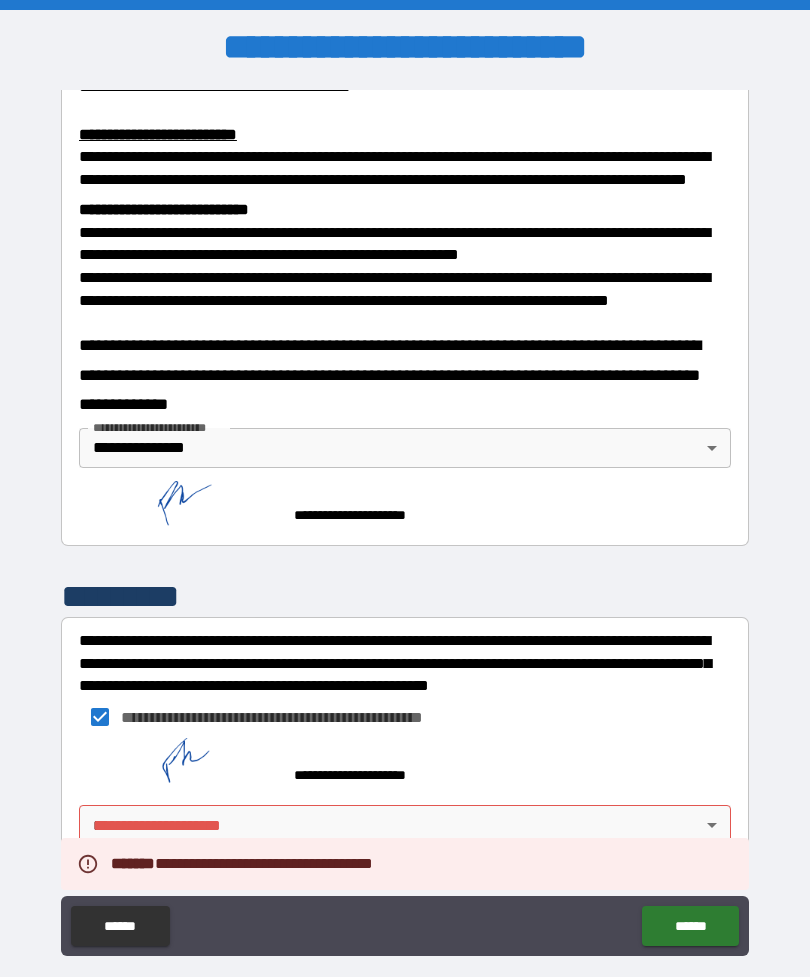 scroll, scrollTop: 694, scrollLeft: 0, axis: vertical 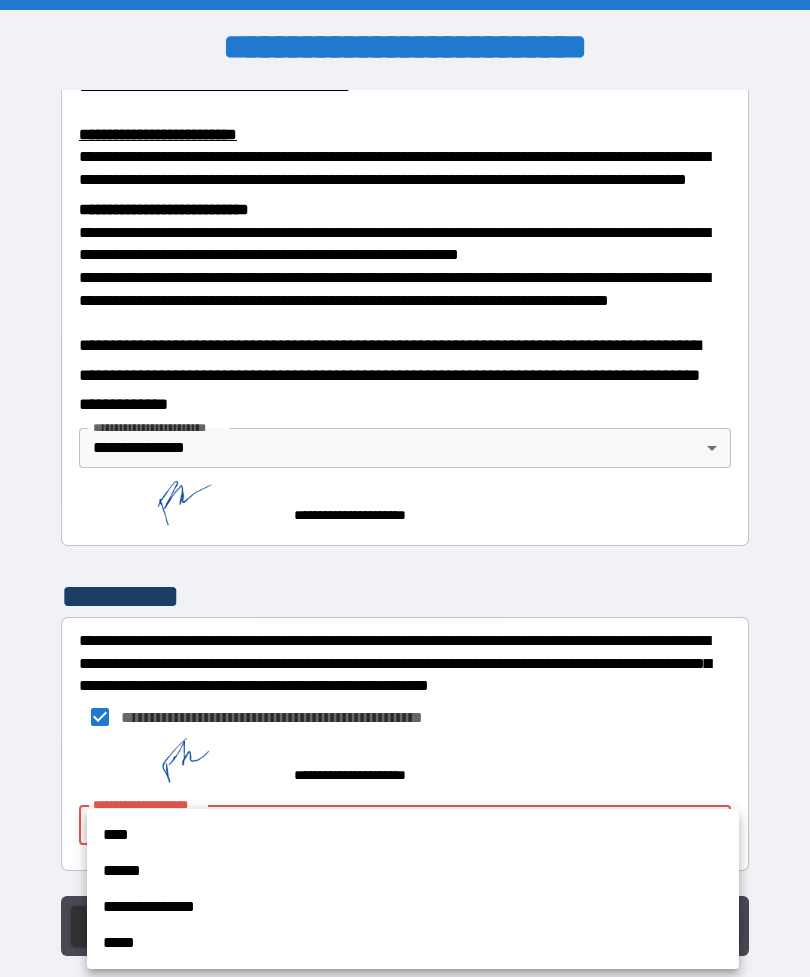 click on "**********" at bounding box center (413, 907) 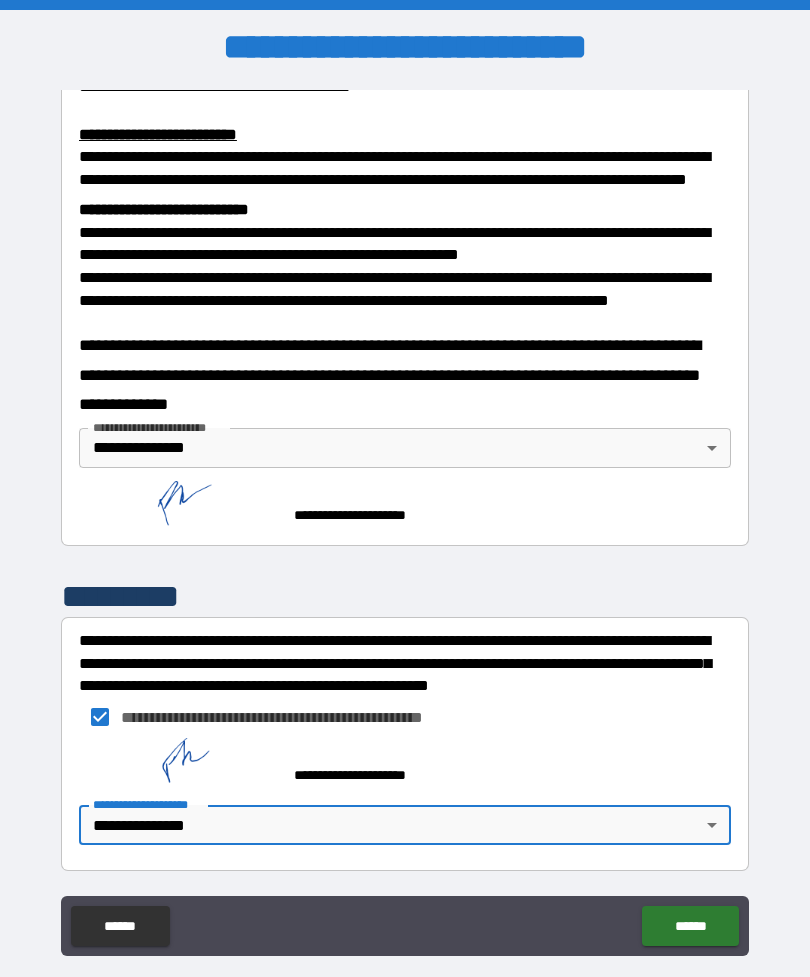 click on "******" at bounding box center [690, 926] 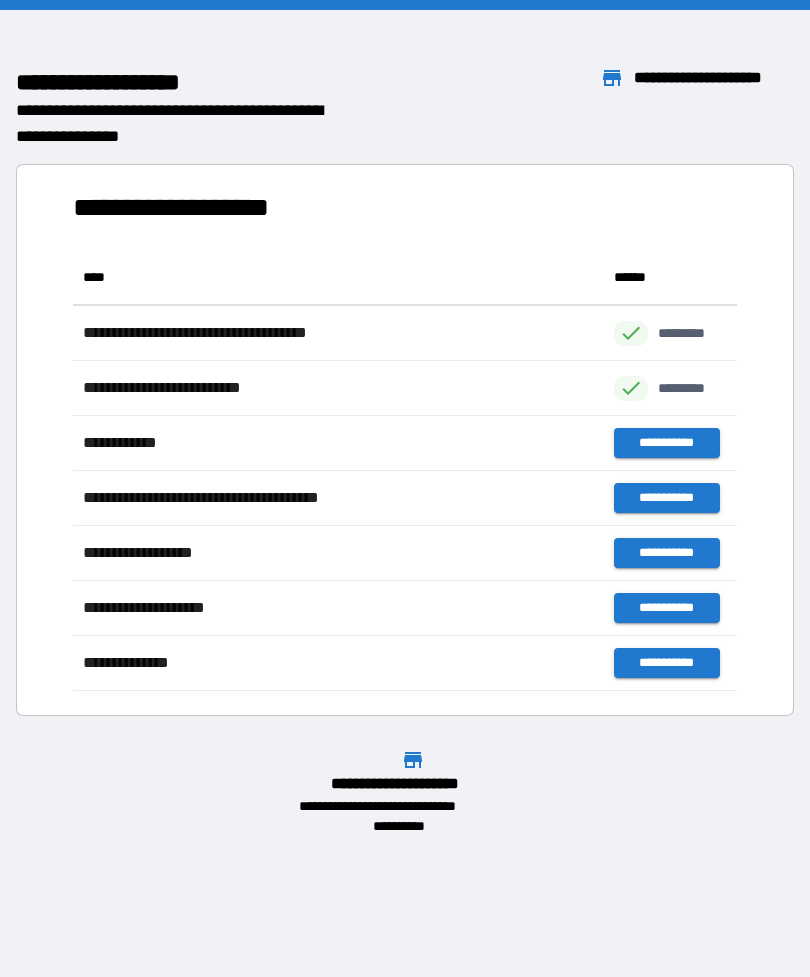 scroll, scrollTop: 1, scrollLeft: 1, axis: both 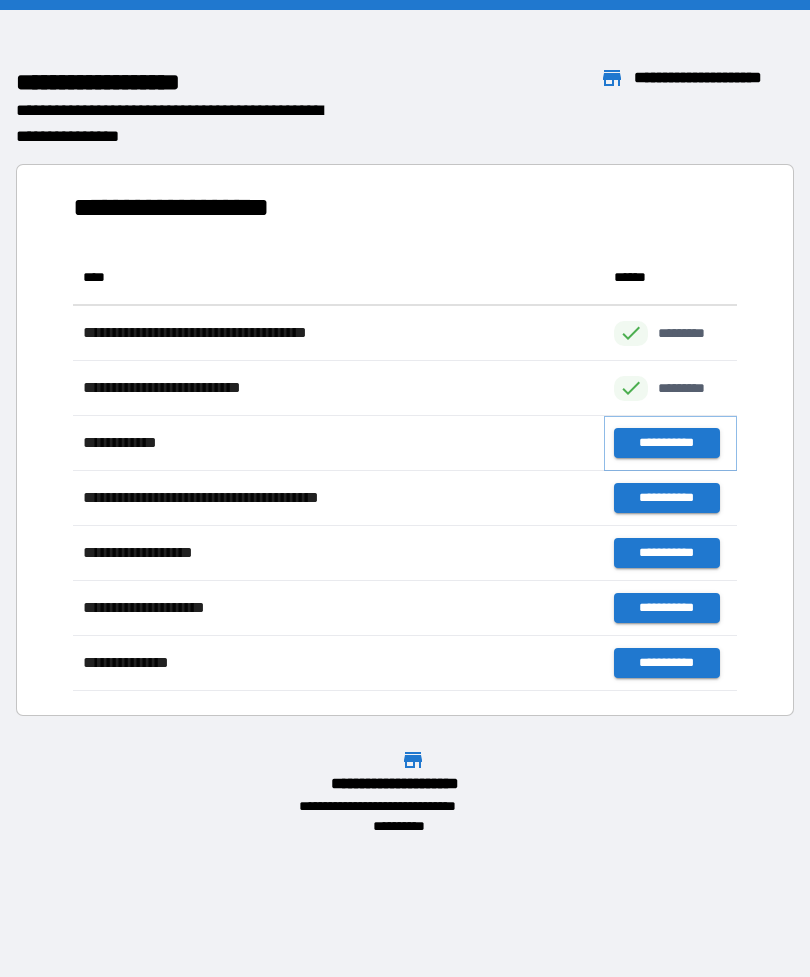 click on "**********" at bounding box center [666, 443] 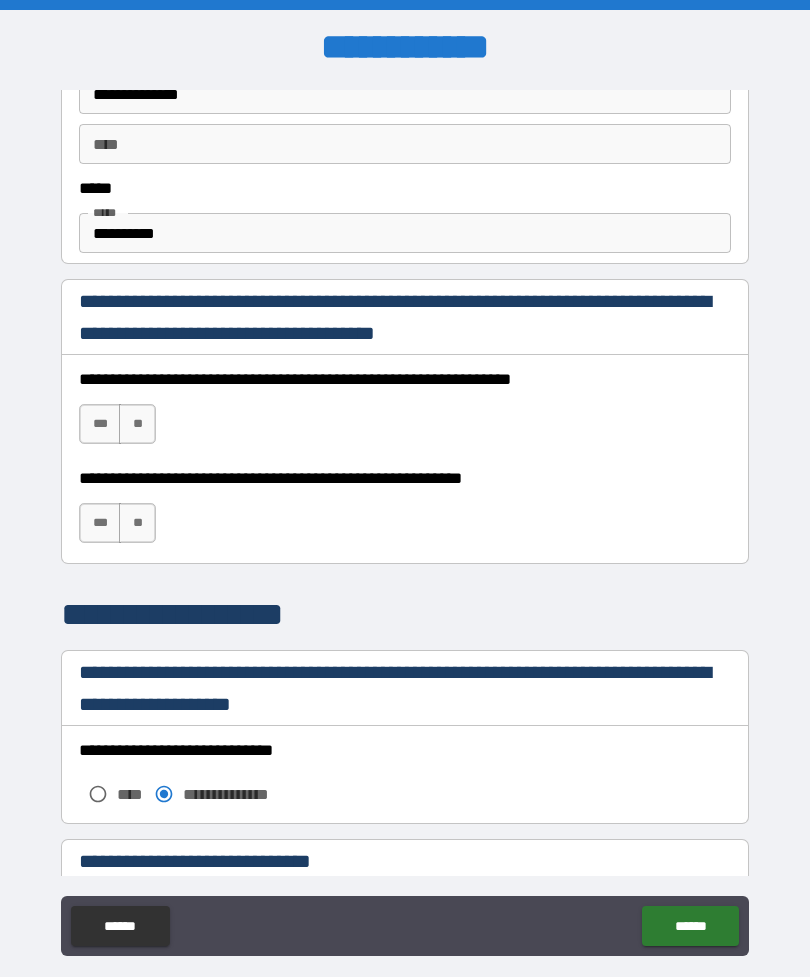 scroll, scrollTop: 1168, scrollLeft: 0, axis: vertical 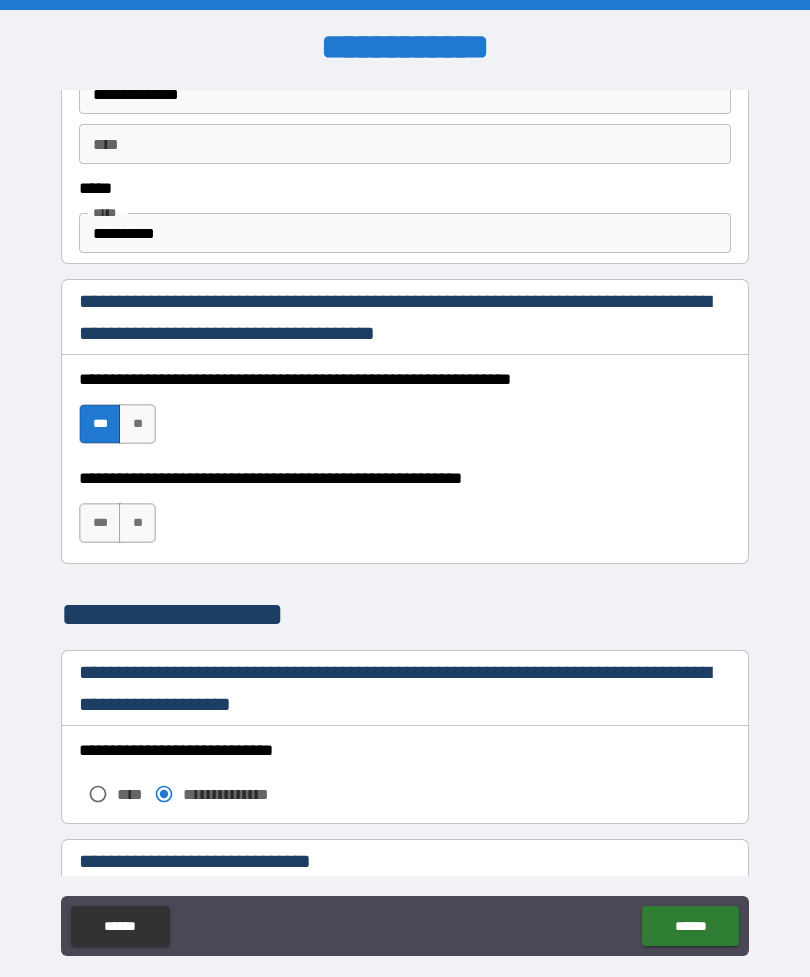 click on "**" at bounding box center (137, 523) 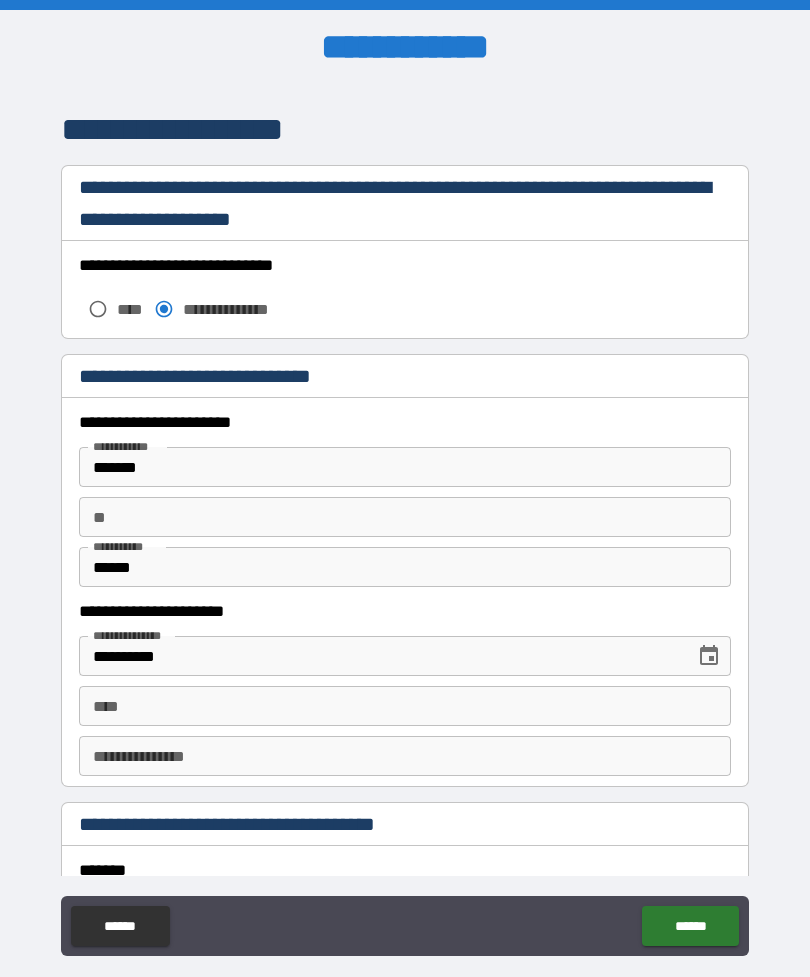 scroll, scrollTop: 1651, scrollLeft: 0, axis: vertical 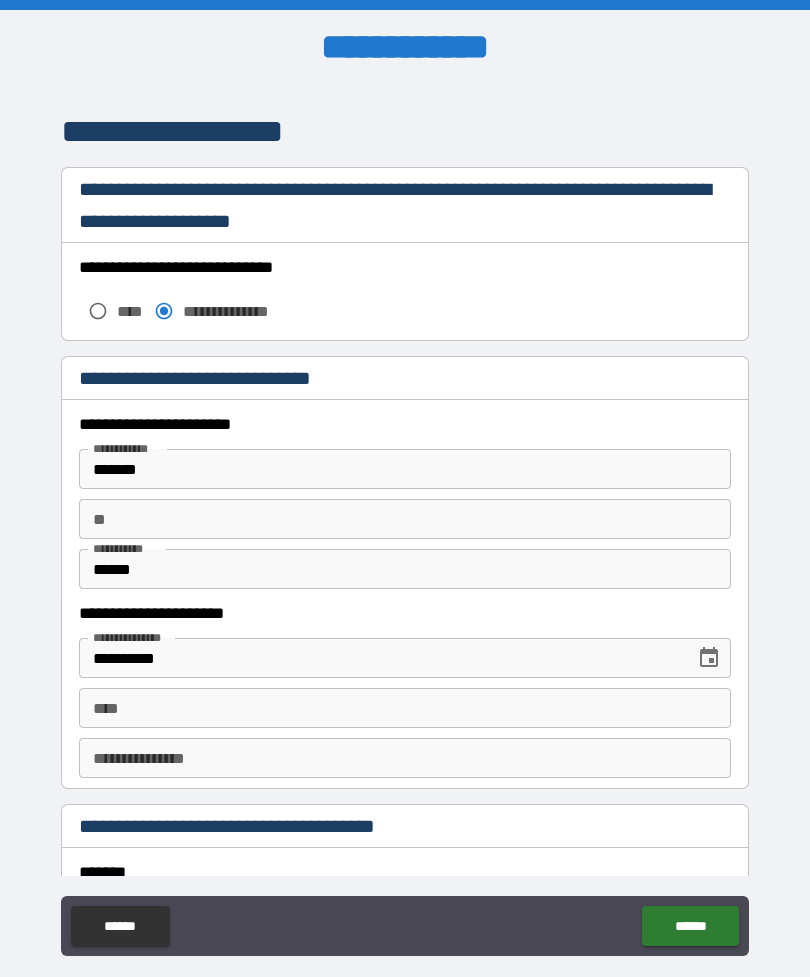 click on "*******" at bounding box center [405, 469] 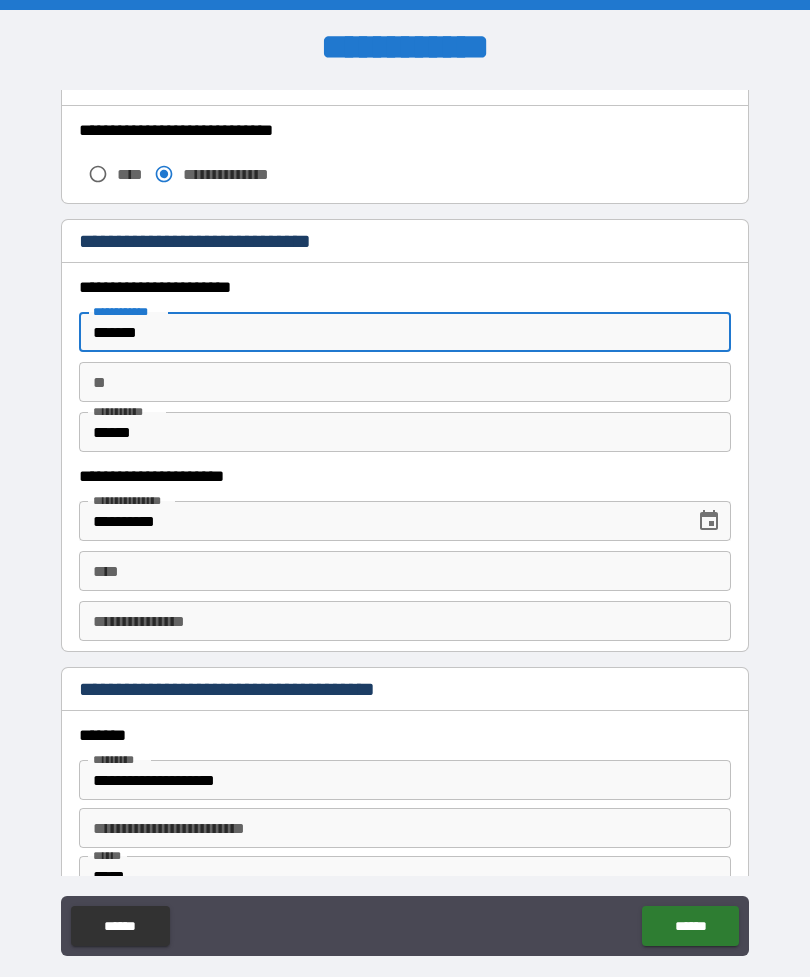 scroll, scrollTop: 1784, scrollLeft: 0, axis: vertical 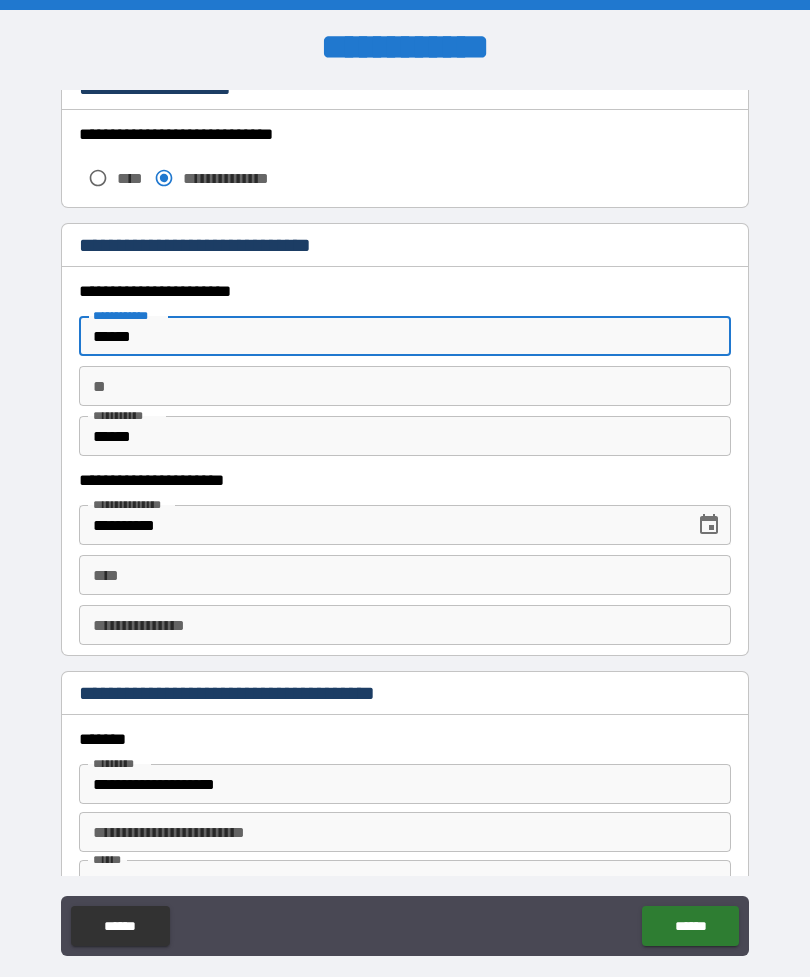 click on "******" at bounding box center (405, 436) 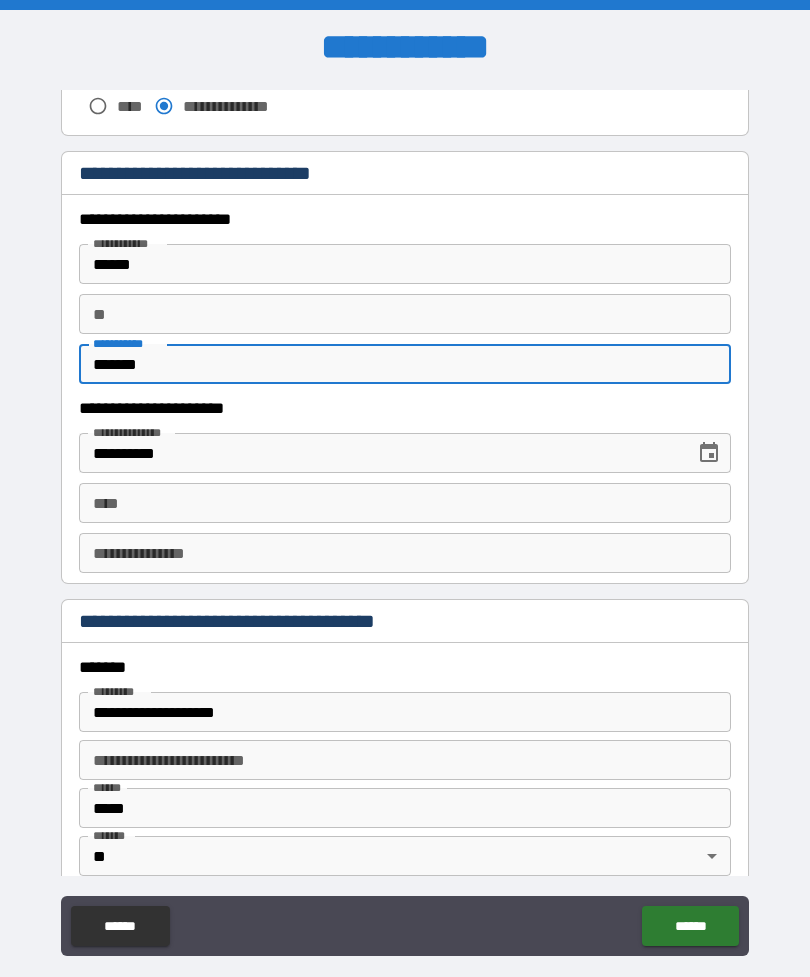 scroll, scrollTop: 1863, scrollLeft: 0, axis: vertical 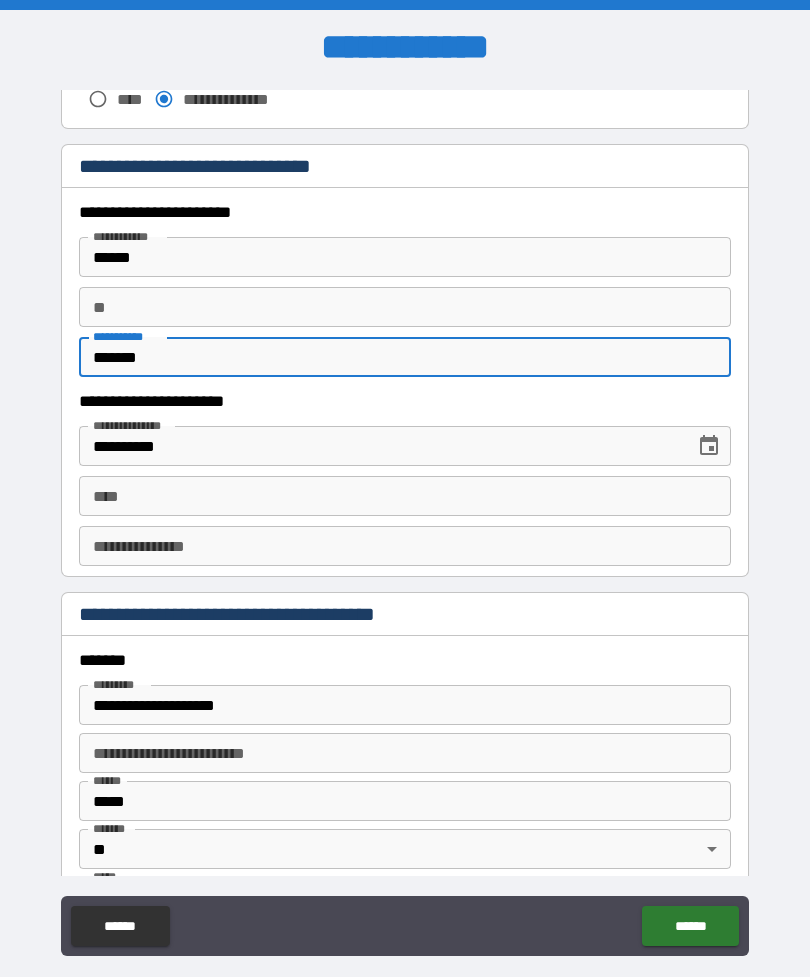click 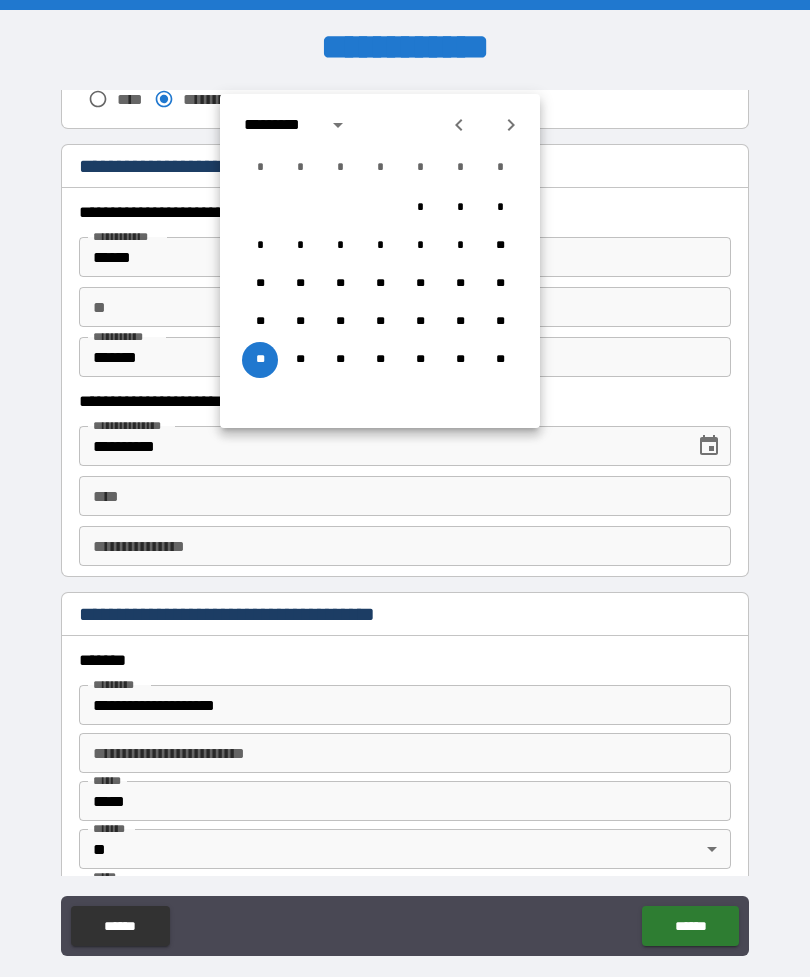 click at bounding box center (459, 125) 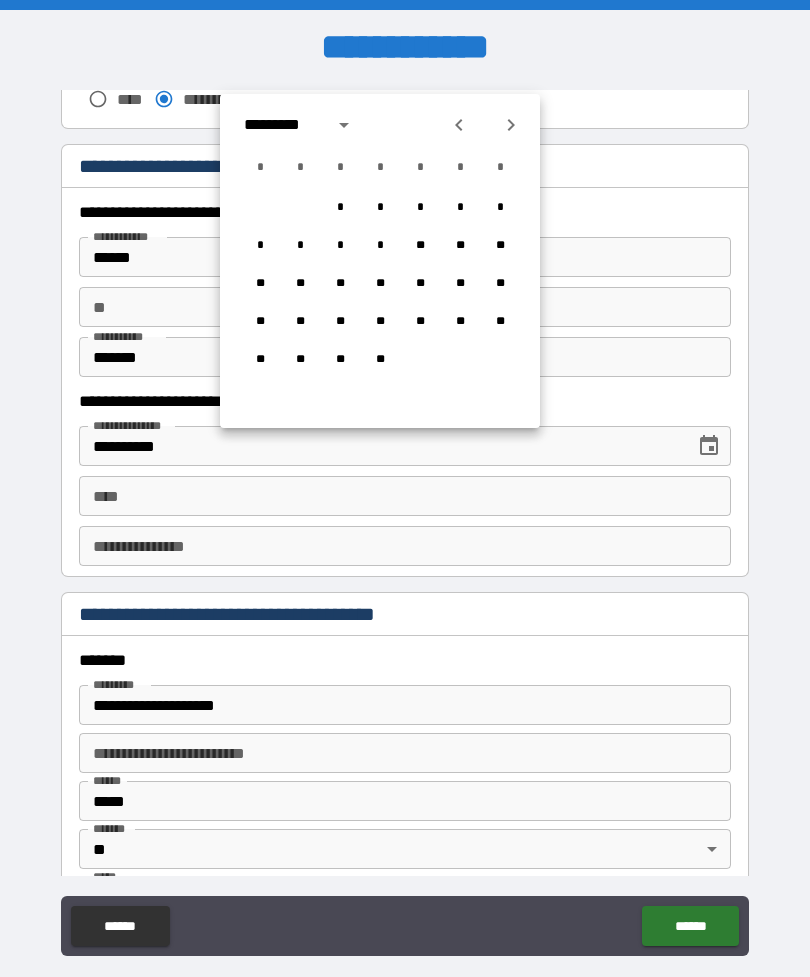 click 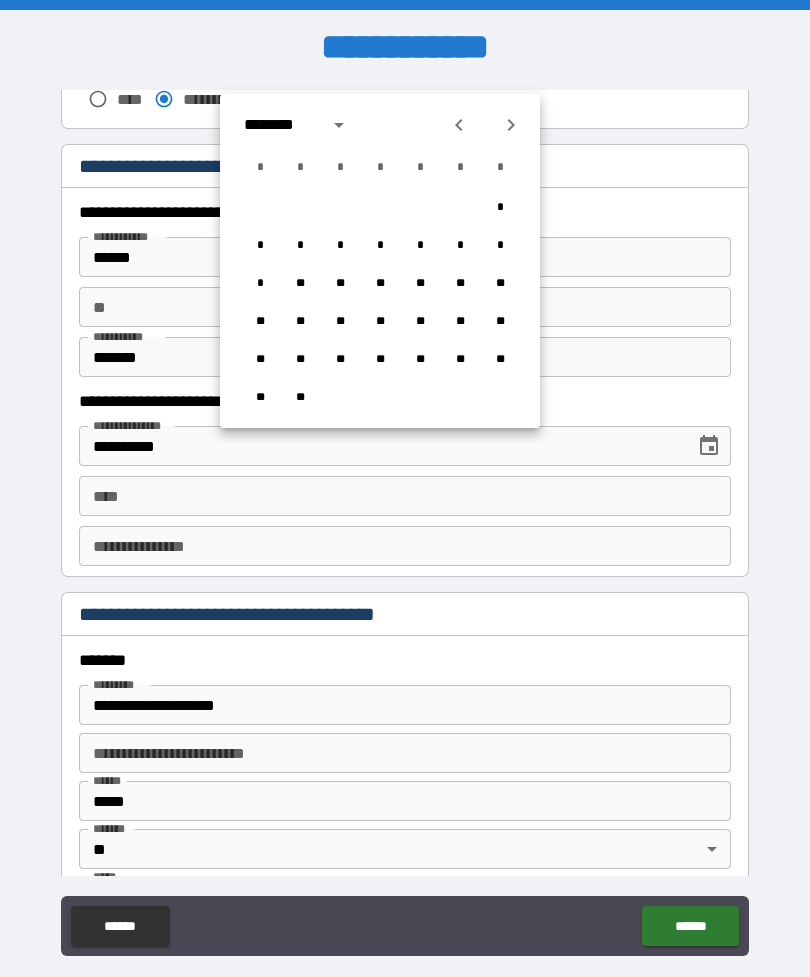 click 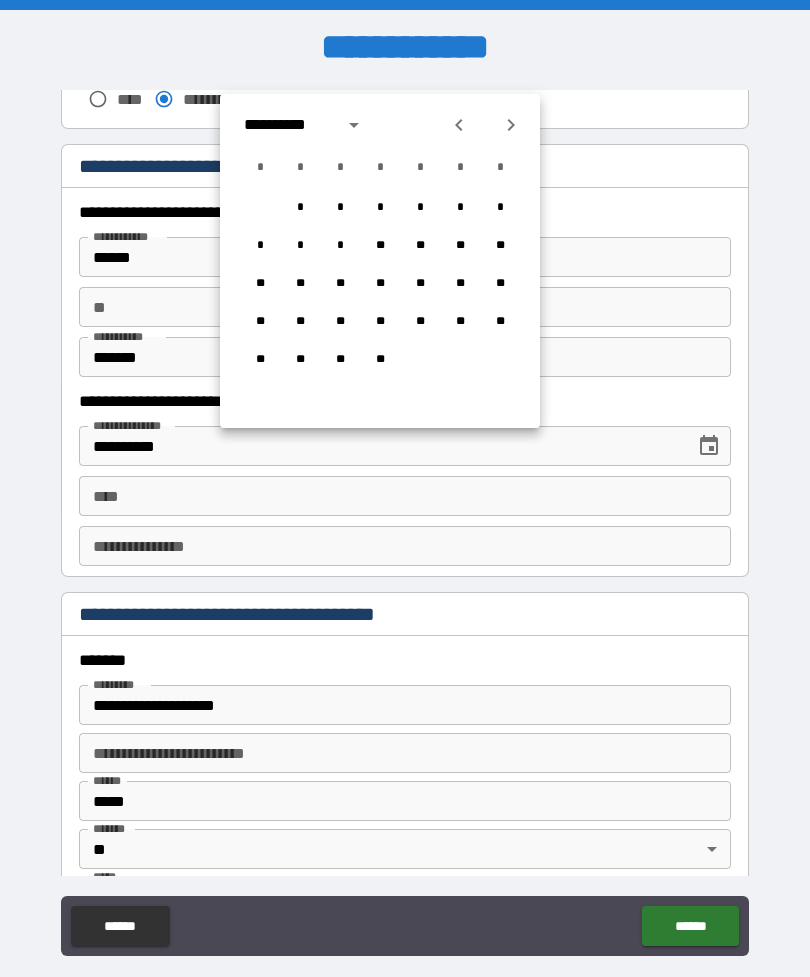click 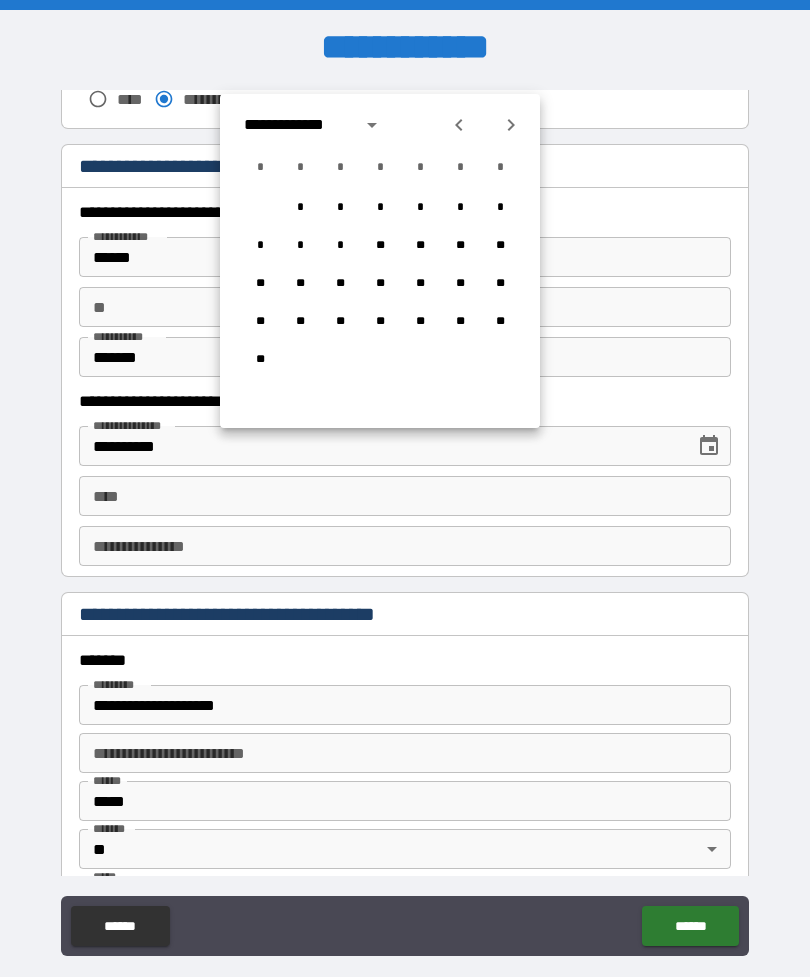 click 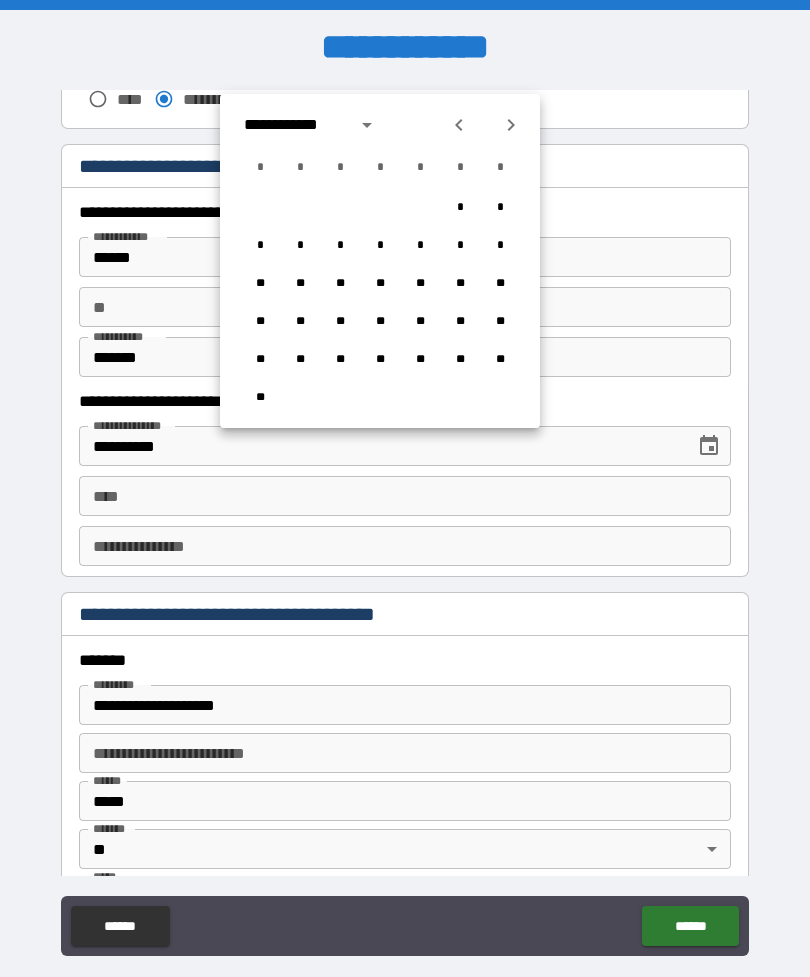 click 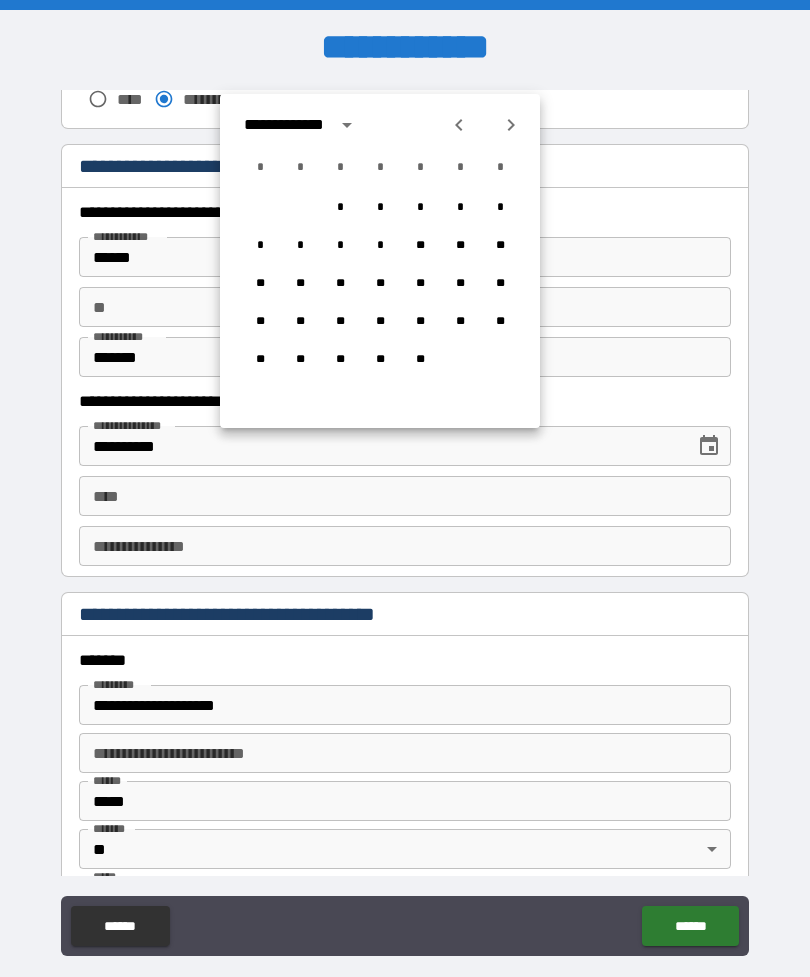 click 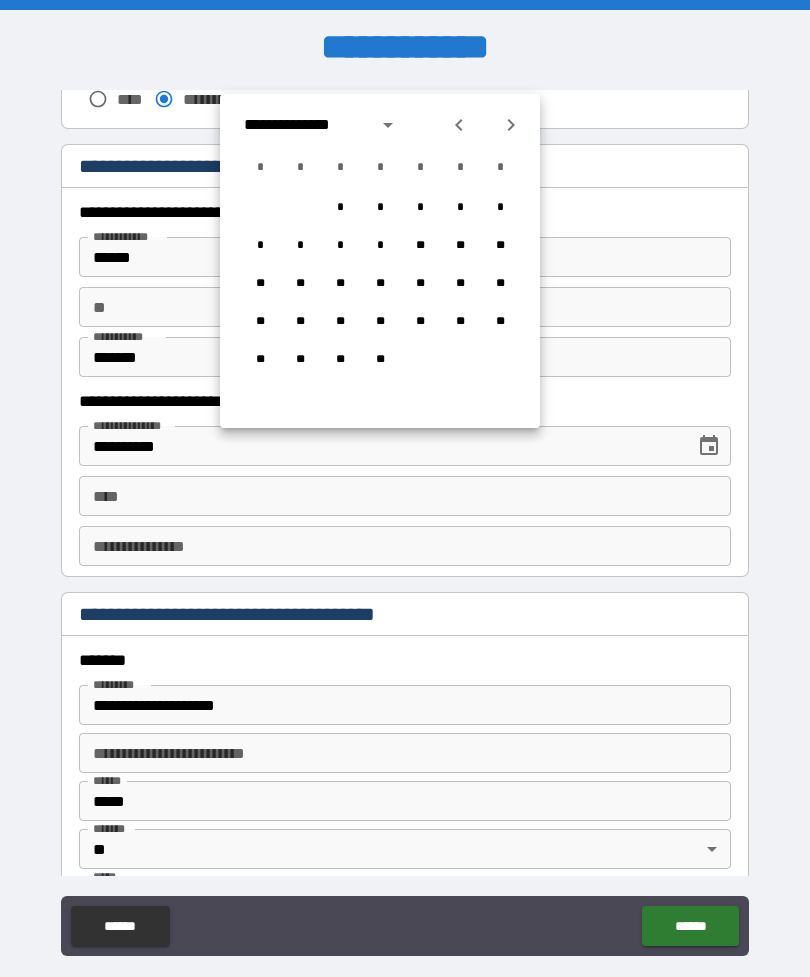 click at bounding box center (459, 125) 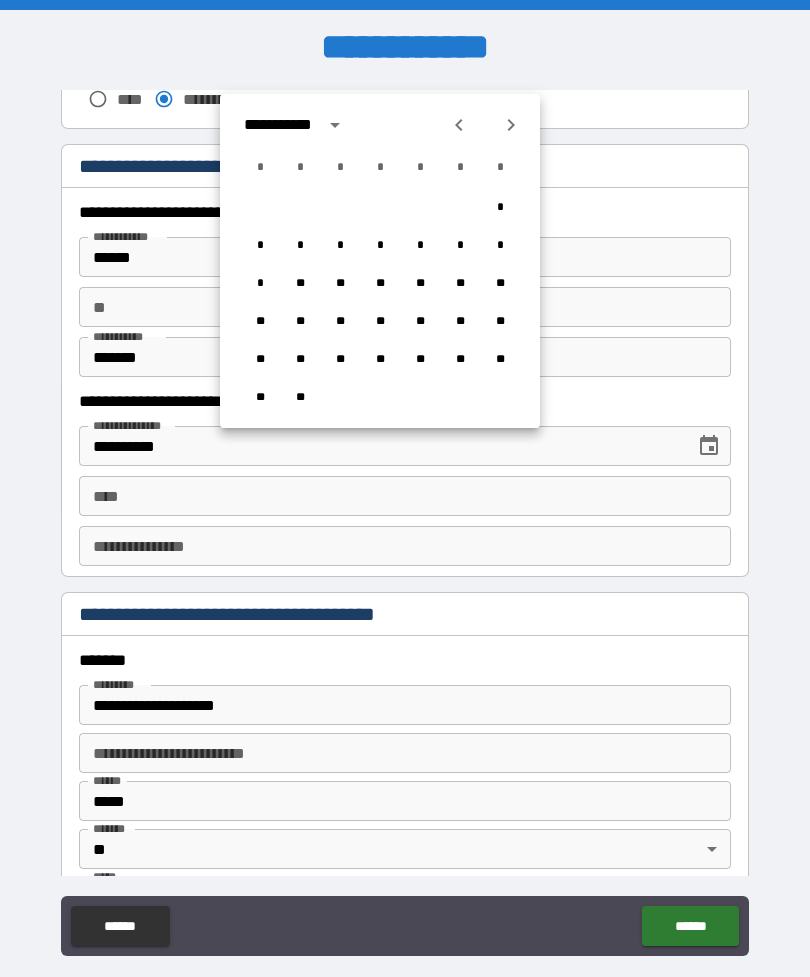 click at bounding box center (459, 125) 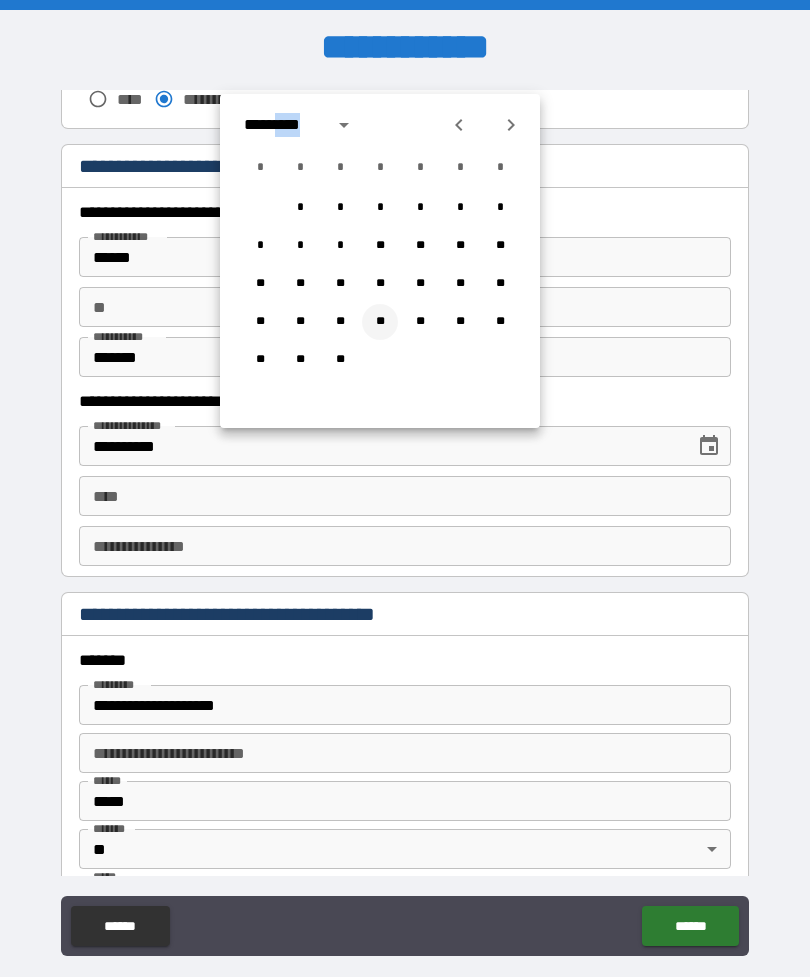 click on "**" at bounding box center (380, 322) 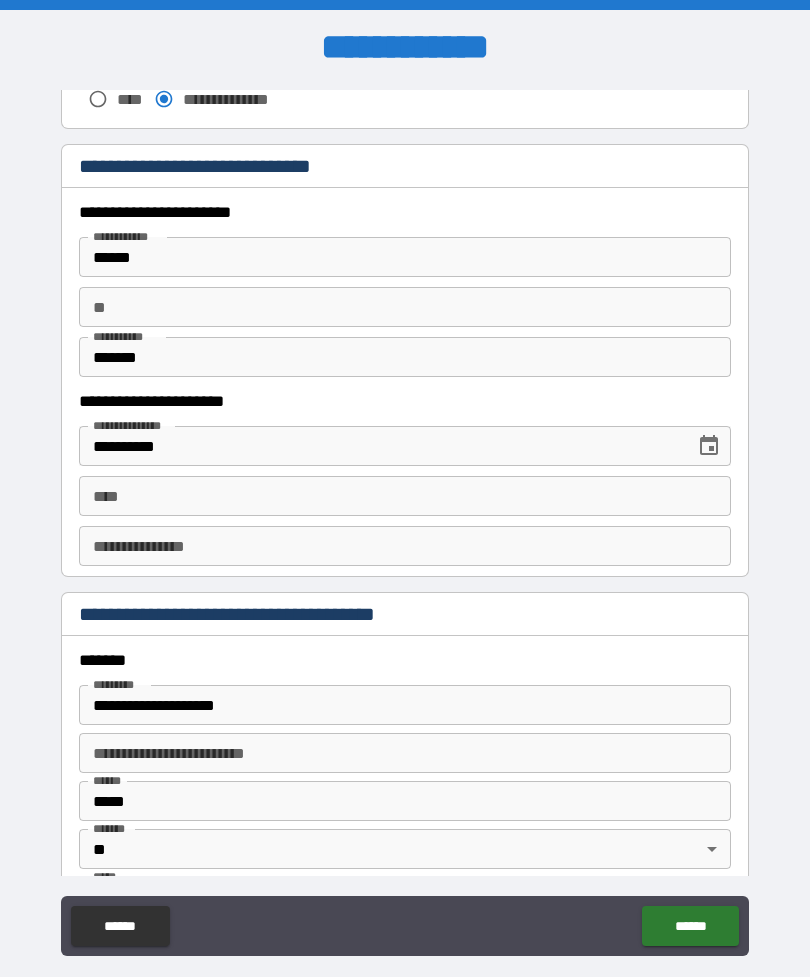 click on "**" at bounding box center (405, 307) 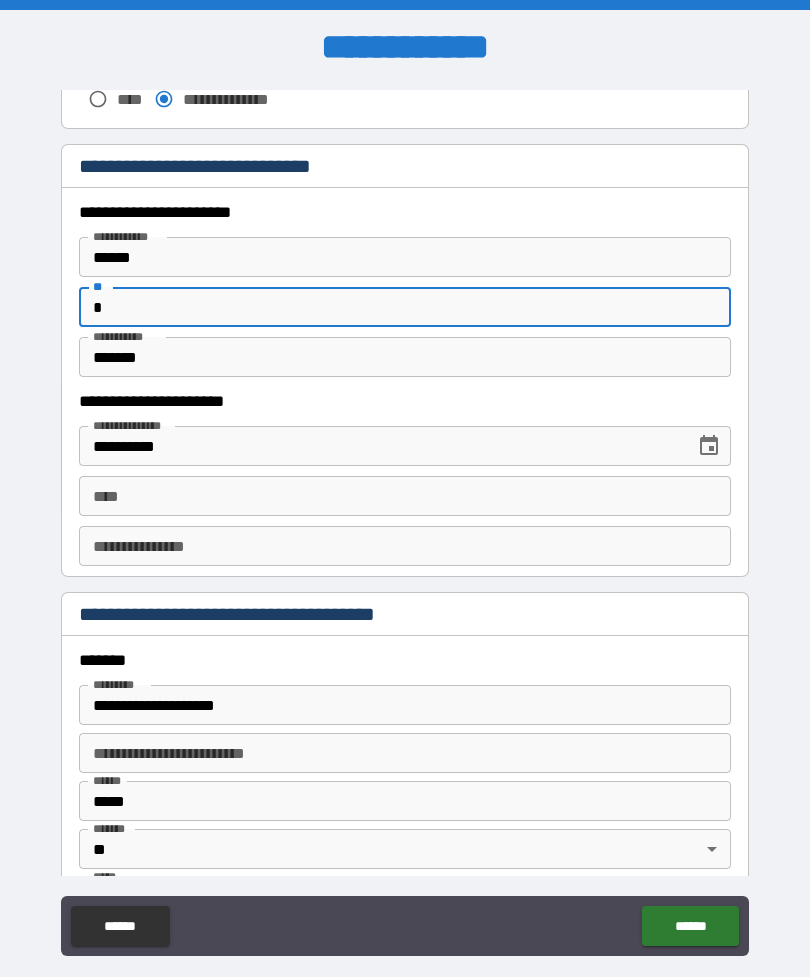 click on "**********" at bounding box center [405, 523] 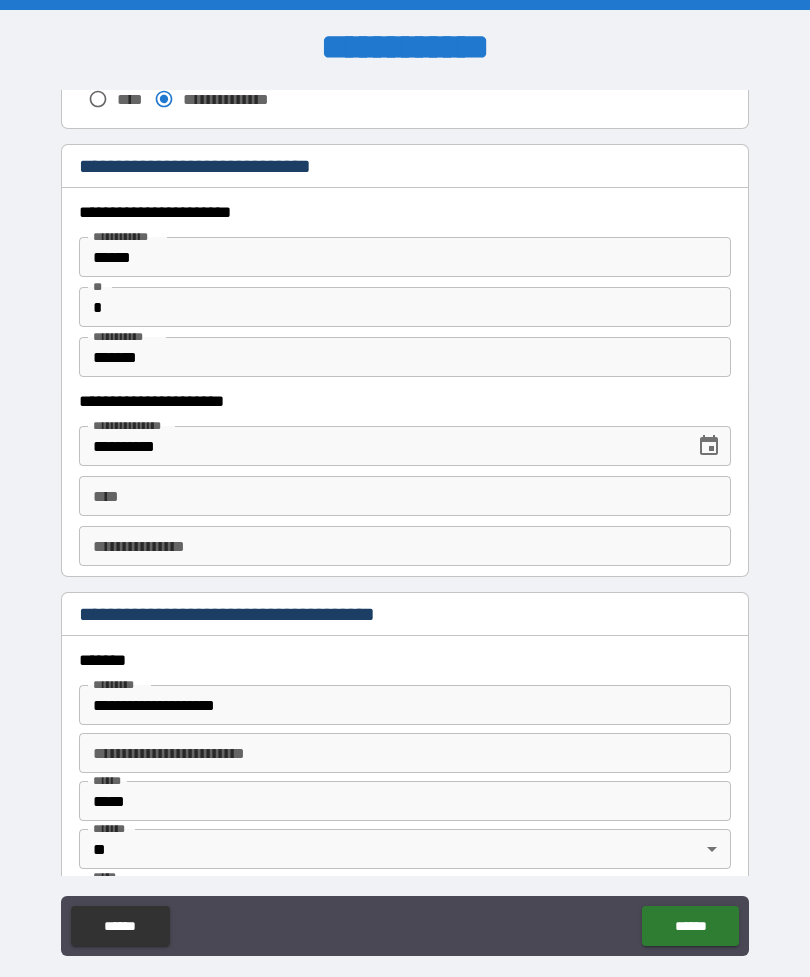 click on "****" at bounding box center [405, 496] 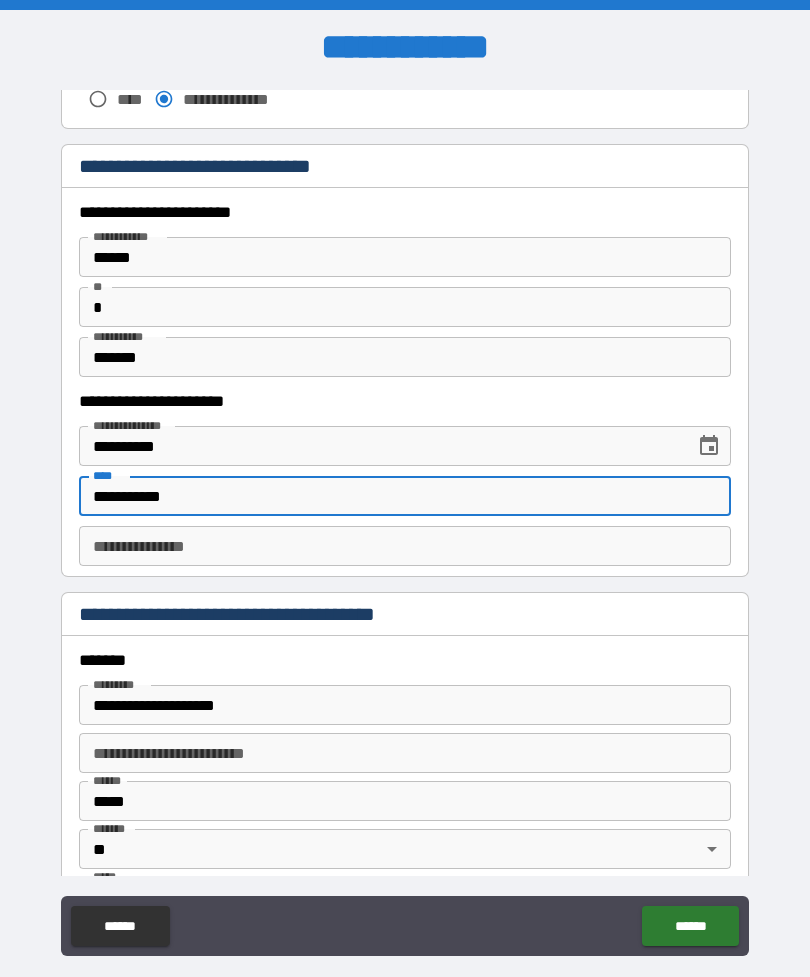 click on "**********" at bounding box center [405, 523] 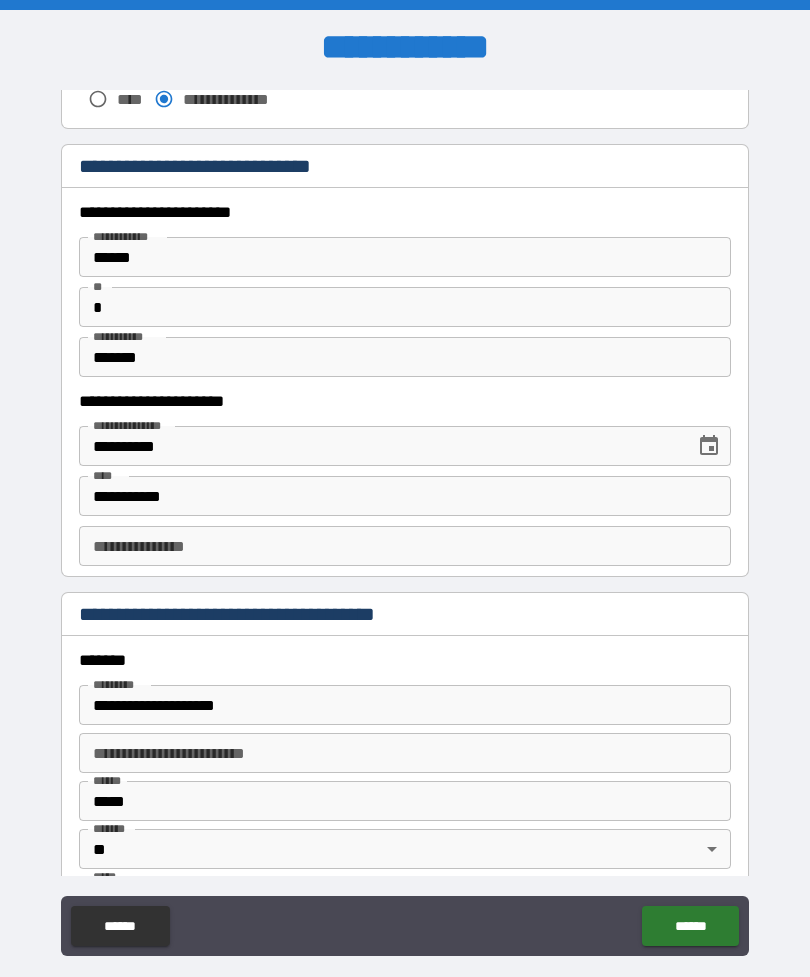 click on "**********" at bounding box center (405, 546) 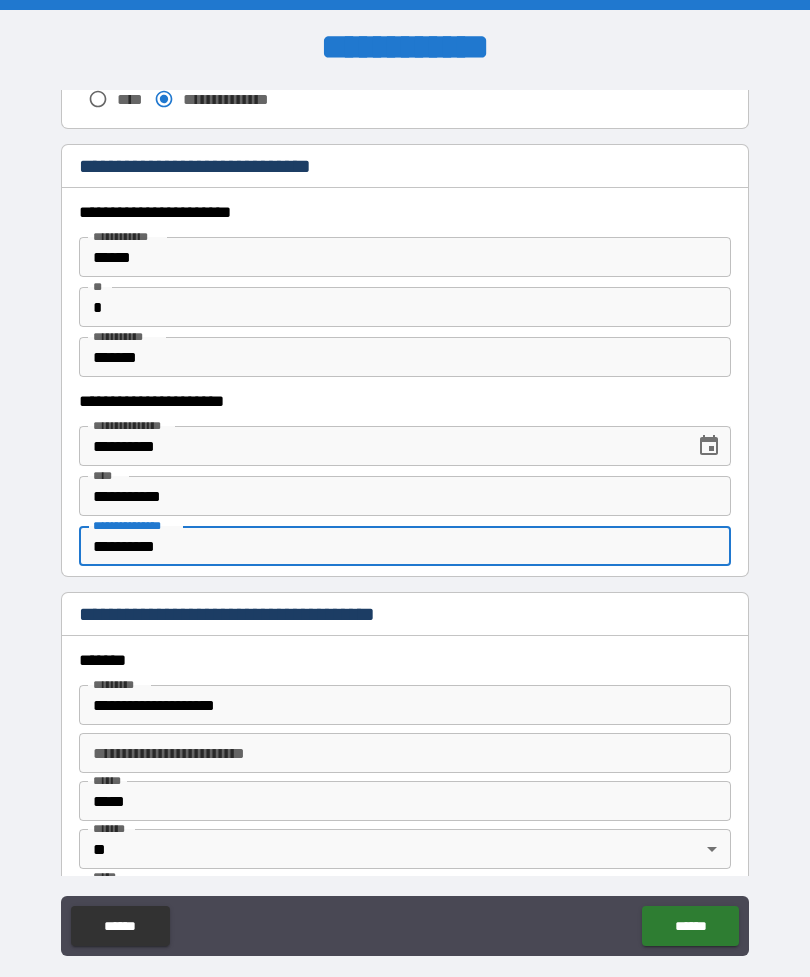 click on "**********" at bounding box center [405, 523] 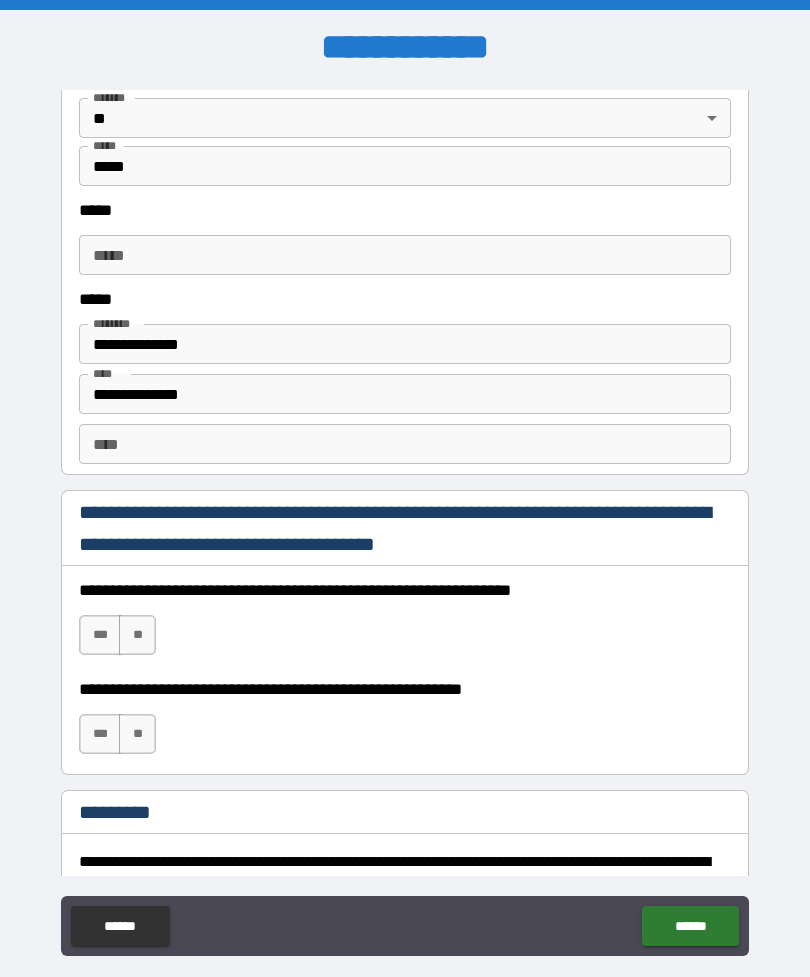 scroll, scrollTop: 2598, scrollLeft: 0, axis: vertical 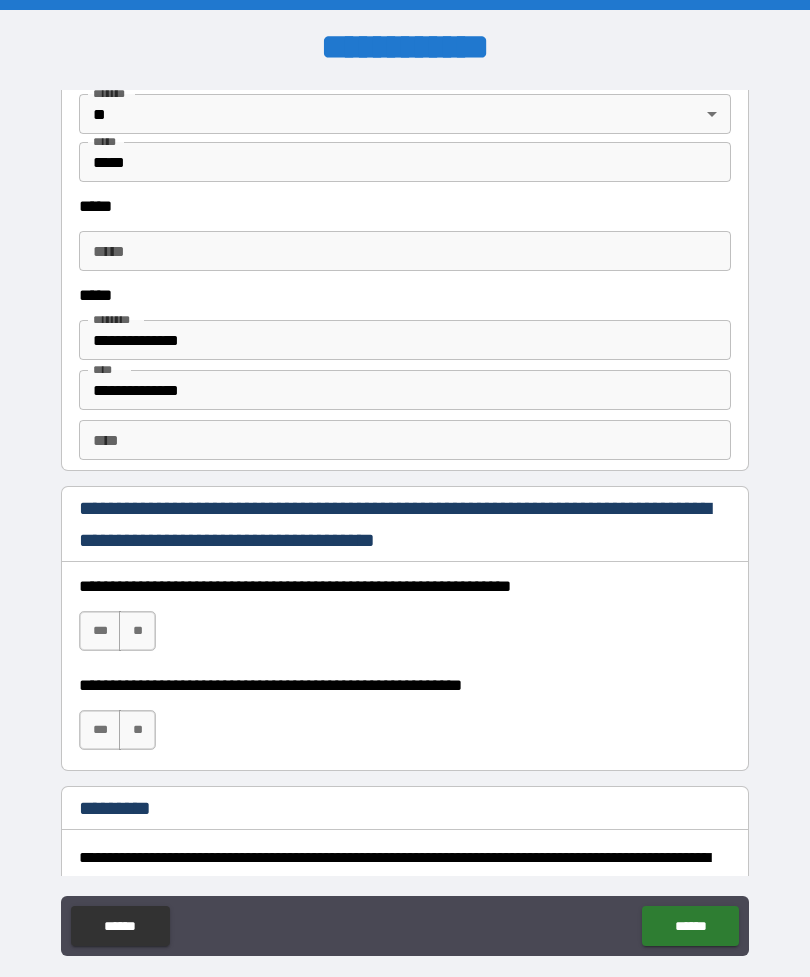 click on "***" at bounding box center (100, 631) 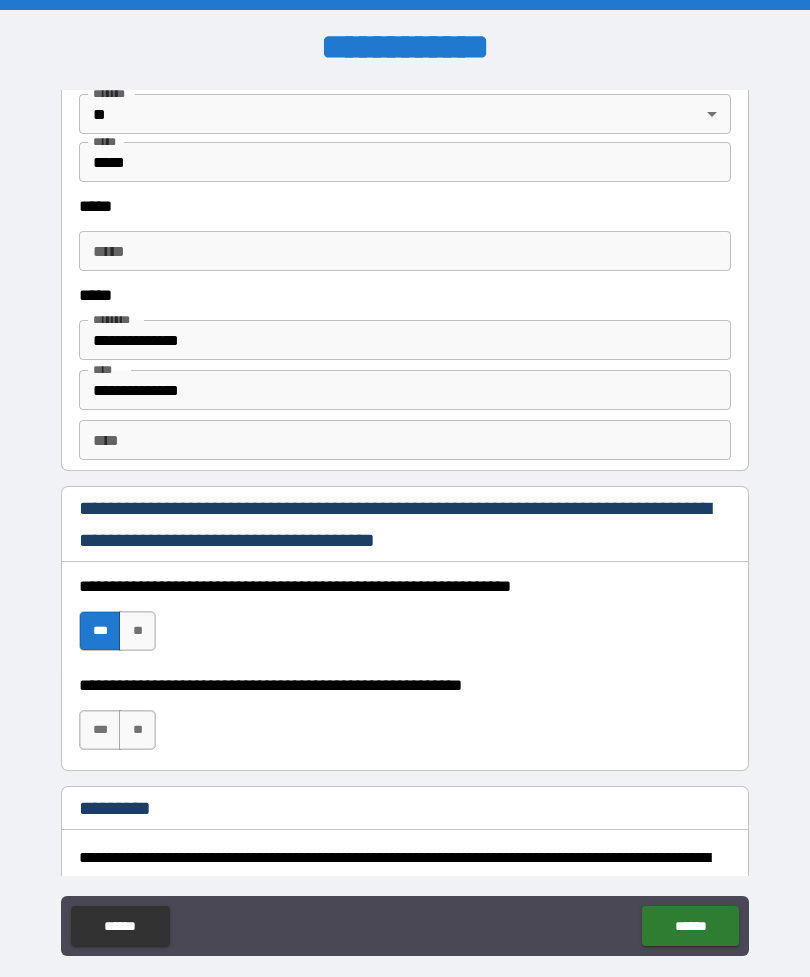 click on "**" at bounding box center (137, 730) 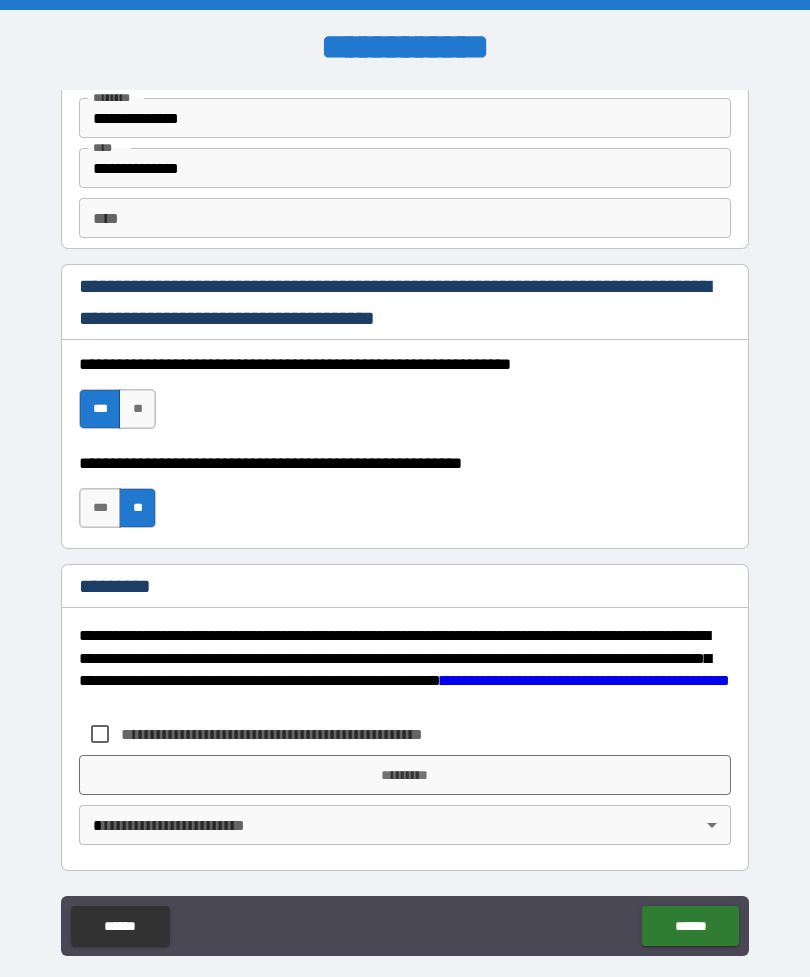 scroll, scrollTop: 2820, scrollLeft: 0, axis: vertical 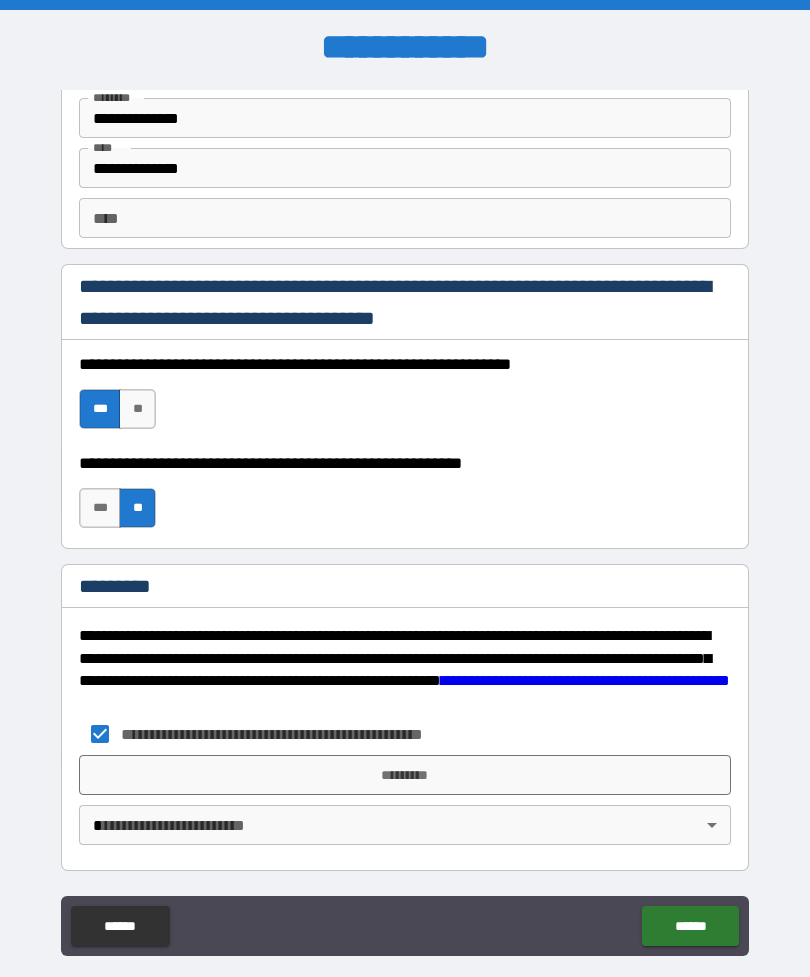 click on "*********" at bounding box center [405, 775] 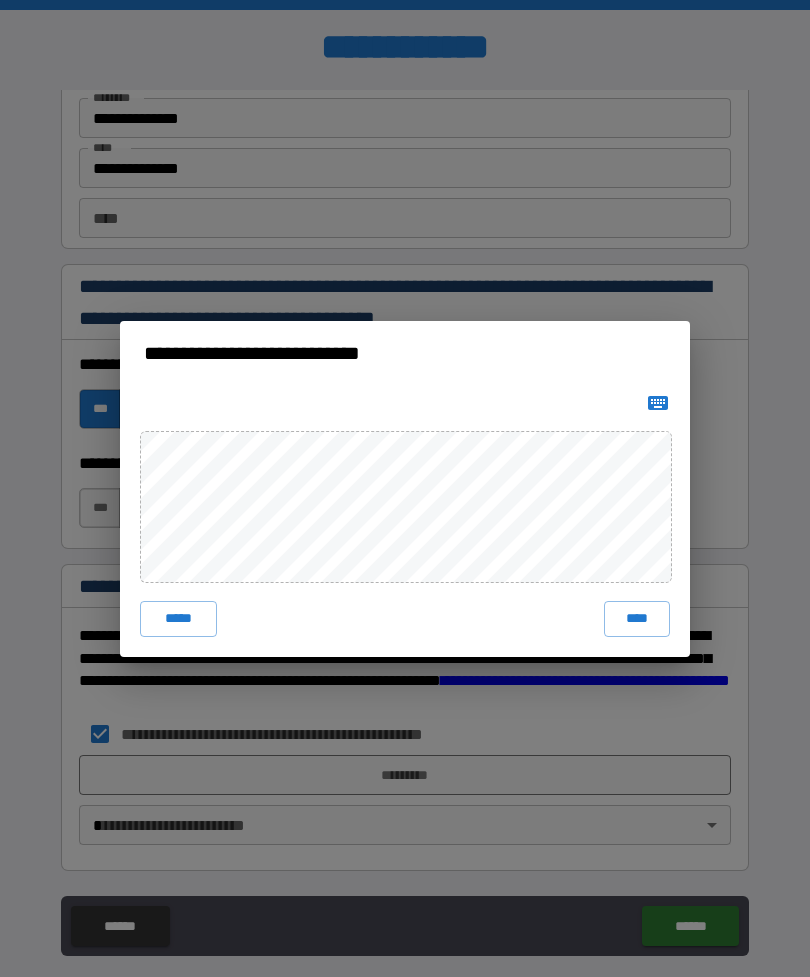 click on "****" at bounding box center [637, 619] 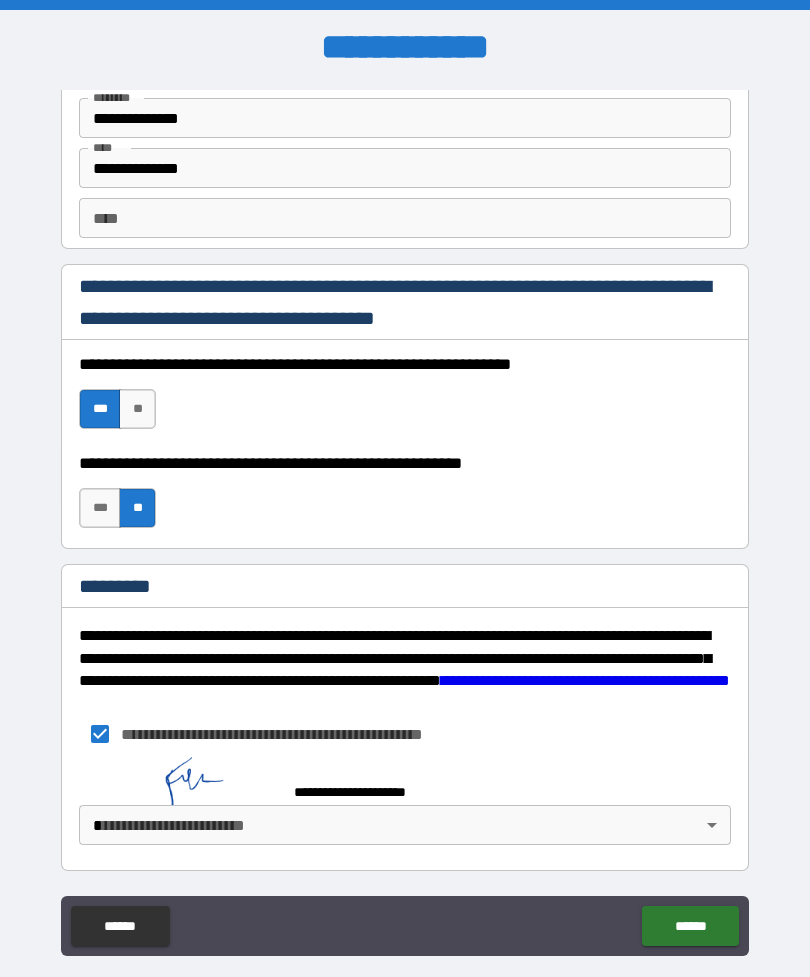 scroll, scrollTop: 2810, scrollLeft: 0, axis: vertical 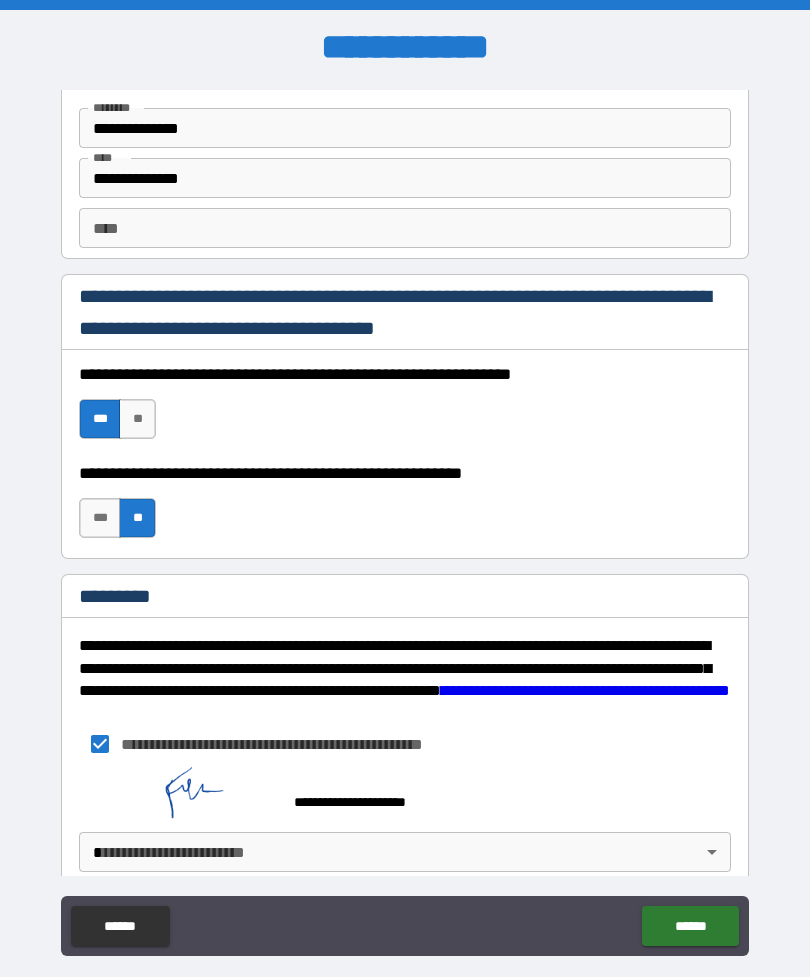click on "******" at bounding box center (690, 926) 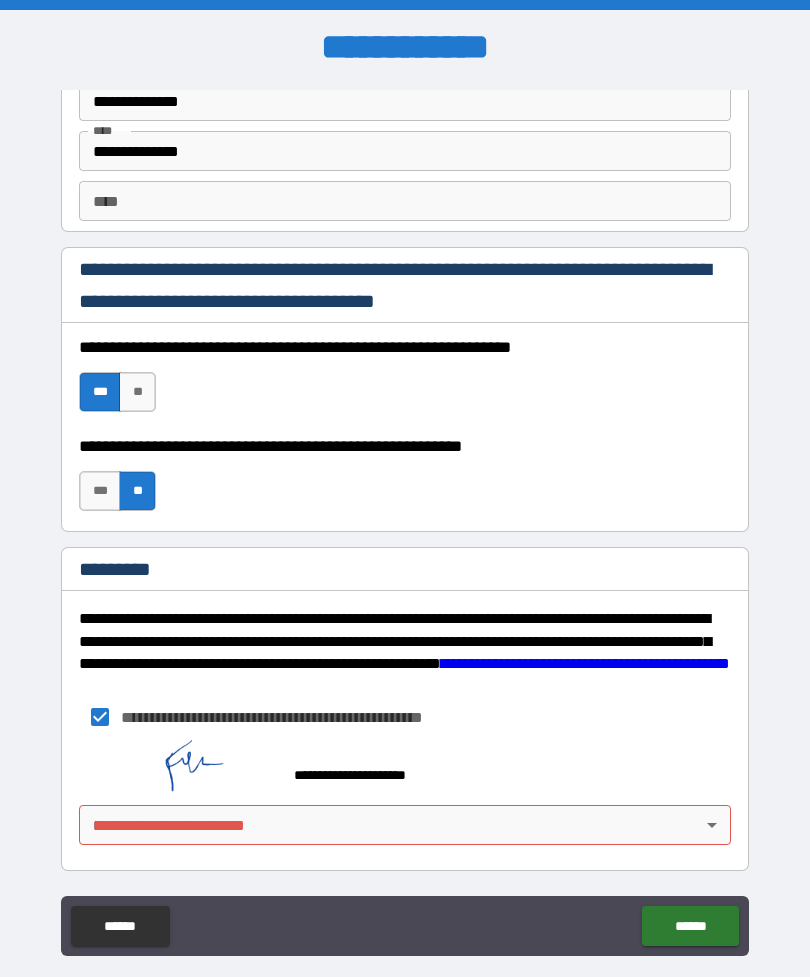 scroll, scrollTop: 2837, scrollLeft: 0, axis: vertical 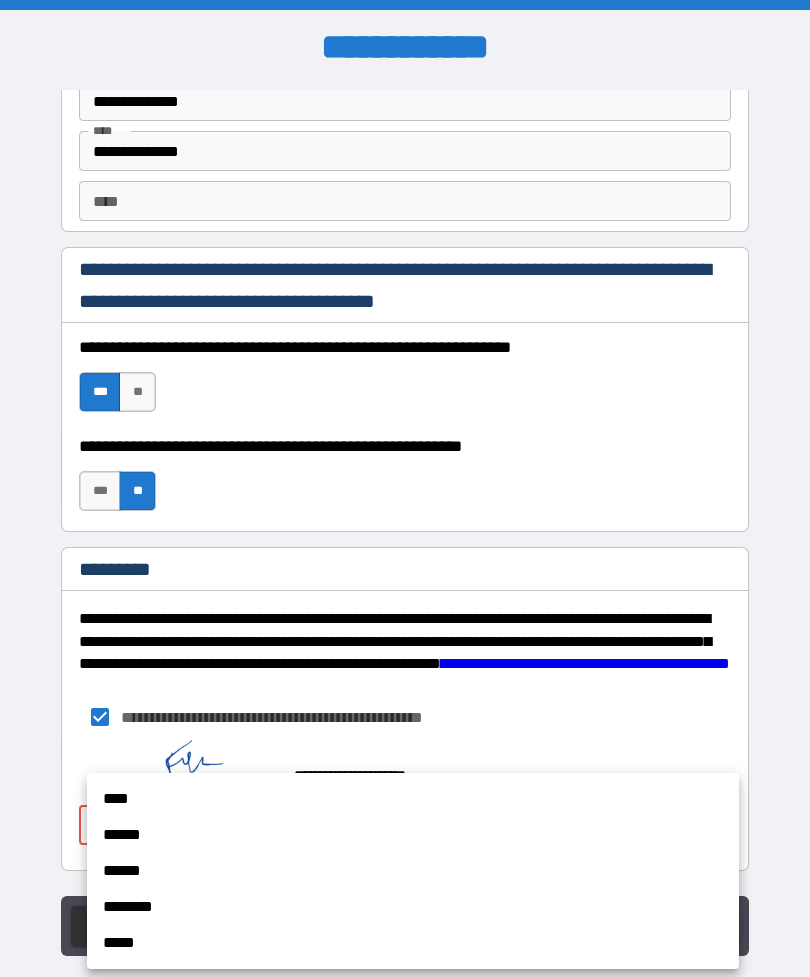 click on "****" at bounding box center (413, 799) 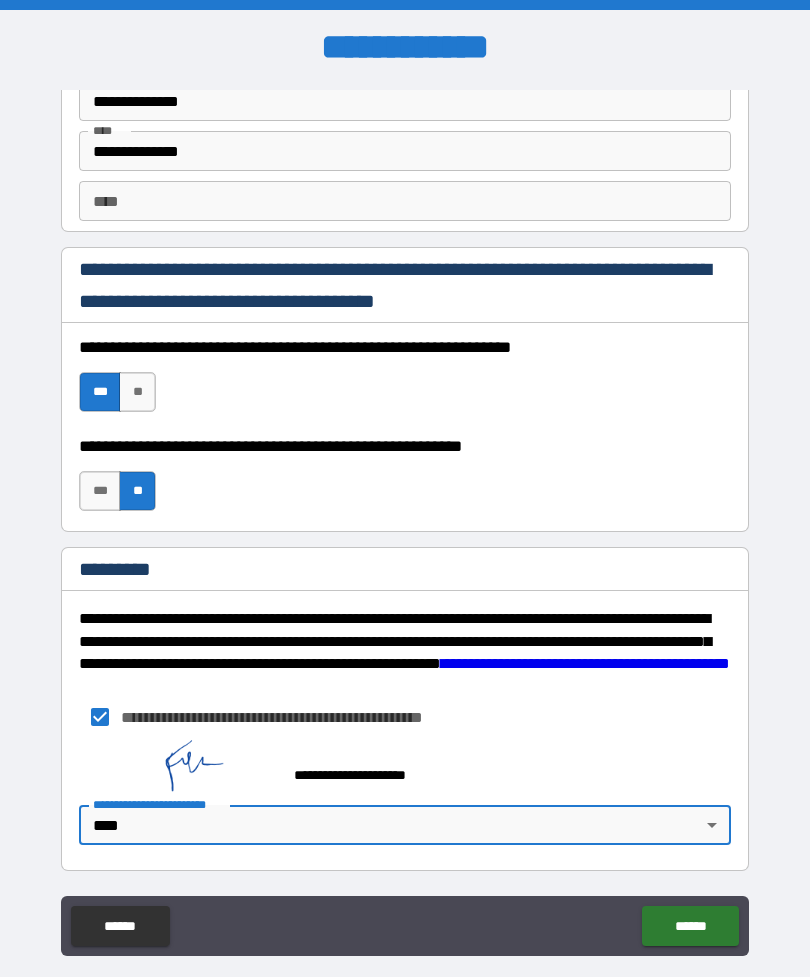 click on "******" at bounding box center (690, 926) 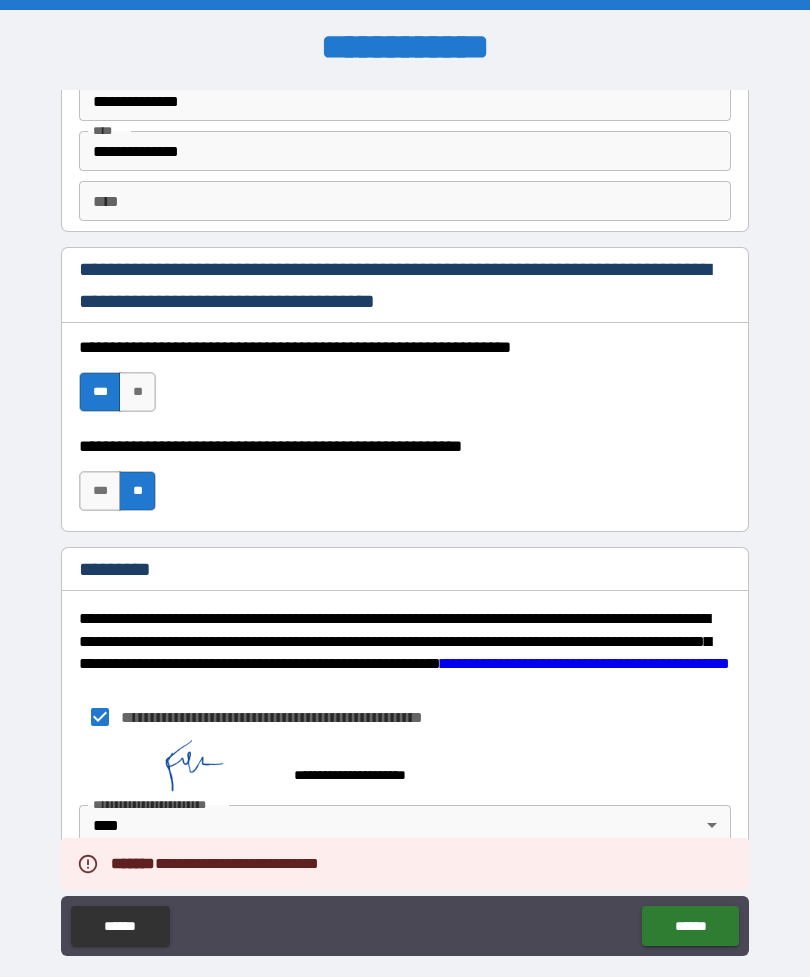 click on "**********" at bounding box center [405, 520] 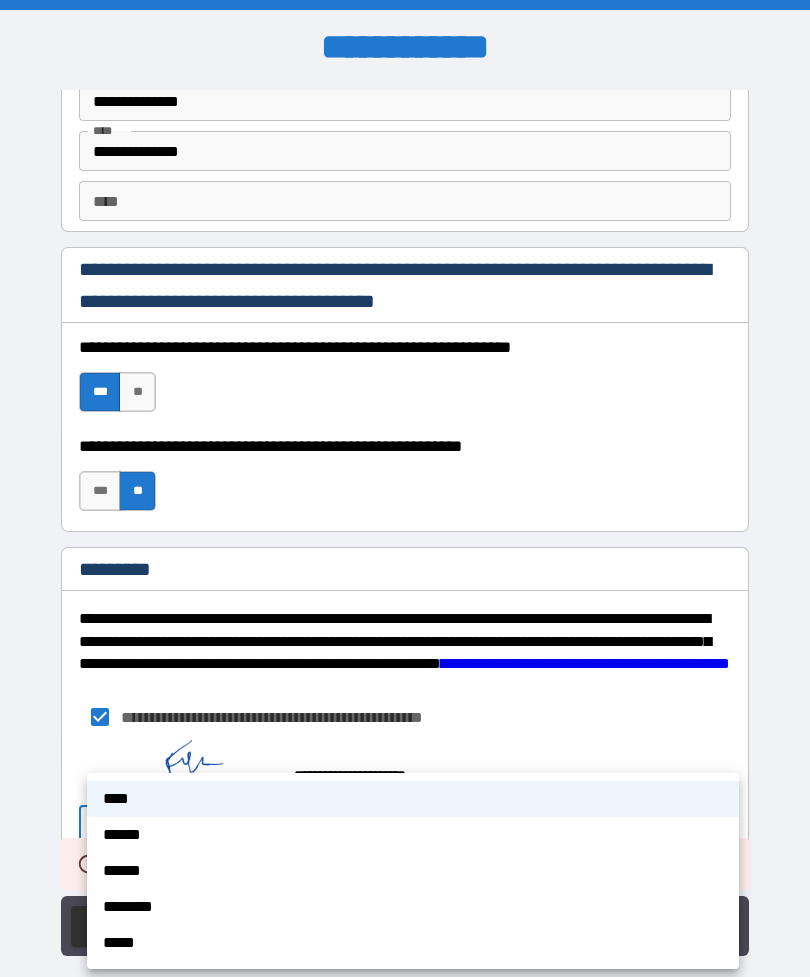 click on "******" at bounding box center (413, 835) 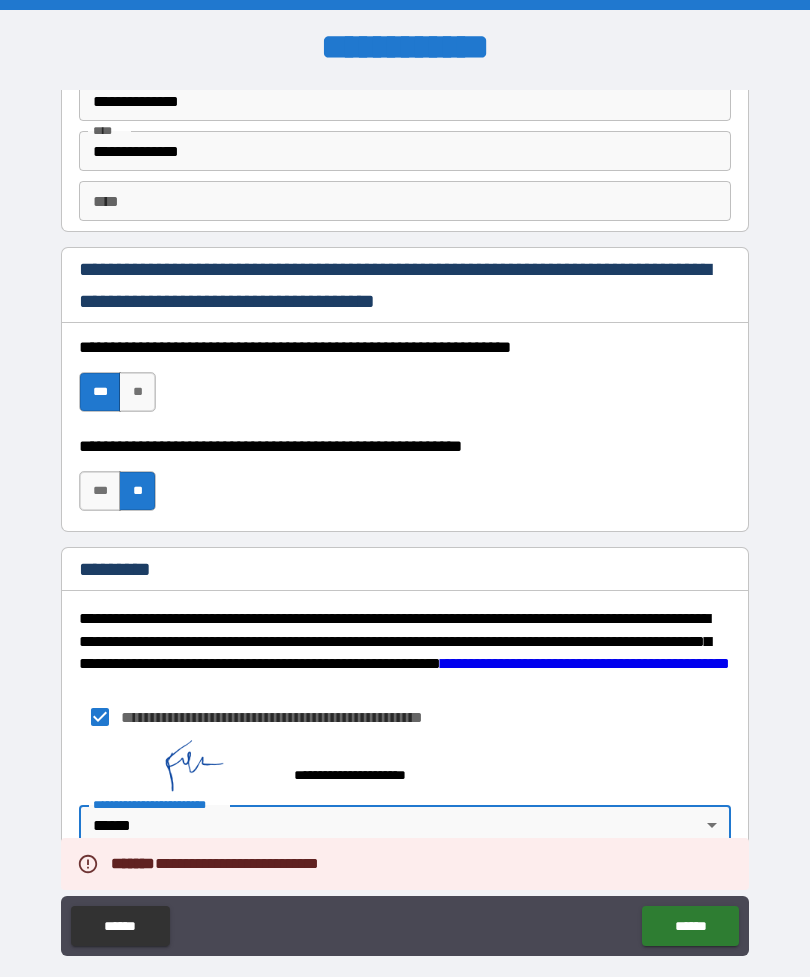 click on "******" at bounding box center (690, 926) 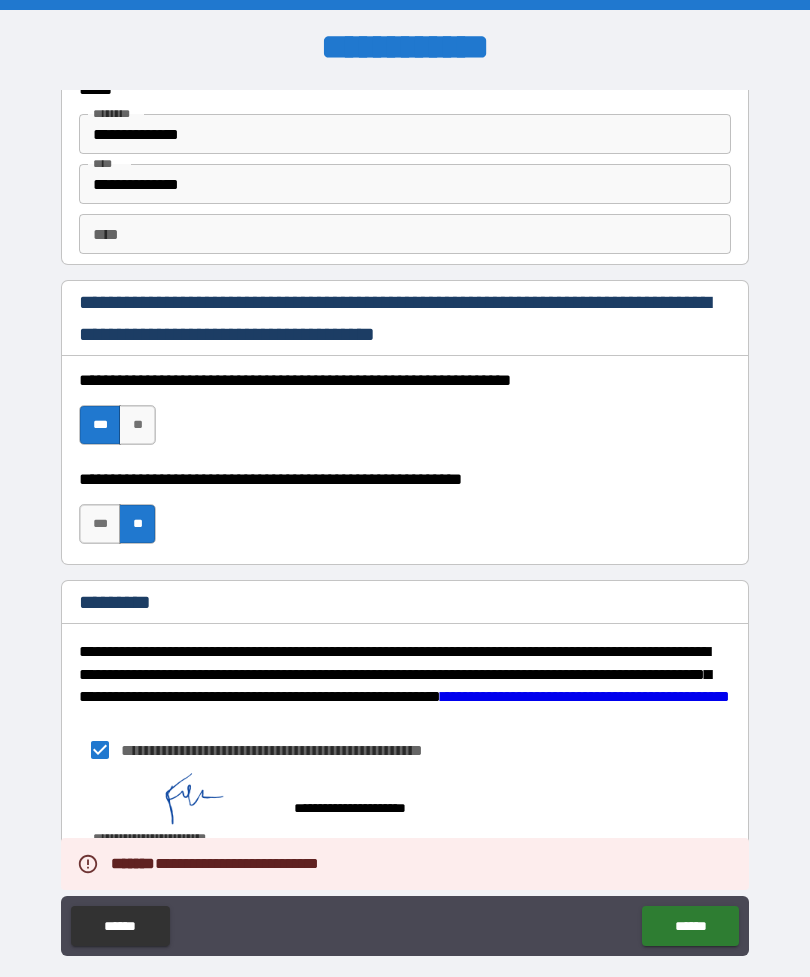 scroll, scrollTop: 2802, scrollLeft: 0, axis: vertical 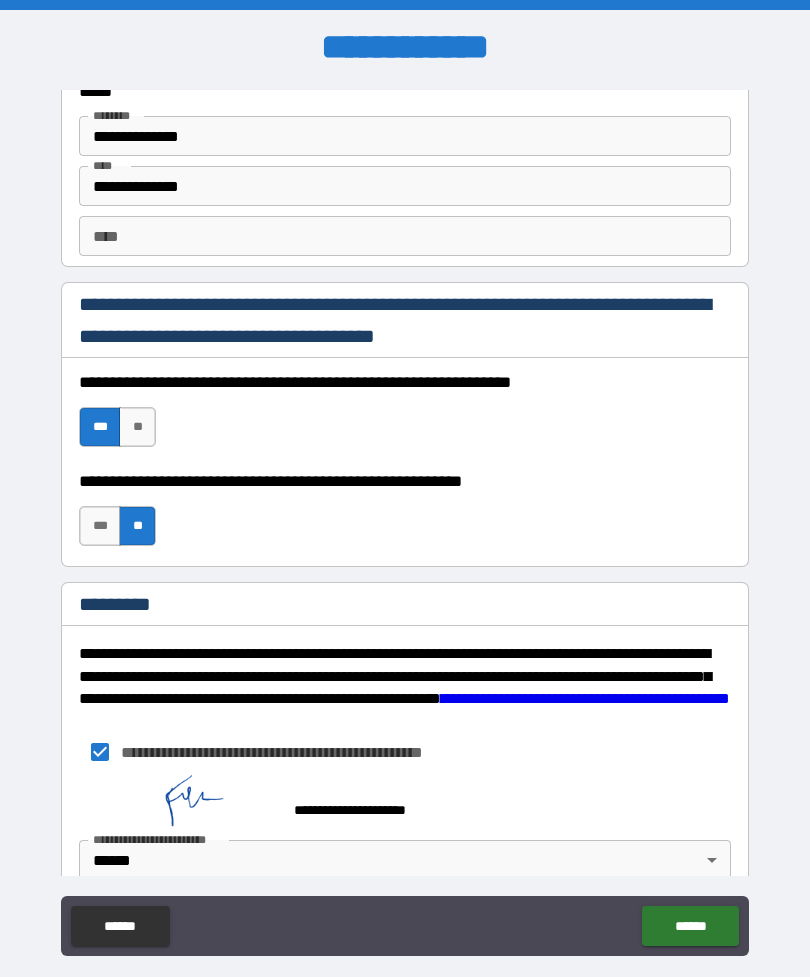 click on "**********" at bounding box center (585, 698) 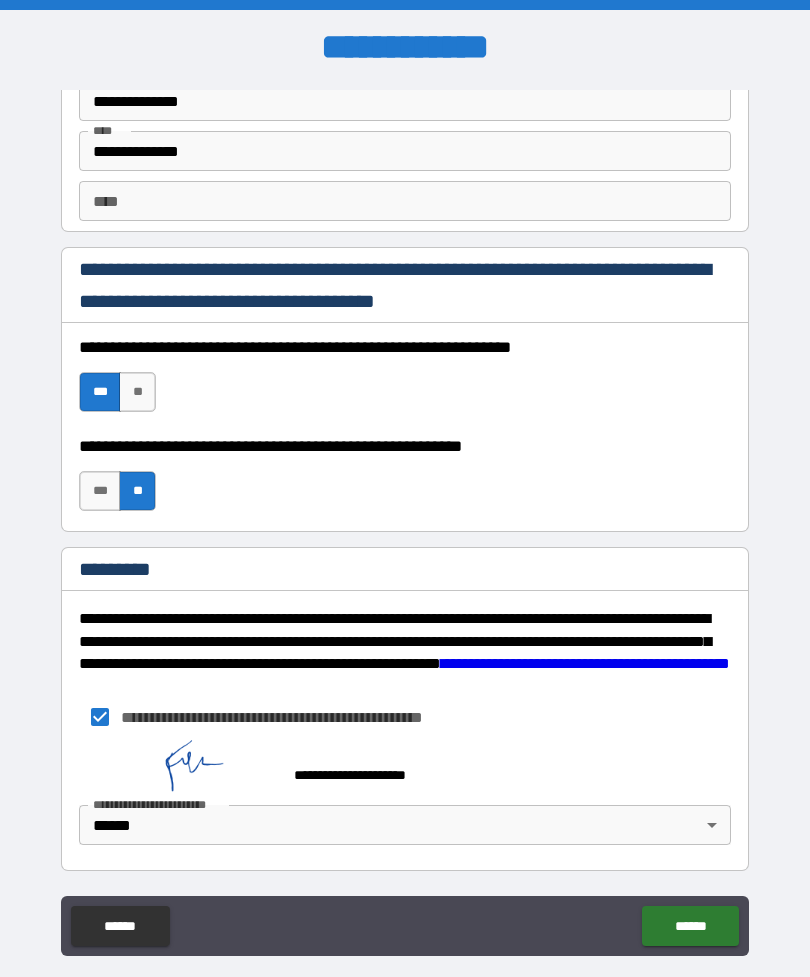scroll, scrollTop: 2837, scrollLeft: 0, axis: vertical 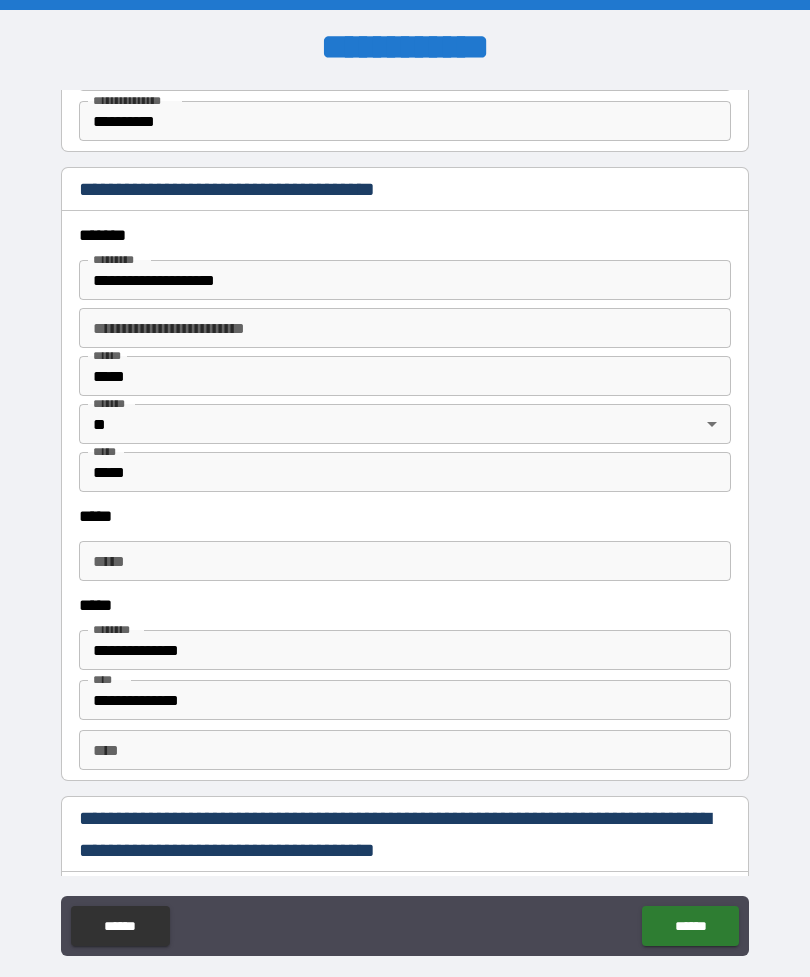 click on "*****" at bounding box center [405, 561] 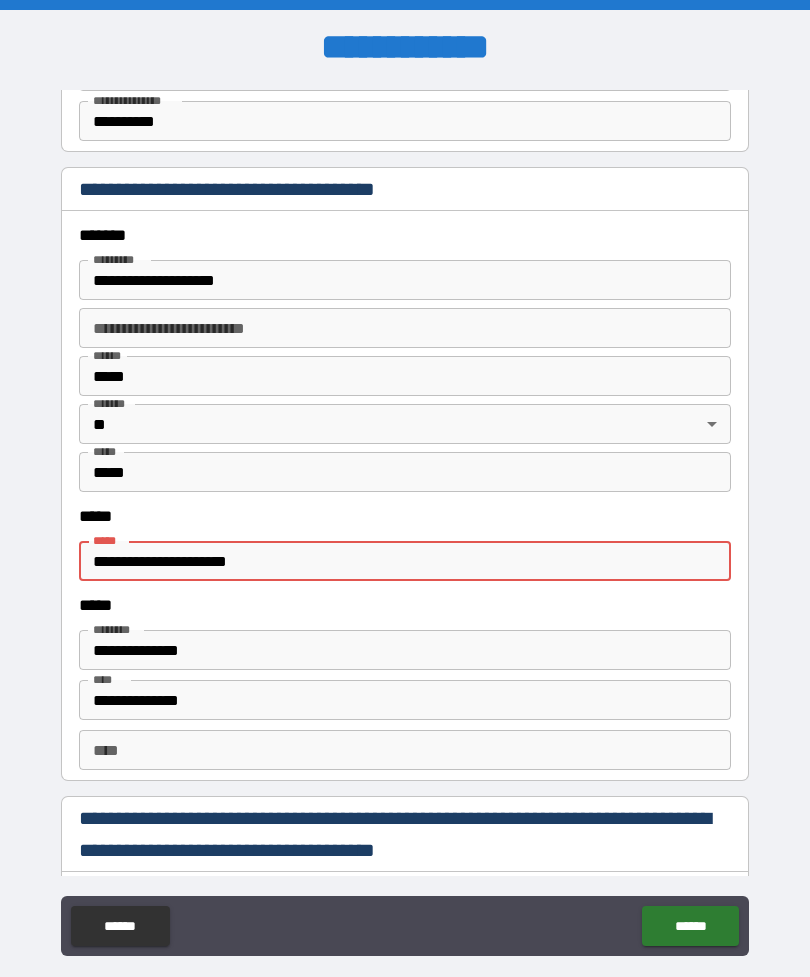 click on "**********" at bounding box center [405, 523] 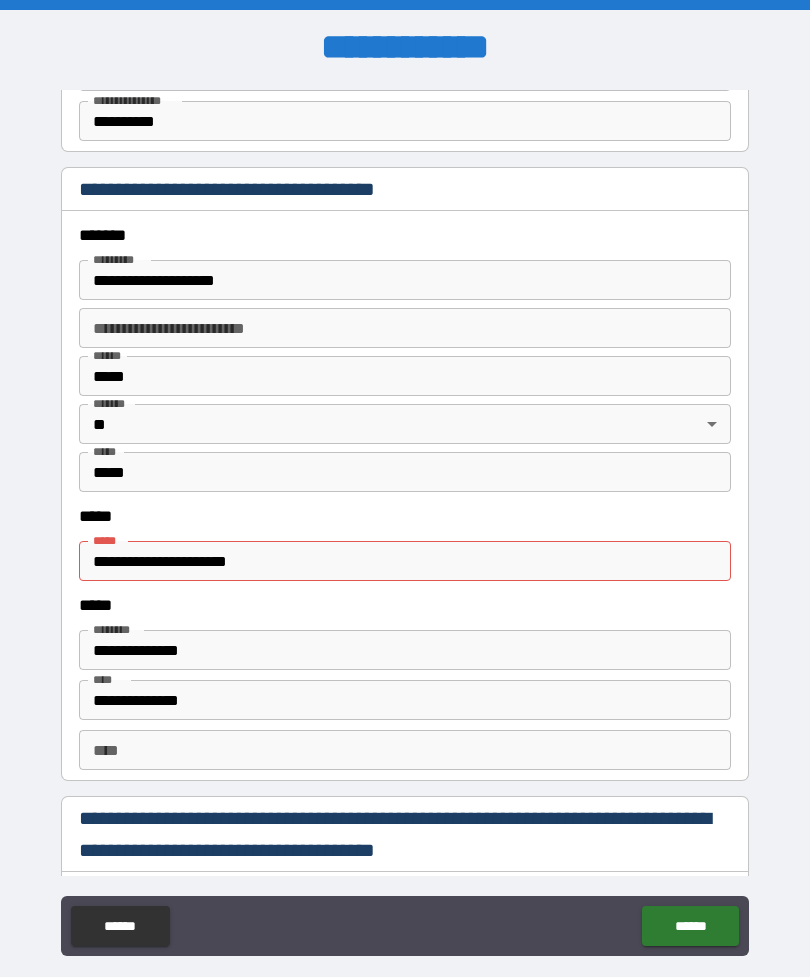 click on "**********" at bounding box center [405, 561] 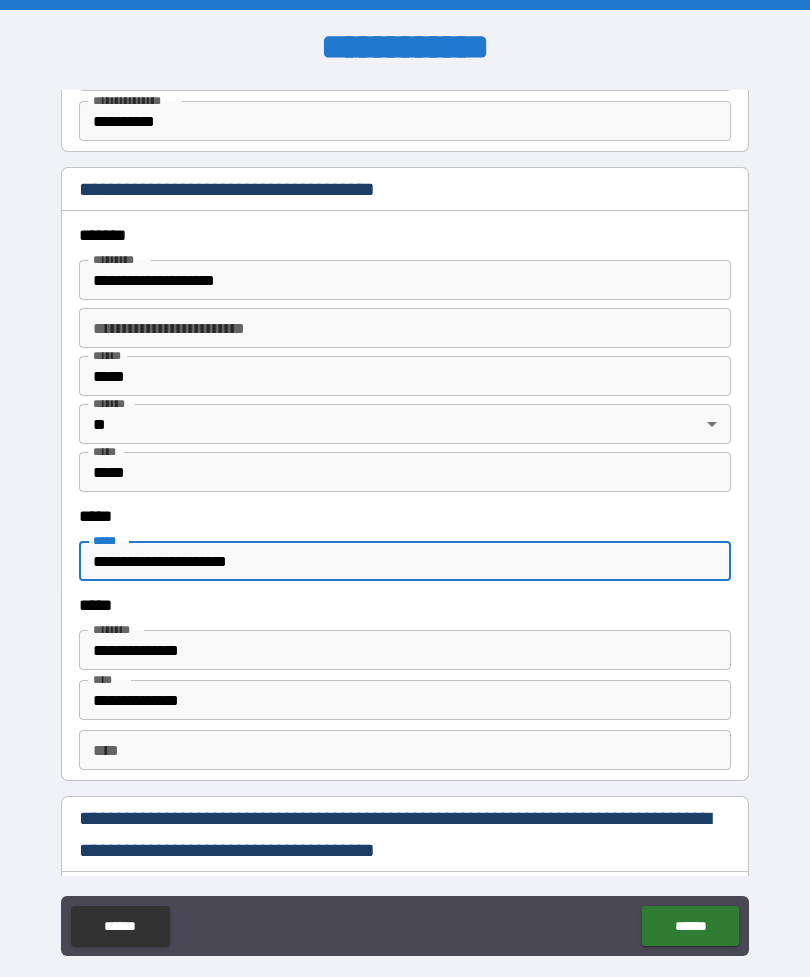 click on "**********" at bounding box center [405, 523] 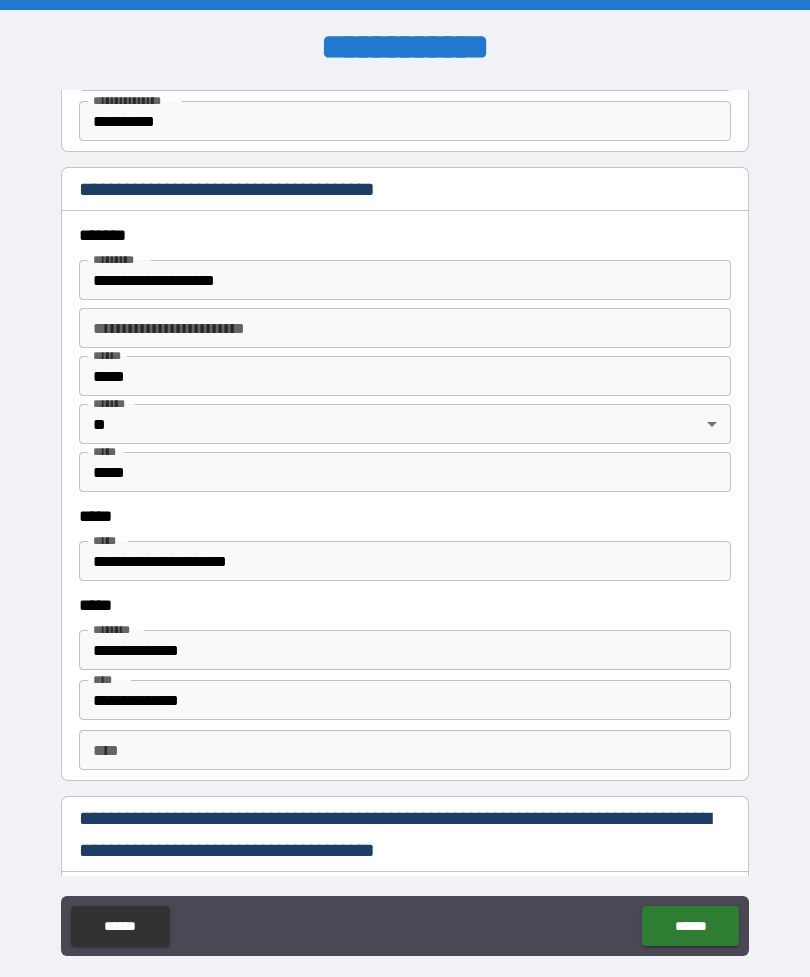 click on "******" at bounding box center (690, 926) 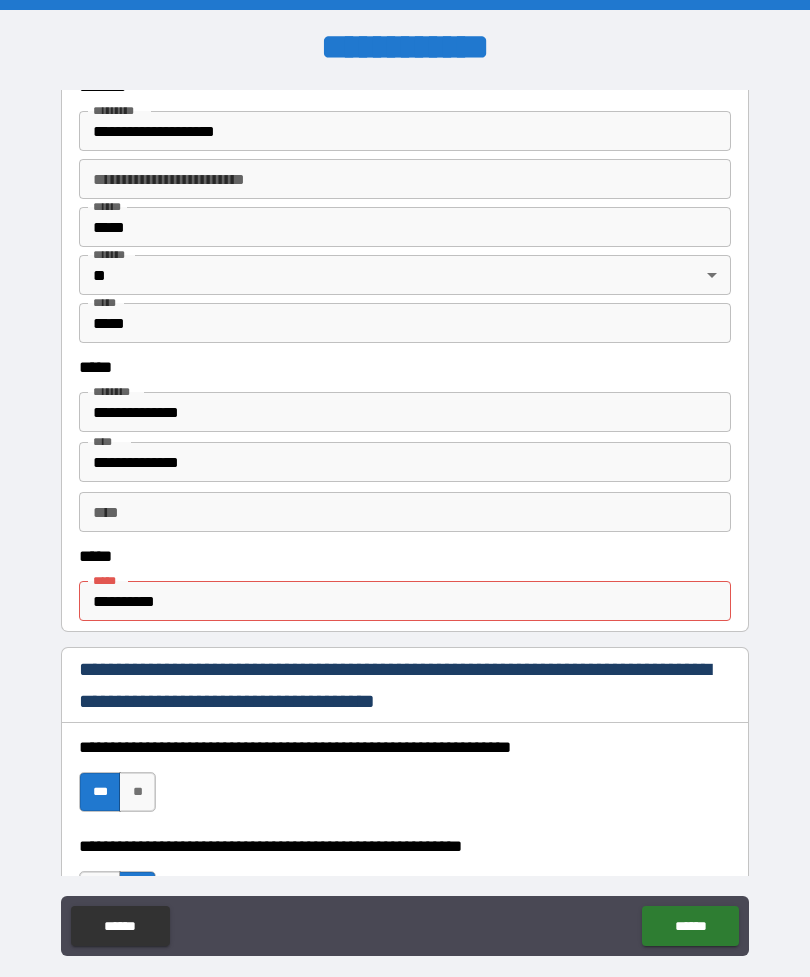scroll, scrollTop: 798, scrollLeft: 0, axis: vertical 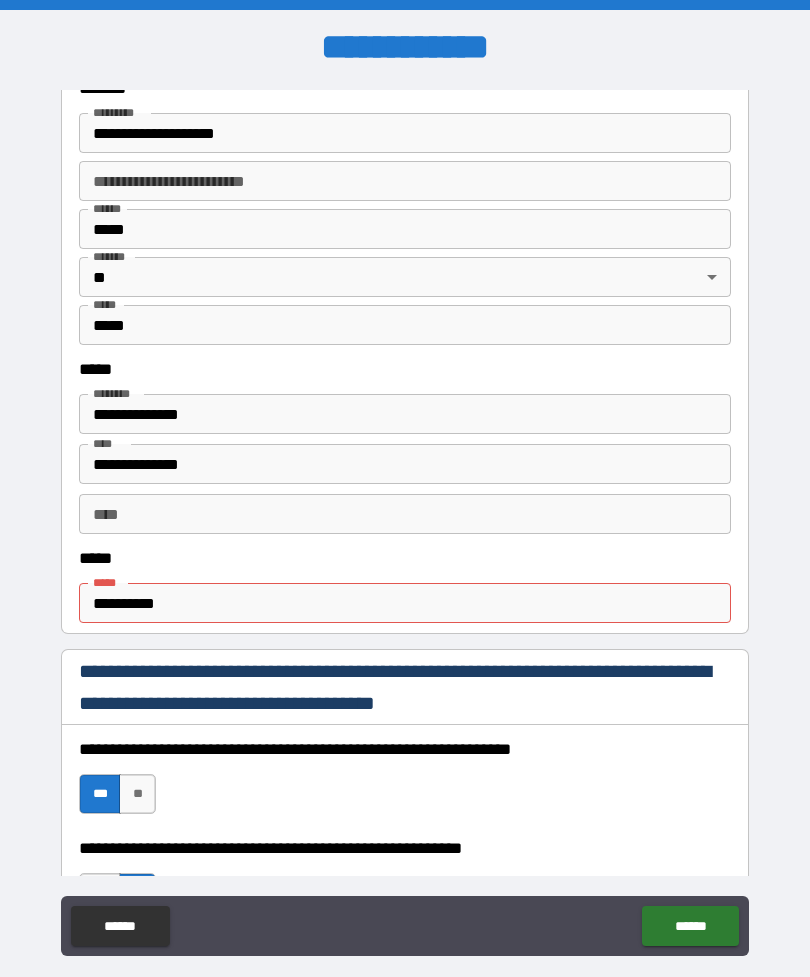 click on "**********" at bounding box center [405, 603] 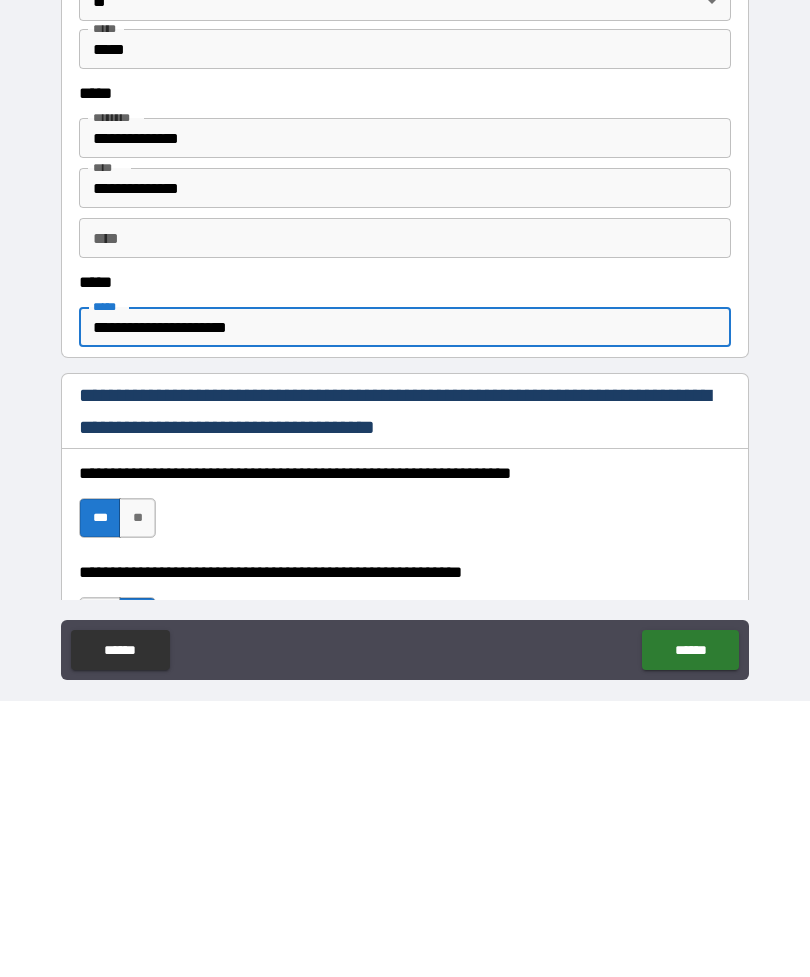 click on "**********" at bounding box center [405, 523] 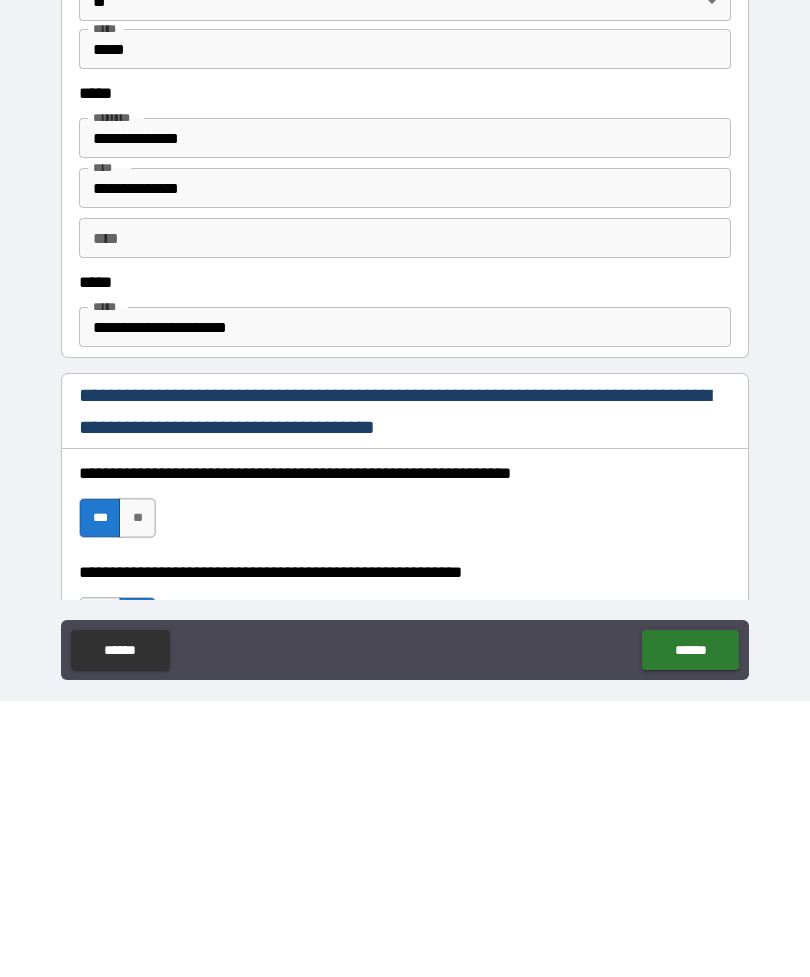 scroll, scrollTop: 64, scrollLeft: 0, axis: vertical 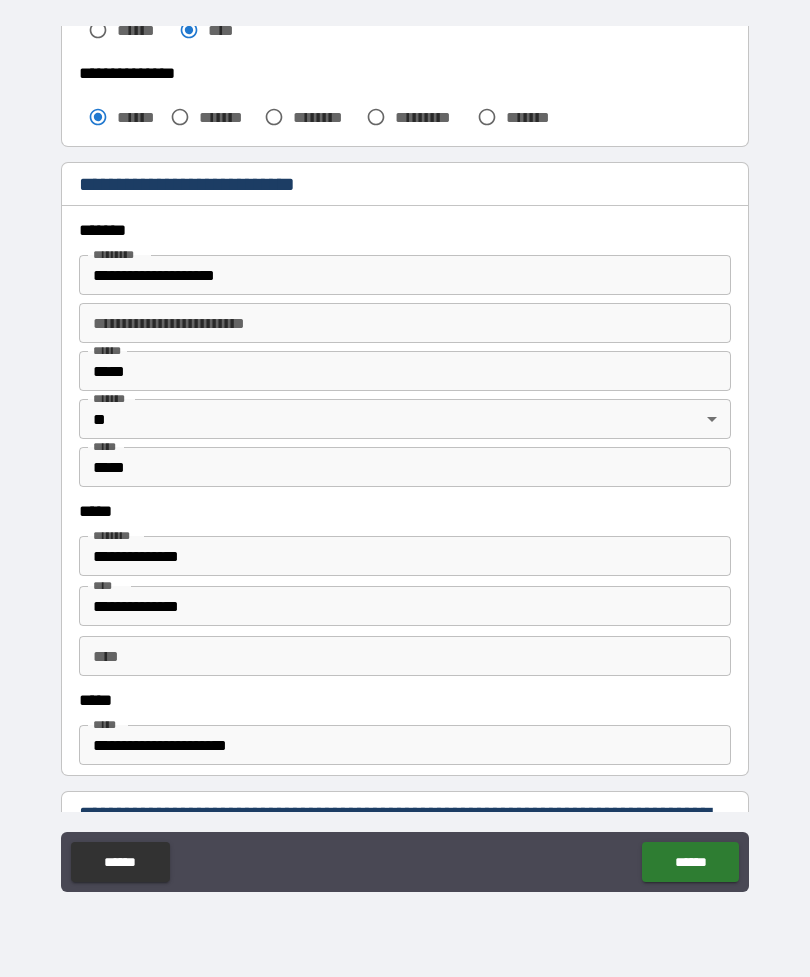 click on "******" at bounding box center (690, 862) 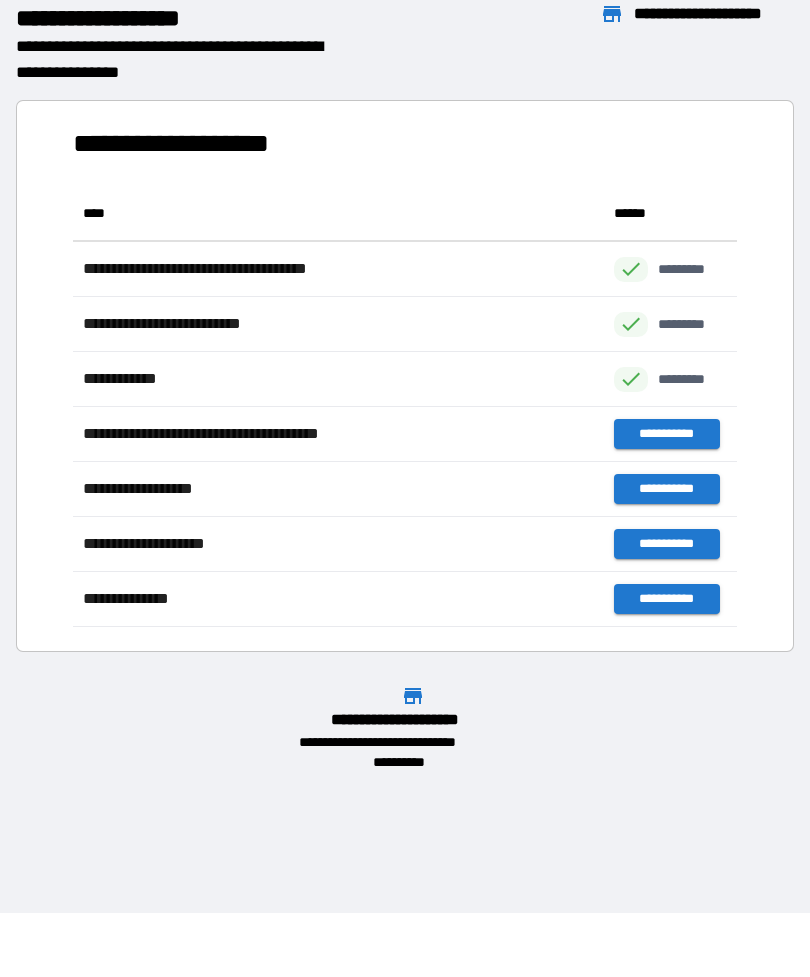 scroll, scrollTop: 441, scrollLeft: 664, axis: both 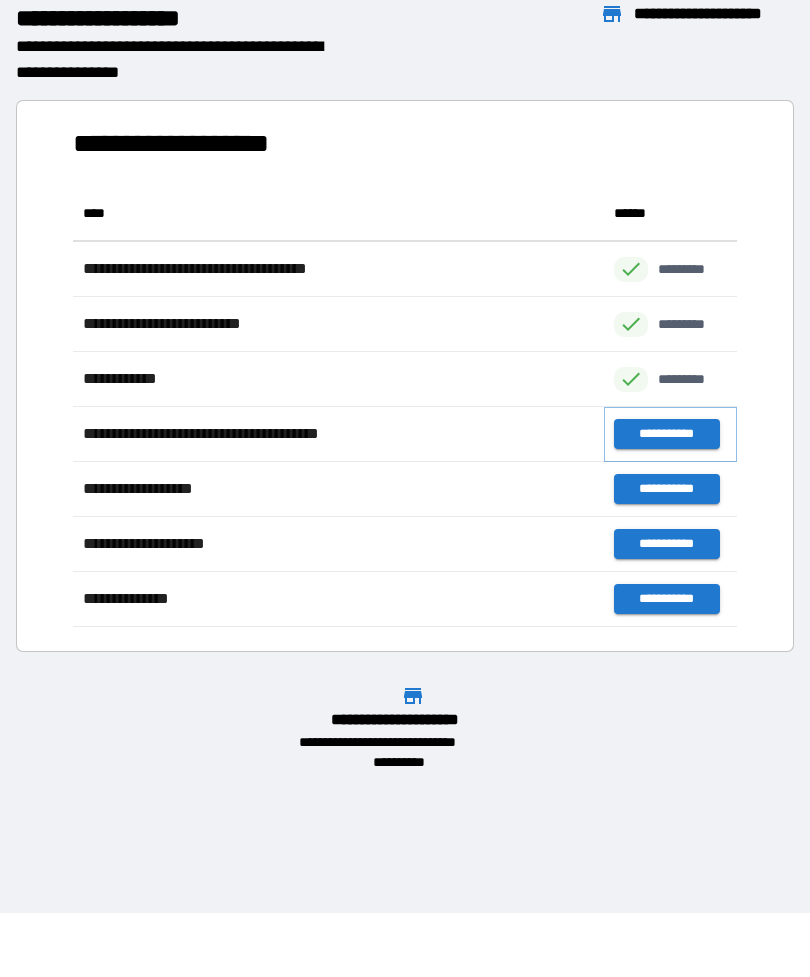 click on "**********" at bounding box center (666, 434) 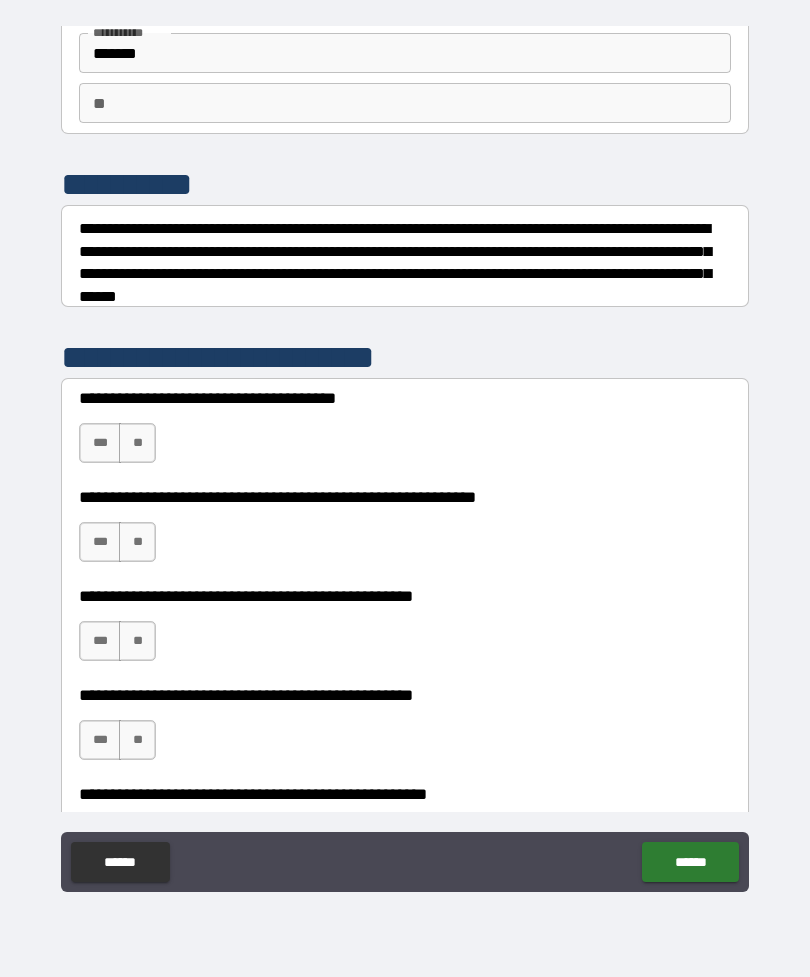 scroll, scrollTop: 137, scrollLeft: 0, axis: vertical 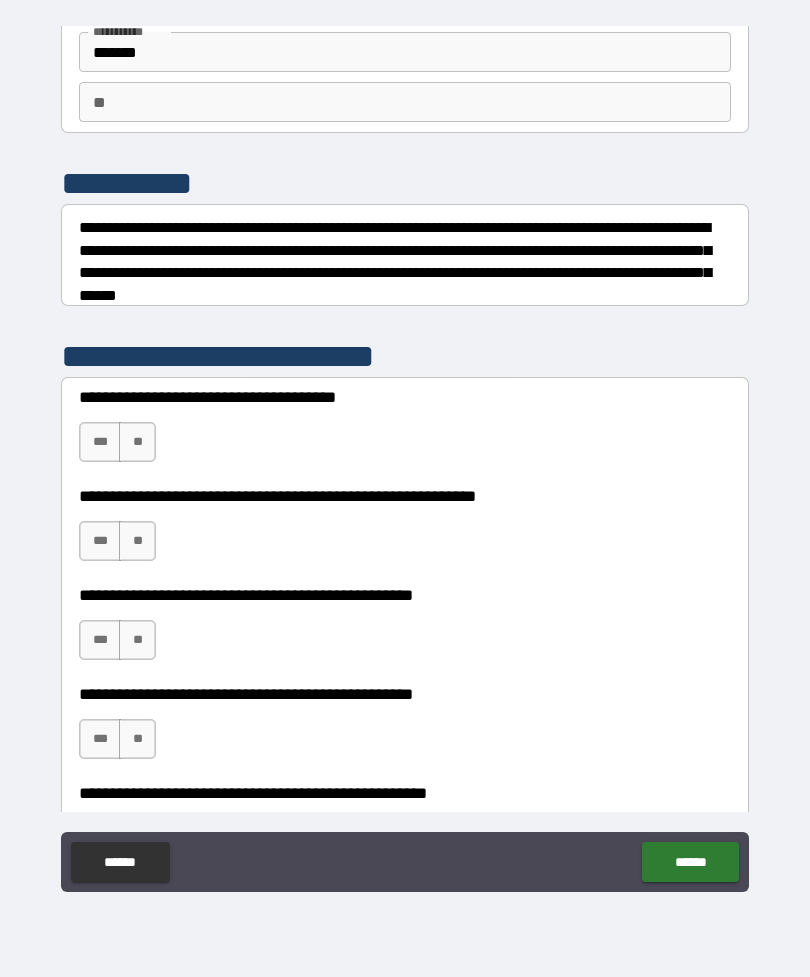 click on "**" at bounding box center [137, 442] 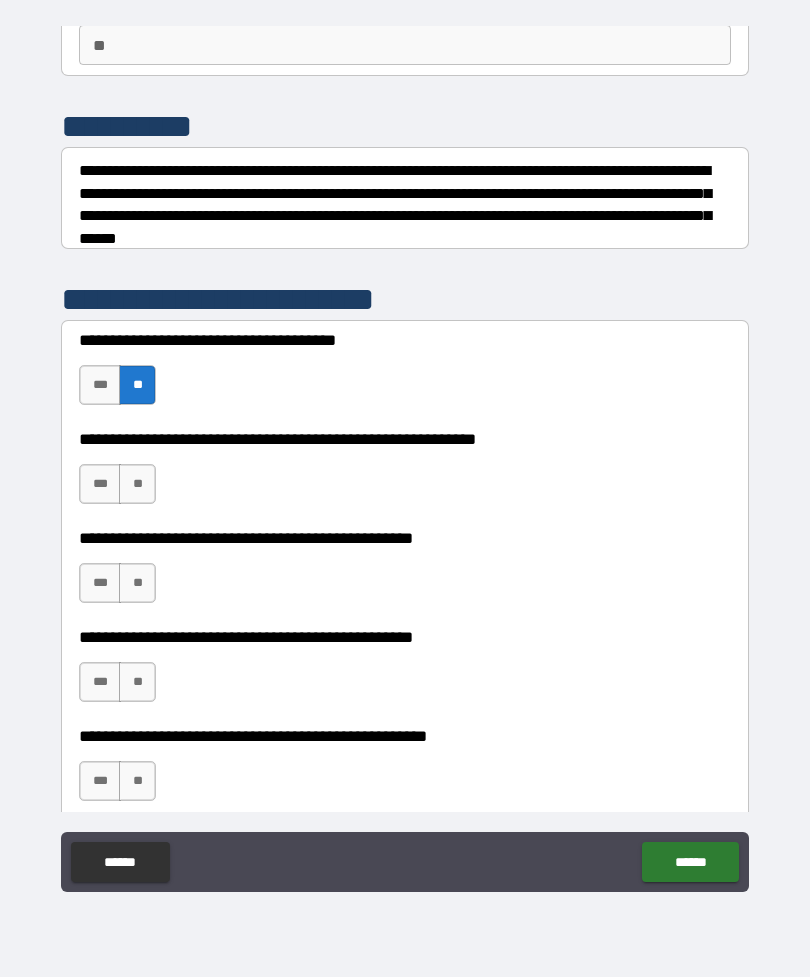 scroll, scrollTop: 198, scrollLeft: 0, axis: vertical 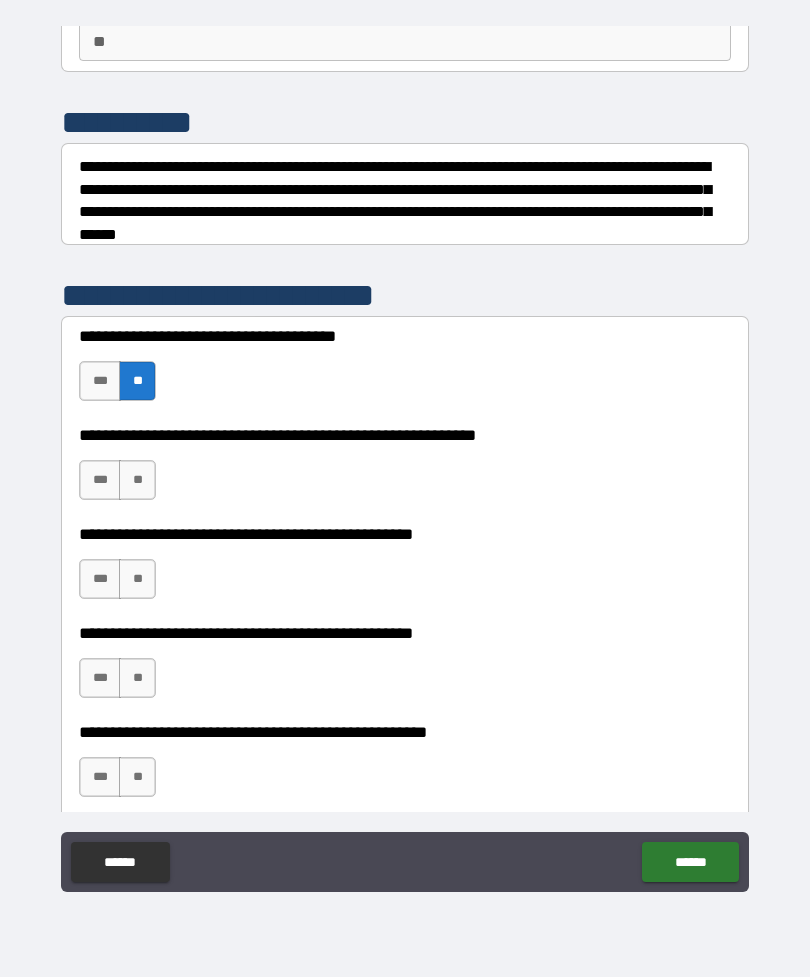 click on "**" at bounding box center (137, 480) 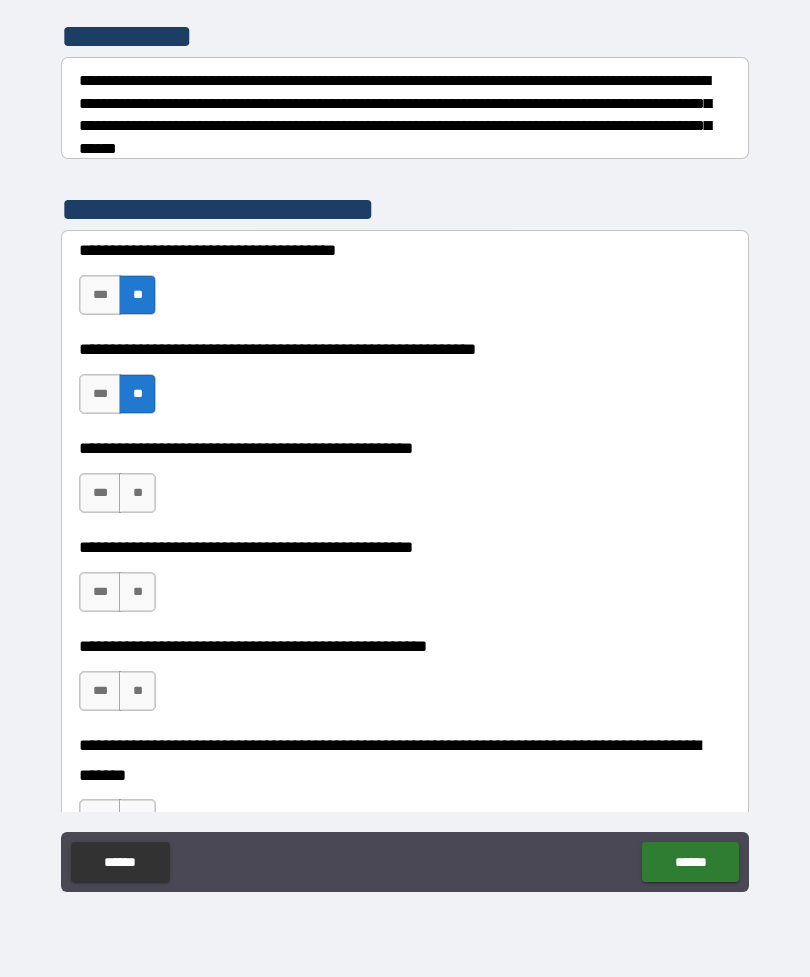 scroll, scrollTop: 285, scrollLeft: 0, axis: vertical 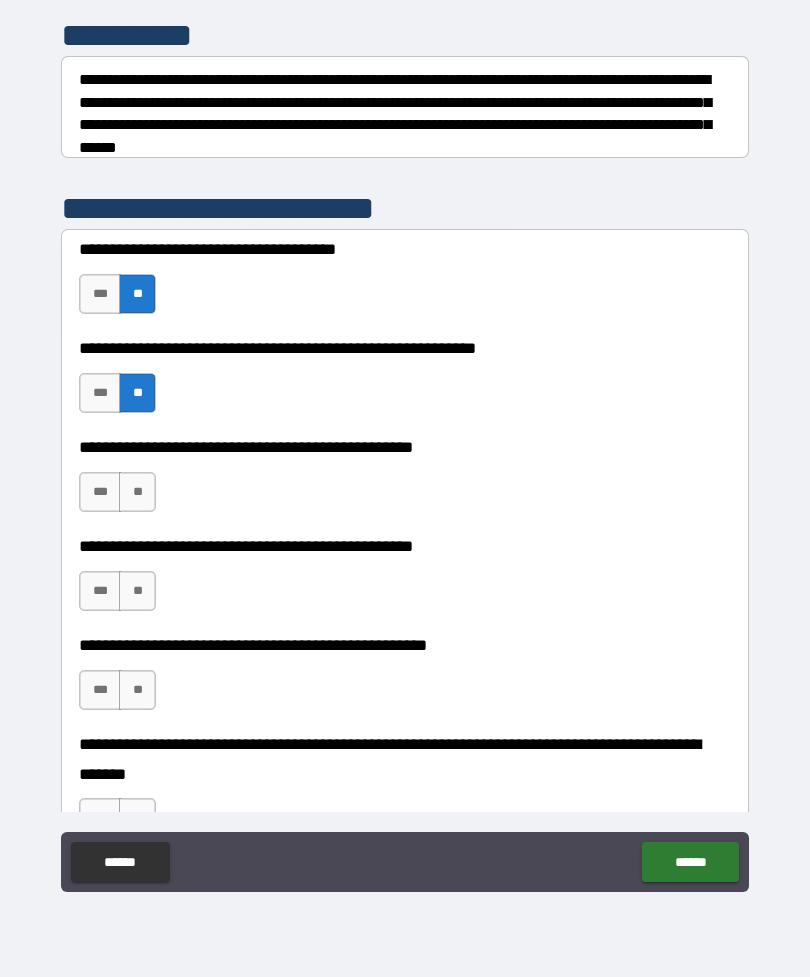 click on "**" at bounding box center (137, 492) 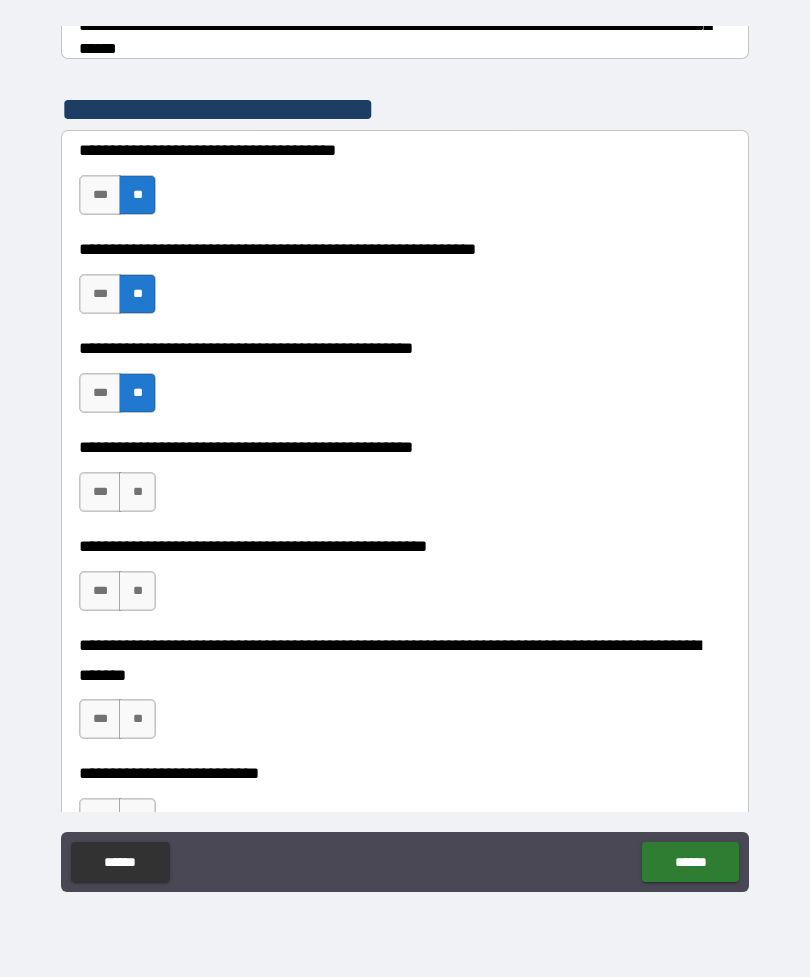 scroll, scrollTop: 397, scrollLeft: 0, axis: vertical 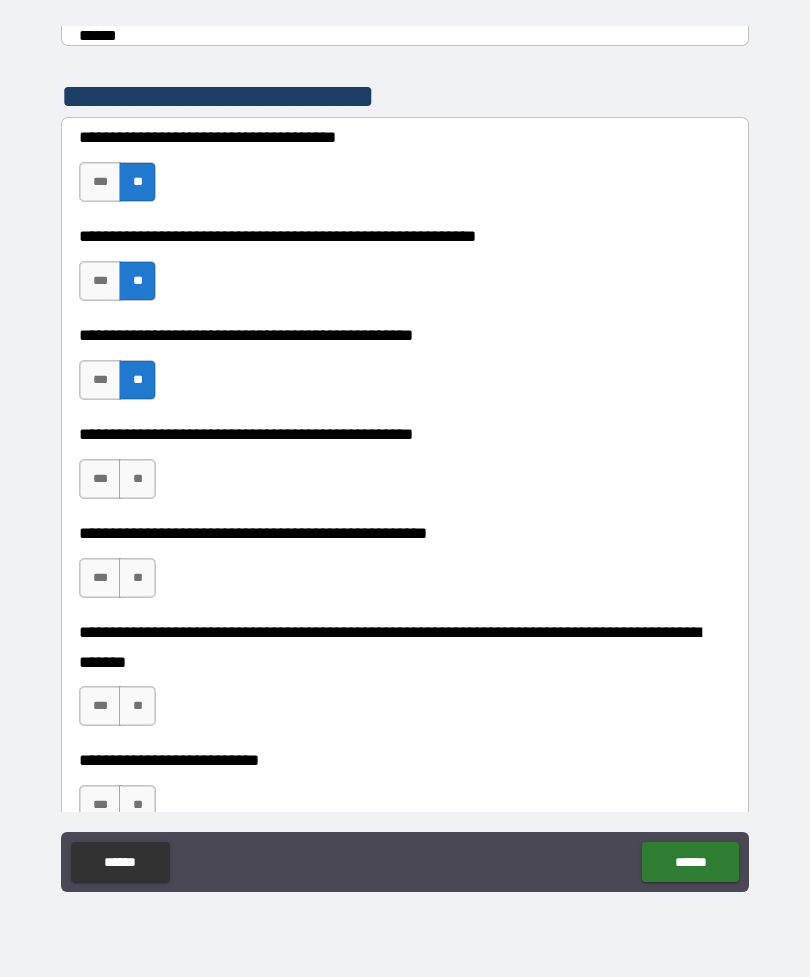 click on "**" at bounding box center (137, 479) 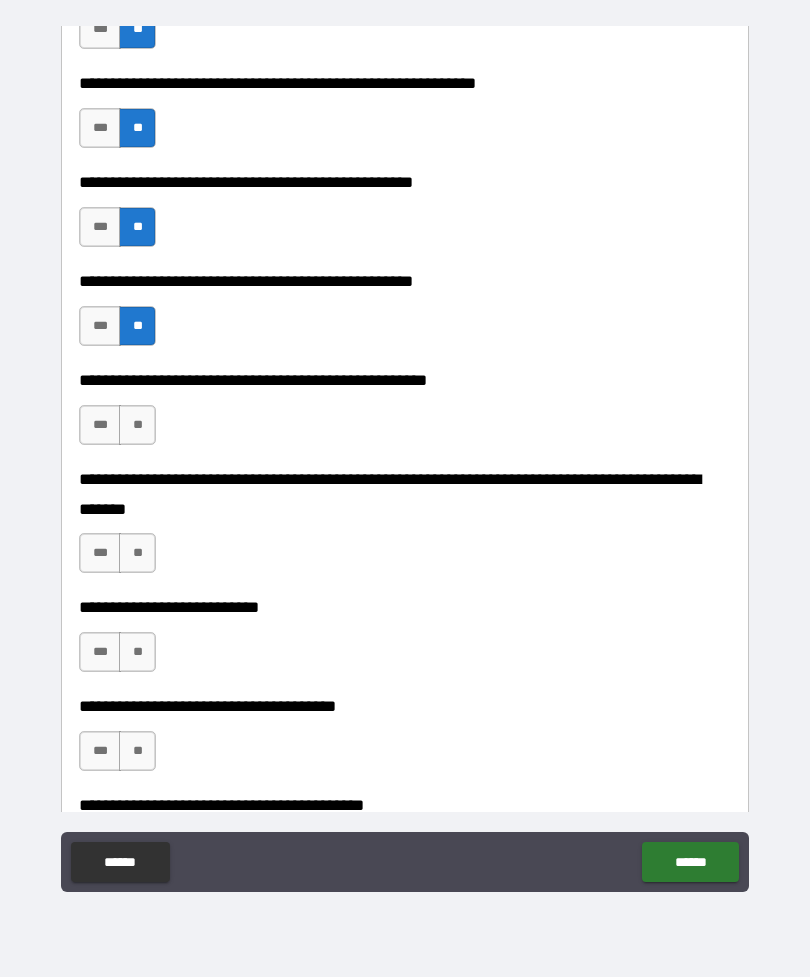 scroll, scrollTop: 542, scrollLeft: 0, axis: vertical 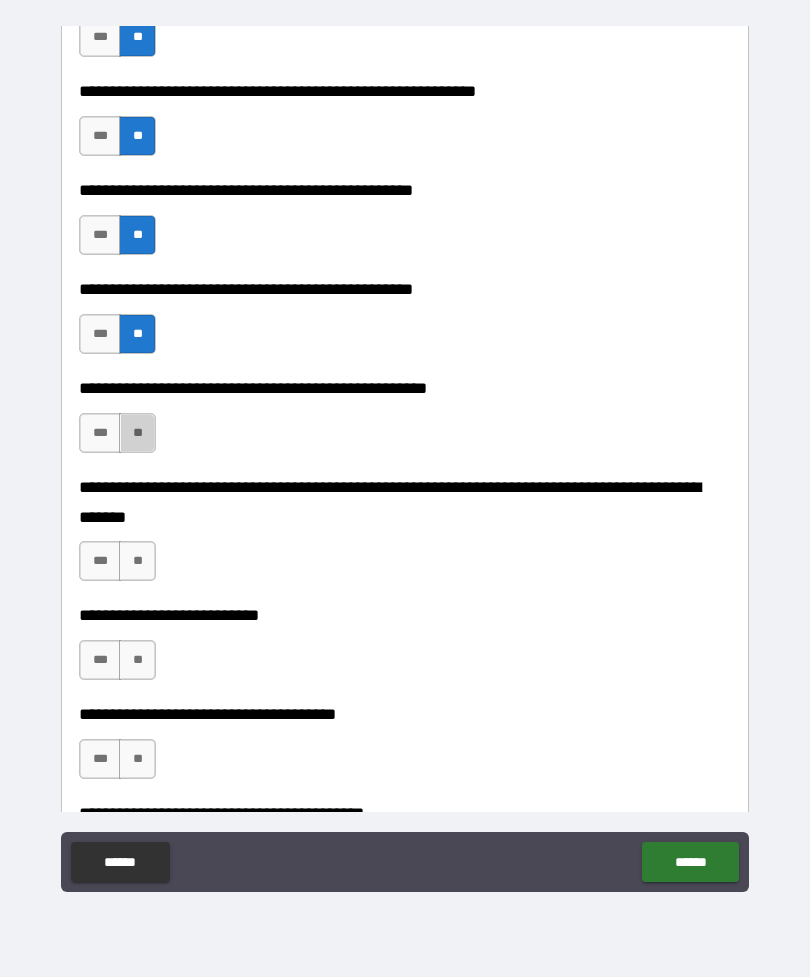 click on "**" at bounding box center (137, 433) 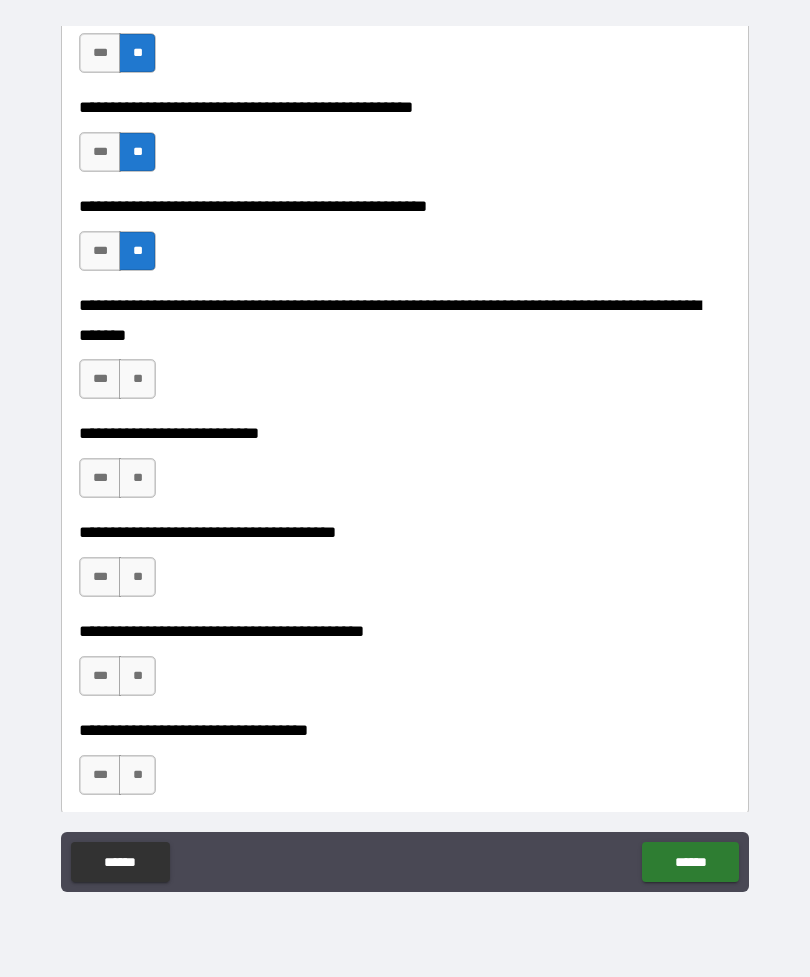 scroll, scrollTop: 725, scrollLeft: 0, axis: vertical 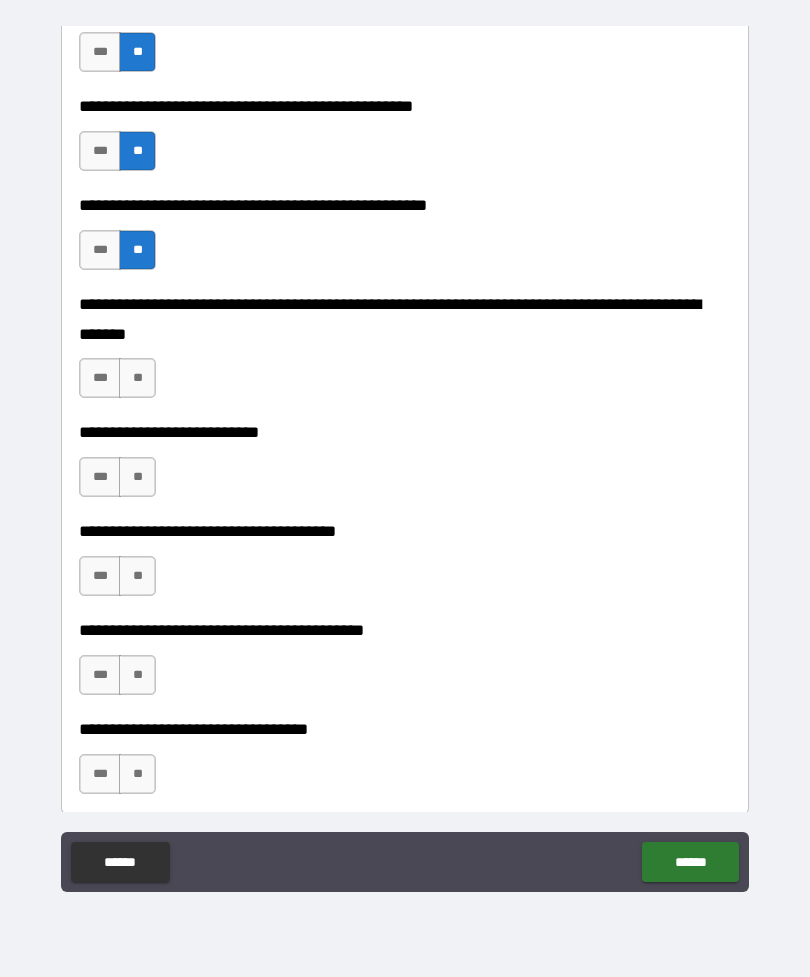 click on "**" at bounding box center (137, 378) 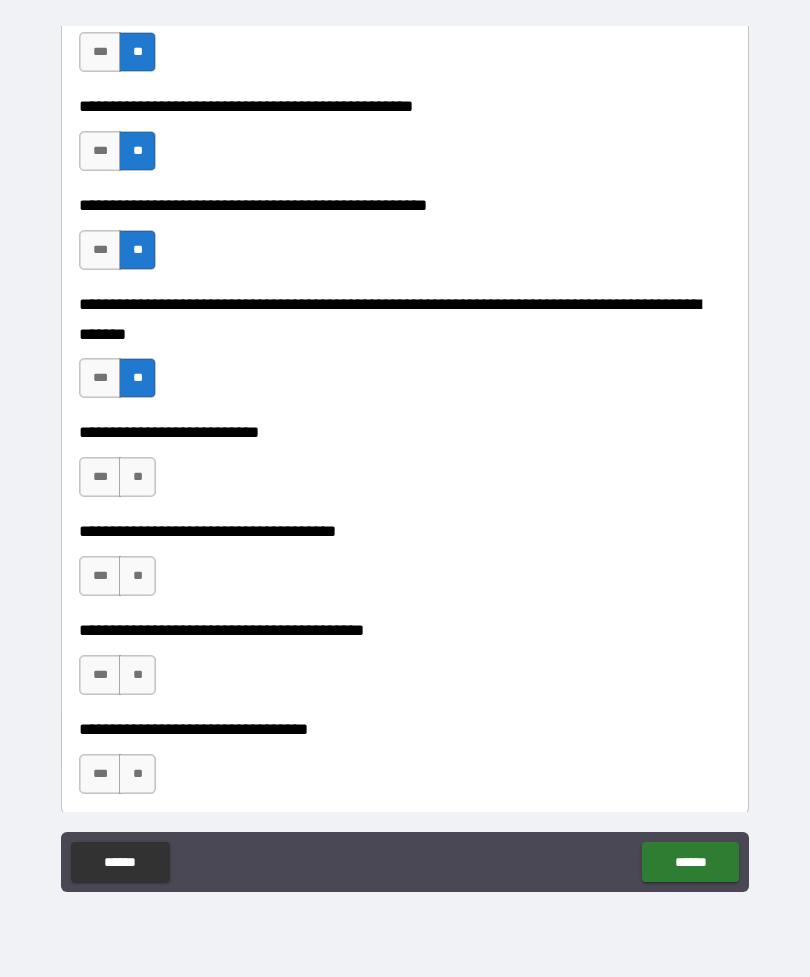click on "**" at bounding box center [137, 477] 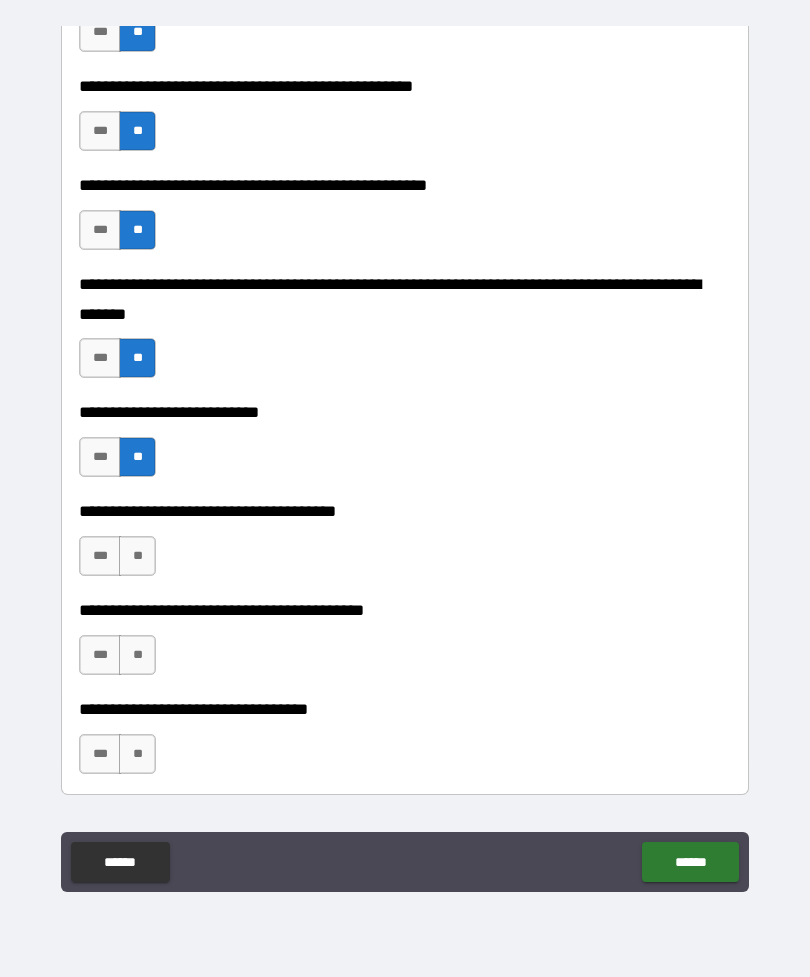scroll, scrollTop: 750, scrollLeft: 0, axis: vertical 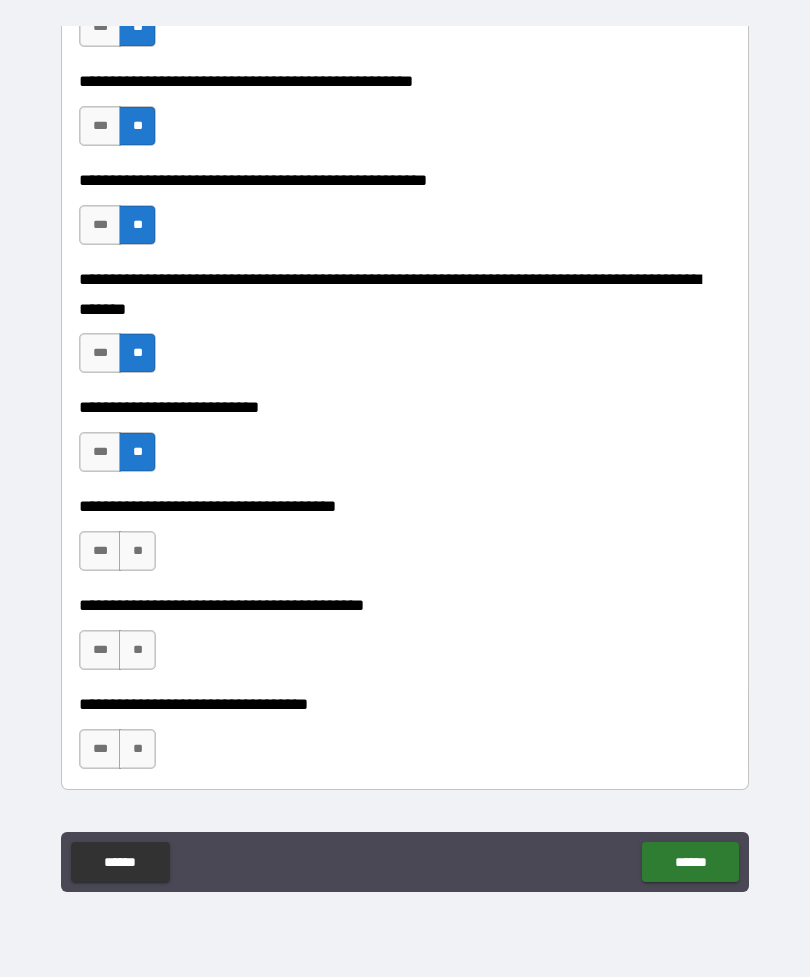 click on "**" at bounding box center (137, 551) 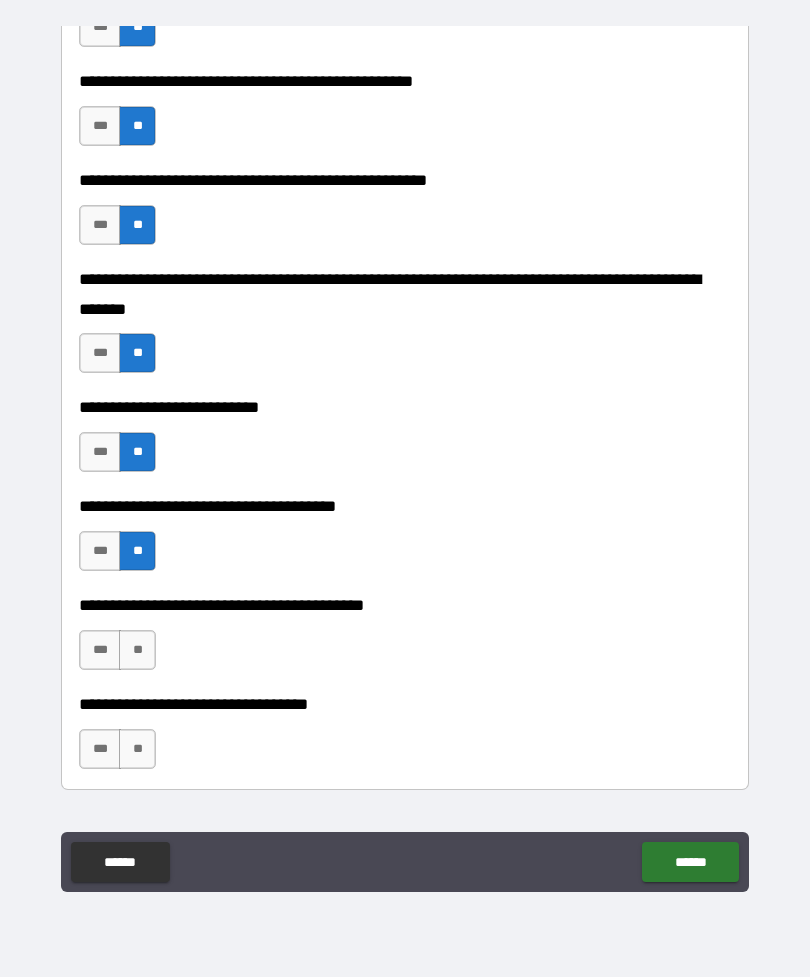 click on "**" at bounding box center [137, 650] 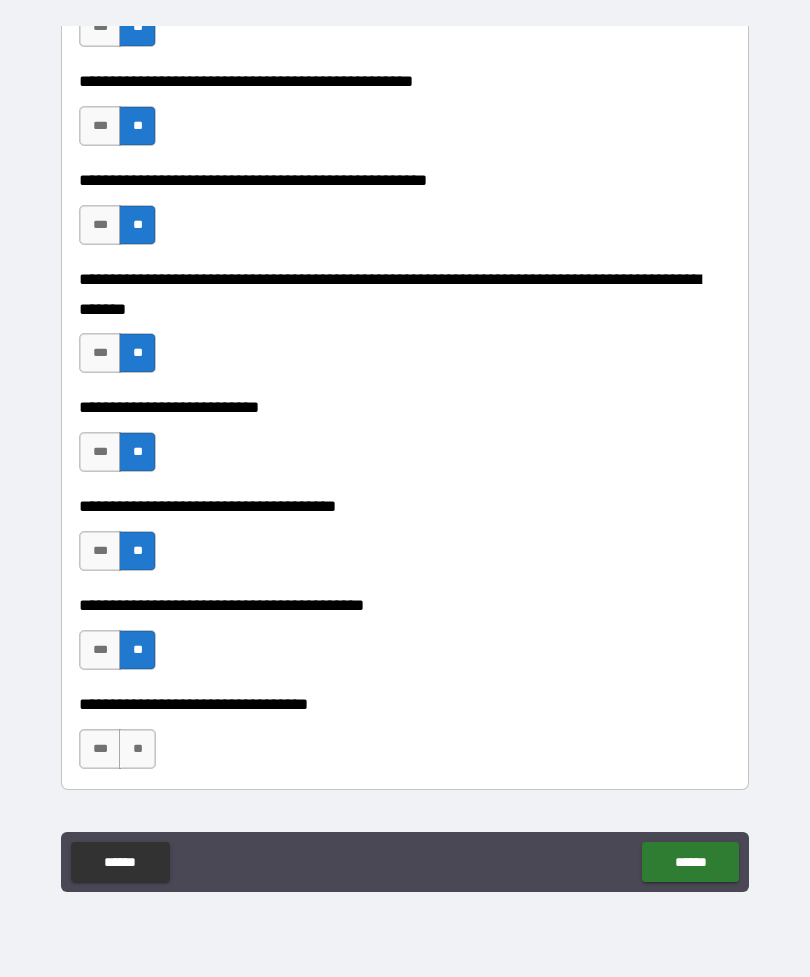 click on "**" at bounding box center [137, 749] 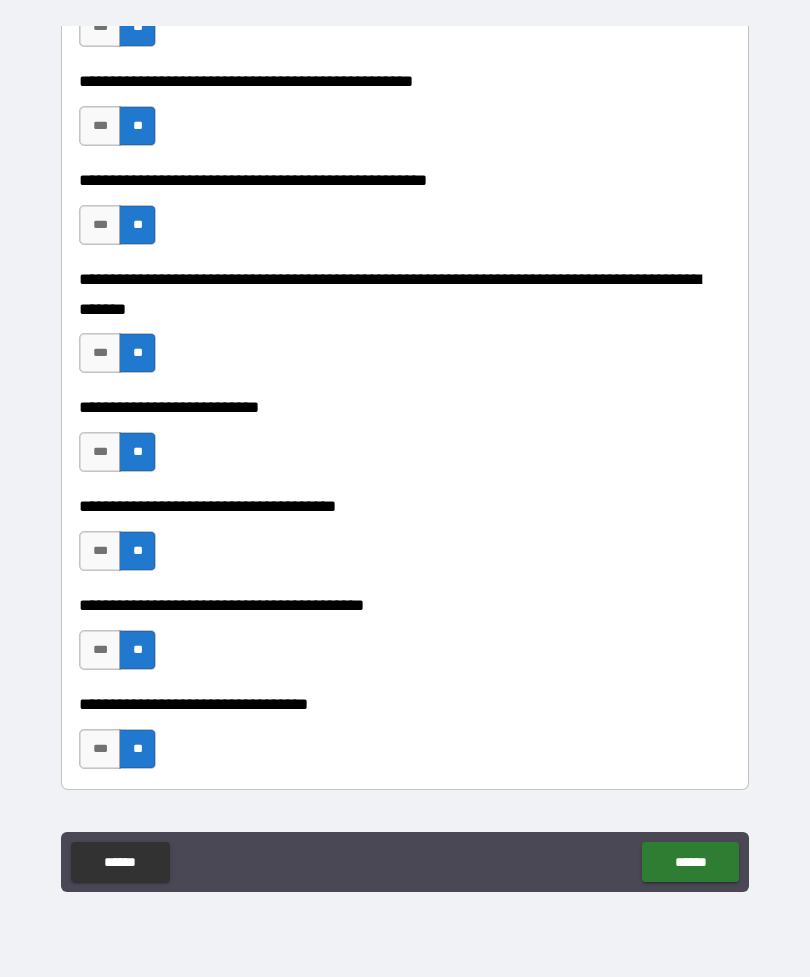 click on "******" at bounding box center [690, 862] 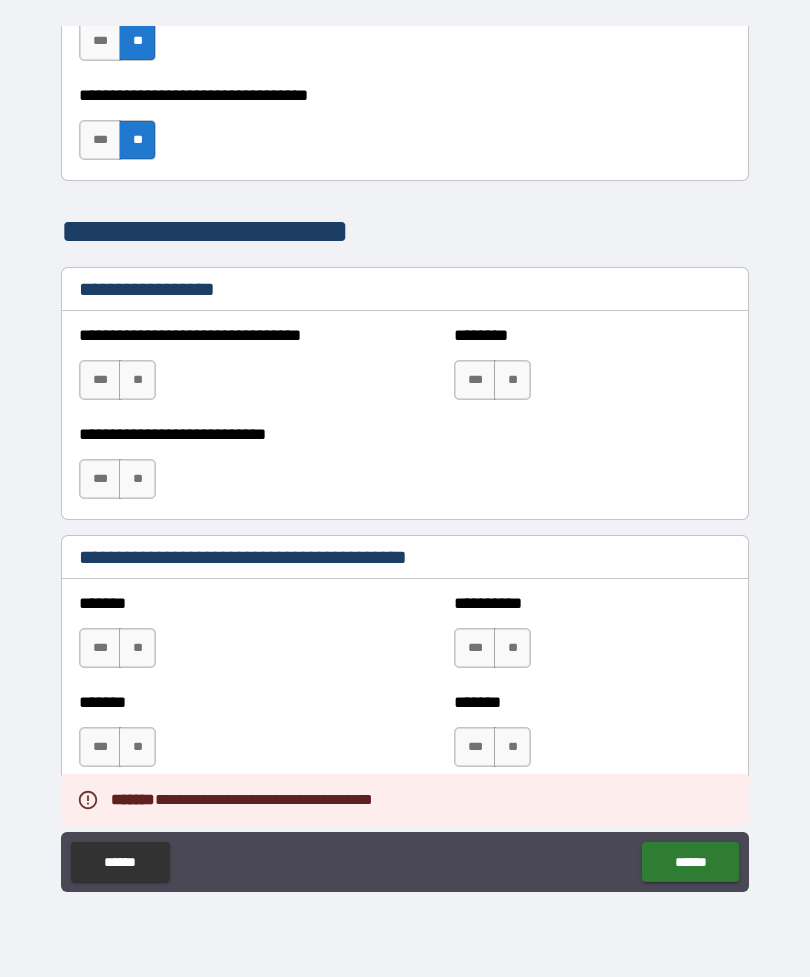 scroll, scrollTop: 1360, scrollLeft: 0, axis: vertical 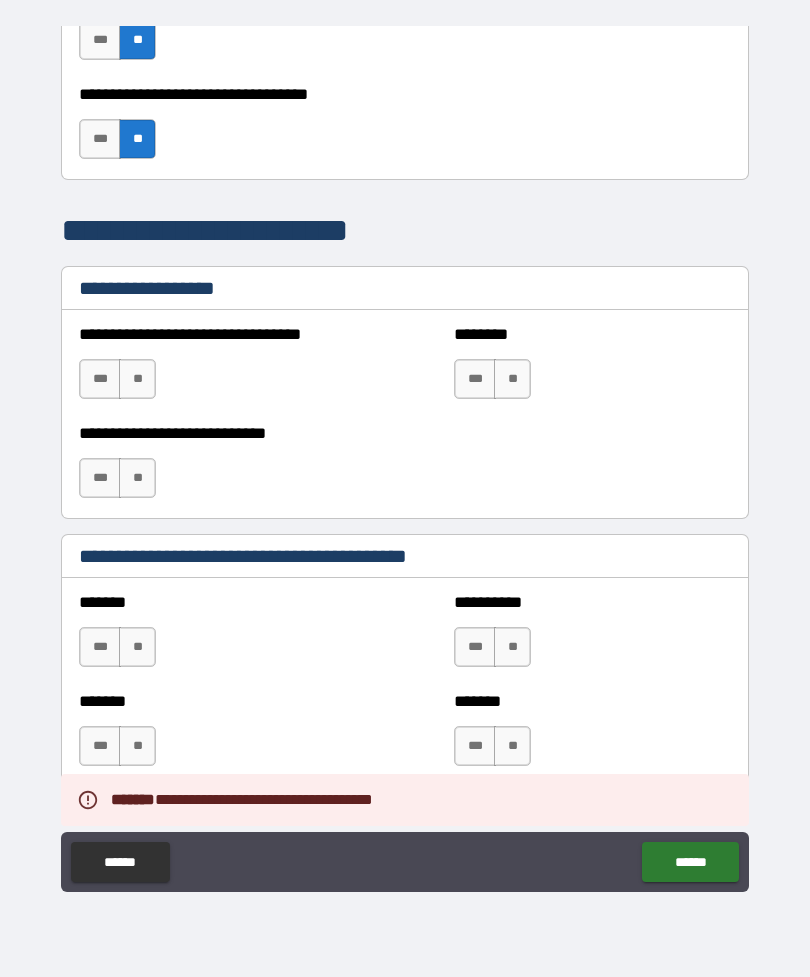 click on "**" at bounding box center (137, 379) 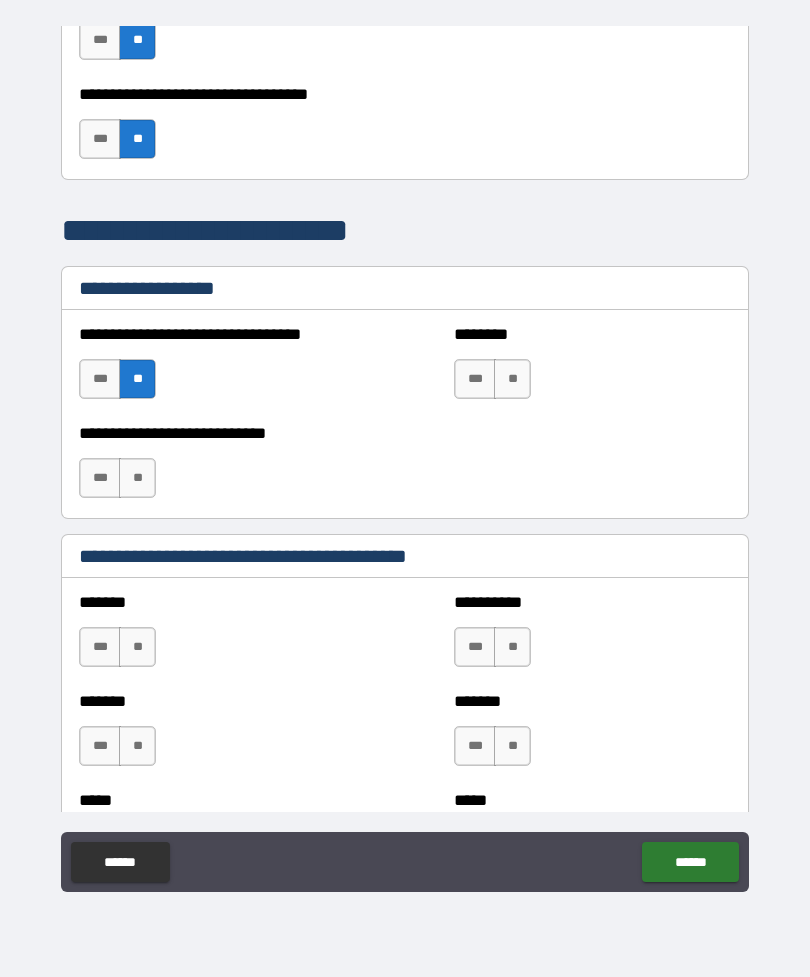 click on "**" at bounding box center (512, 379) 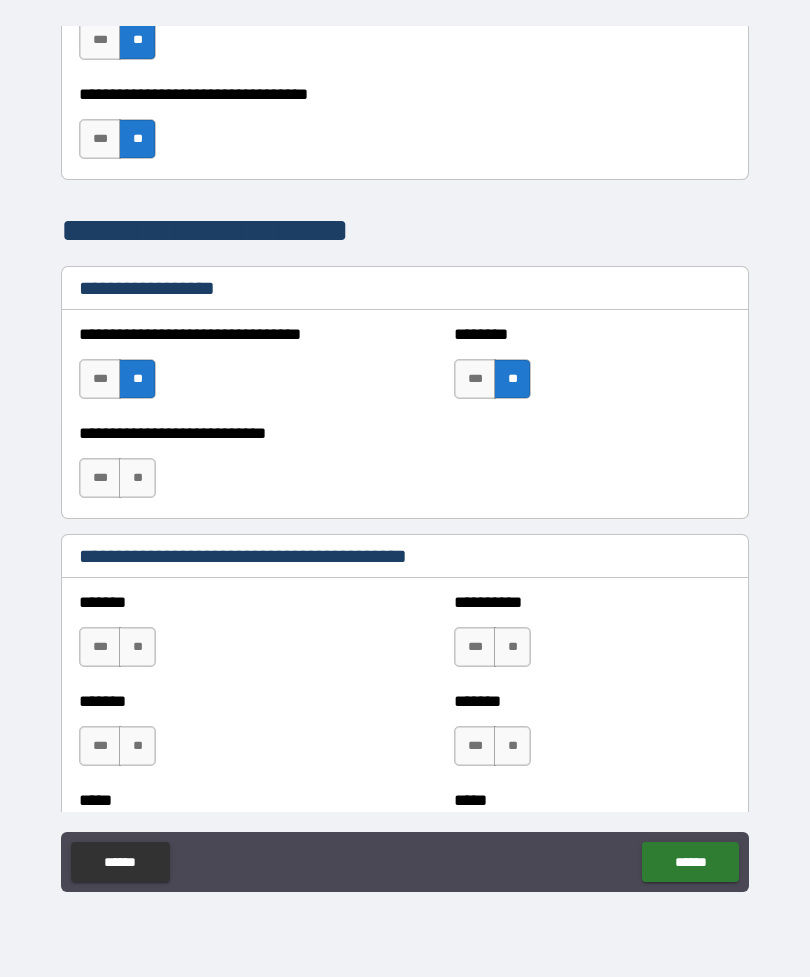 click on "**" at bounding box center [137, 478] 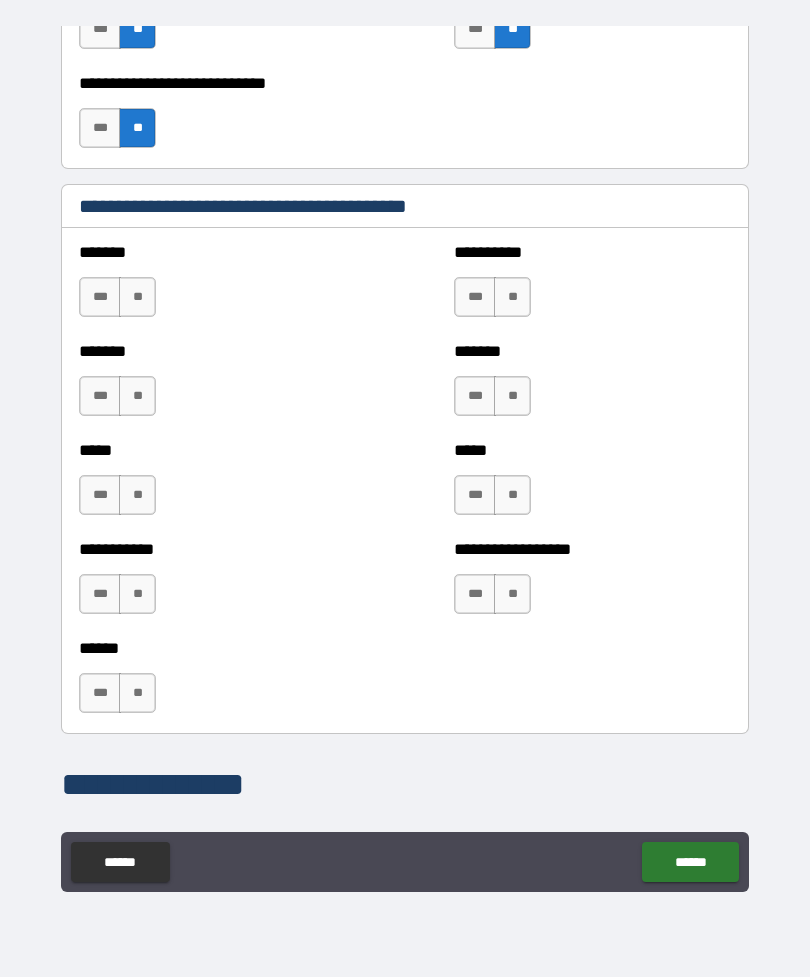 scroll, scrollTop: 1711, scrollLeft: 0, axis: vertical 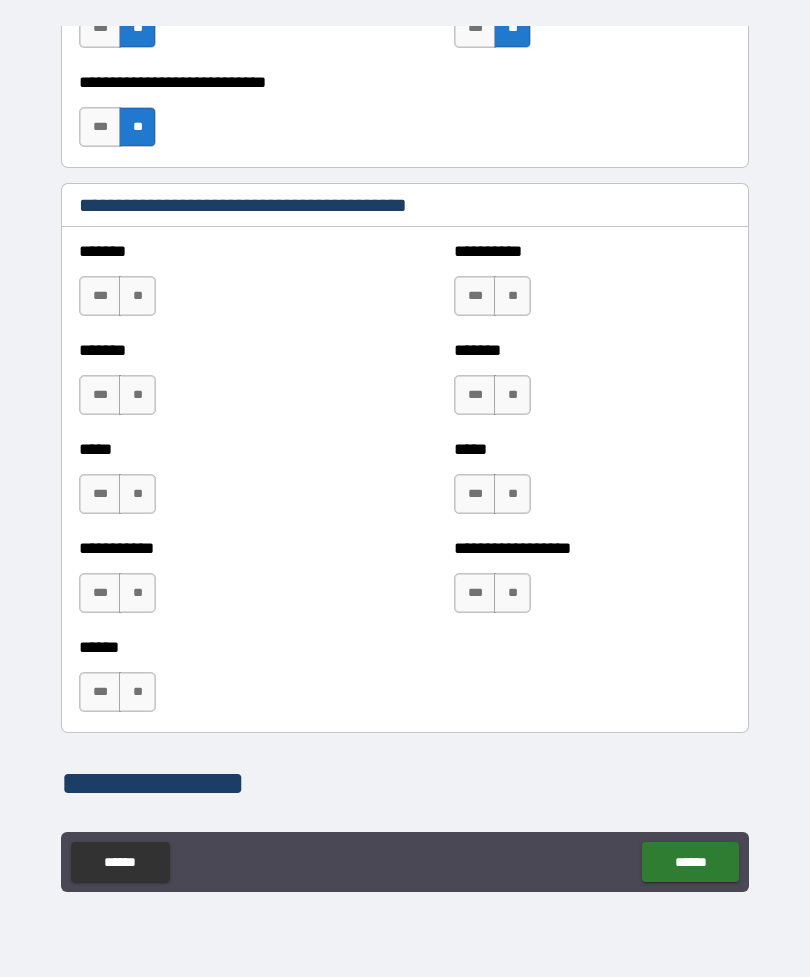 click on "**" at bounding box center (512, 296) 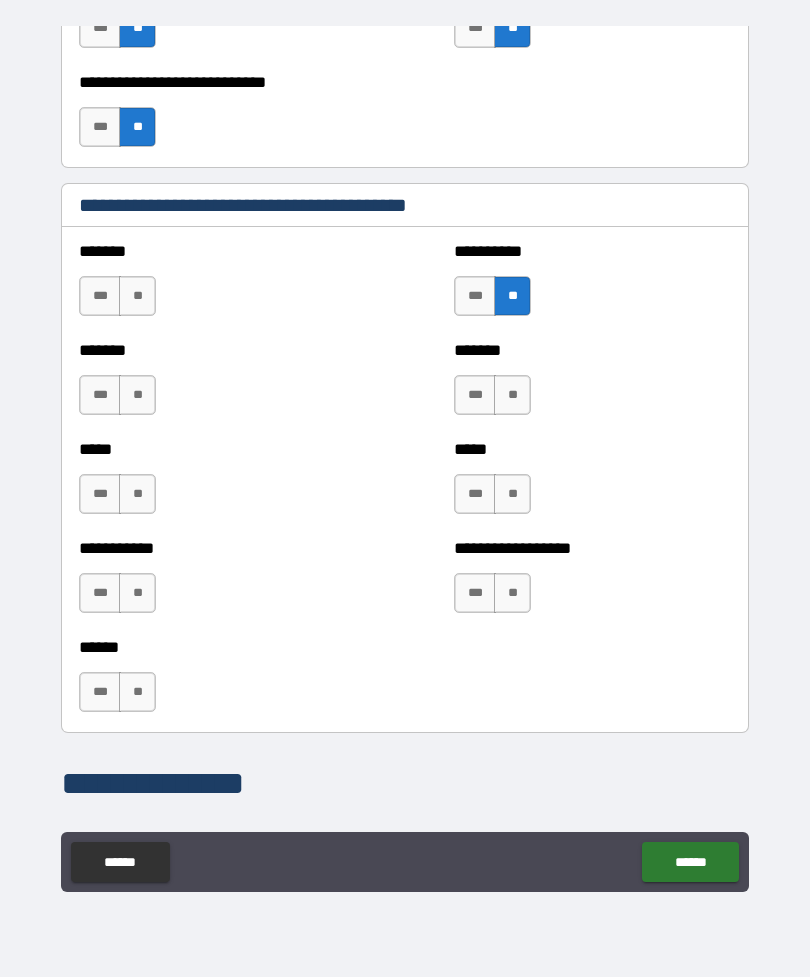 click on "**" at bounding box center (137, 296) 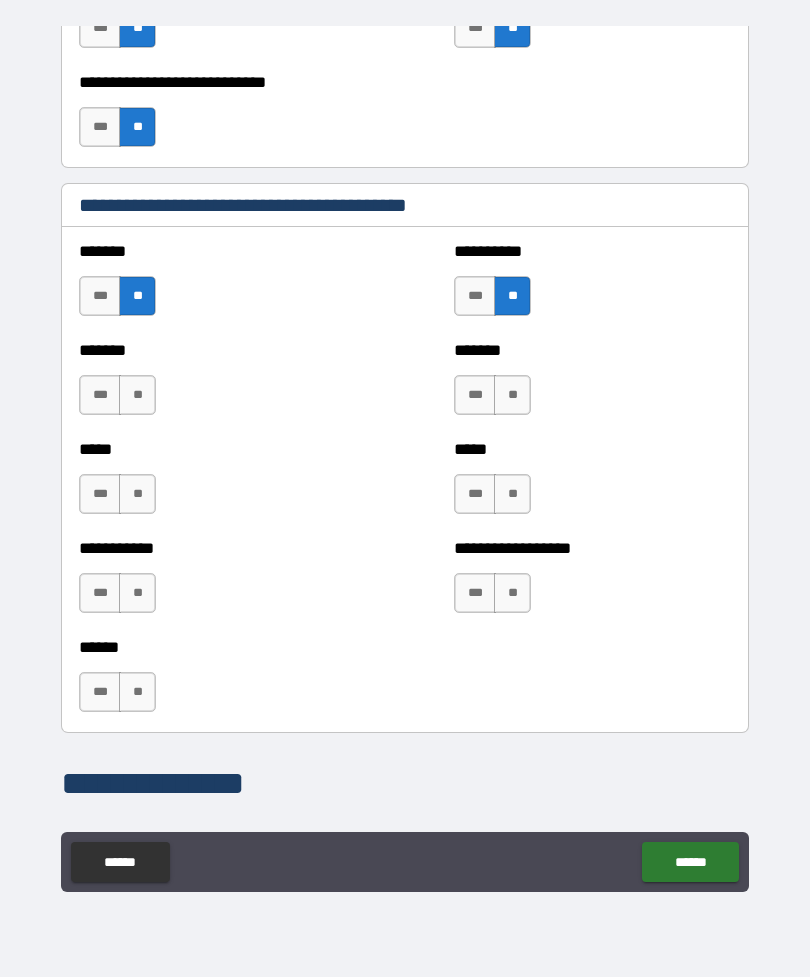 click on "**" at bounding box center [512, 395] 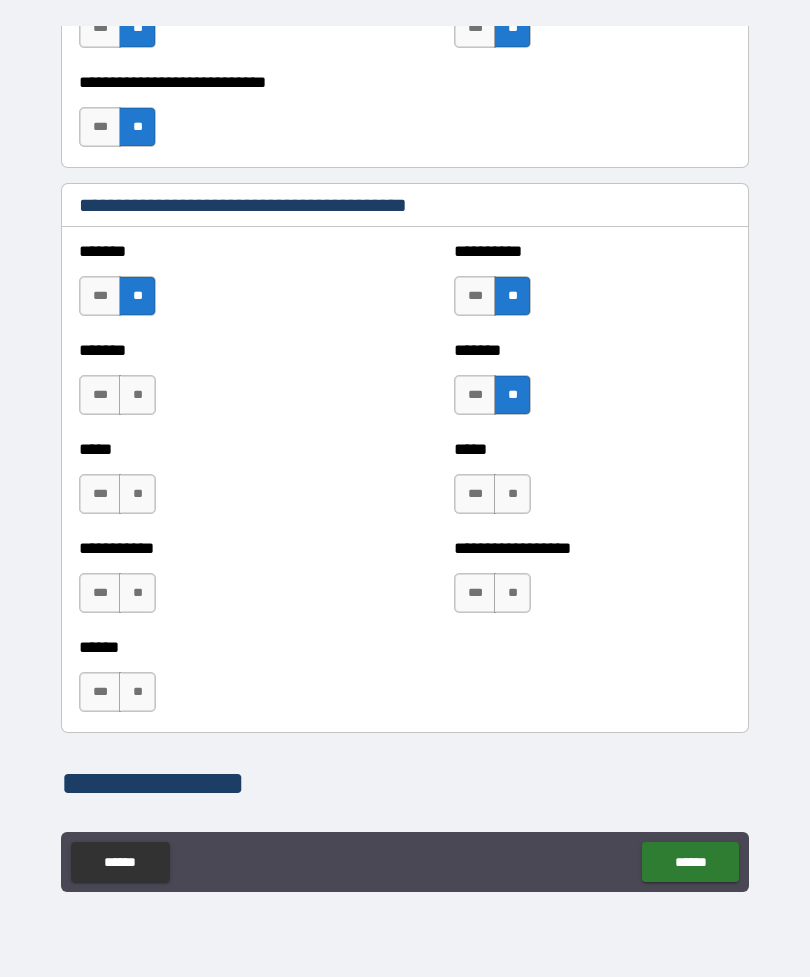 click on "**" at bounding box center (137, 395) 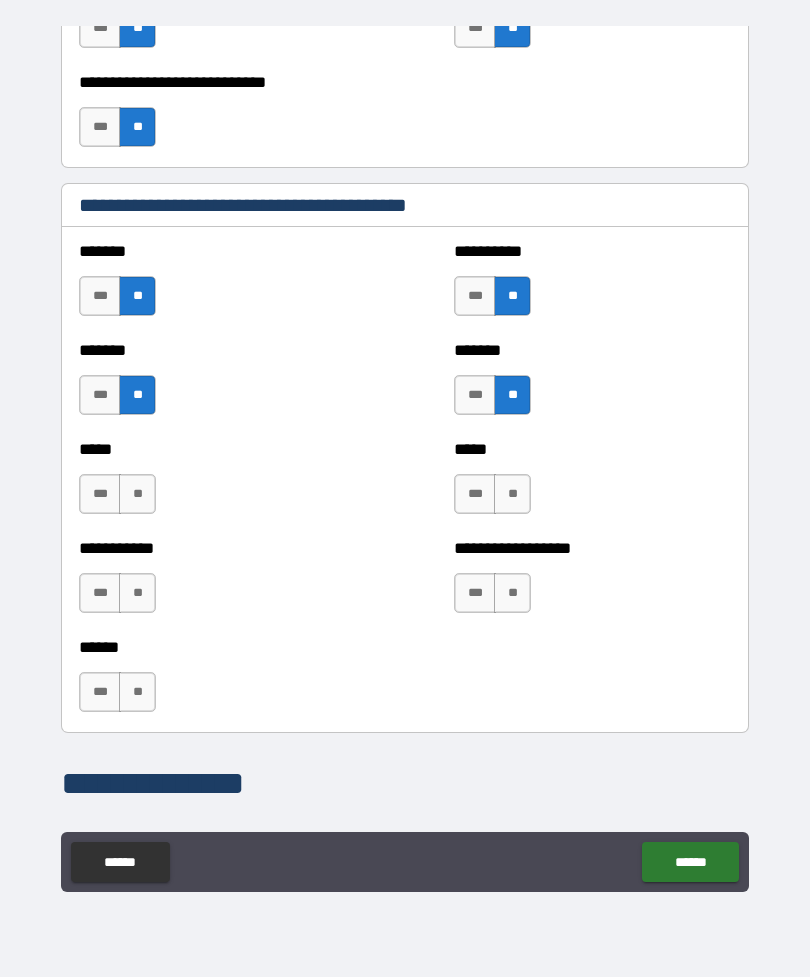 click on "**" at bounding box center (137, 494) 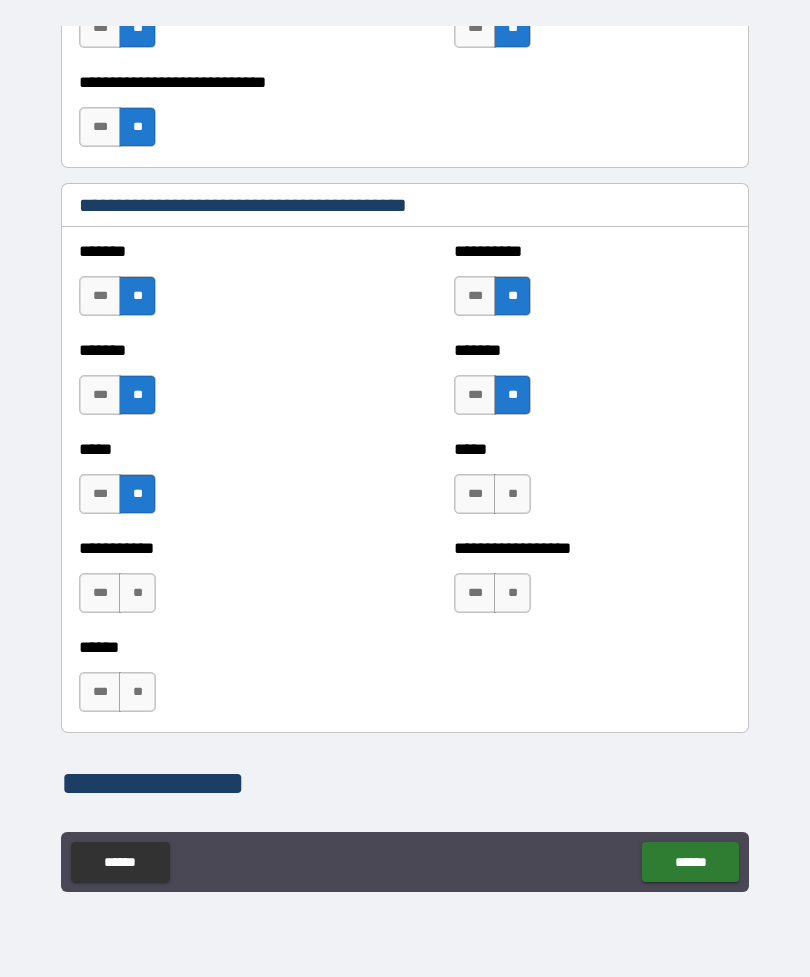 click on "**" at bounding box center (512, 494) 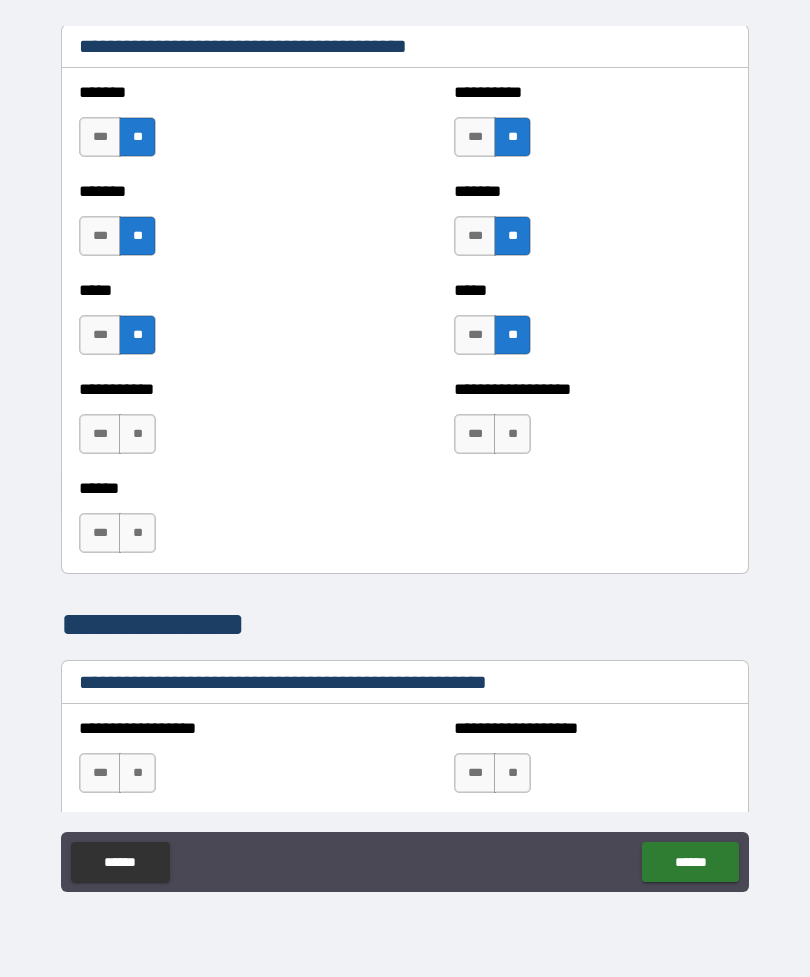 scroll, scrollTop: 1872, scrollLeft: 0, axis: vertical 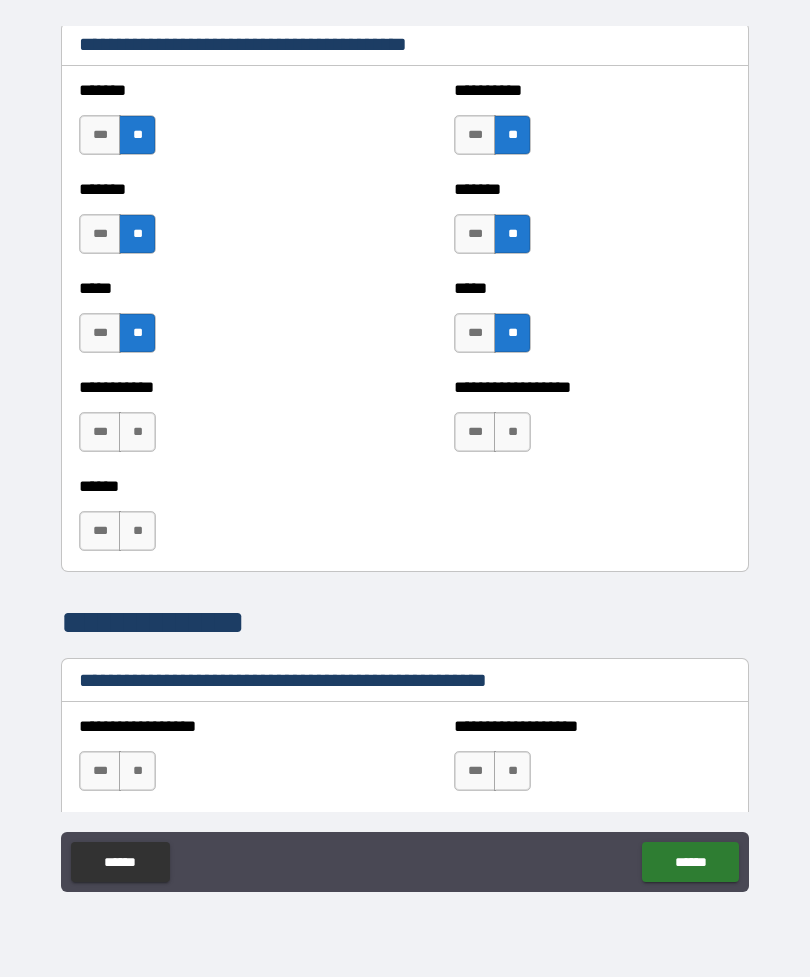 click on "**" at bounding box center [137, 432] 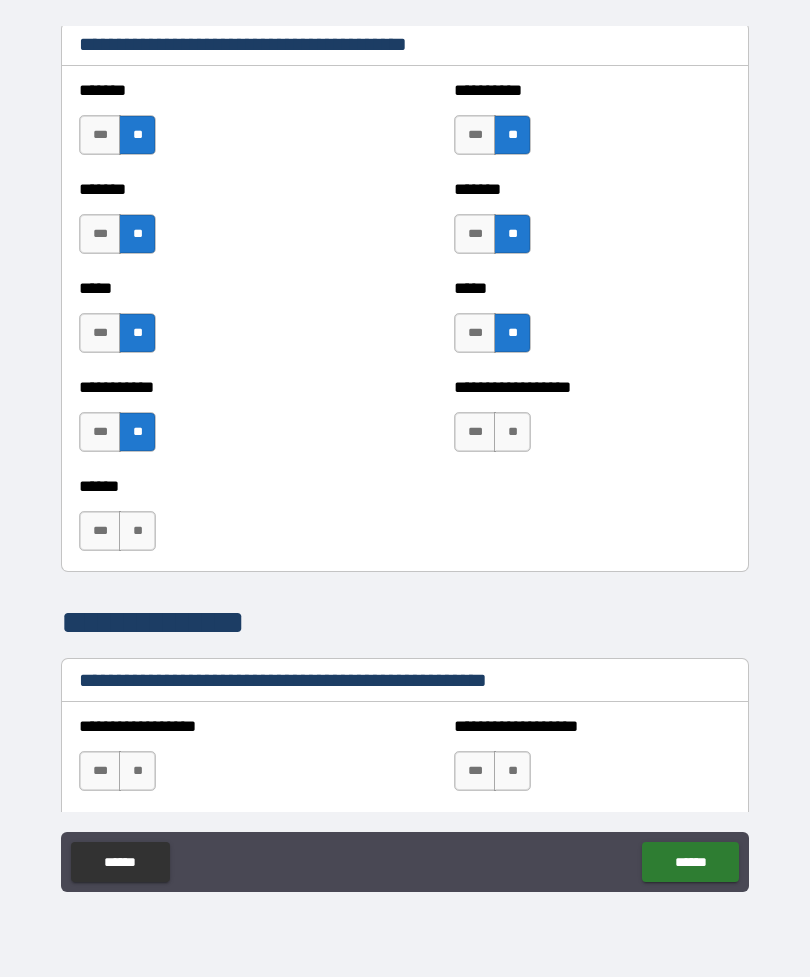 click on "**" at bounding box center (512, 432) 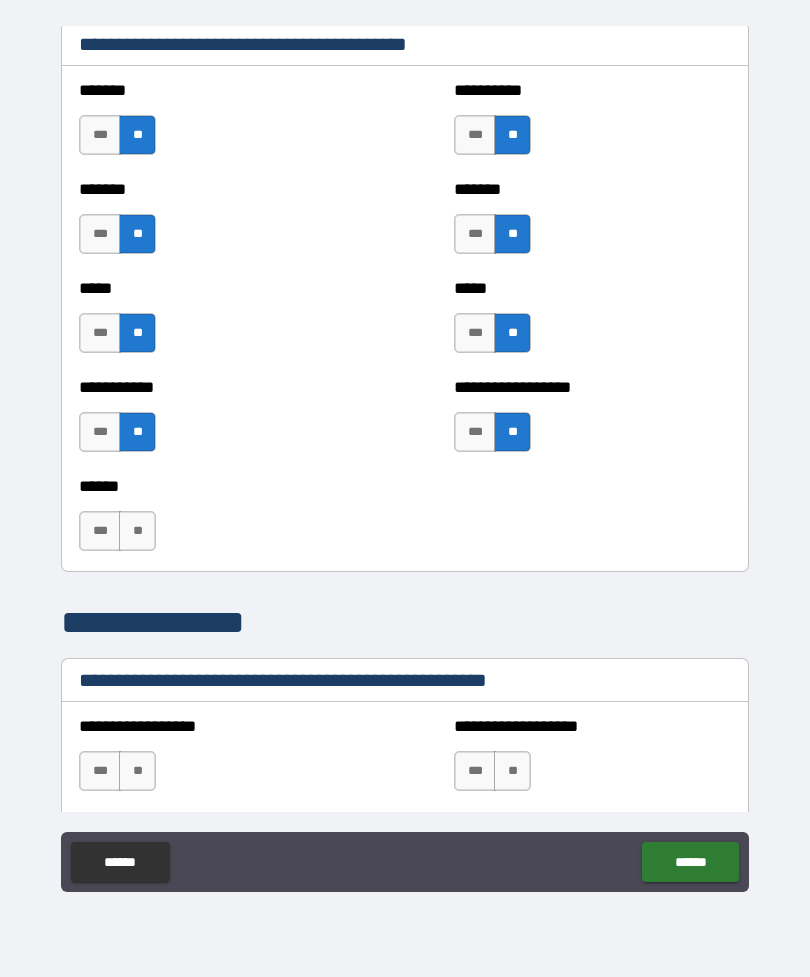 click on "**" at bounding box center [137, 531] 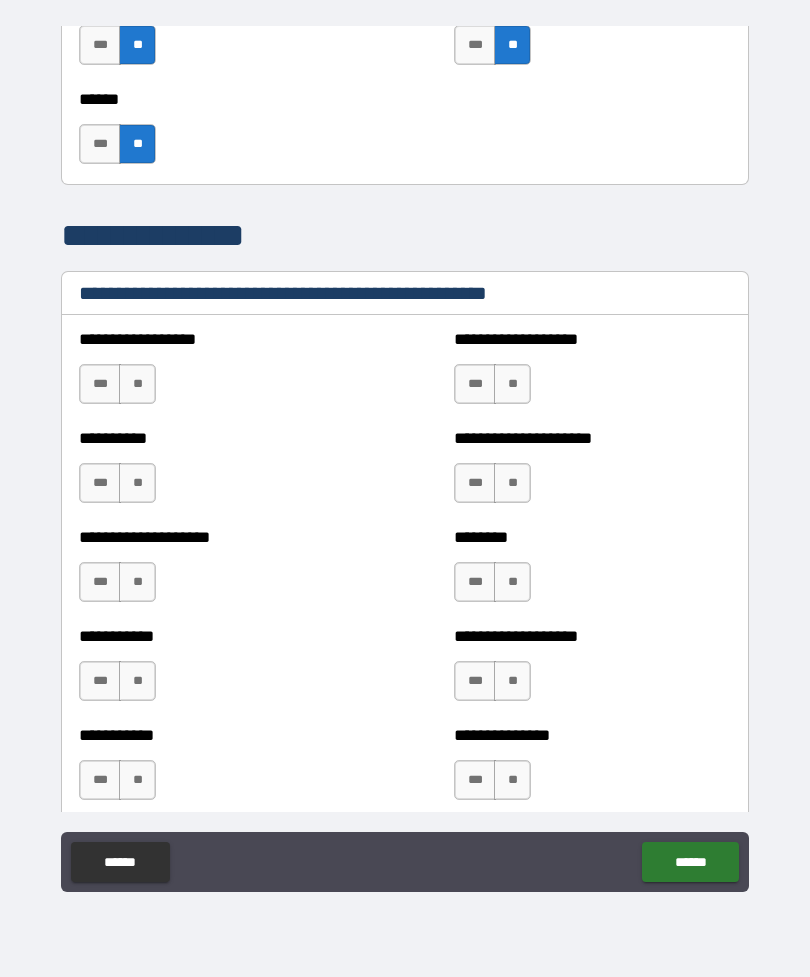 scroll, scrollTop: 2260, scrollLeft: 0, axis: vertical 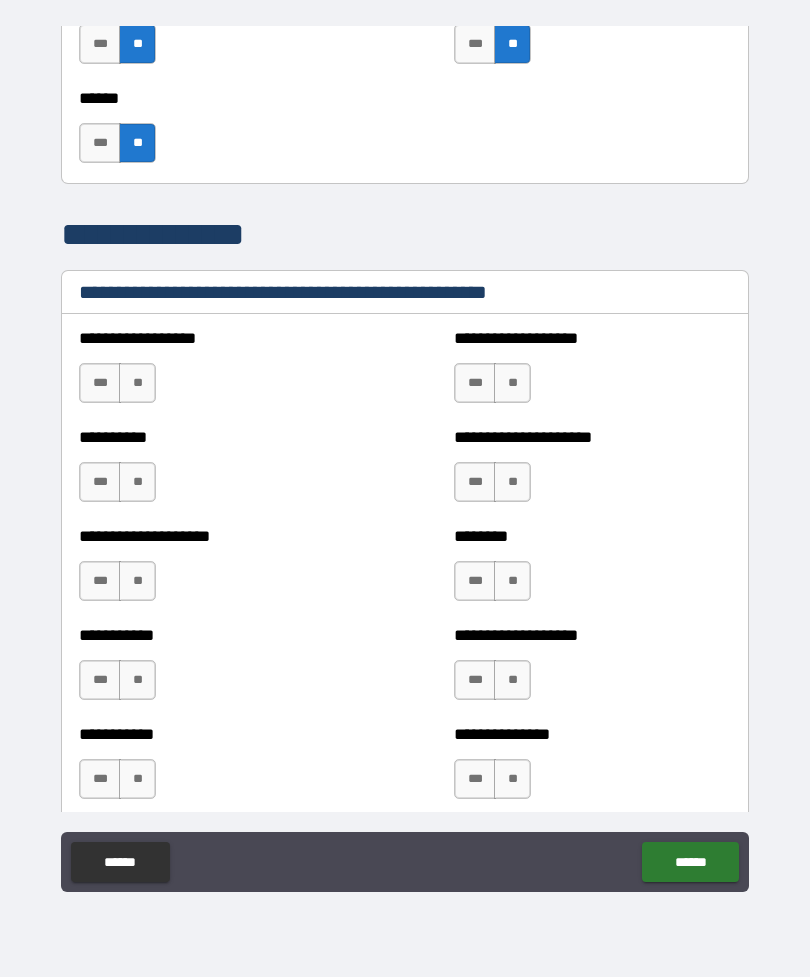 click on "**" at bounding box center [137, 383] 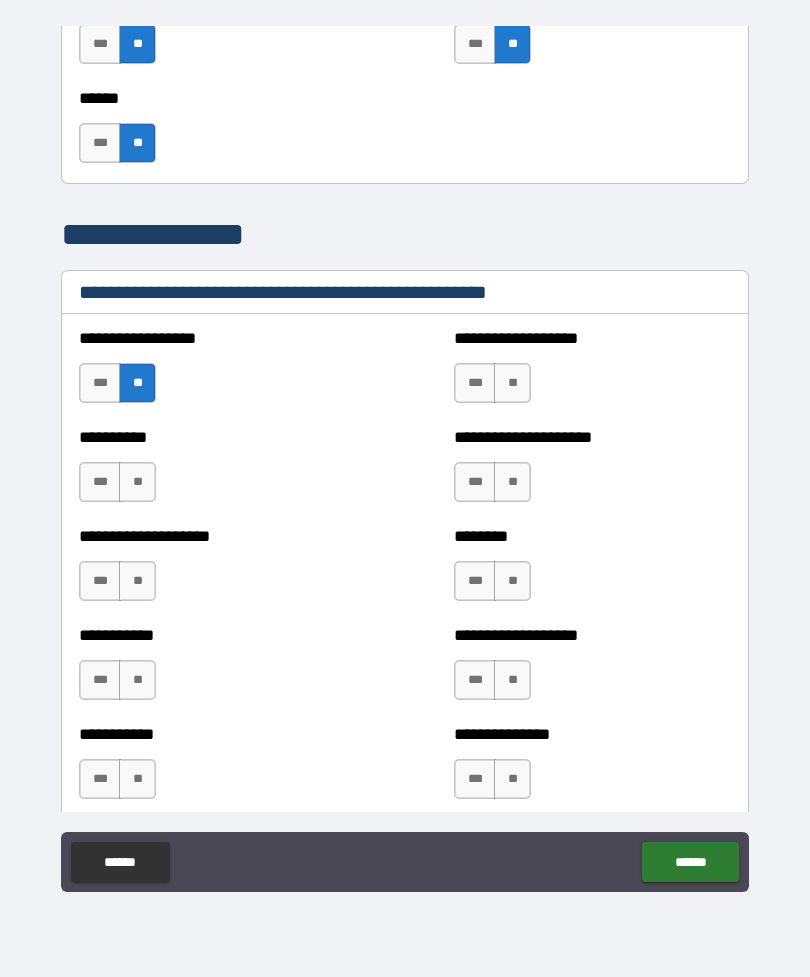 click on "**" at bounding box center (512, 383) 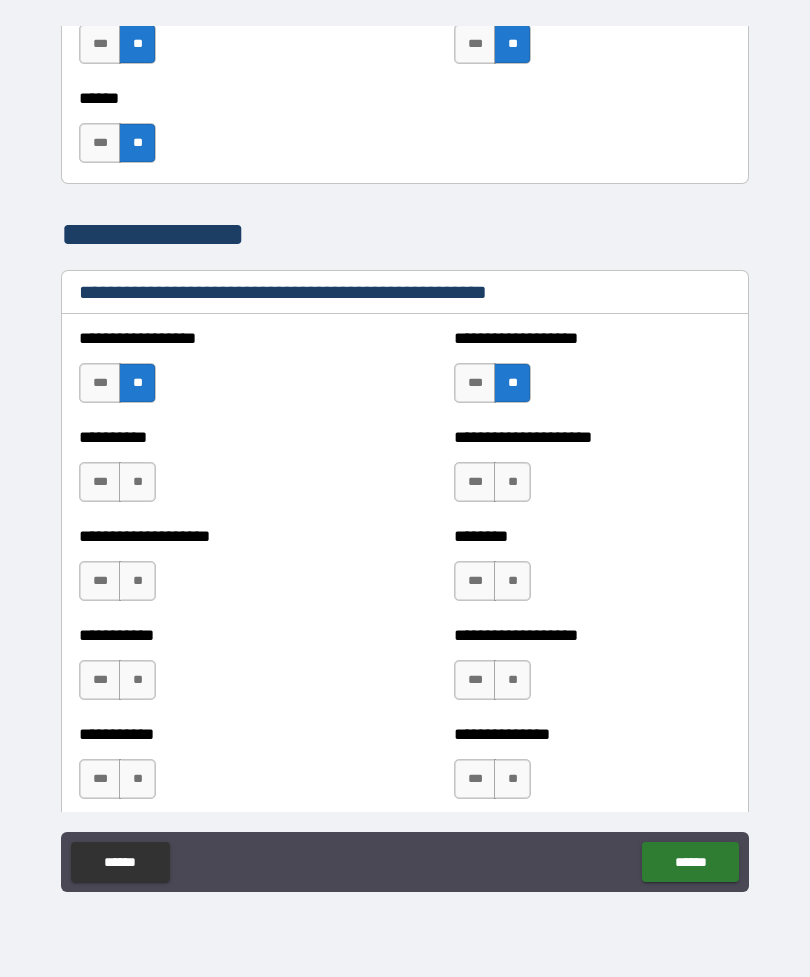 click on "**" at bounding box center (137, 482) 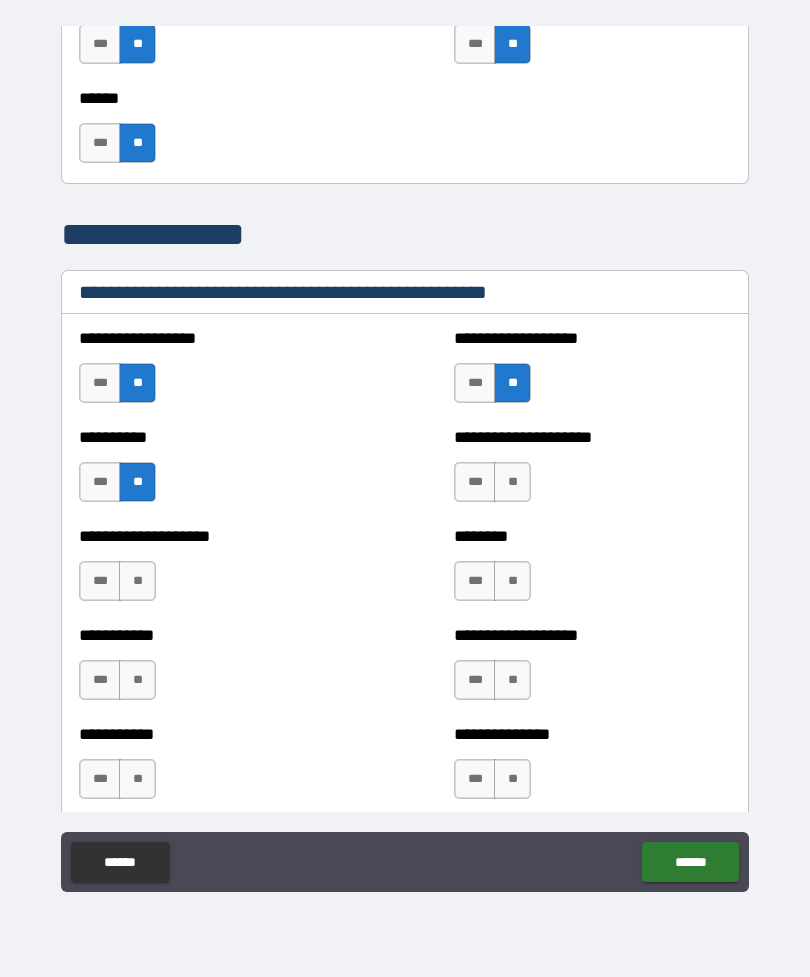 click on "**" at bounding box center (512, 482) 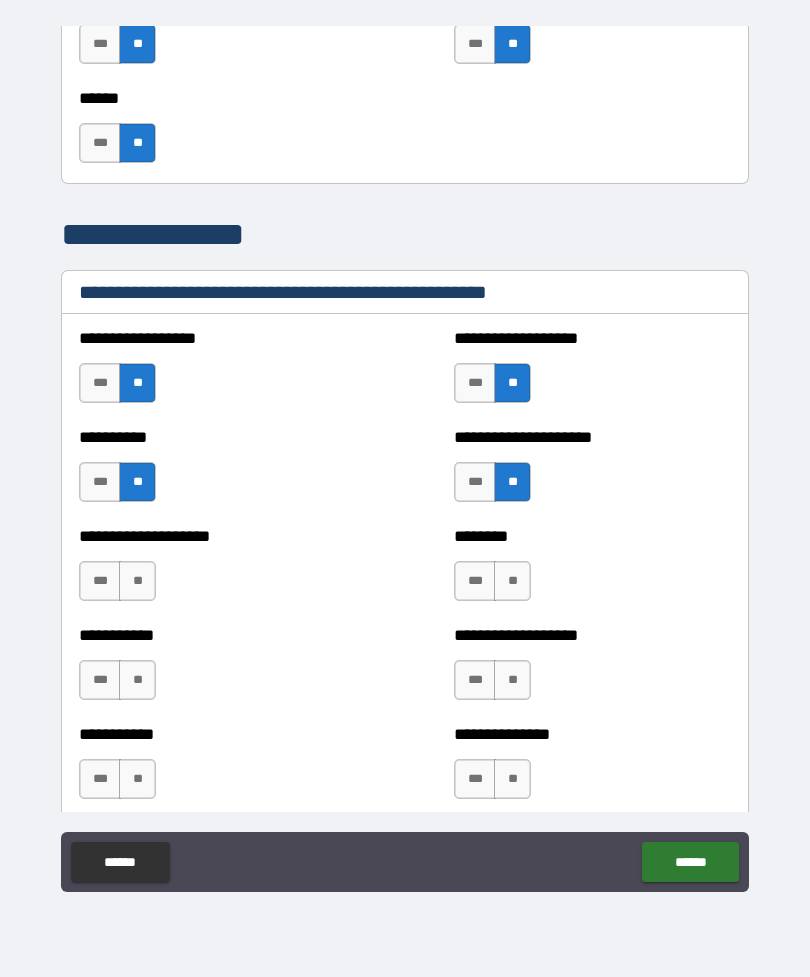 click on "**" at bounding box center [137, 581] 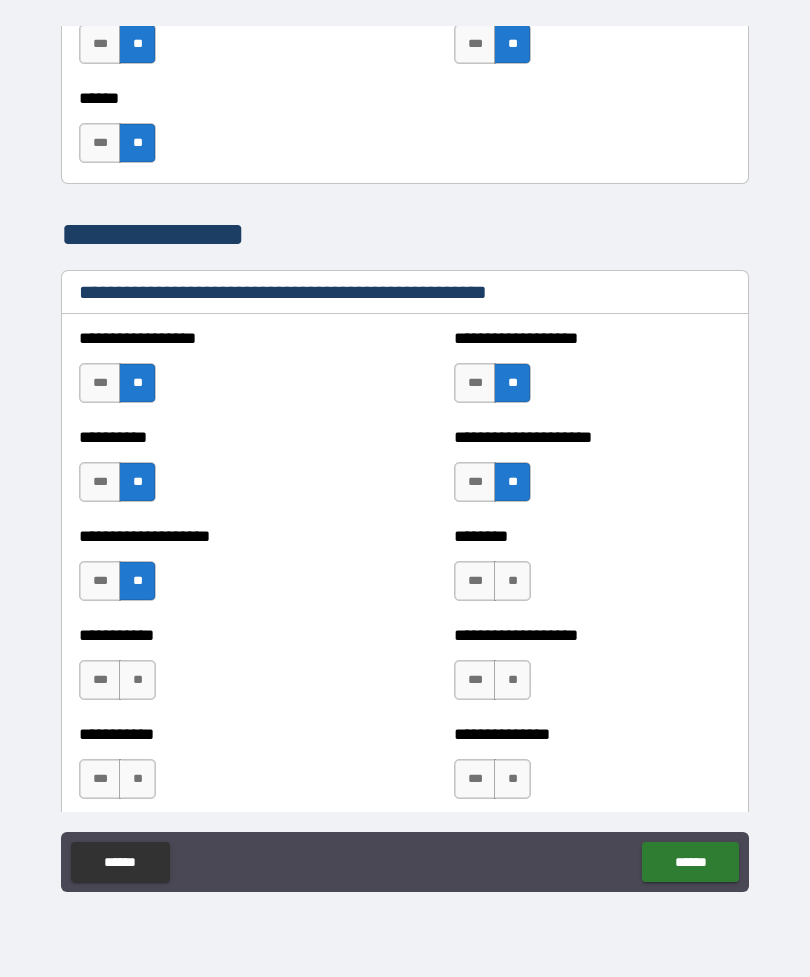 click on "**" at bounding box center [512, 581] 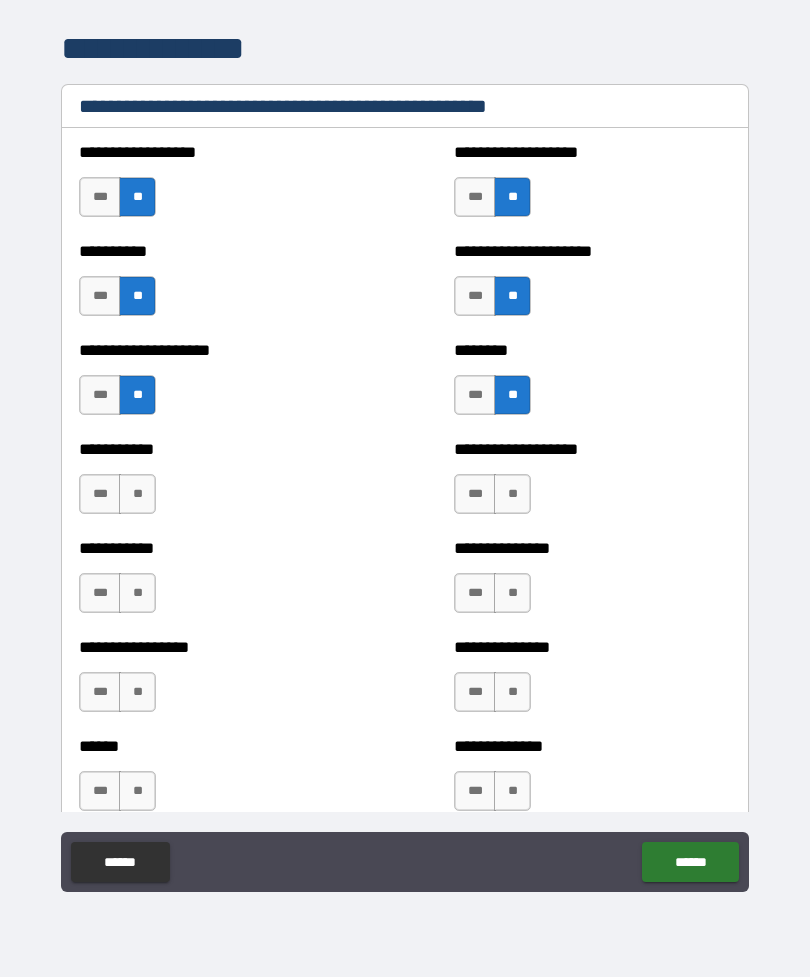 scroll, scrollTop: 2447, scrollLeft: 0, axis: vertical 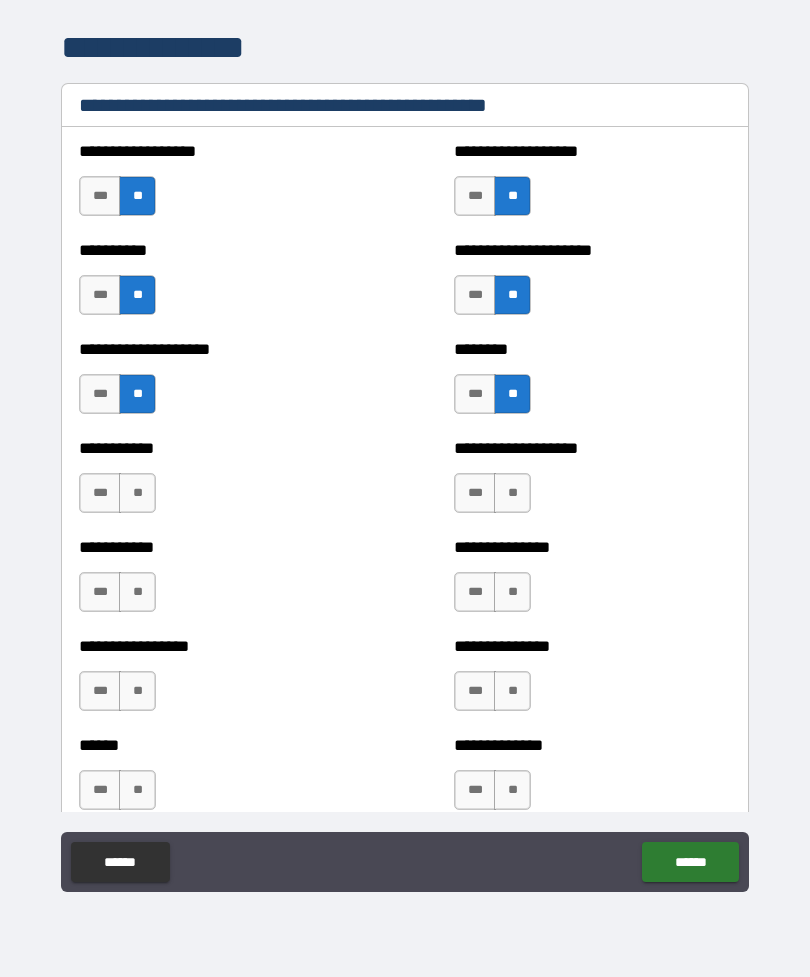 click on "**" at bounding box center [137, 493] 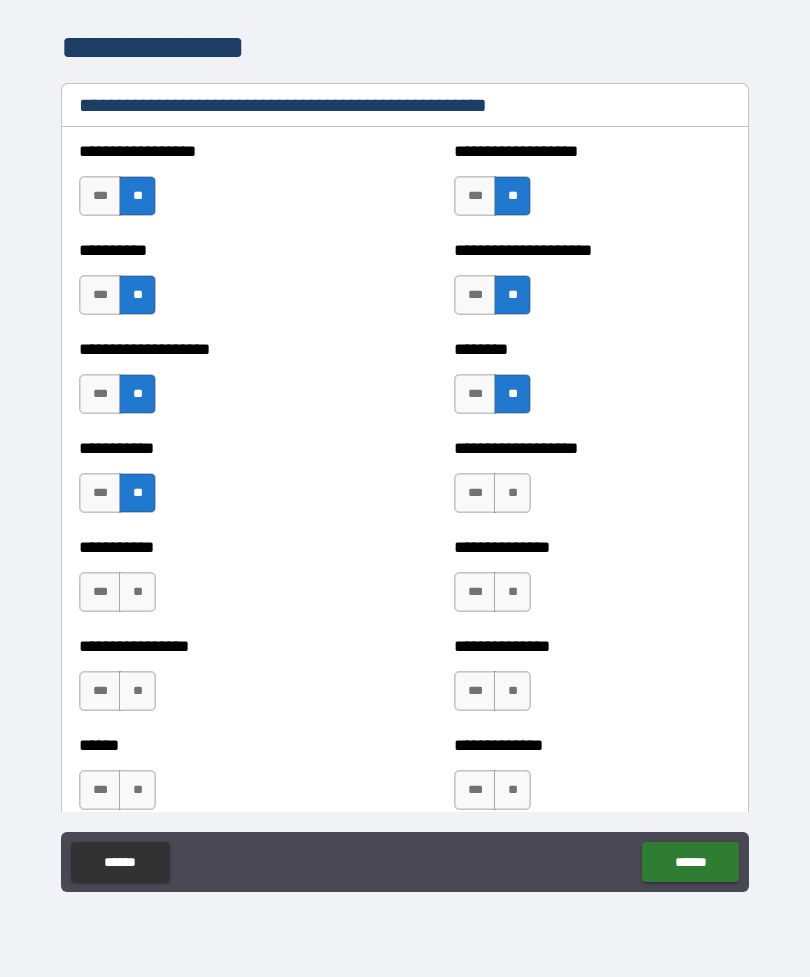 click on "**" at bounding box center (512, 493) 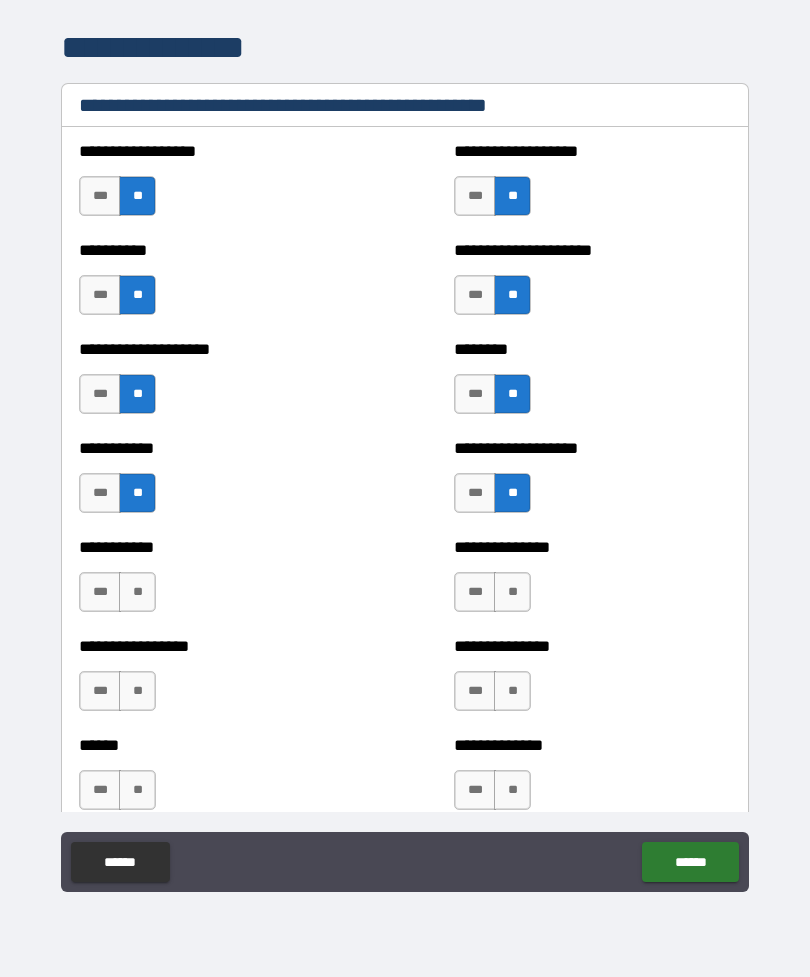 click on "**" at bounding box center (137, 592) 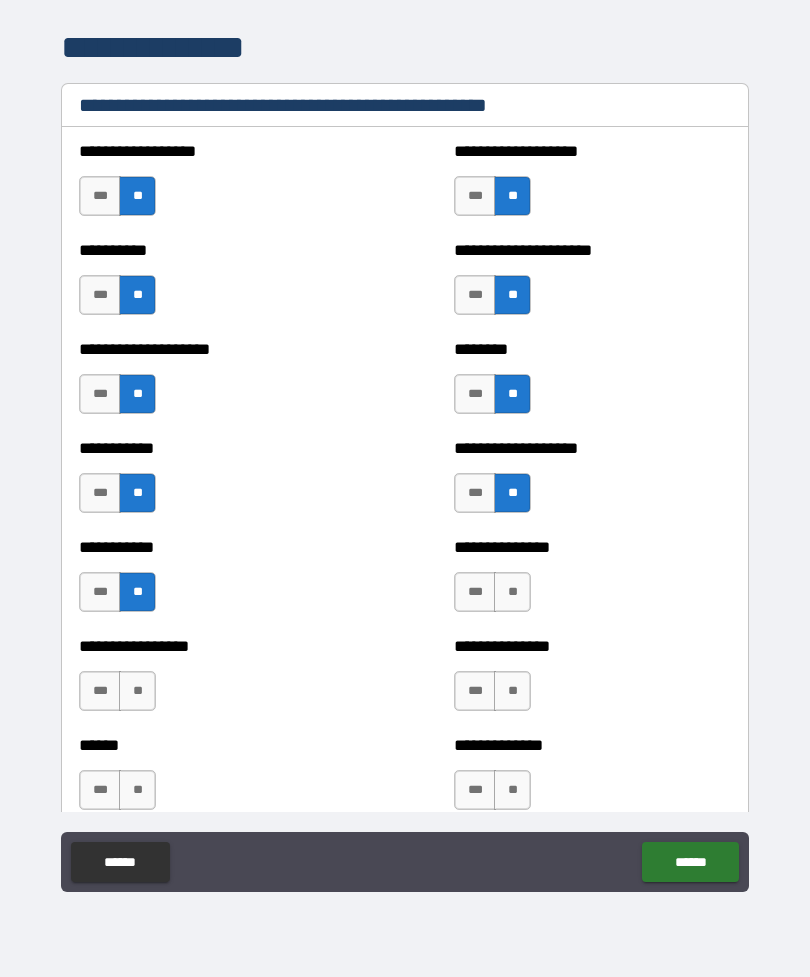 click on "**" at bounding box center [512, 592] 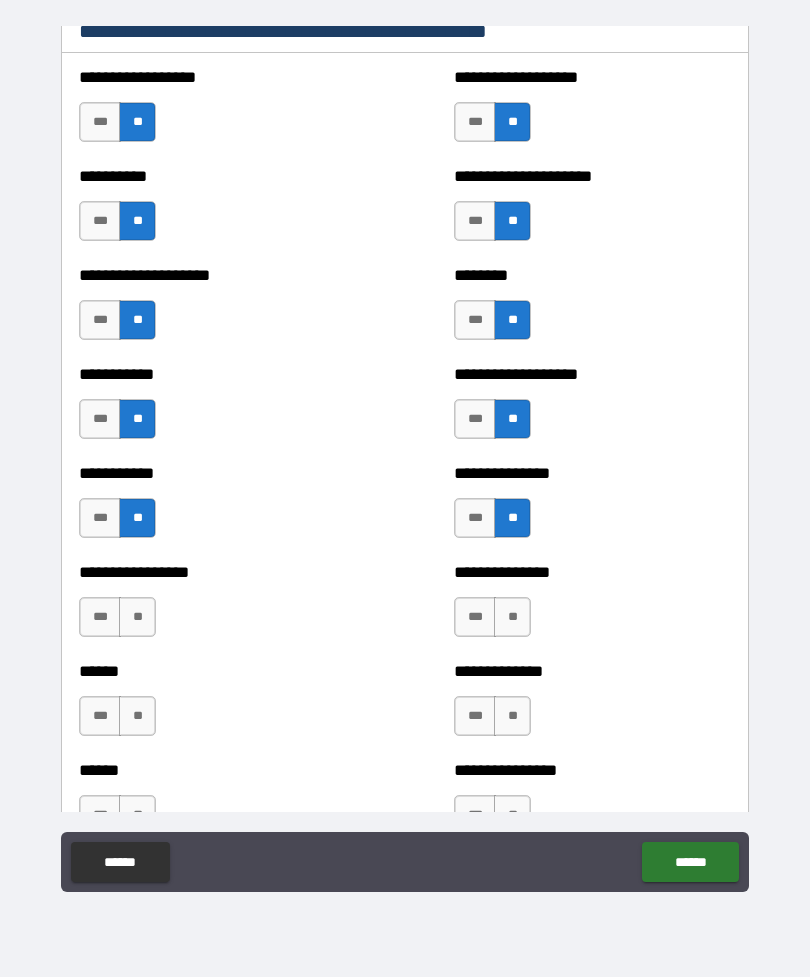 scroll, scrollTop: 2639, scrollLeft: 0, axis: vertical 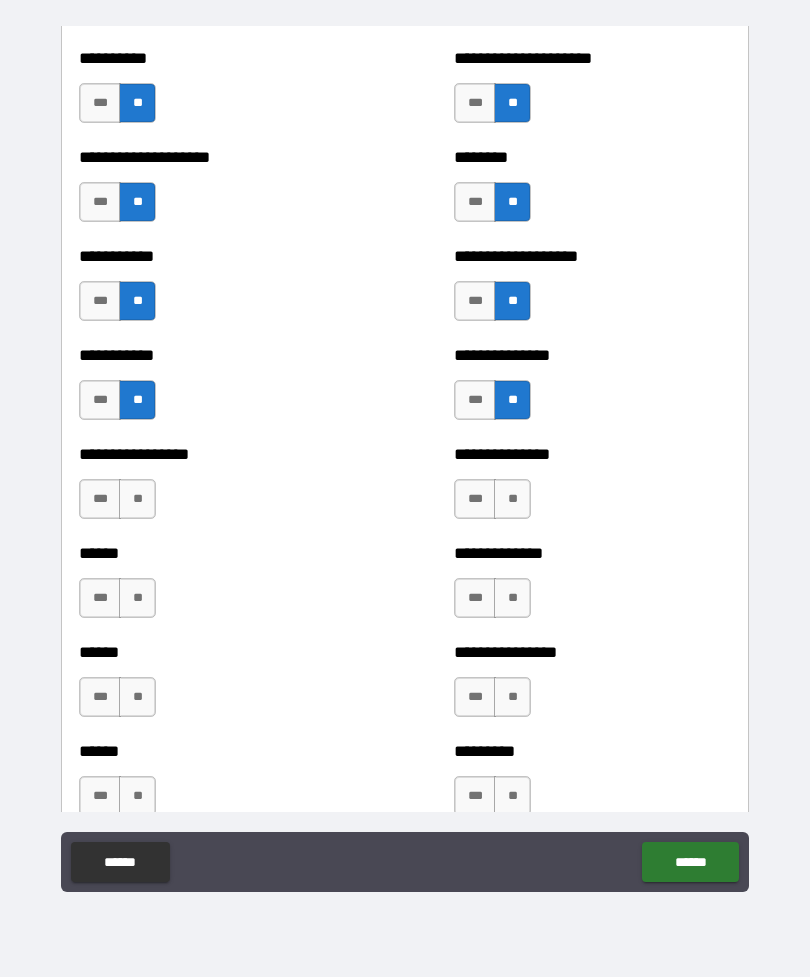 click on "**" at bounding box center (137, 499) 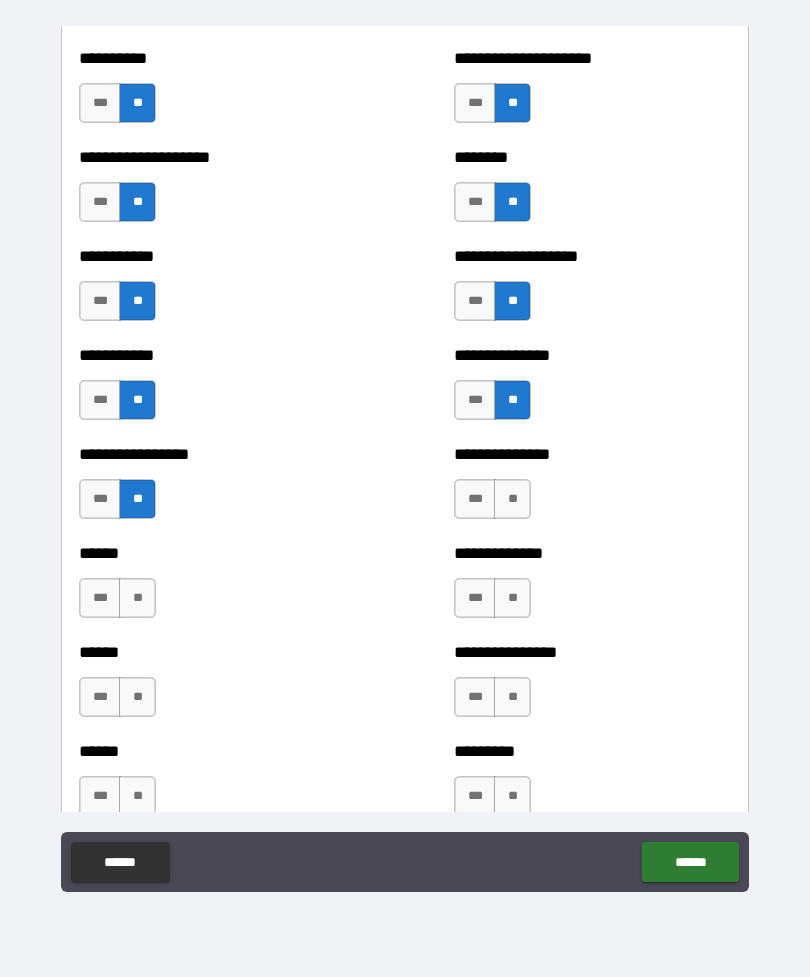 click on "**" at bounding box center (512, 499) 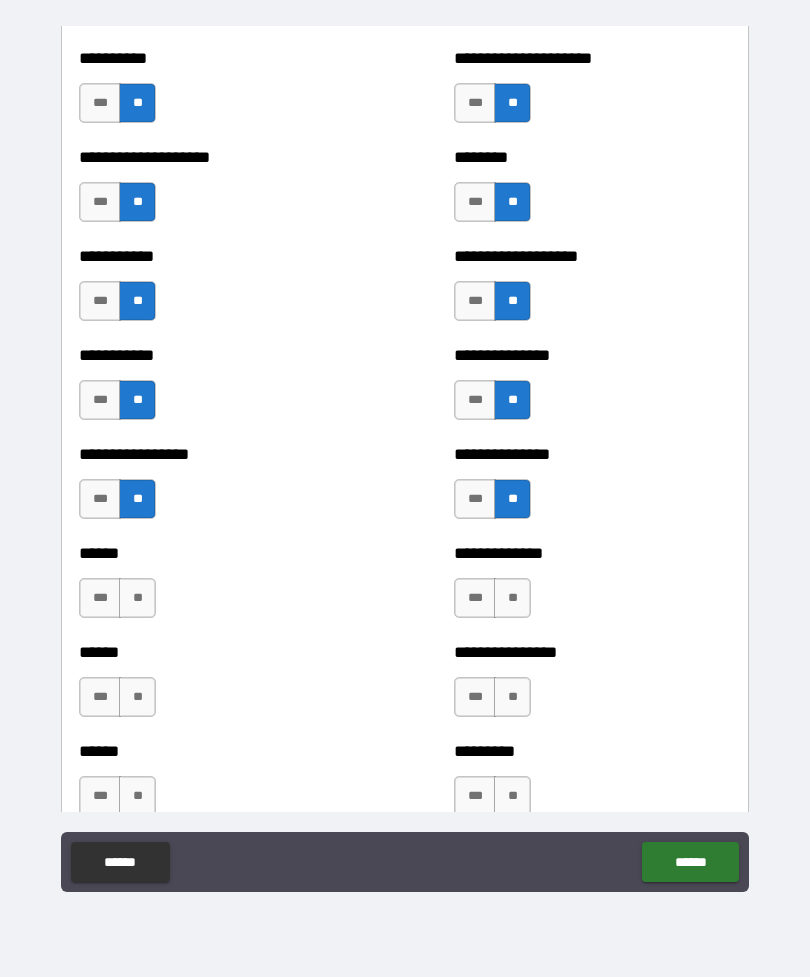 click on "**" at bounding box center [137, 598] 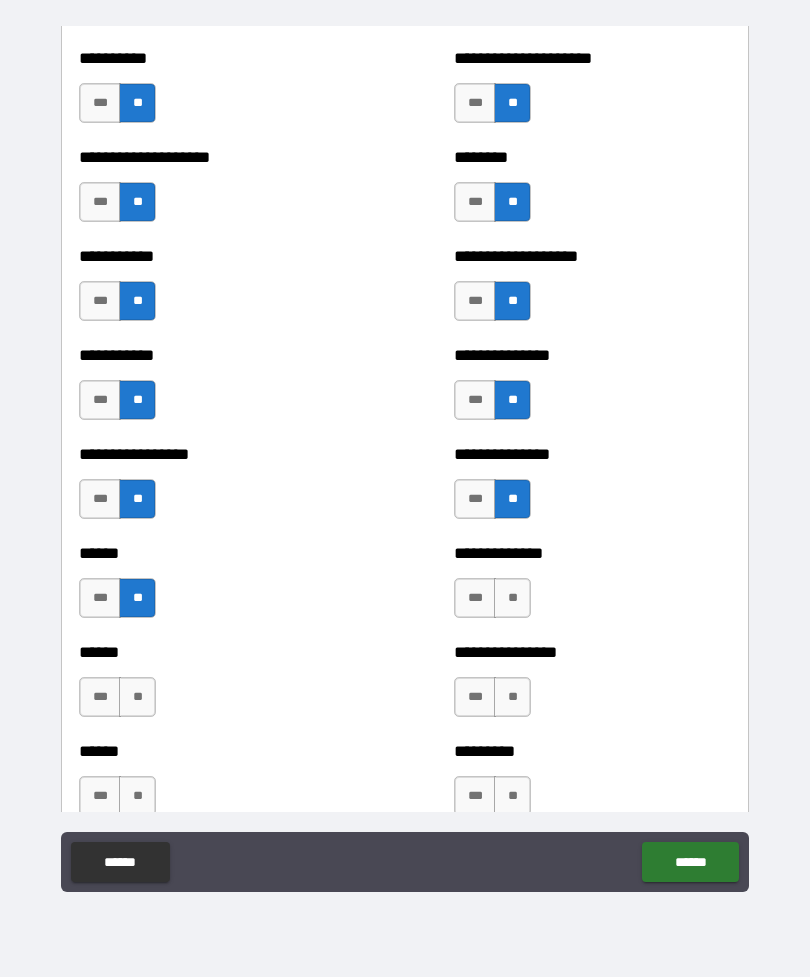 click on "**" at bounding box center [512, 598] 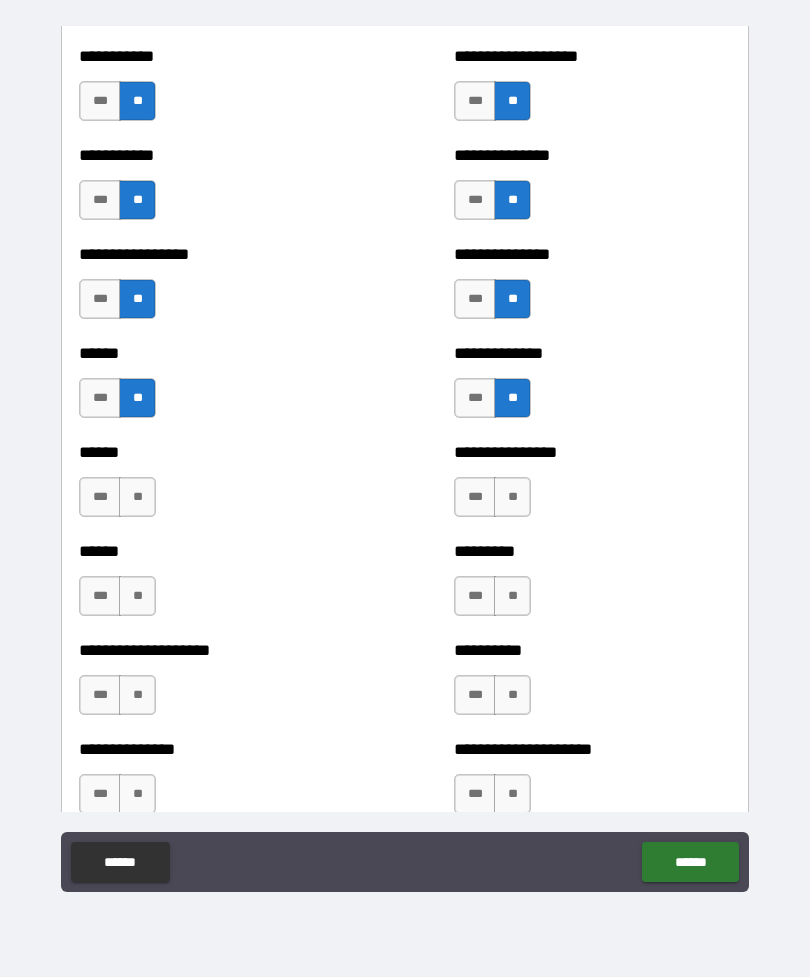 scroll, scrollTop: 2851, scrollLeft: 0, axis: vertical 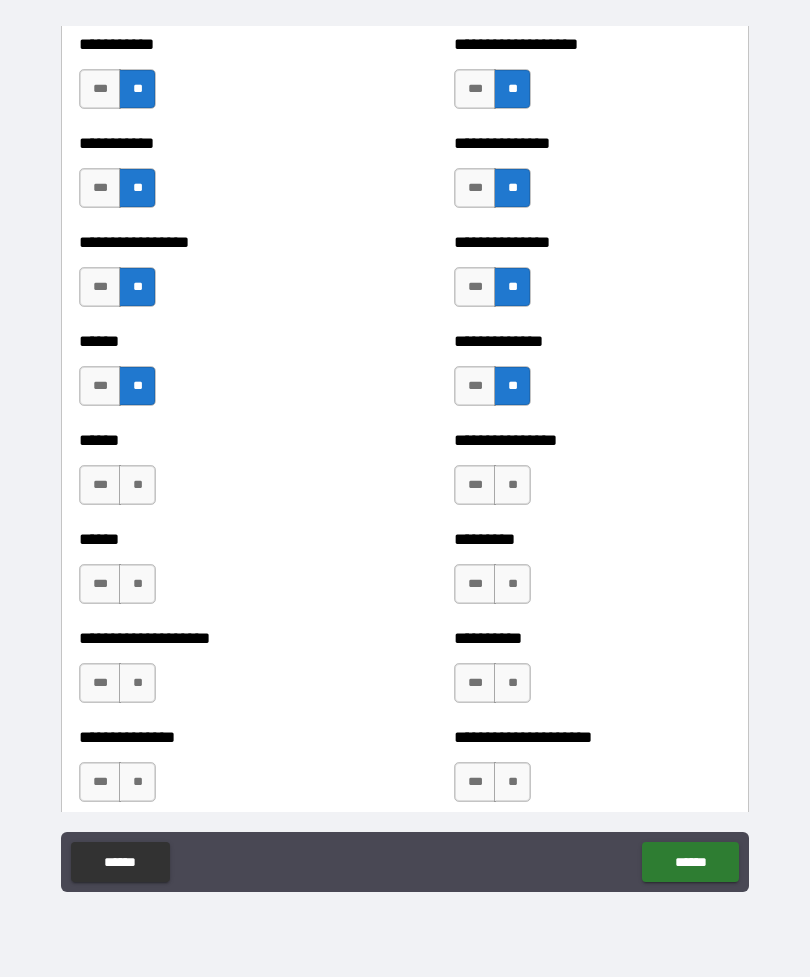 click on "**" at bounding box center (137, 485) 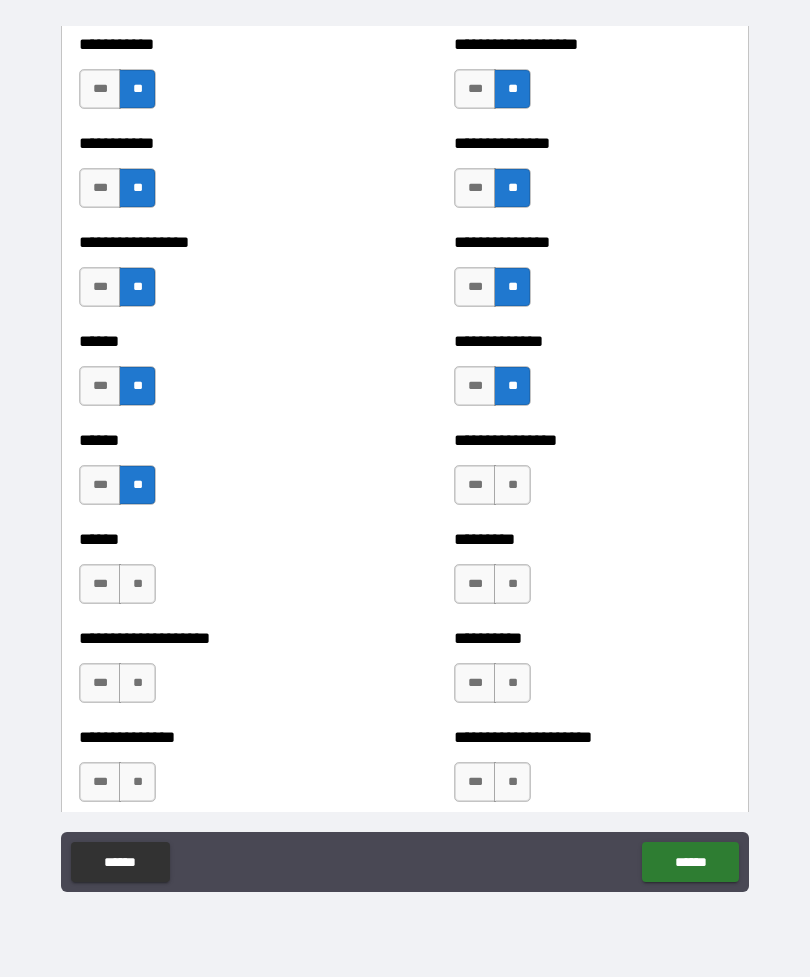 click on "**" at bounding box center (512, 485) 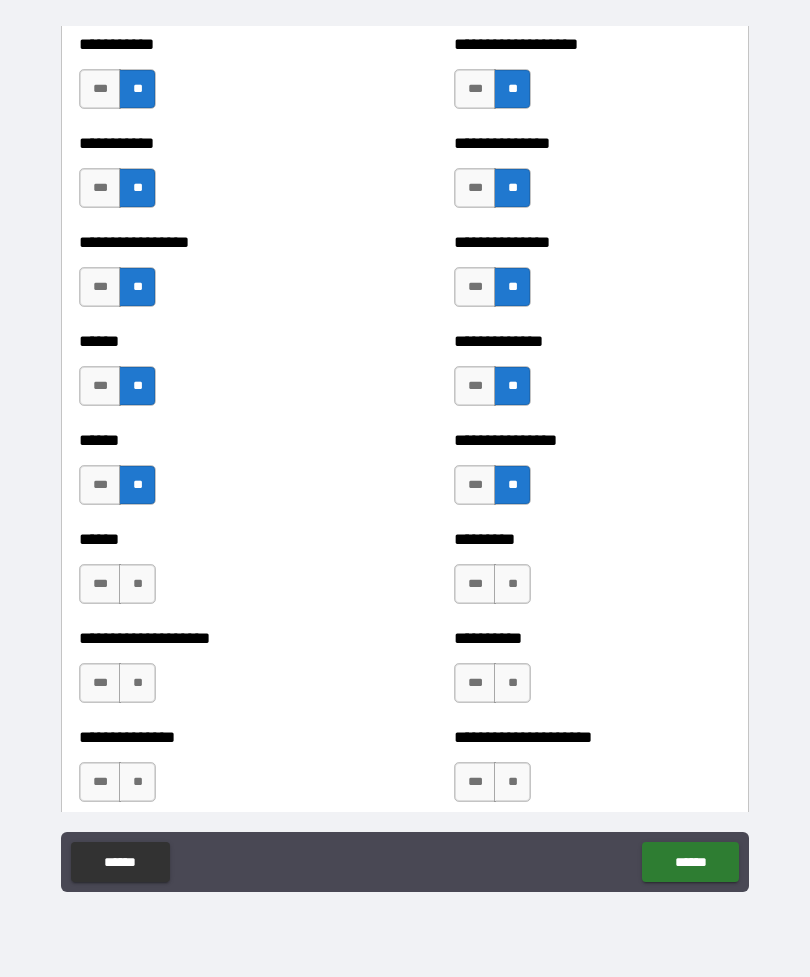 click on "**" at bounding box center [137, 584] 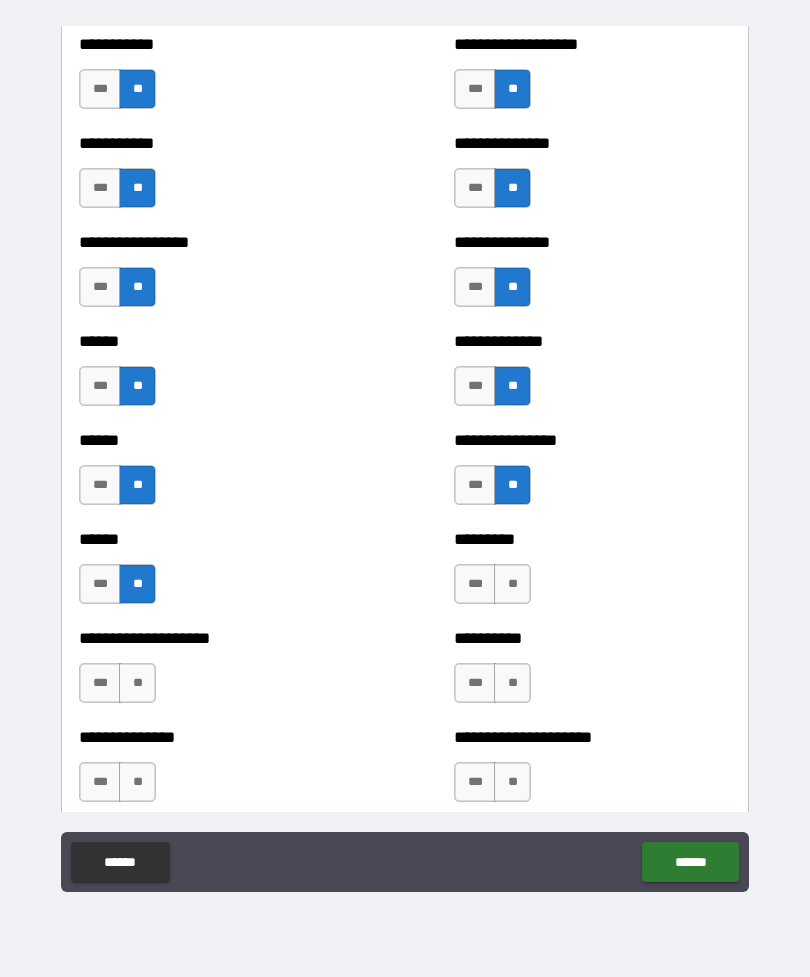 click on "**" at bounding box center [512, 584] 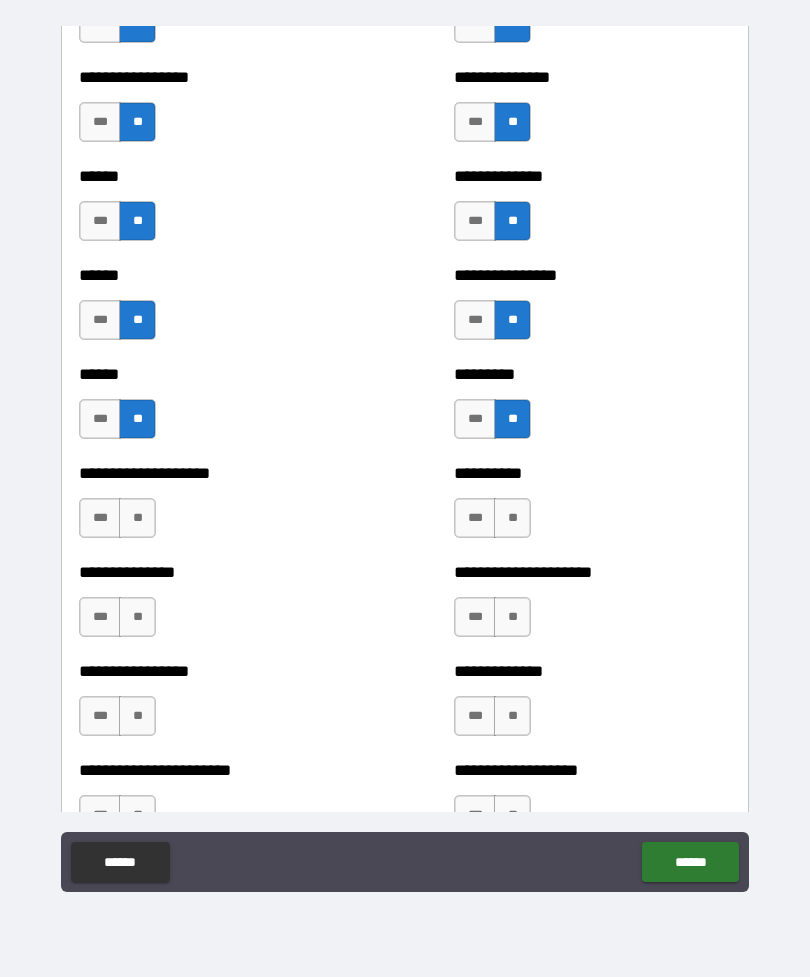 scroll, scrollTop: 3021, scrollLeft: 0, axis: vertical 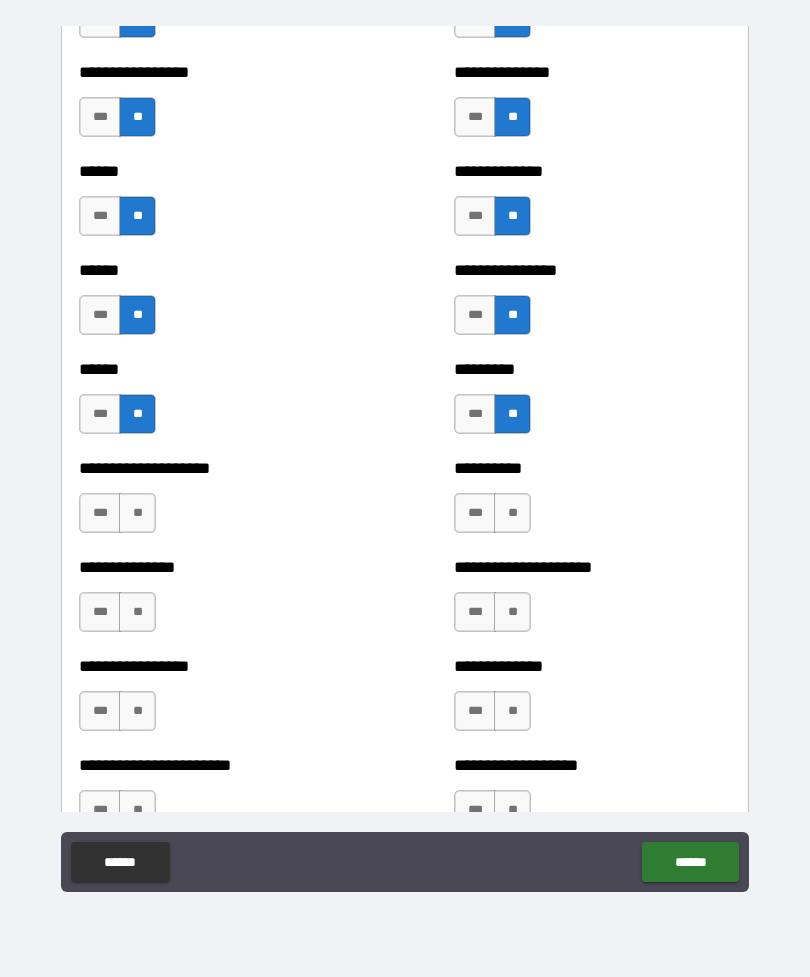click on "**" at bounding box center (137, 513) 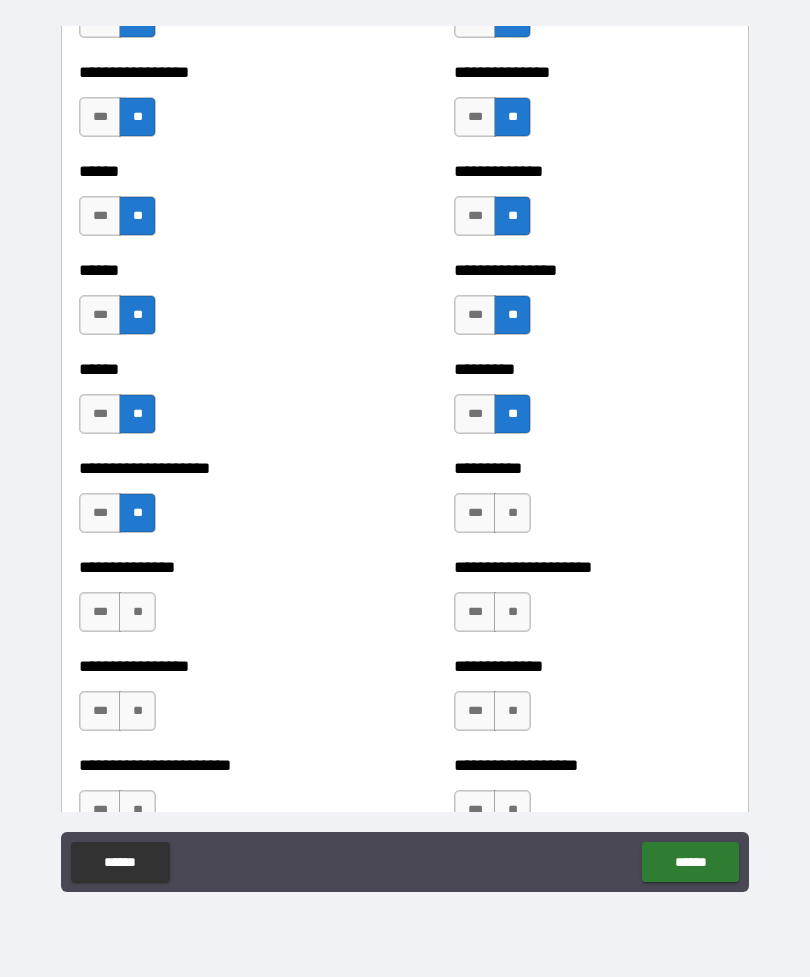 click on "**" at bounding box center [512, 513] 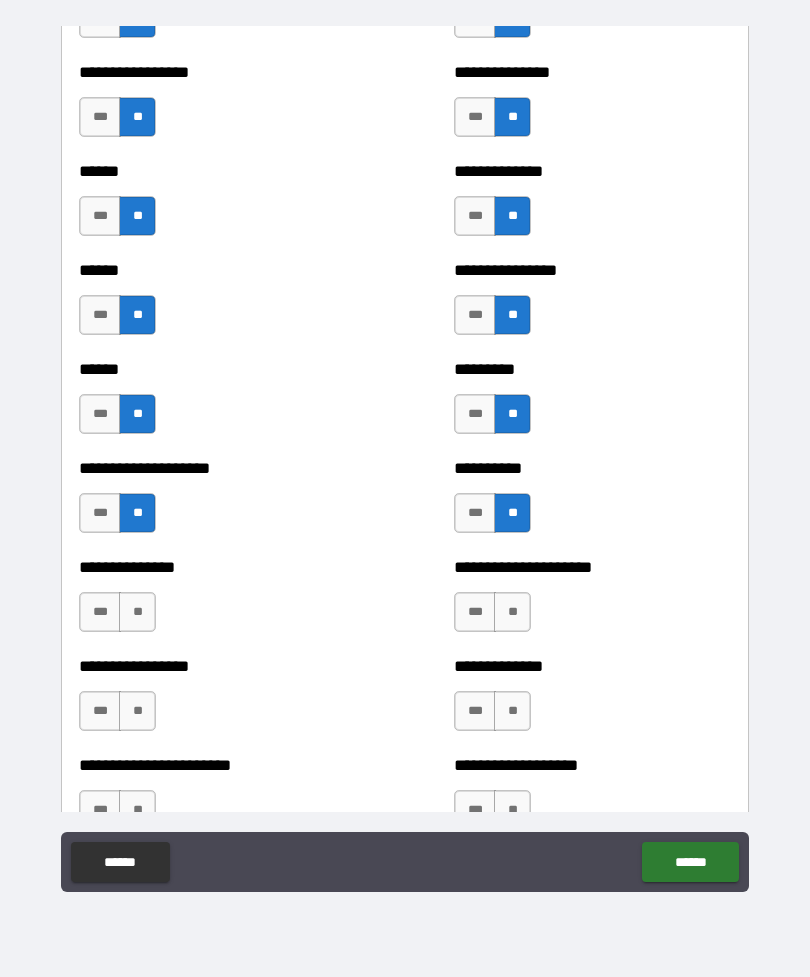 click on "**" at bounding box center [137, 612] 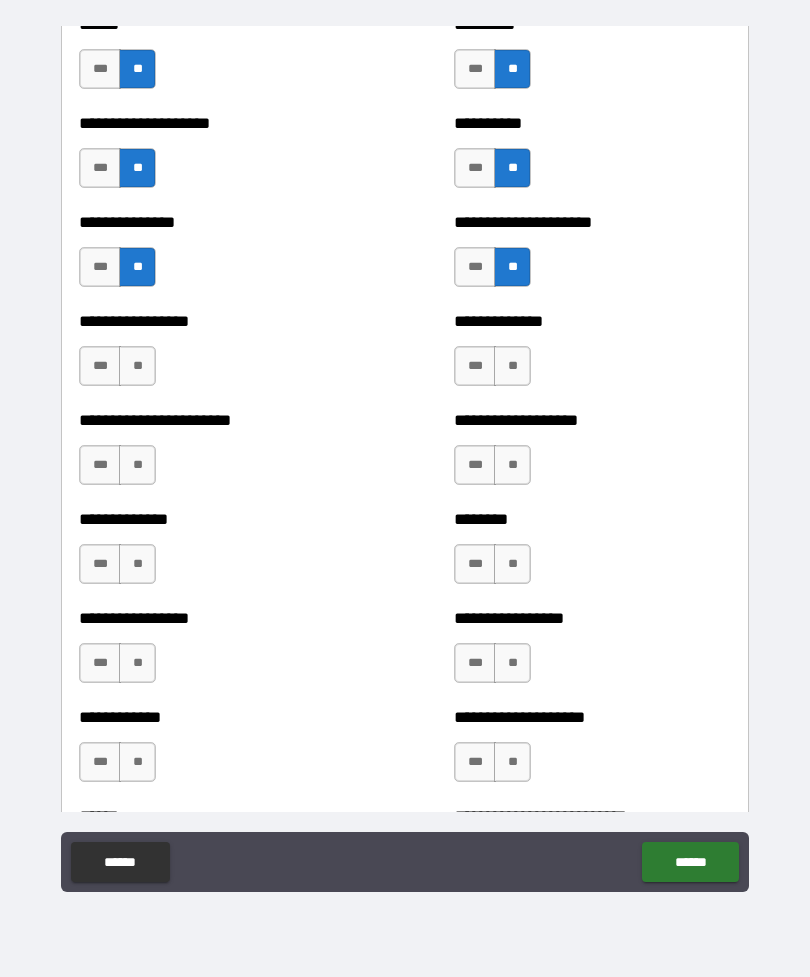 scroll, scrollTop: 3366, scrollLeft: 0, axis: vertical 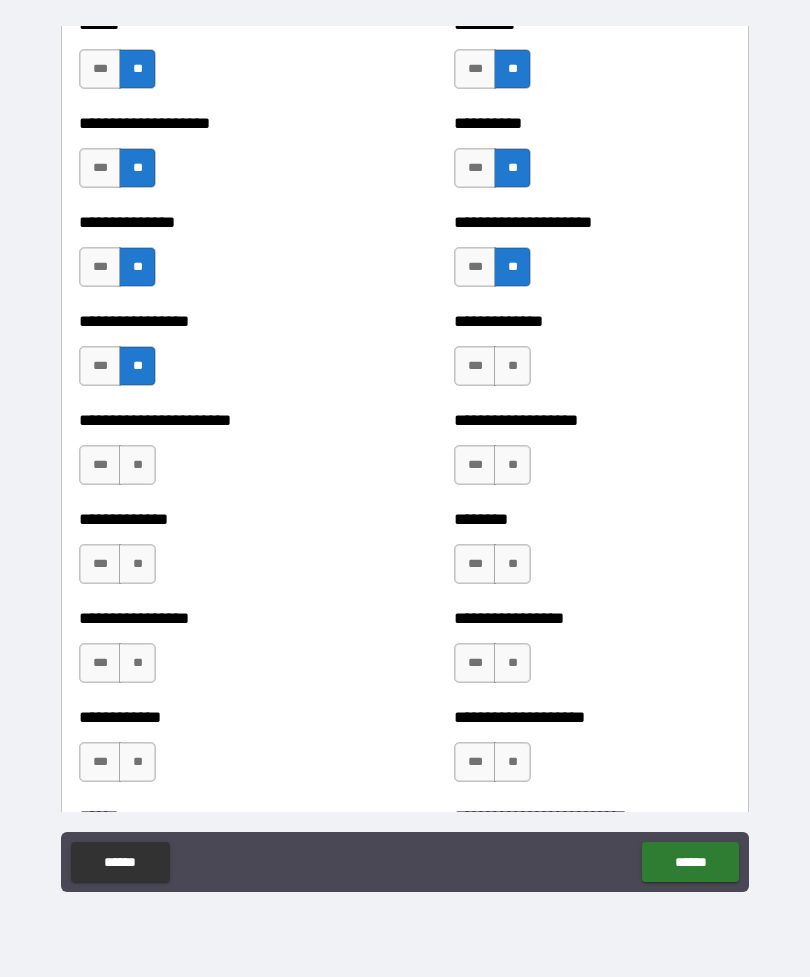 click on "**" at bounding box center [512, 366] 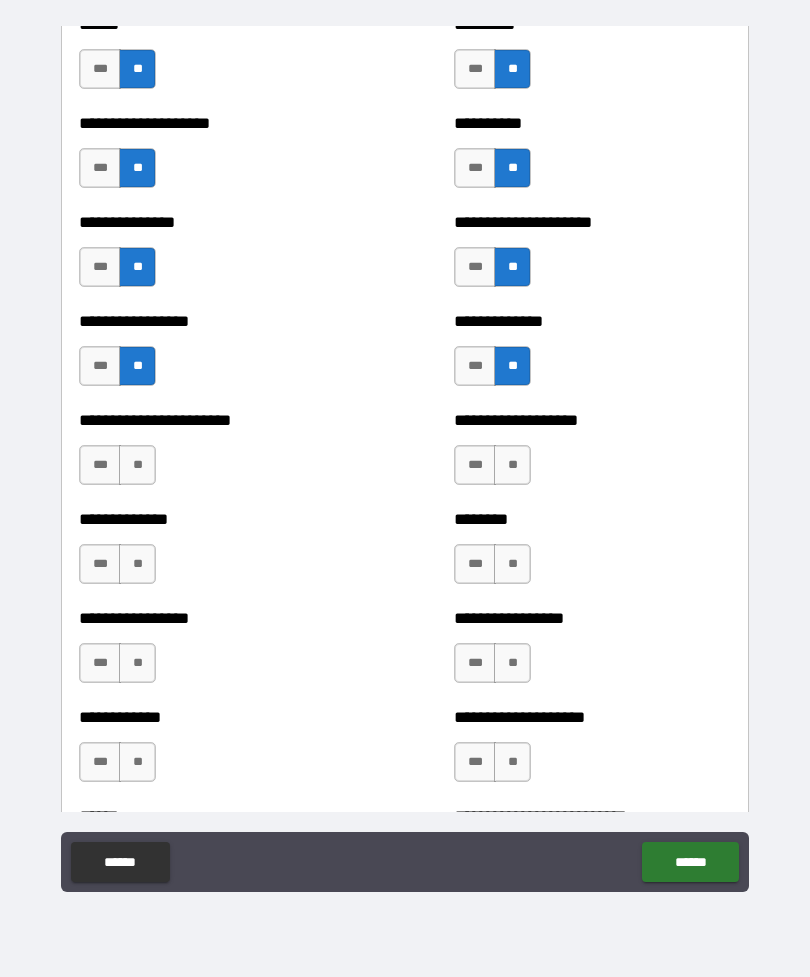 click on "**" at bounding box center (137, 465) 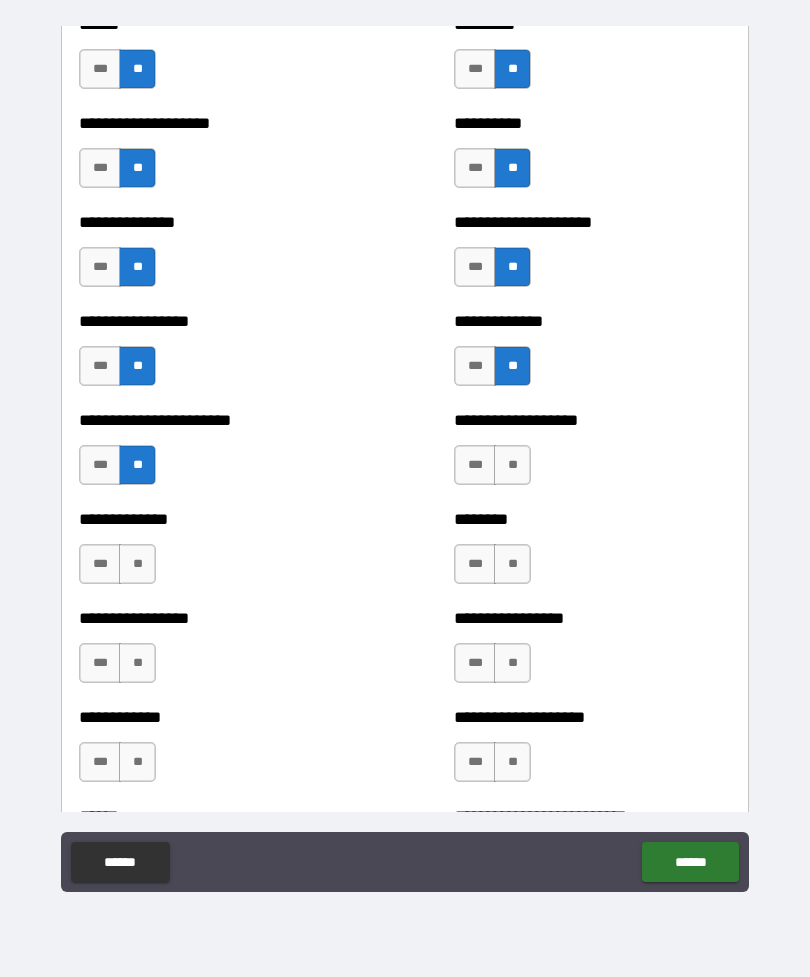 click on "**" at bounding box center [512, 465] 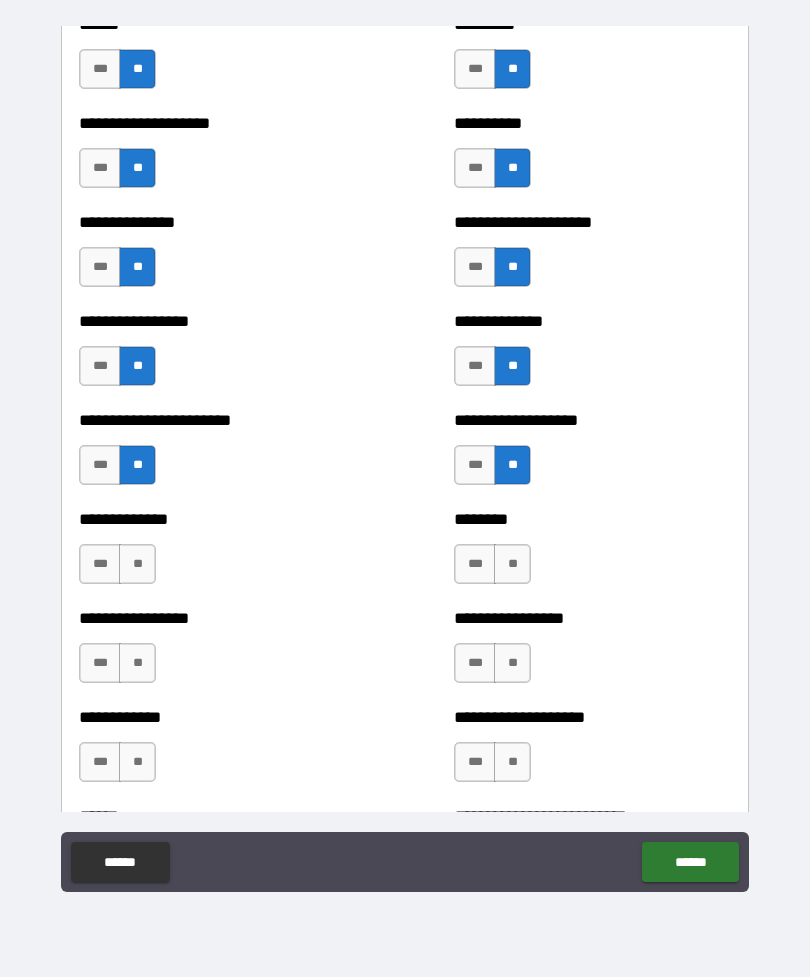 click on "**" at bounding box center (137, 564) 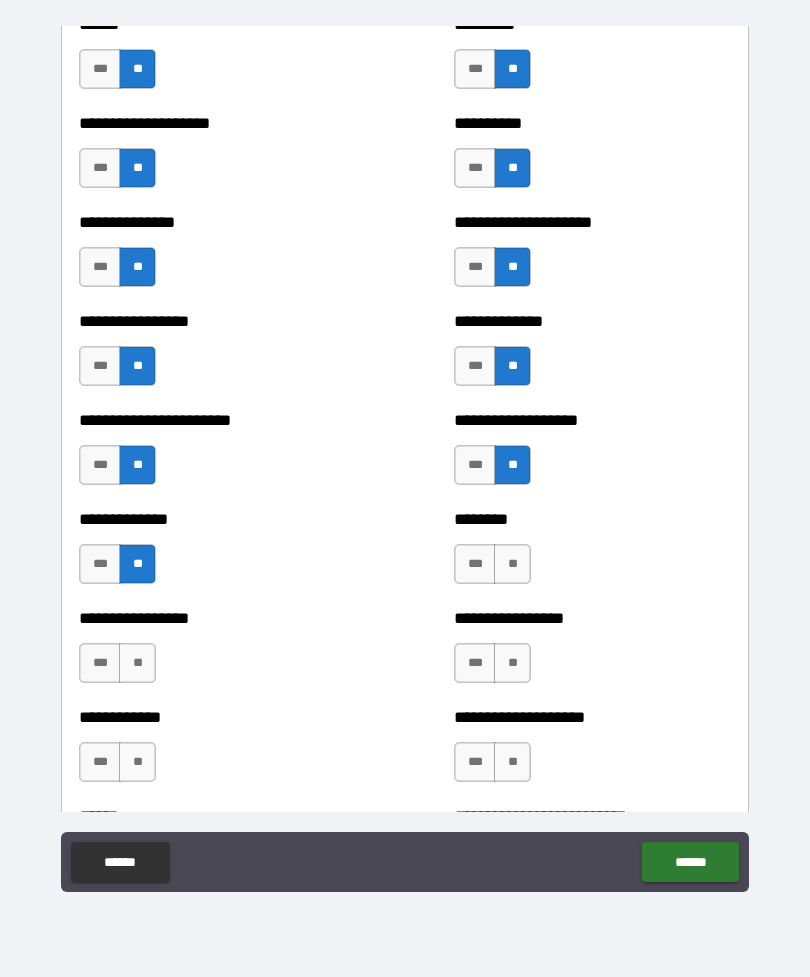 click on "**" at bounding box center [512, 564] 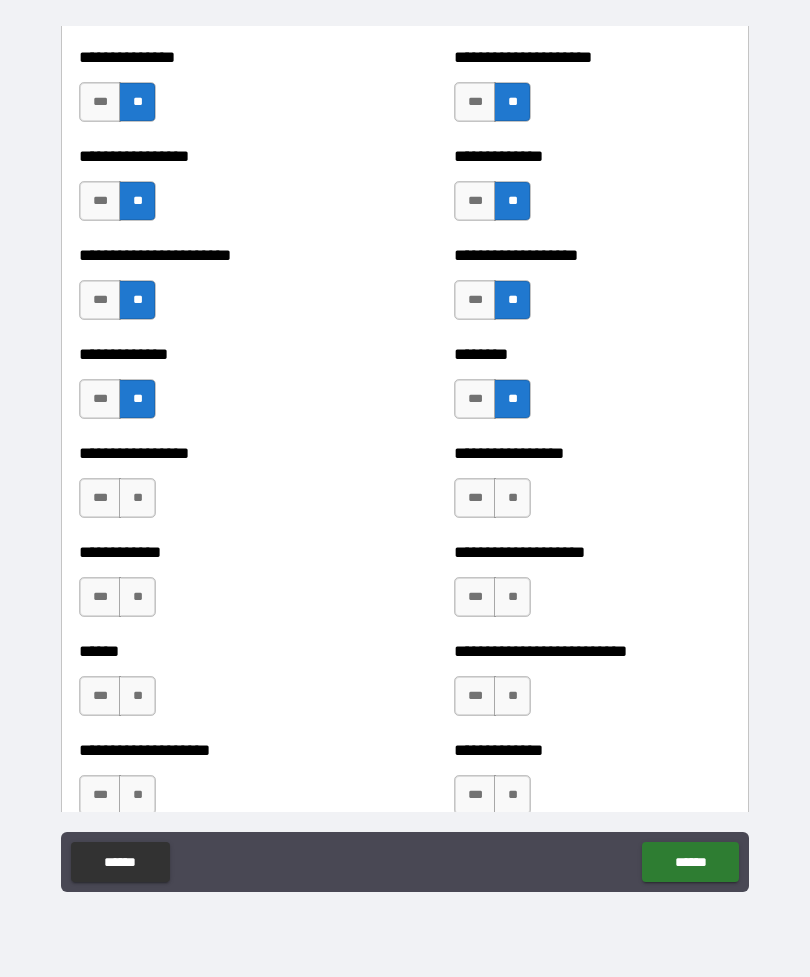 scroll, scrollTop: 3536, scrollLeft: 0, axis: vertical 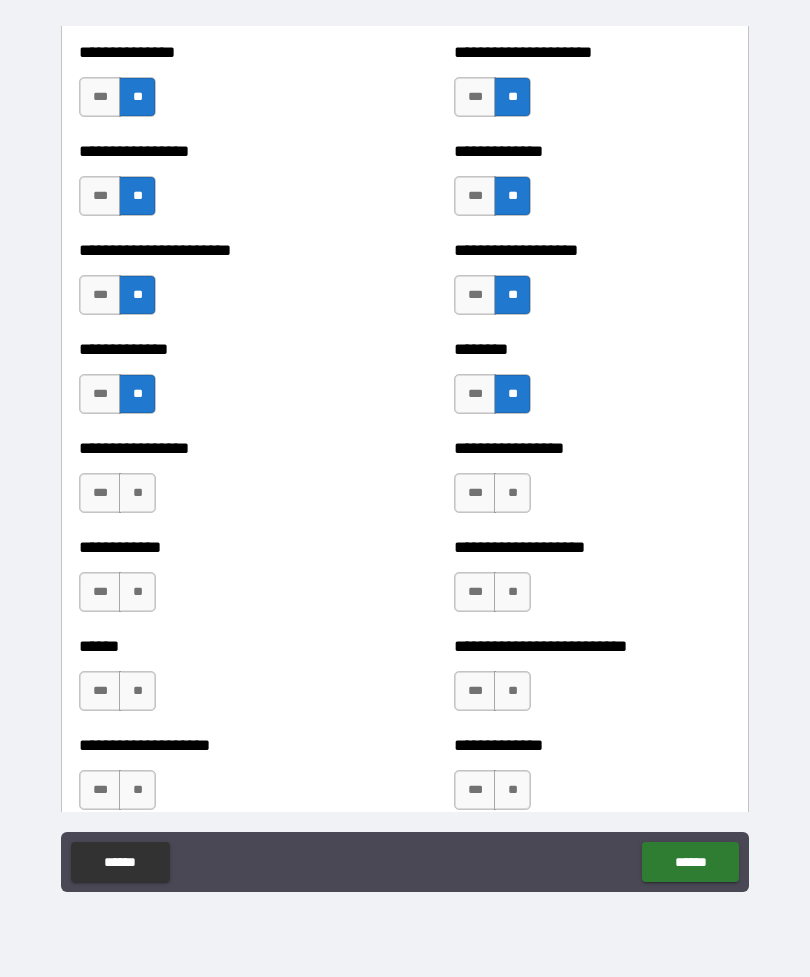 click on "**" at bounding box center (137, 493) 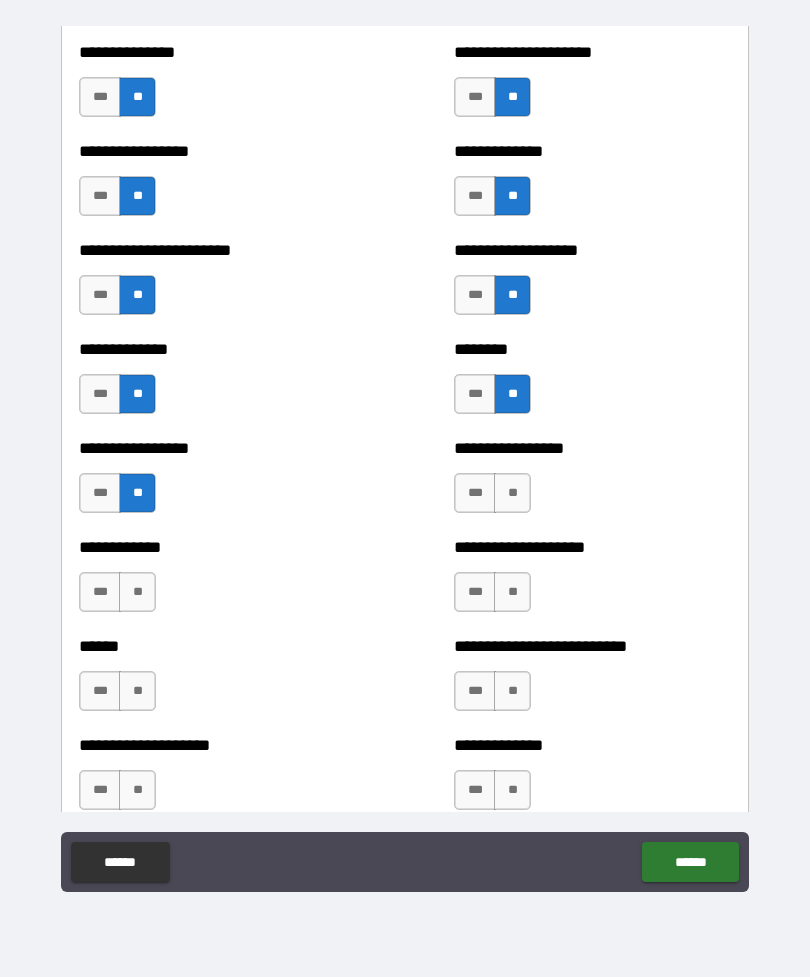 click on "**" at bounding box center (512, 493) 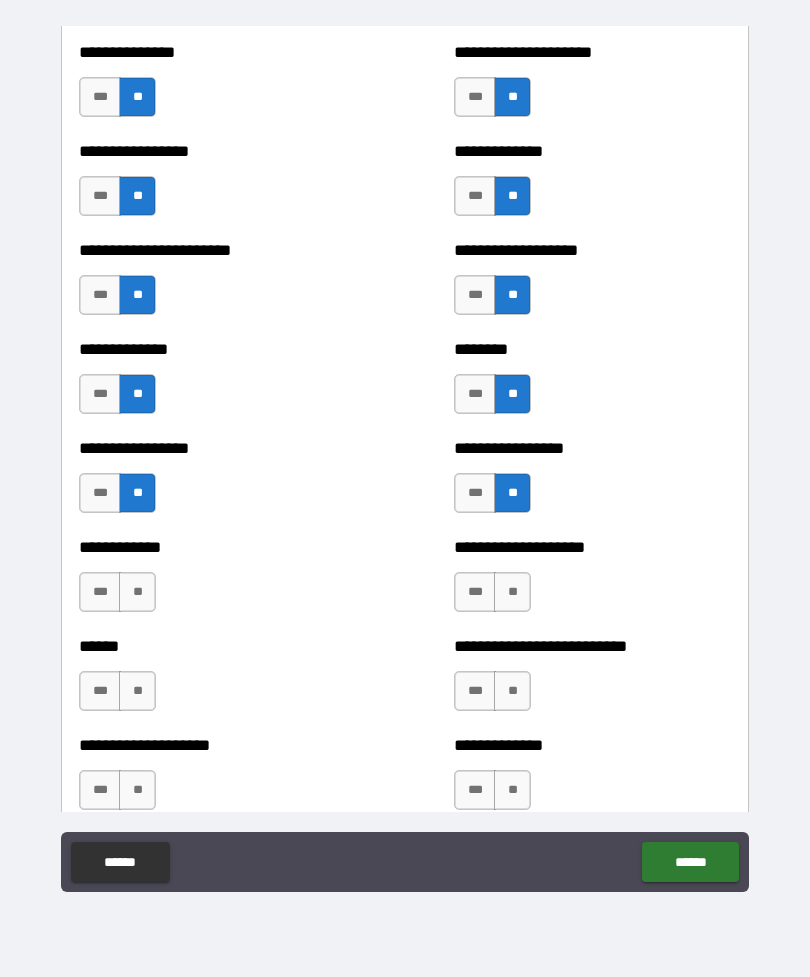 click on "**" at bounding box center [137, 592] 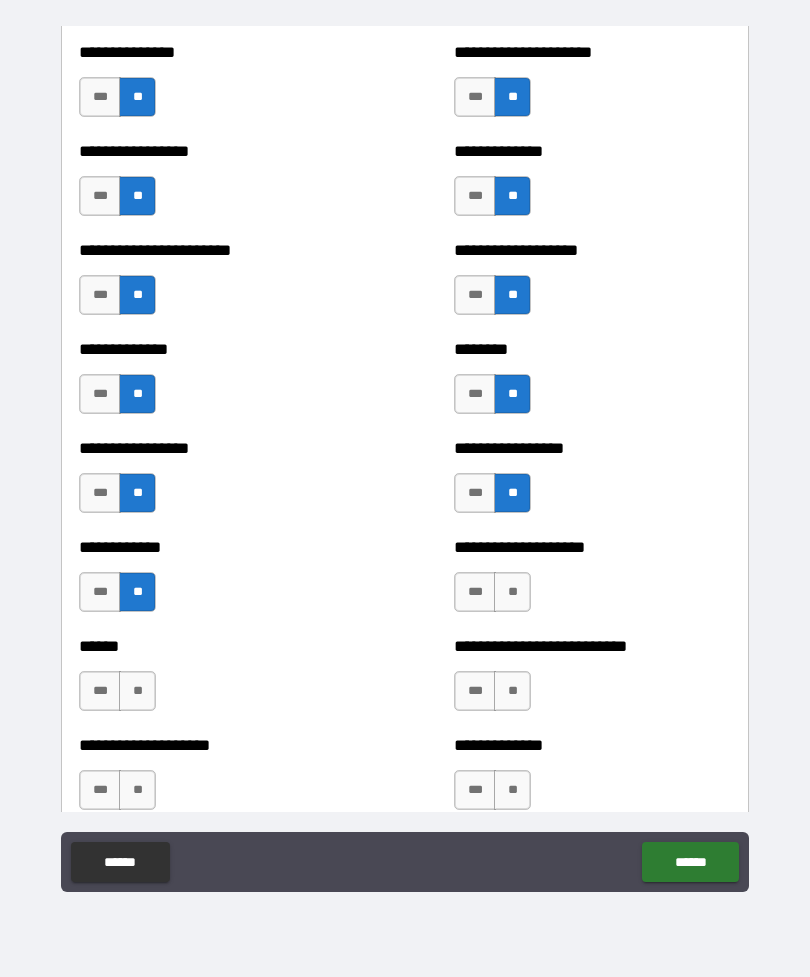 click on "**" at bounding box center [512, 592] 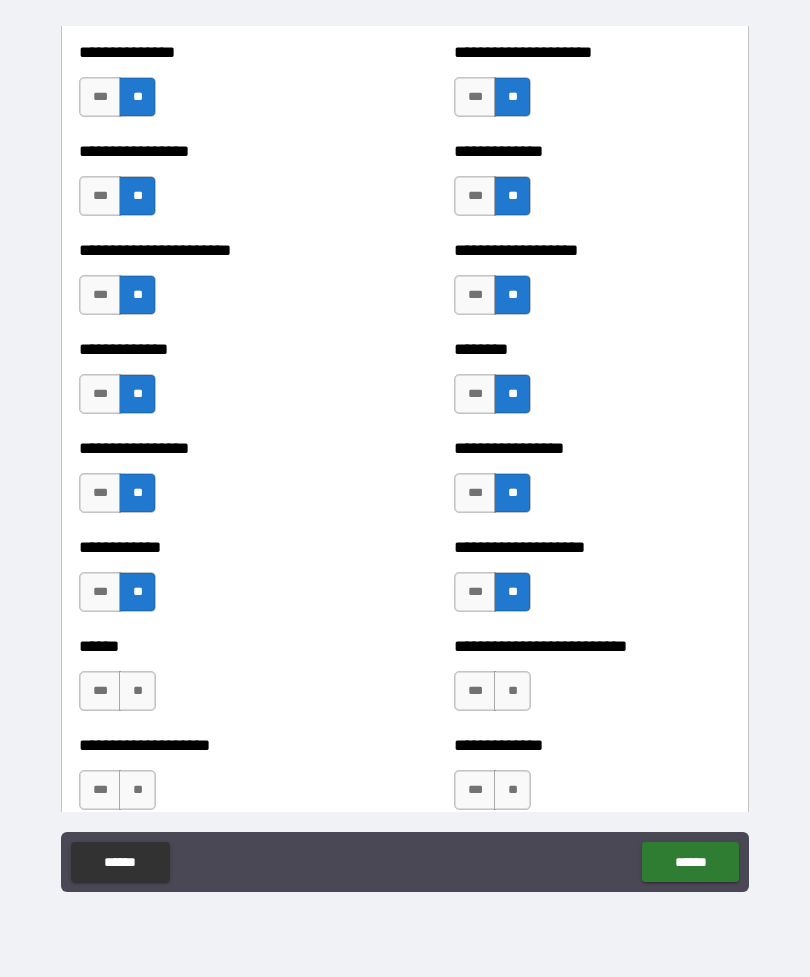 click on "**" at bounding box center (137, 691) 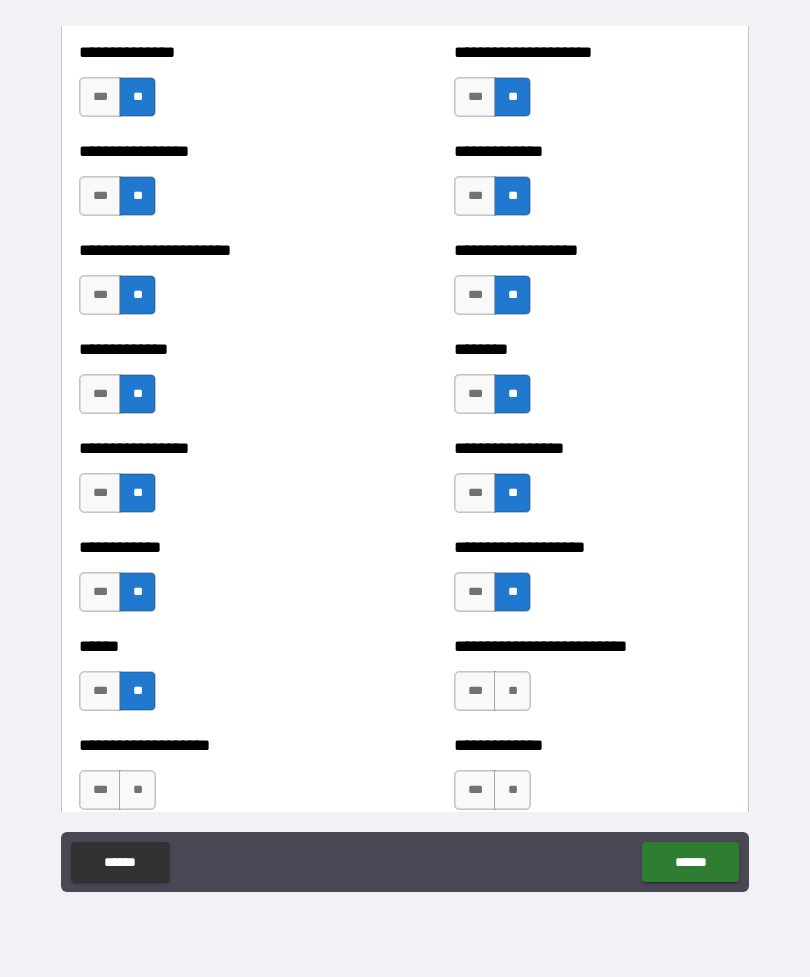 click on "**" at bounding box center [512, 691] 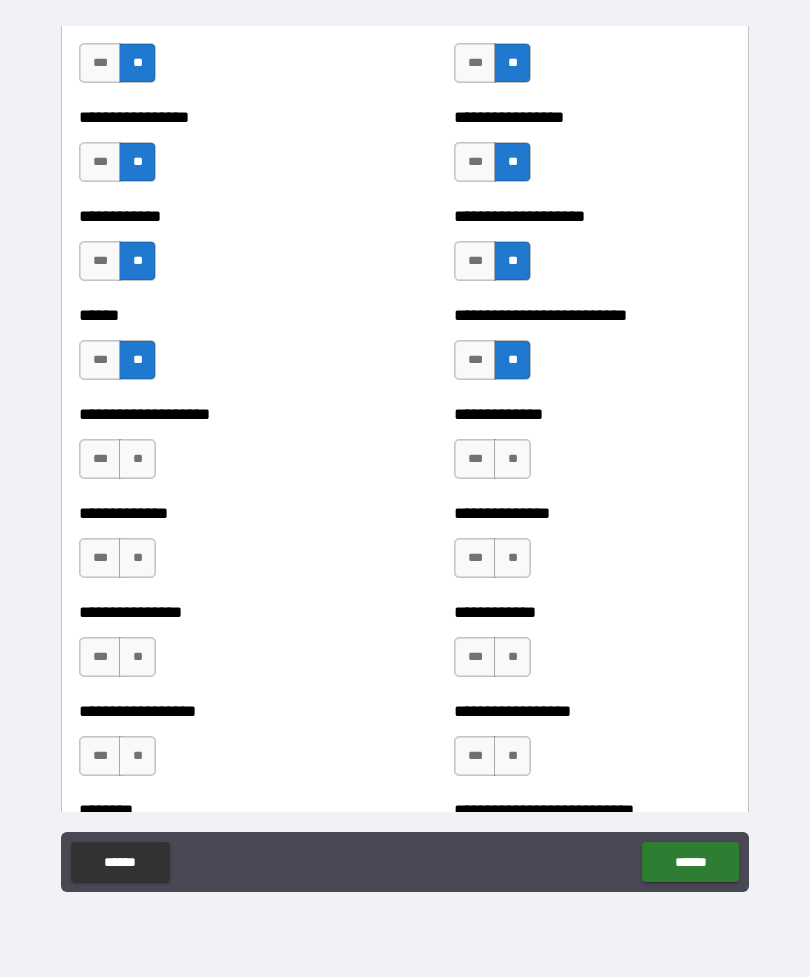 scroll, scrollTop: 3878, scrollLeft: 0, axis: vertical 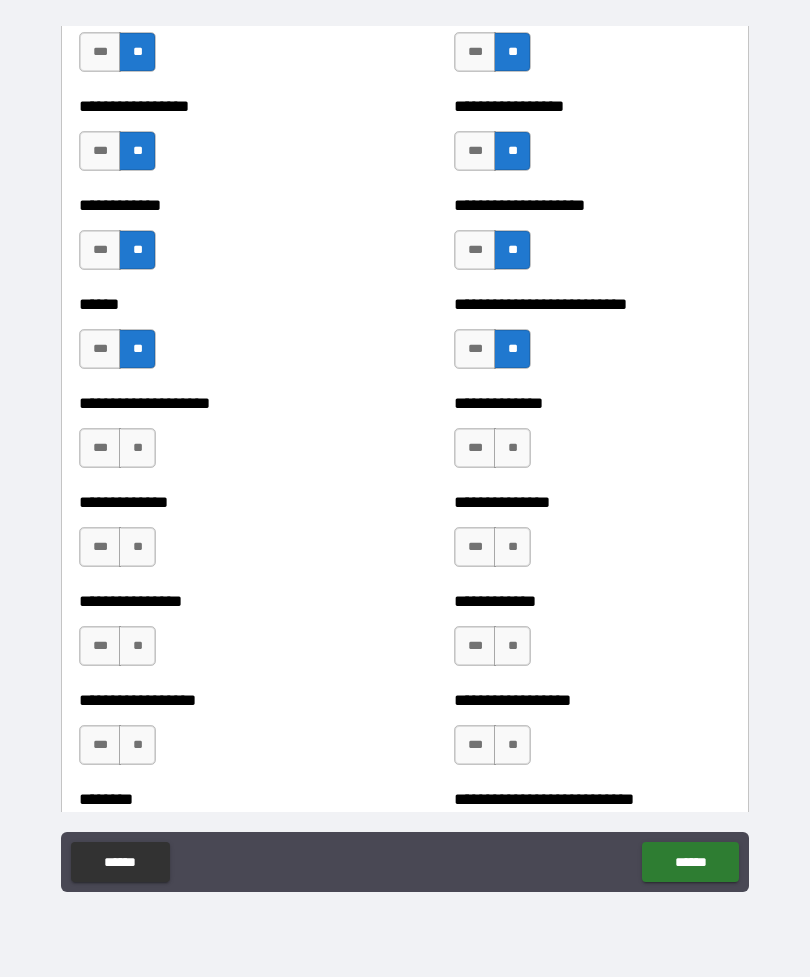 click on "**" at bounding box center [512, 448] 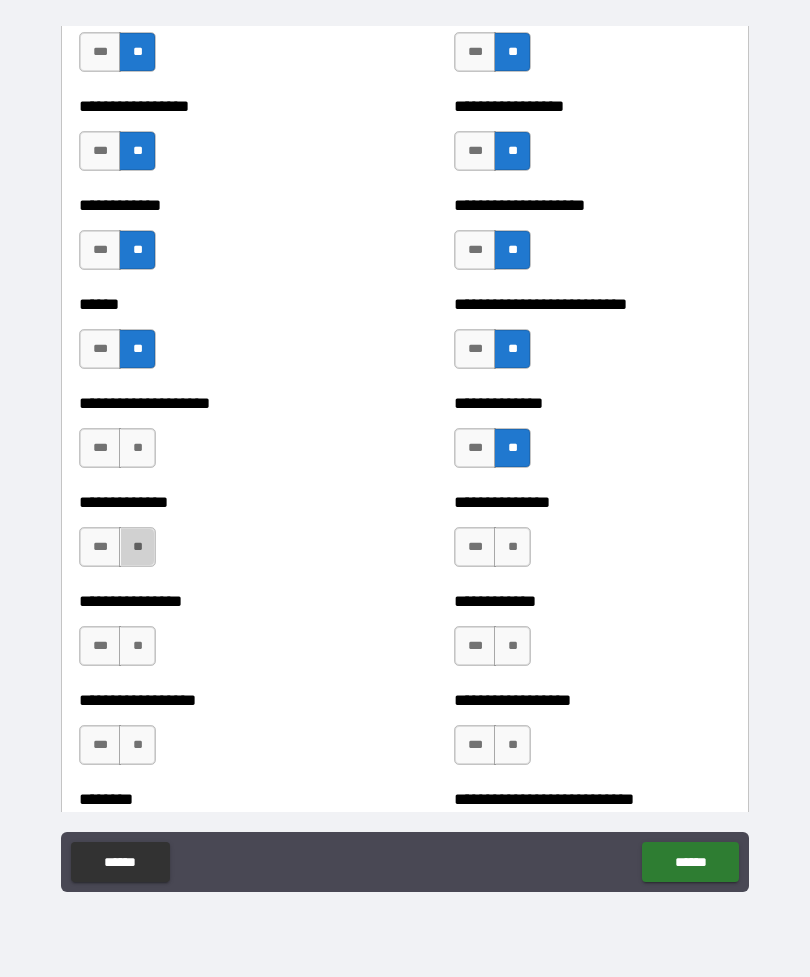 click on "**" at bounding box center (137, 547) 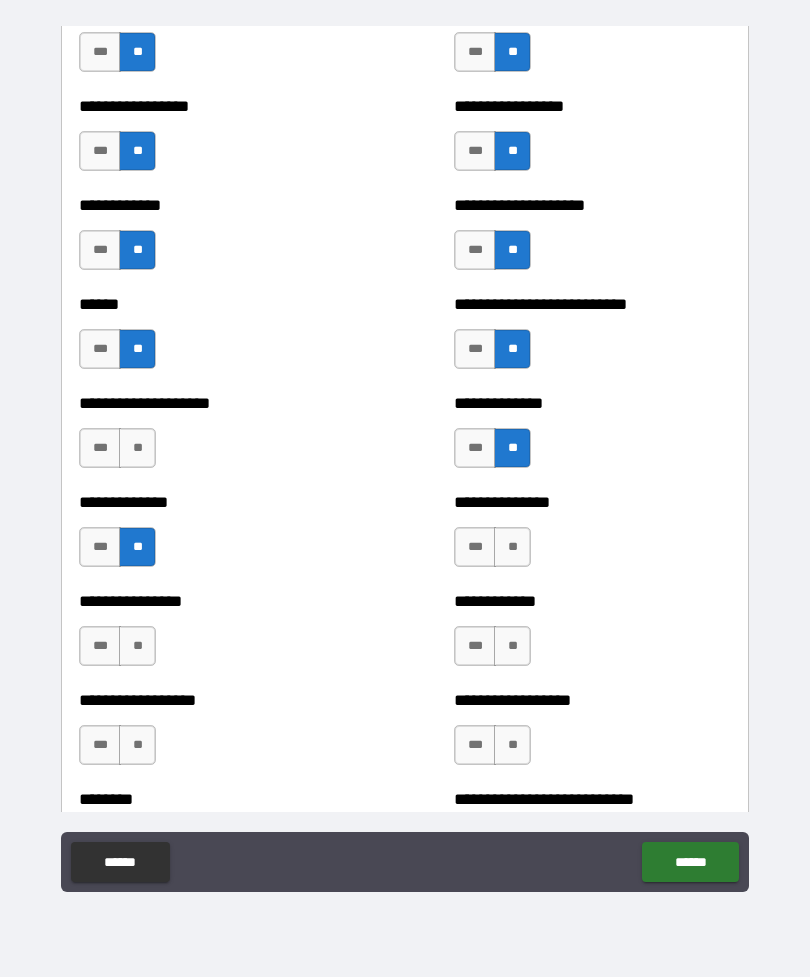 click on "**" at bounding box center (512, 547) 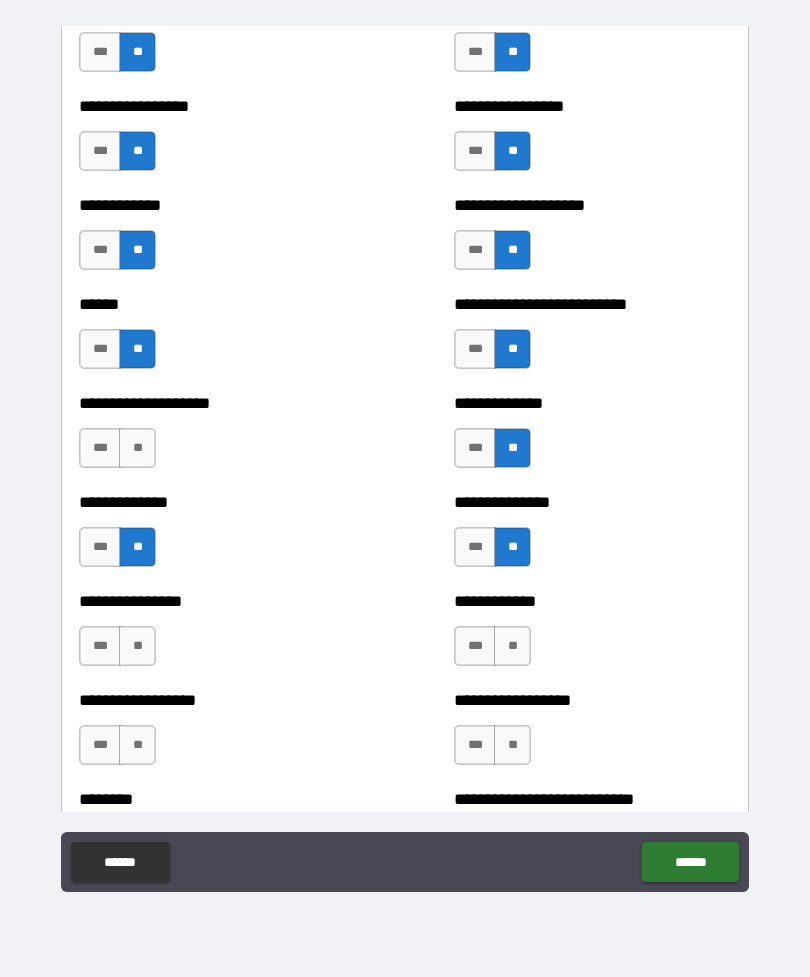 click on "**" at bounding box center [137, 448] 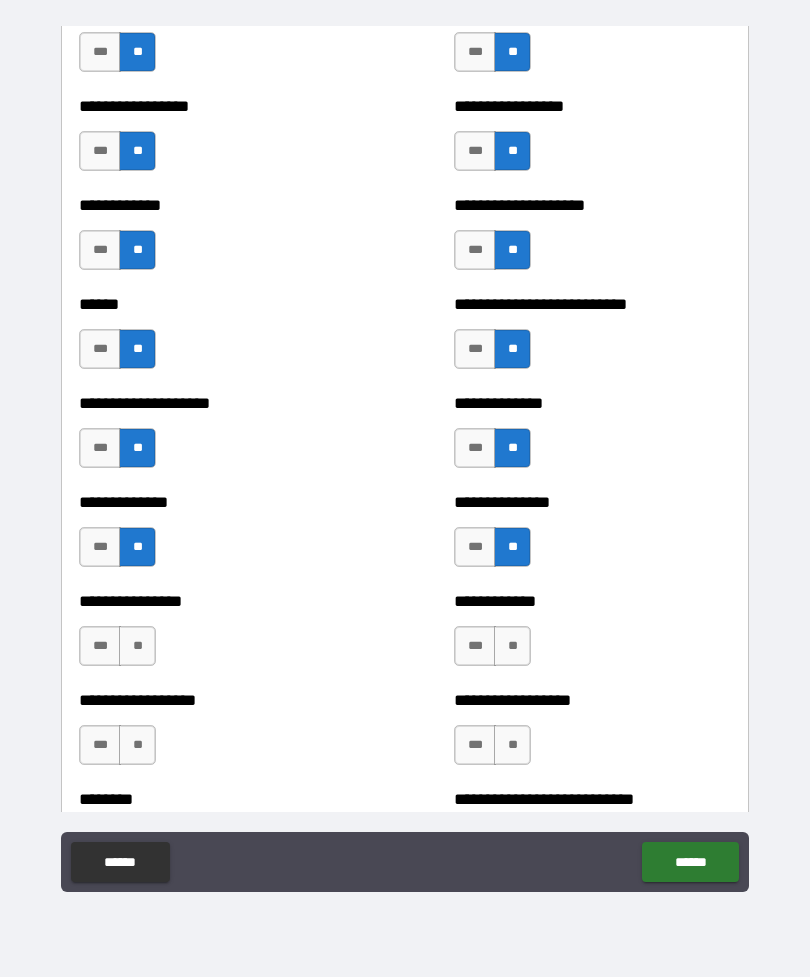 click on "**" at bounding box center [512, 646] 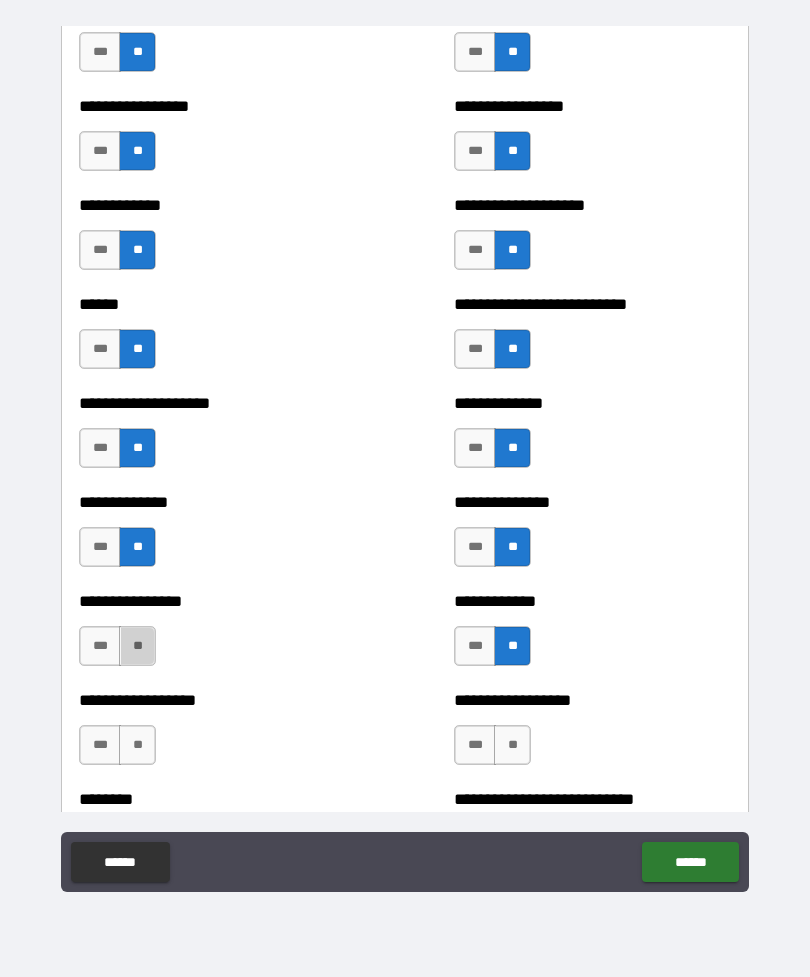 click on "**" at bounding box center (137, 646) 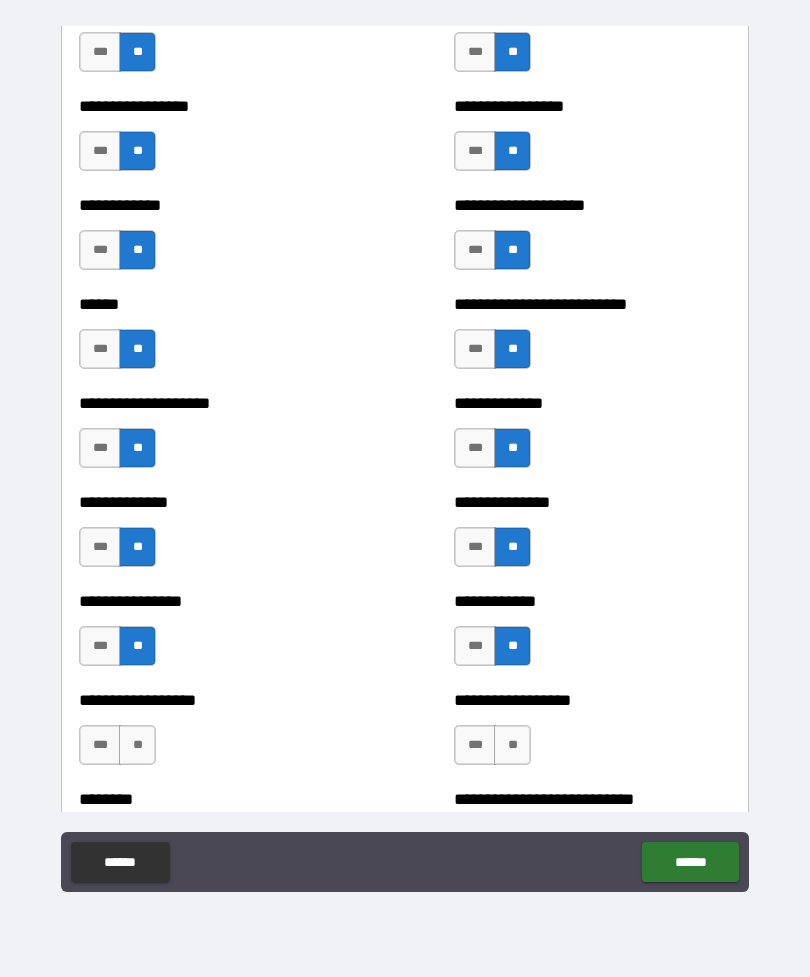 click on "**" at bounding box center [512, 745] 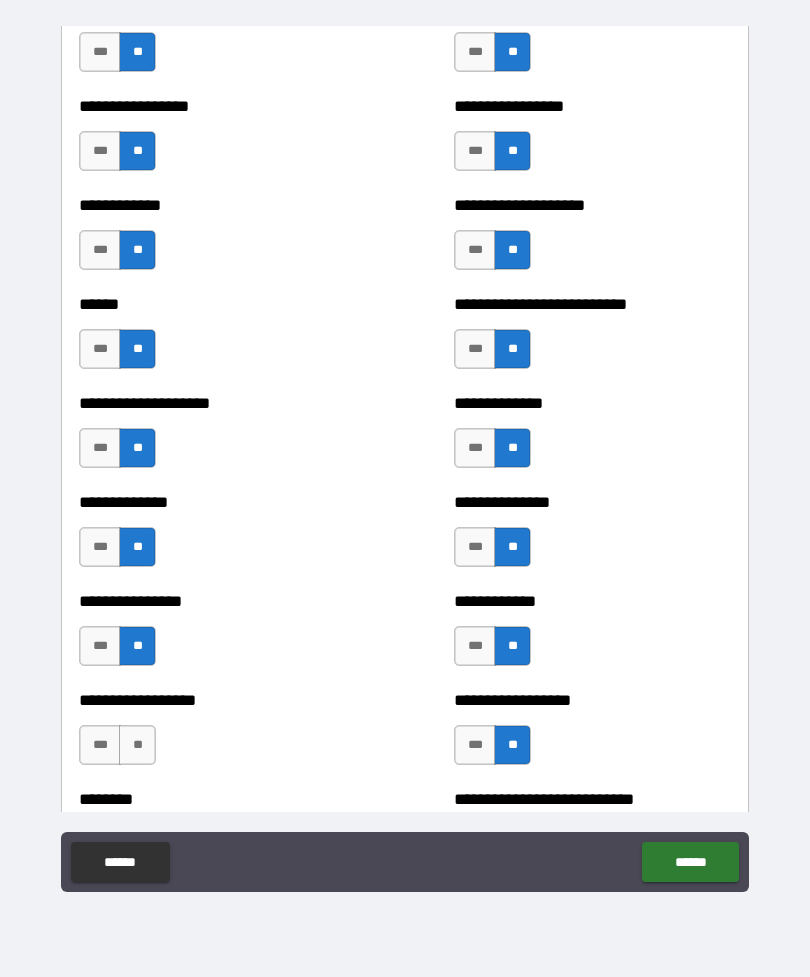 click on "**" at bounding box center [137, 745] 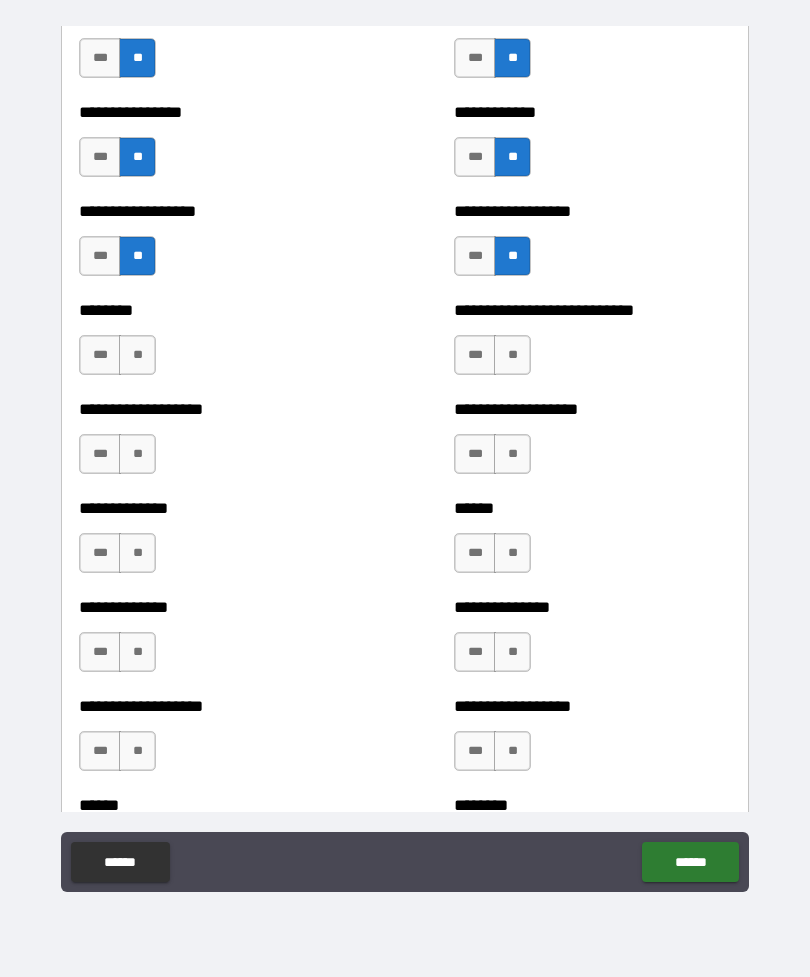 scroll, scrollTop: 4367, scrollLeft: 0, axis: vertical 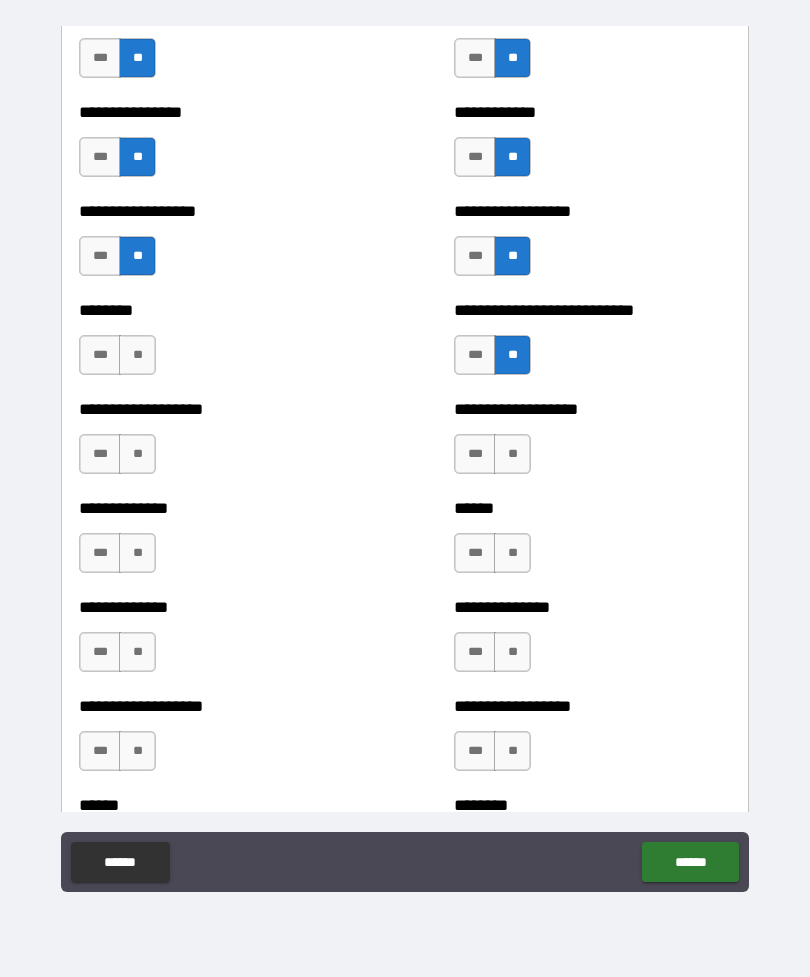 click on "**" at bounding box center (137, 454) 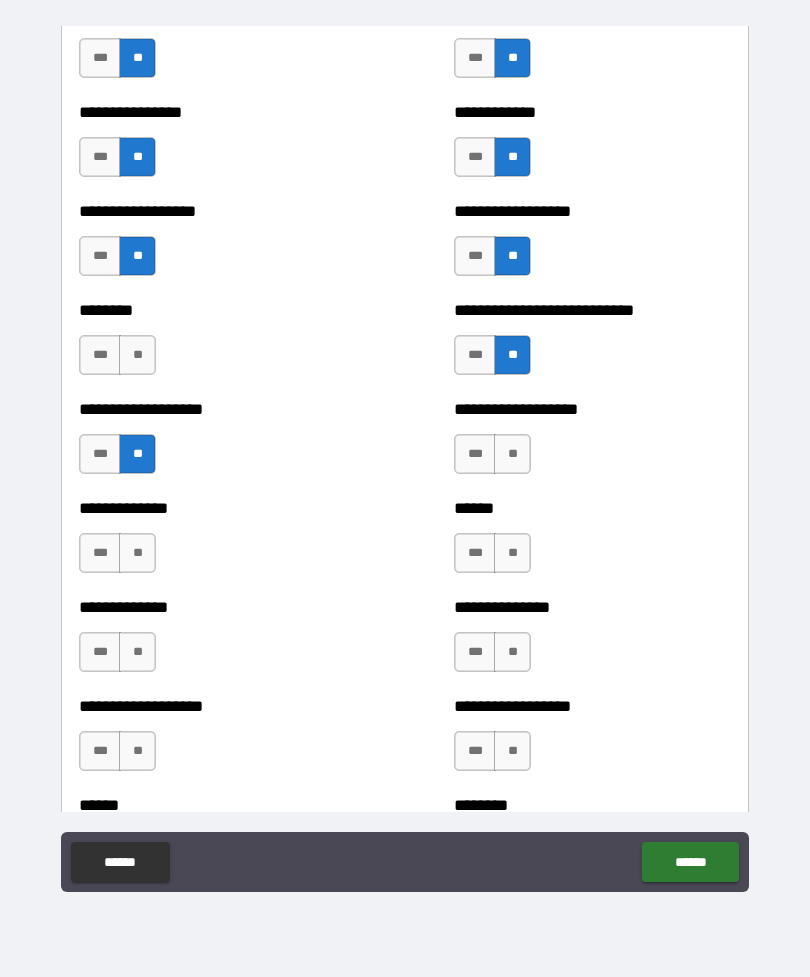 click on "**" at bounding box center [512, 454] 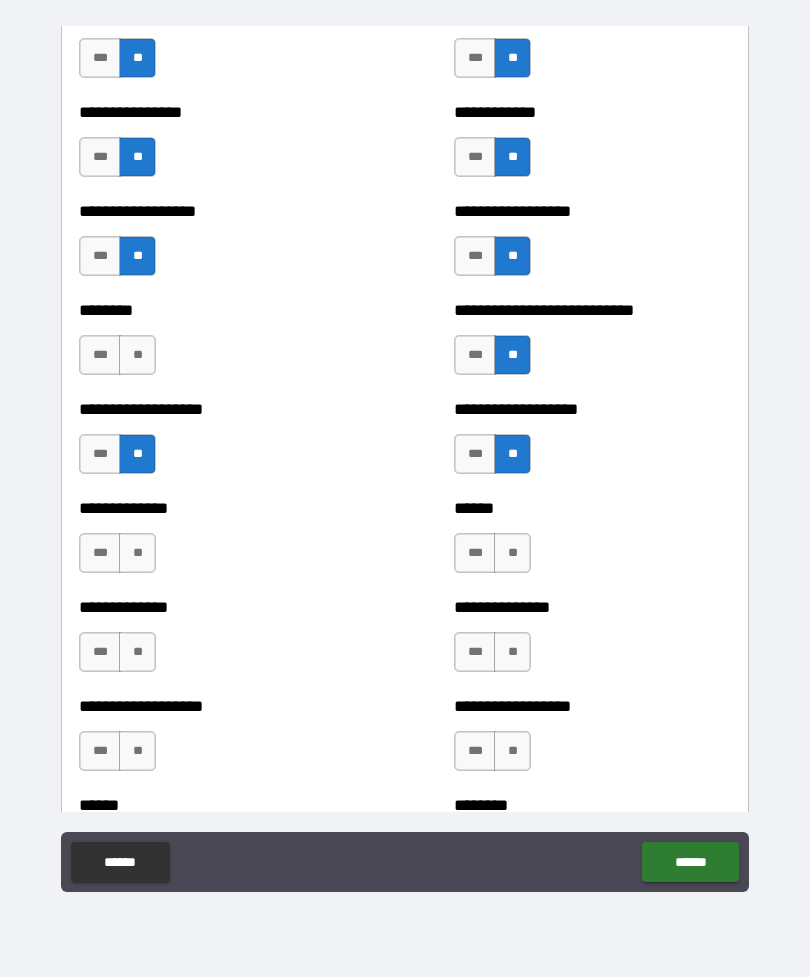 click on "**" at bounding box center [137, 355] 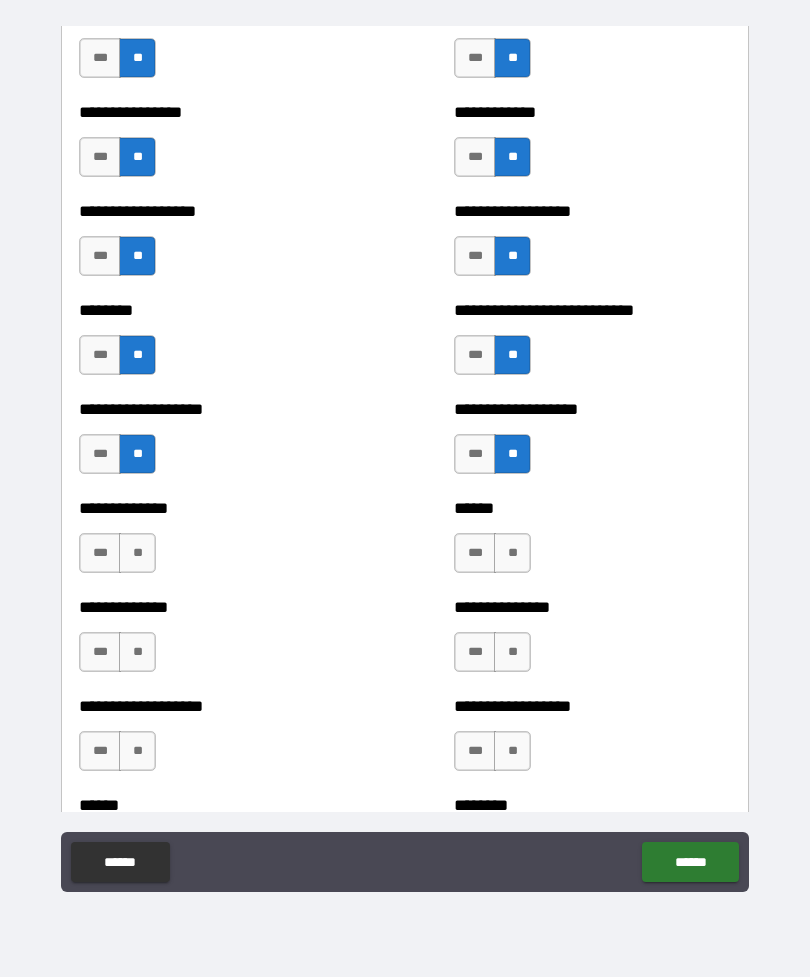 click on "**" at bounding box center (512, 553) 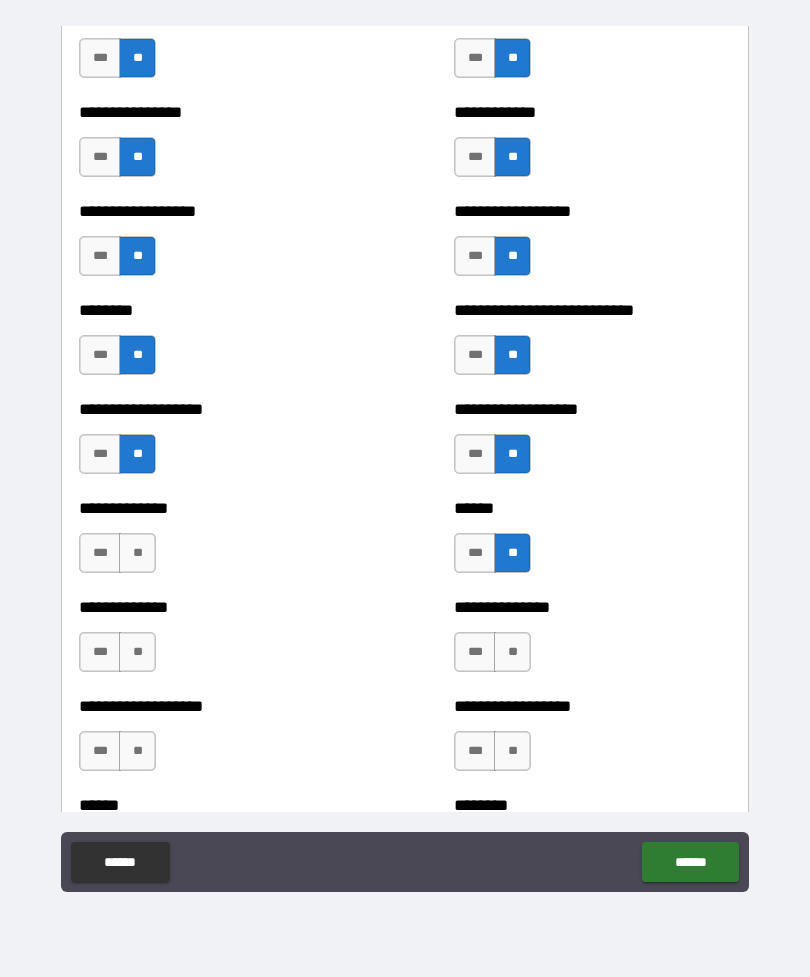 click on "**" at bounding box center (137, 553) 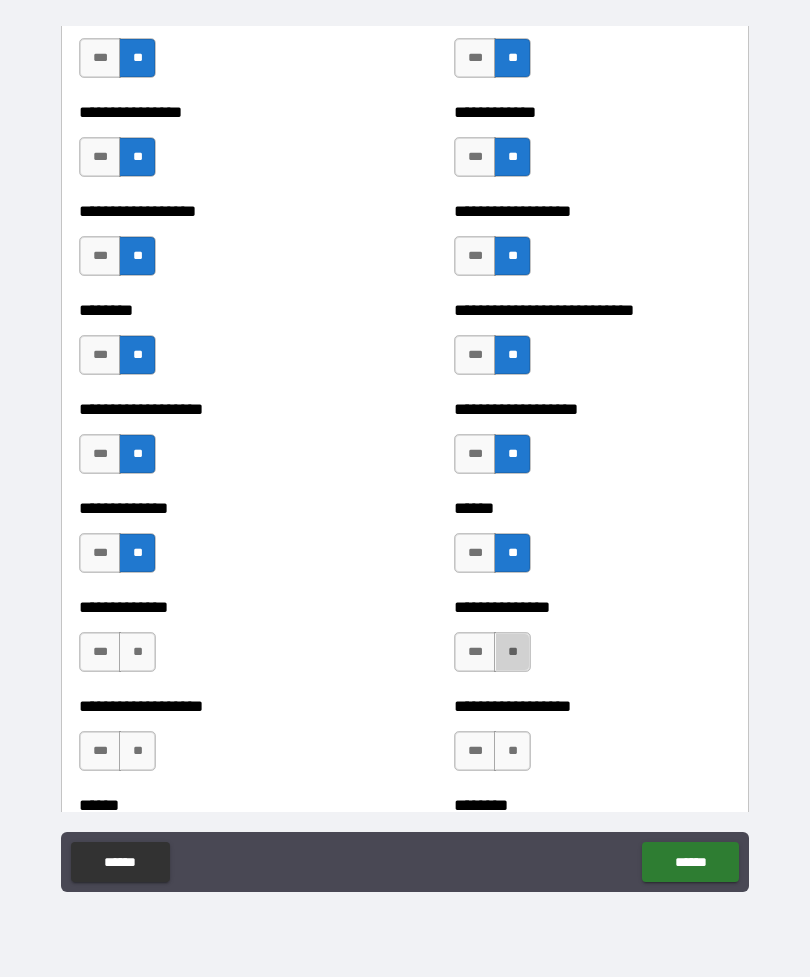 click on "**" at bounding box center [512, 652] 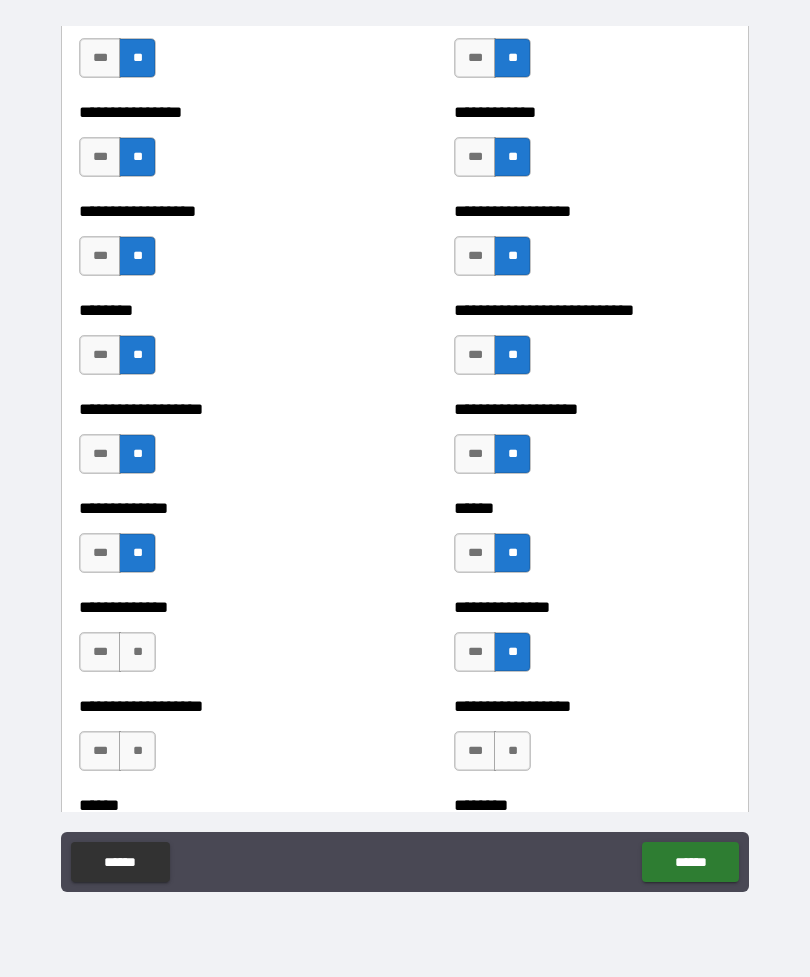 click on "**" at bounding box center [137, 652] 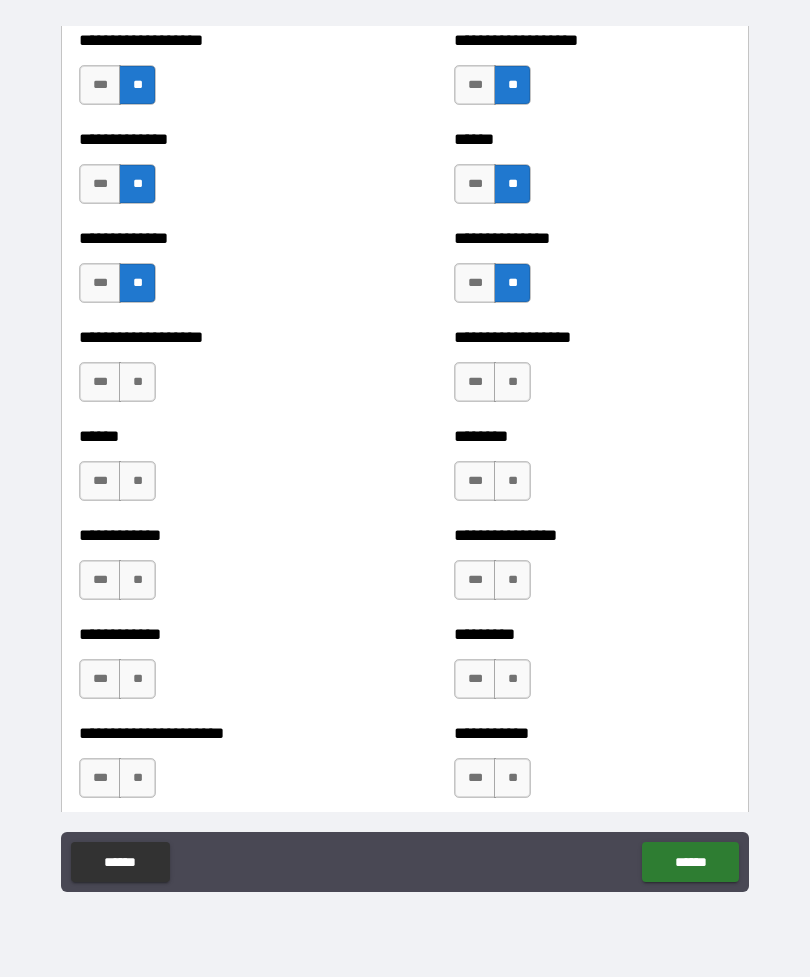 scroll, scrollTop: 4762, scrollLeft: 0, axis: vertical 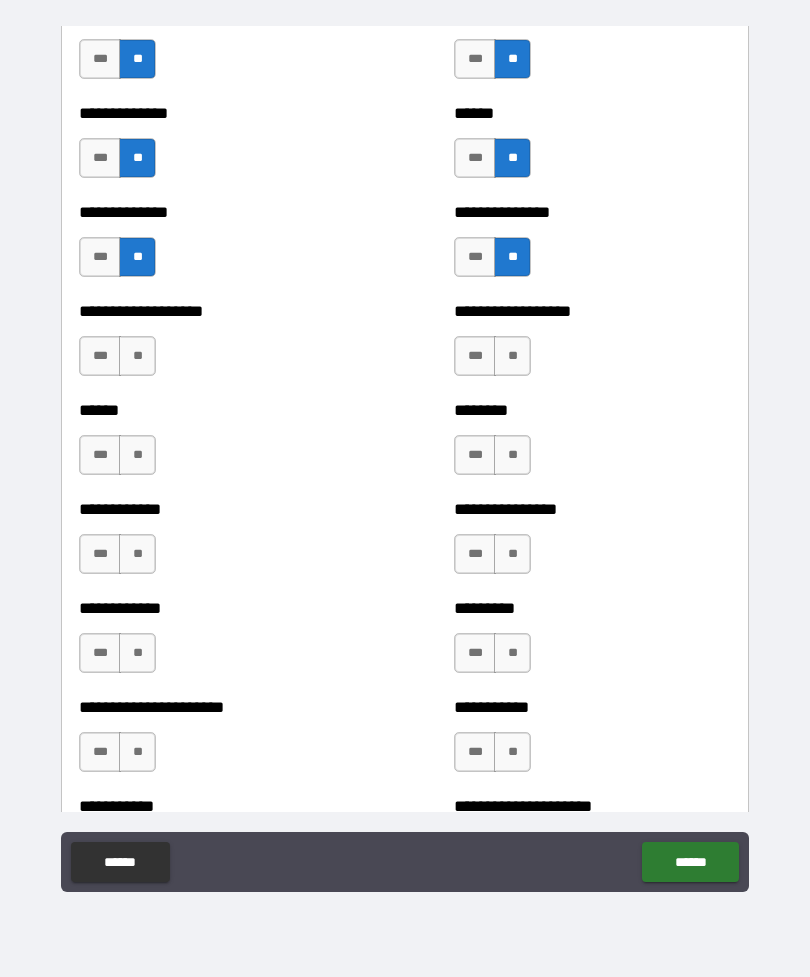 click on "**" at bounding box center [137, 356] 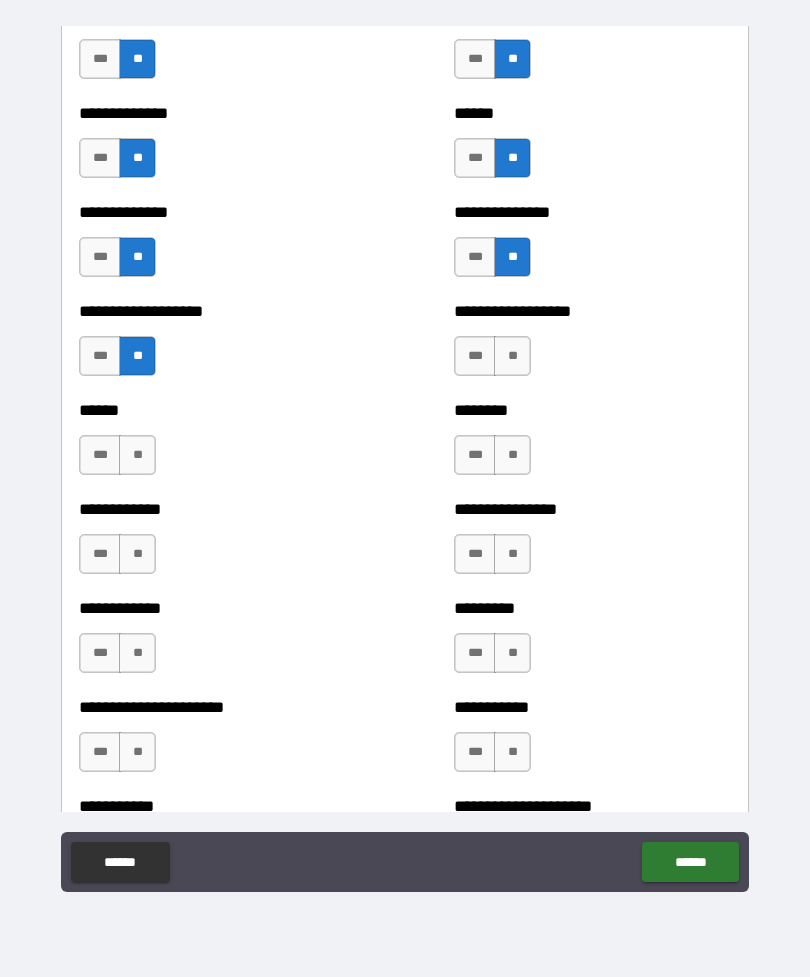 click on "**" at bounding box center (512, 356) 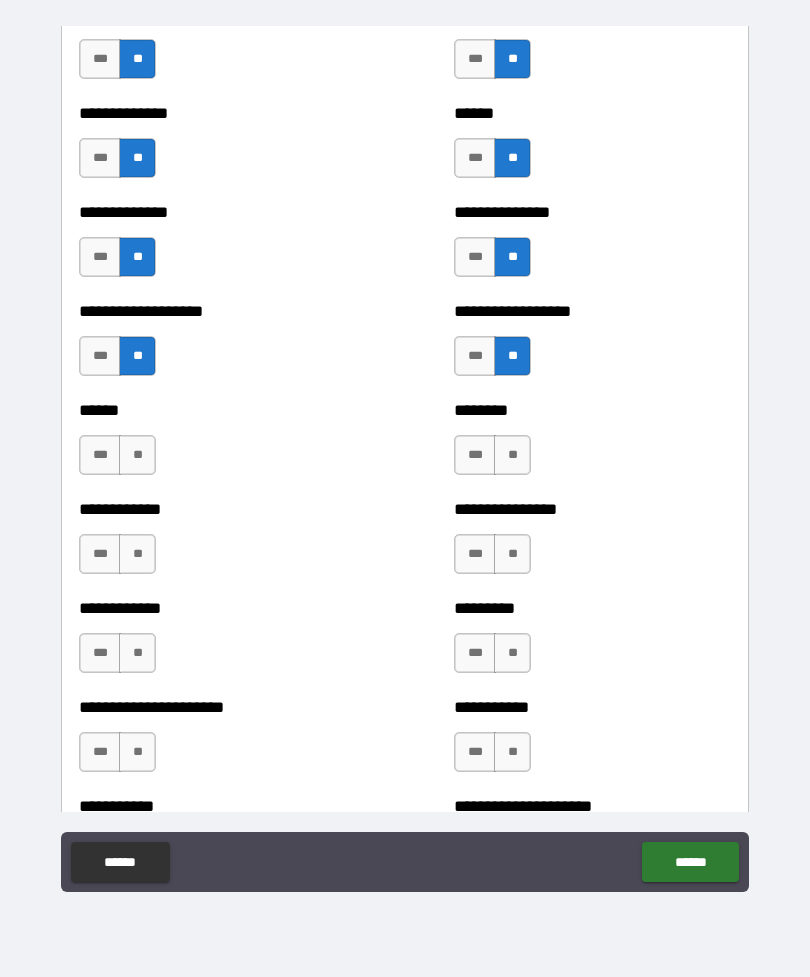 click on "**" at bounding box center [512, 455] 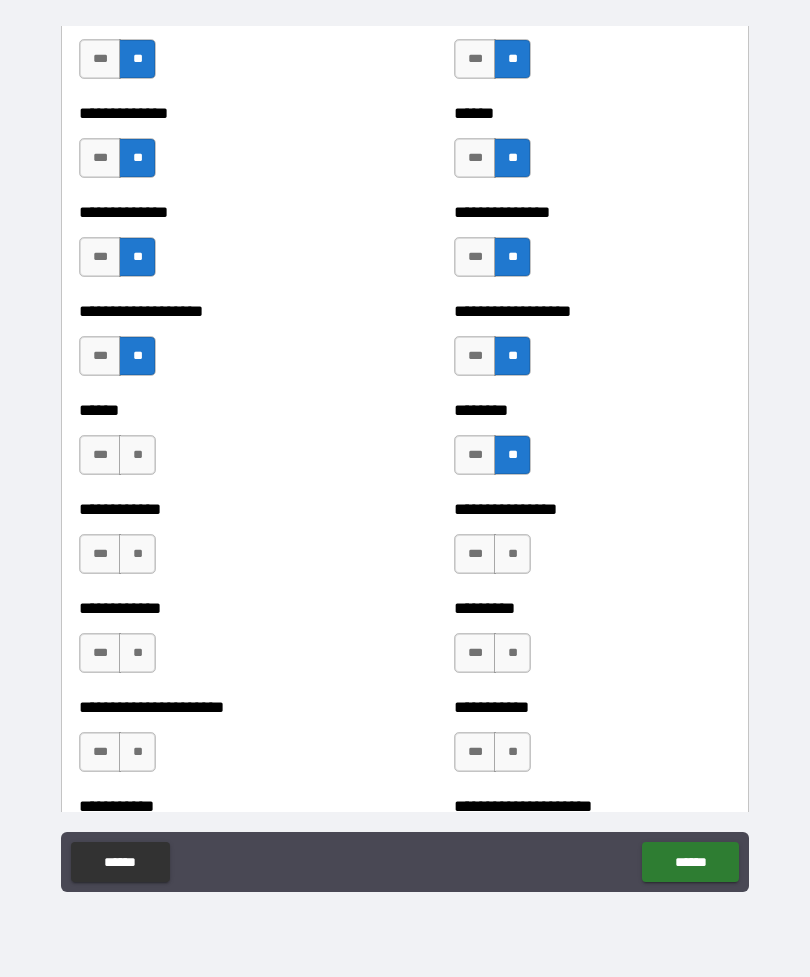 click on "**" at bounding box center (137, 455) 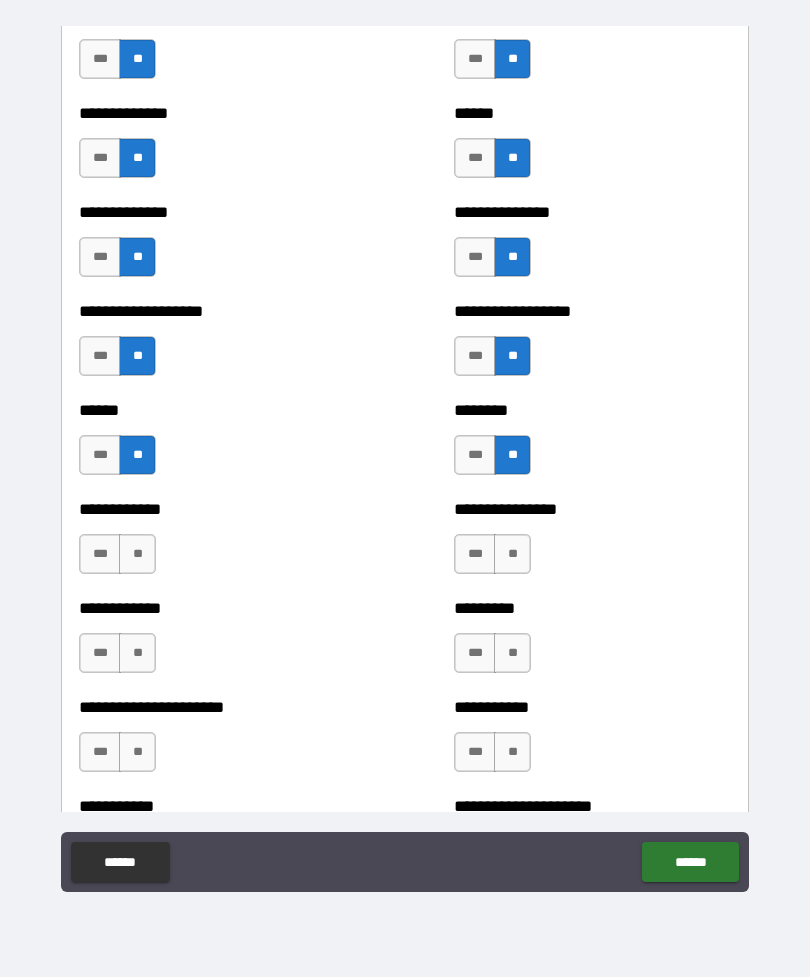 click on "**" at bounding box center [512, 554] 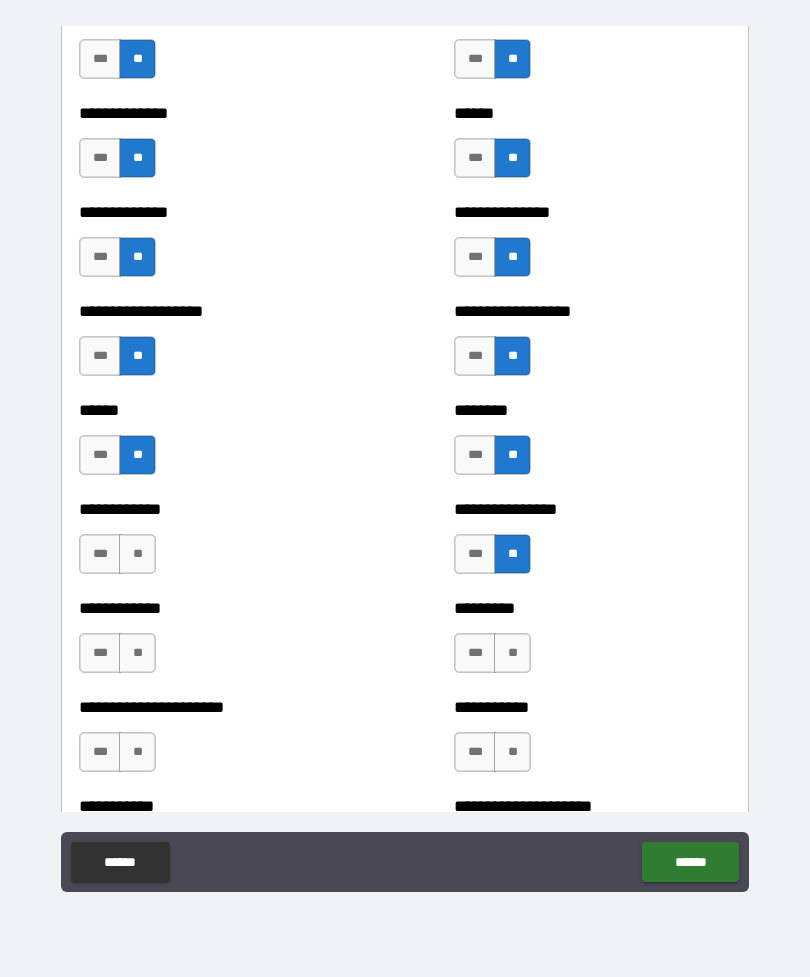 click on "**" at bounding box center (137, 554) 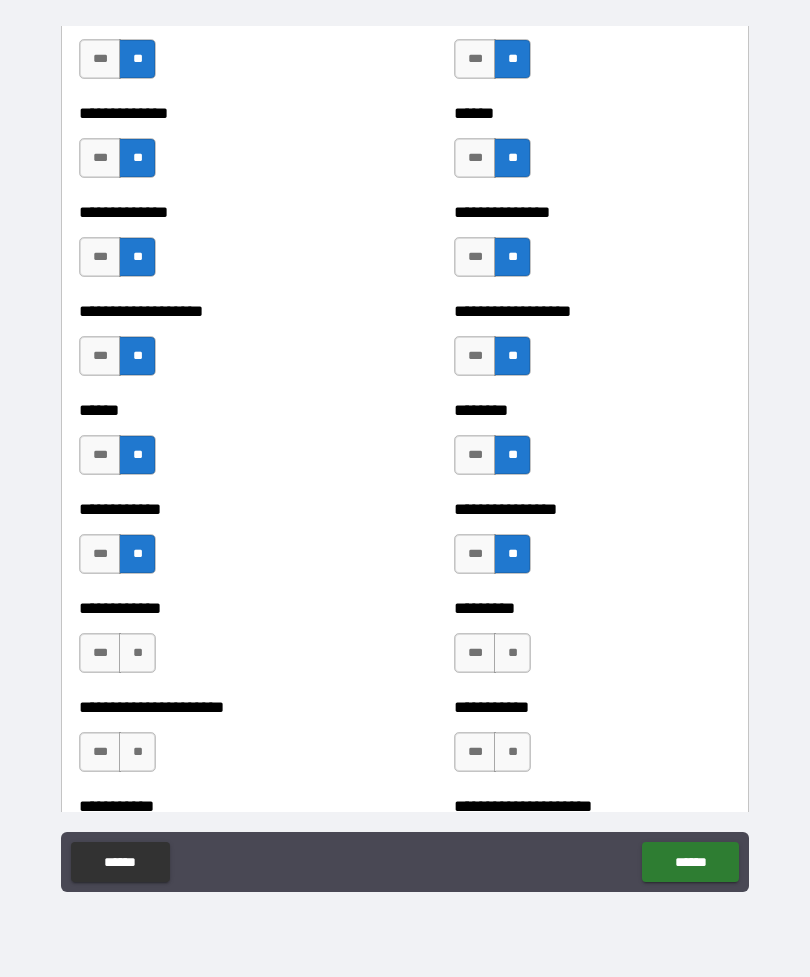 click on "*** **" at bounding box center [492, 653] 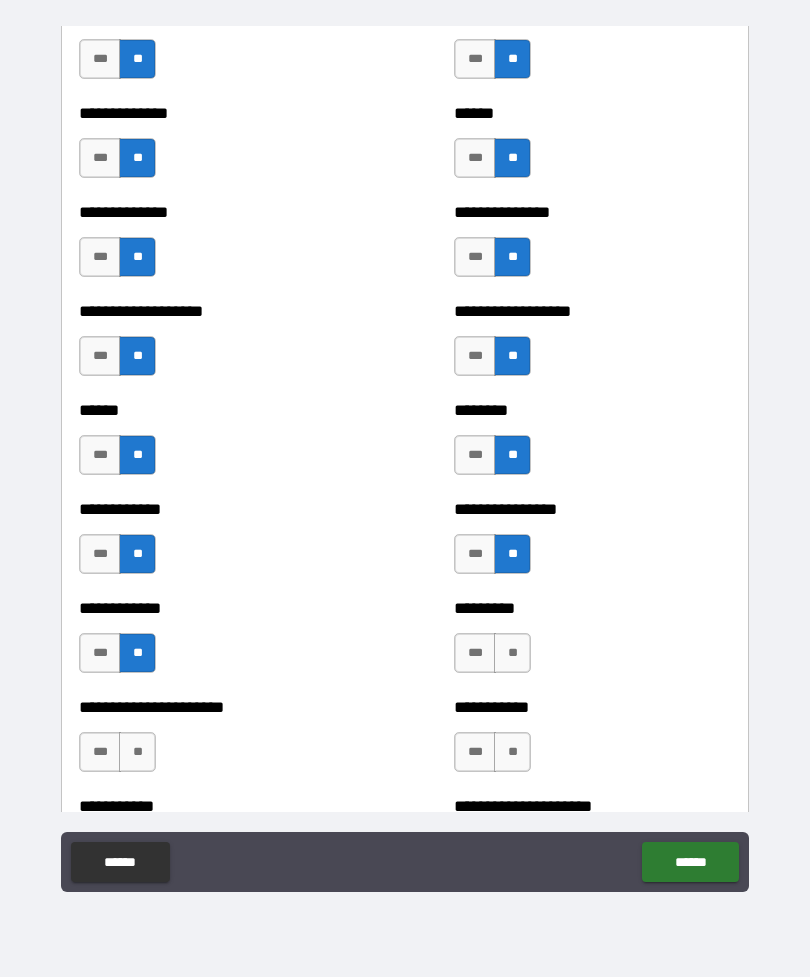 click on "**" at bounding box center [512, 653] 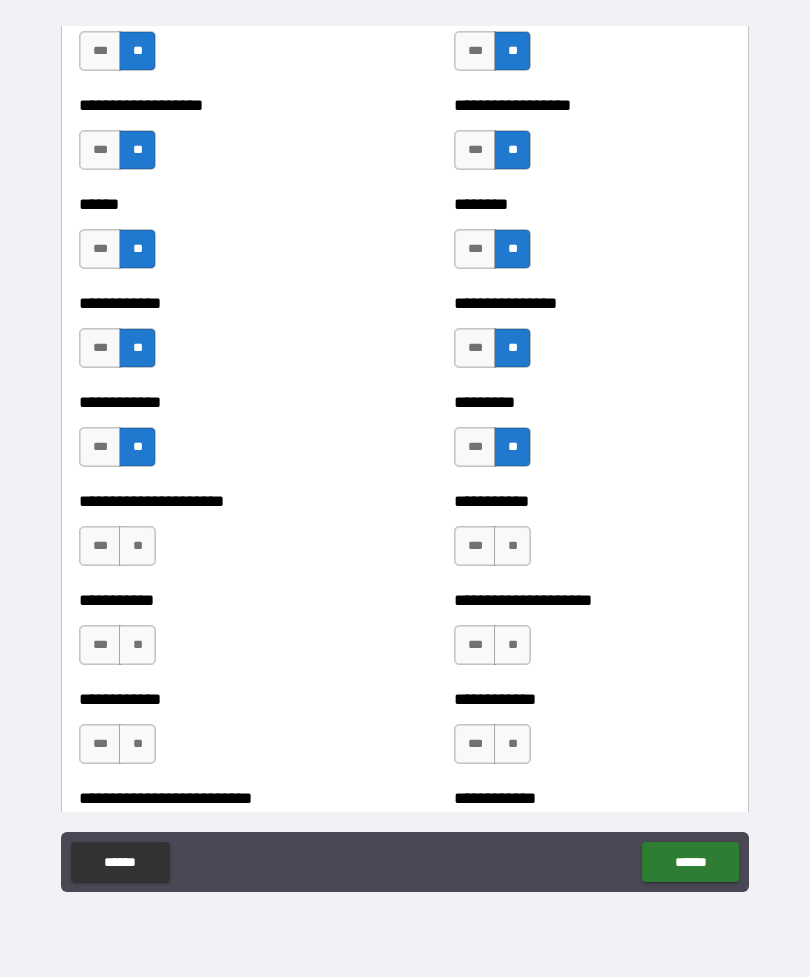scroll, scrollTop: 4978, scrollLeft: 0, axis: vertical 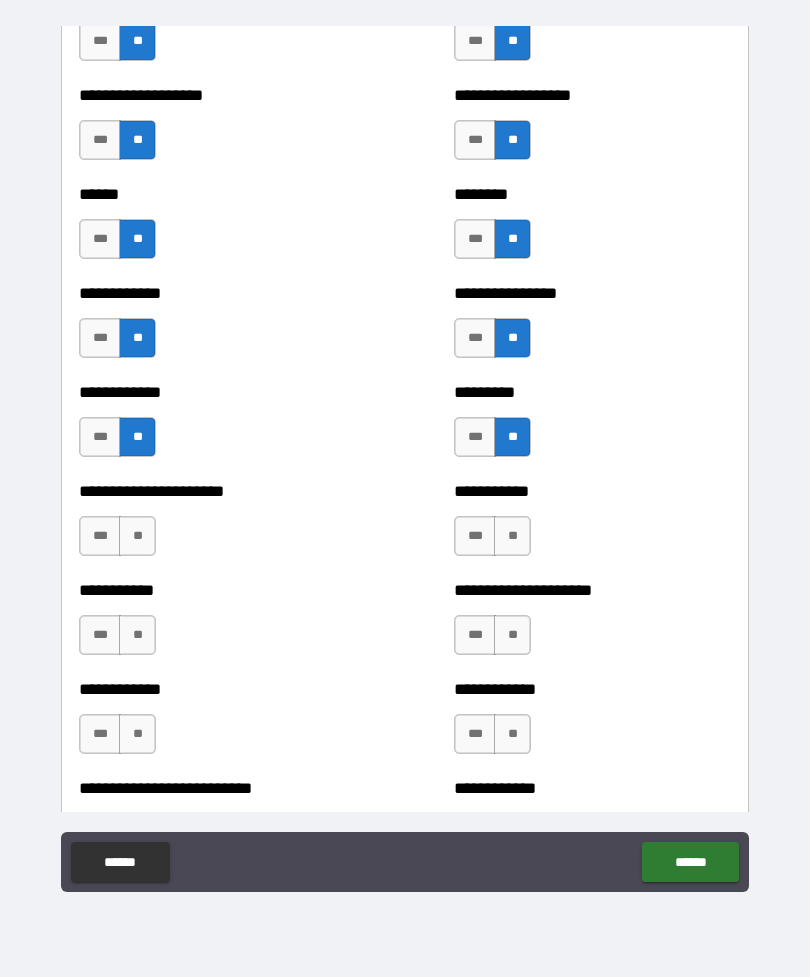 click on "**" at bounding box center (137, 536) 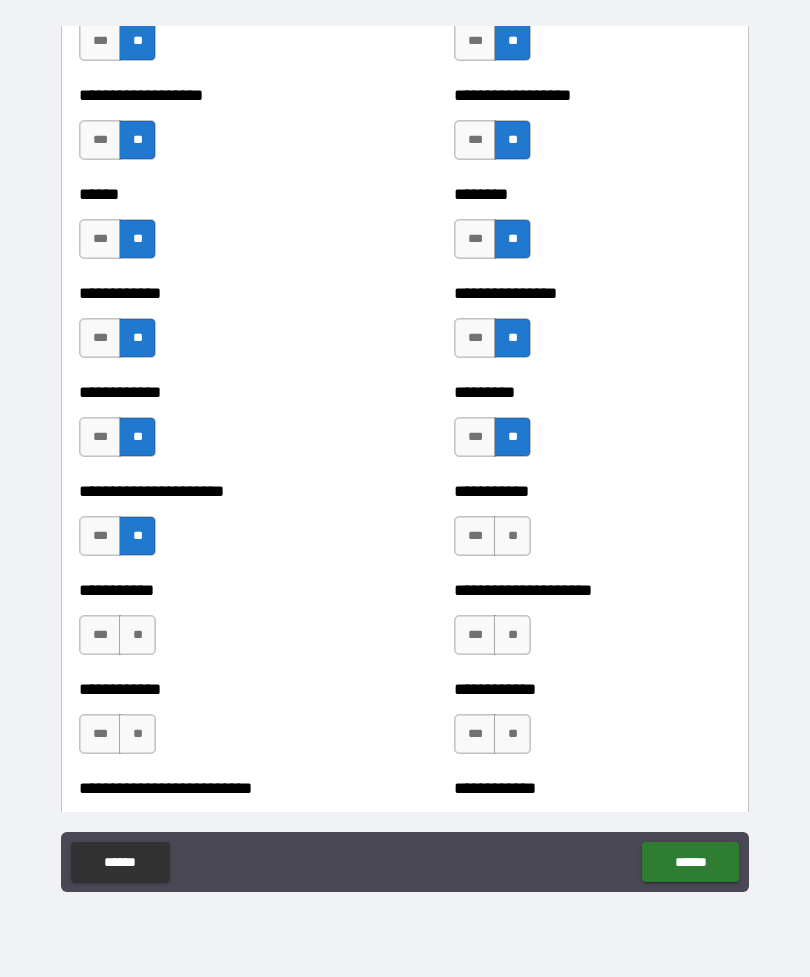 click on "**" at bounding box center (512, 536) 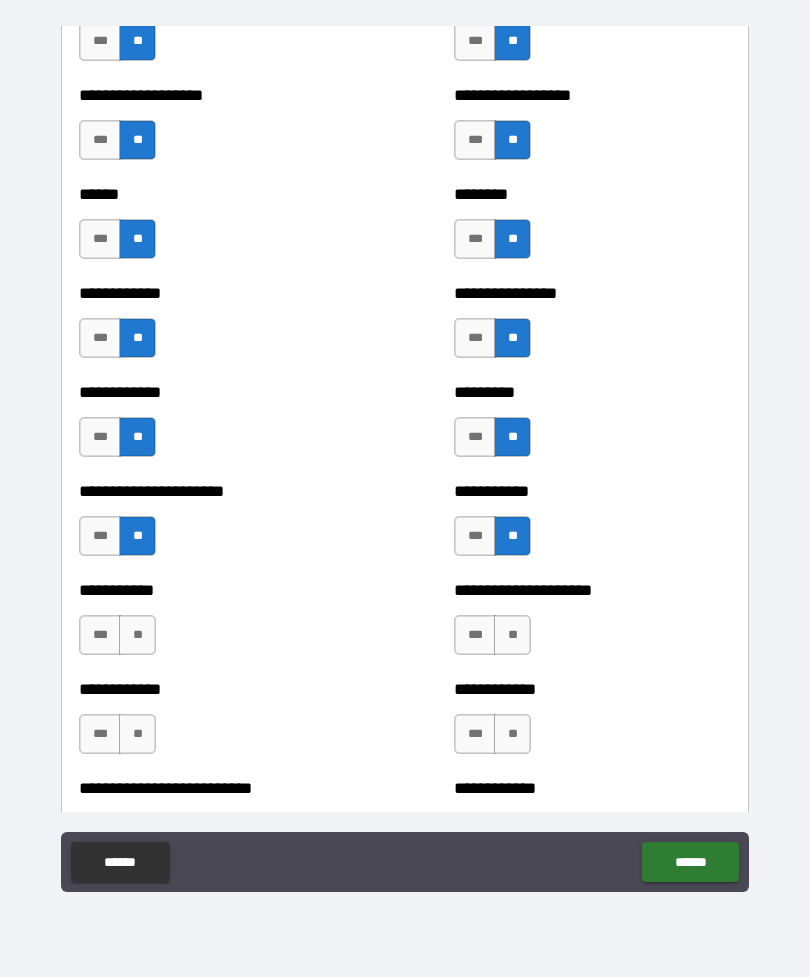 click on "**" at bounding box center (137, 635) 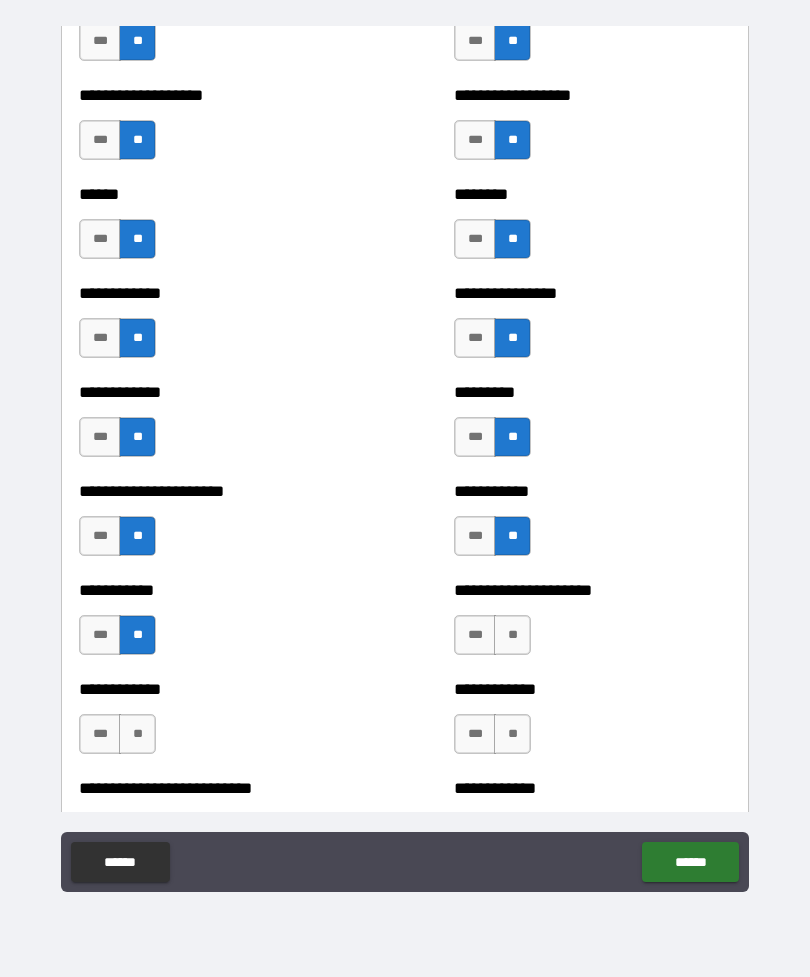click on "**" at bounding box center (512, 635) 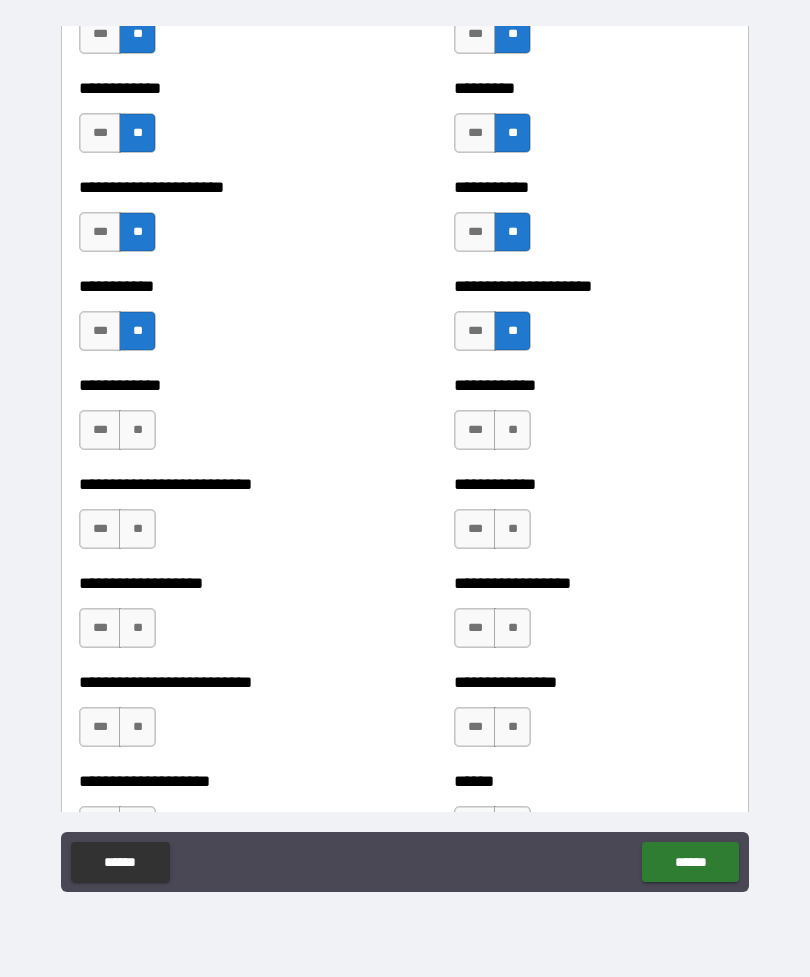 scroll, scrollTop: 5285, scrollLeft: 0, axis: vertical 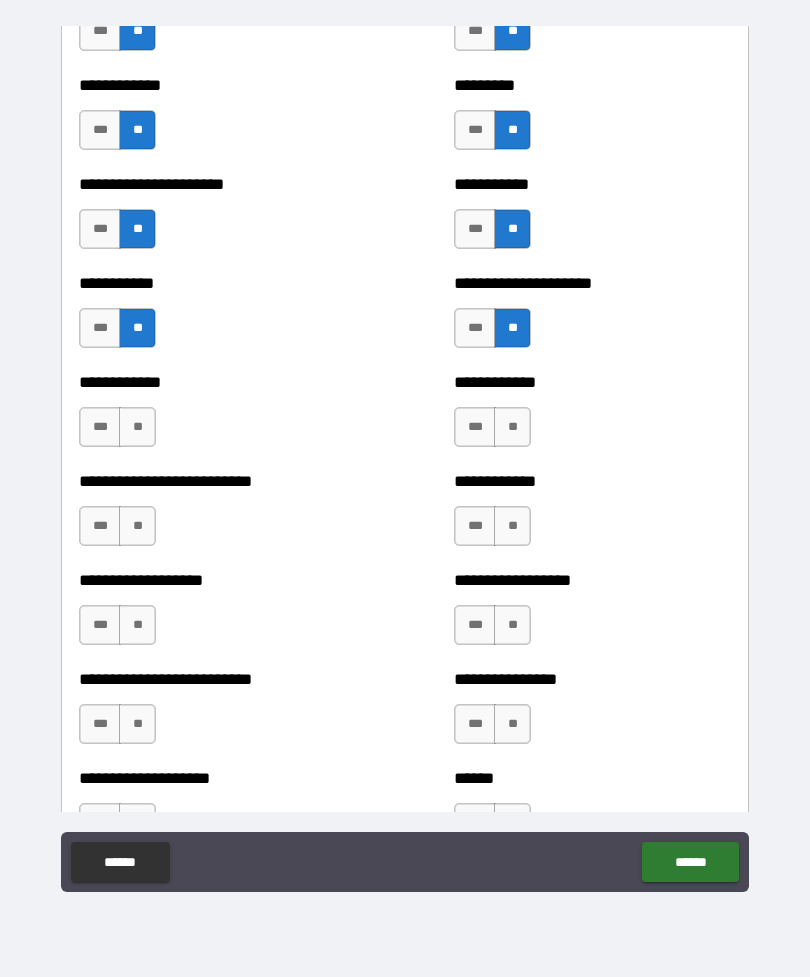 click on "**" at bounding box center (137, 427) 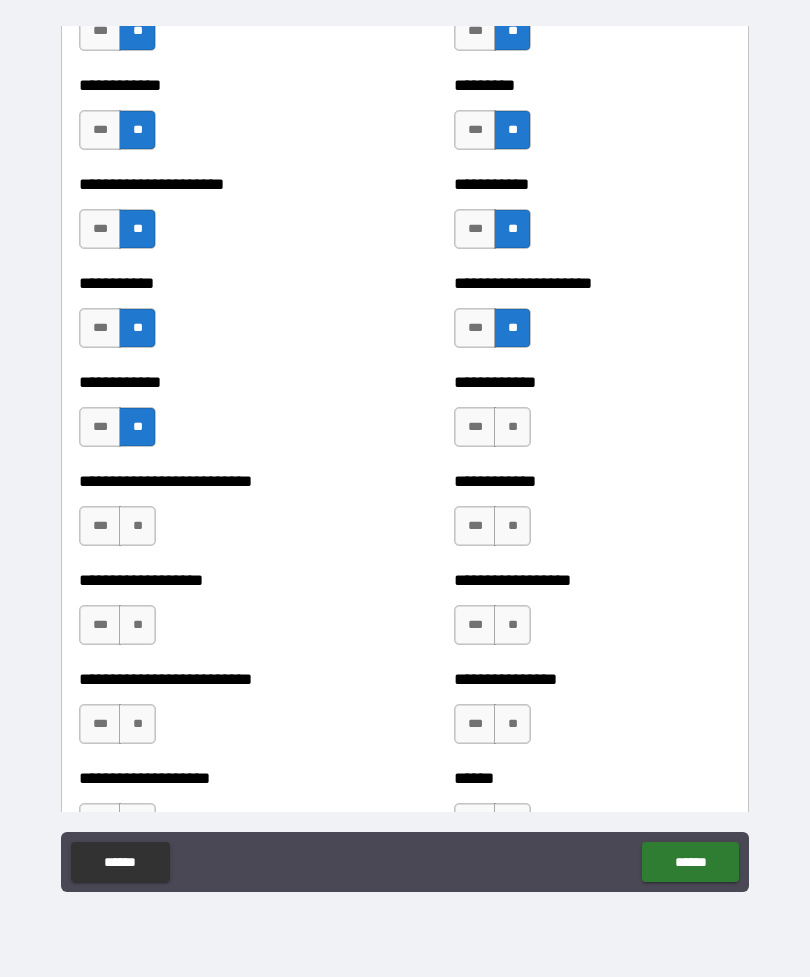 click on "**" at bounding box center (512, 427) 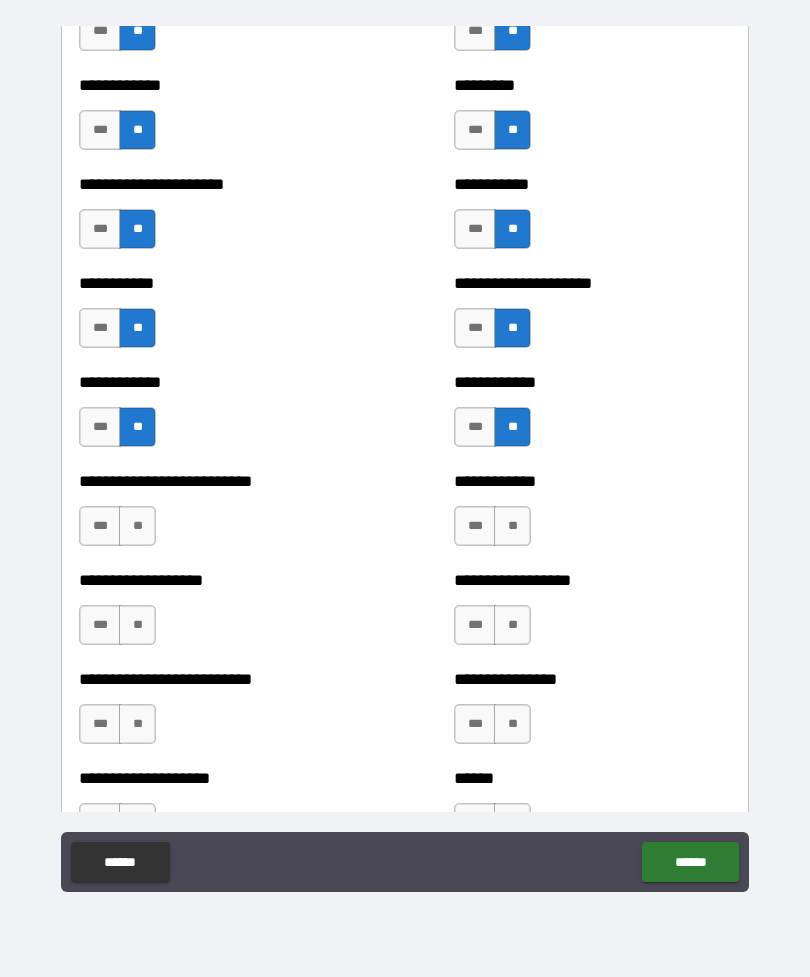 click on "**" at bounding box center (137, 526) 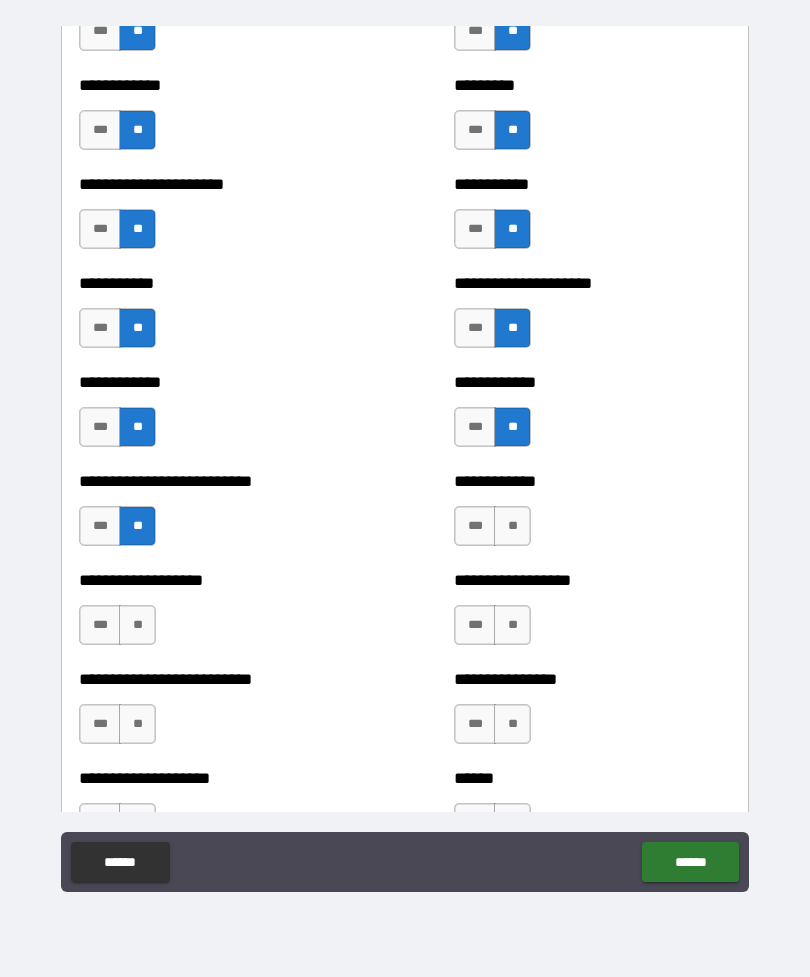 click on "**" at bounding box center (512, 526) 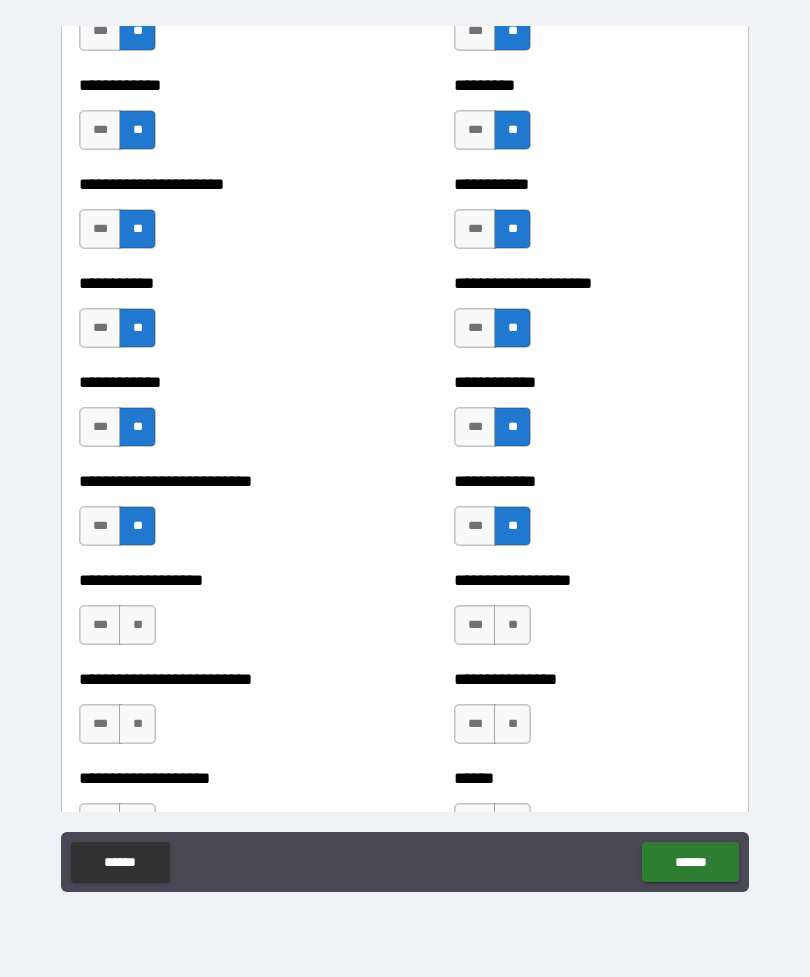 click on "**" at bounding box center (137, 625) 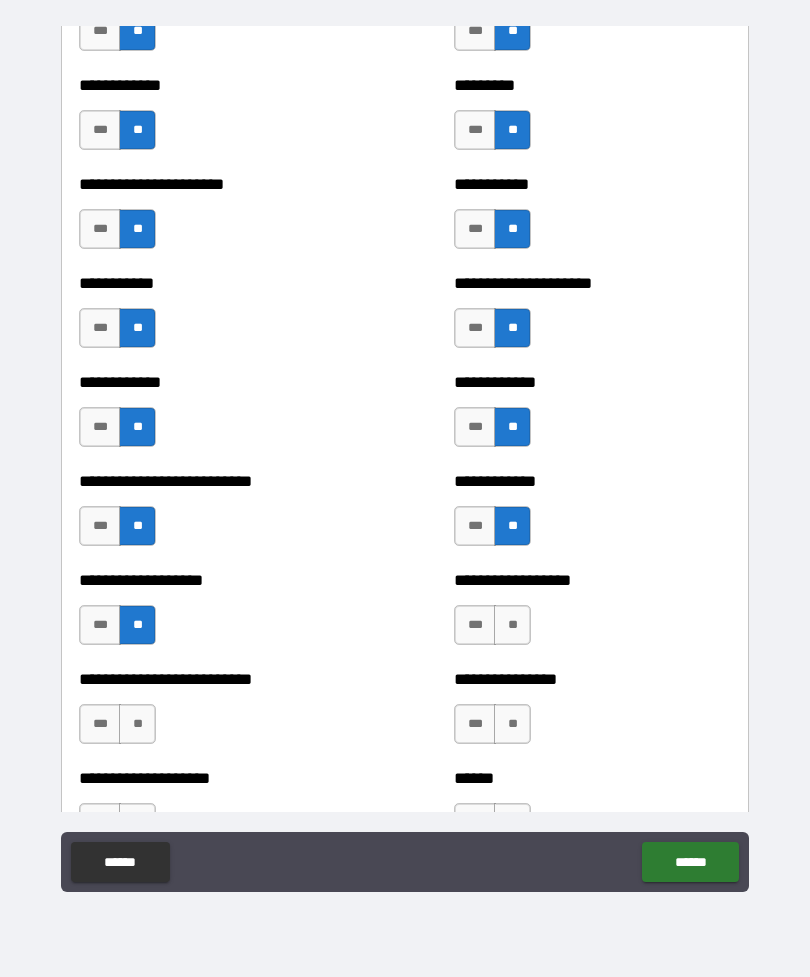 click on "**" at bounding box center [512, 625] 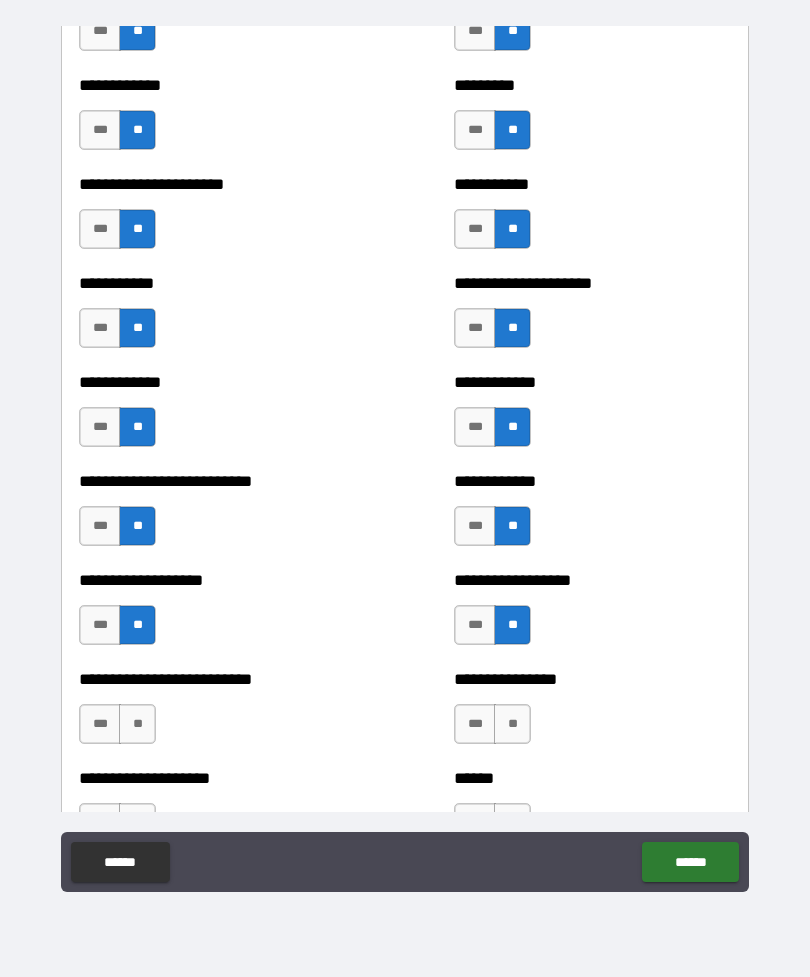 click on "**" at bounding box center [137, 724] 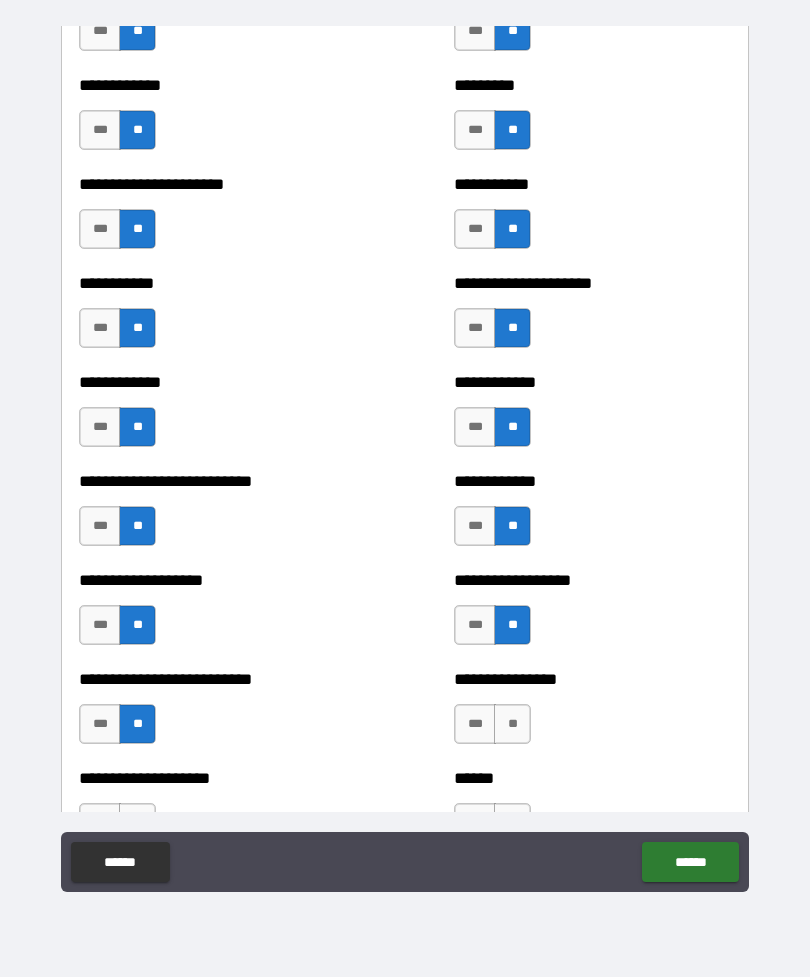 click on "**" at bounding box center [512, 724] 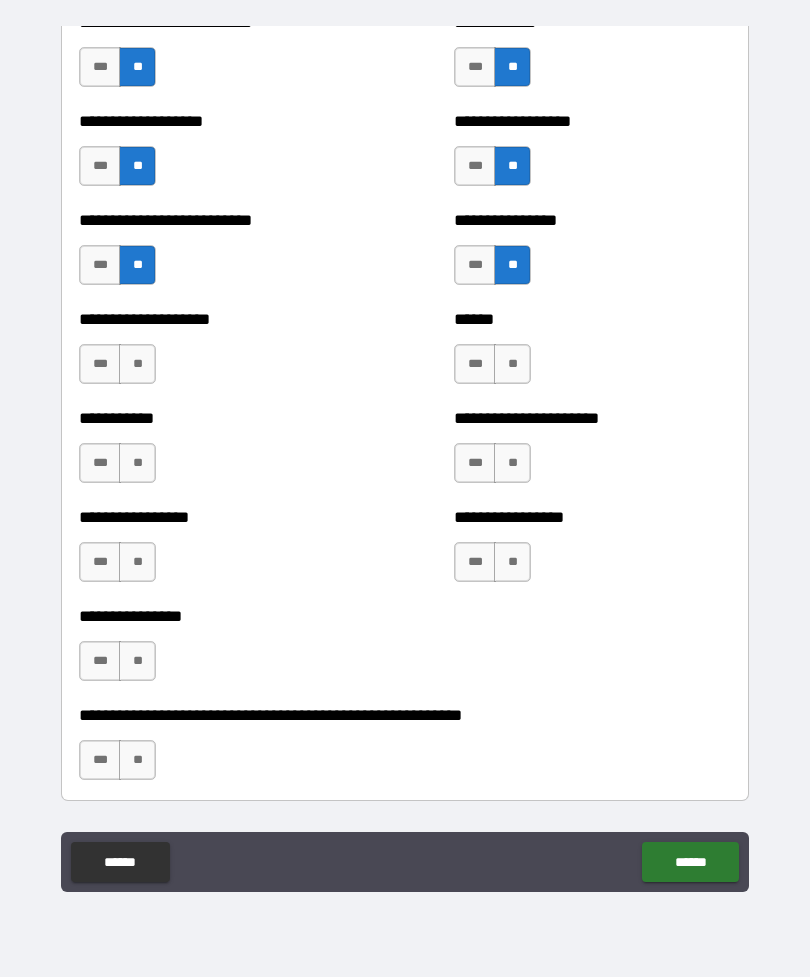 scroll, scrollTop: 5743, scrollLeft: 0, axis: vertical 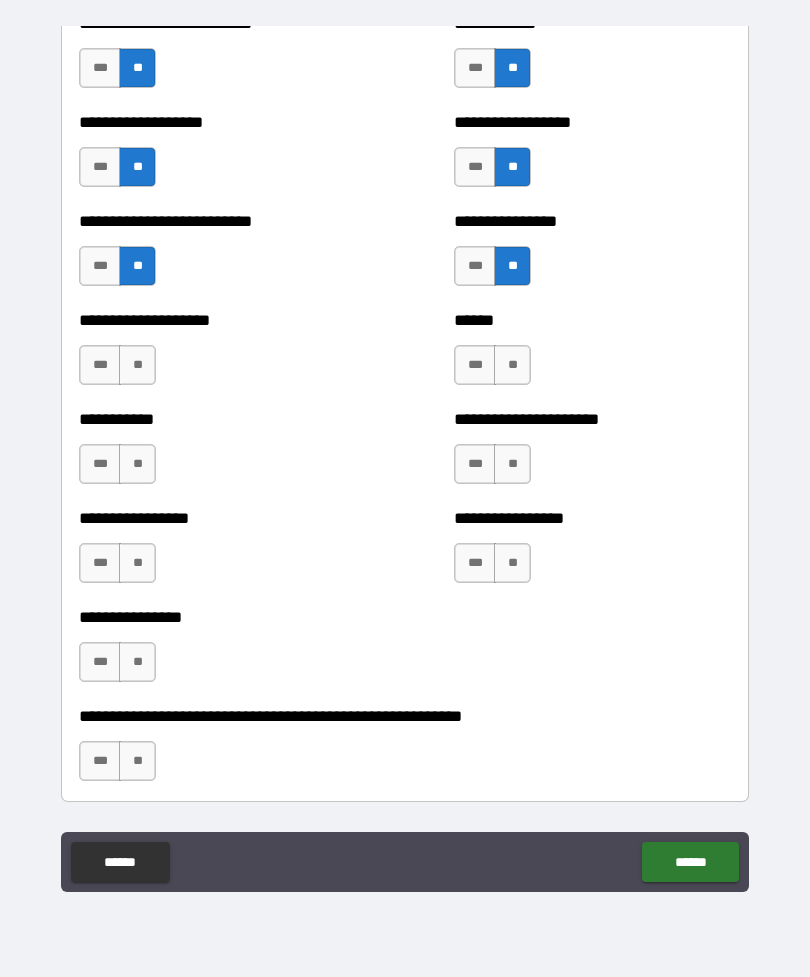 click on "**" at bounding box center (137, 365) 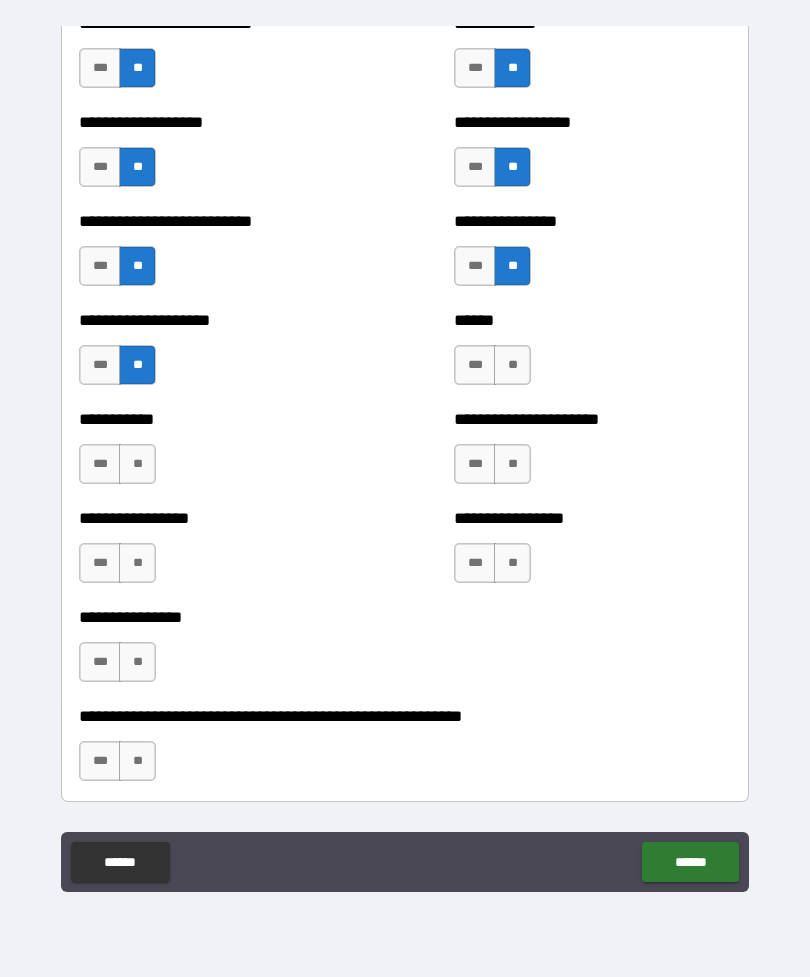 click on "**" at bounding box center [512, 365] 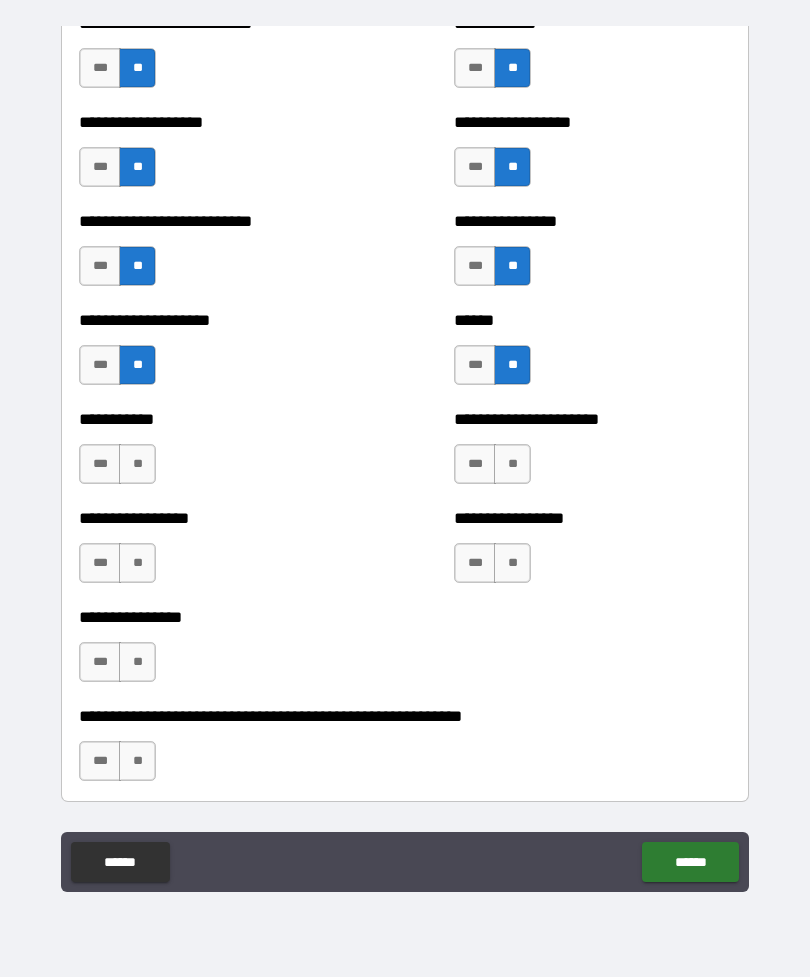 click on "**" at bounding box center [137, 464] 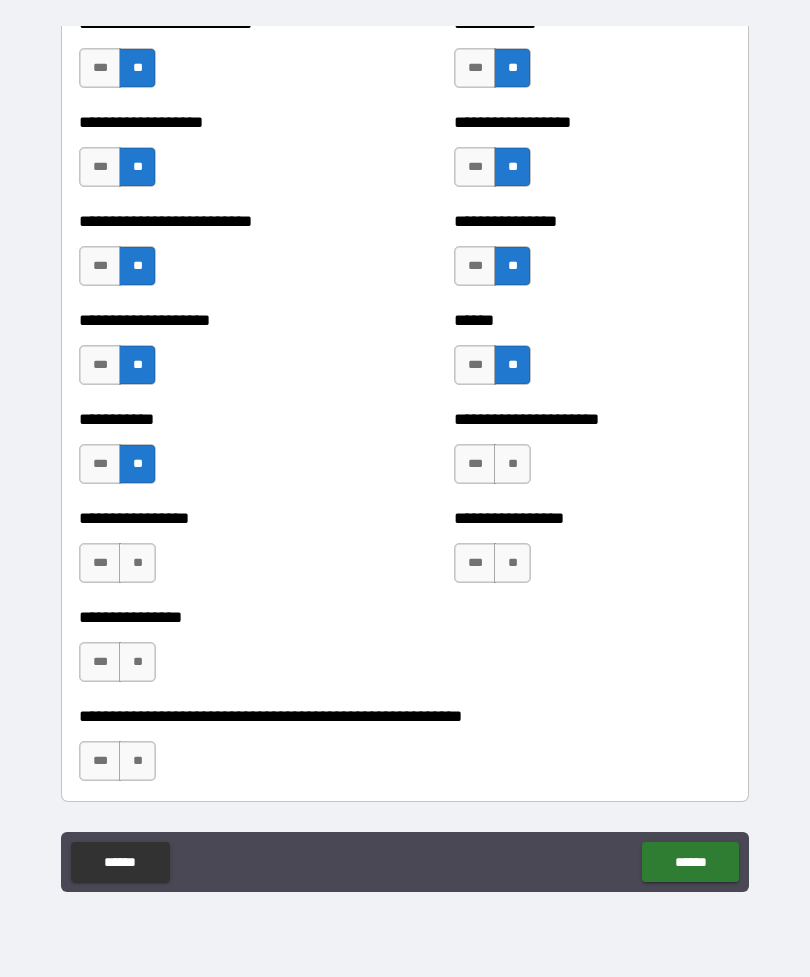 click on "**" at bounding box center (512, 464) 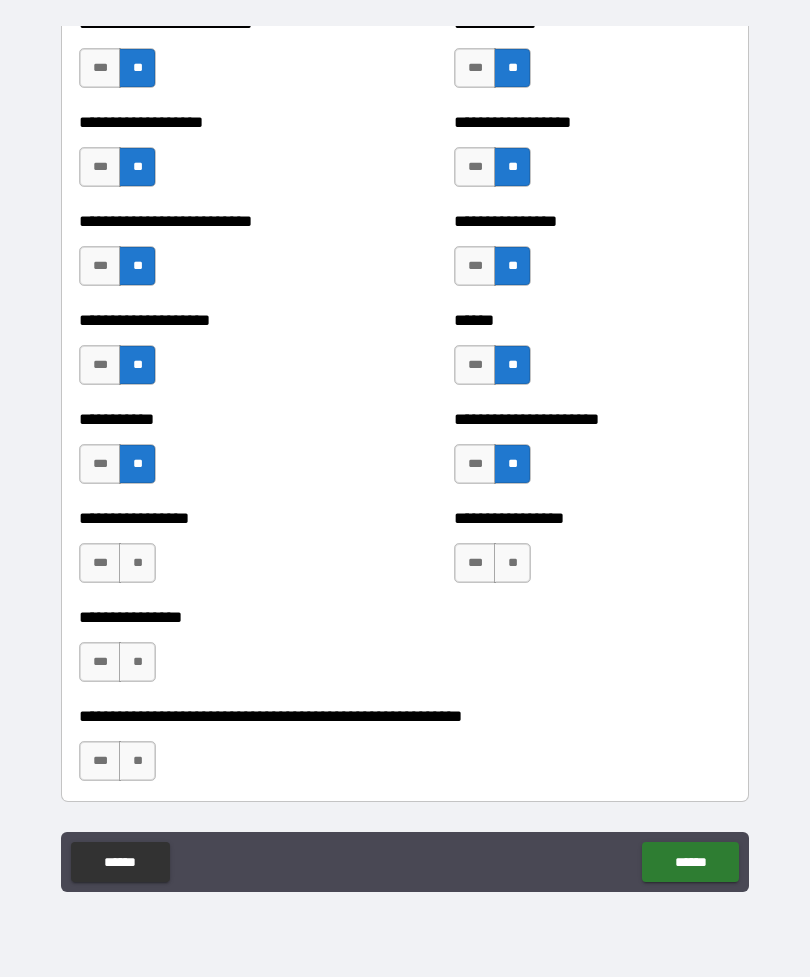 click on "**" at bounding box center [137, 563] 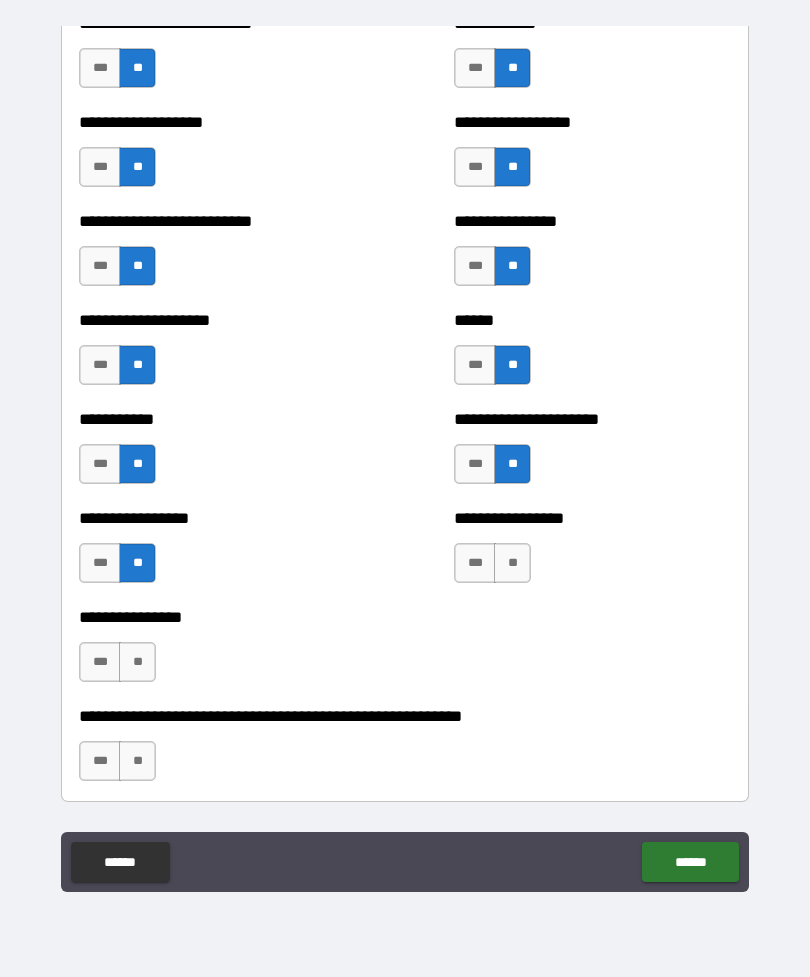click on "**" at bounding box center [512, 563] 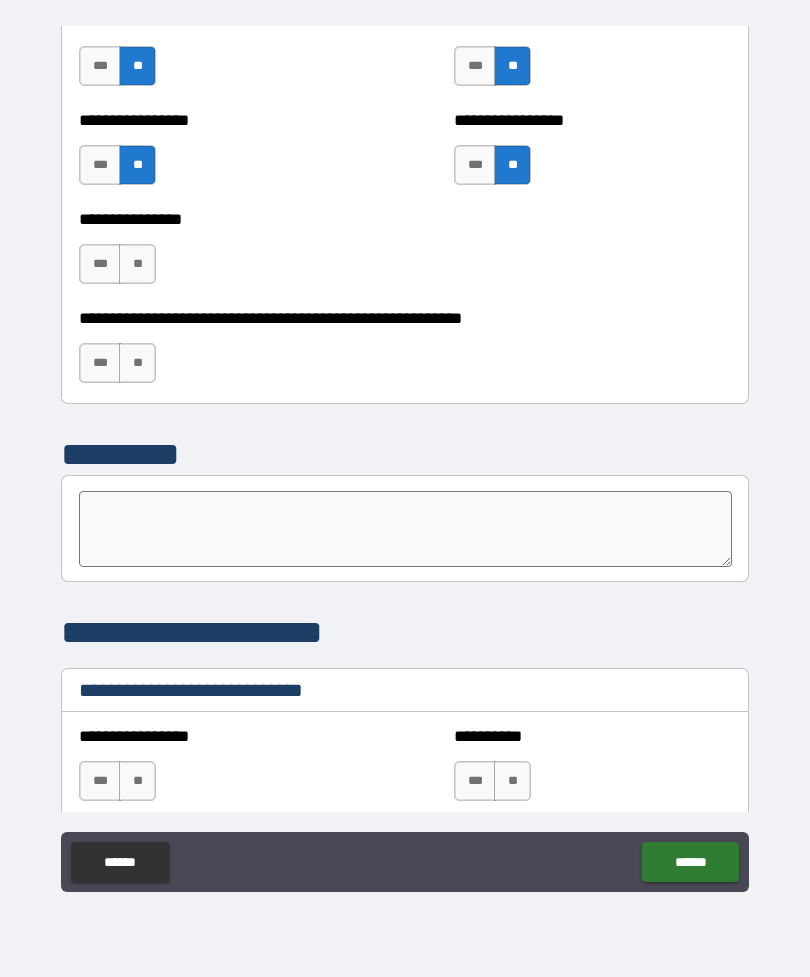 scroll, scrollTop: 6141, scrollLeft: 0, axis: vertical 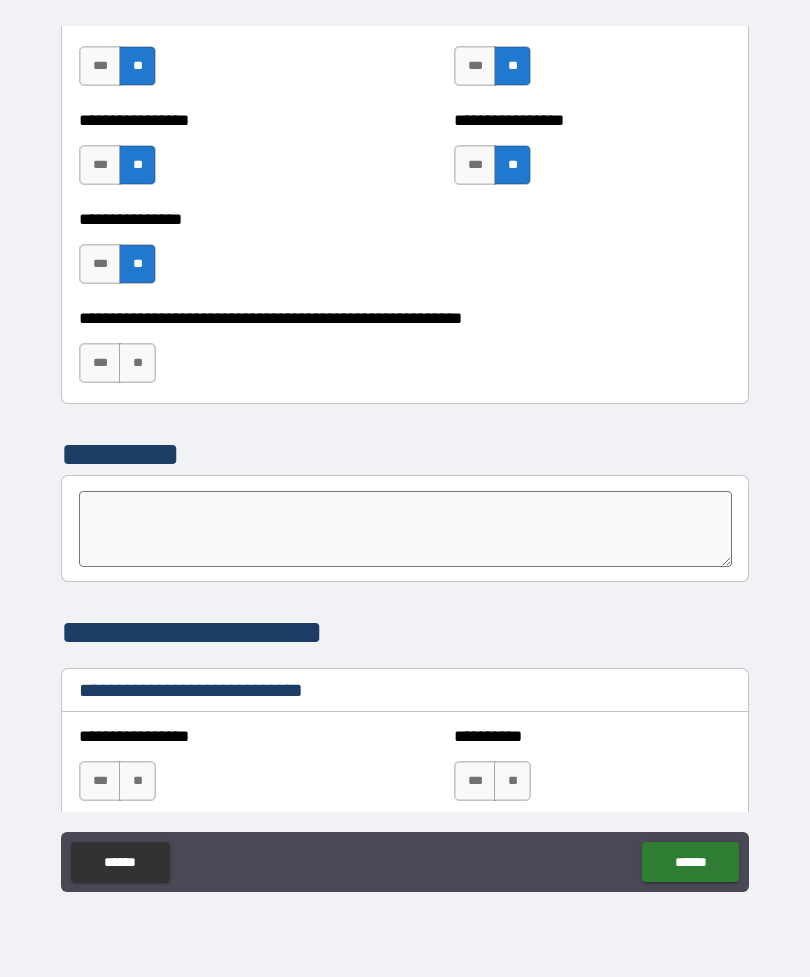 click on "**" at bounding box center (137, 363) 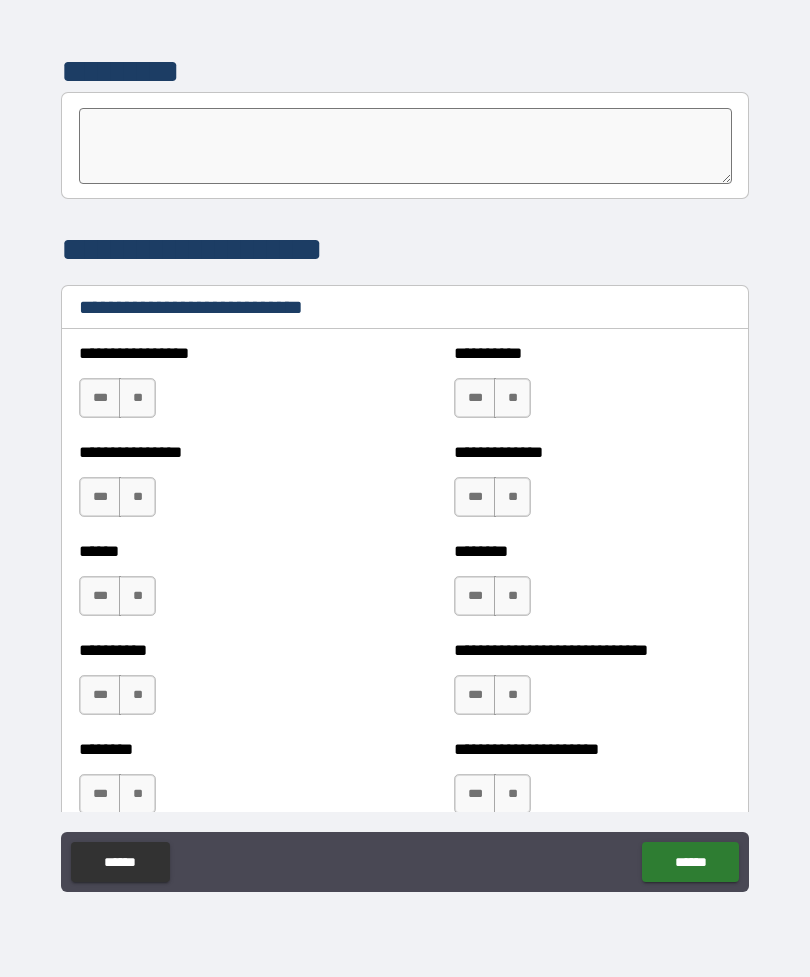 scroll, scrollTop: 6525, scrollLeft: 0, axis: vertical 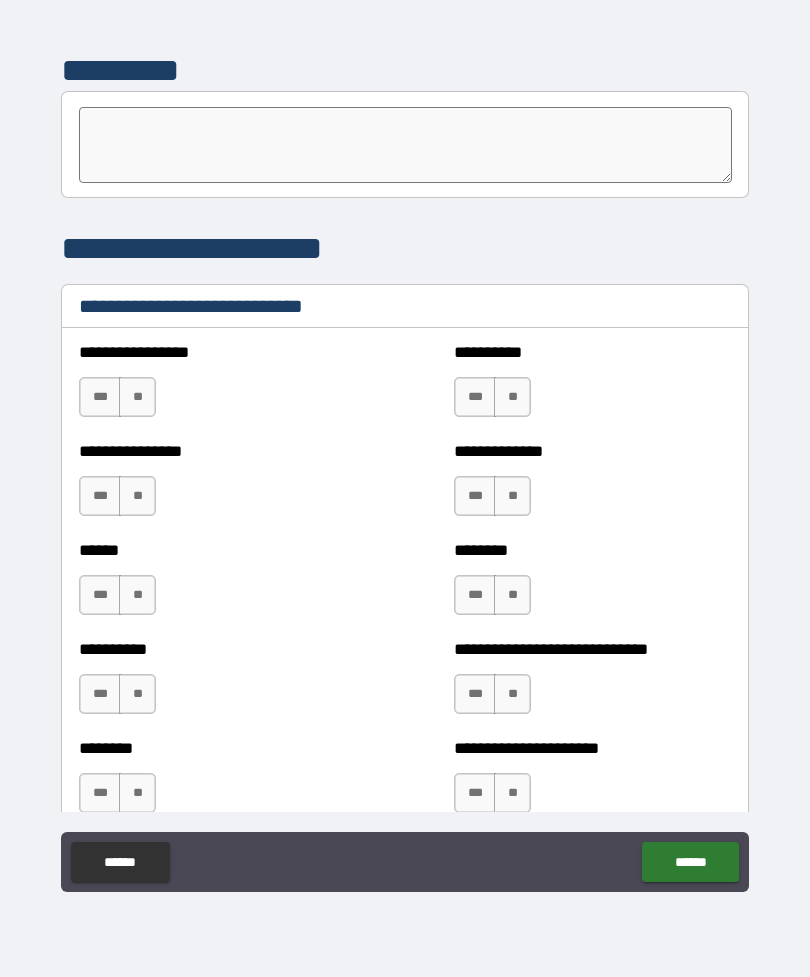 click on "**" at bounding box center (137, 397) 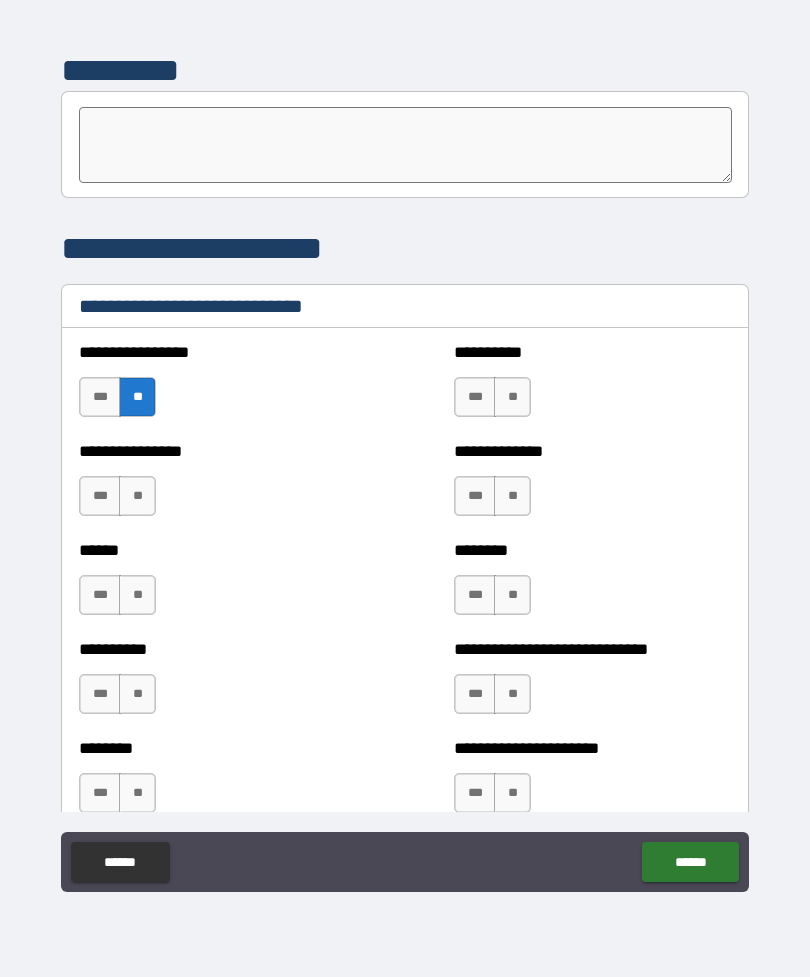 click on "**" at bounding box center [512, 397] 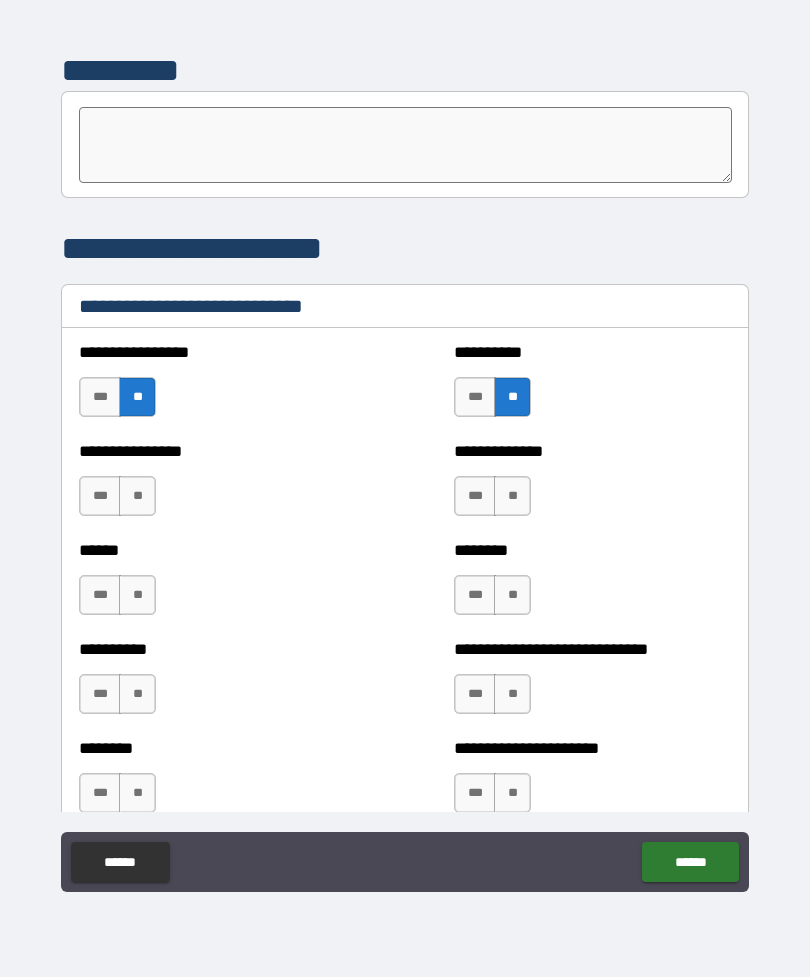 scroll, scrollTop: 6584, scrollLeft: 0, axis: vertical 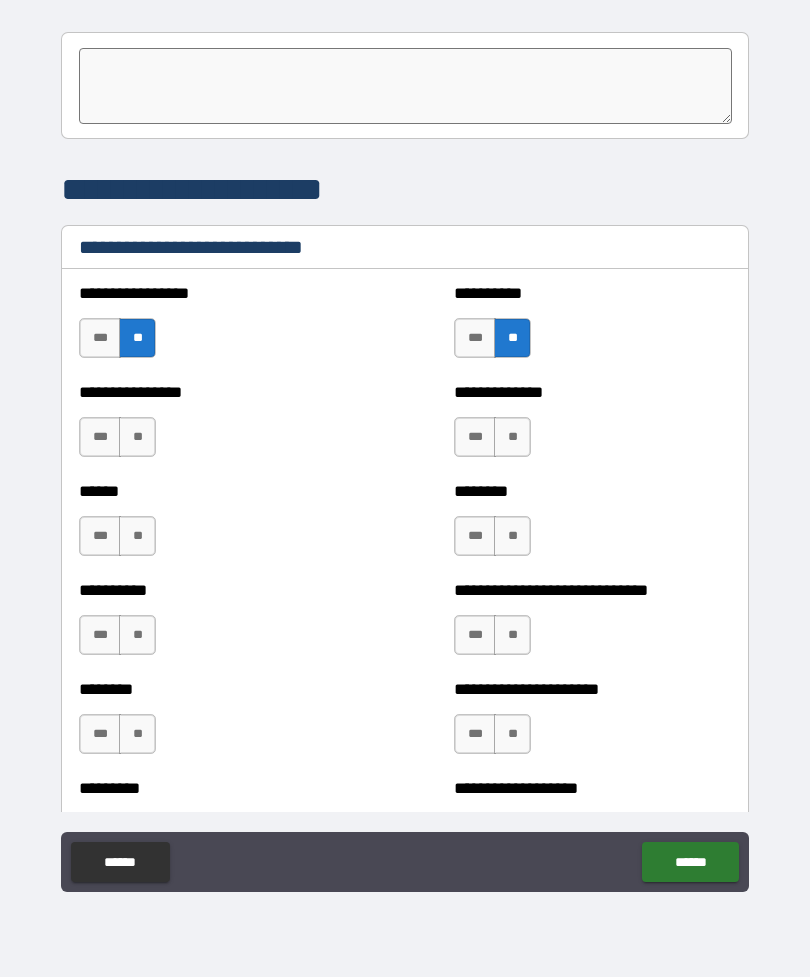 click on "**" at bounding box center (137, 437) 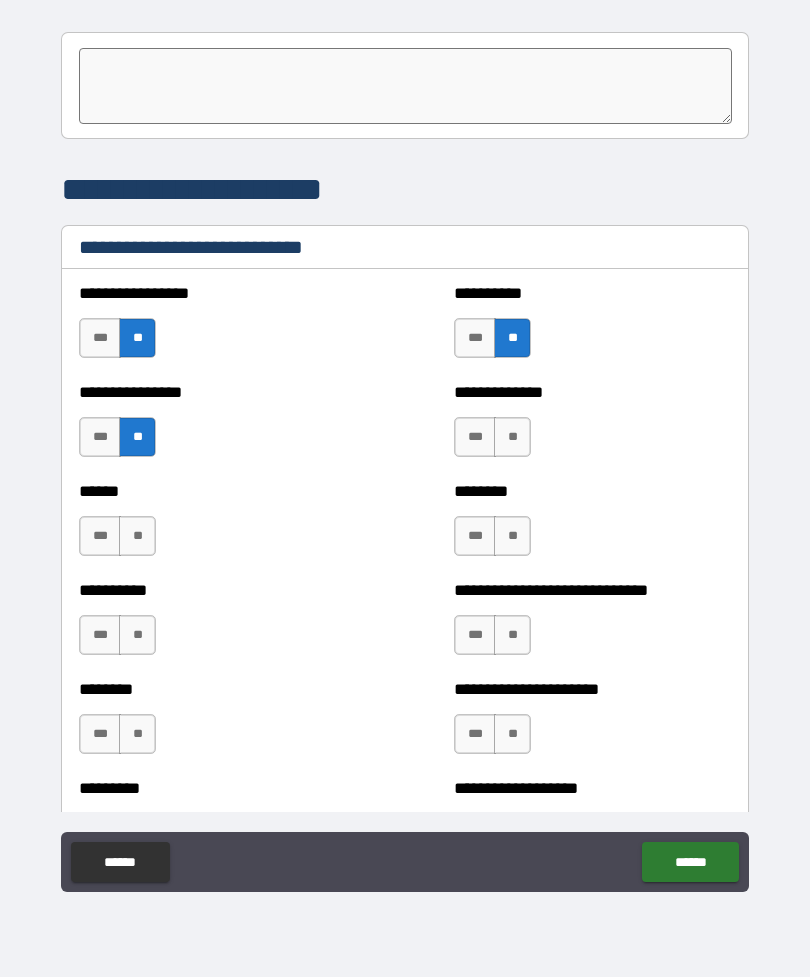 click on "**" at bounding box center (512, 437) 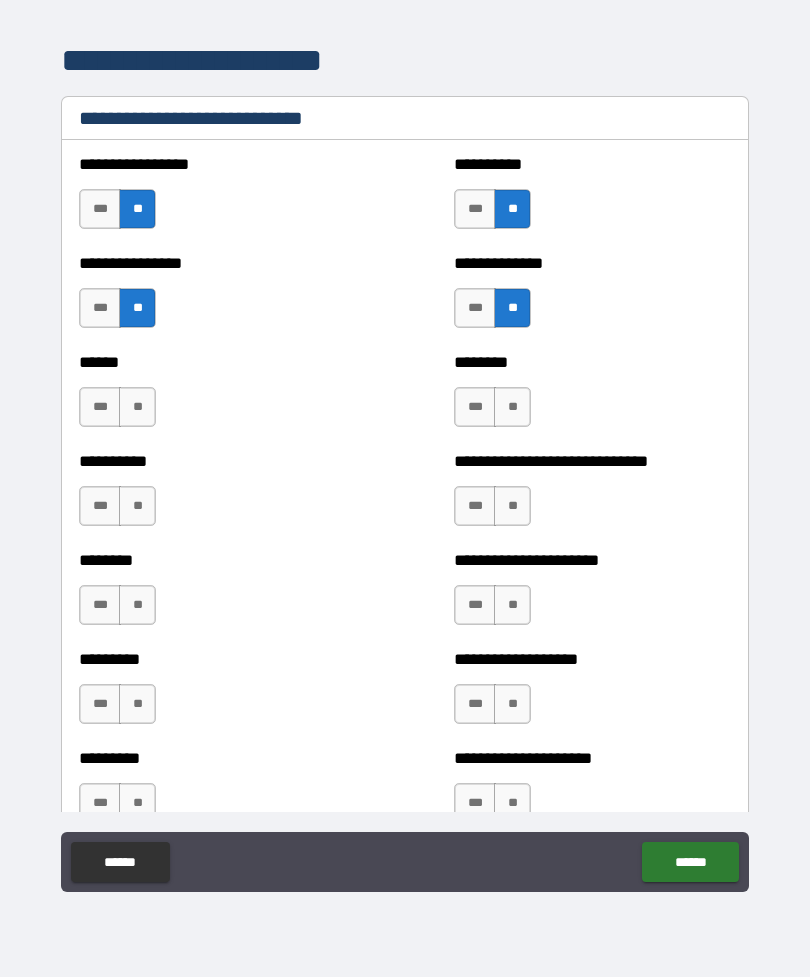 scroll, scrollTop: 6712, scrollLeft: 0, axis: vertical 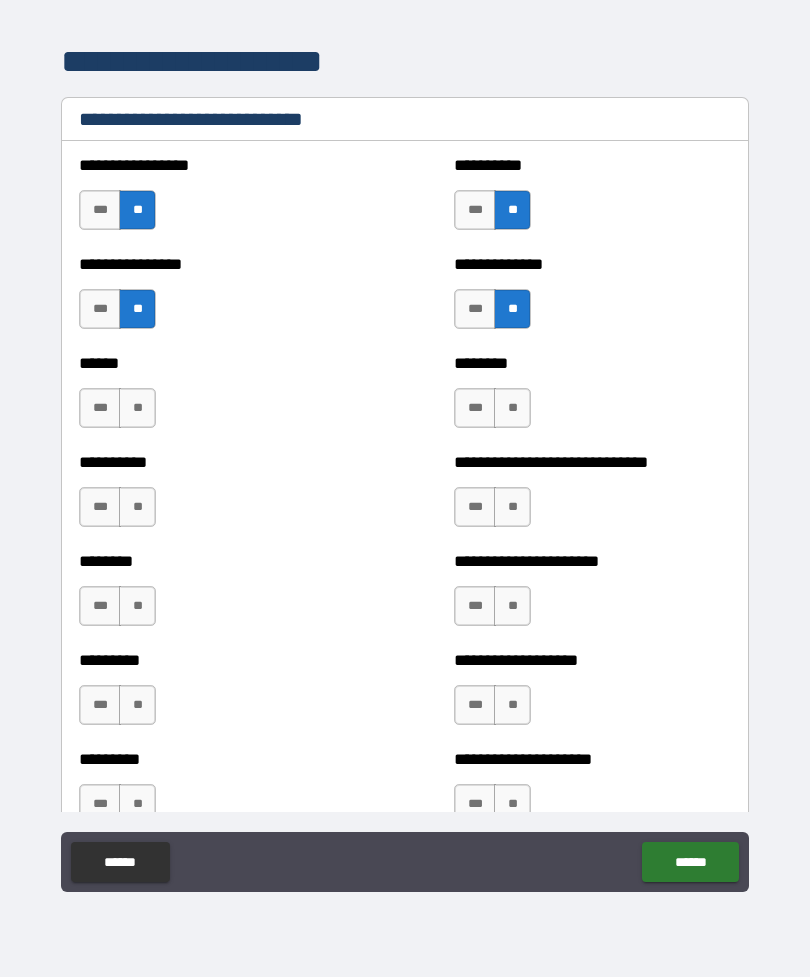 click on "***" at bounding box center (100, 309) 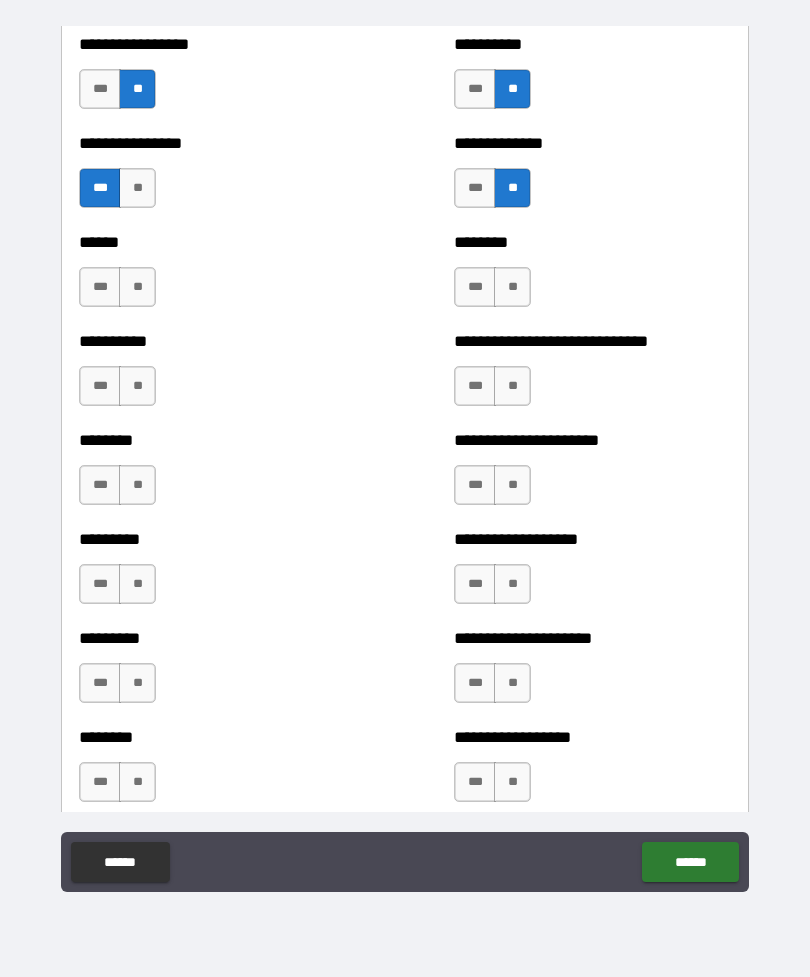 scroll, scrollTop: 6841, scrollLeft: 0, axis: vertical 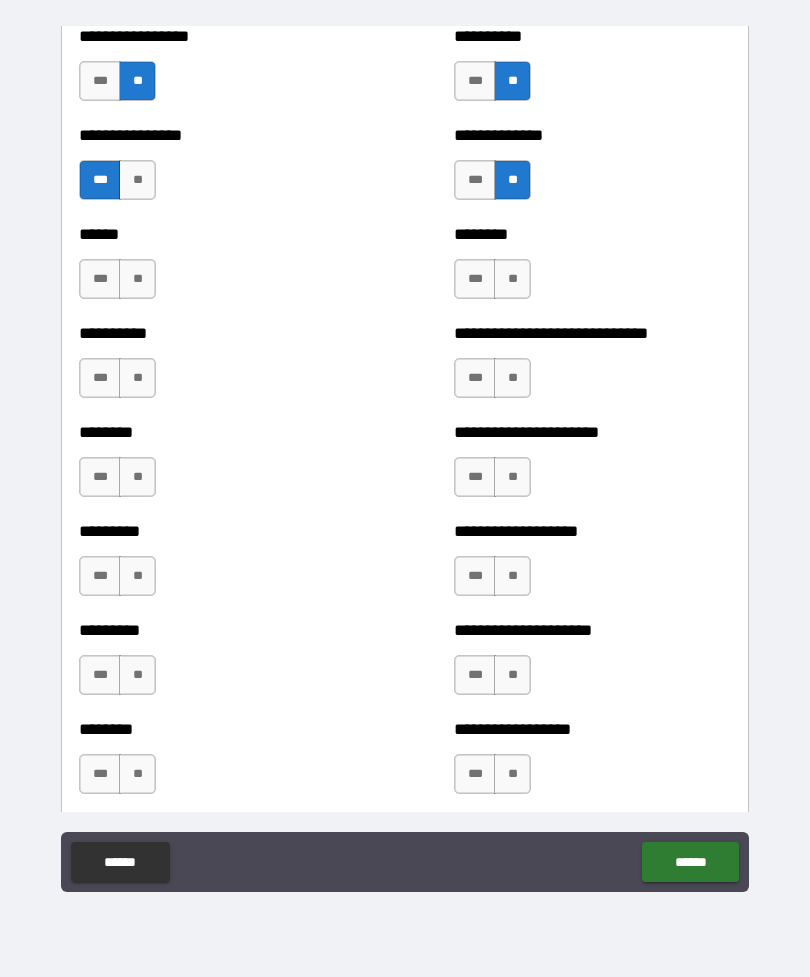 click on "**" at bounding box center [137, 279] 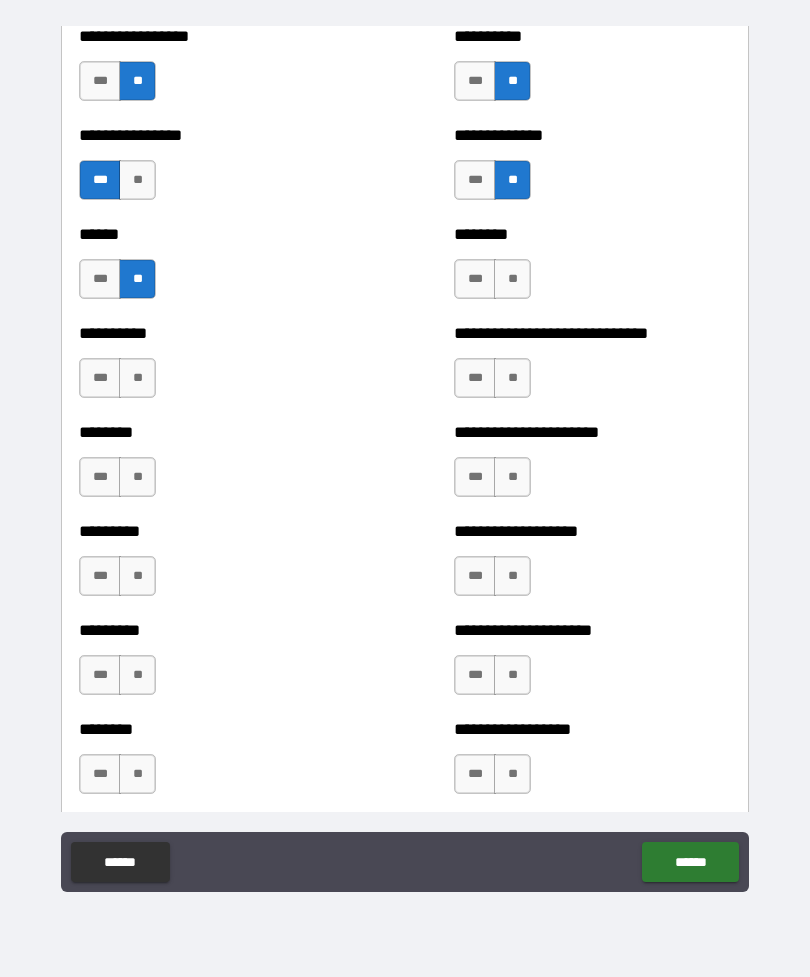 click on "**" at bounding box center [512, 279] 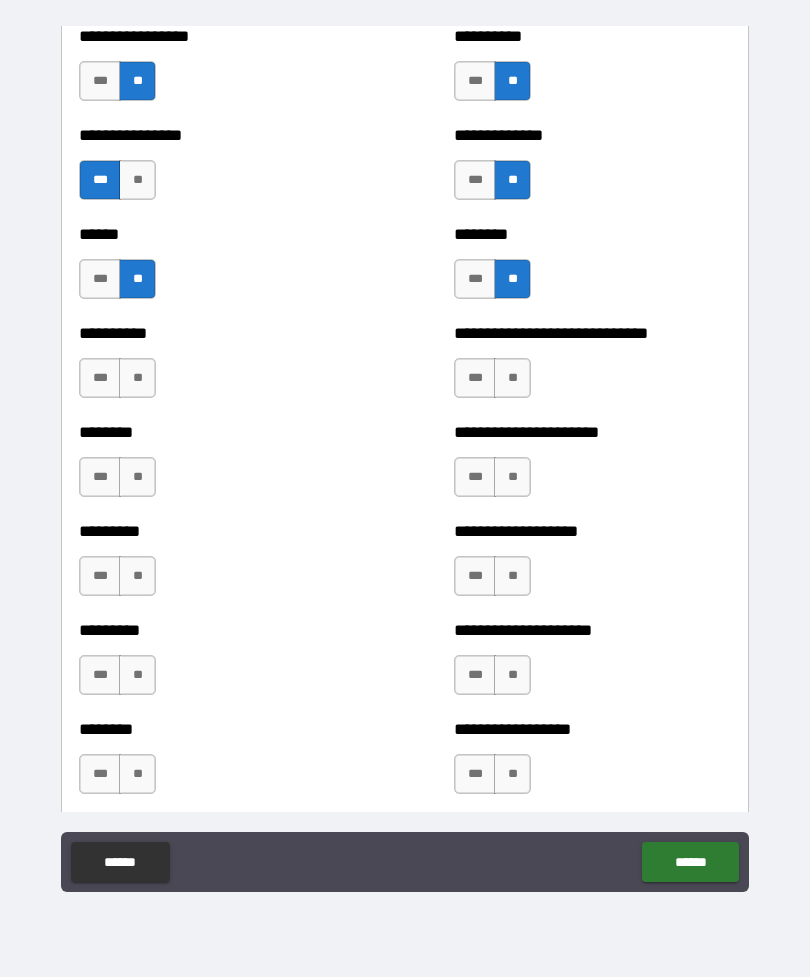 click on "**" at bounding box center (512, 378) 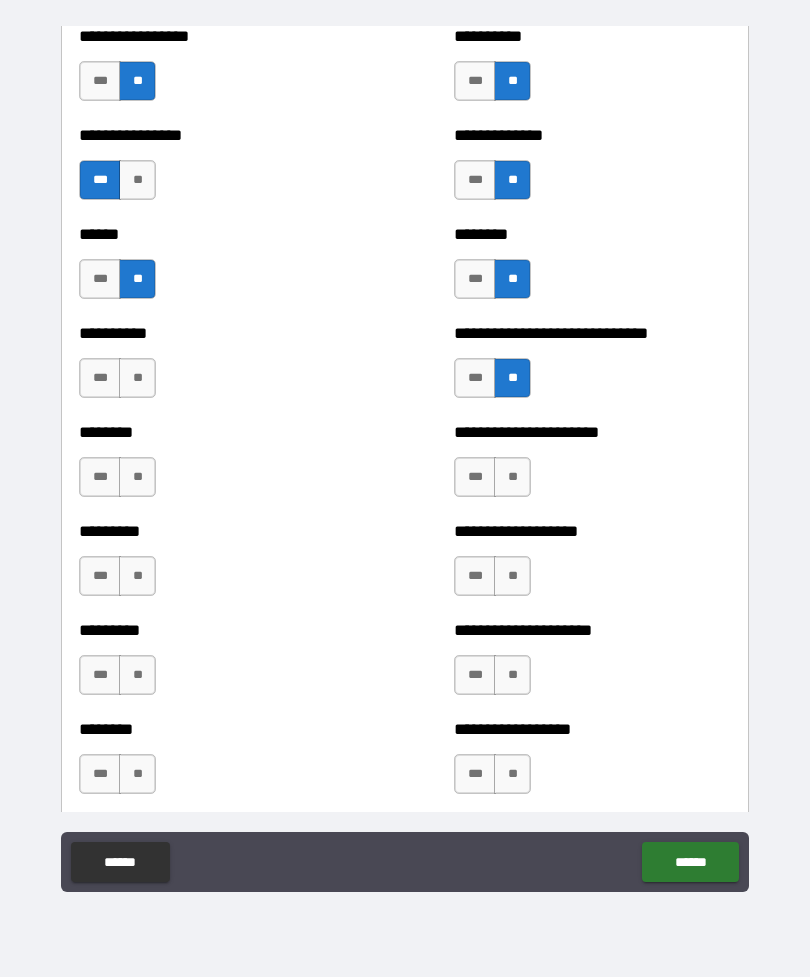 click on "**" at bounding box center [137, 378] 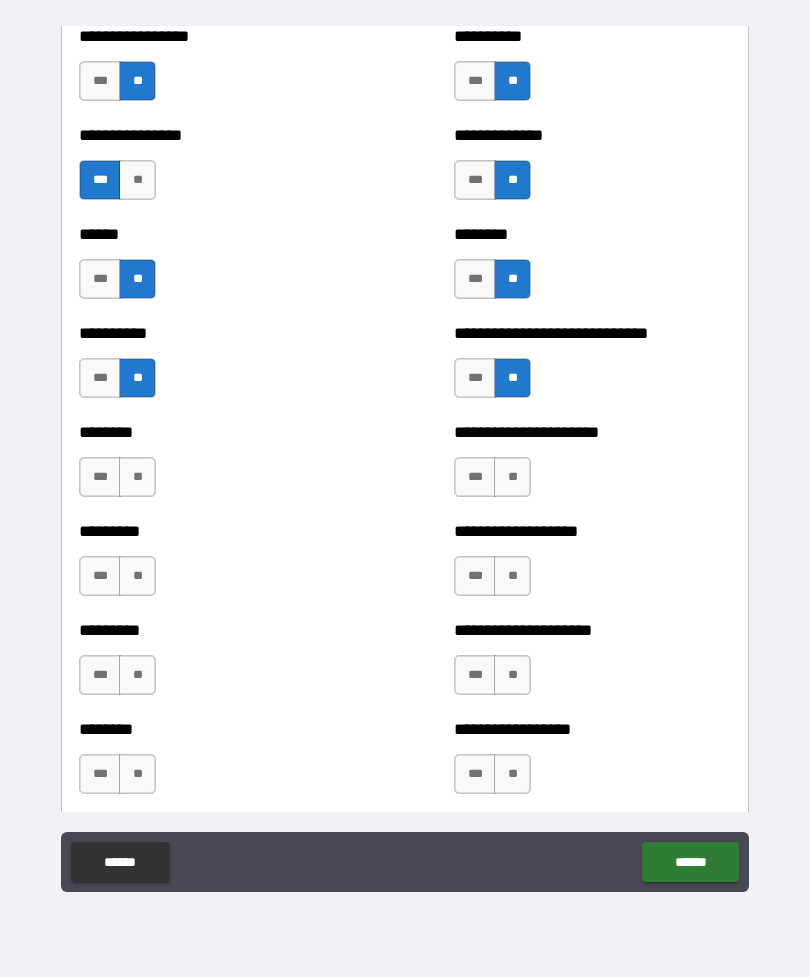 click on "**" at bounding box center (512, 477) 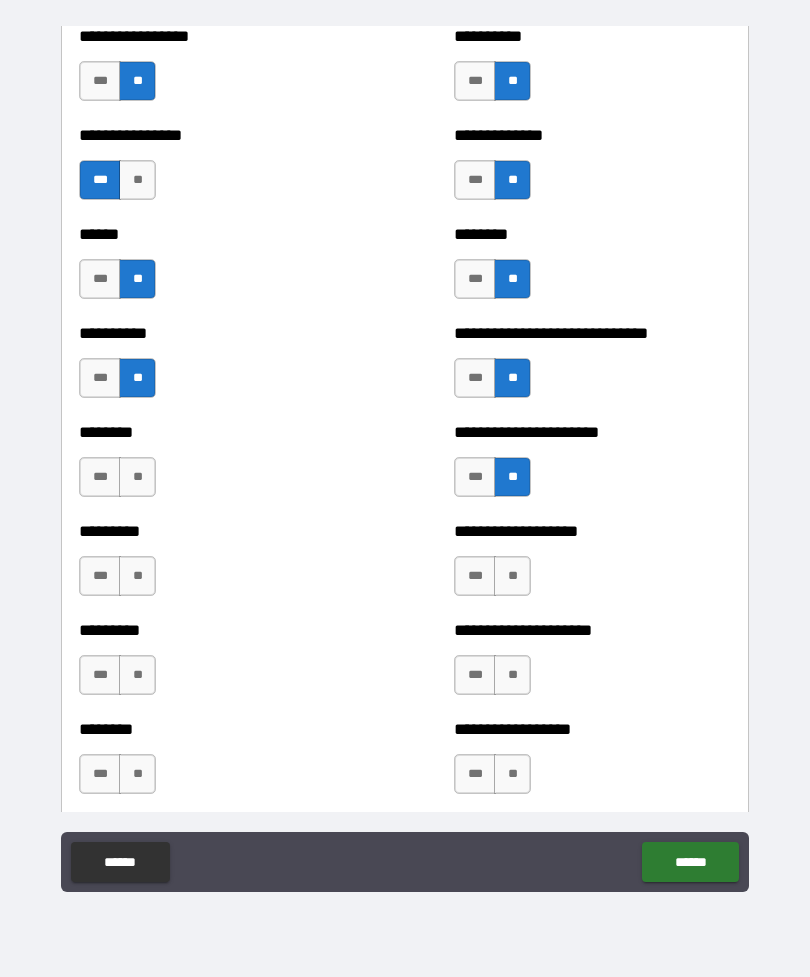 click on "******** *** **" at bounding box center [217, 467] 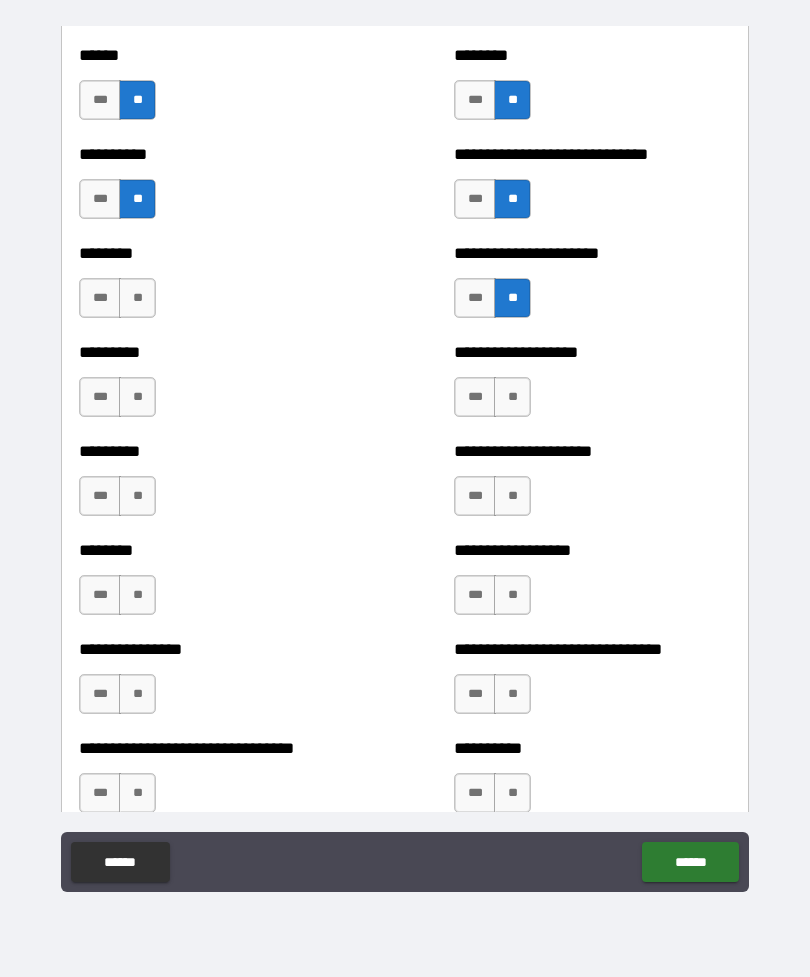 scroll, scrollTop: 7024, scrollLeft: 0, axis: vertical 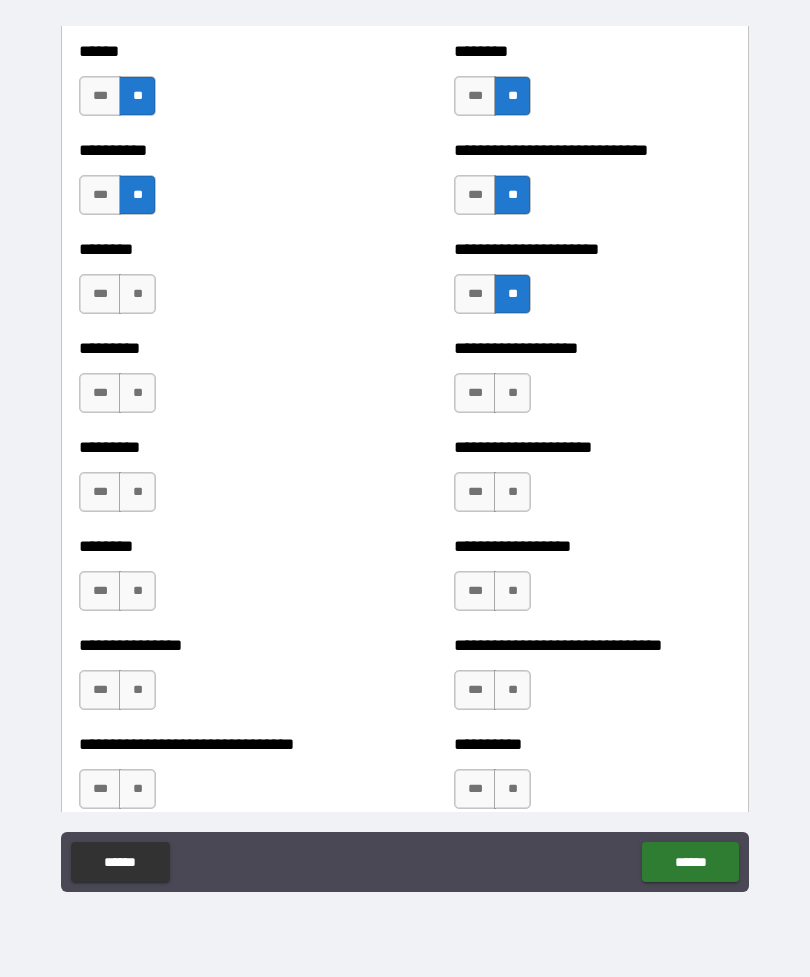 click on "**" at bounding box center (137, 492) 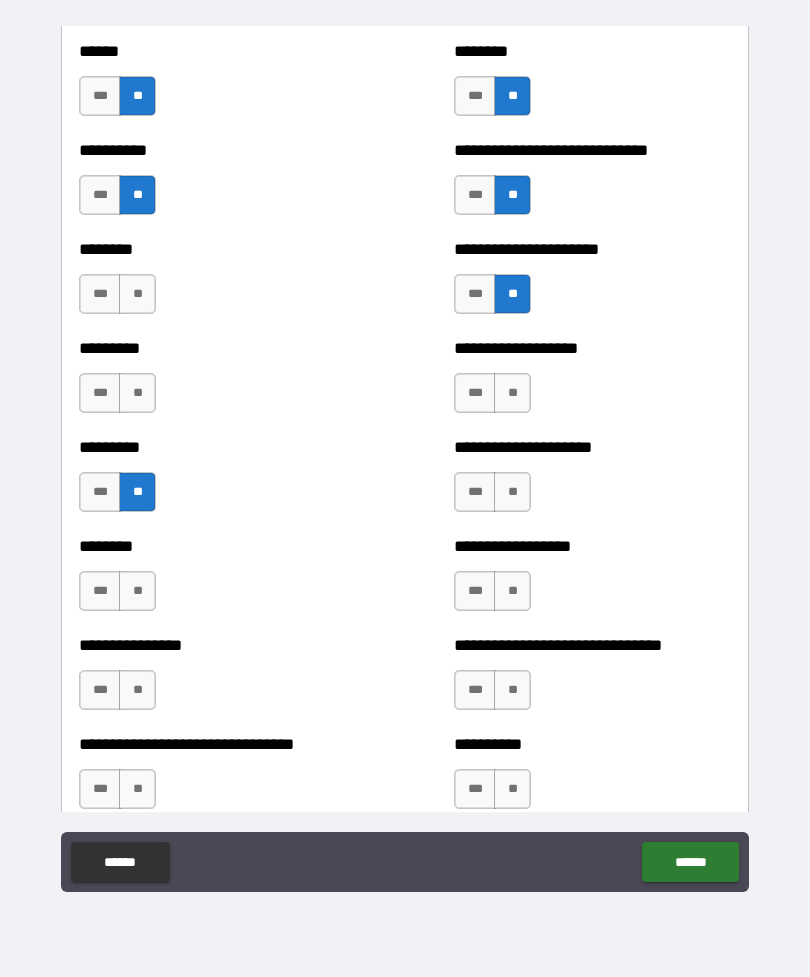 click on "**" at bounding box center [512, 492] 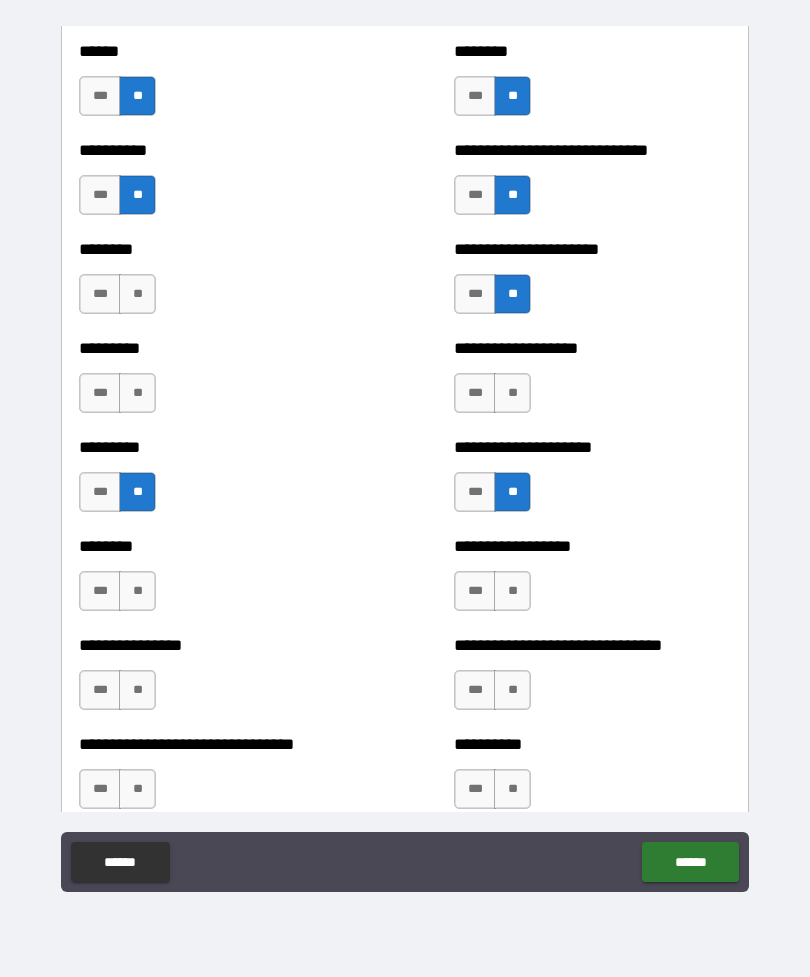 click on "**" at bounding box center (137, 393) 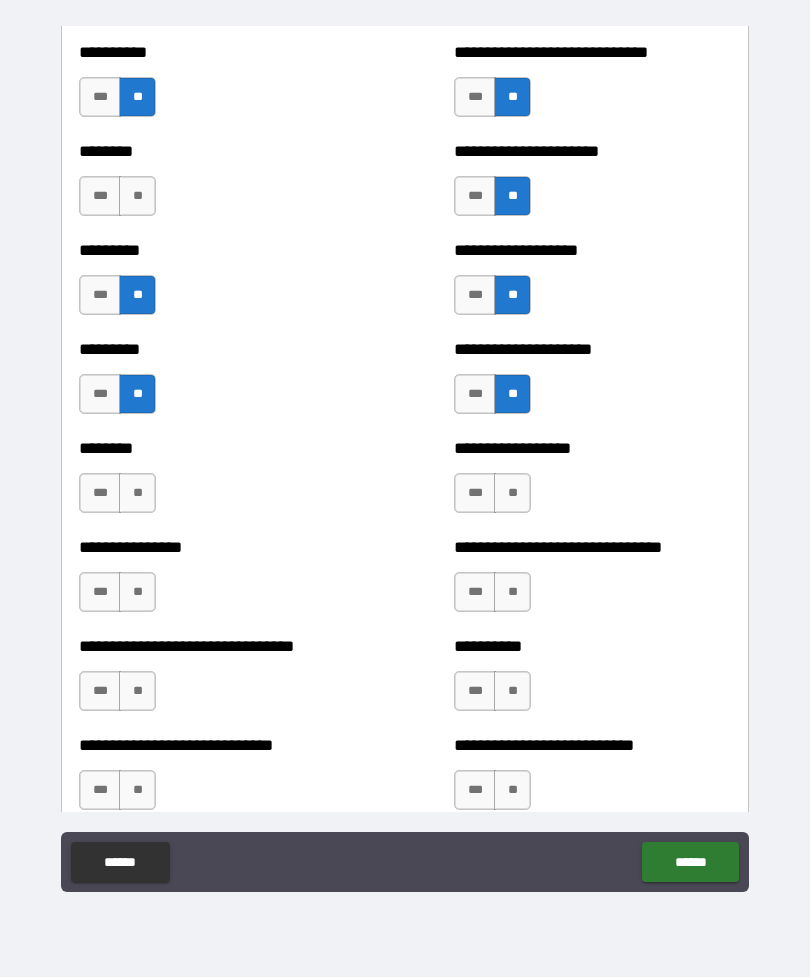 scroll, scrollTop: 7134, scrollLeft: 0, axis: vertical 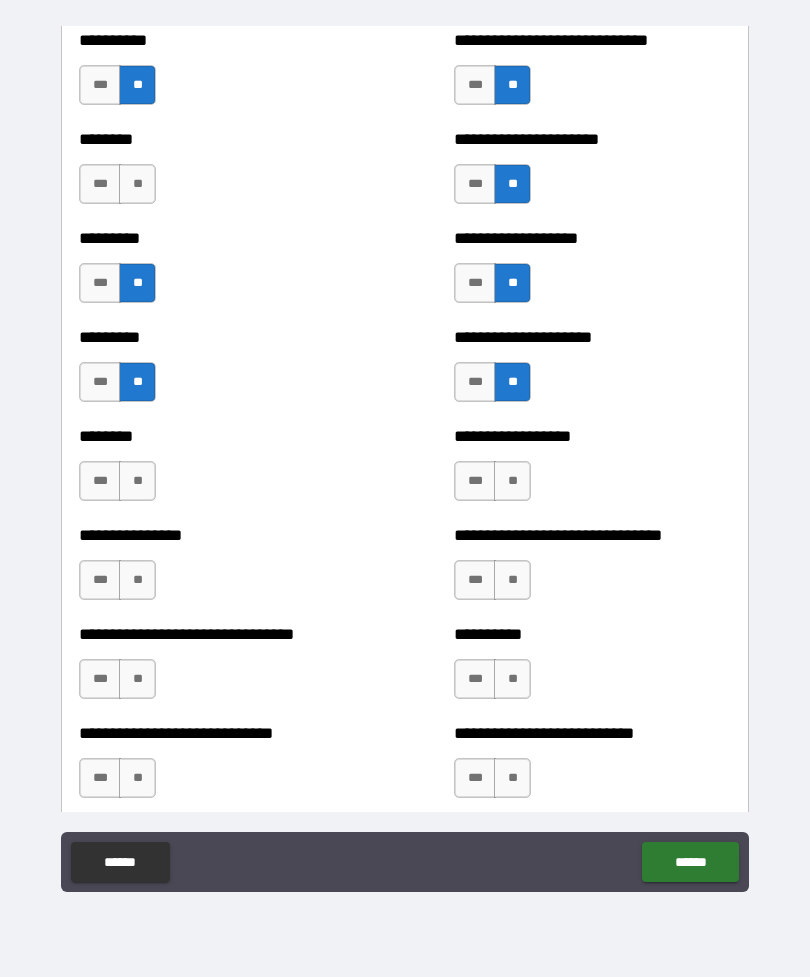 click on "**" at bounding box center [137, 481] 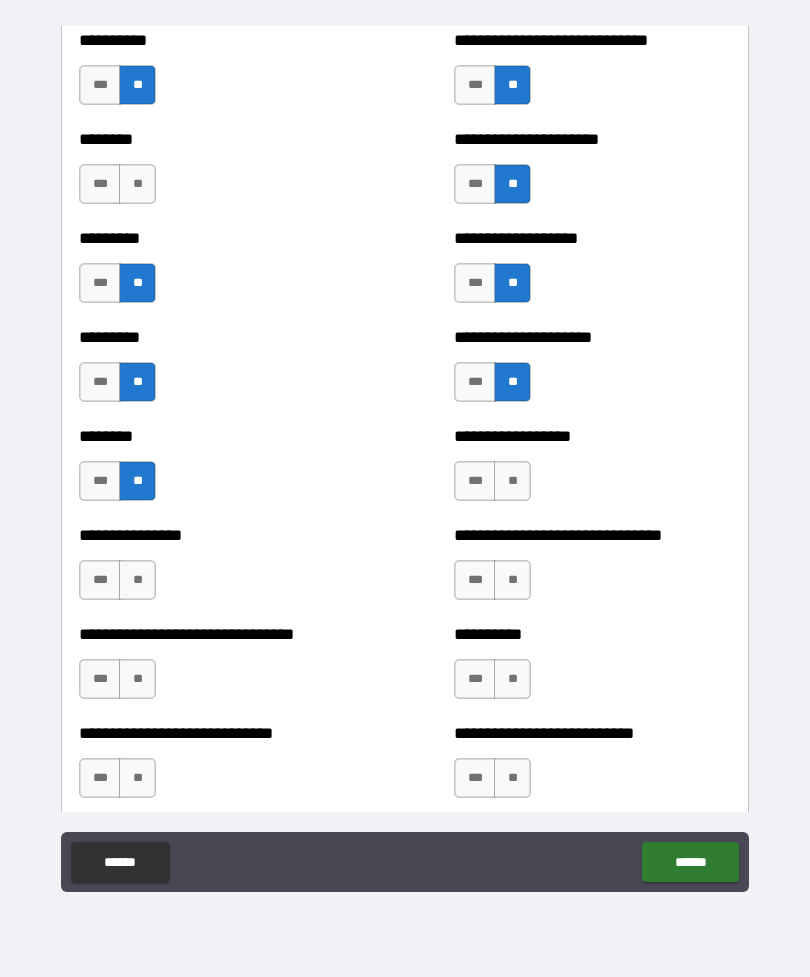 click on "**" at bounding box center [512, 481] 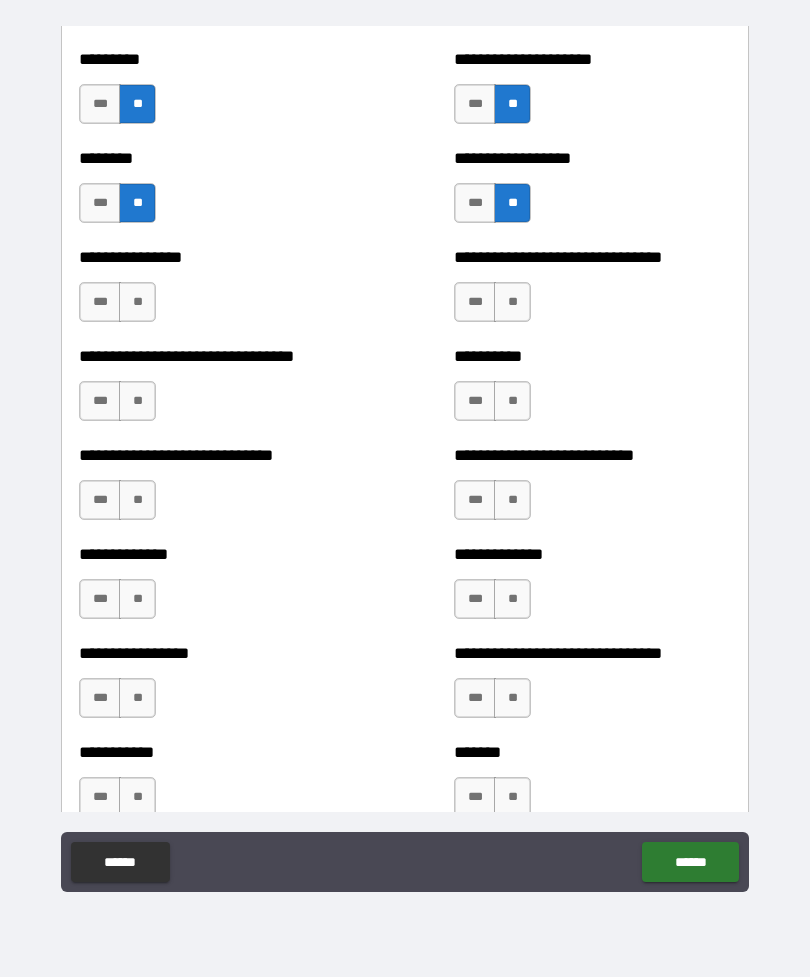 scroll, scrollTop: 7412, scrollLeft: 0, axis: vertical 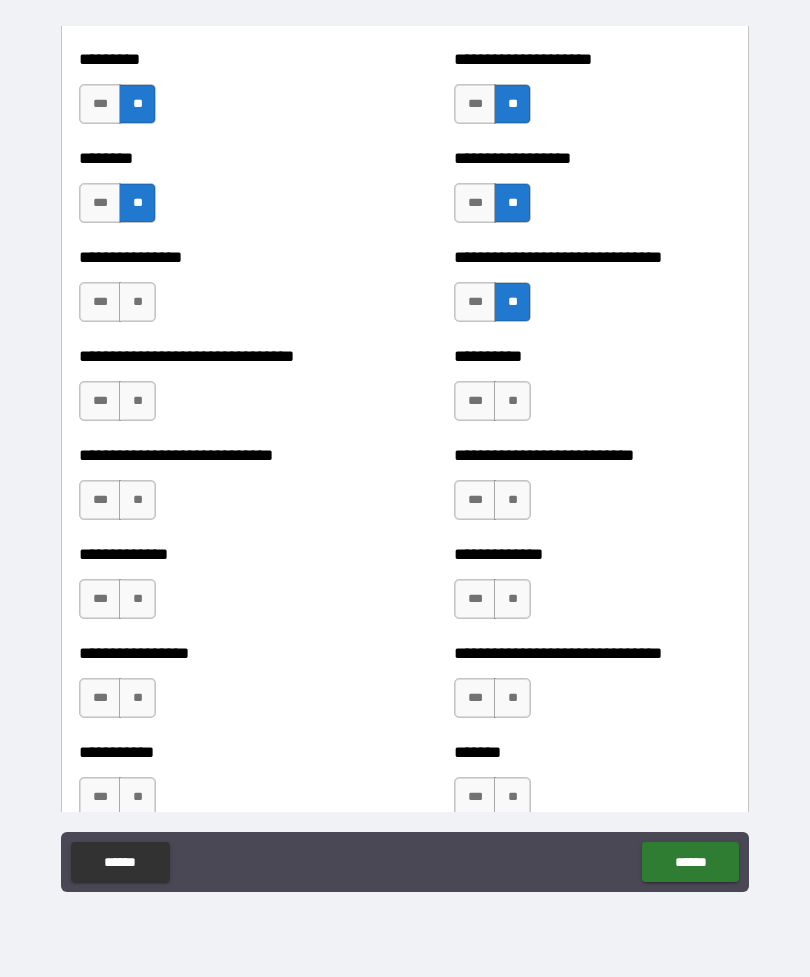 click on "**" at bounding box center [137, 401] 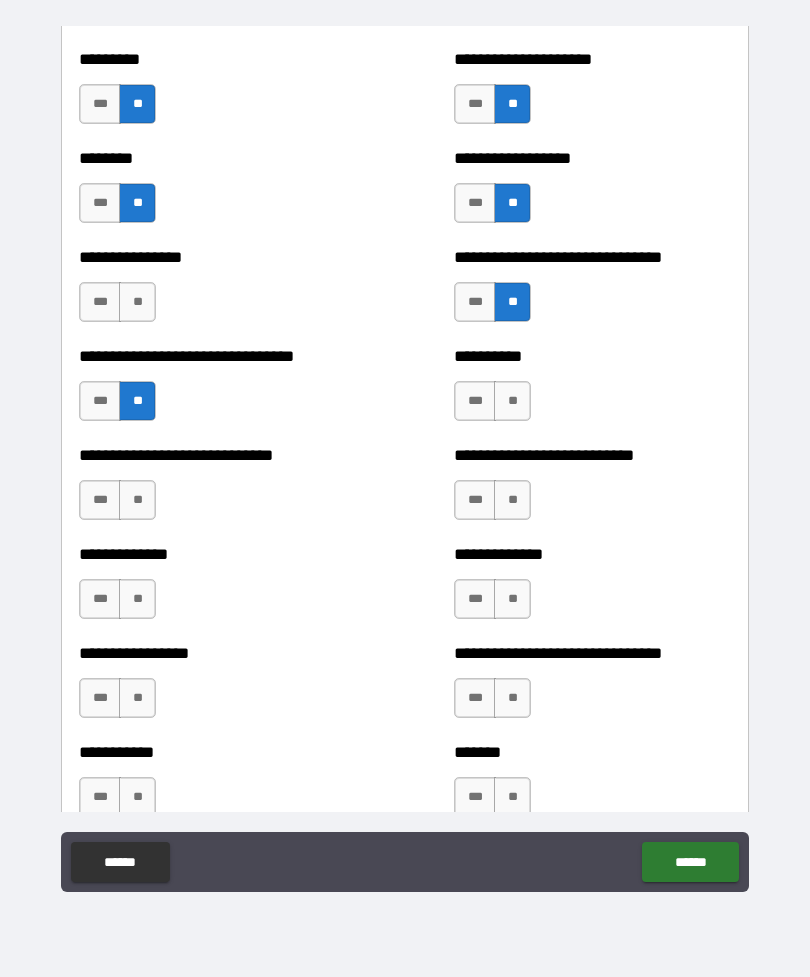 click on "**" at bounding box center [512, 401] 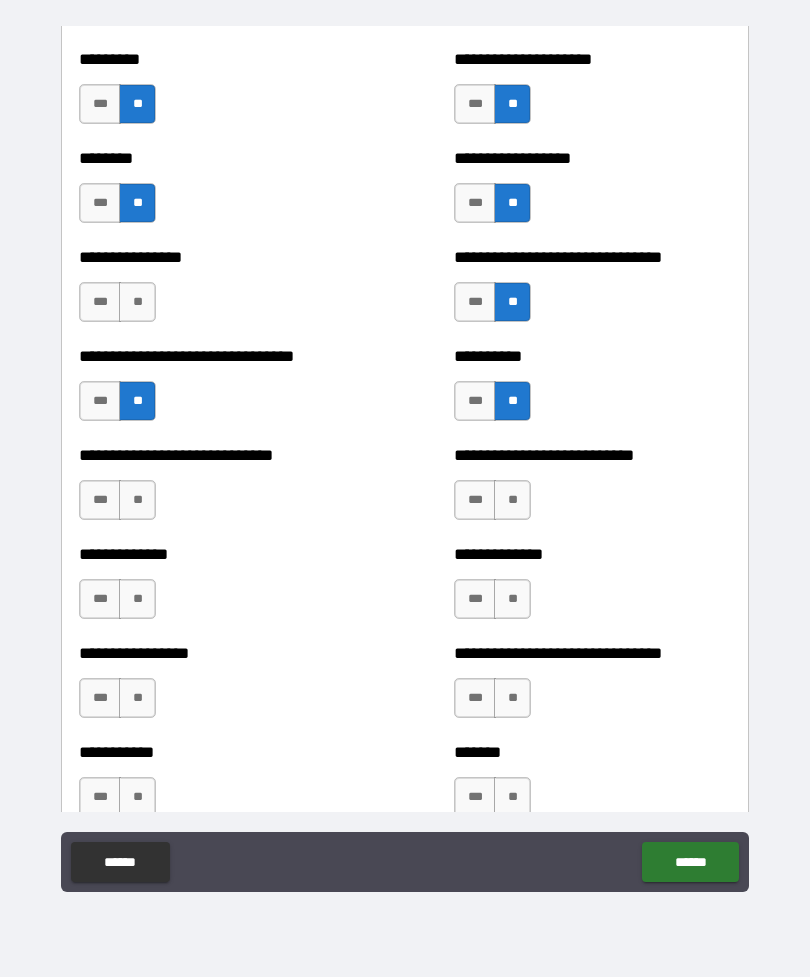 click on "**" at bounding box center [137, 302] 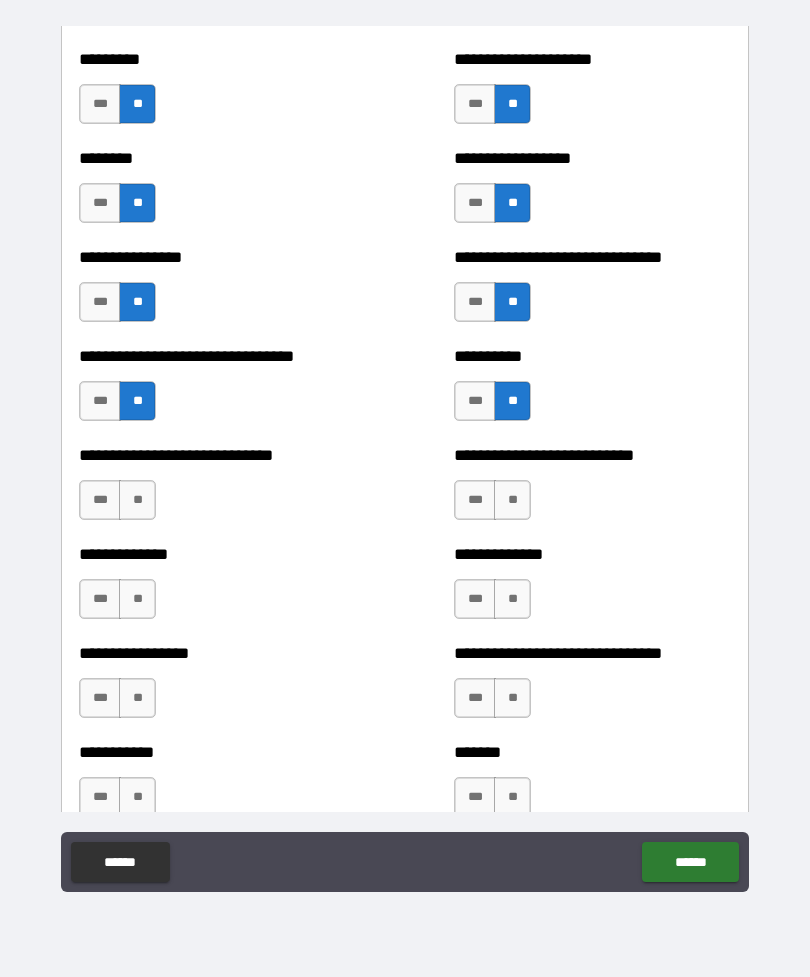 click on "**" at bounding box center [137, 500] 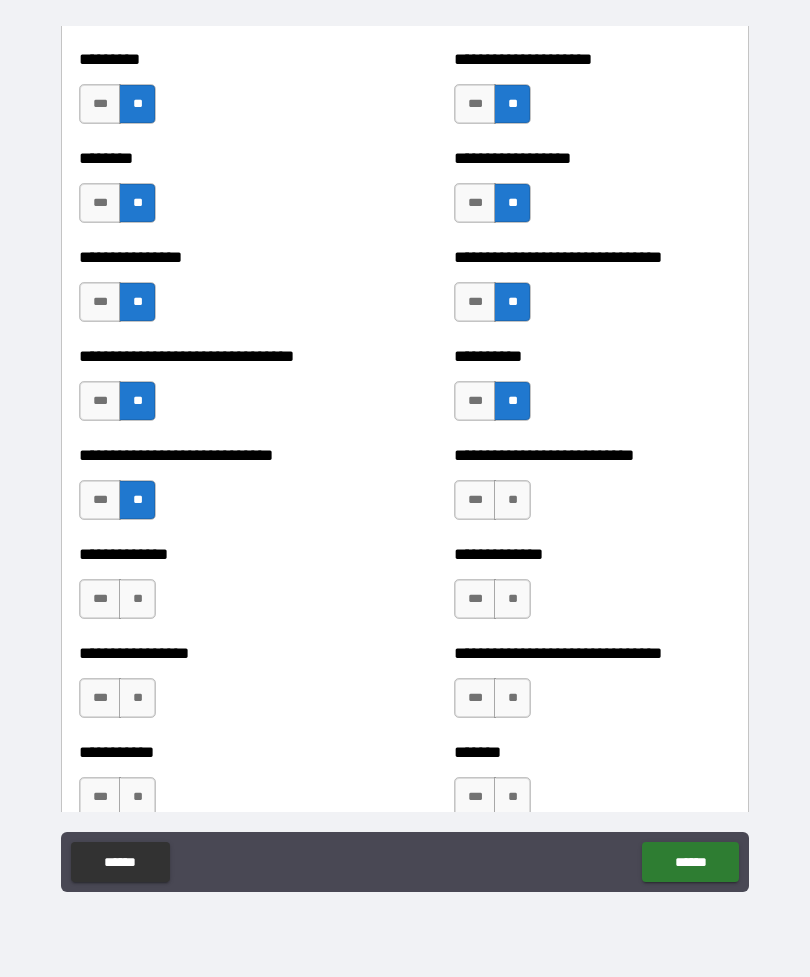 click on "**" at bounding box center [512, 500] 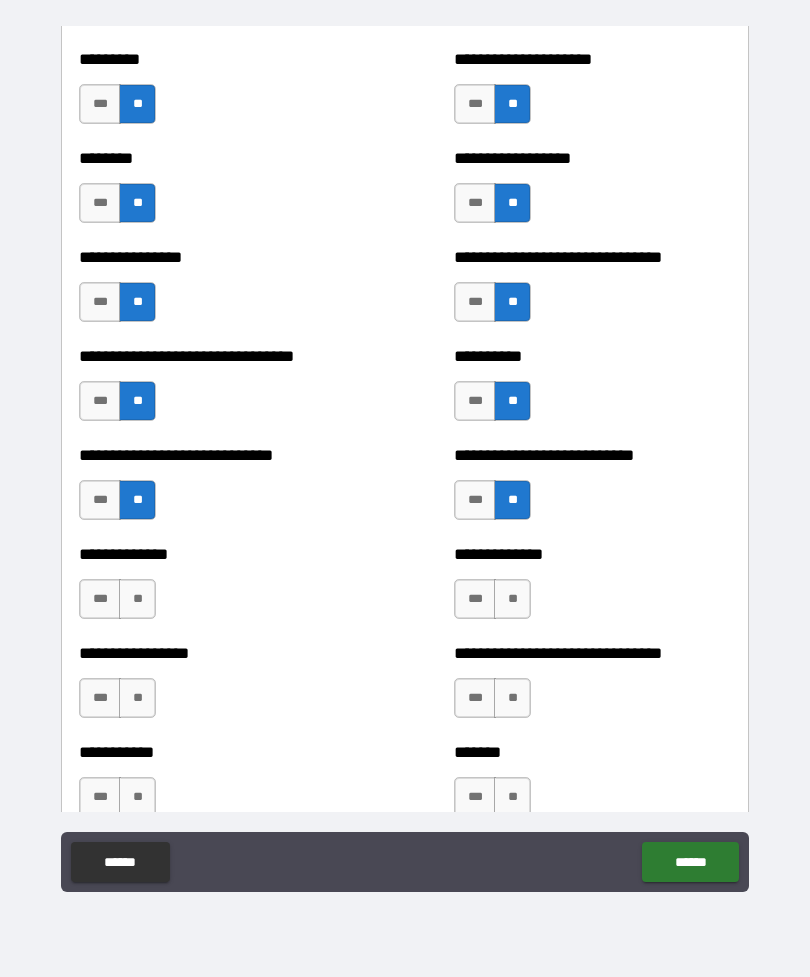 click on "**********" at bounding box center (592, 589) 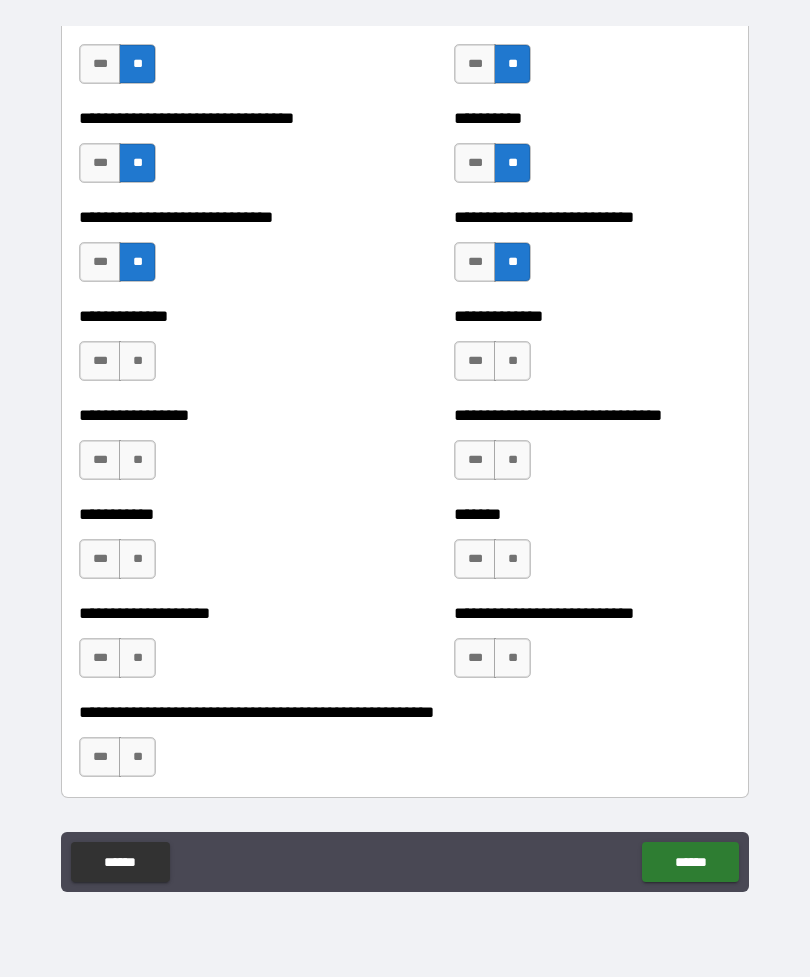 scroll, scrollTop: 7651, scrollLeft: 0, axis: vertical 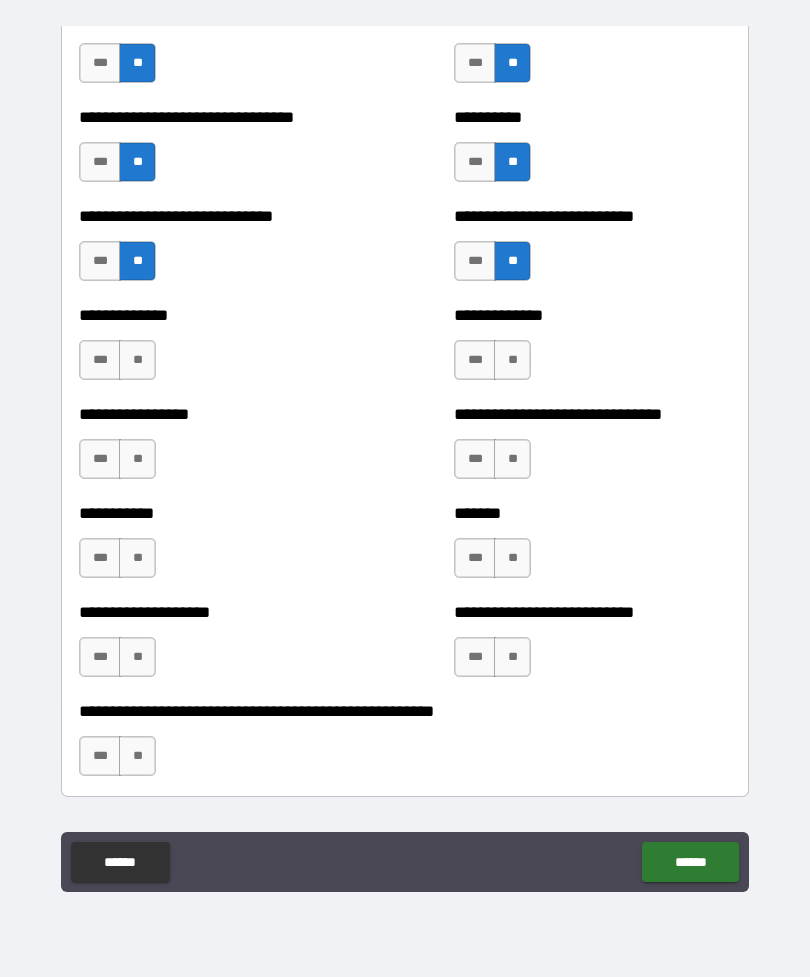 click on "***" at bounding box center [475, 360] 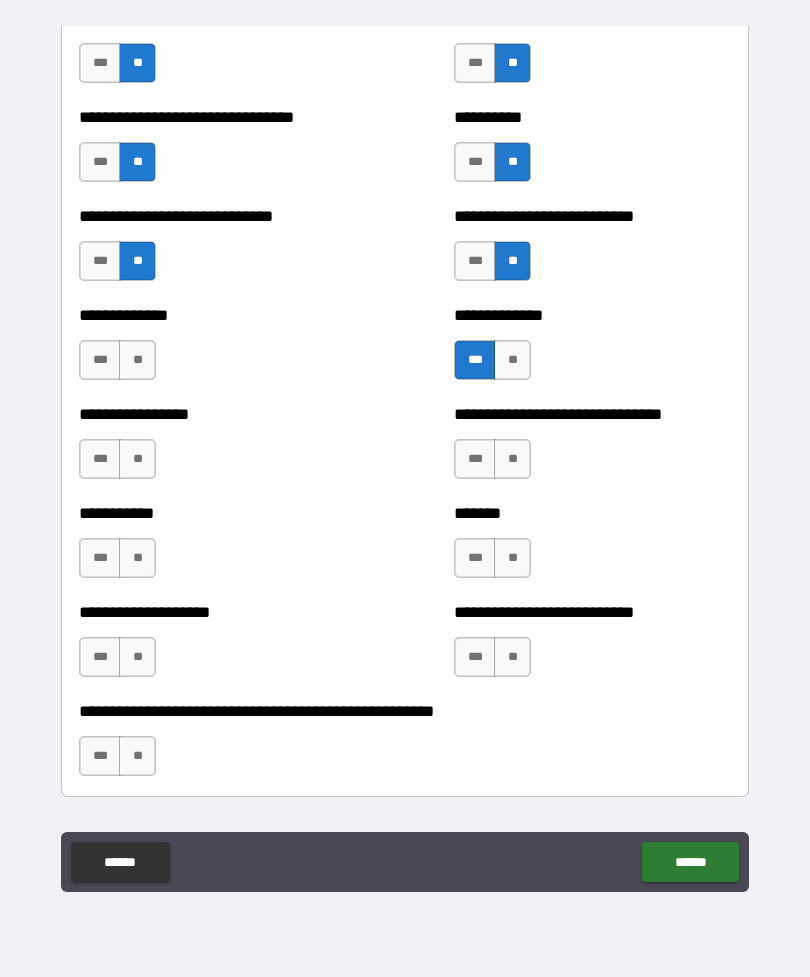 click on "***" at bounding box center (100, 360) 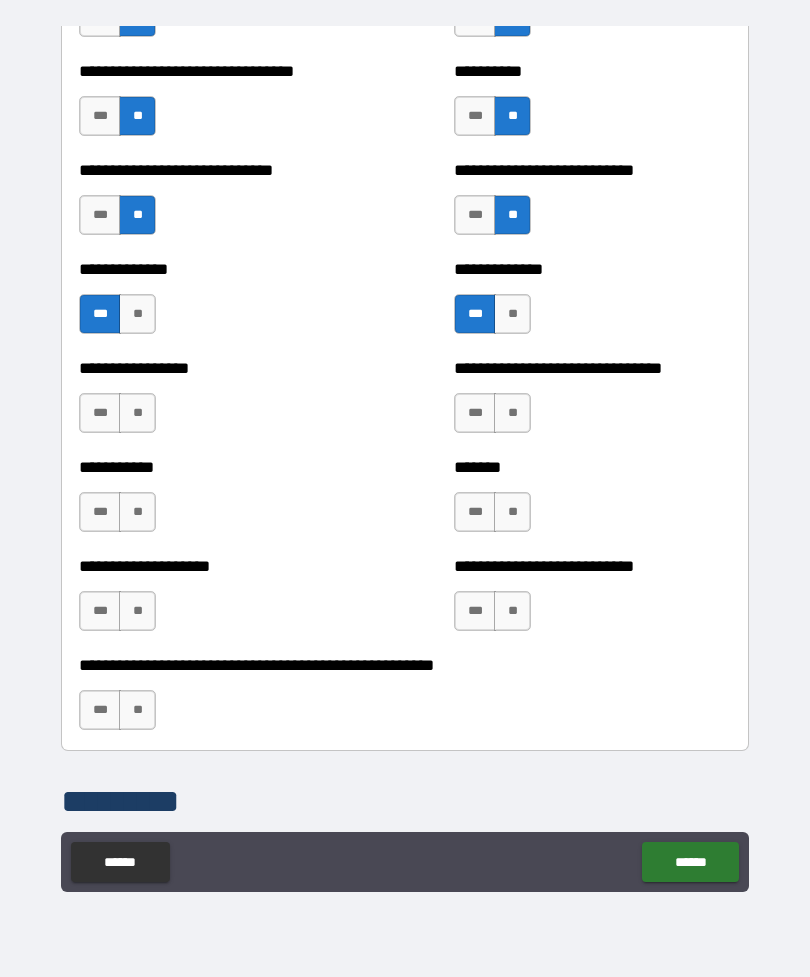 scroll, scrollTop: 7715, scrollLeft: 0, axis: vertical 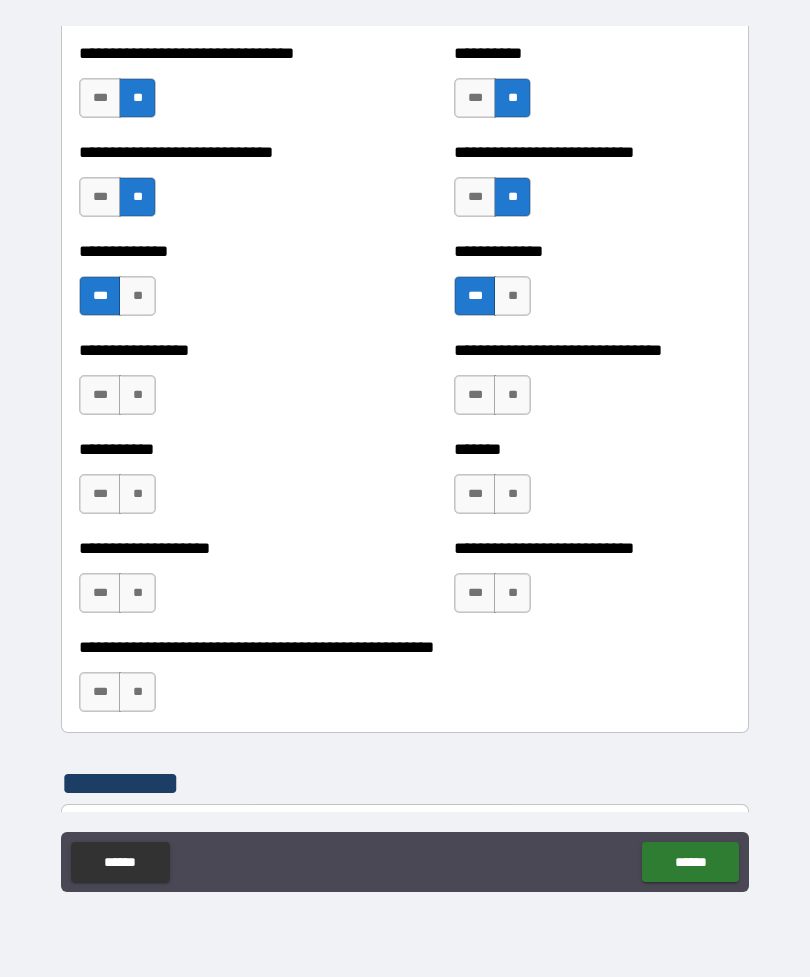 click on "**" at bounding box center [137, 296] 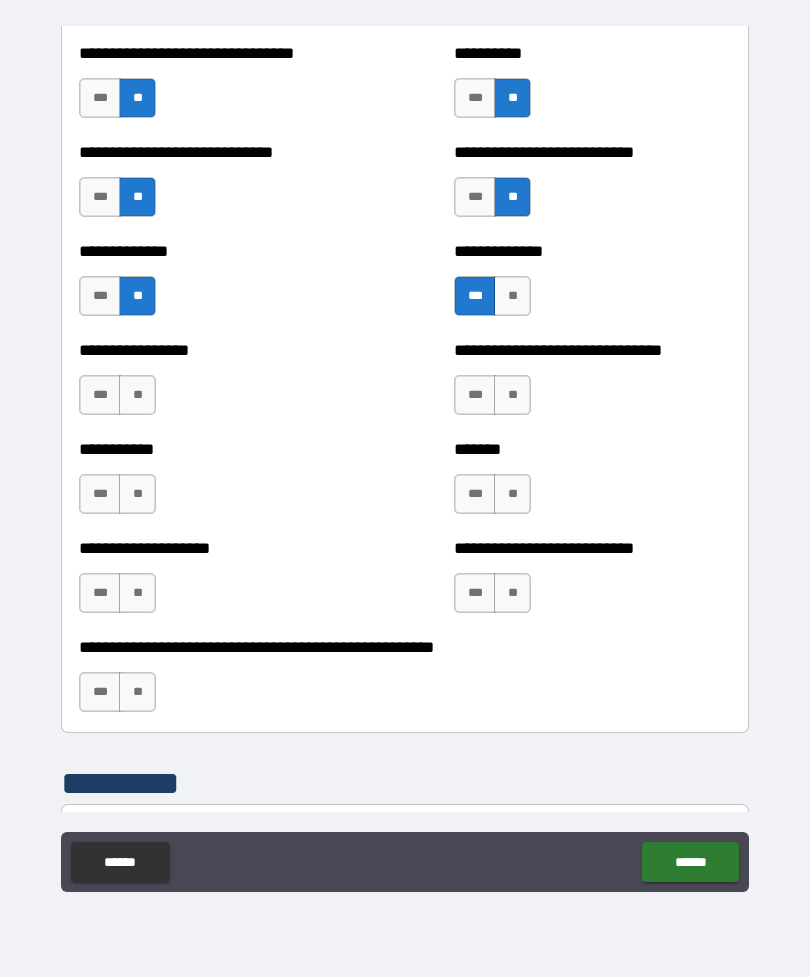 click on "**" at bounding box center (137, 395) 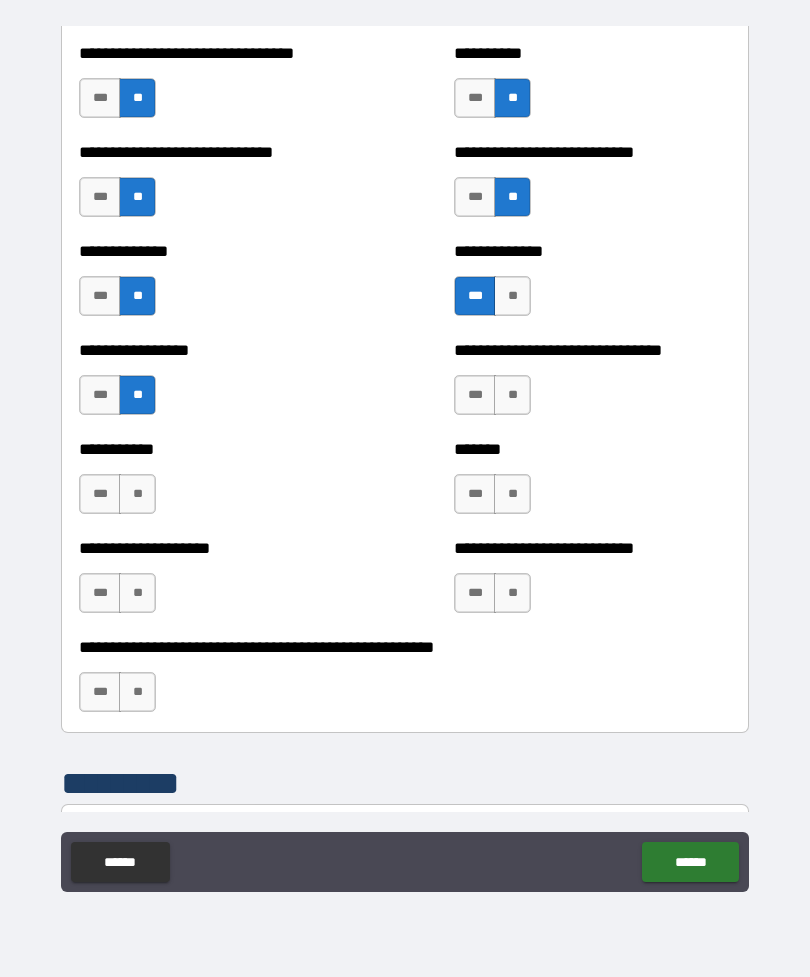 click on "**" at bounding box center [512, 395] 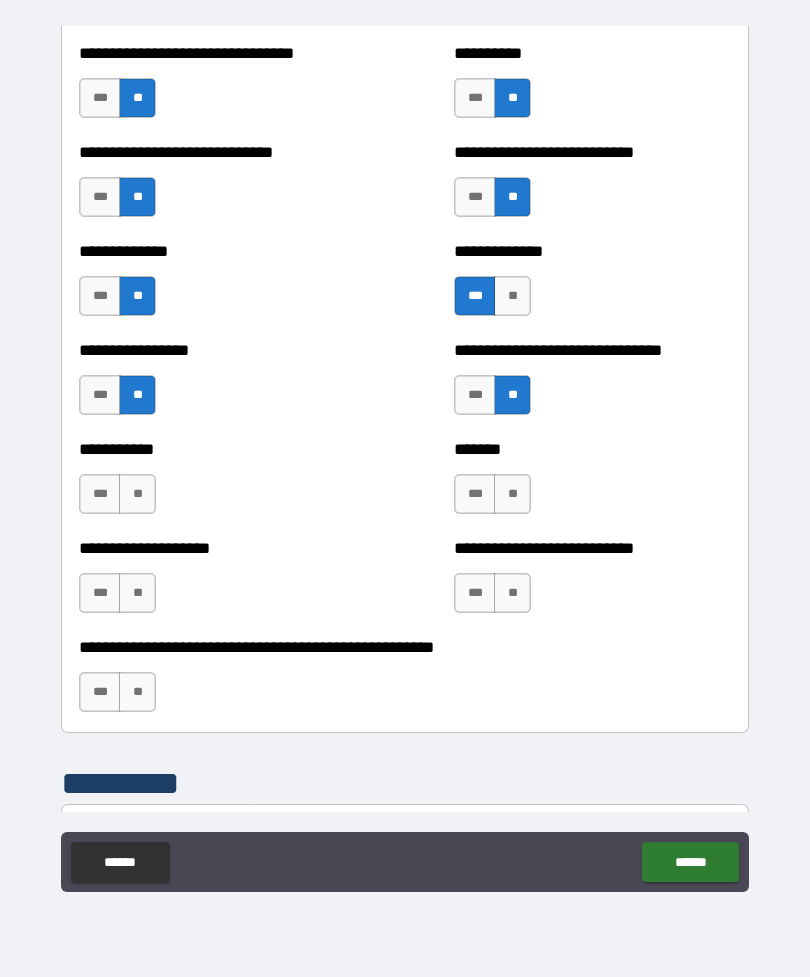 click on "**" at bounding box center [137, 494] 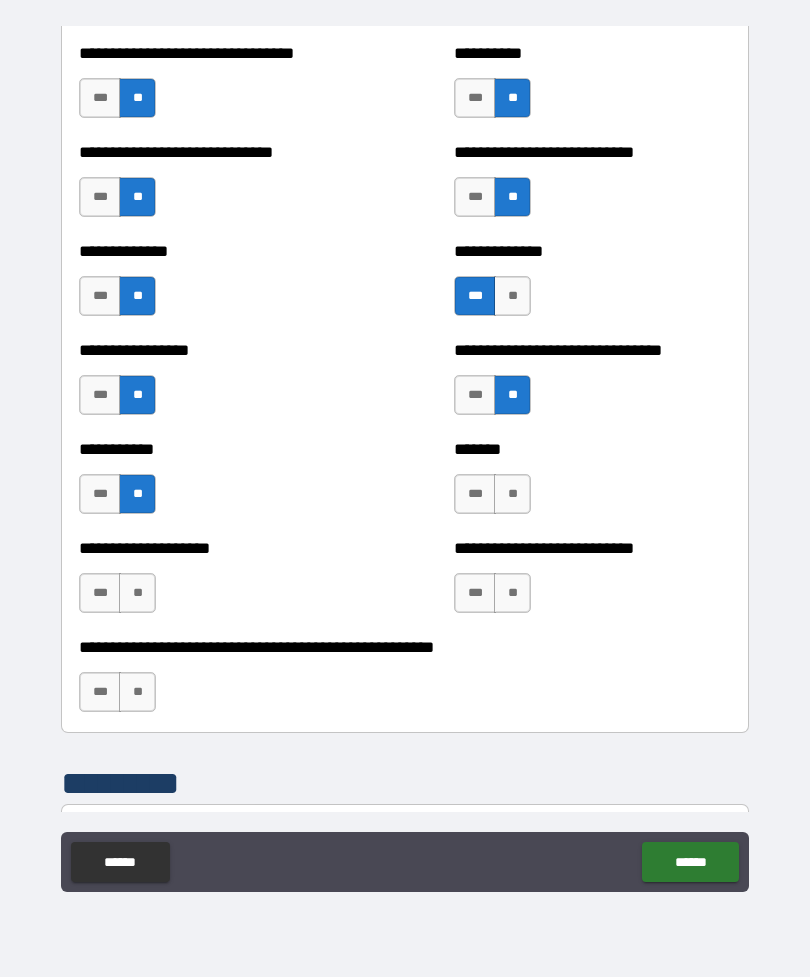 click on "**" at bounding box center [512, 494] 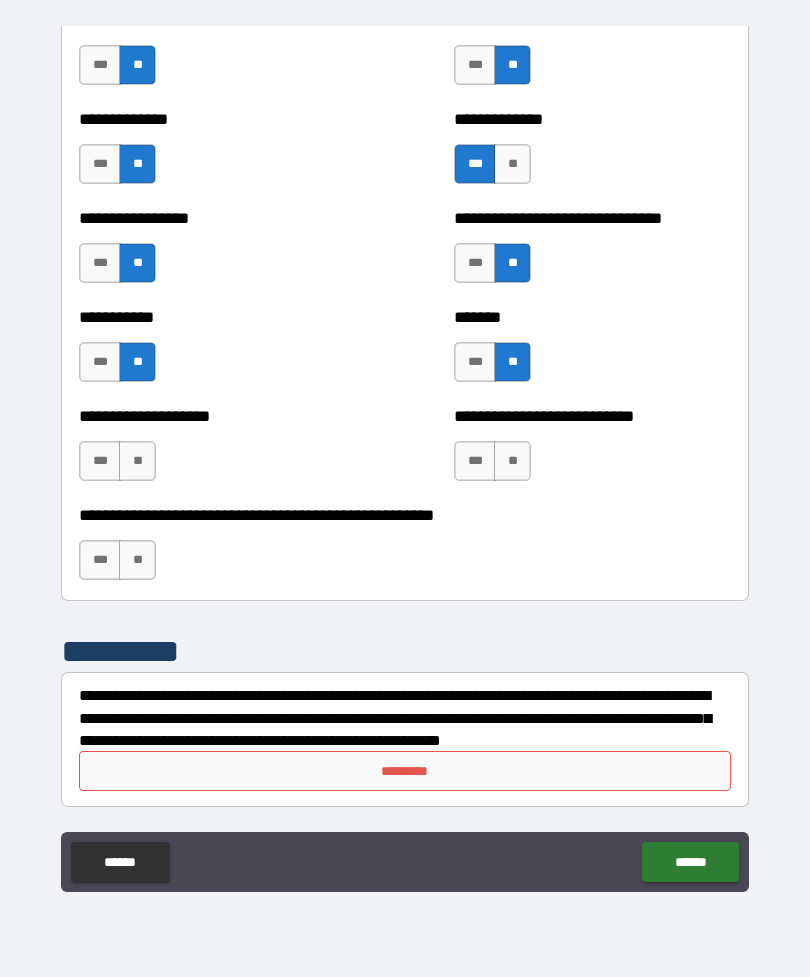 scroll, scrollTop: 7847, scrollLeft: 0, axis: vertical 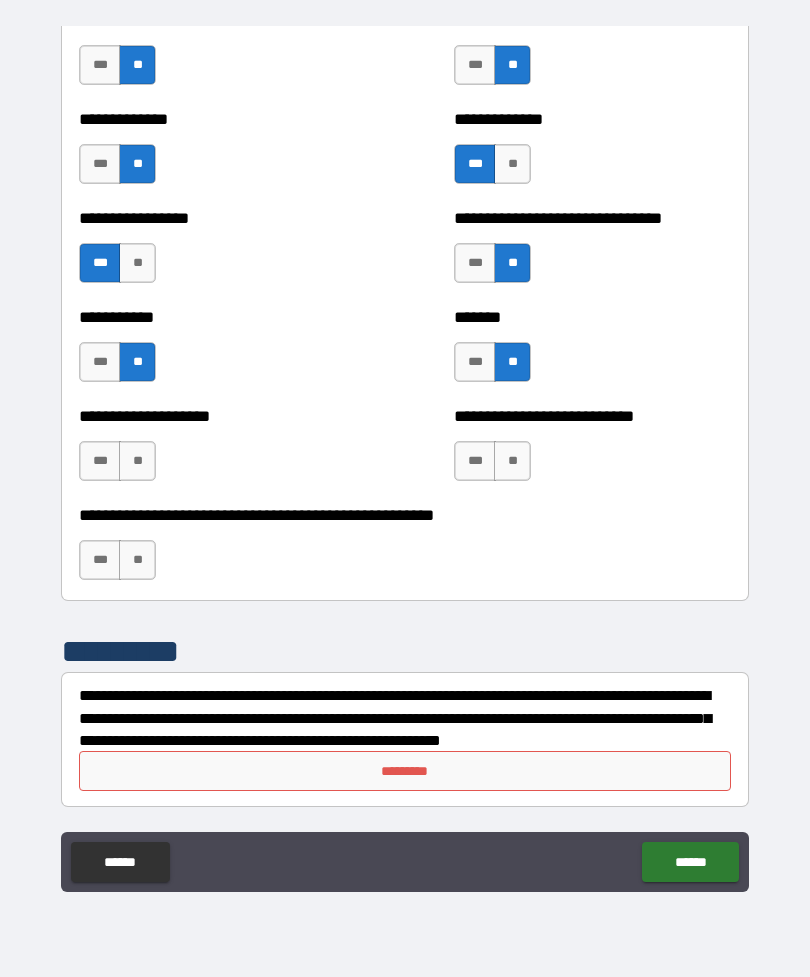 click on "***" at bounding box center (100, 263) 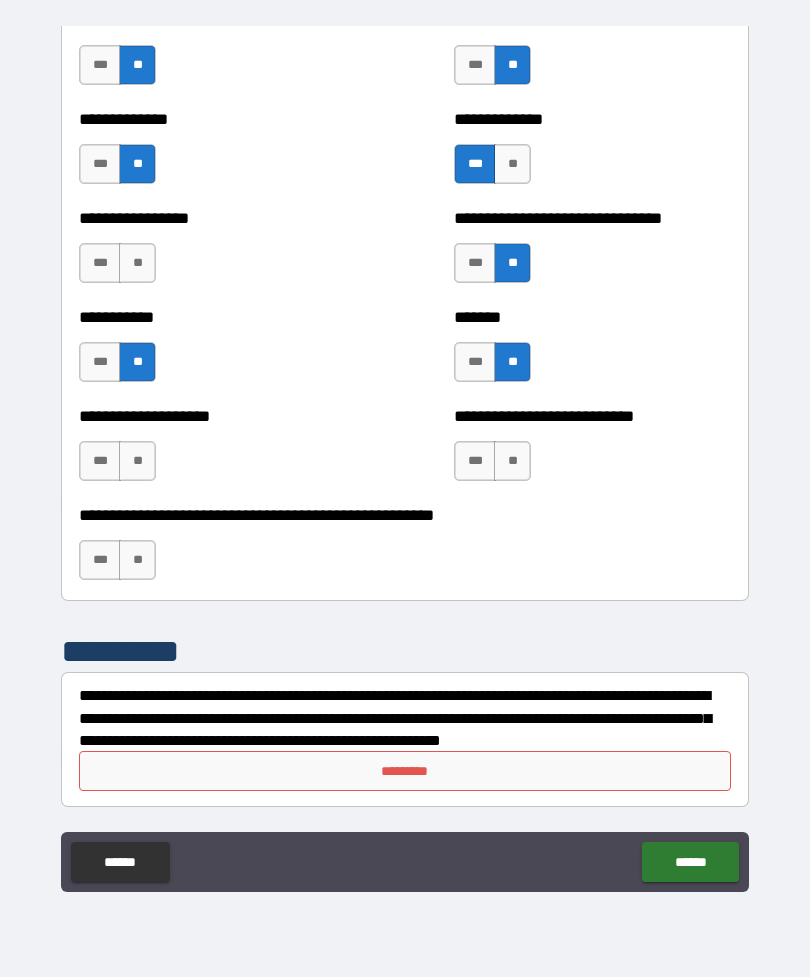 click on "***" at bounding box center (100, 263) 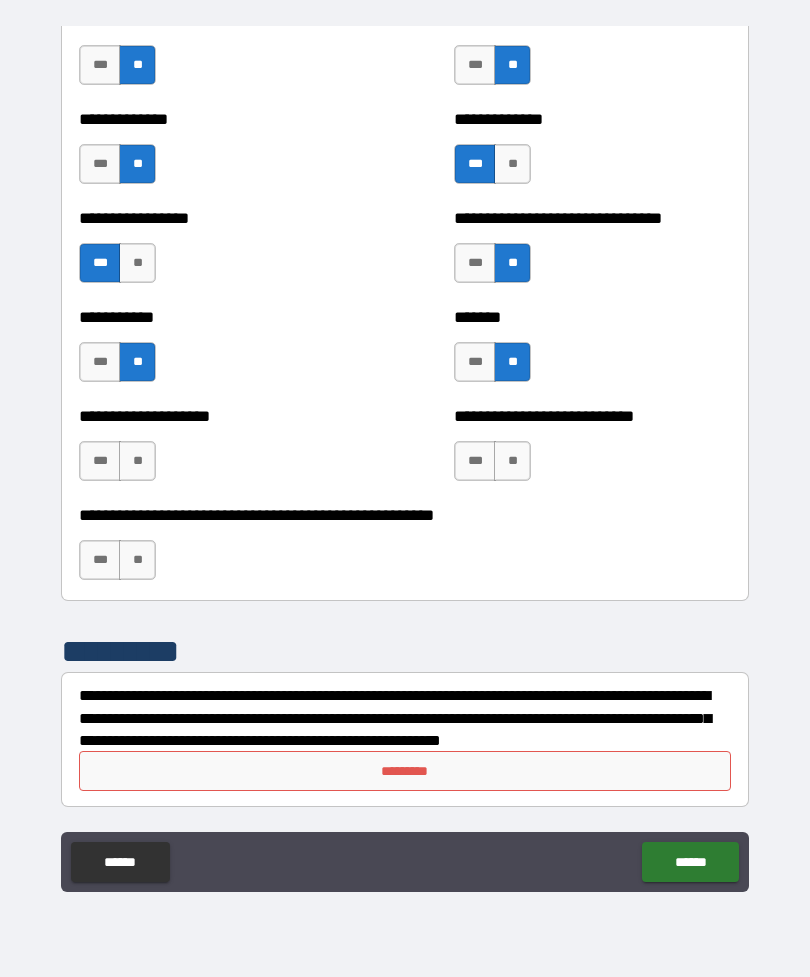click on "**" at bounding box center (512, 461) 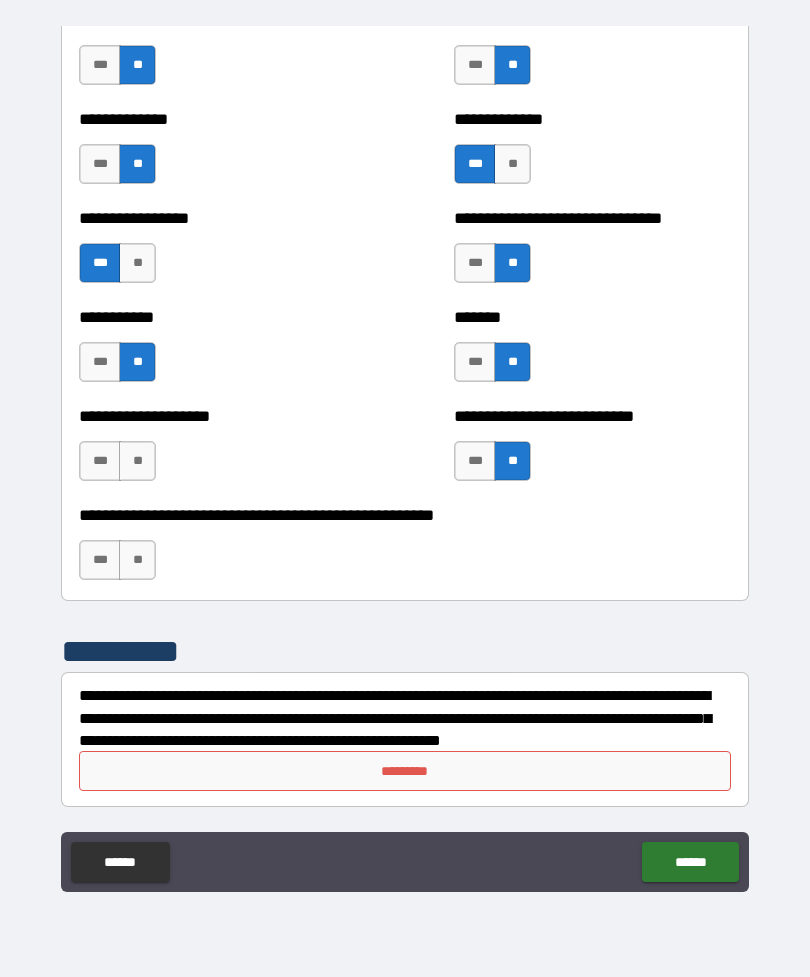 click on "***" at bounding box center [475, 461] 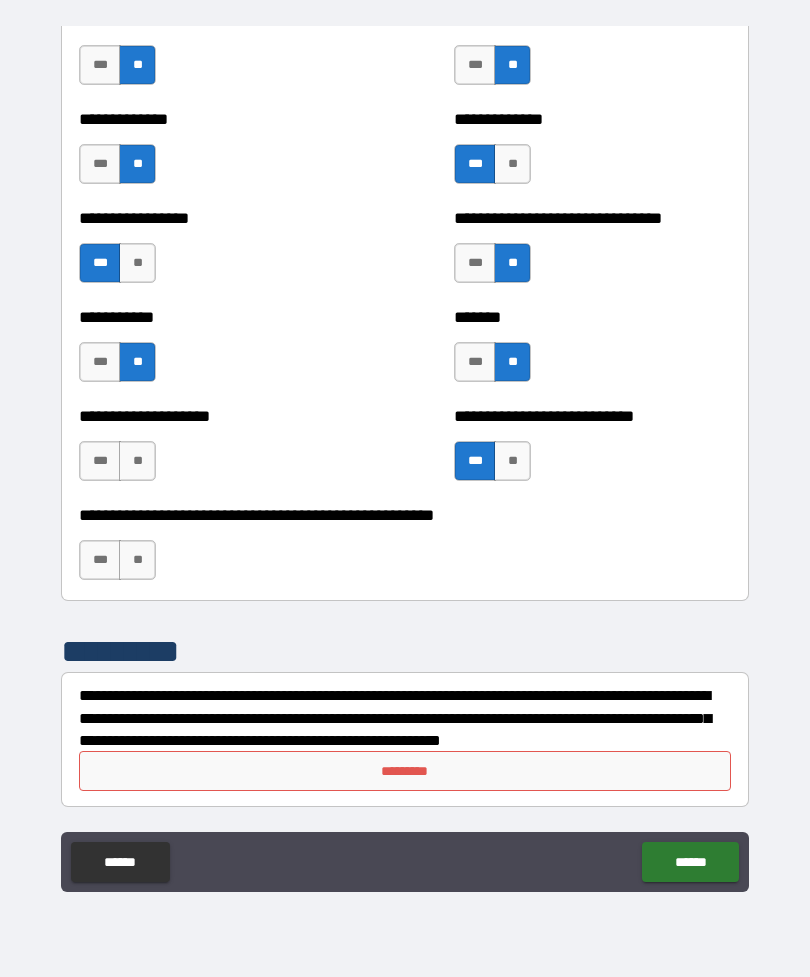 click on "**" at bounding box center (137, 461) 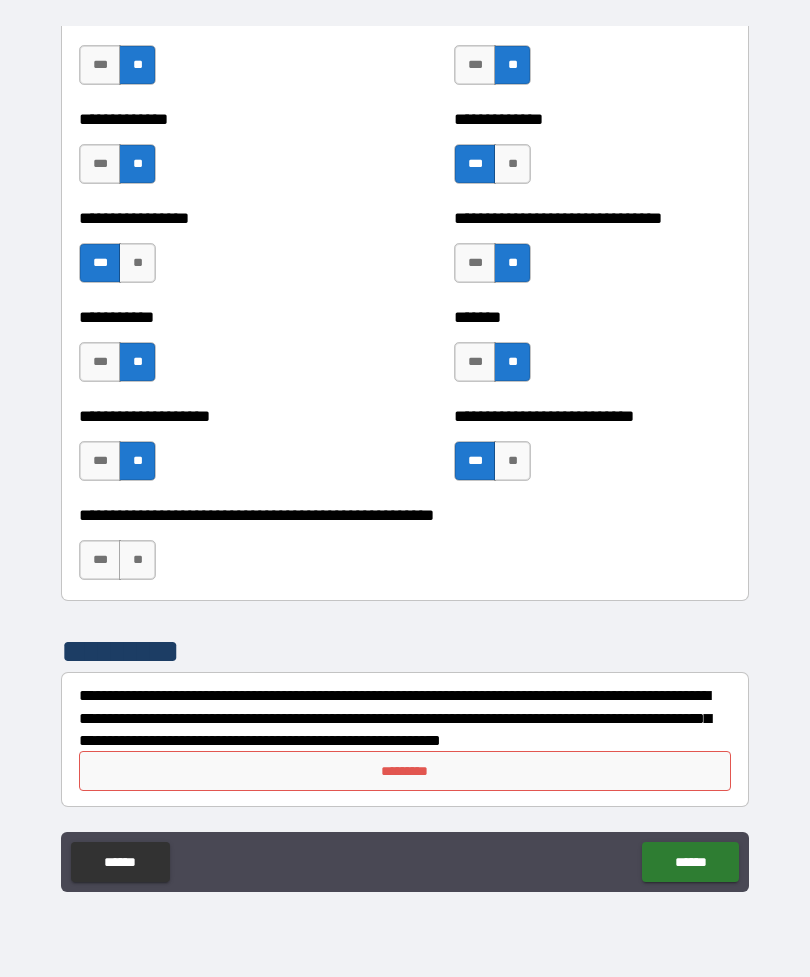 scroll, scrollTop: 7847, scrollLeft: 0, axis: vertical 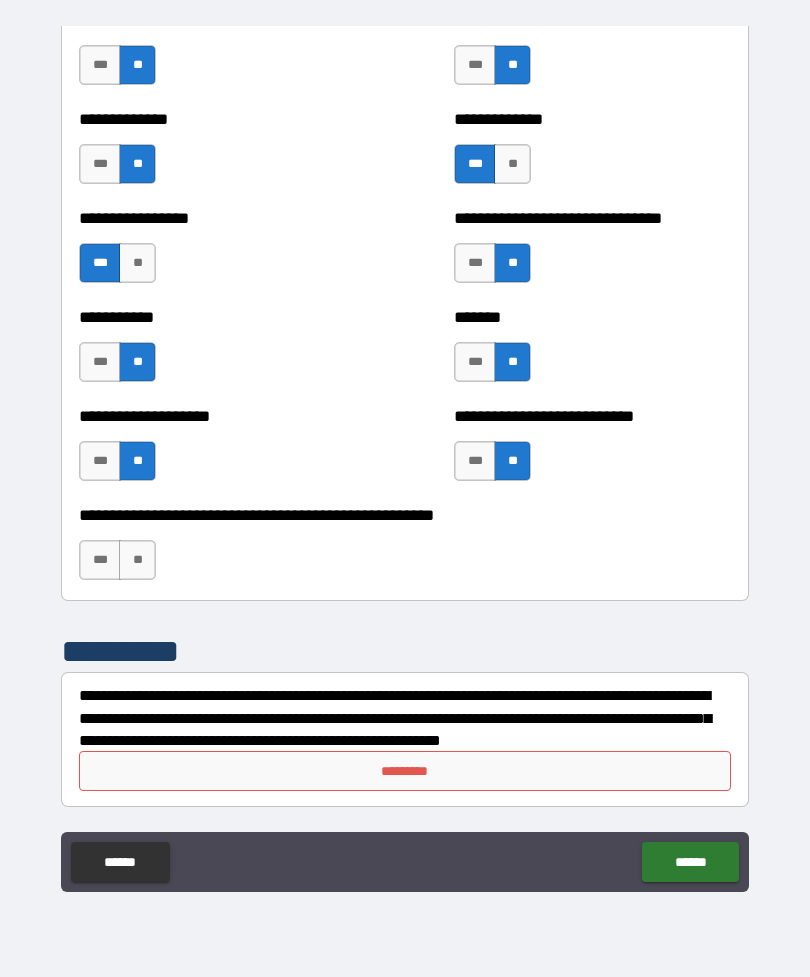 click on "**" at bounding box center [137, 560] 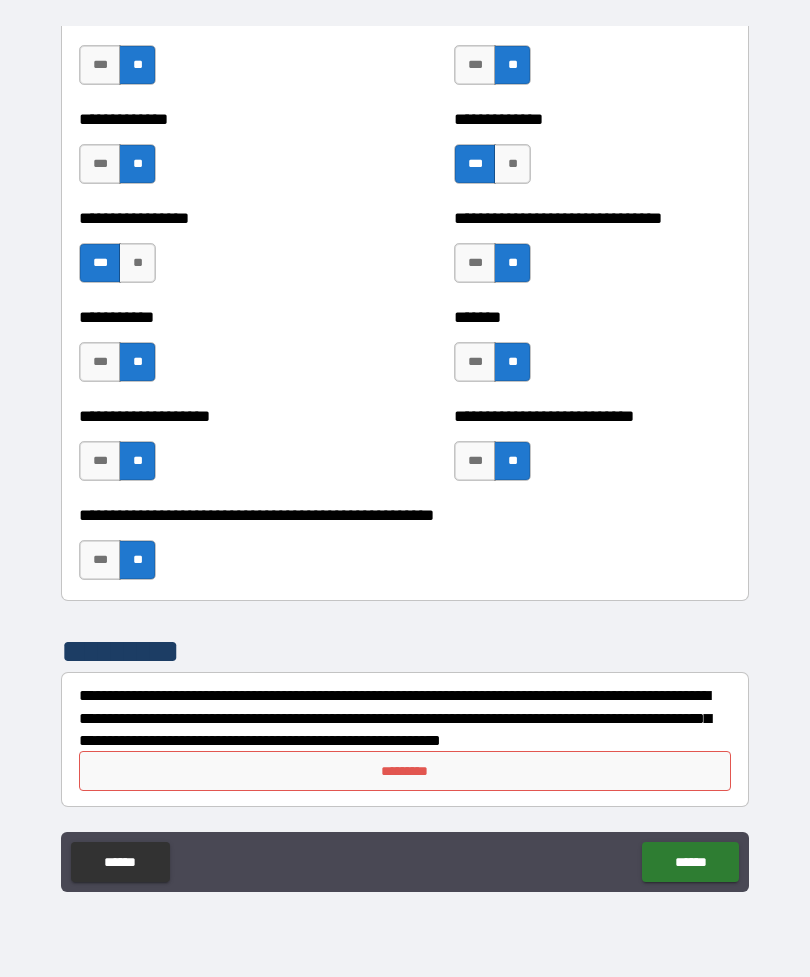 scroll, scrollTop: 7847, scrollLeft: 0, axis: vertical 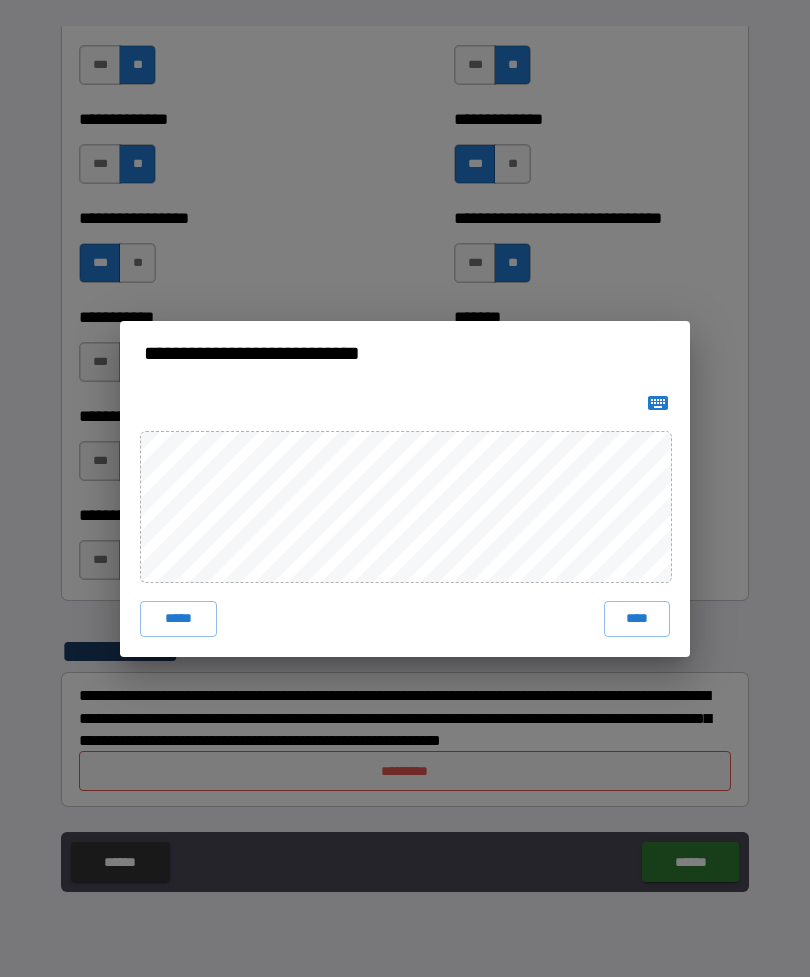 click on "****" at bounding box center (637, 619) 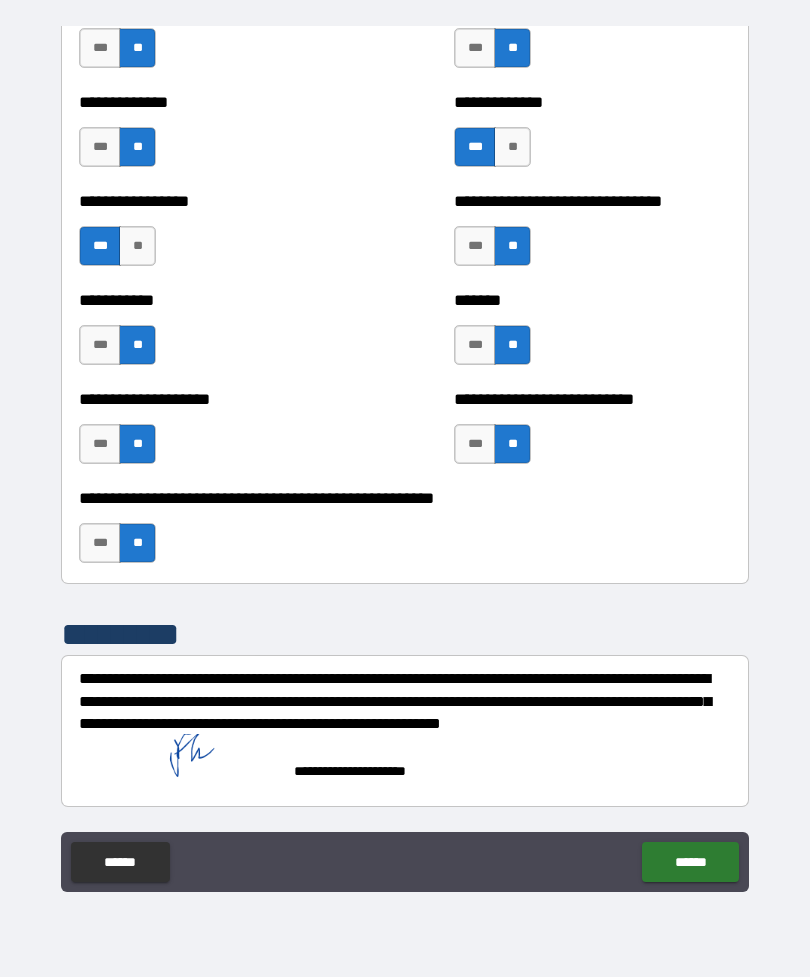 scroll, scrollTop: 7864, scrollLeft: 0, axis: vertical 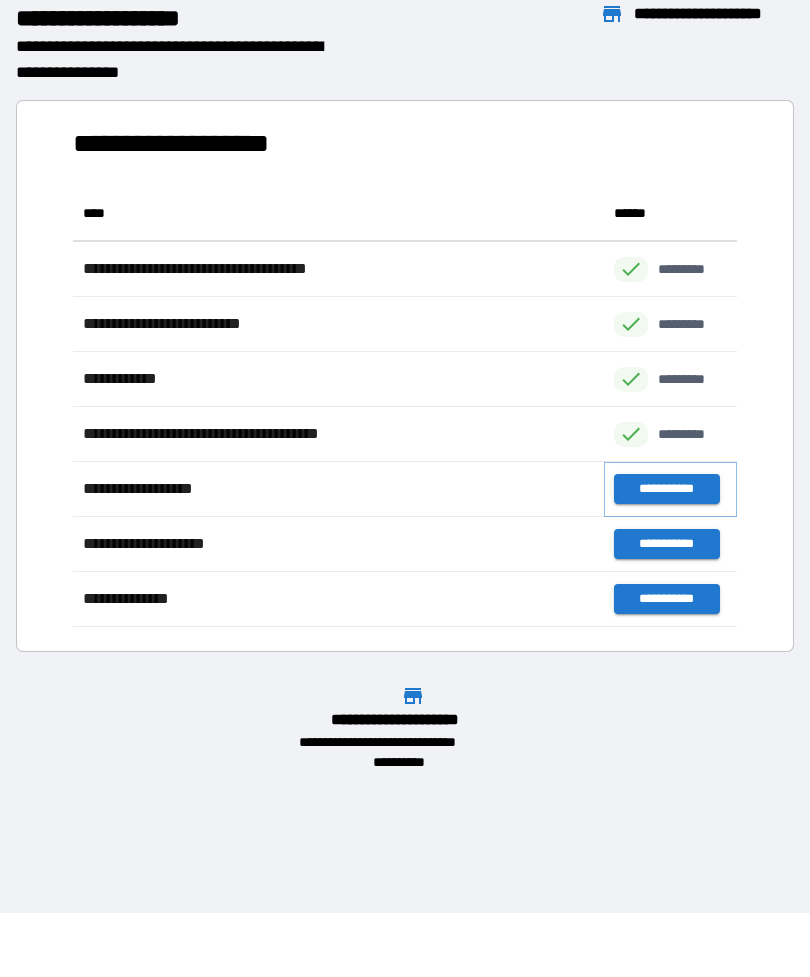 click on "**********" at bounding box center [666, 489] 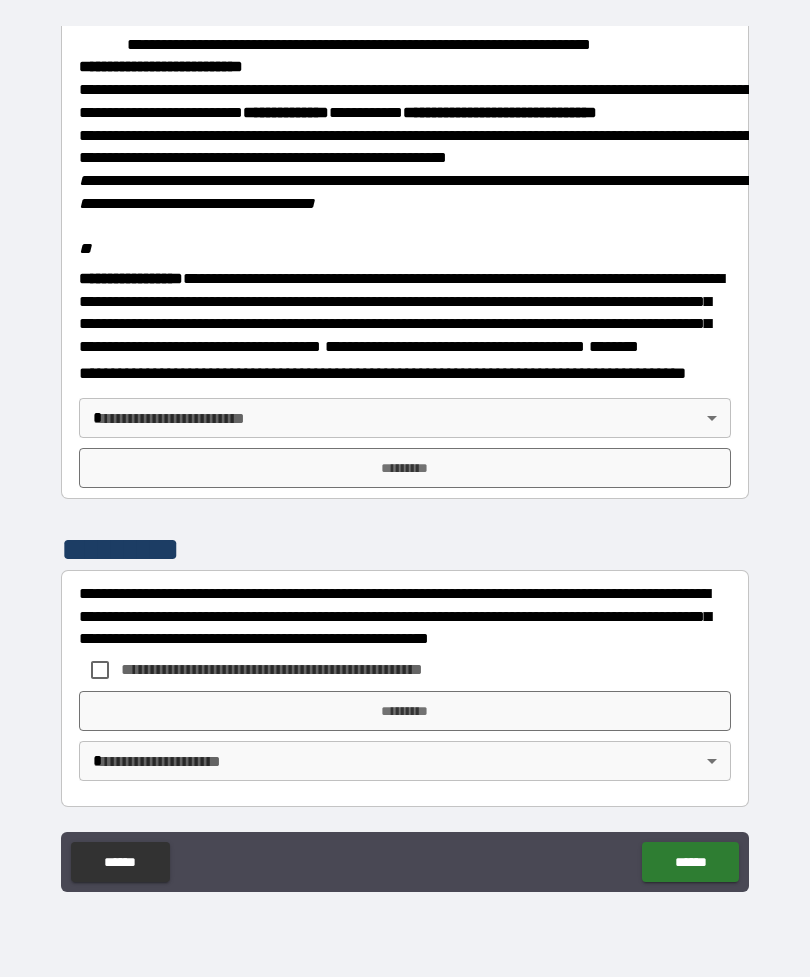 scroll, scrollTop: 2323, scrollLeft: 0, axis: vertical 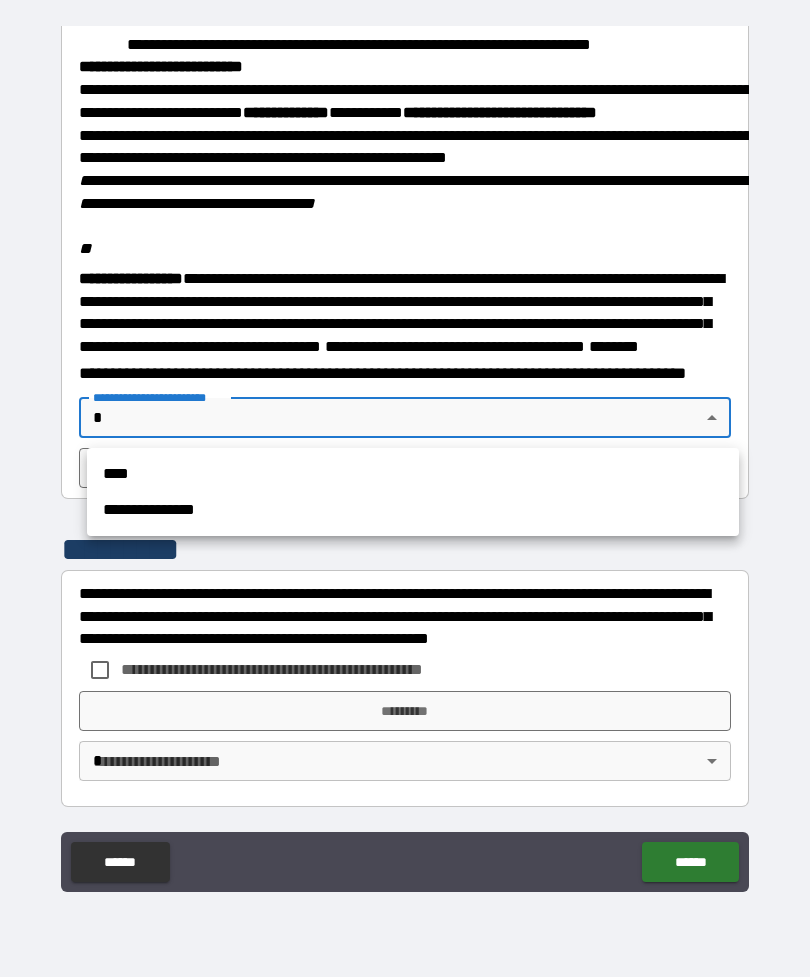 click on "**********" at bounding box center [413, 510] 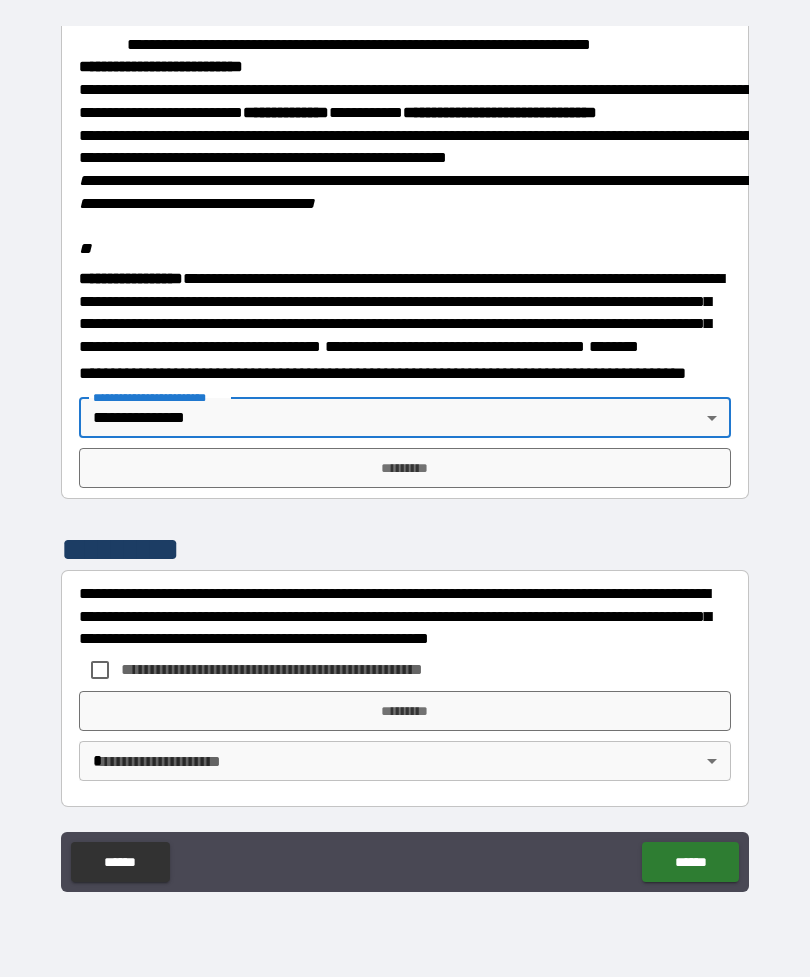 click on "*********" at bounding box center (405, 468) 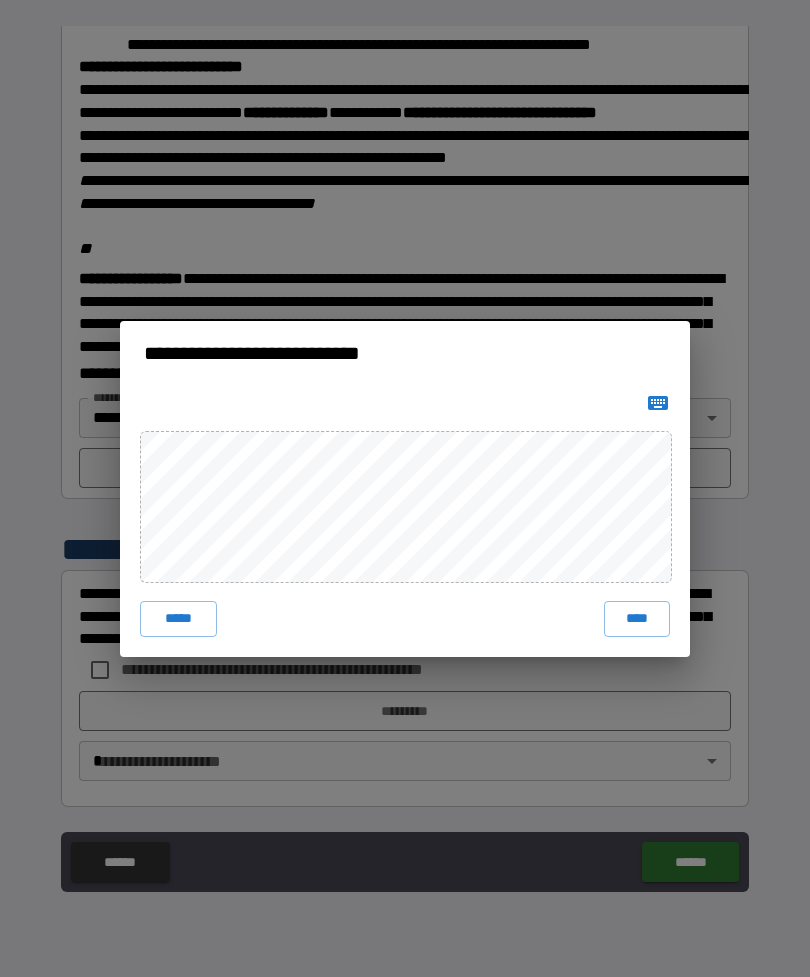 click on "****" at bounding box center [637, 619] 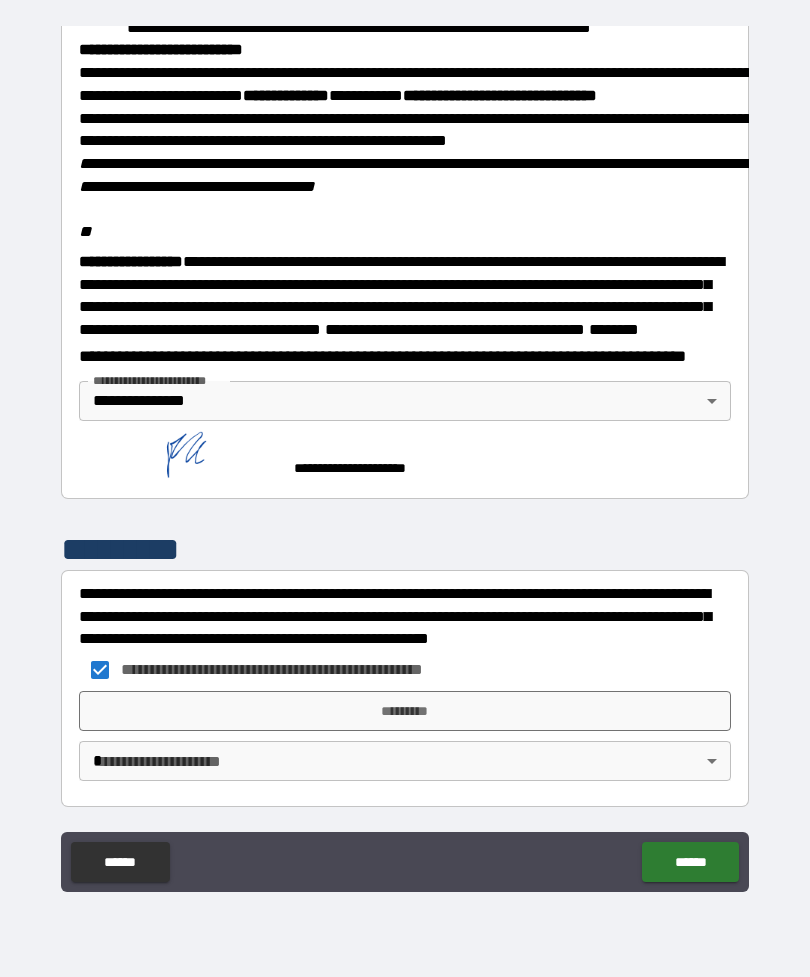 click on "**********" at bounding box center (405, 456) 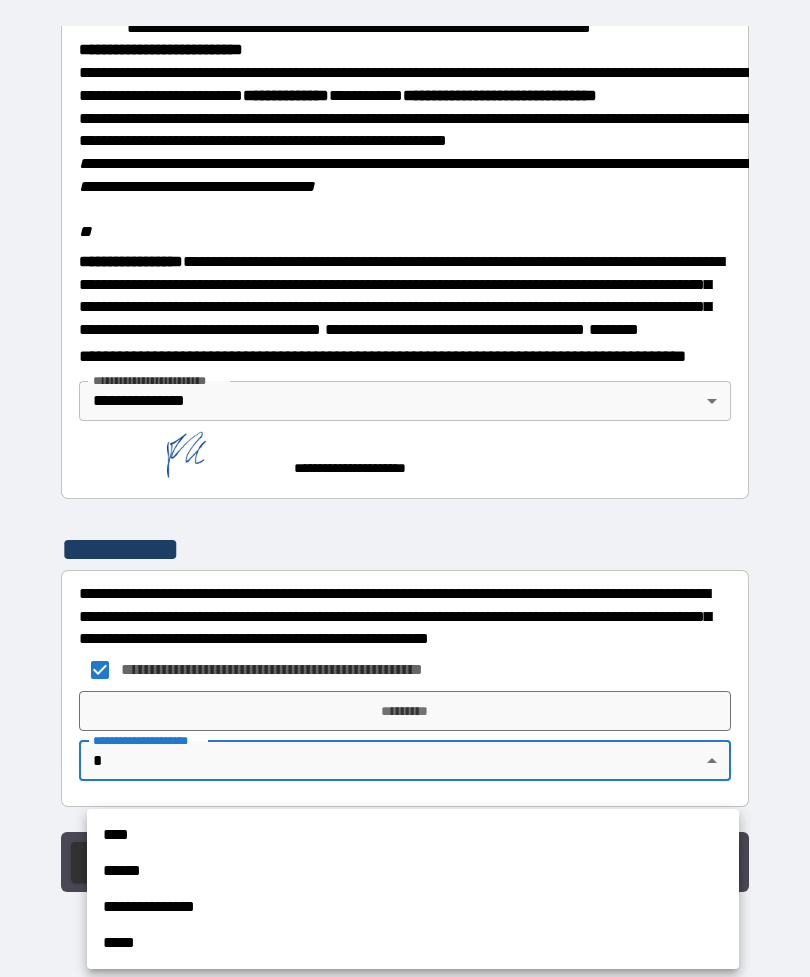 click on "******" at bounding box center (413, 871) 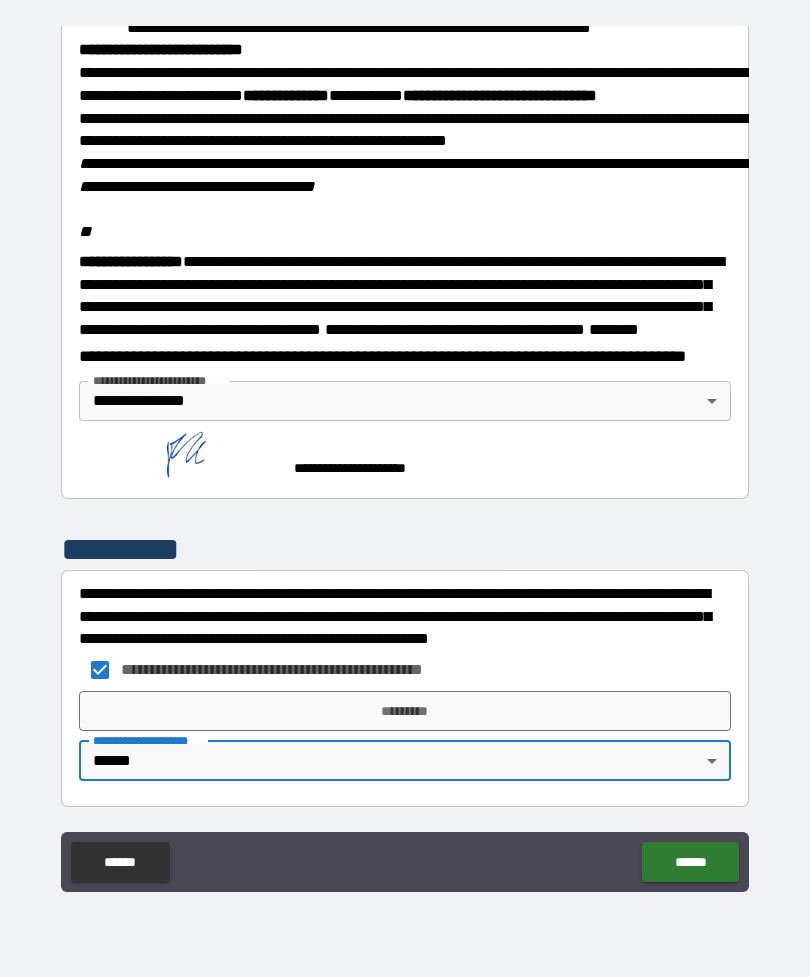 click on "**********" at bounding box center [405, 456] 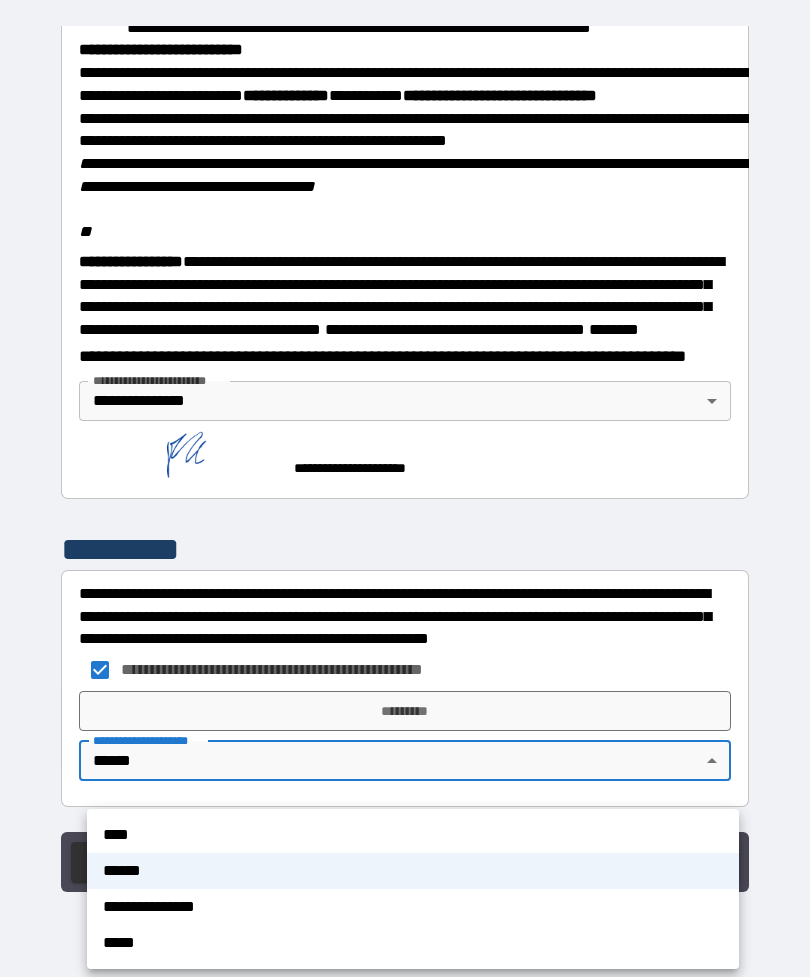 click on "**********" at bounding box center (413, 907) 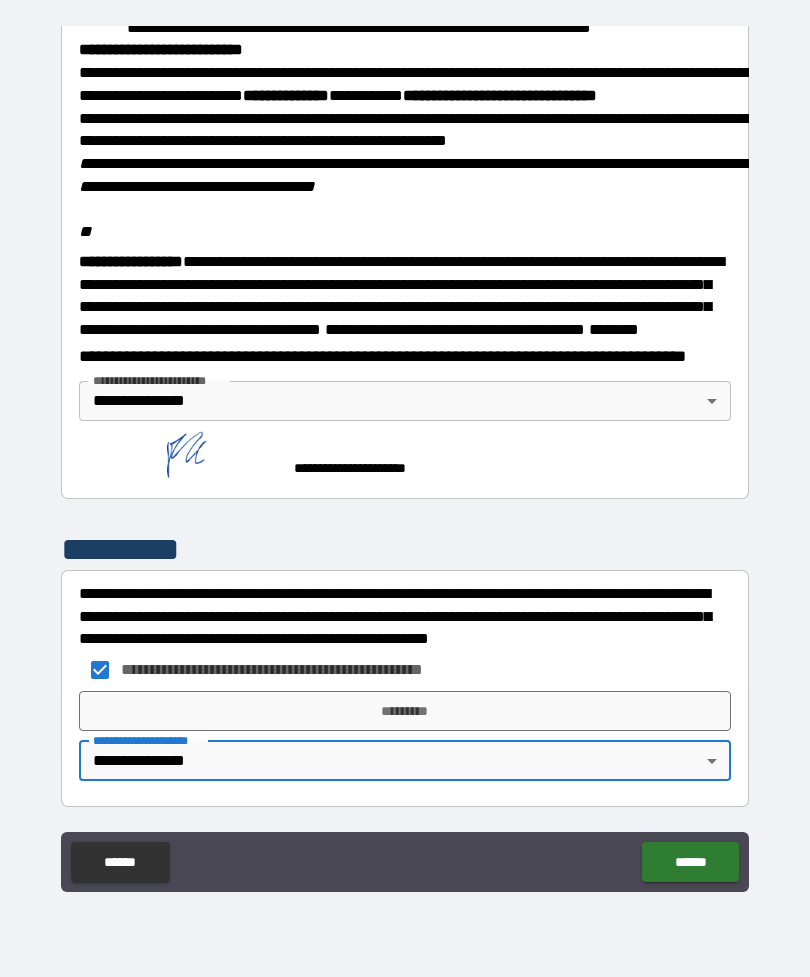 click on "*********" at bounding box center (405, 711) 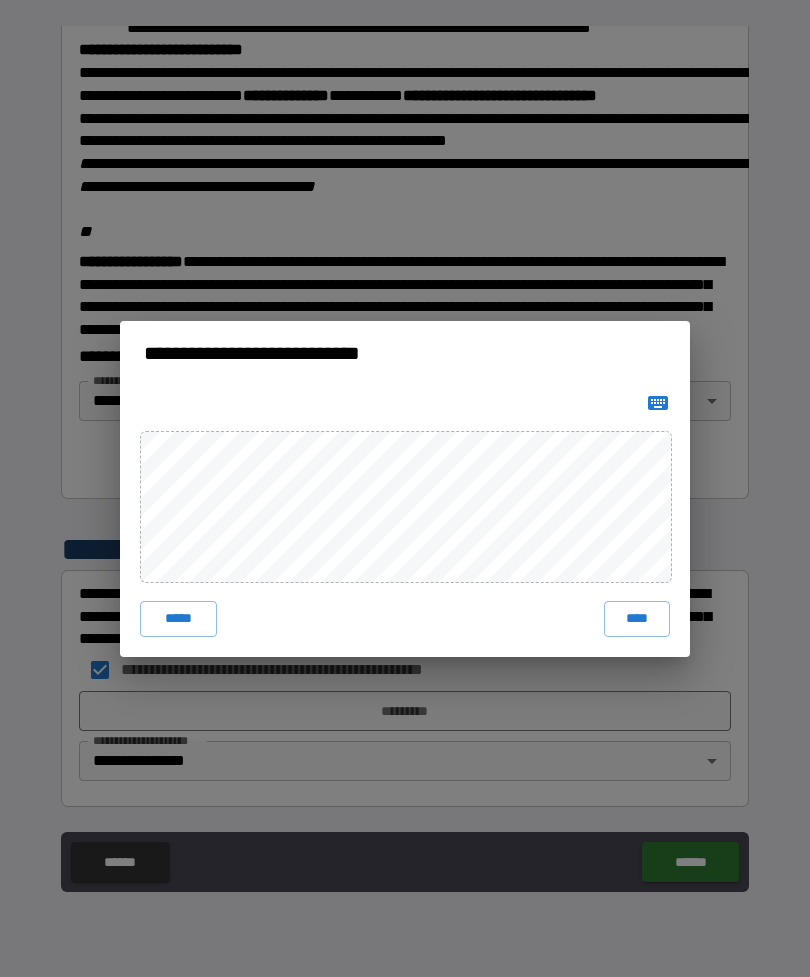click on "****" at bounding box center (637, 619) 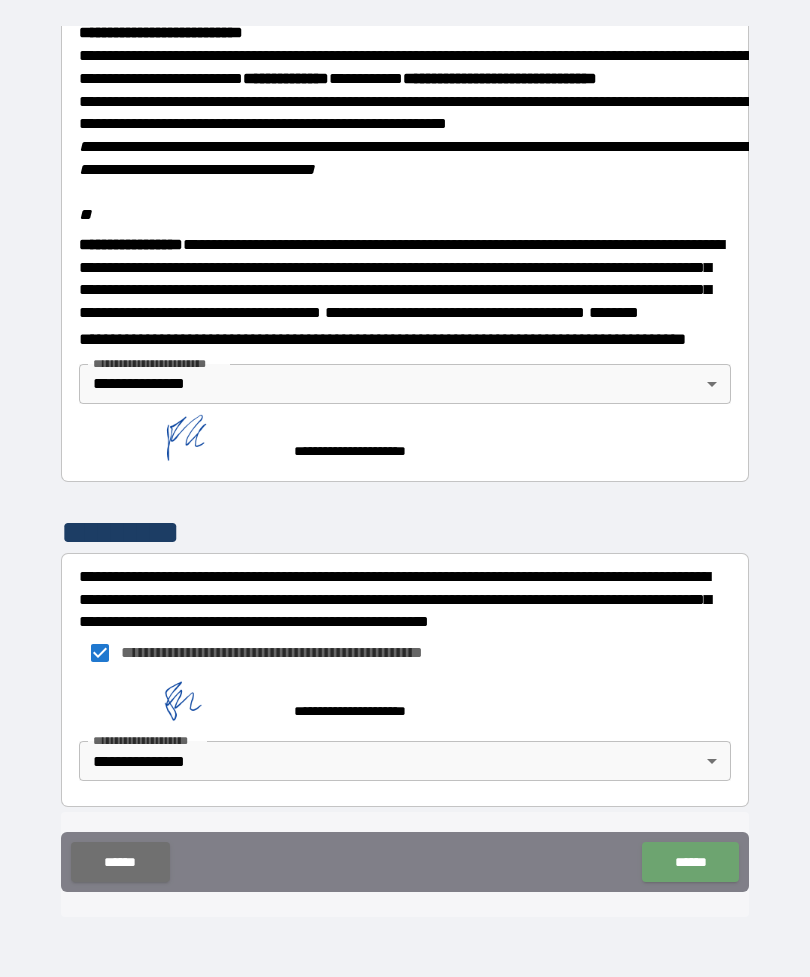 click on "******" at bounding box center [690, 862] 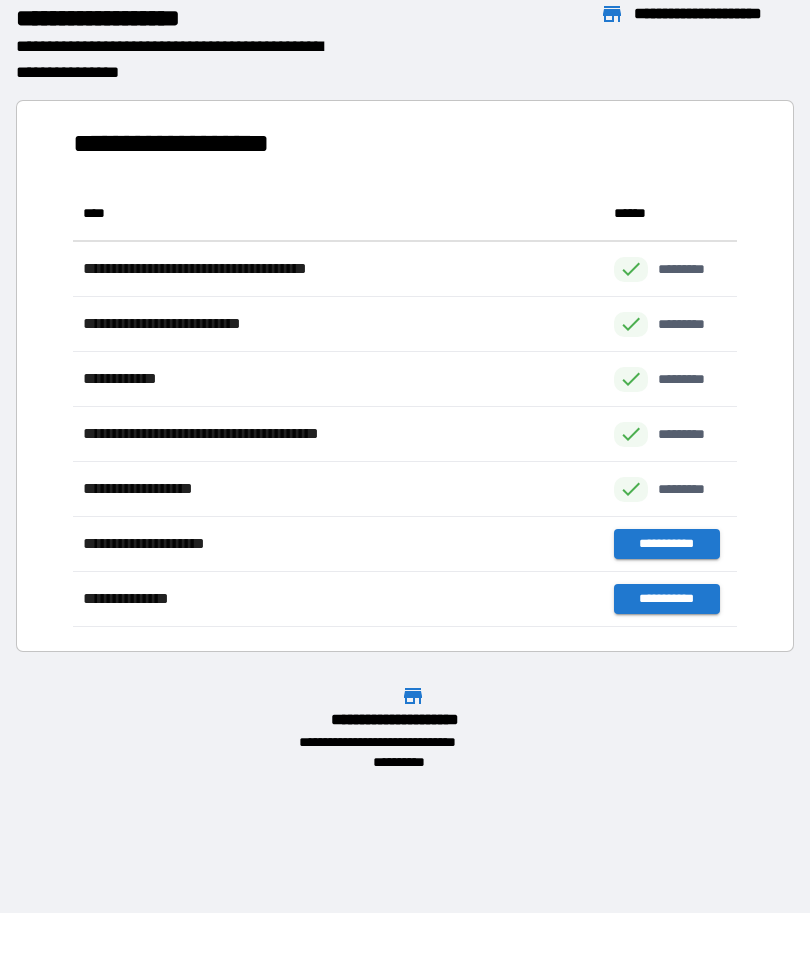 scroll, scrollTop: 1, scrollLeft: 1, axis: both 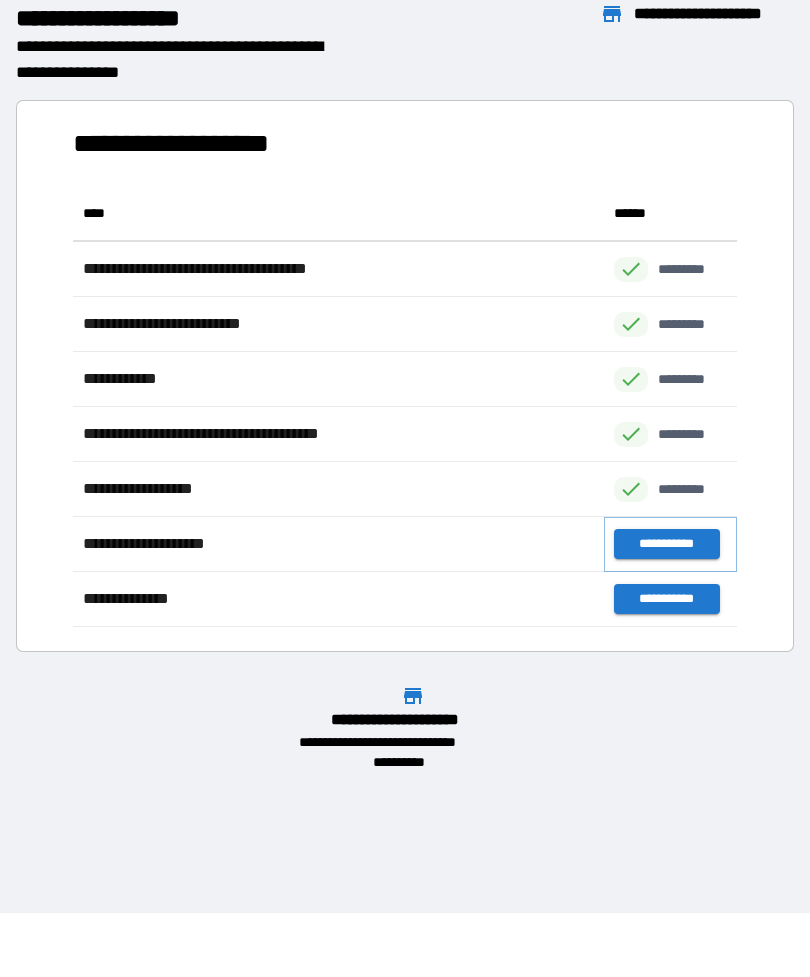 click on "**********" at bounding box center [666, 544] 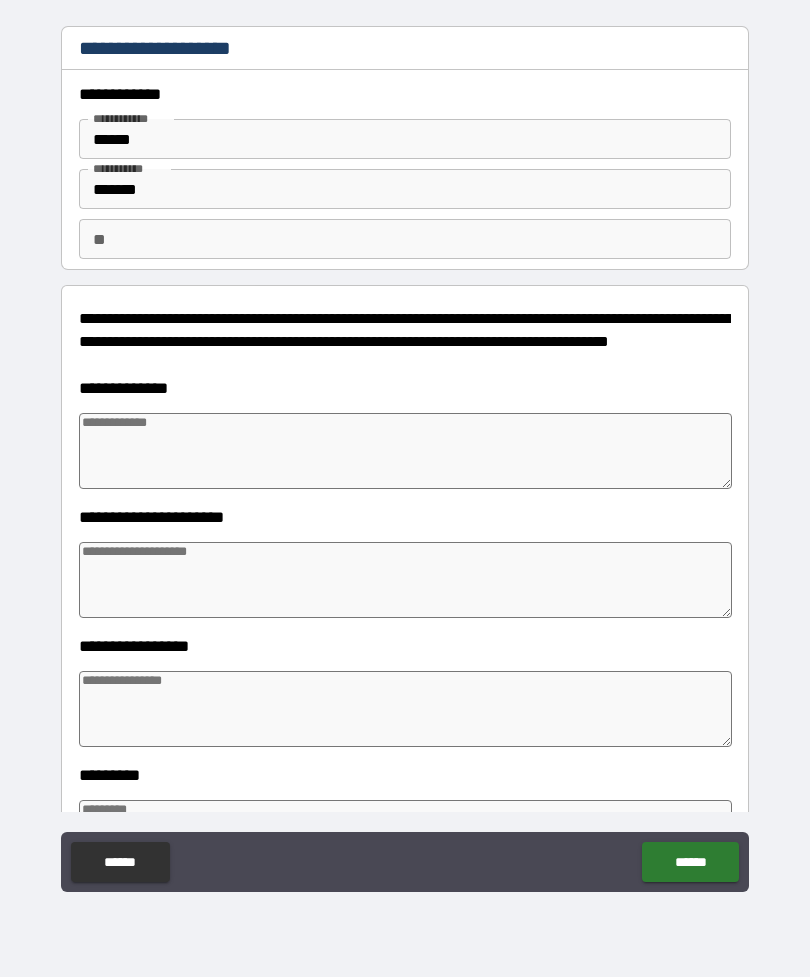 click at bounding box center (405, 451) 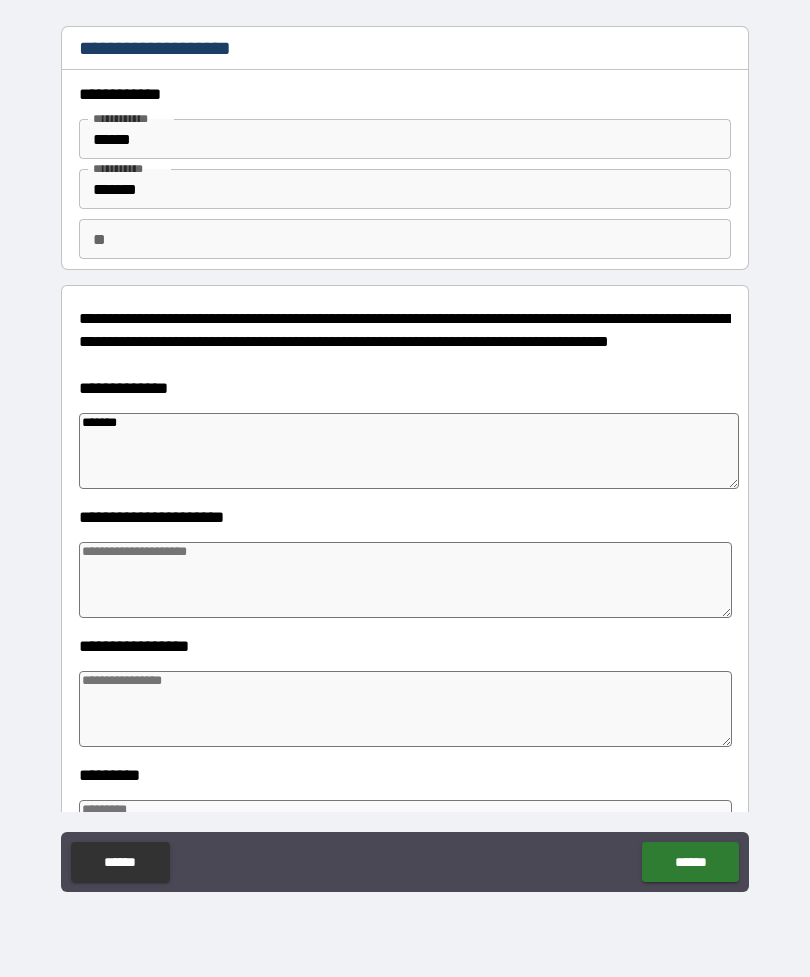click on "**********" at bounding box center (405, 459) 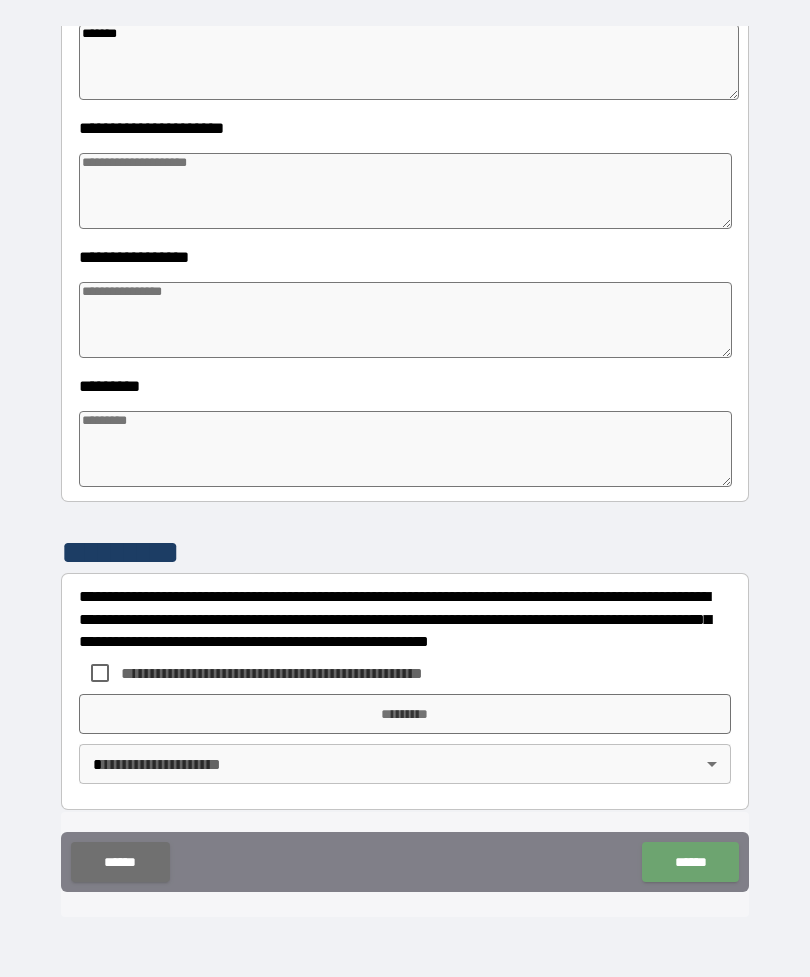 click on "******" at bounding box center (690, 862) 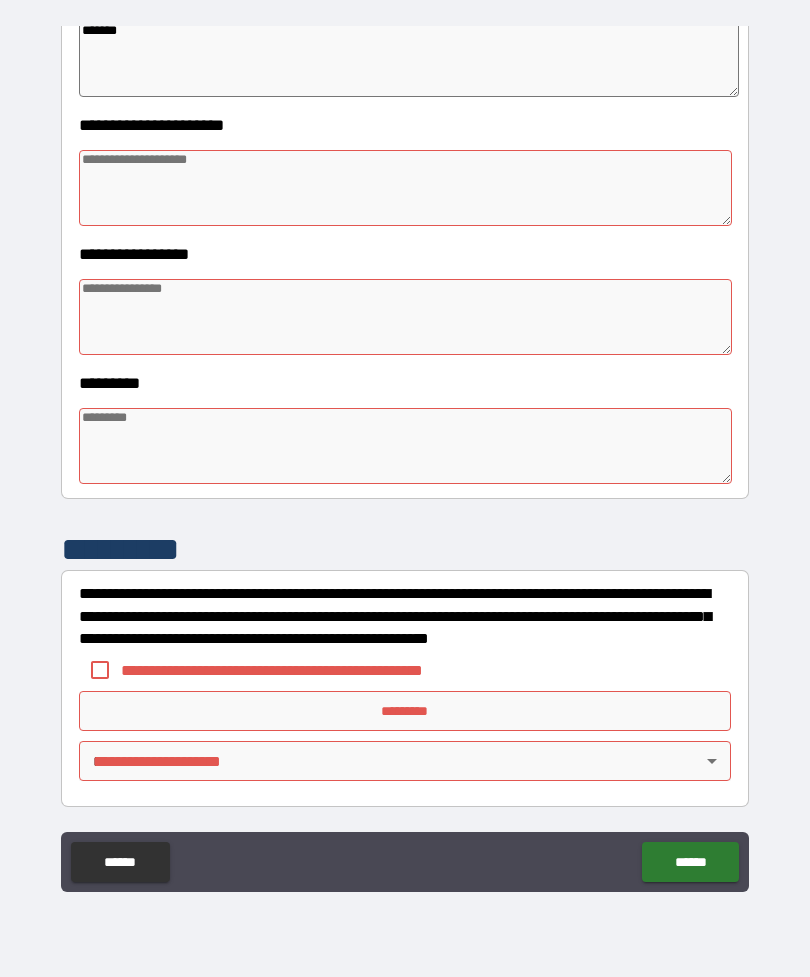 scroll, scrollTop: 392, scrollLeft: 0, axis: vertical 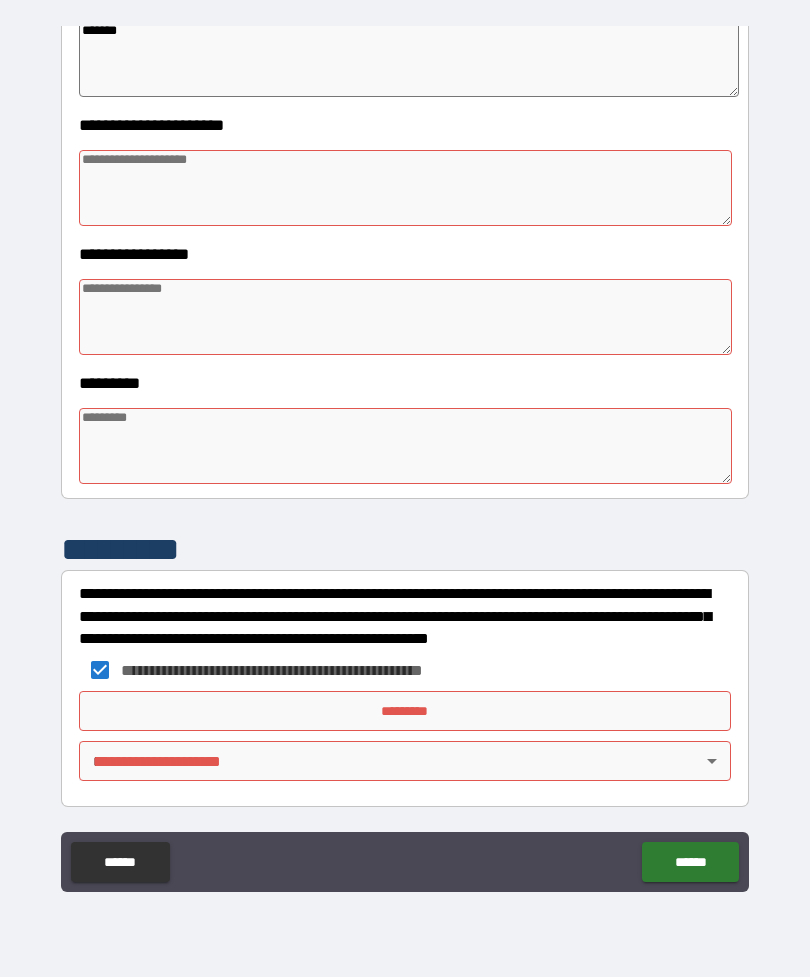 click on "**********" at bounding box center (405, 456) 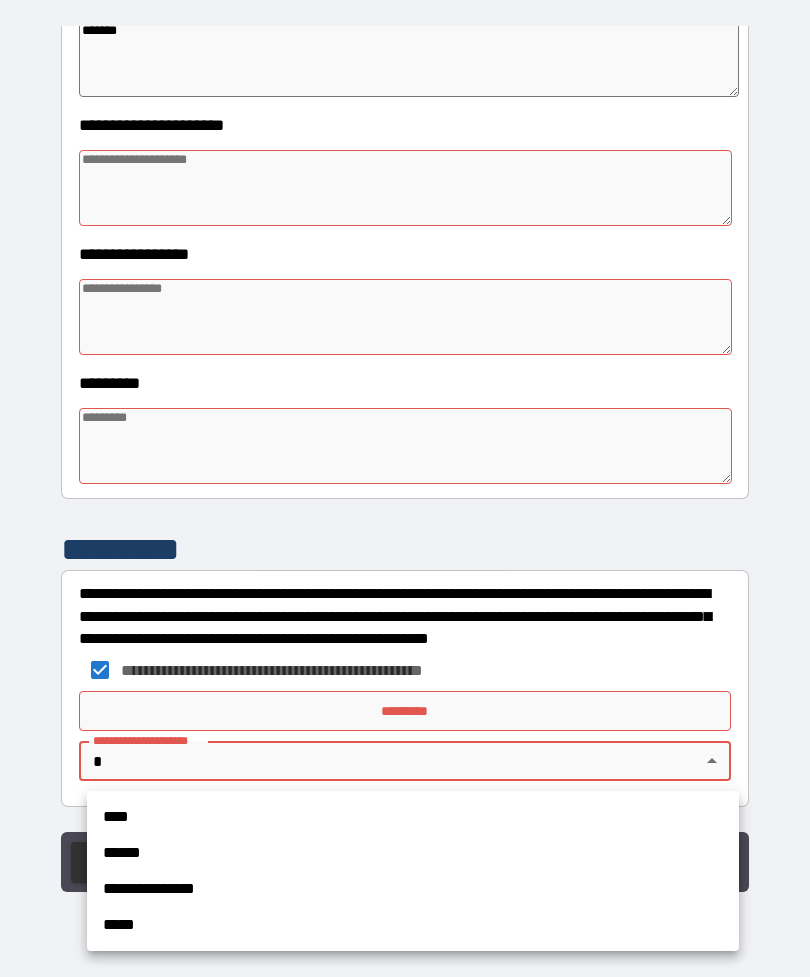 click on "**********" at bounding box center [413, 889] 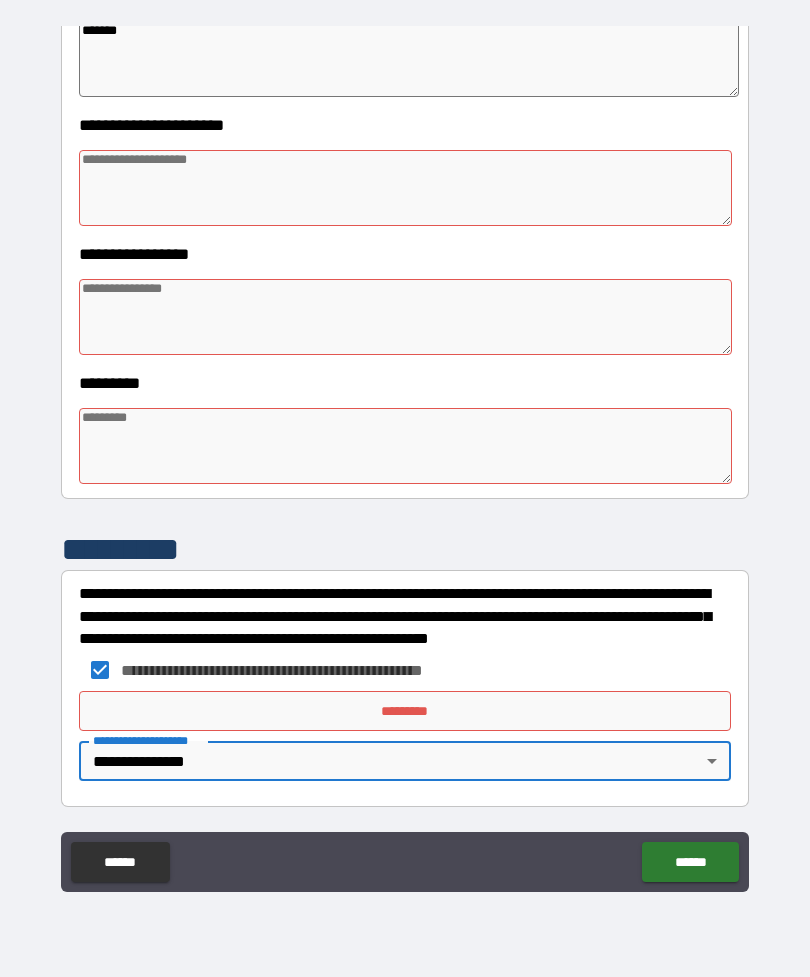 click on "*********" at bounding box center [405, 711] 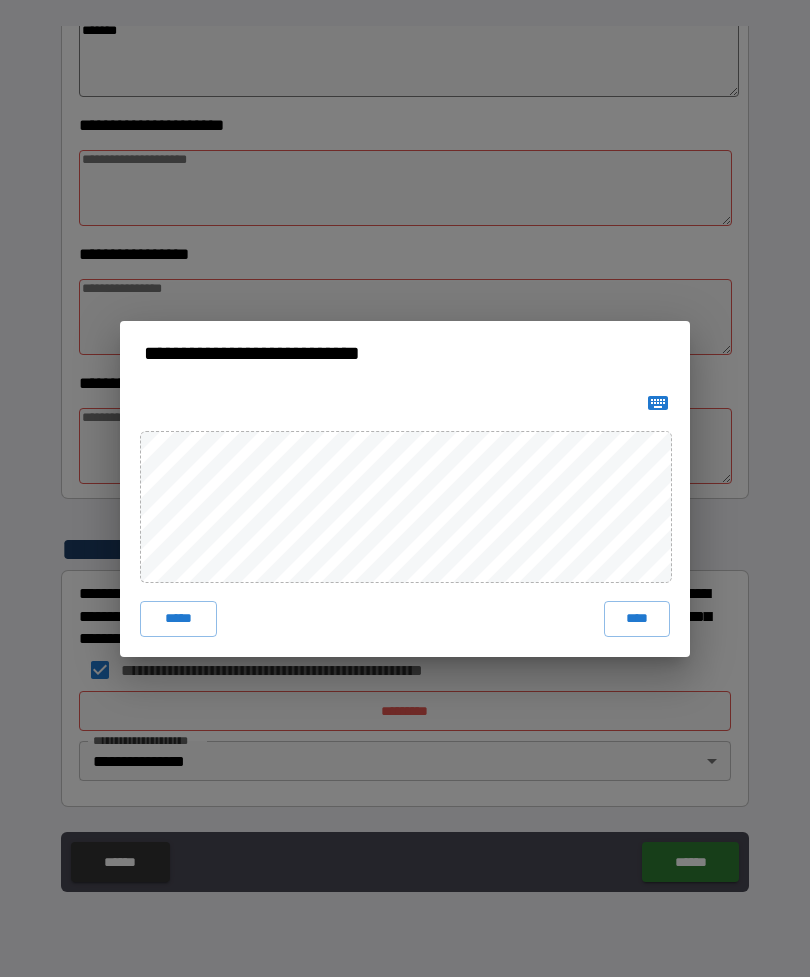 click on "****" at bounding box center (637, 619) 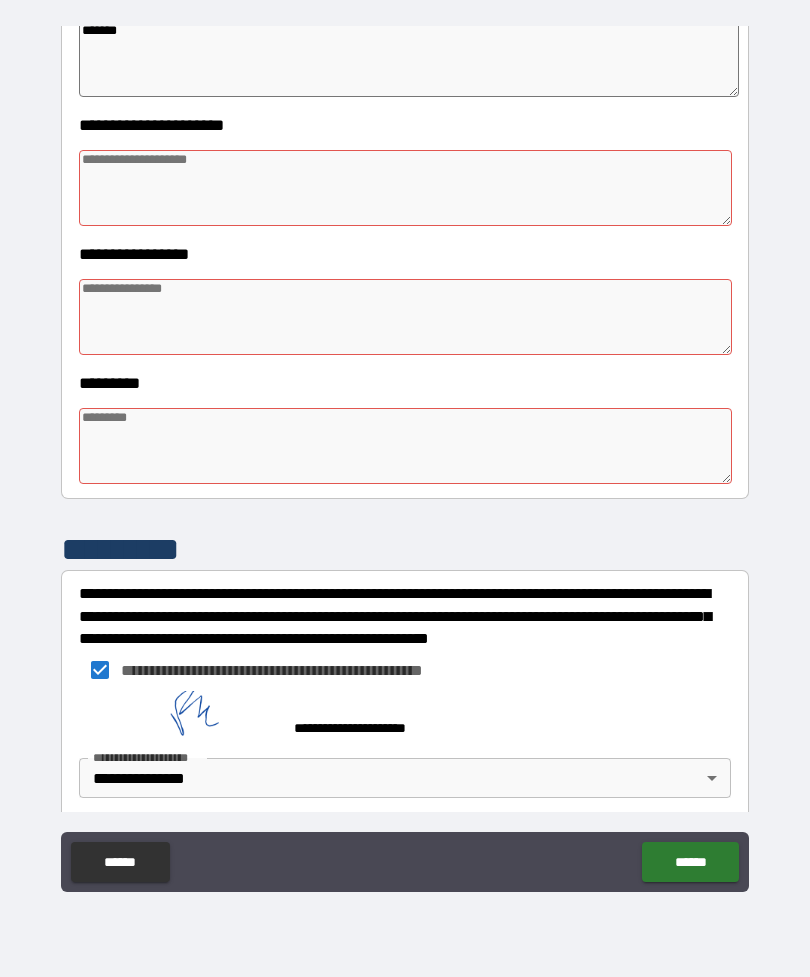 click on "******" at bounding box center [690, 862] 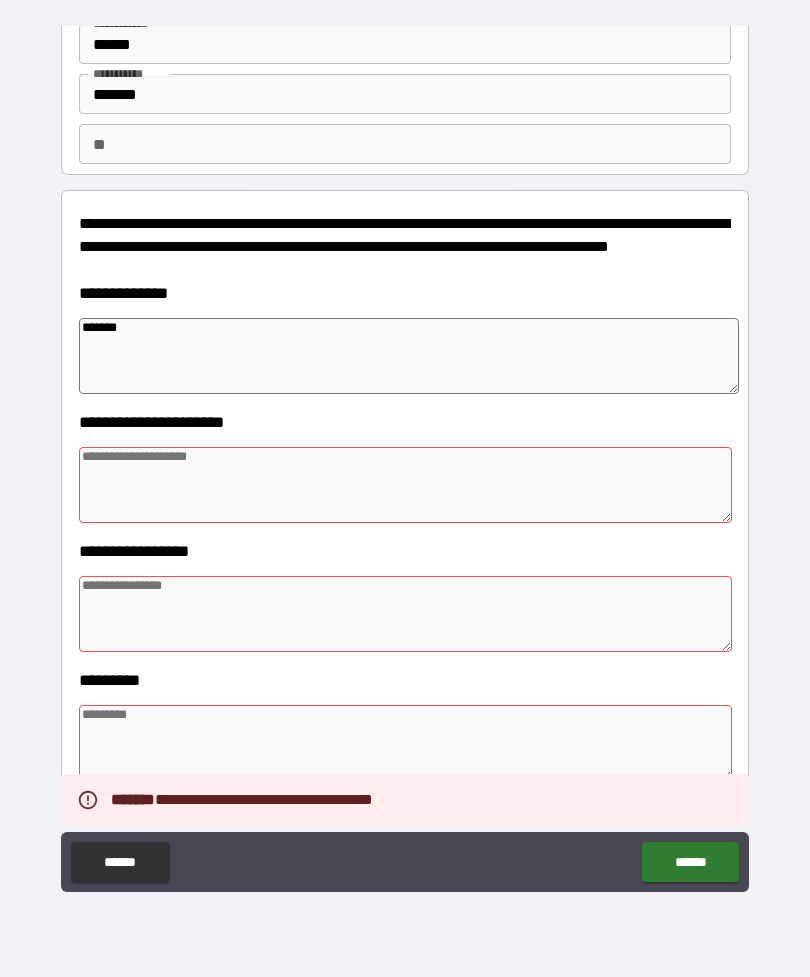 scroll, scrollTop: 112, scrollLeft: 0, axis: vertical 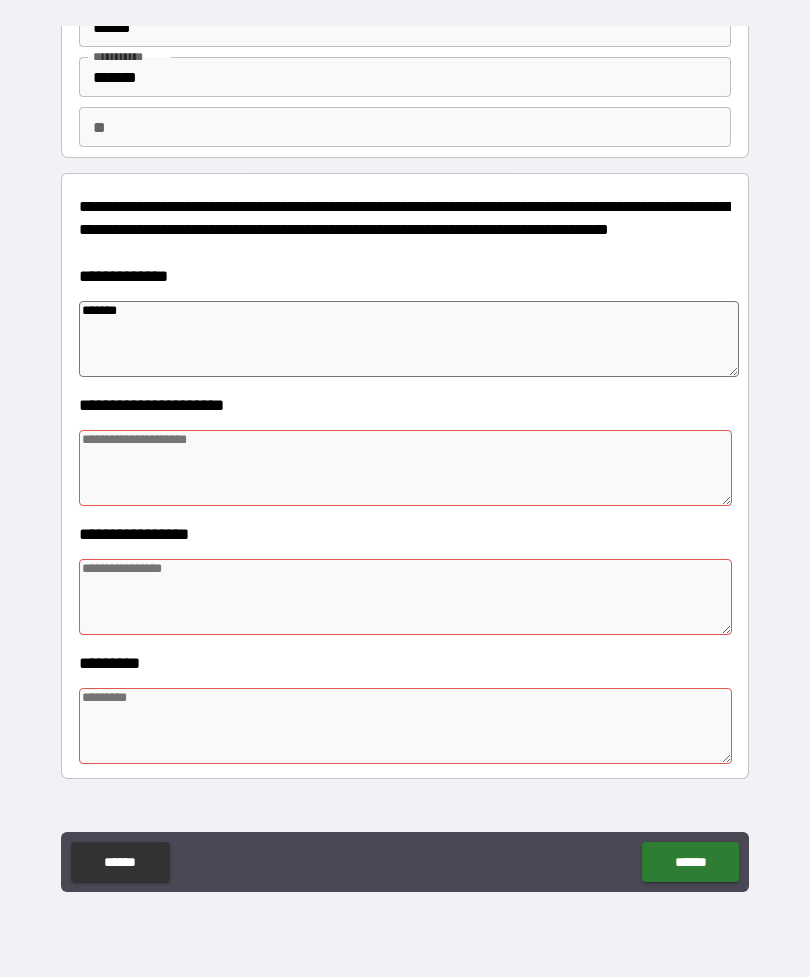 click at bounding box center (405, 468) 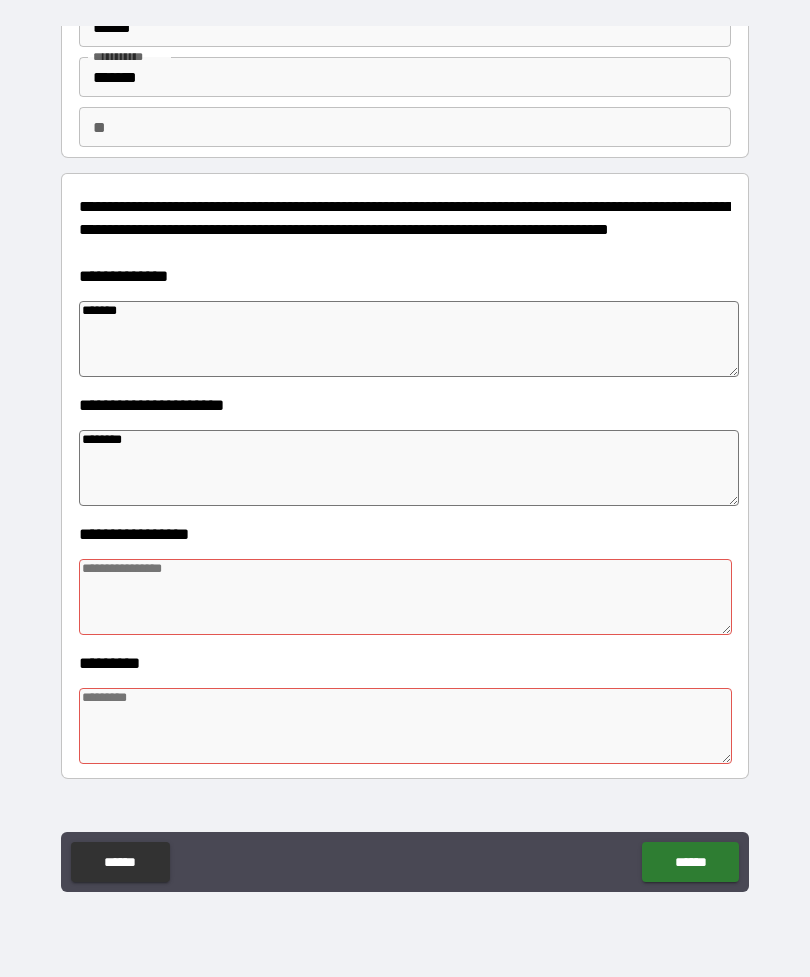 click at bounding box center (405, 597) 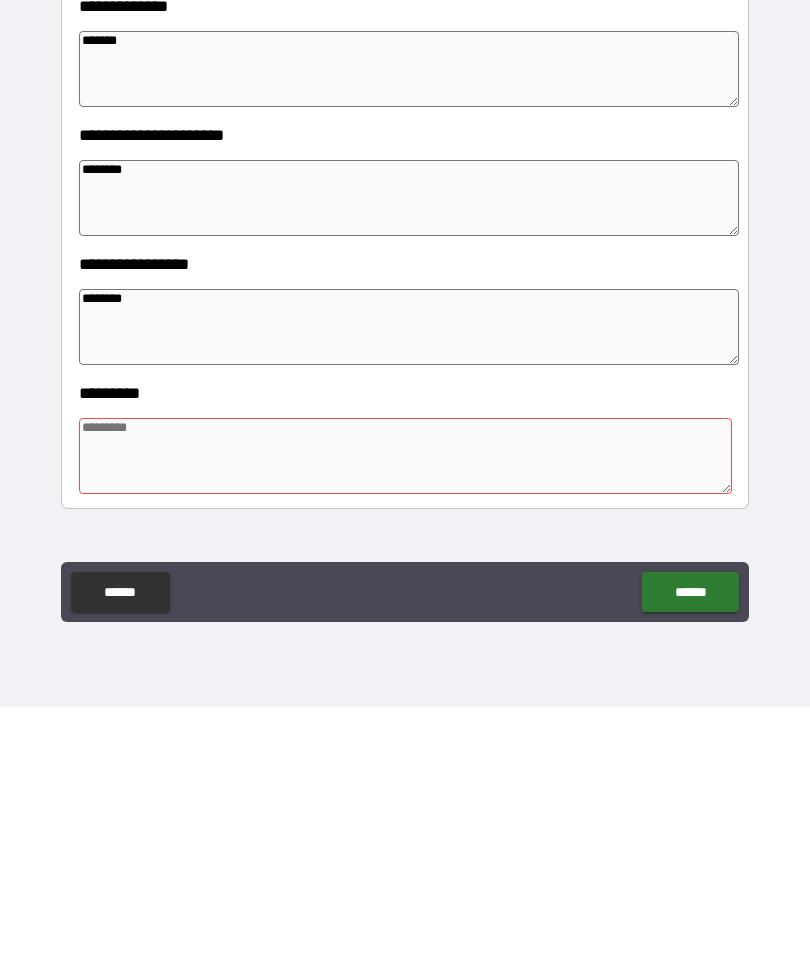 click at bounding box center (405, 726) 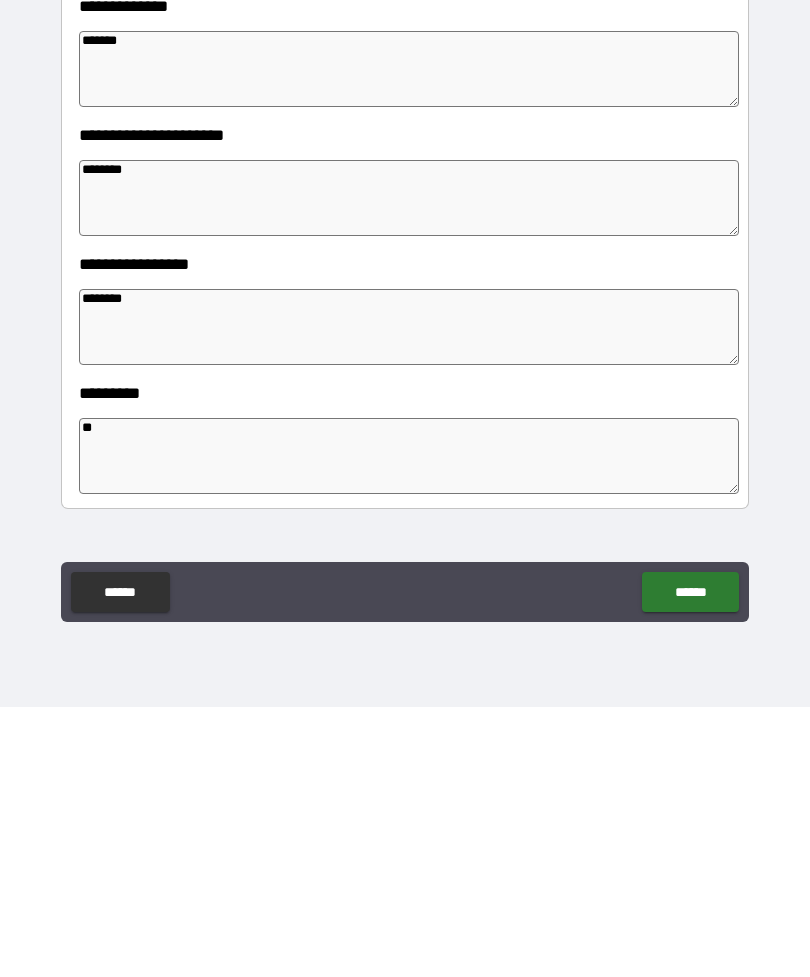 click on "**********" at bounding box center [405, 459] 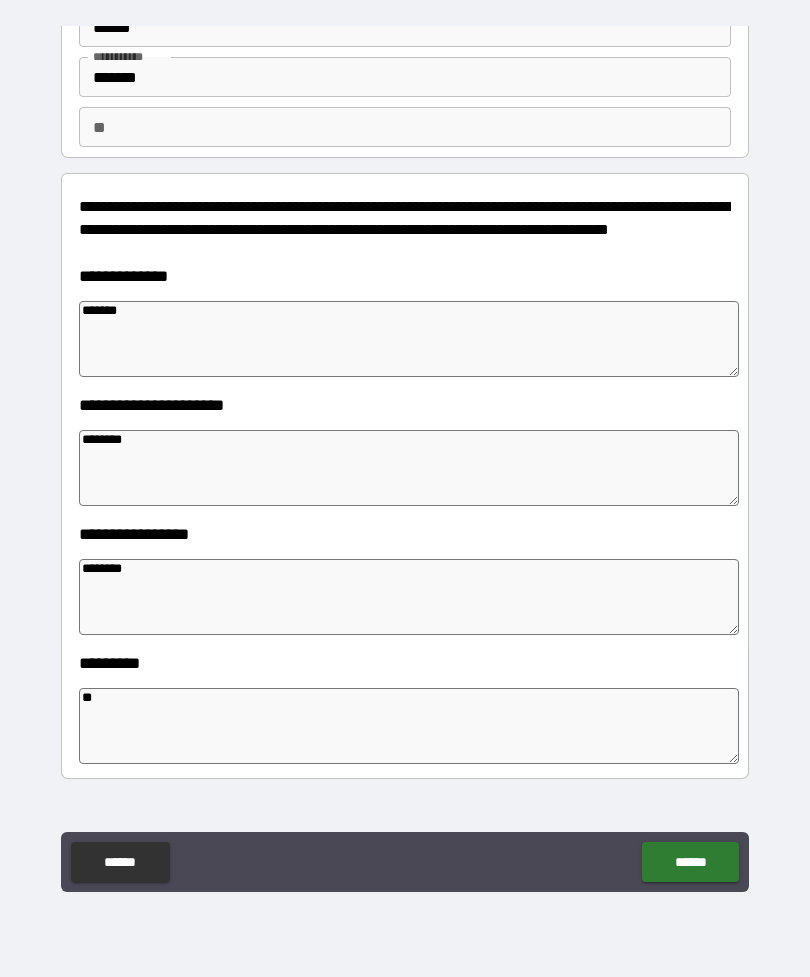 click on "******" at bounding box center (690, 862) 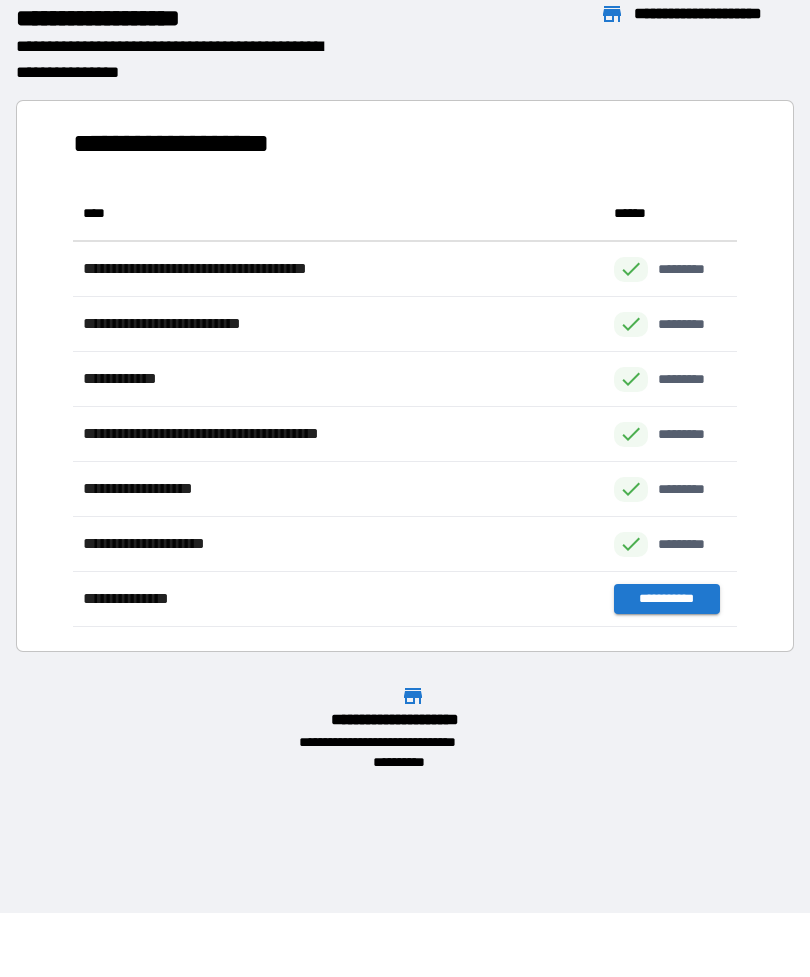 scroll, scrollTop: 1, scrollLeft: 1, axis: both 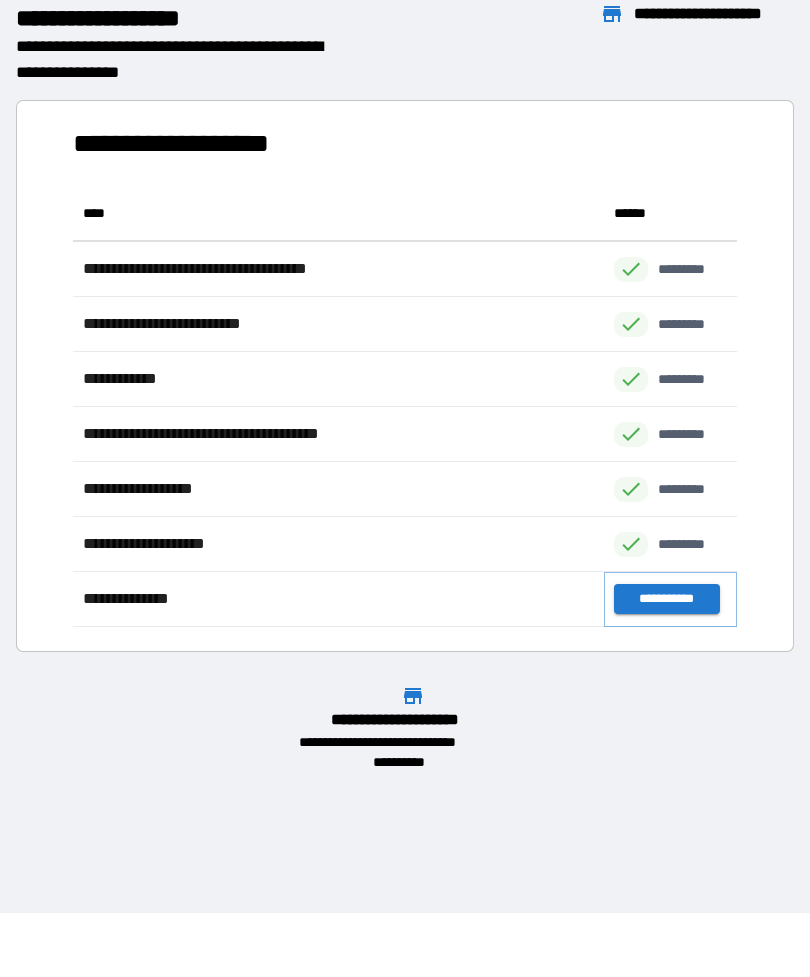 click on "**********" at bounding box center (666, 599) 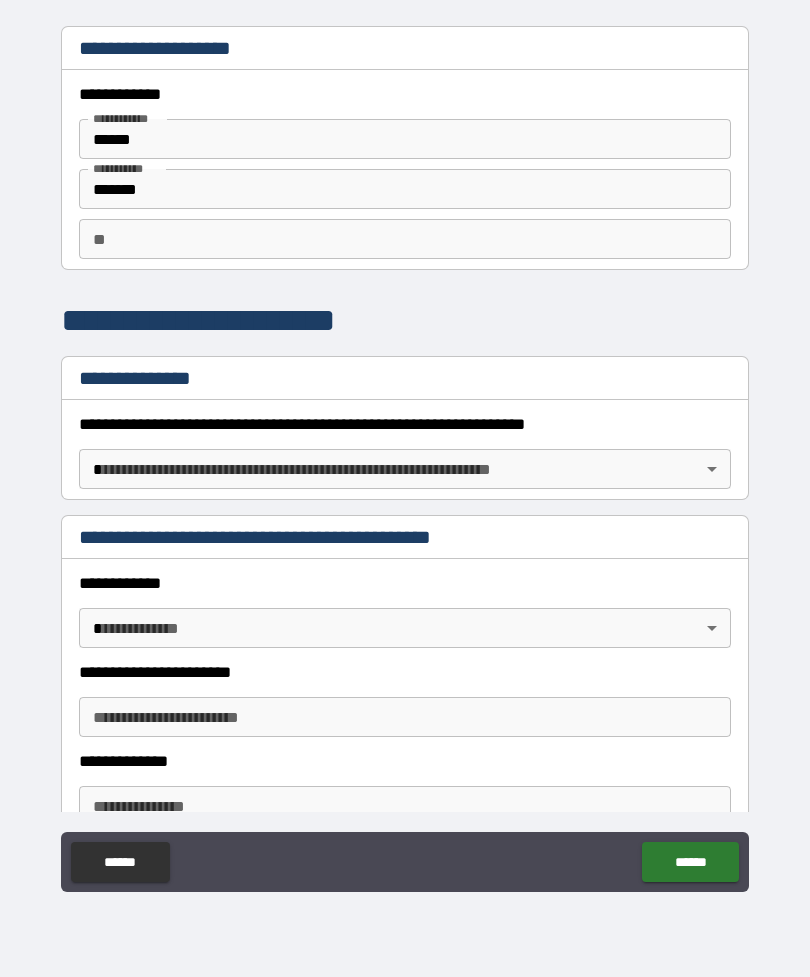 click on "**********" at bounding box center (405, 456) 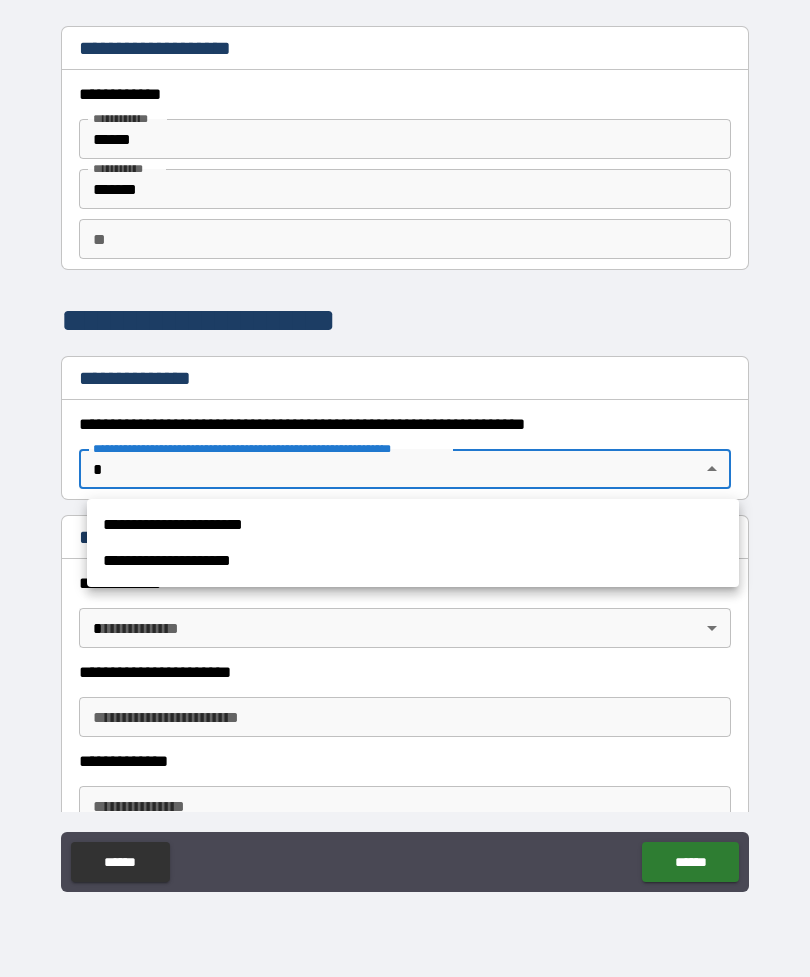 click on "**********" at bounding box center [413, 525] 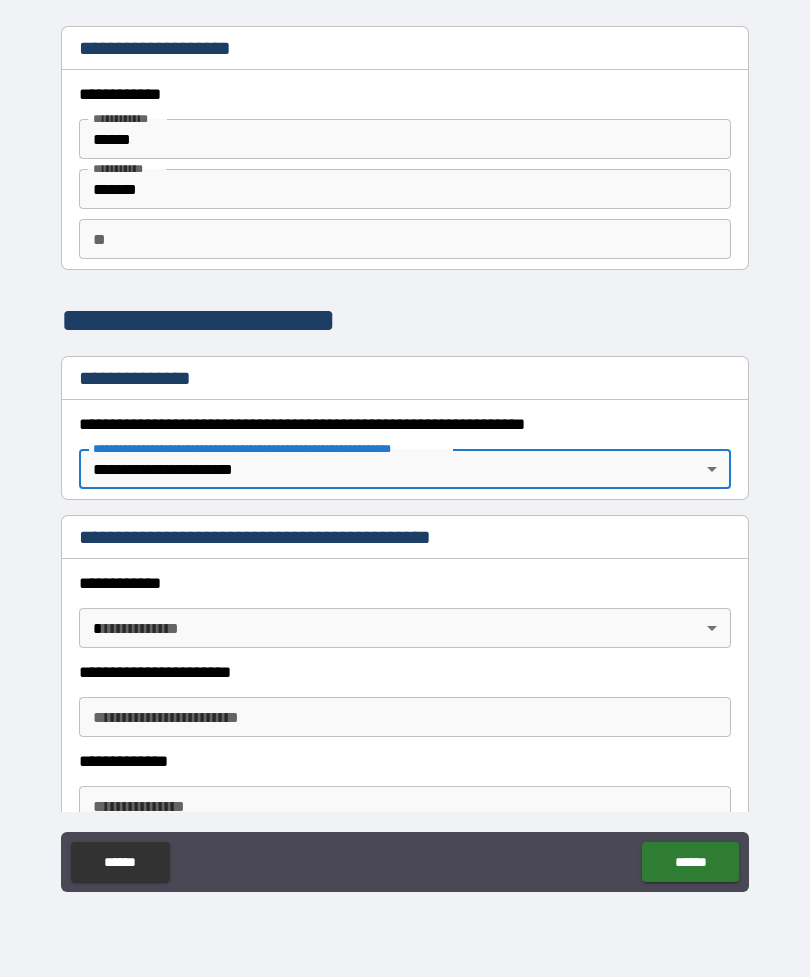 click on "**********" at bounding box center (405, 456) 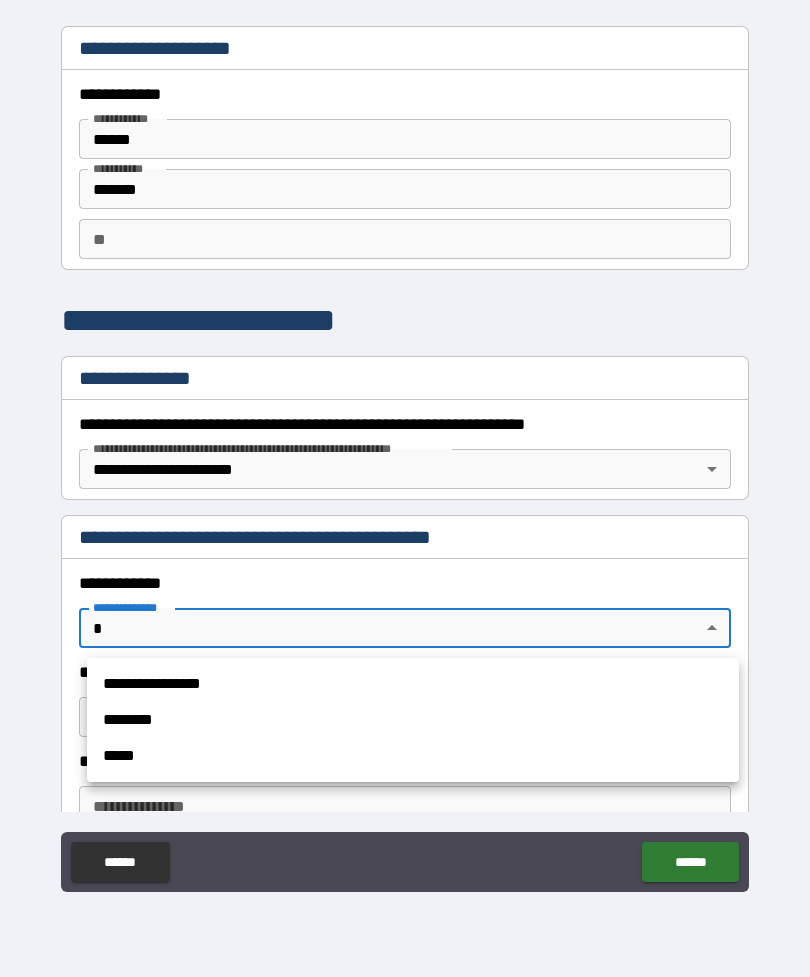 click on "********" at bounding box center [413, 720] 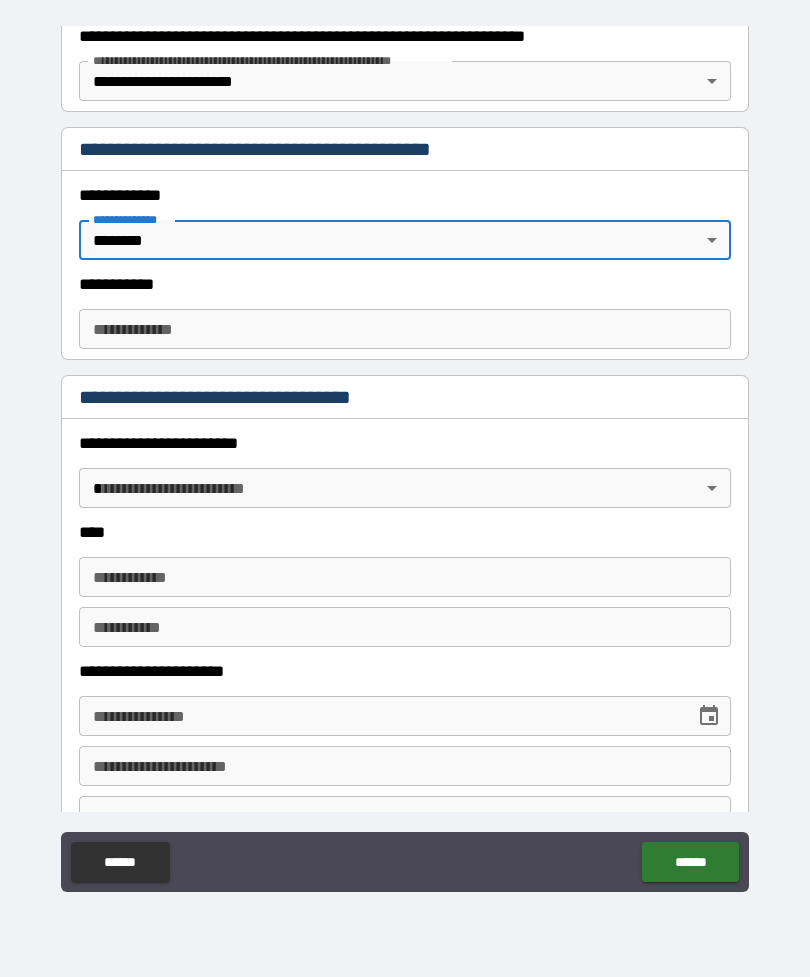 scroll, scrollTop: 388, scrollLeft: 0, axis: vertical 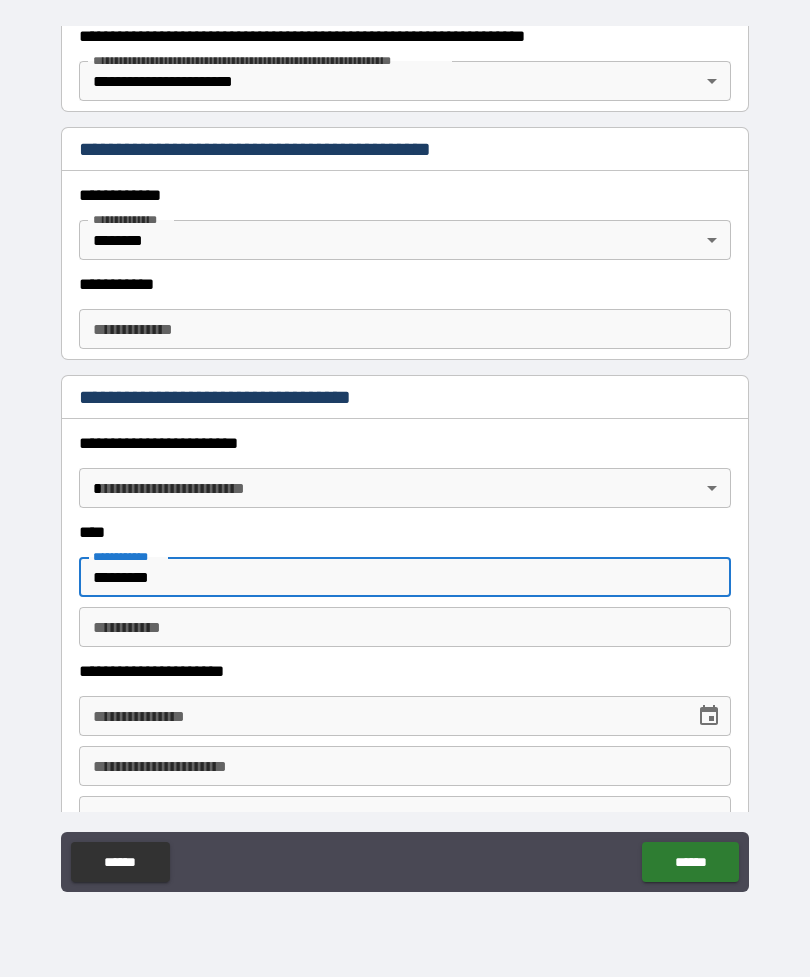 click on "**********" at bounding box center [405, 459] 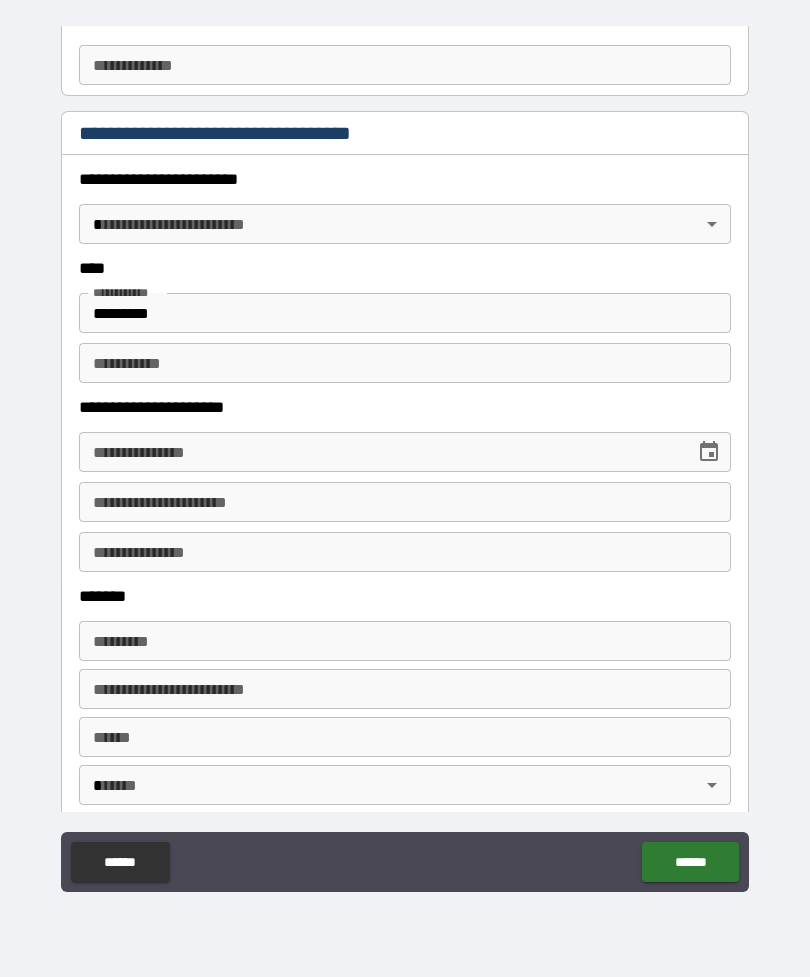 scroll, scrollTop: 653, scrollLeft: 0, axis: vertical 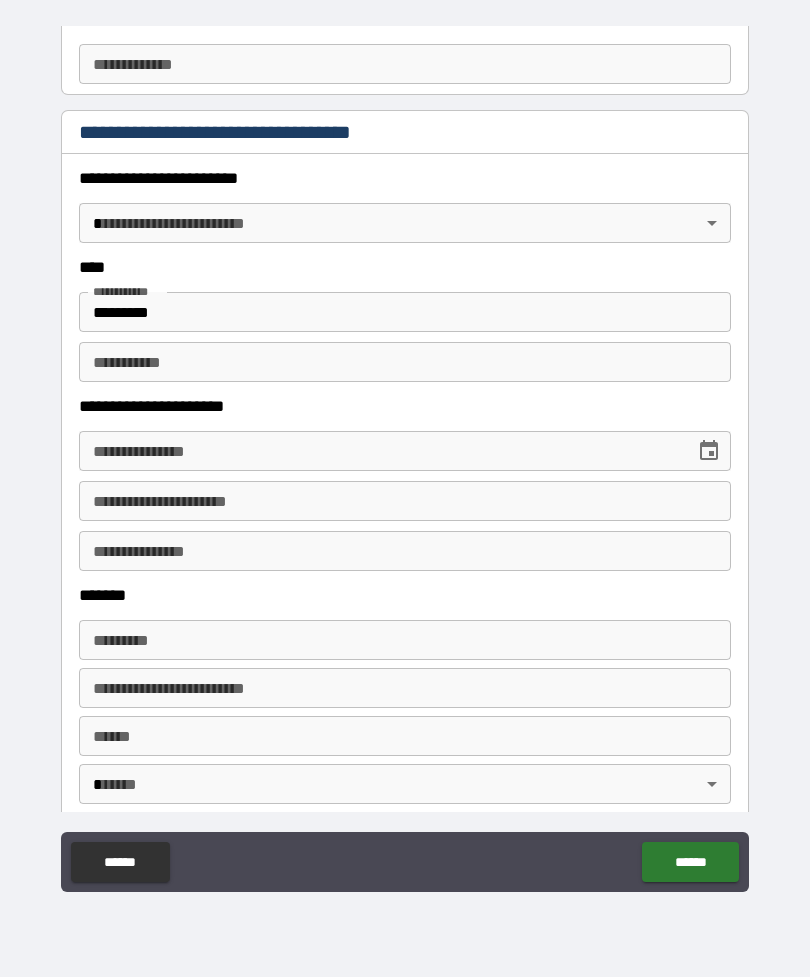 click on "********" at bounding box center [405, 312] 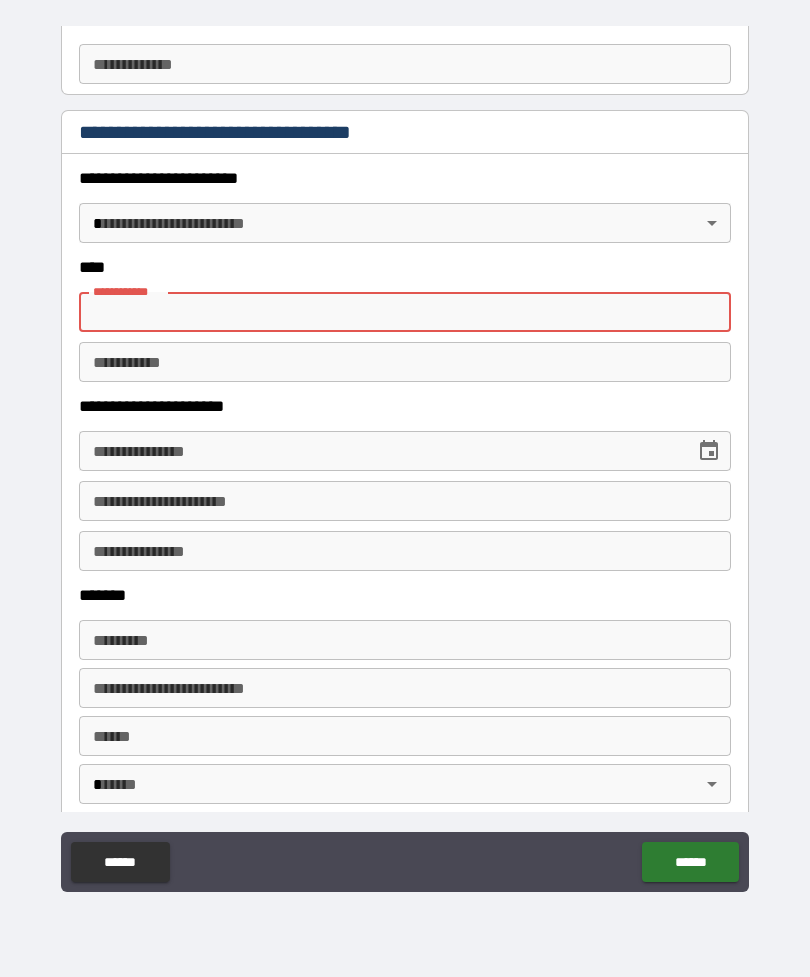 click on "**********" at bounding box center (405, 459) 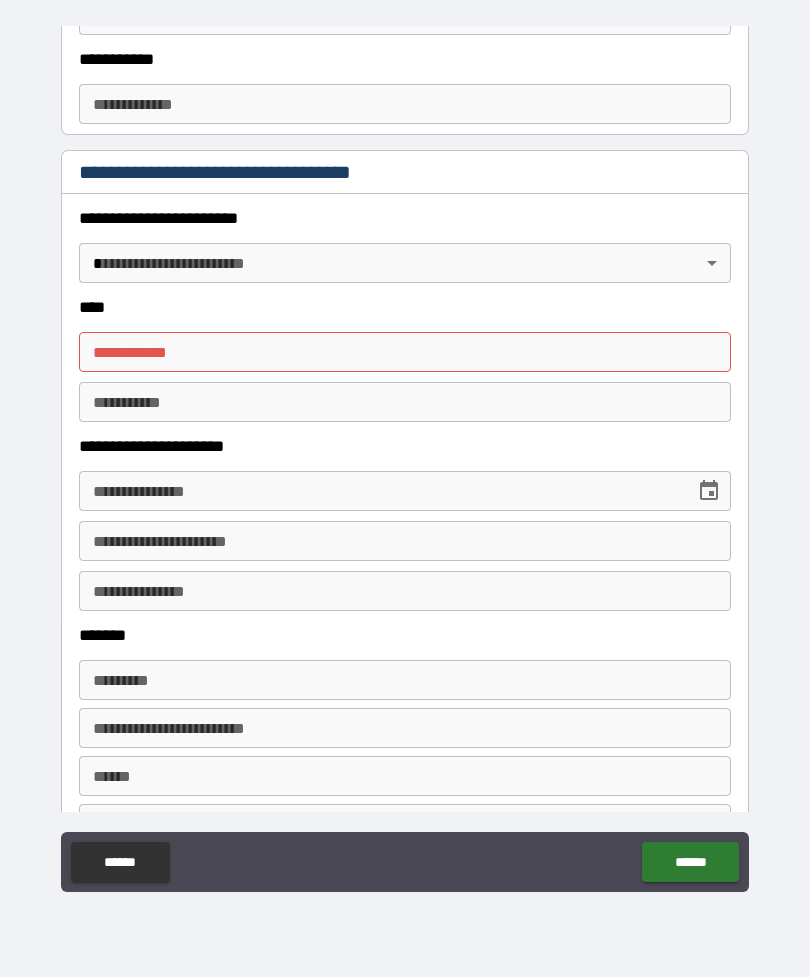 scroll, scrollTop: 617, scrollLeft: 0, axis: vertical 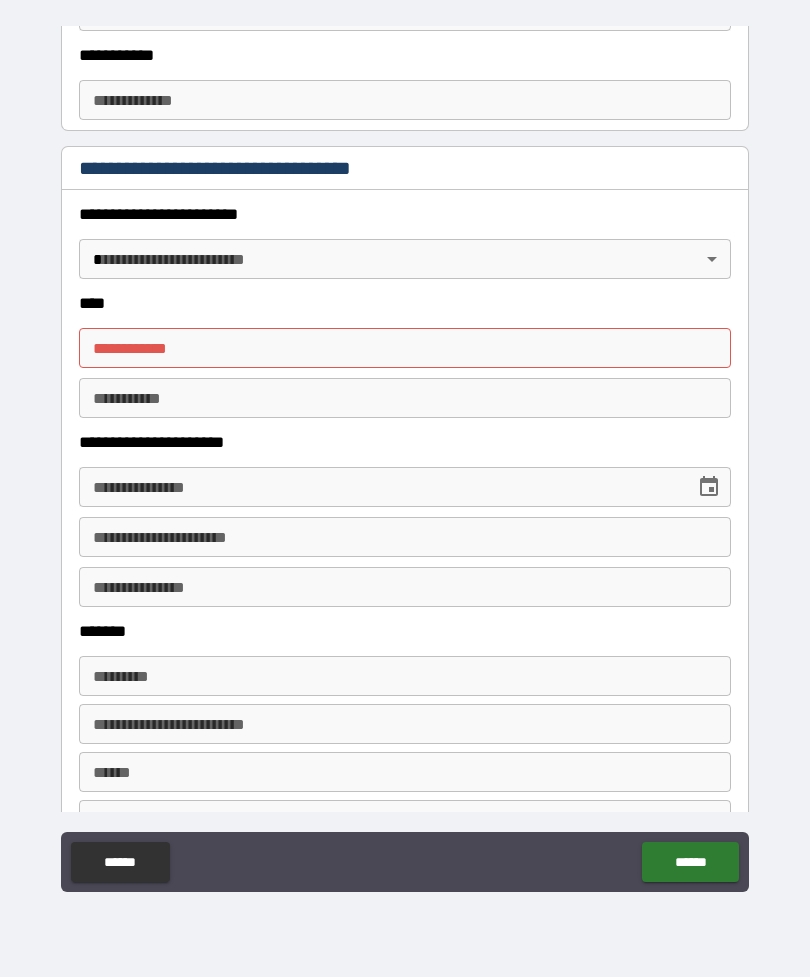 click on "**********" at bounding box center (405, 348) 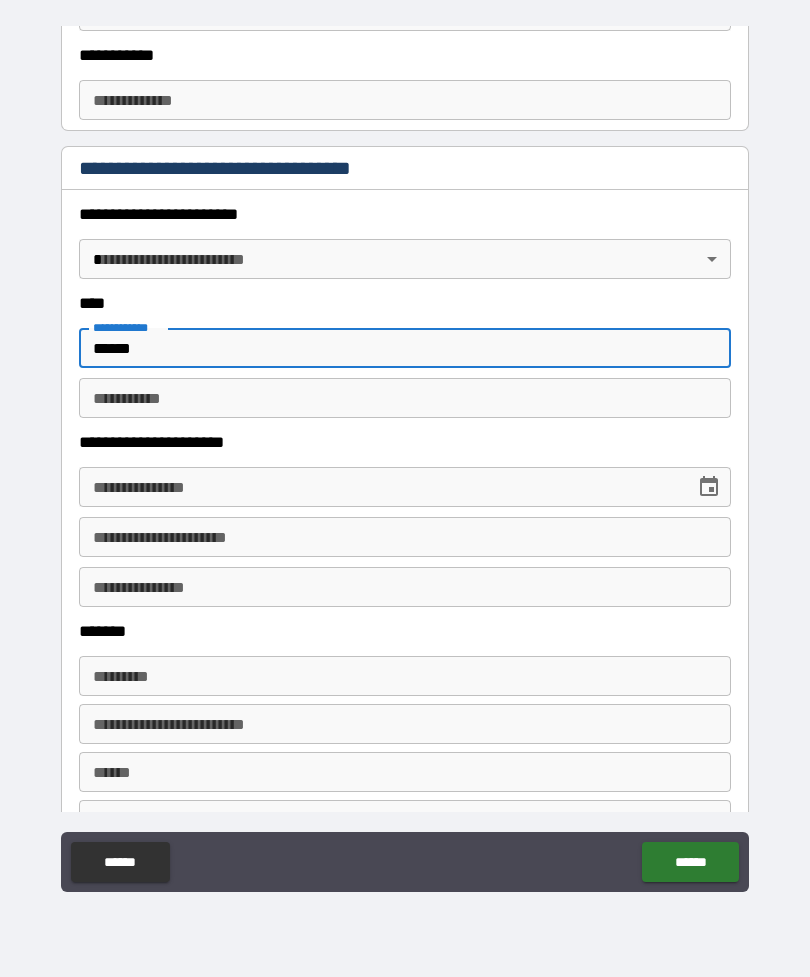 click on "*********   * *********   *" at bounding box center (405, 398) 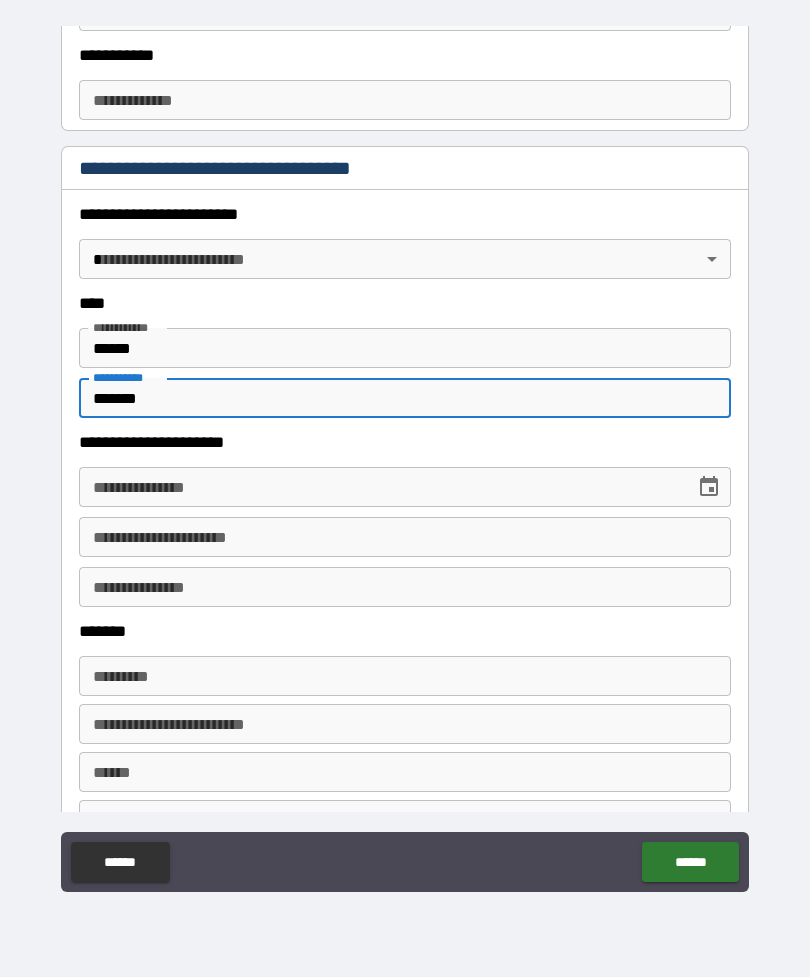 click on "**********" at bounding box center (405, 459) 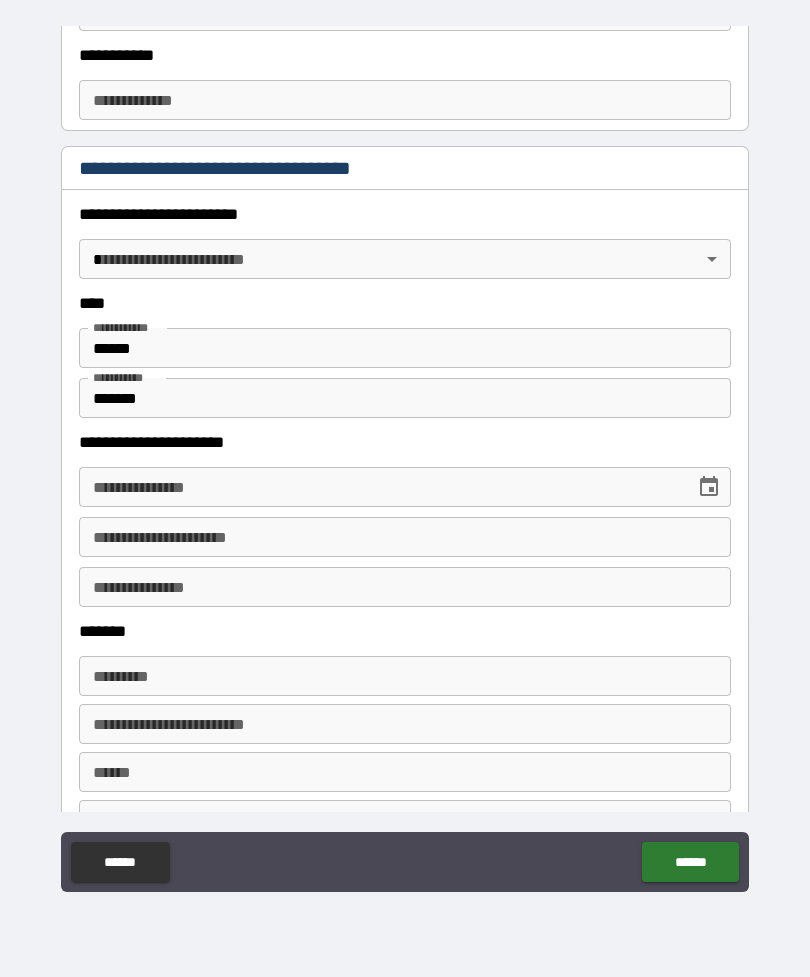 click 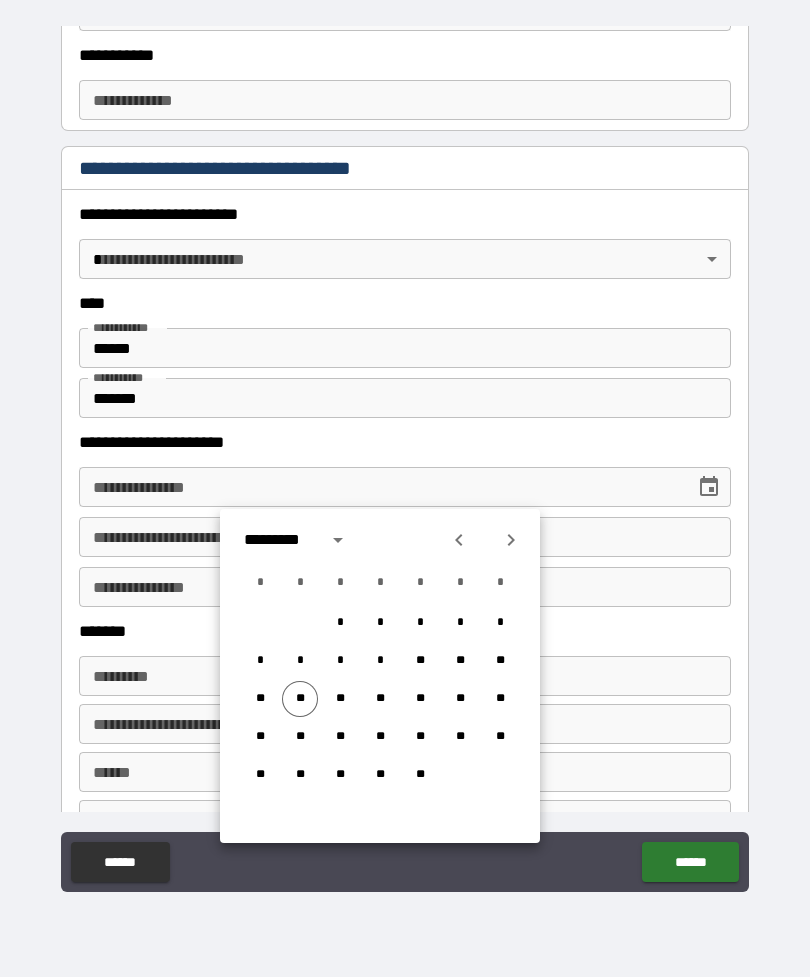 click 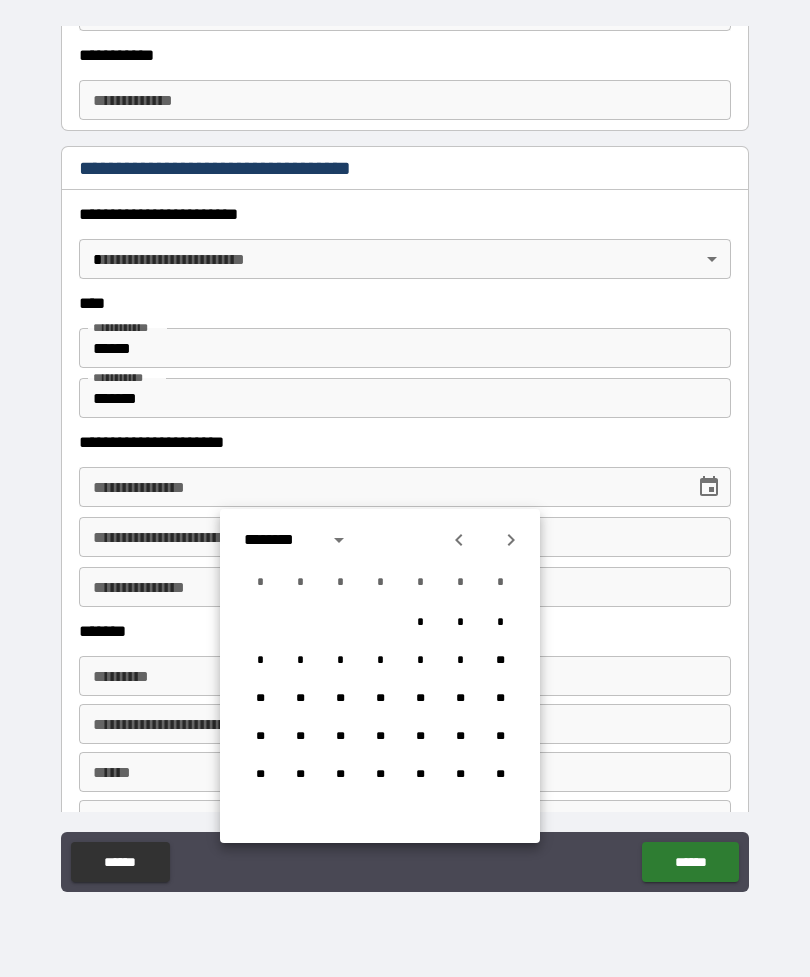 click 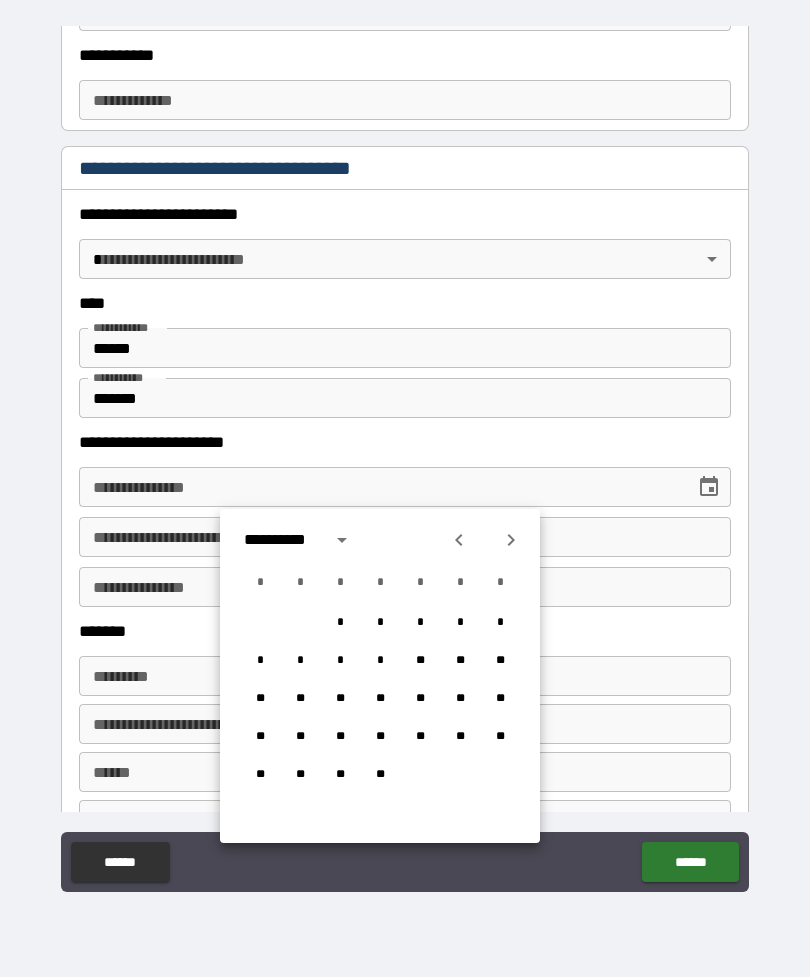 click 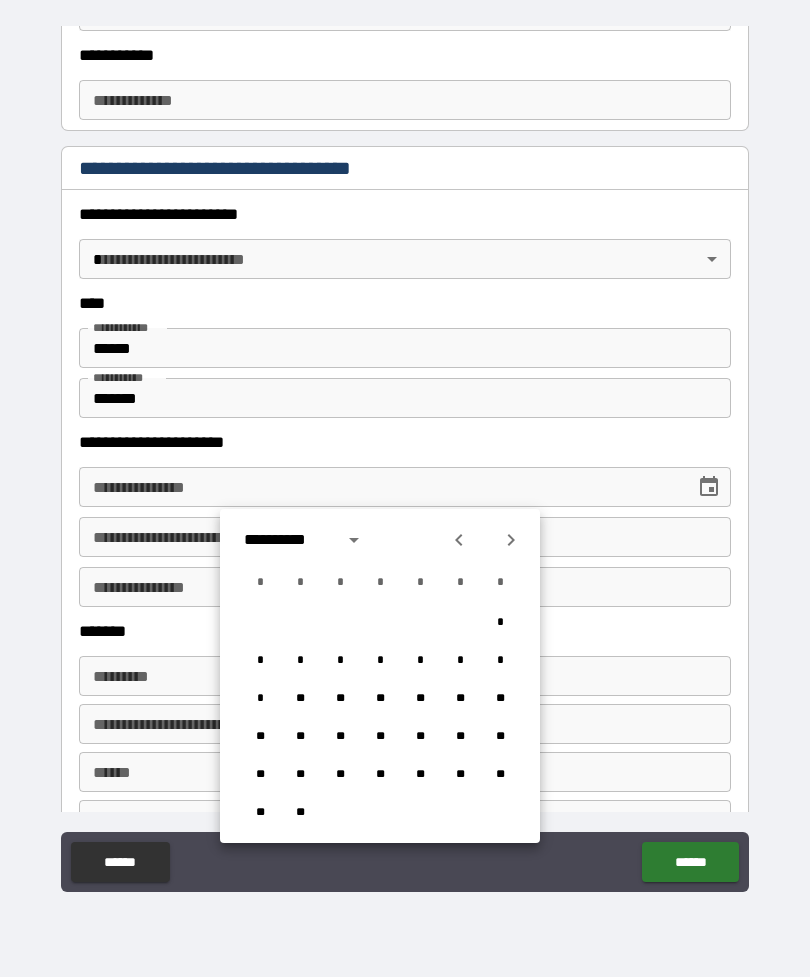 click 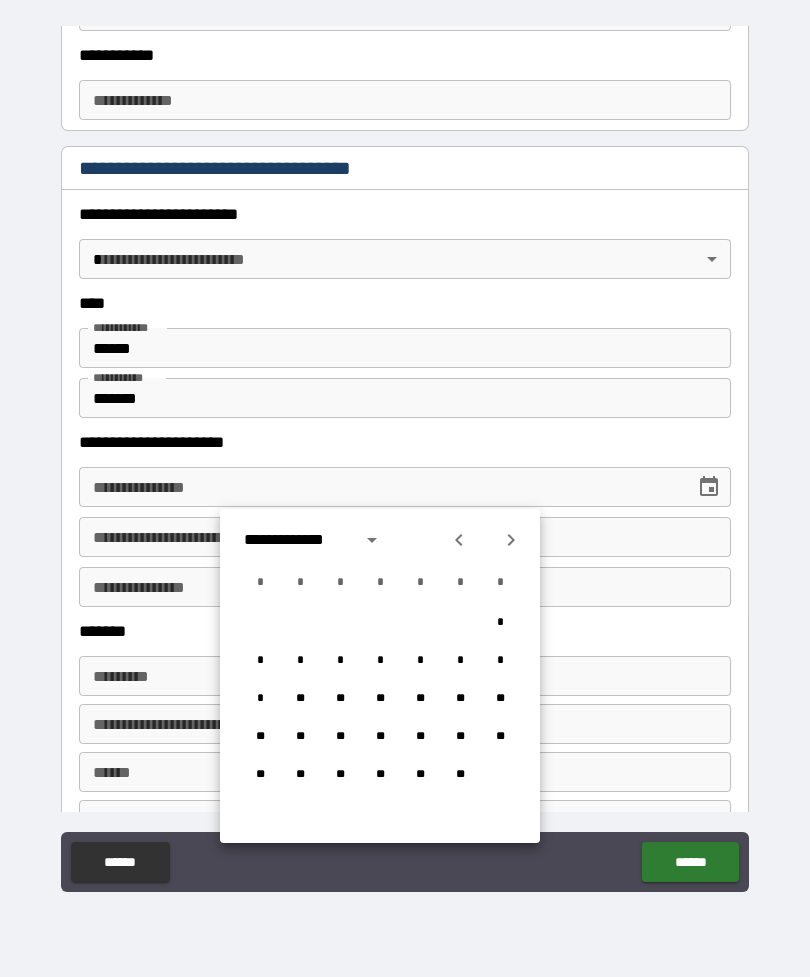 click 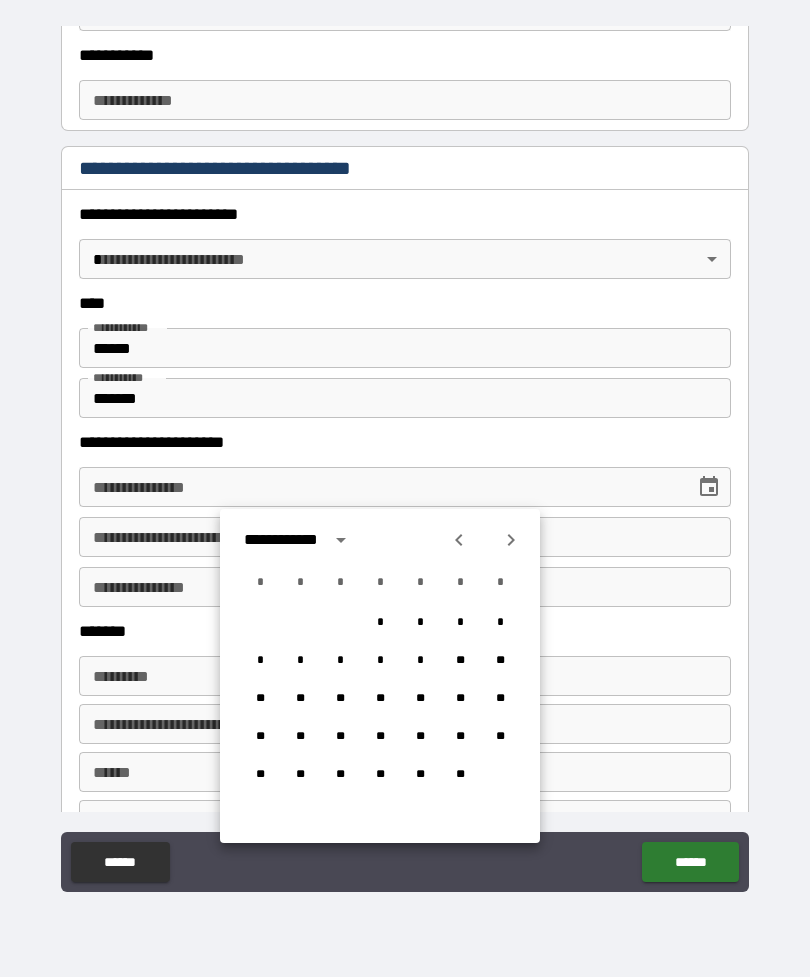 click 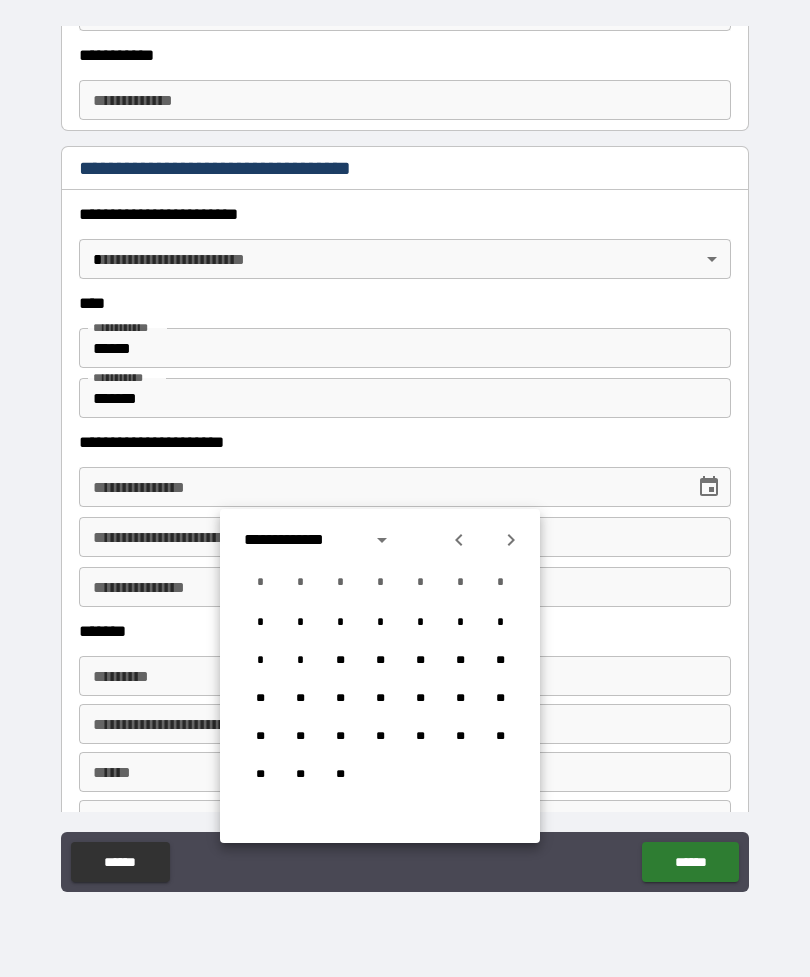 click at bounding box center (459, 540) 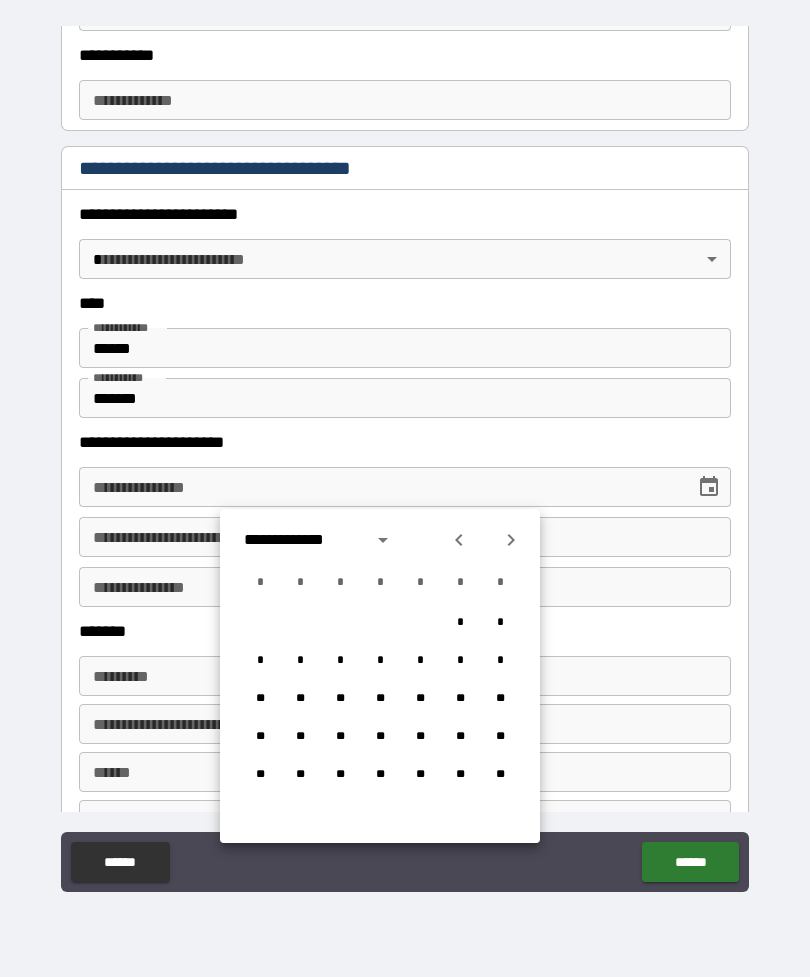 click at bounding box center (459, 540) 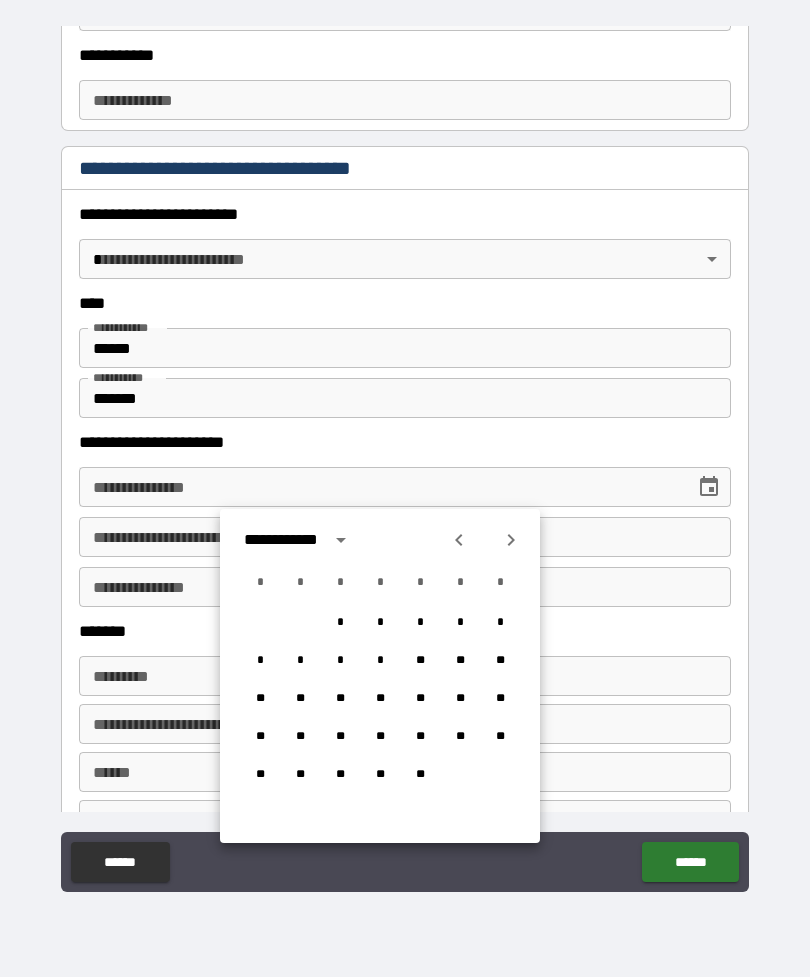 click at bounding box center (459, 540) 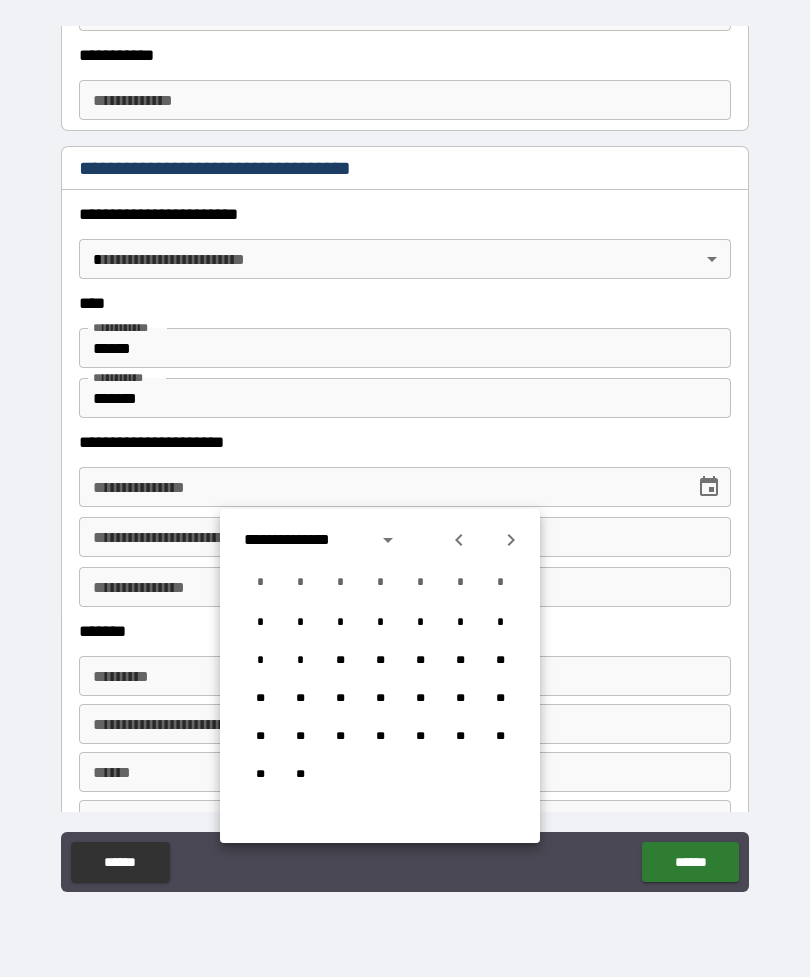 click 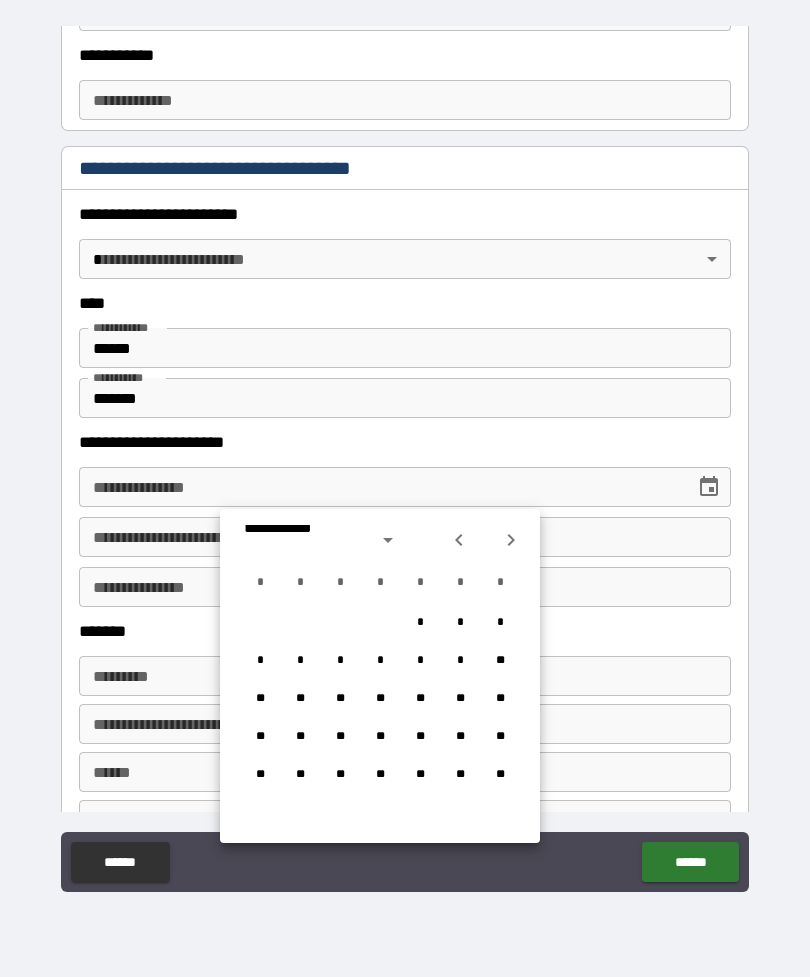 click 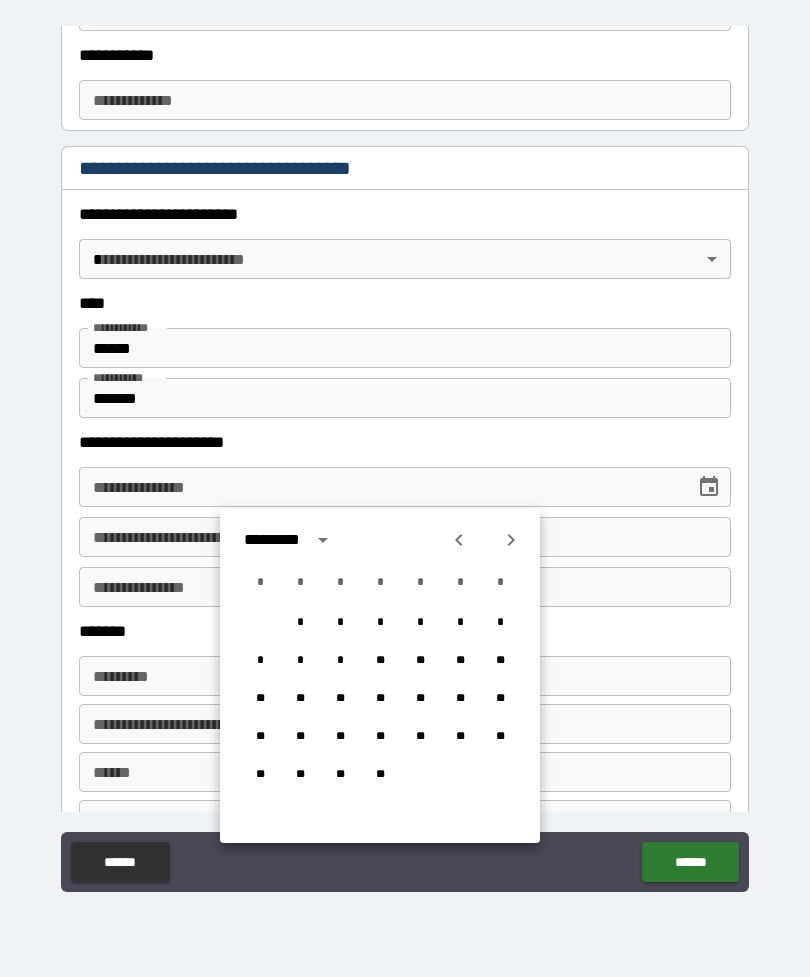 click 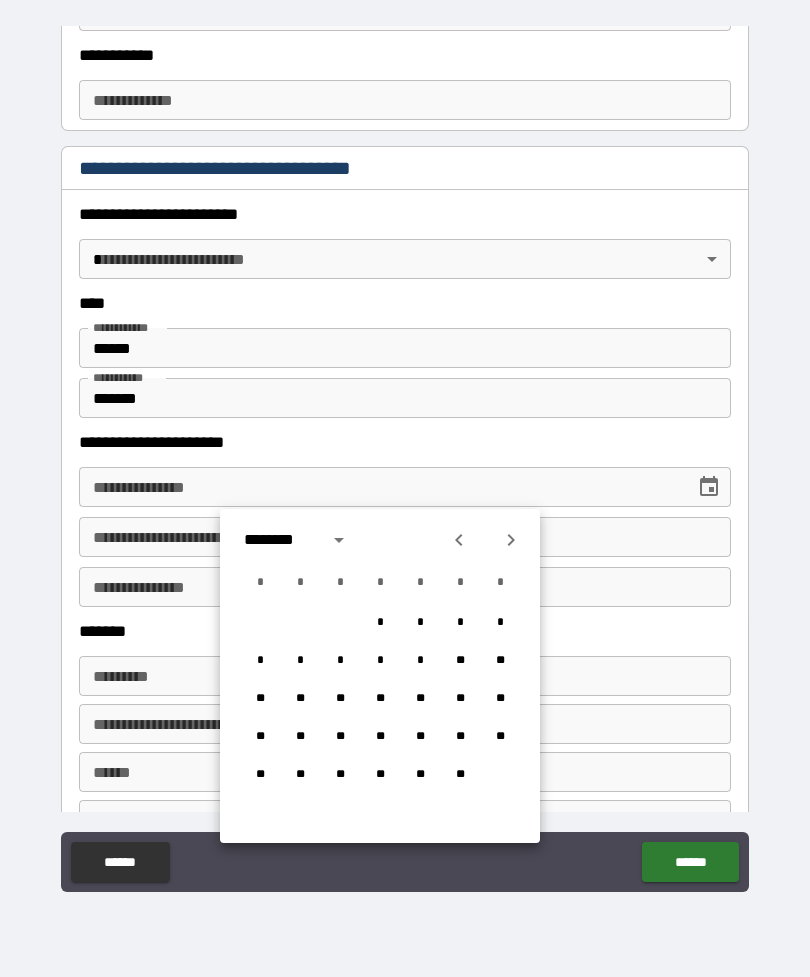 click 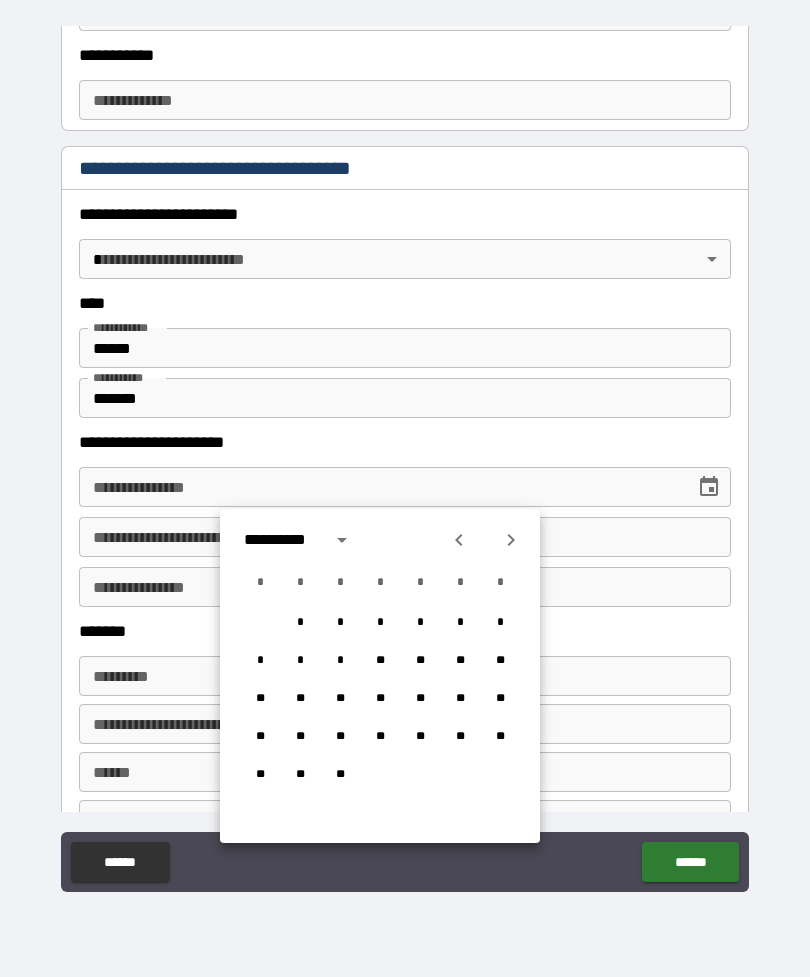 click 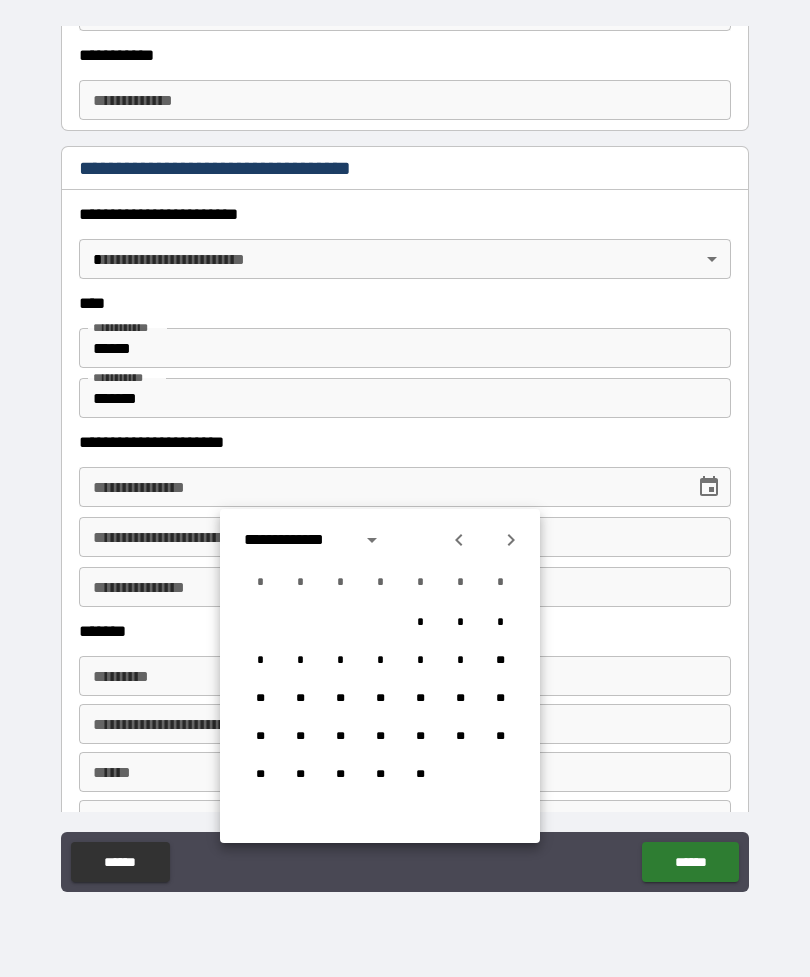 click 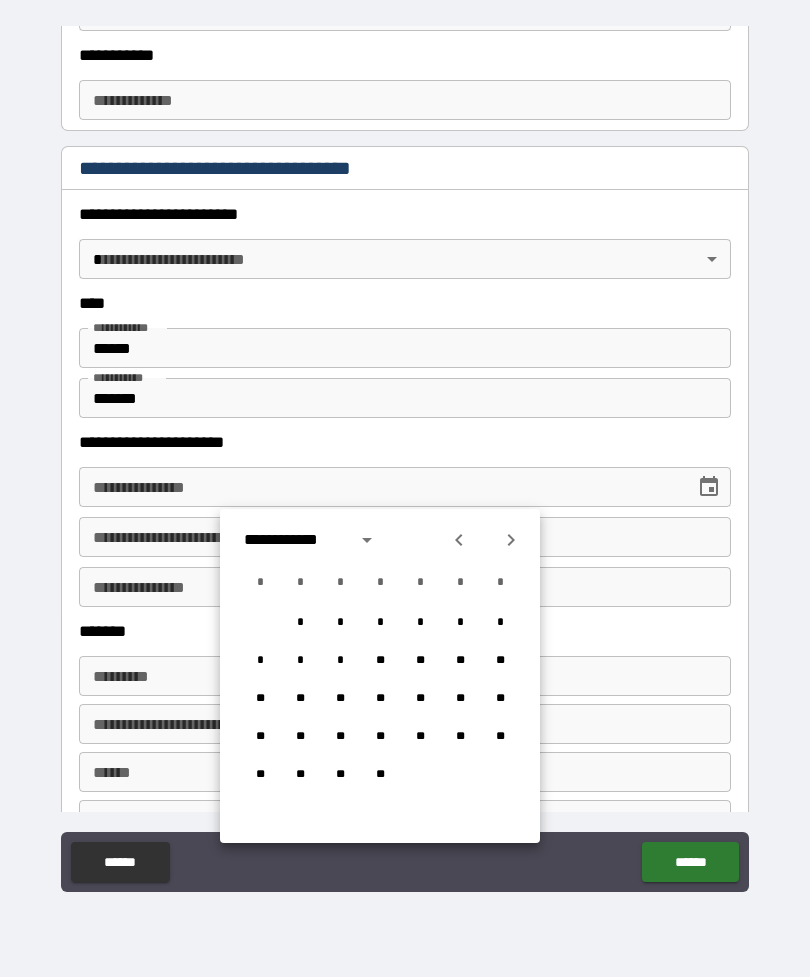 click 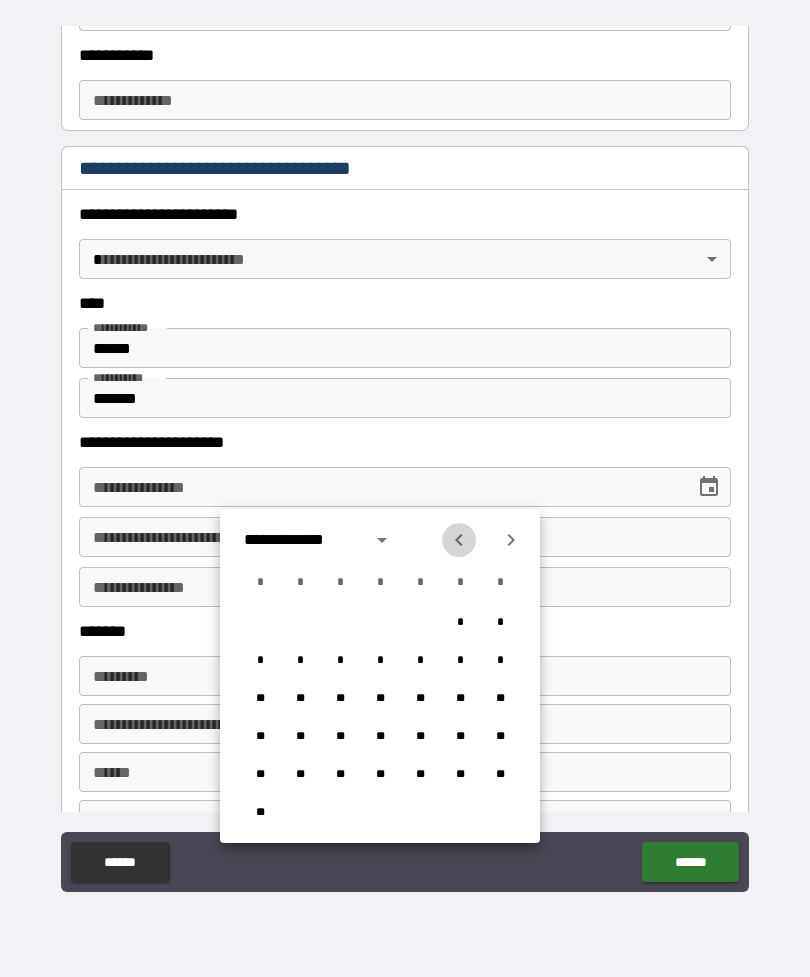 click 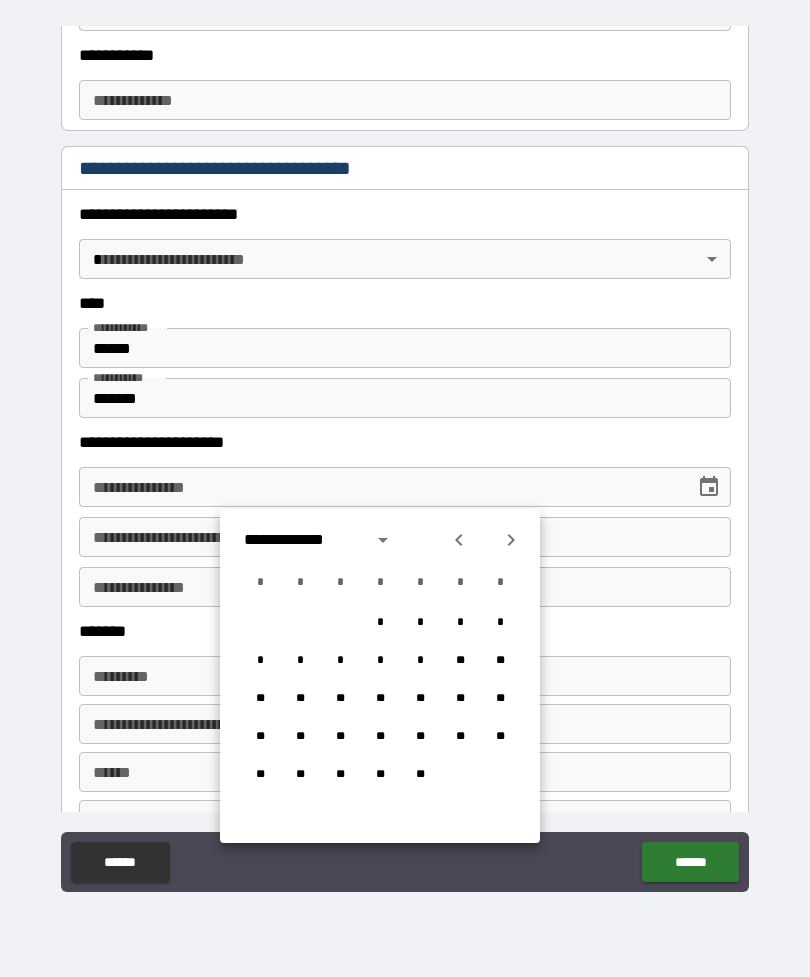 click 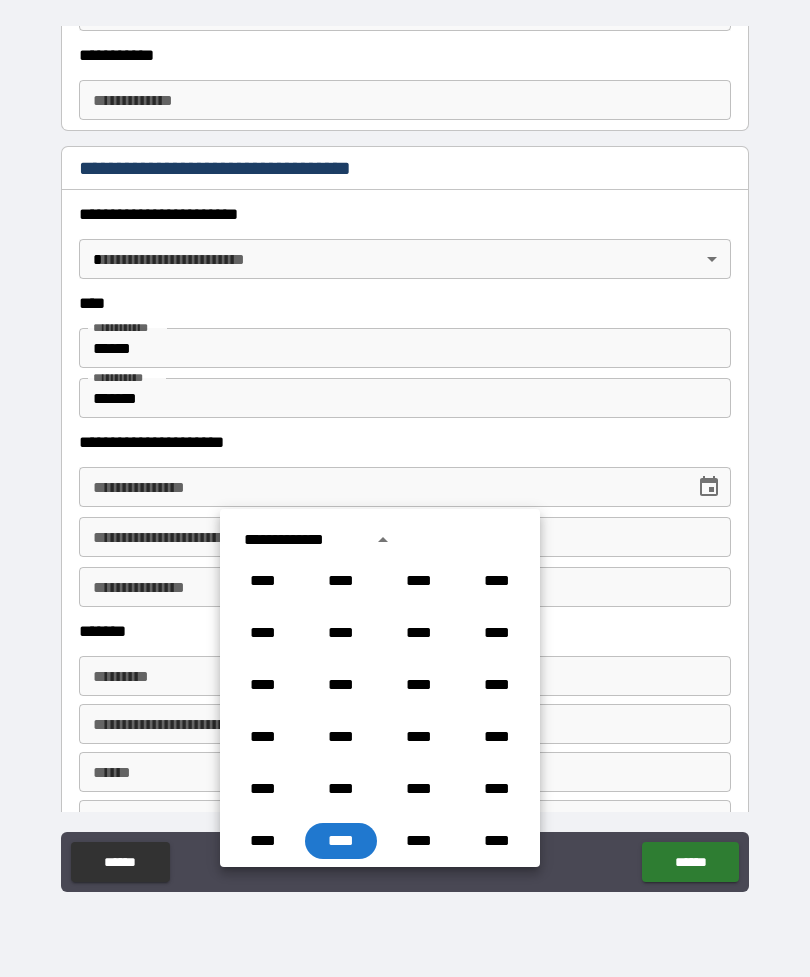 scroll, scrollTop: 1355, scrollLeft: 0, axis: vertical 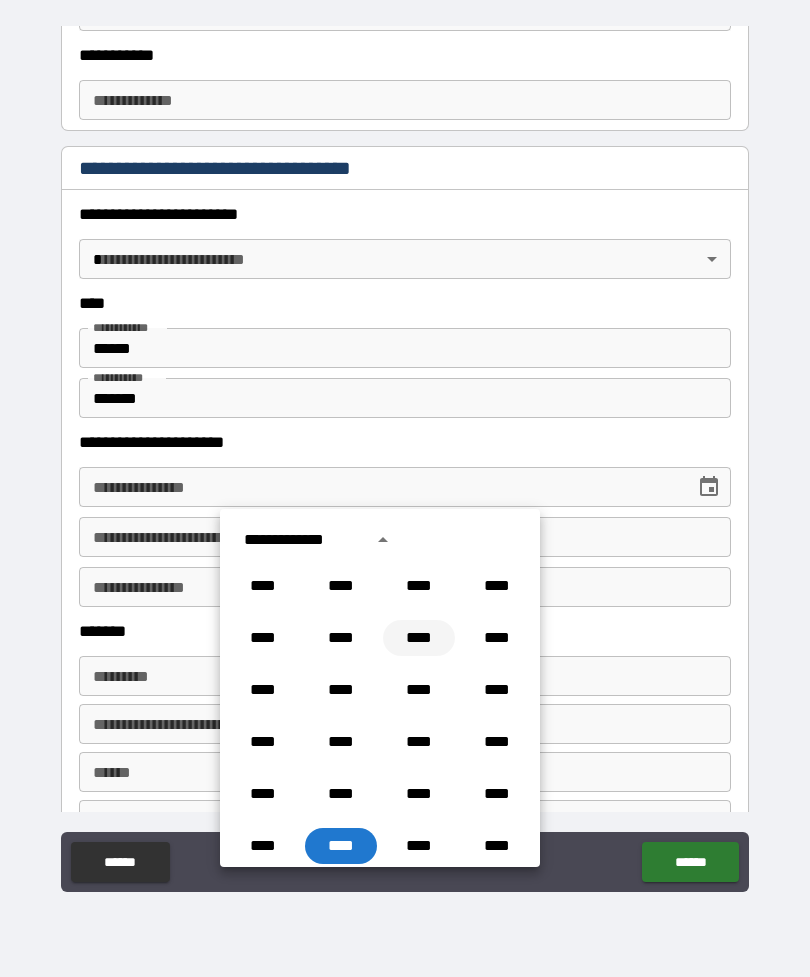 click on "****" at bounding box center (419, 638) 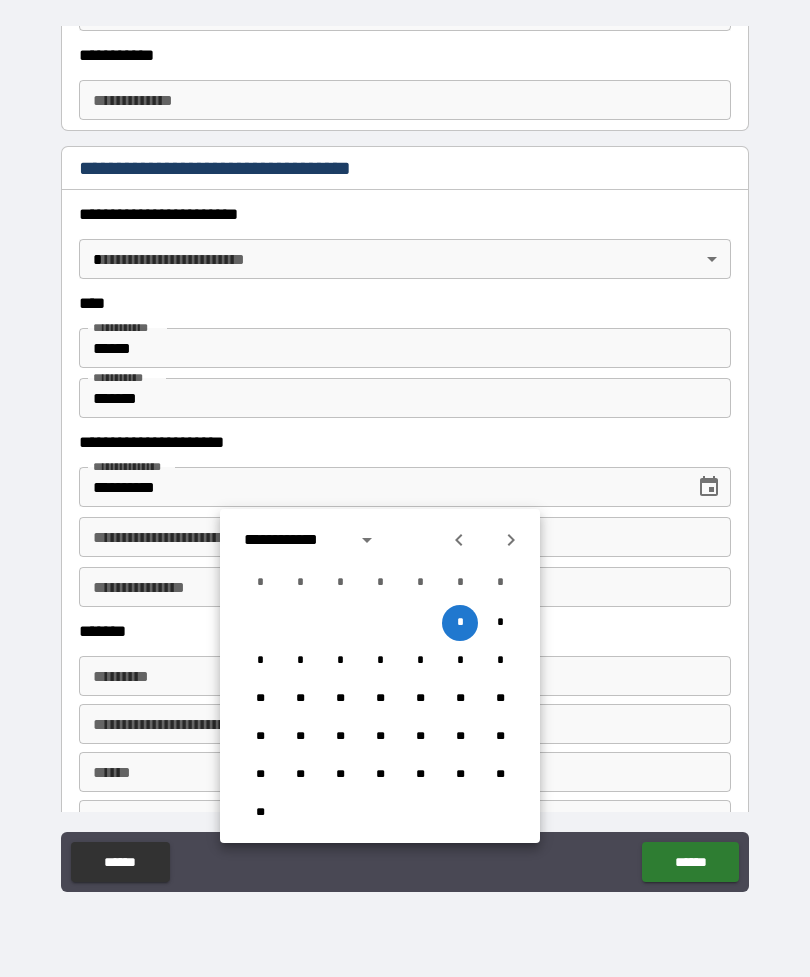 click 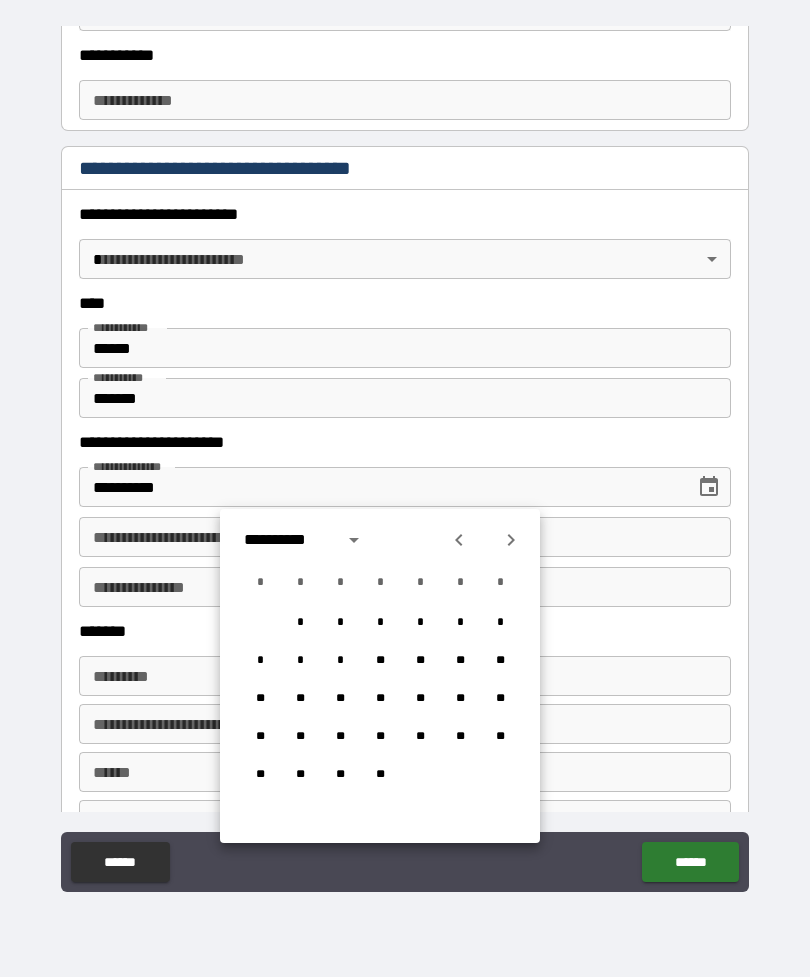 click 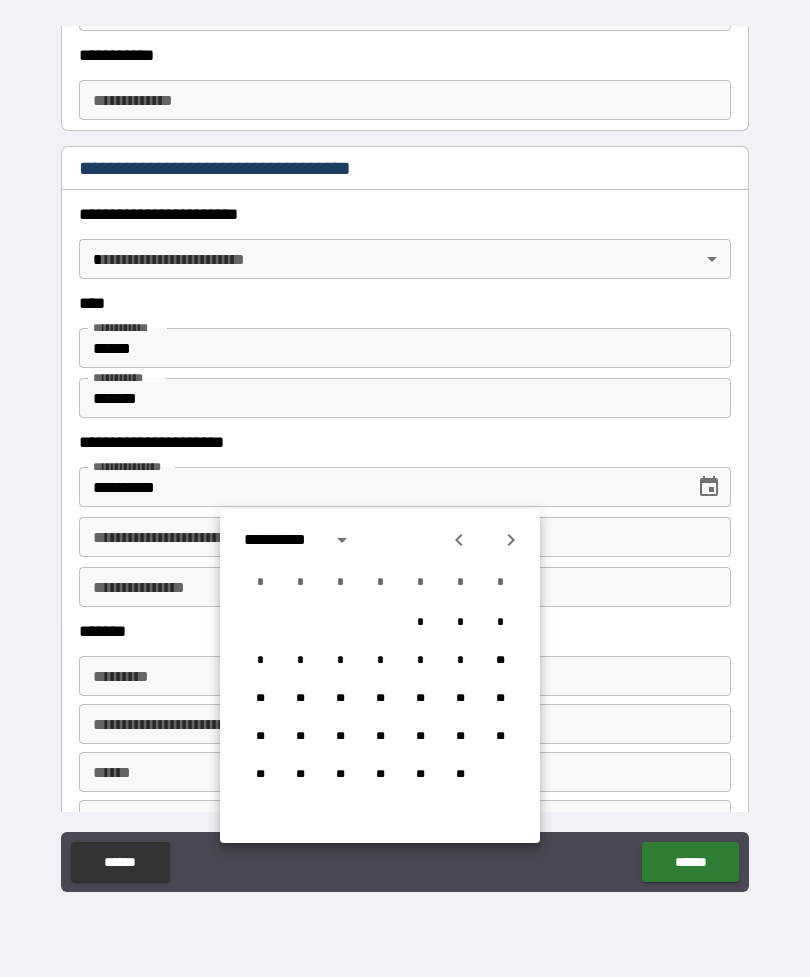 click 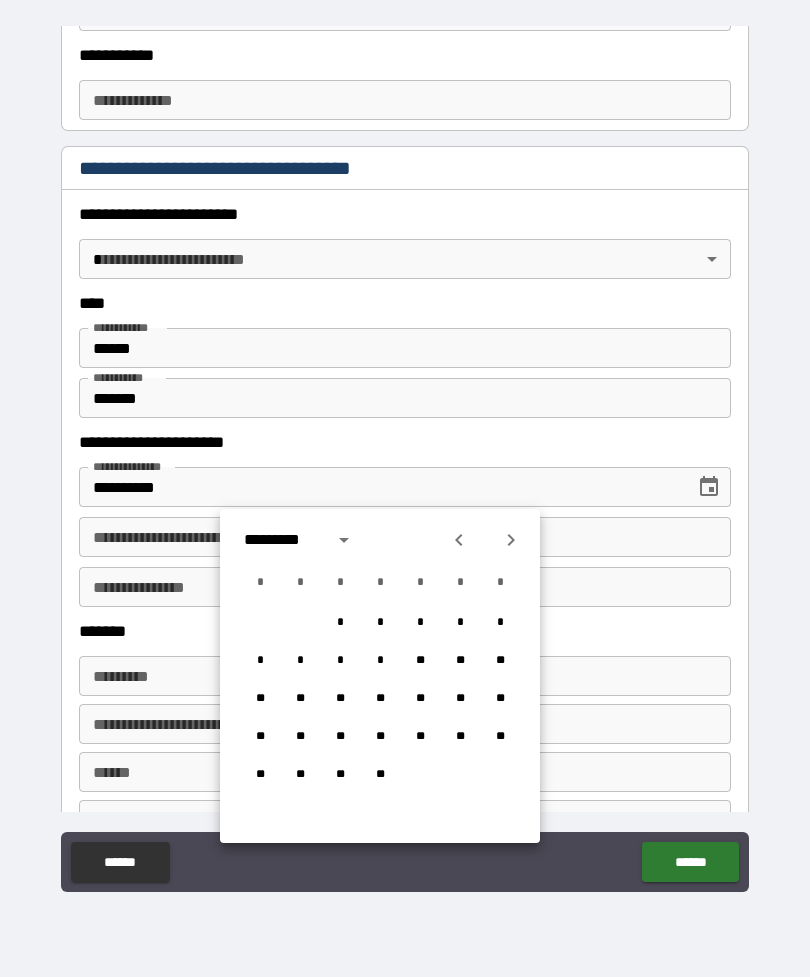 click 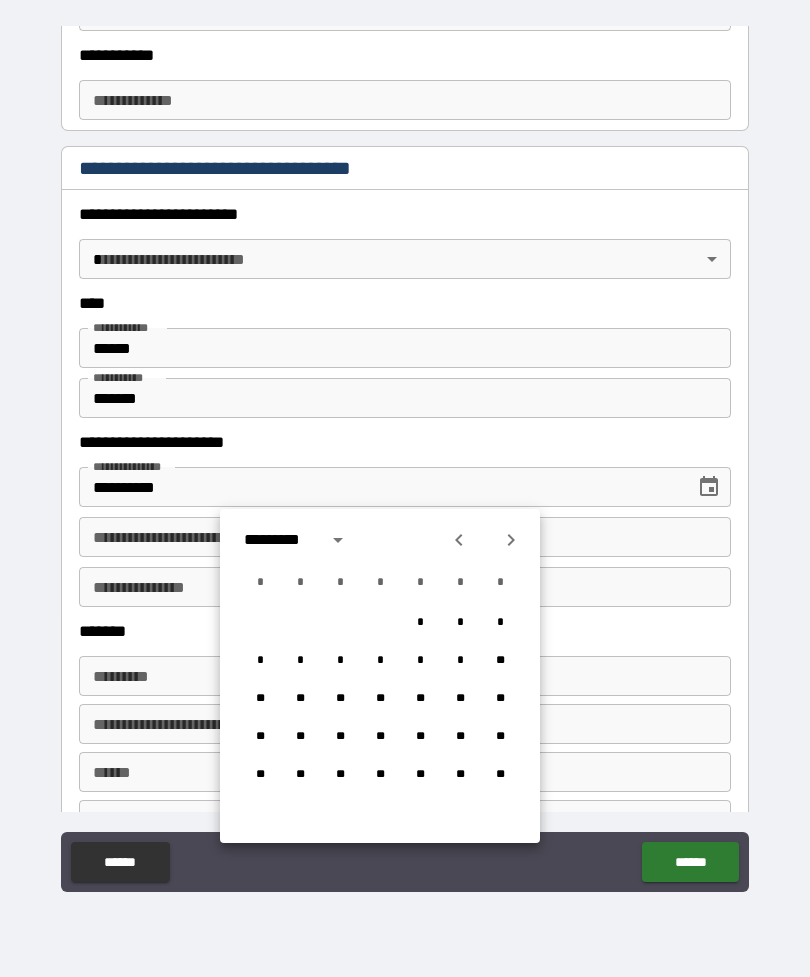 click 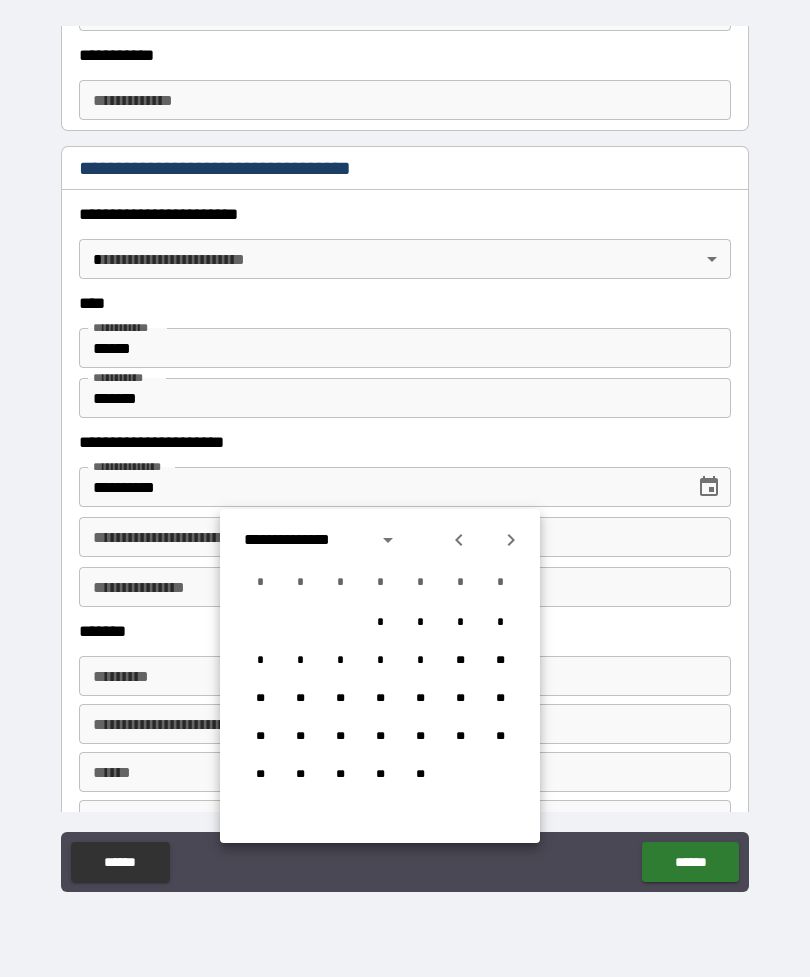 click 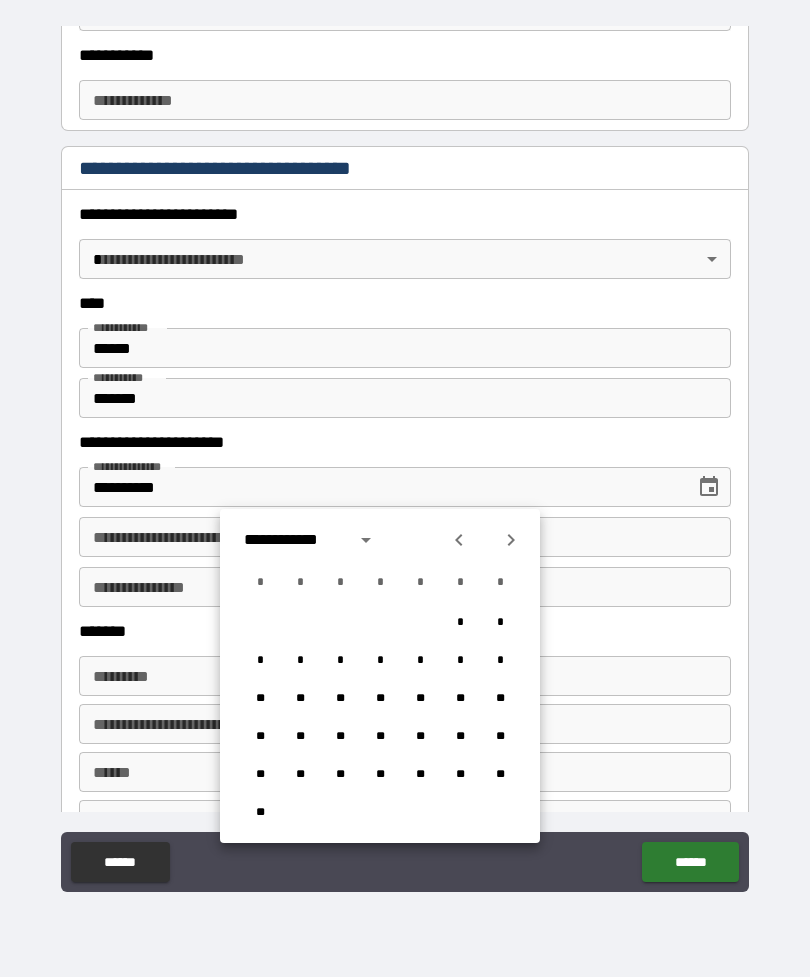click 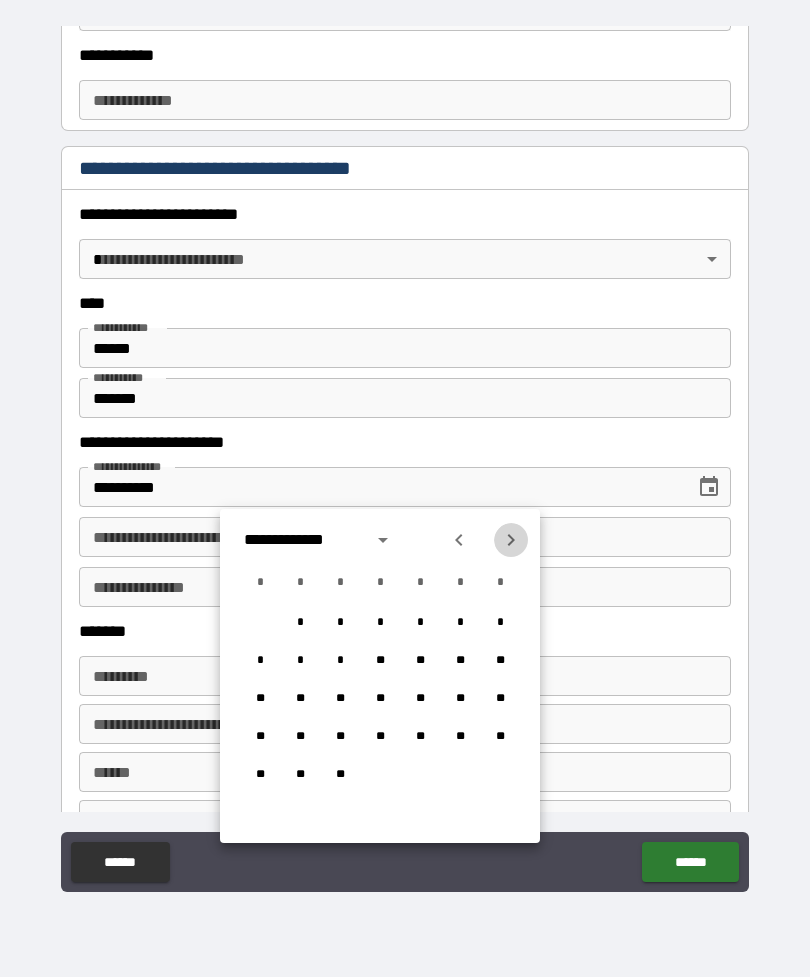 click 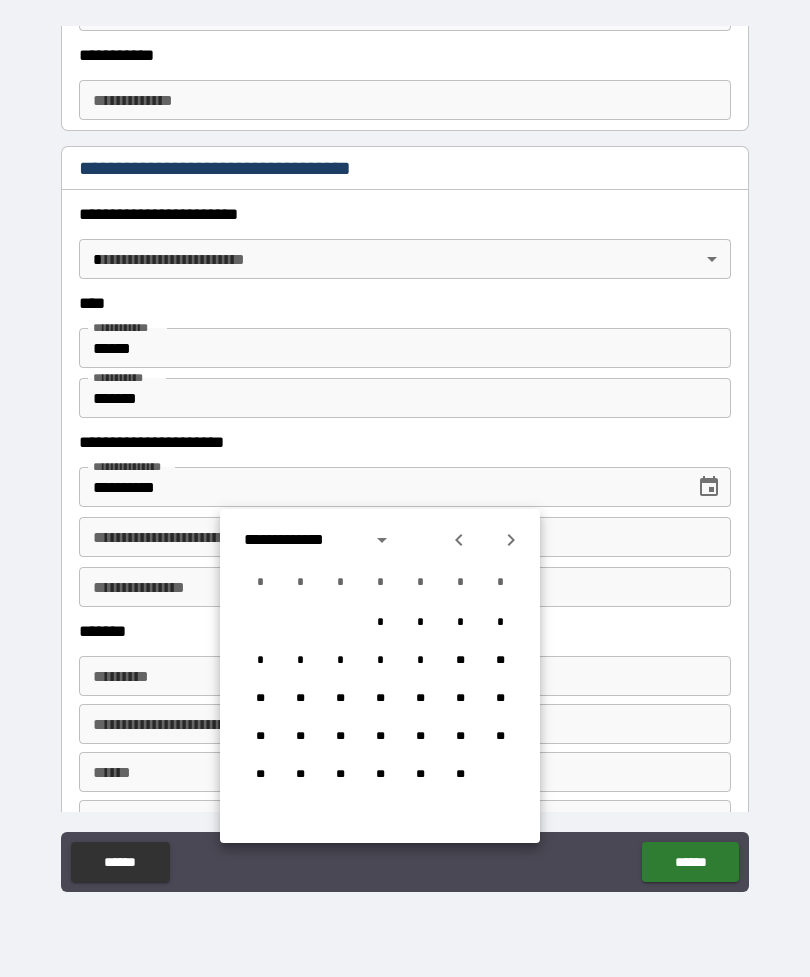 click 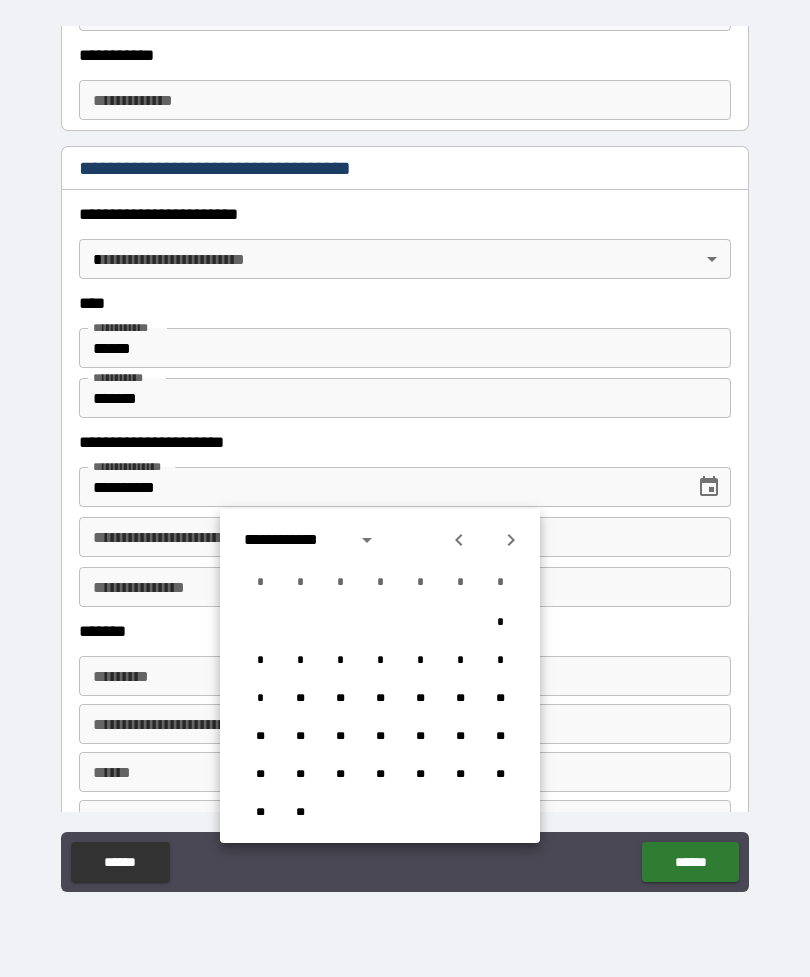 click 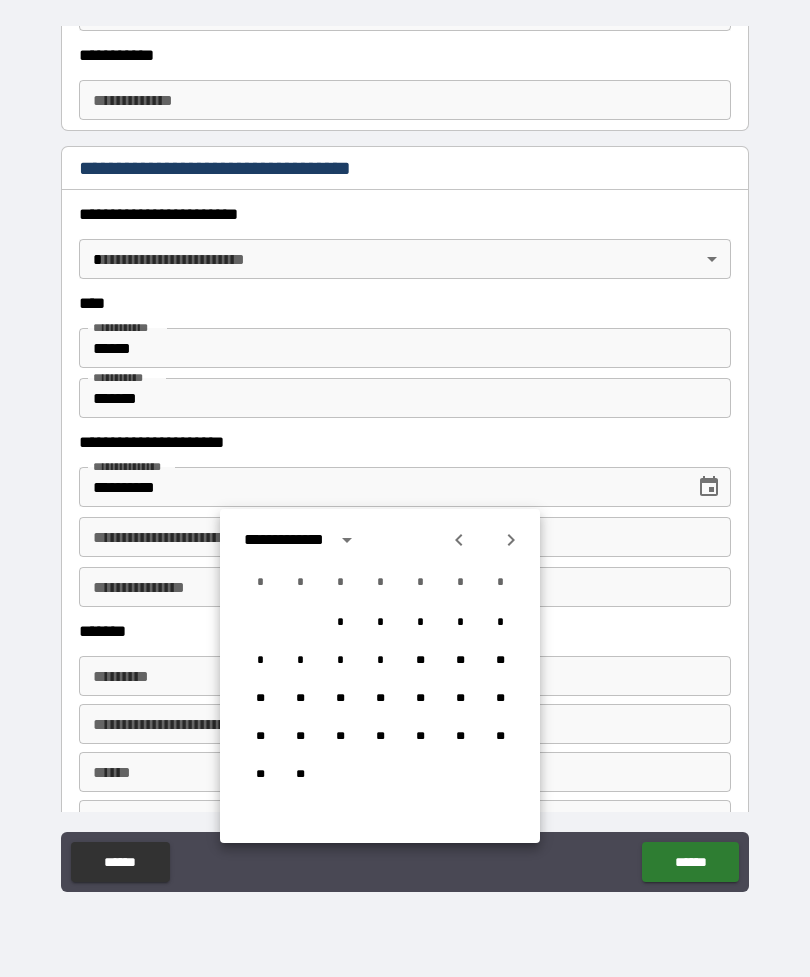 click 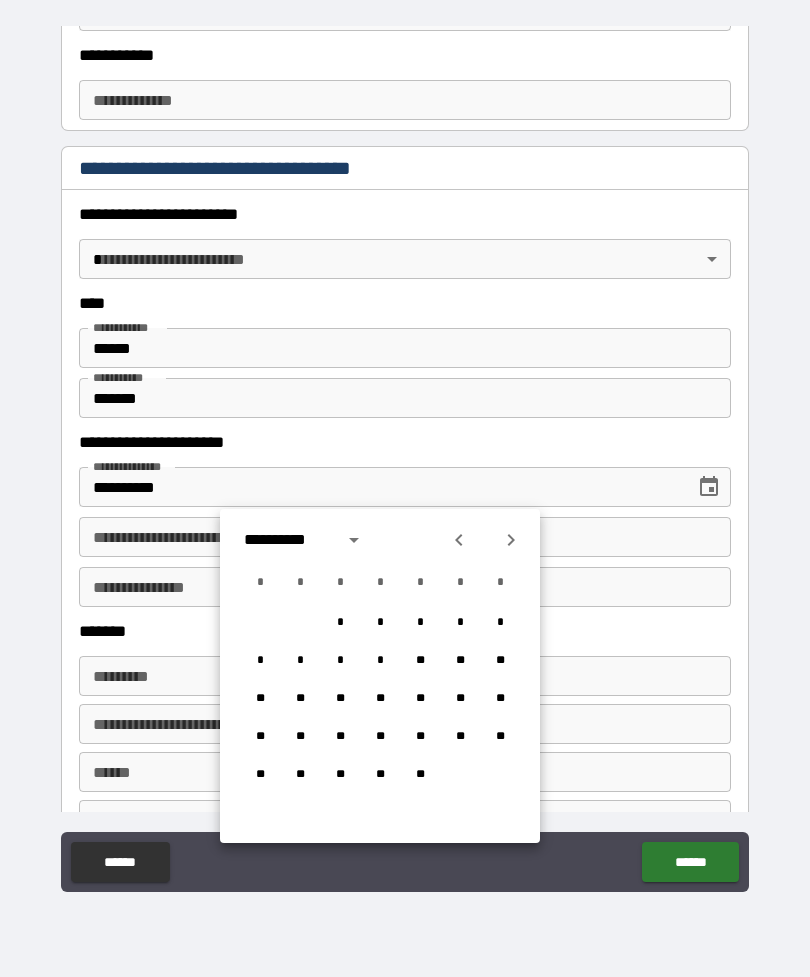 click 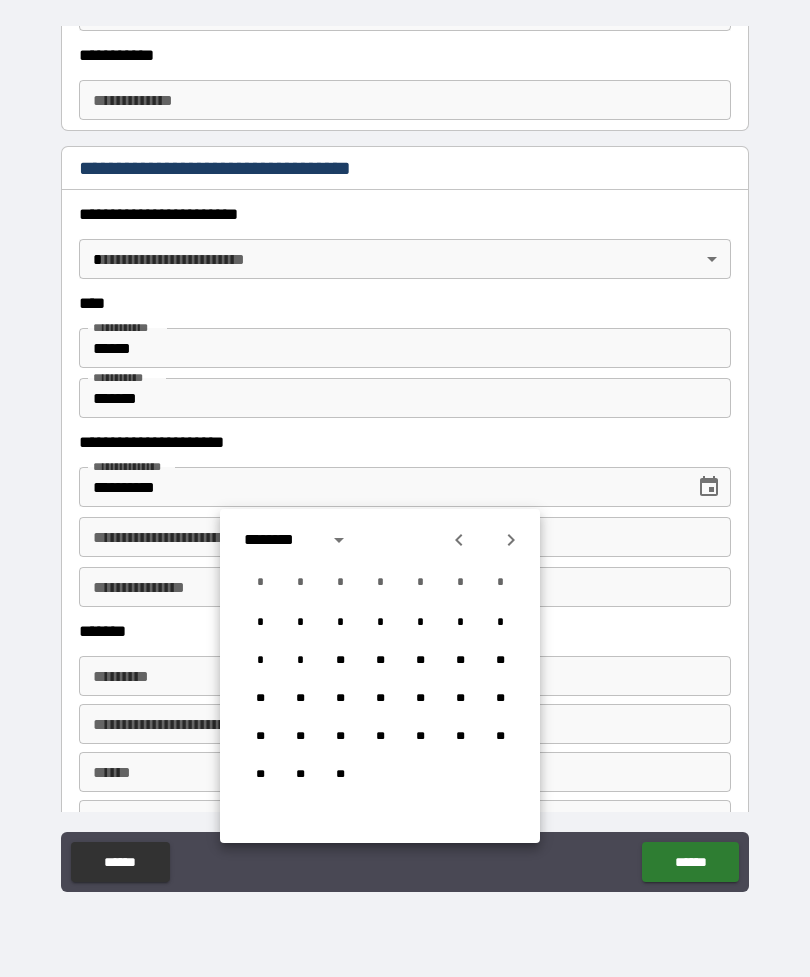 click 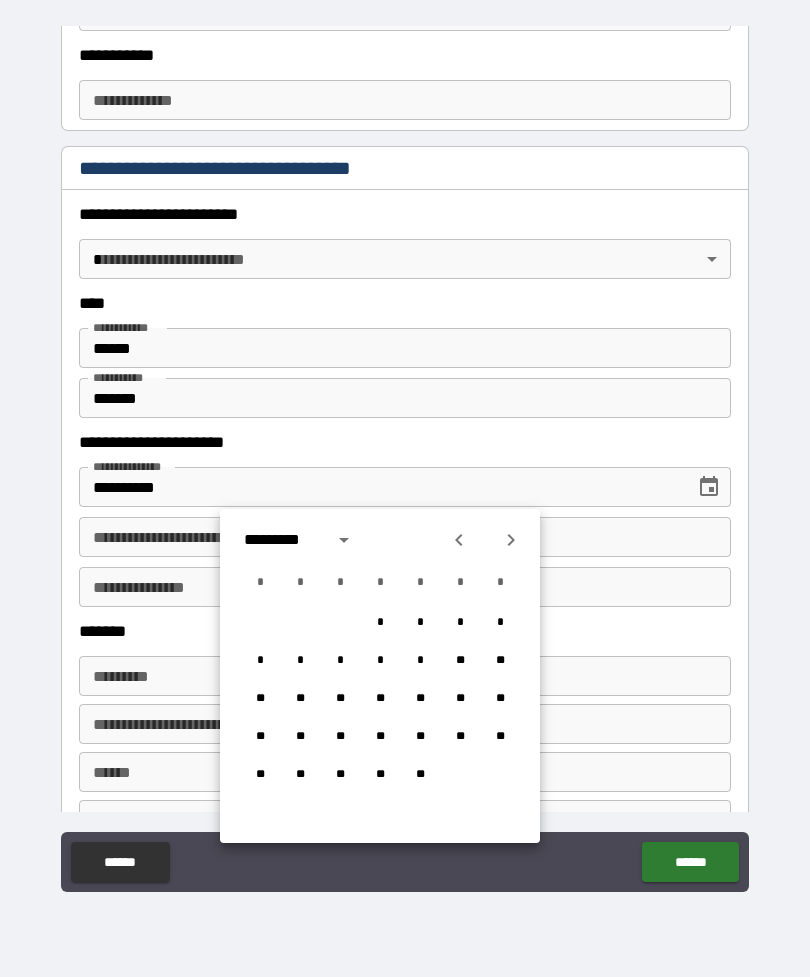 click 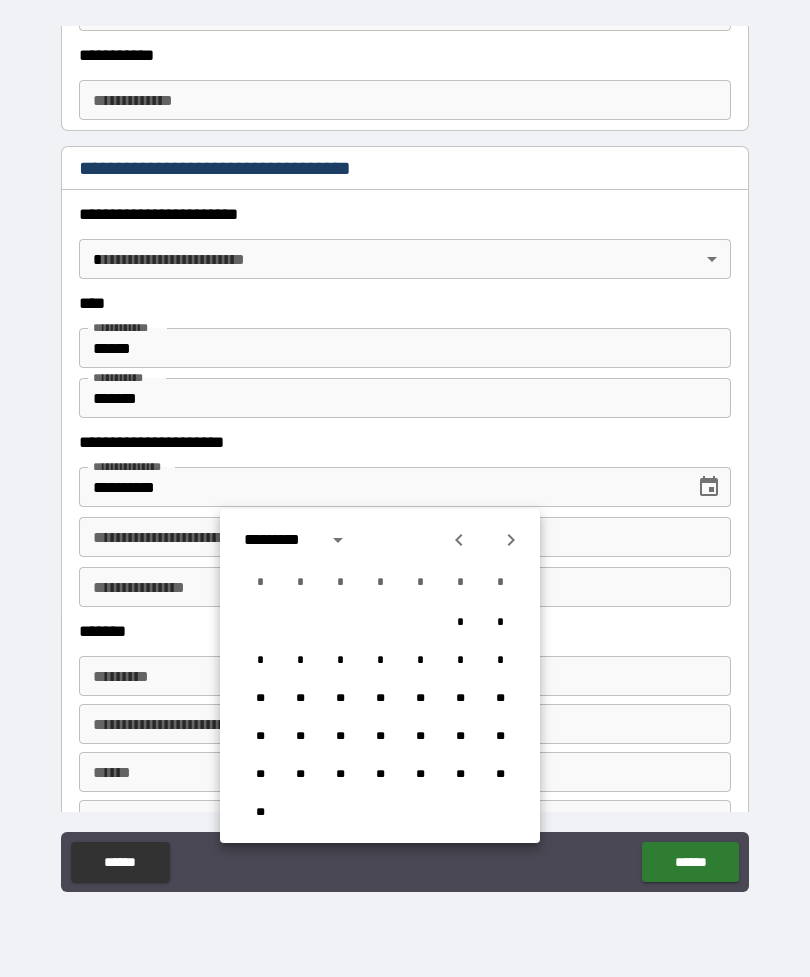 click at bounding box center [511, 540] 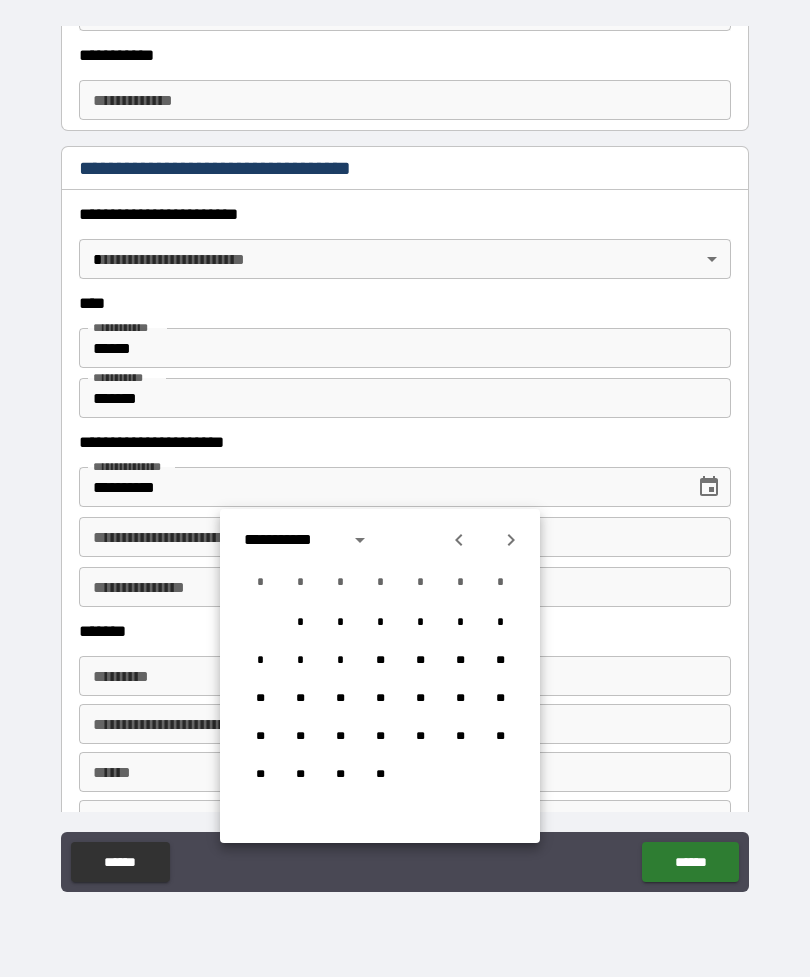 click 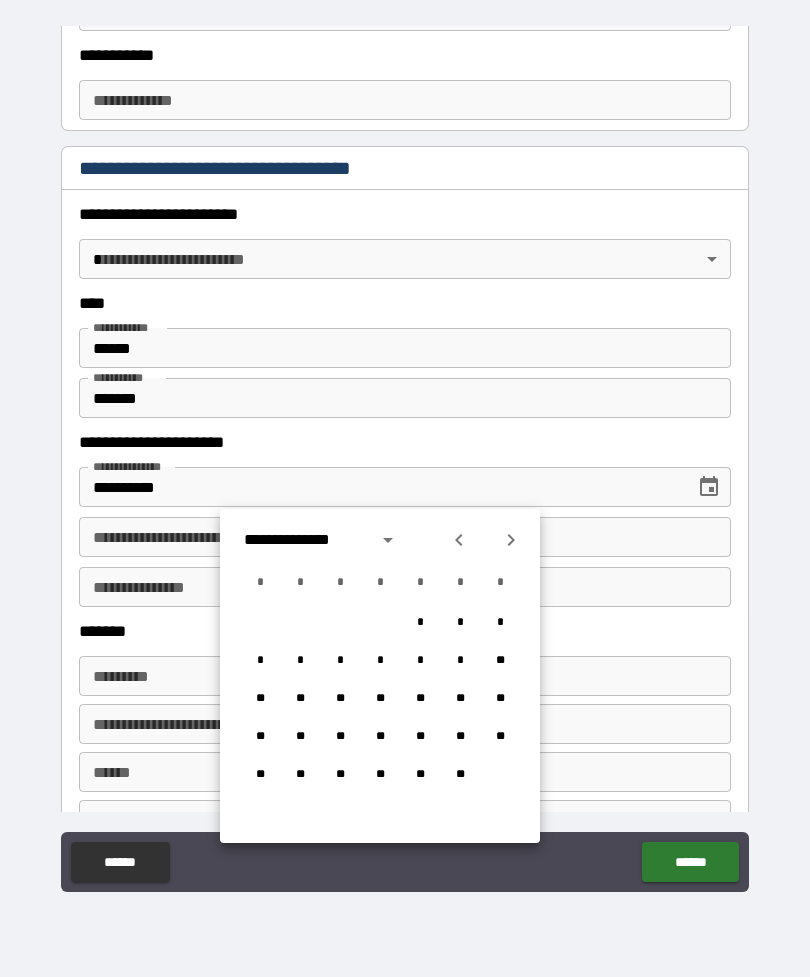 click 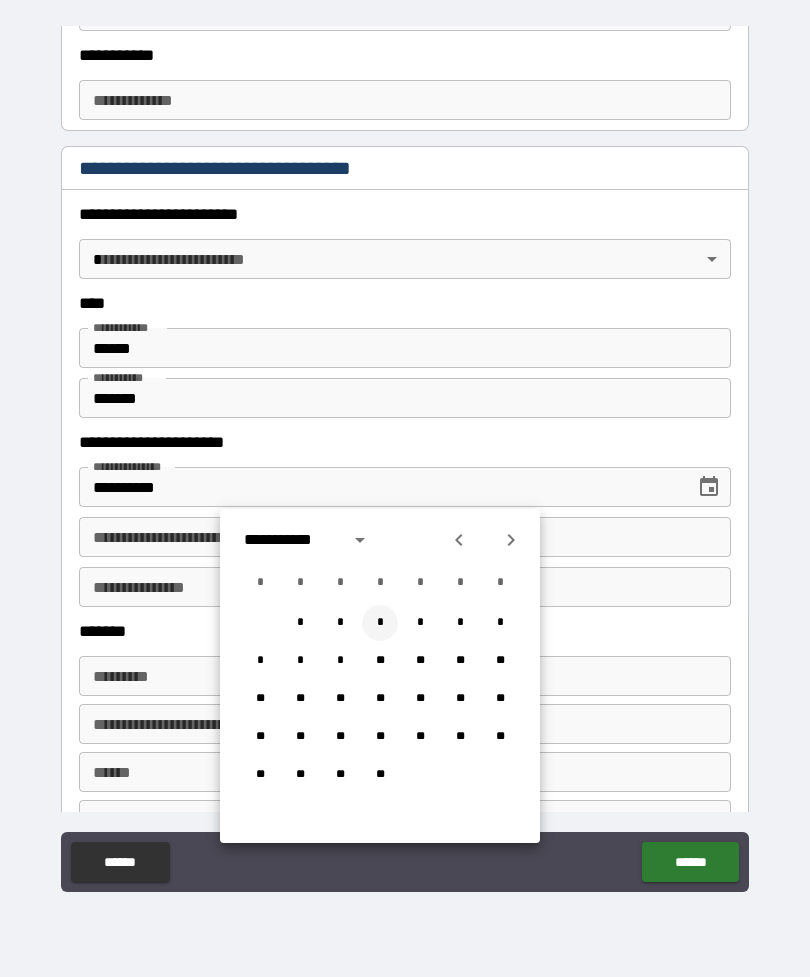 click on "*" at bounding box center [380, 623] 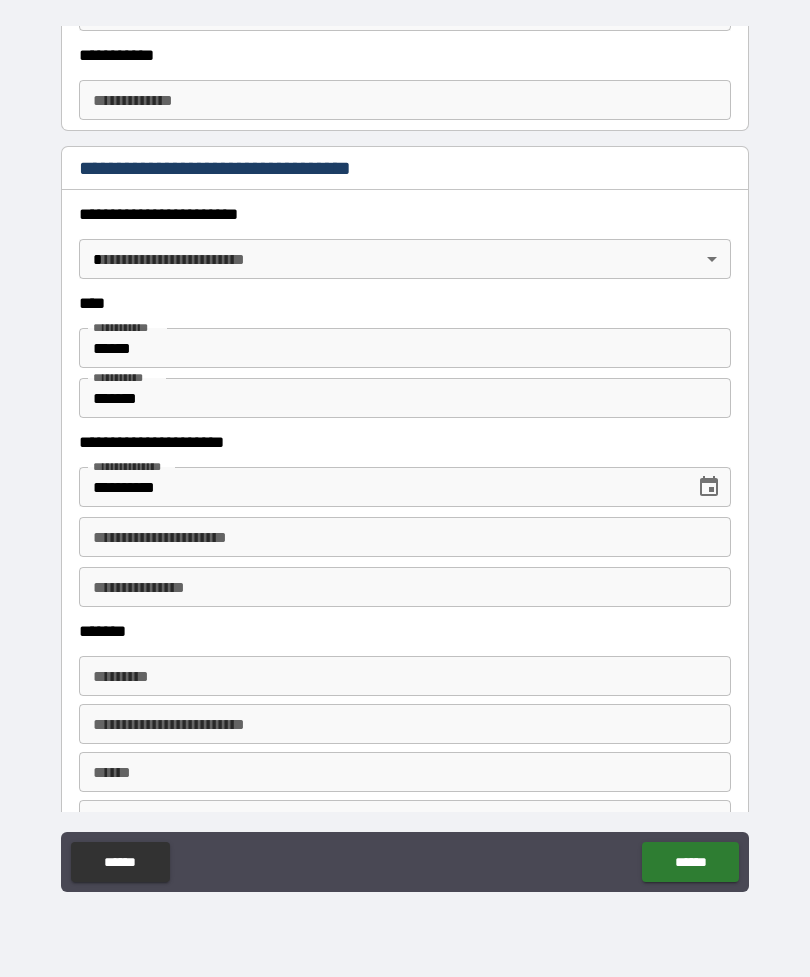 click at bounding box center (709, 487) 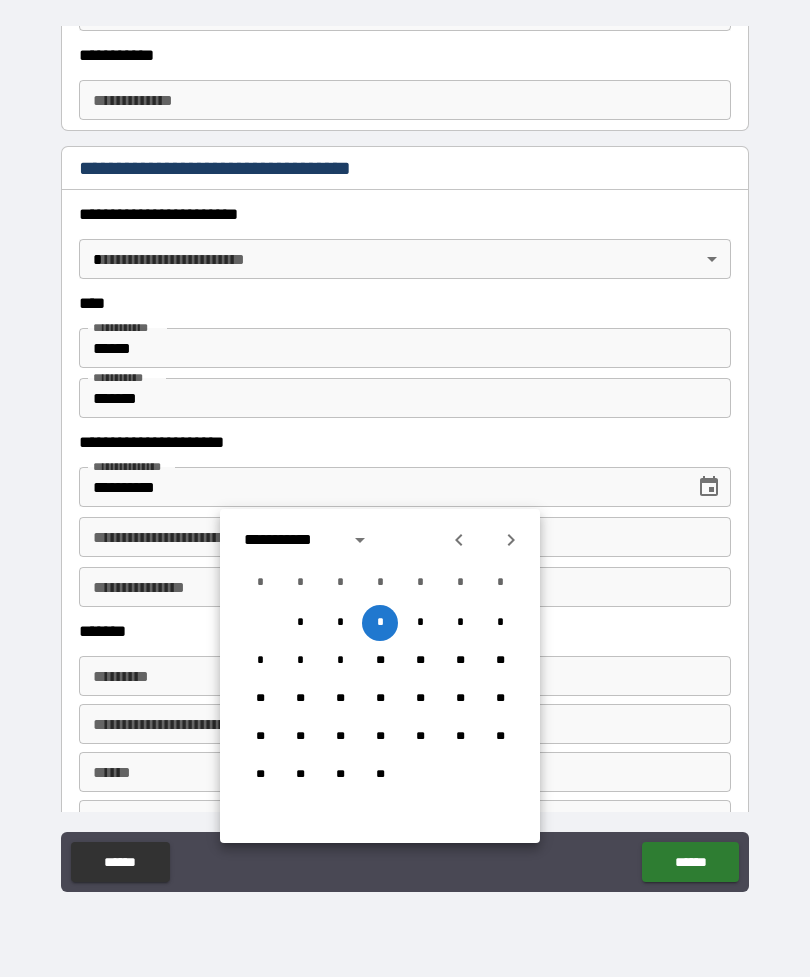 click 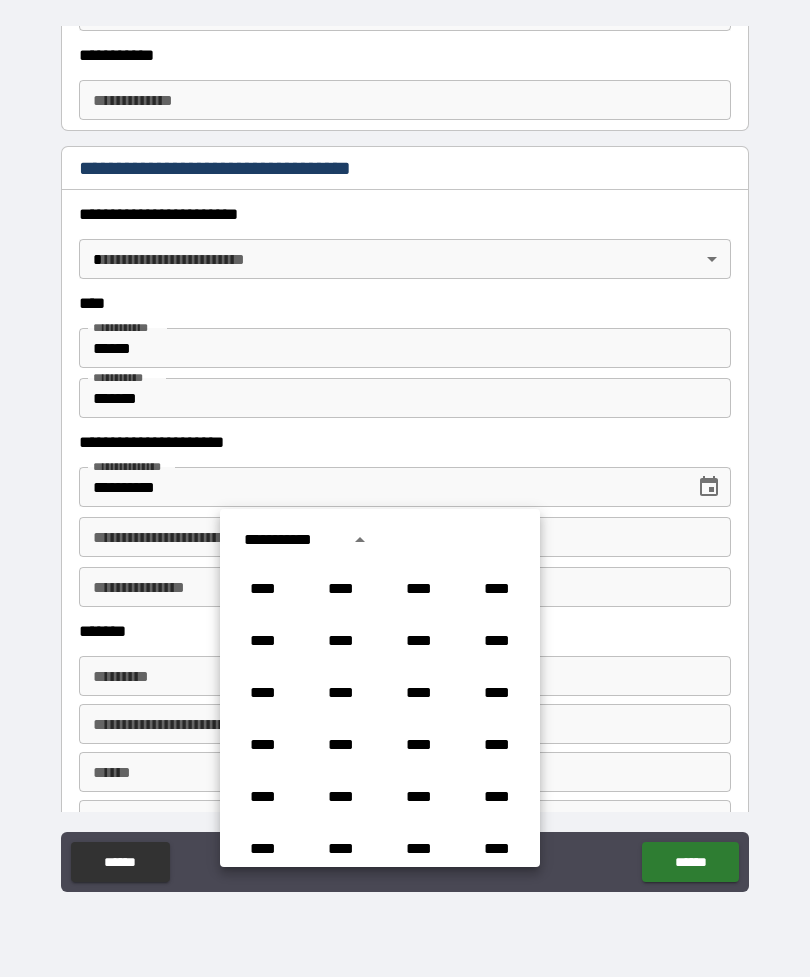 scroll, scrollTop: 1278, scrollLeft: 0, axis: vertical 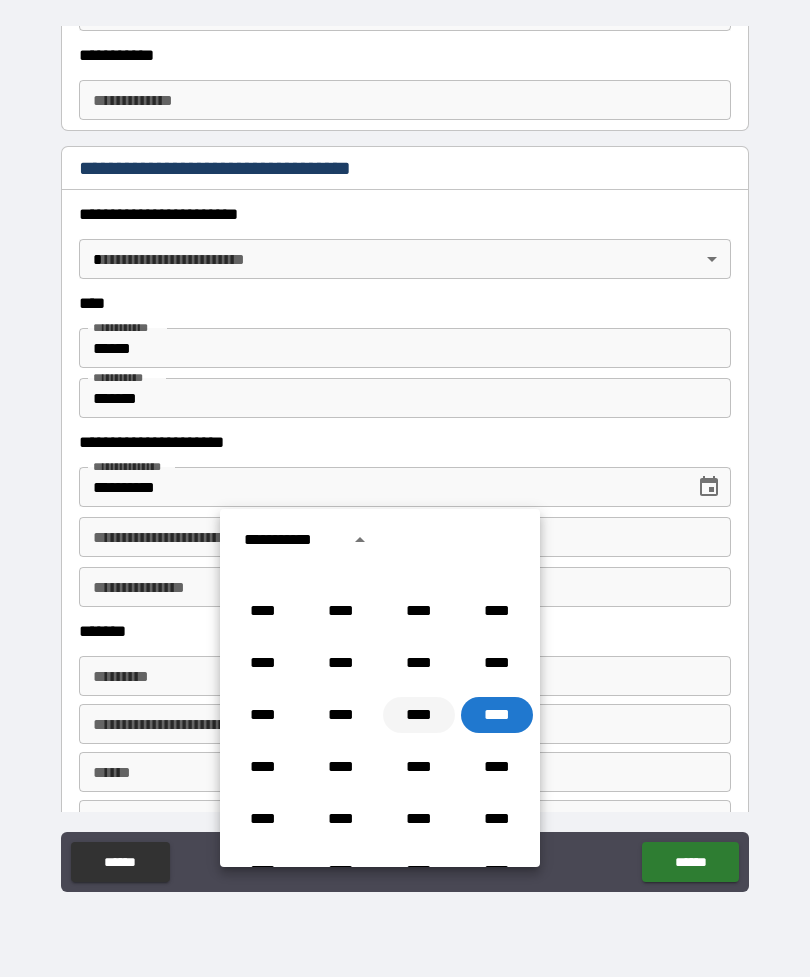 click on "****" at bounding box center (419, 715) 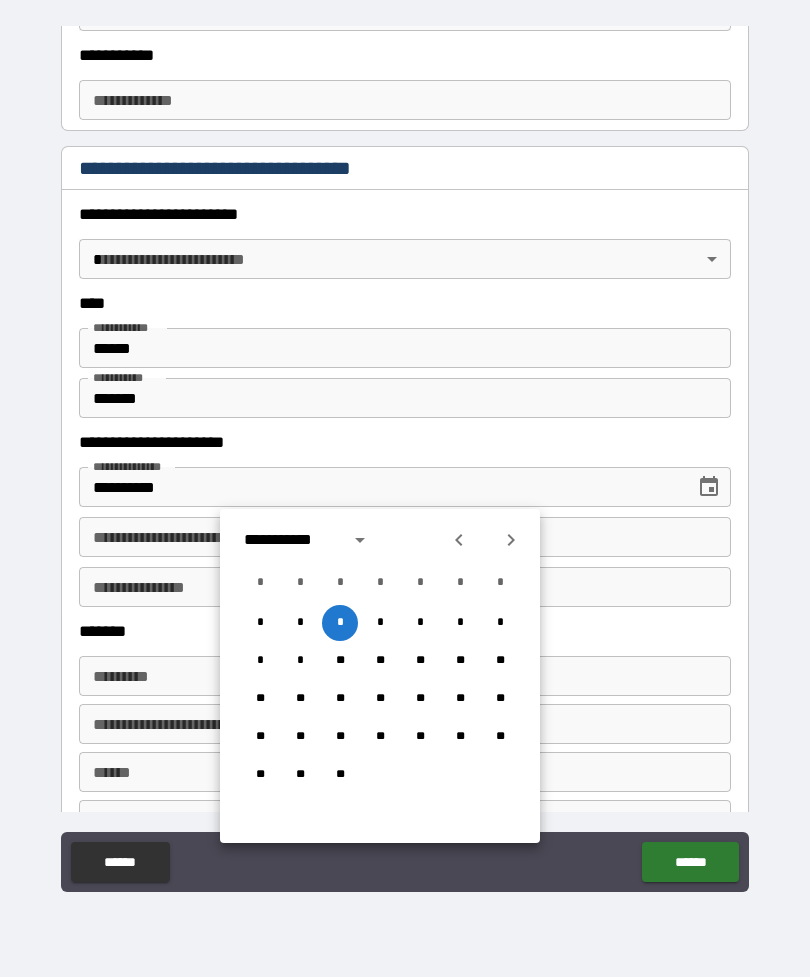 click on "*" at bounding box center [340, 623] 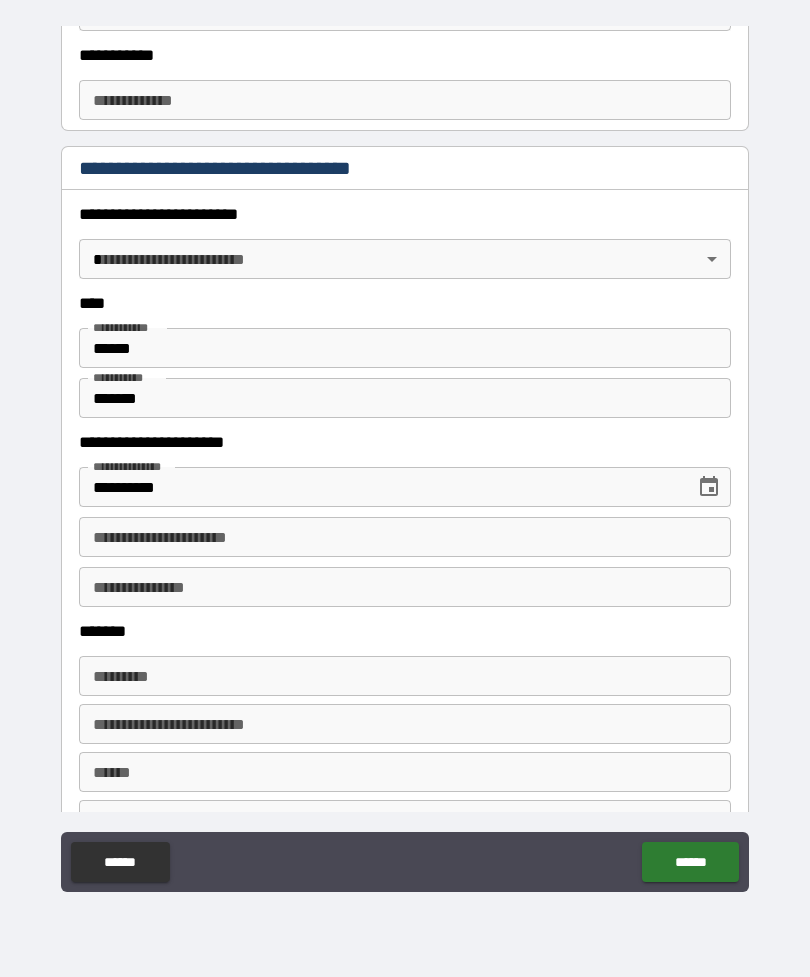 click on "**********" at bounding box center [405, 537] 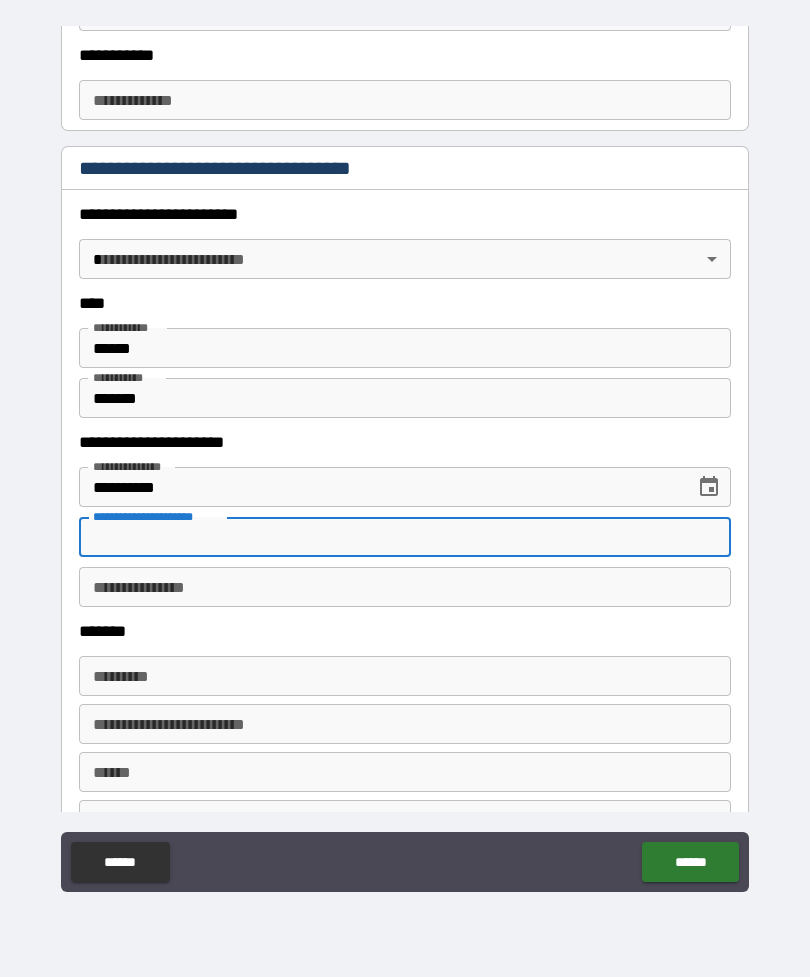 click on "**********" at bounding box center [405, 459] 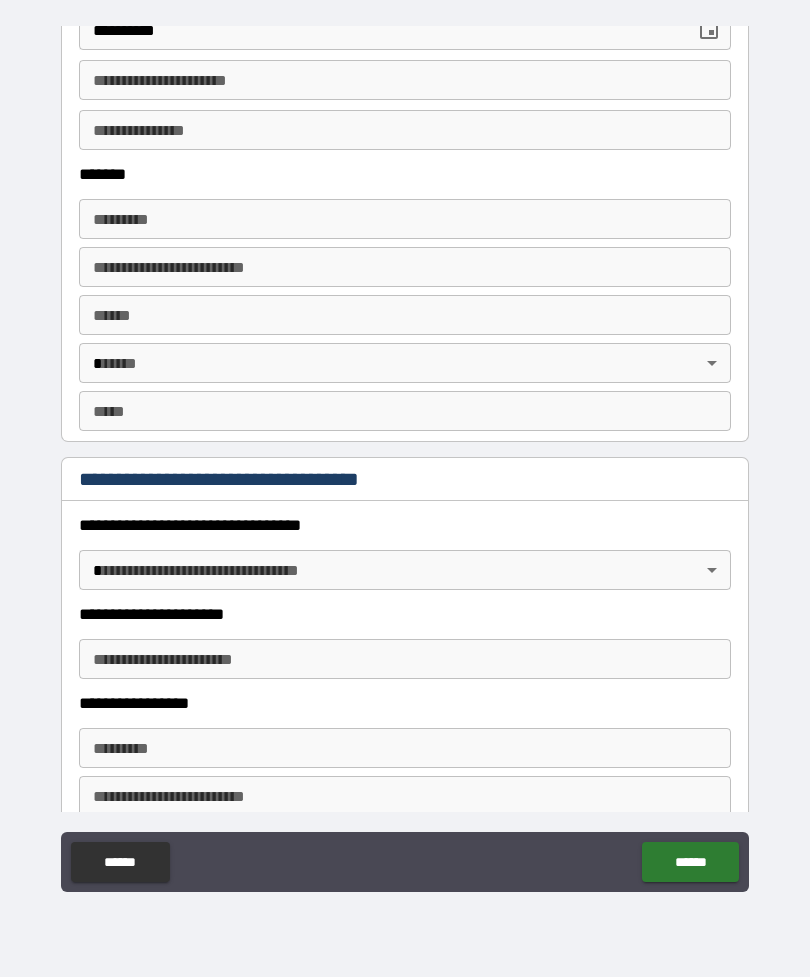 scroll, scrollTop: 1074, scrollLeft: 0, axis: vertical 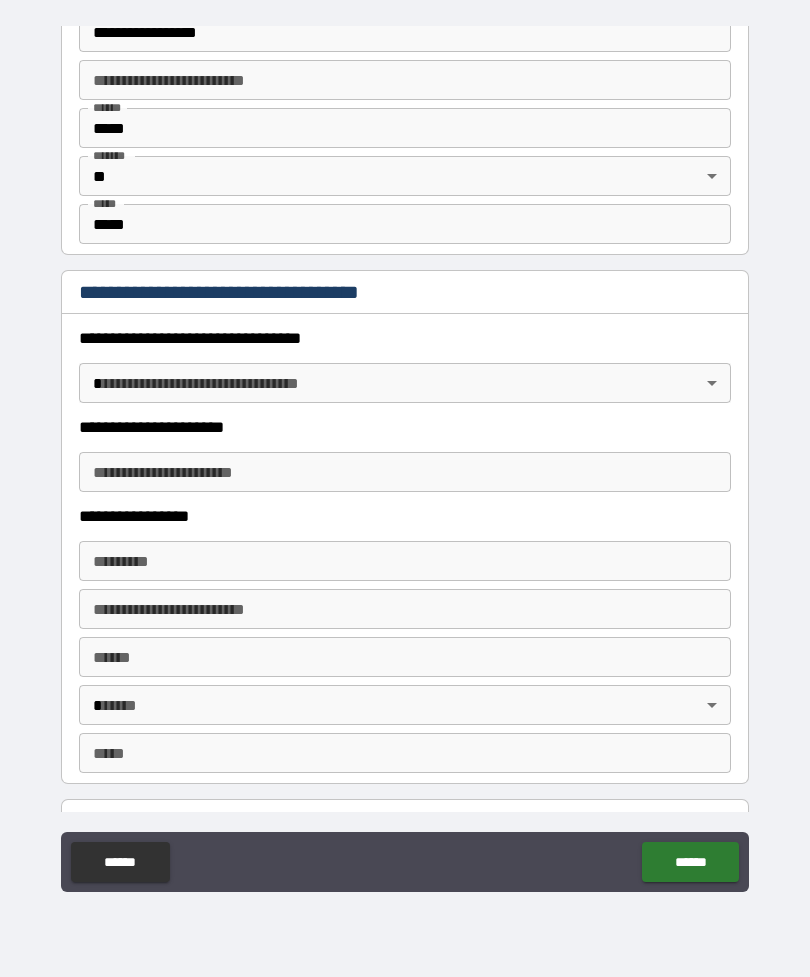 click on "**********" at bounding box center (405, 456) 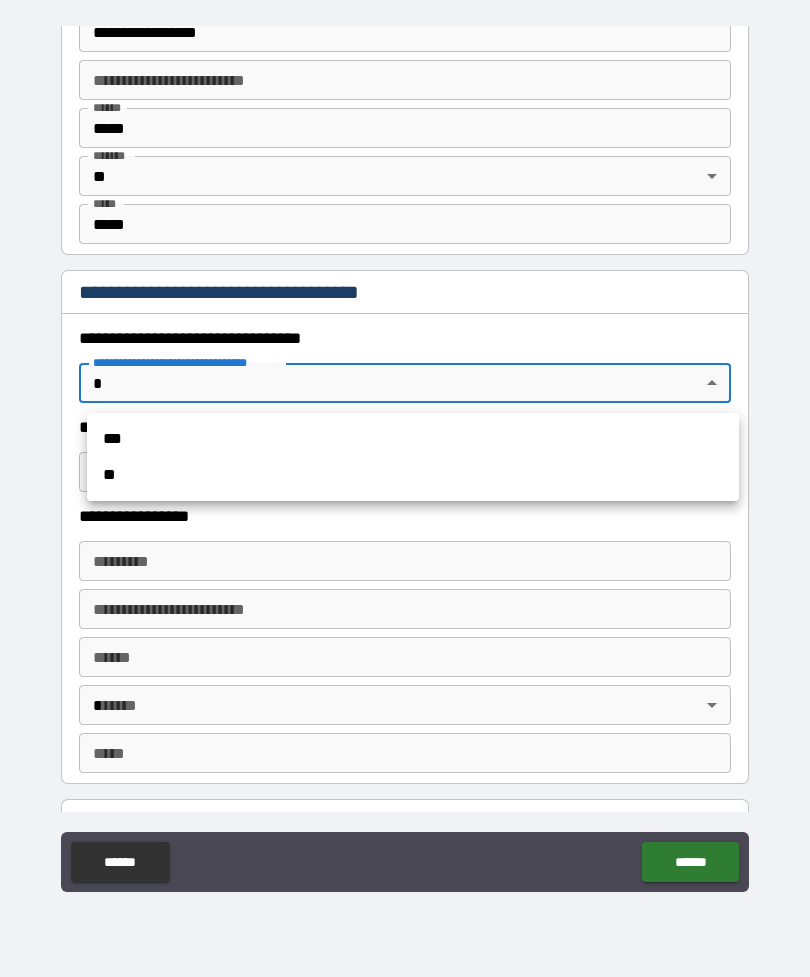 click on "***" at bounding box center (413, 439) 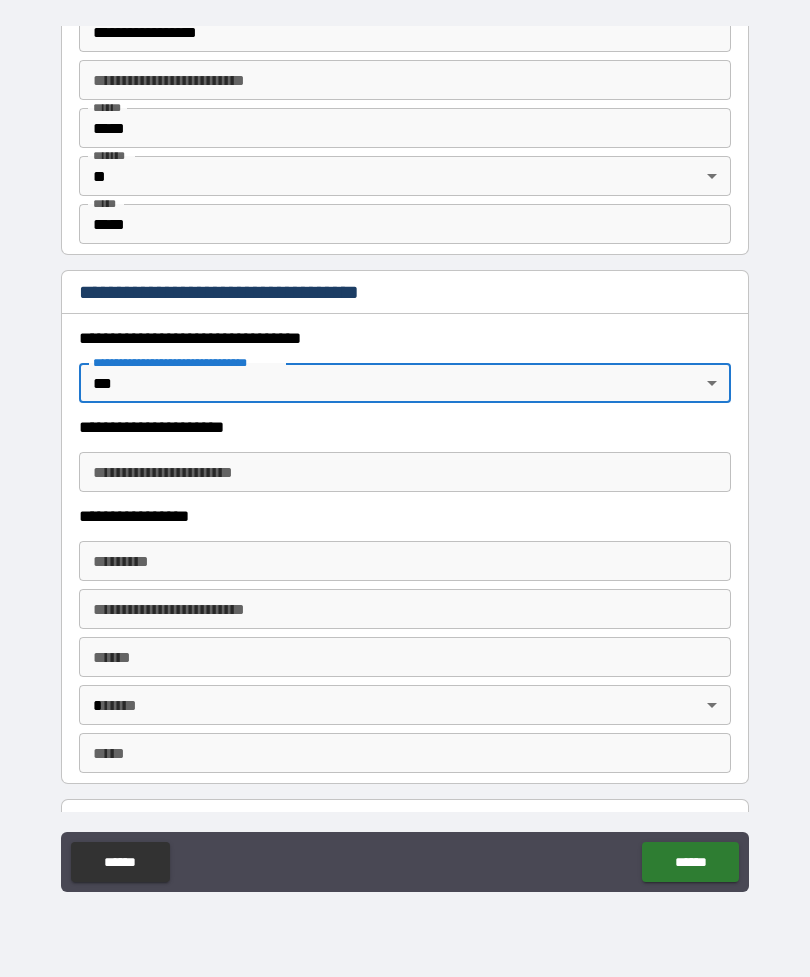 click on "**********" at bounding box center (405, 456) 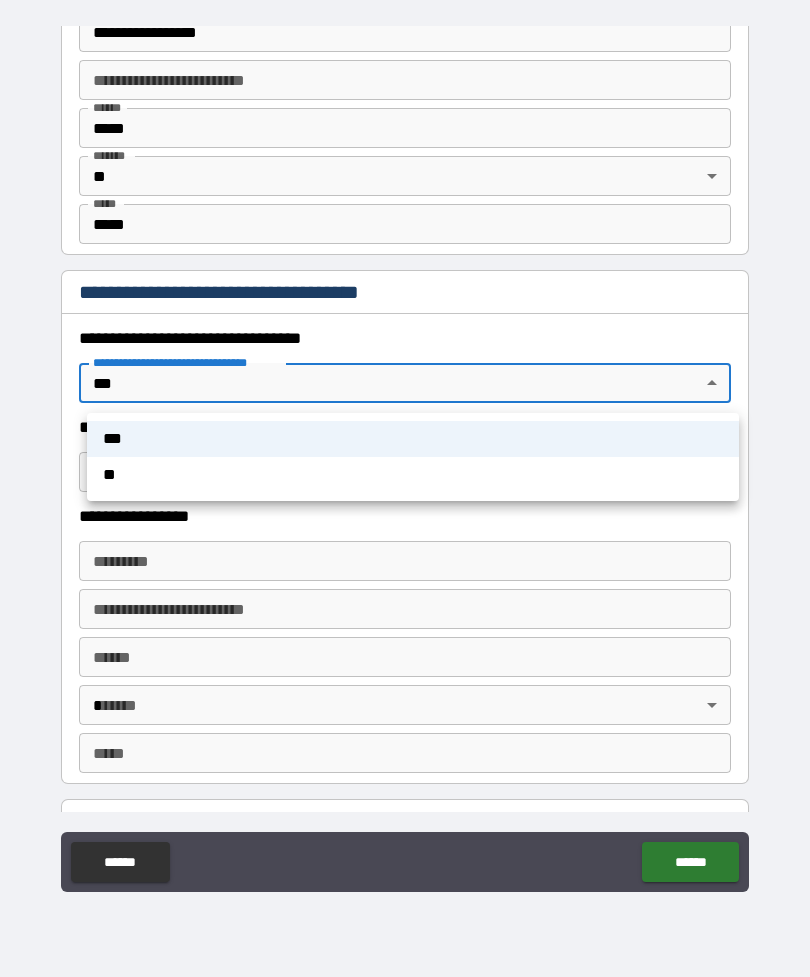 click on "**" at bounding box center [413, 475] 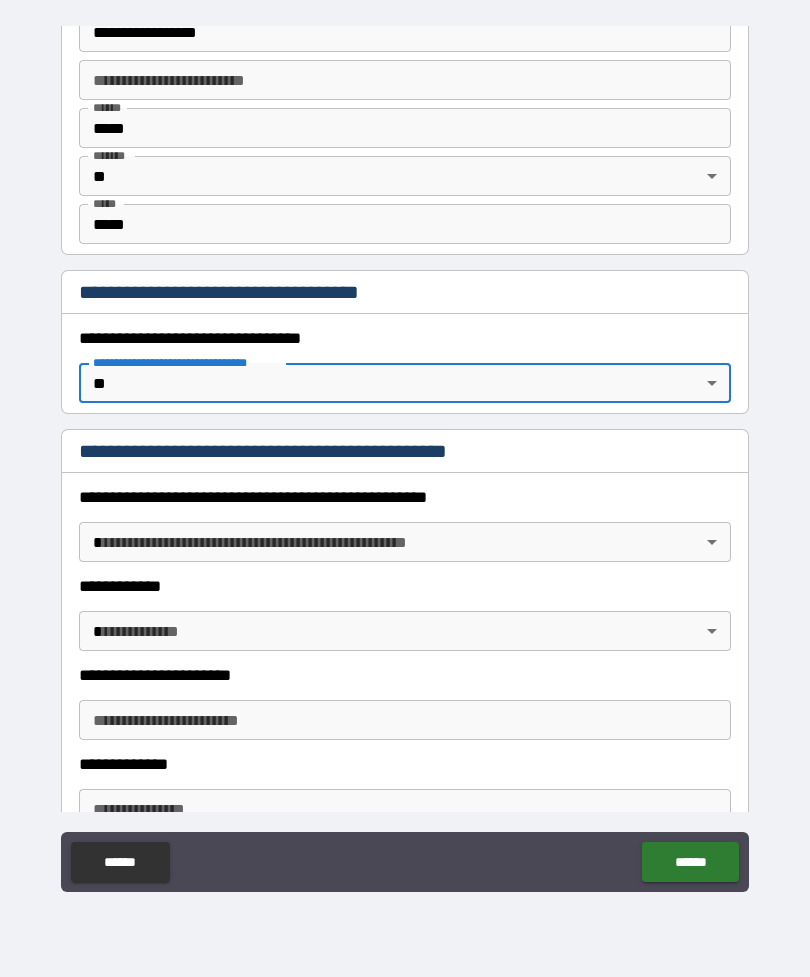 click on "**********" at bounding box center [405, 456] 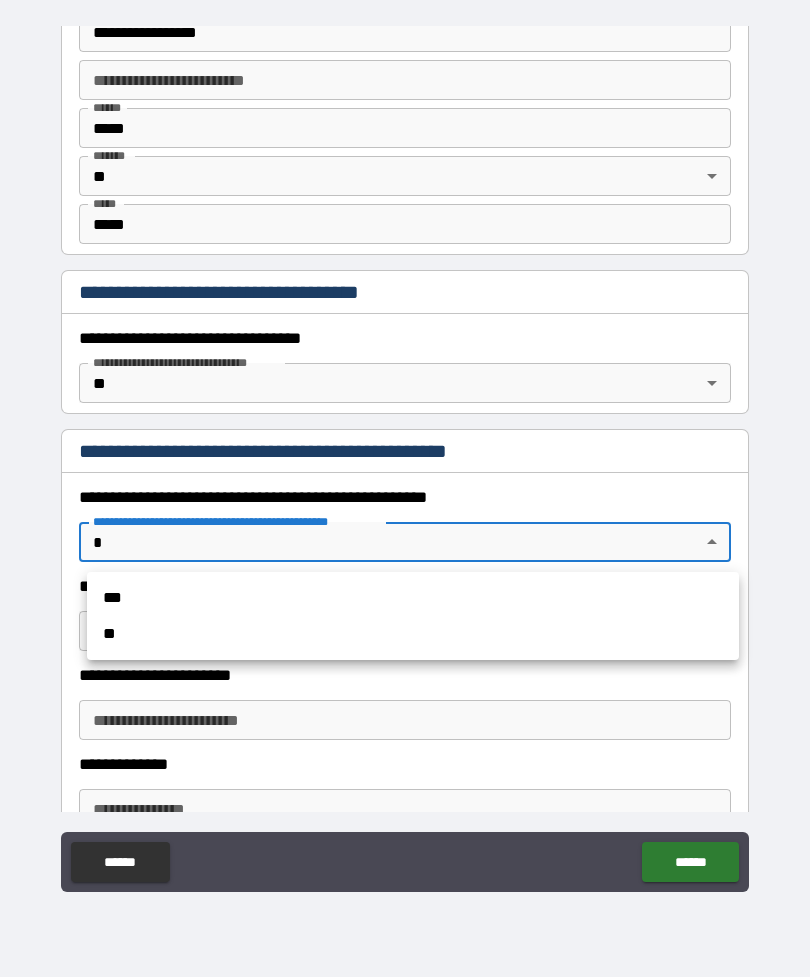 click on "**" at bounding box center (413, 634) 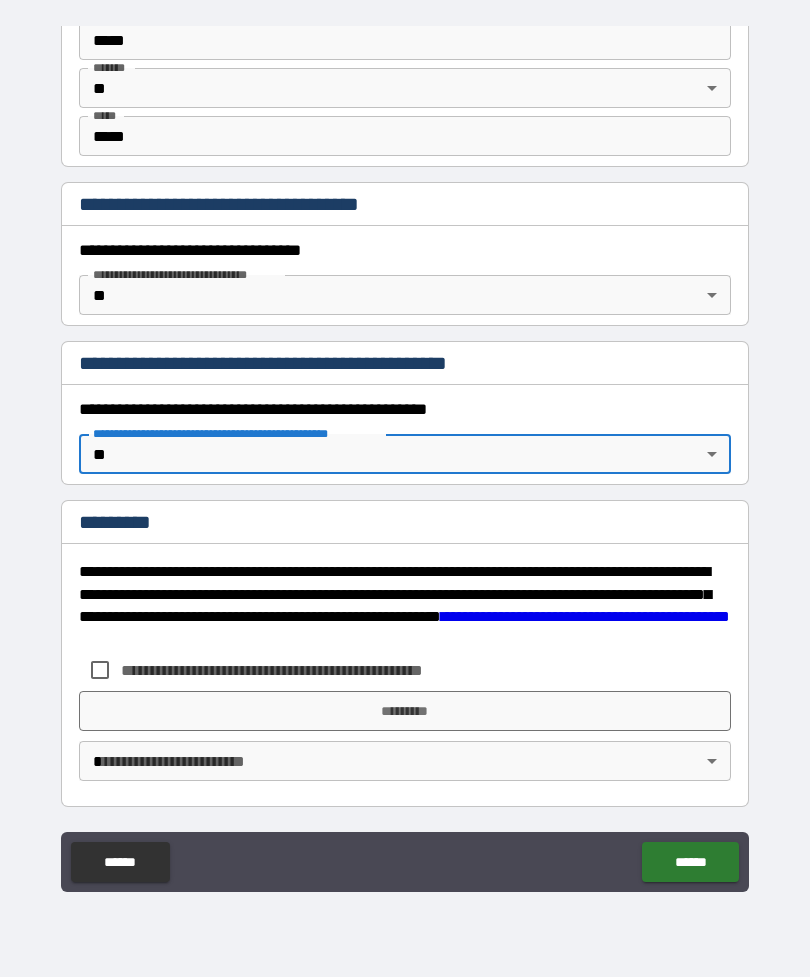 scroll, scrollTop: 1349, scrollLeft: 0, axis: vertical 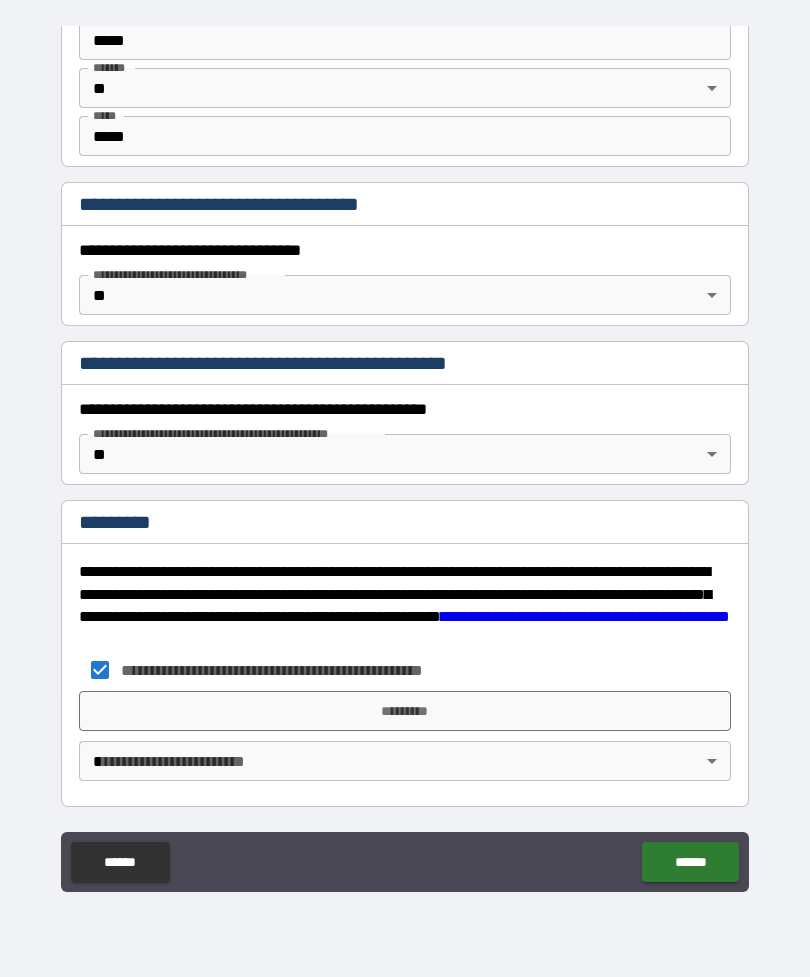 click on "*********" at bounding box center [405, 711] 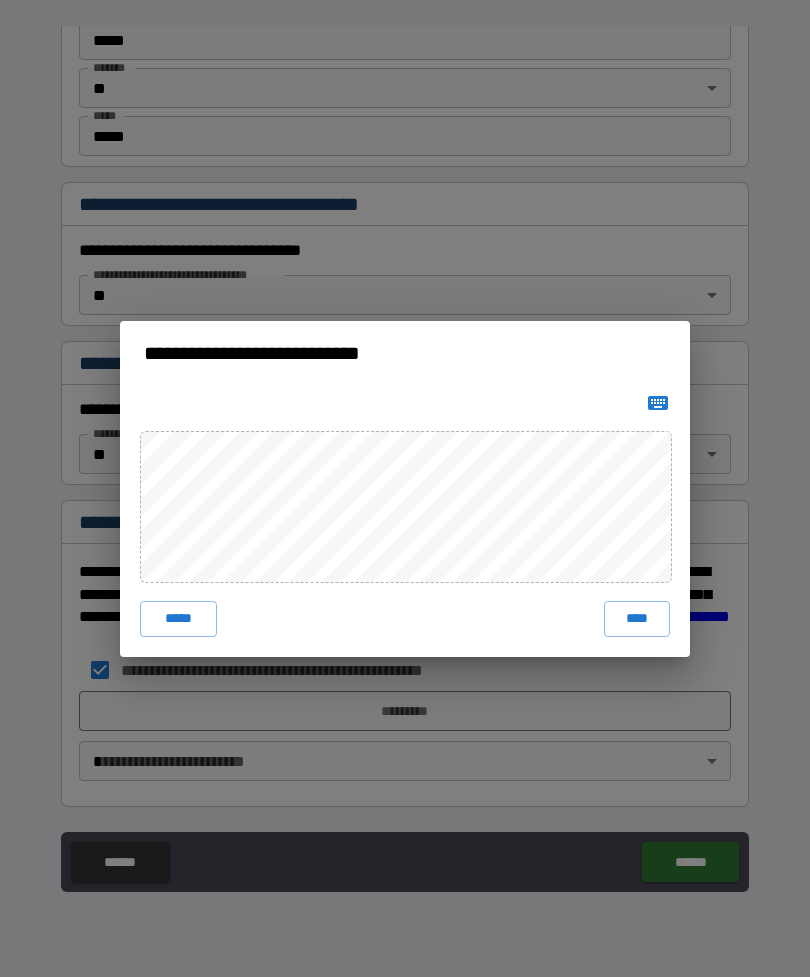 click on "****" at bounding box center [637, 619] 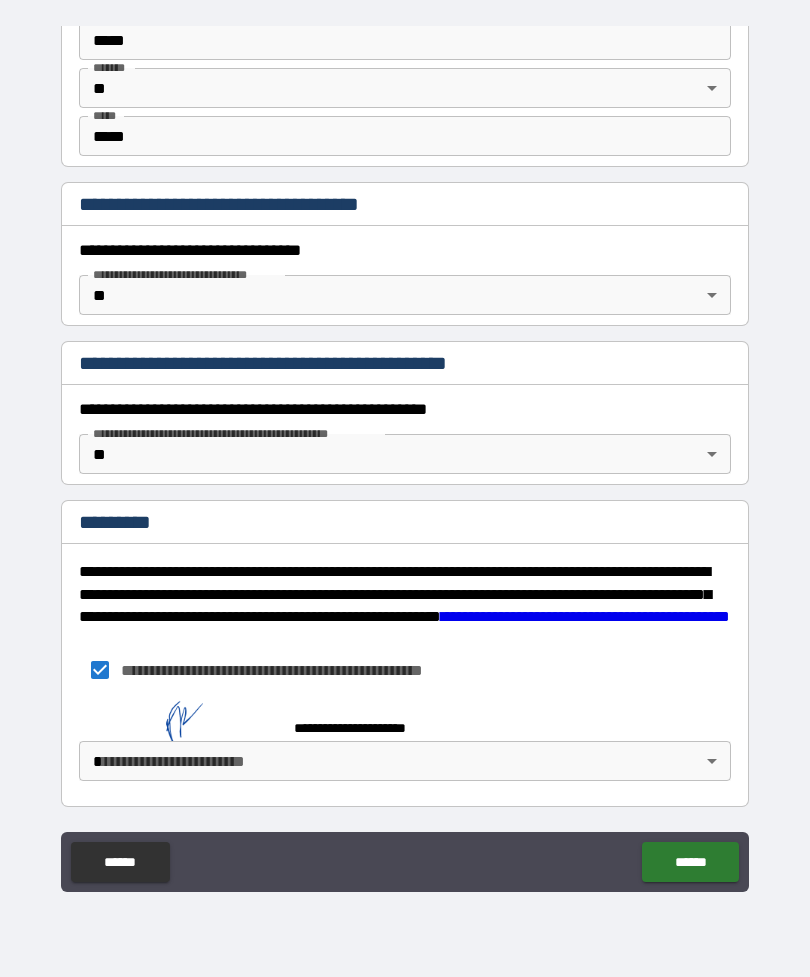 scroll, scrollTop: 1339, scrollLeft: 0, axis: vertical 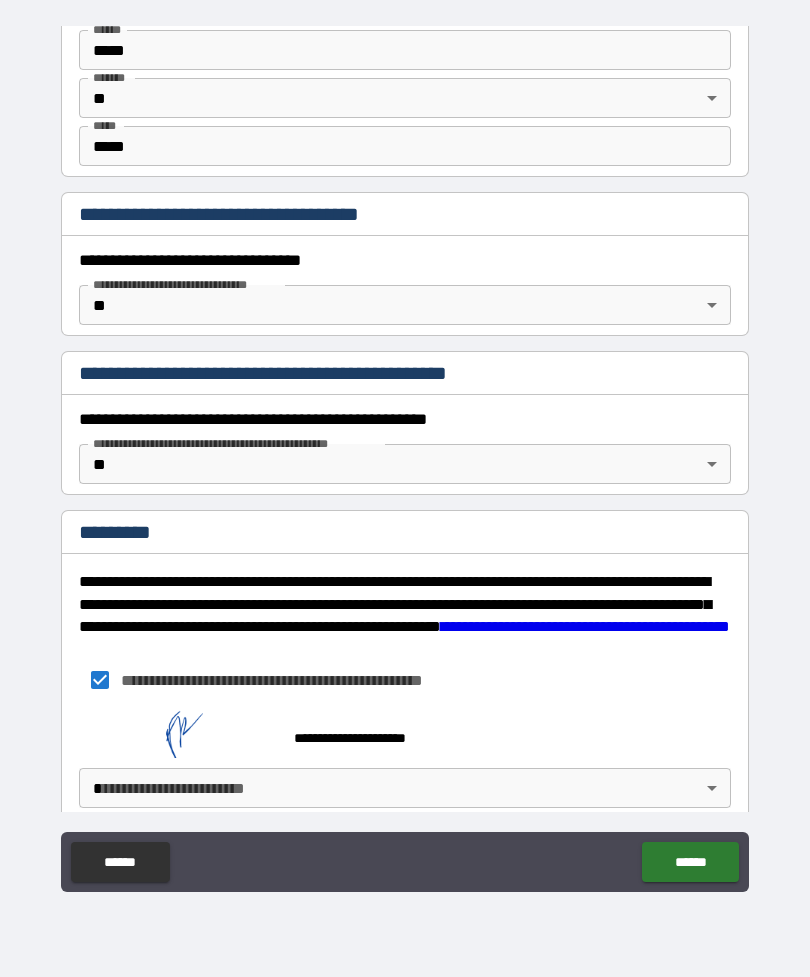 click on "**********" at bounding box center [405, 456] 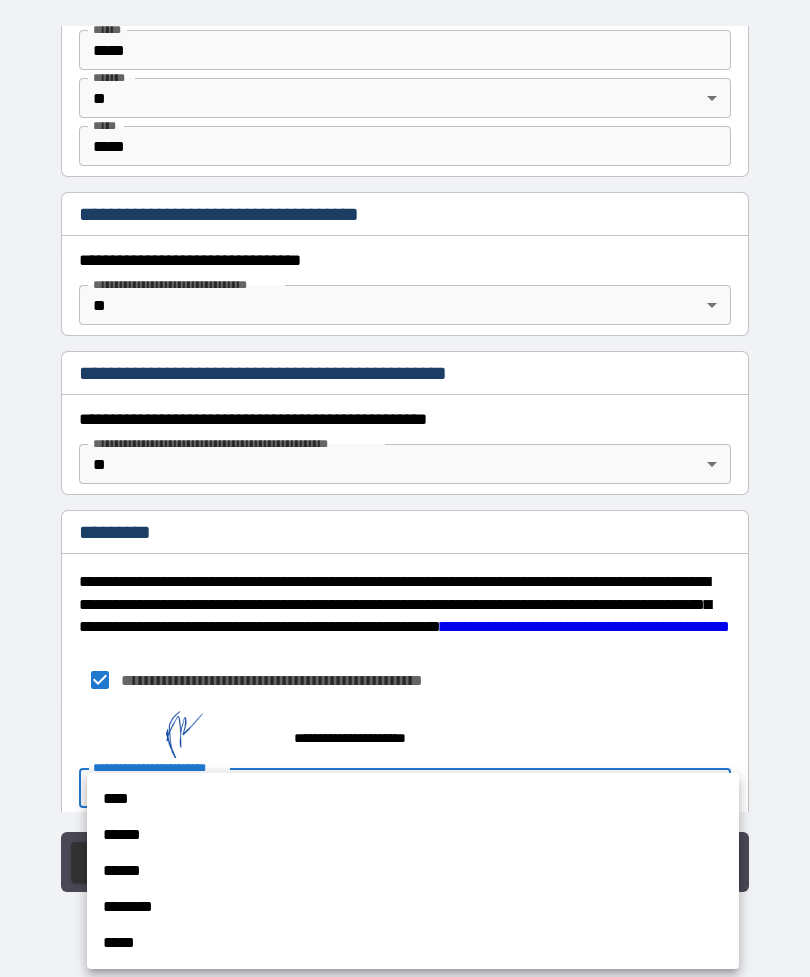 click on "********" at bounding box center [413, 907] 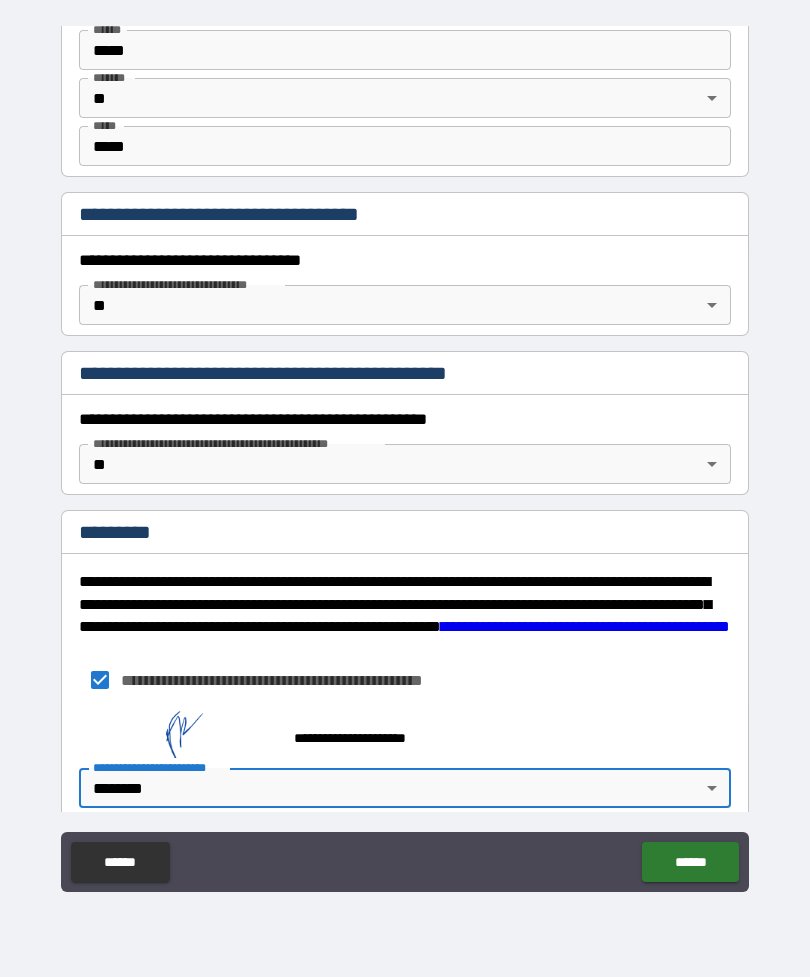 click on "**********" at bounding box center [405, 456] 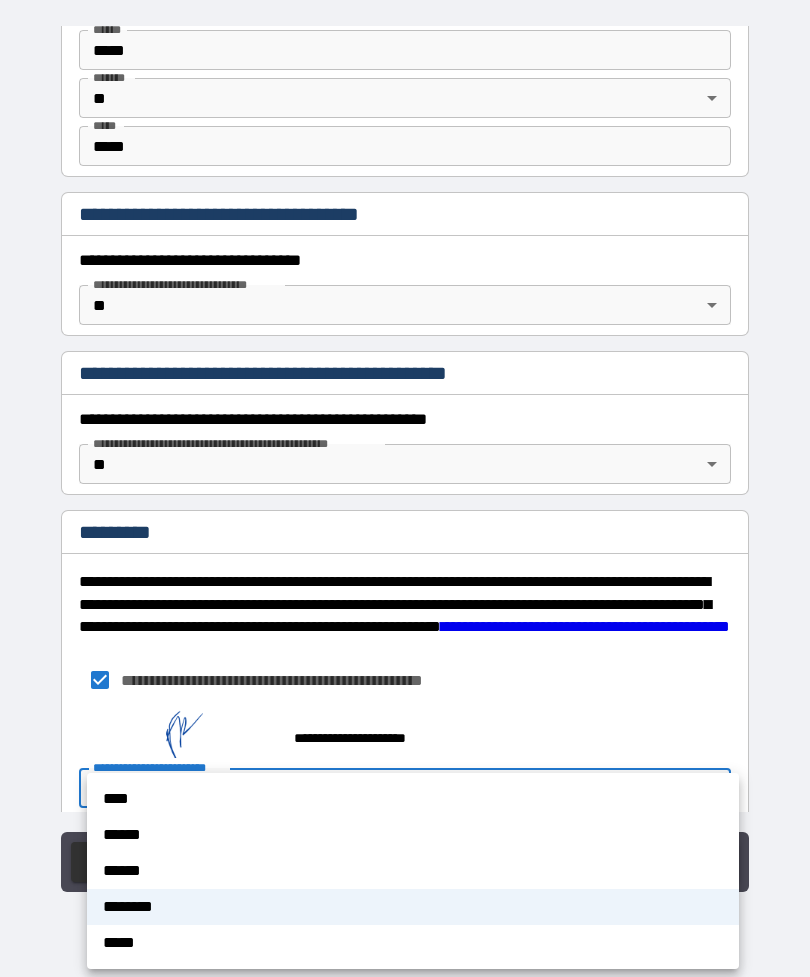 click on "******" at bounding box center [413, 835] 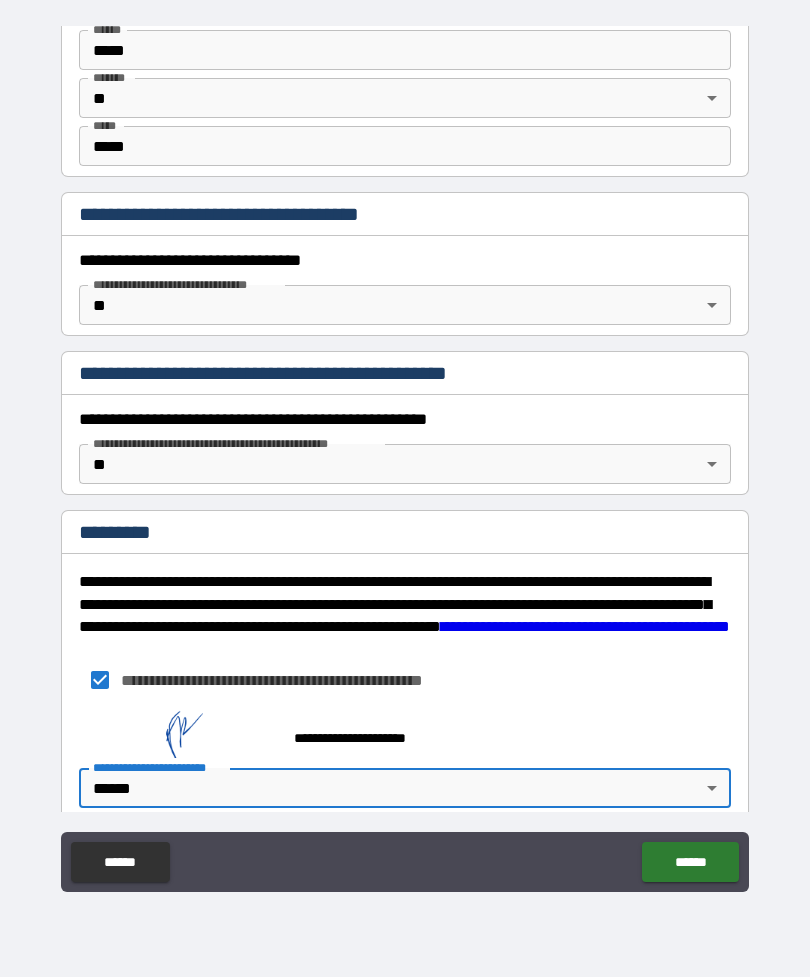 click on "******" at bounding box center (690, 862) 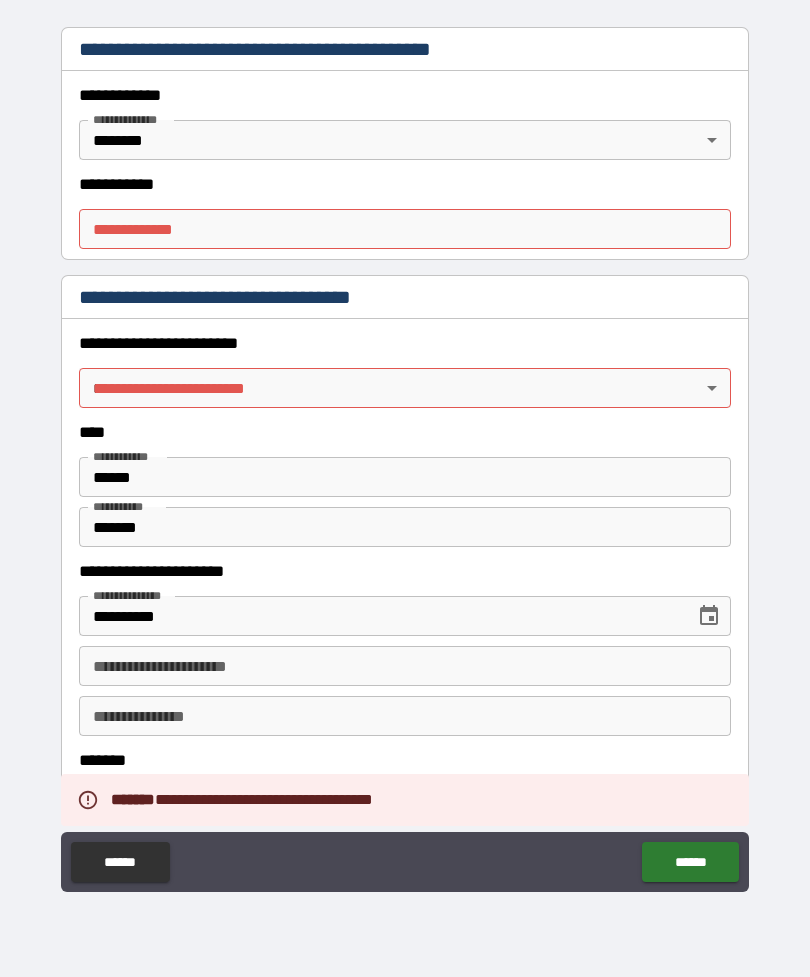 scroll, scrollTop: 487, scrollLeft: 0, axis: vertical 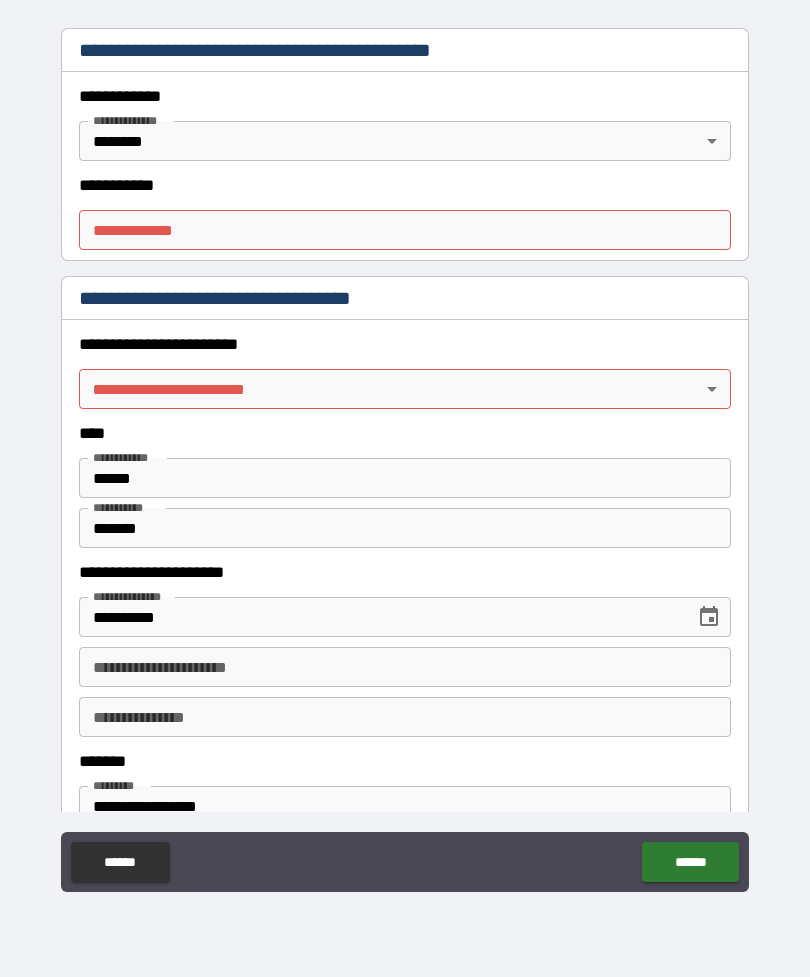 click on "**********" at bounding box center [405, 456] 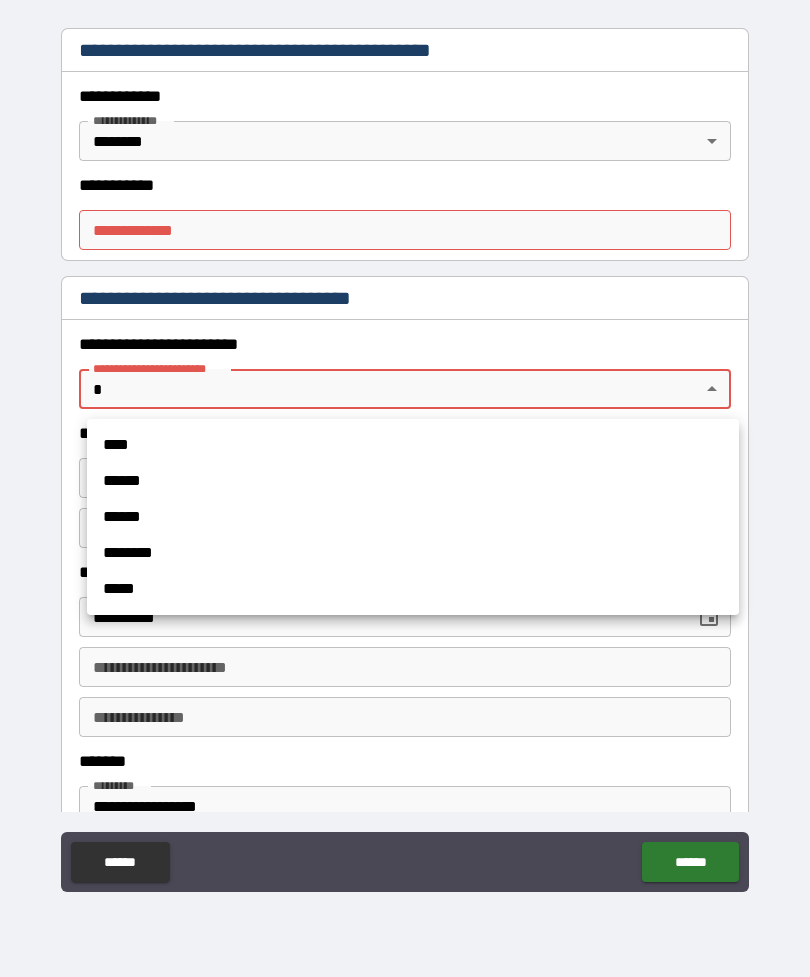 click on "******" at bounding box center (413, 481) 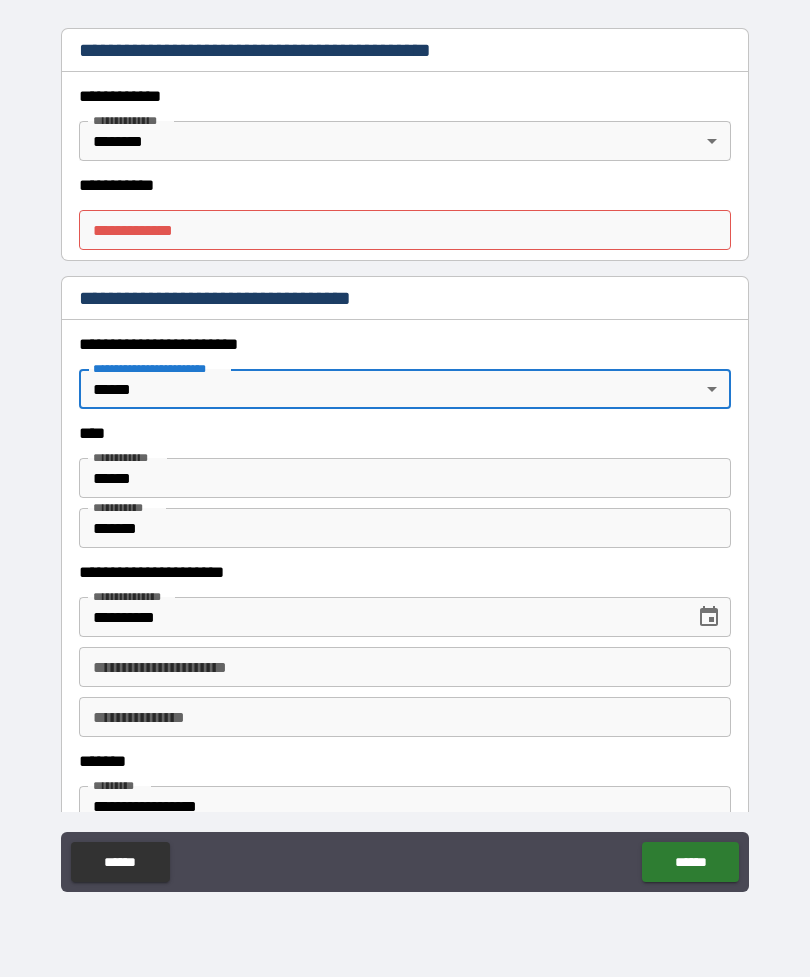 click on "**********" at bounding box center (405, 230) 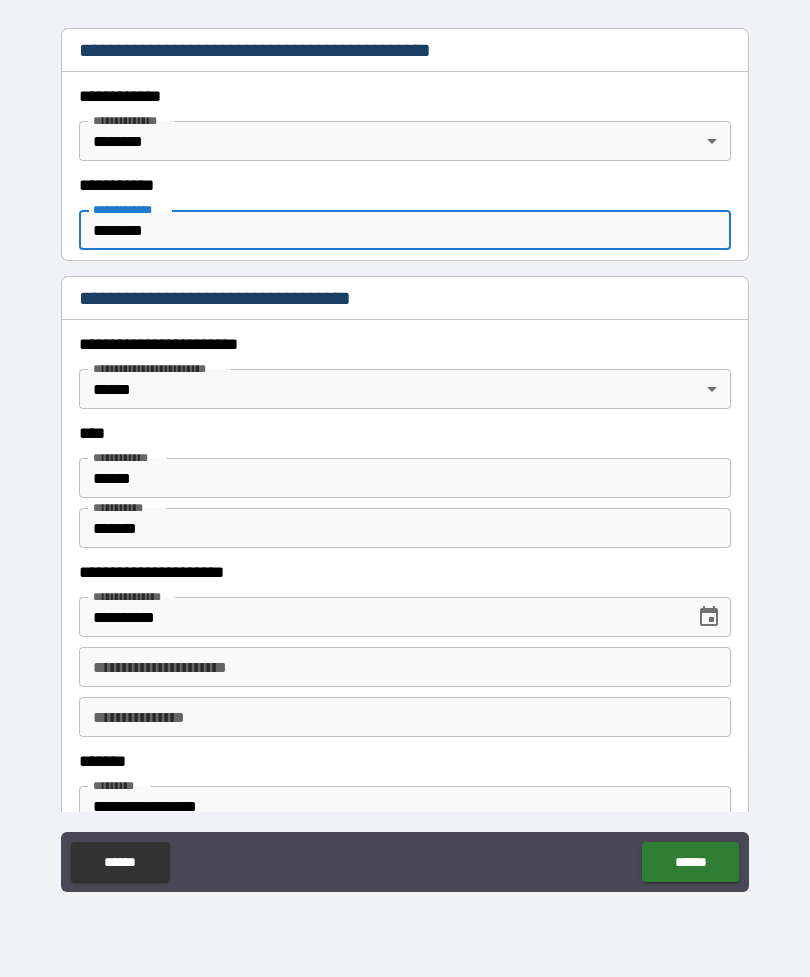 click on "**********" at bounding box center (405, 459) 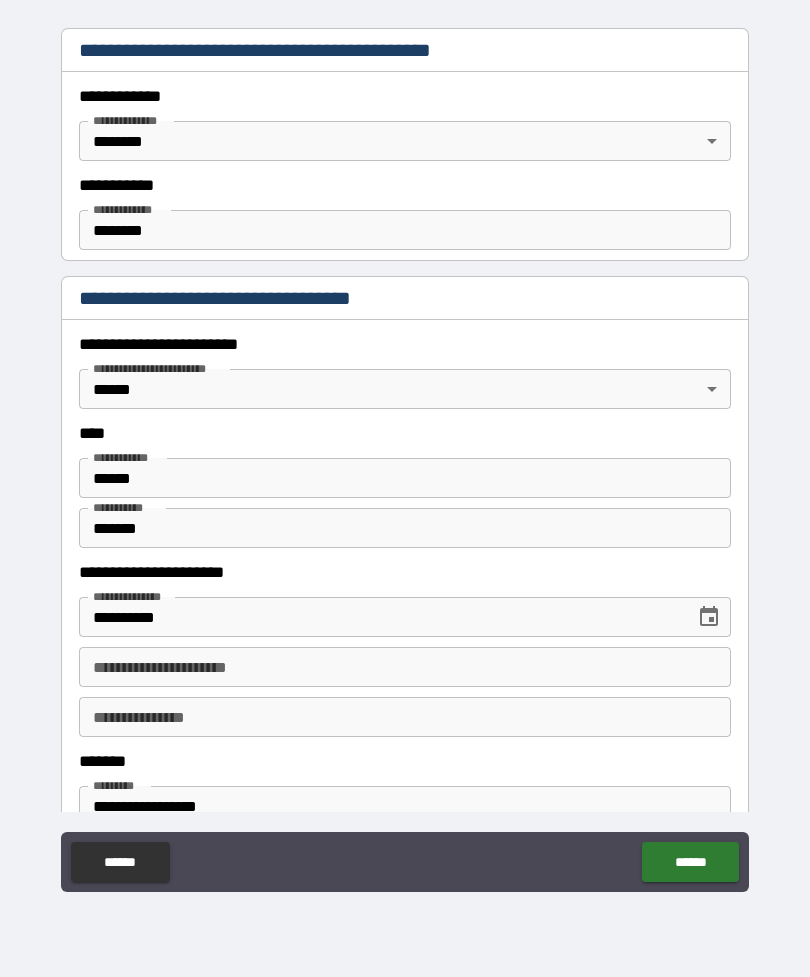 click on "******" at bounding box center (690, 862) 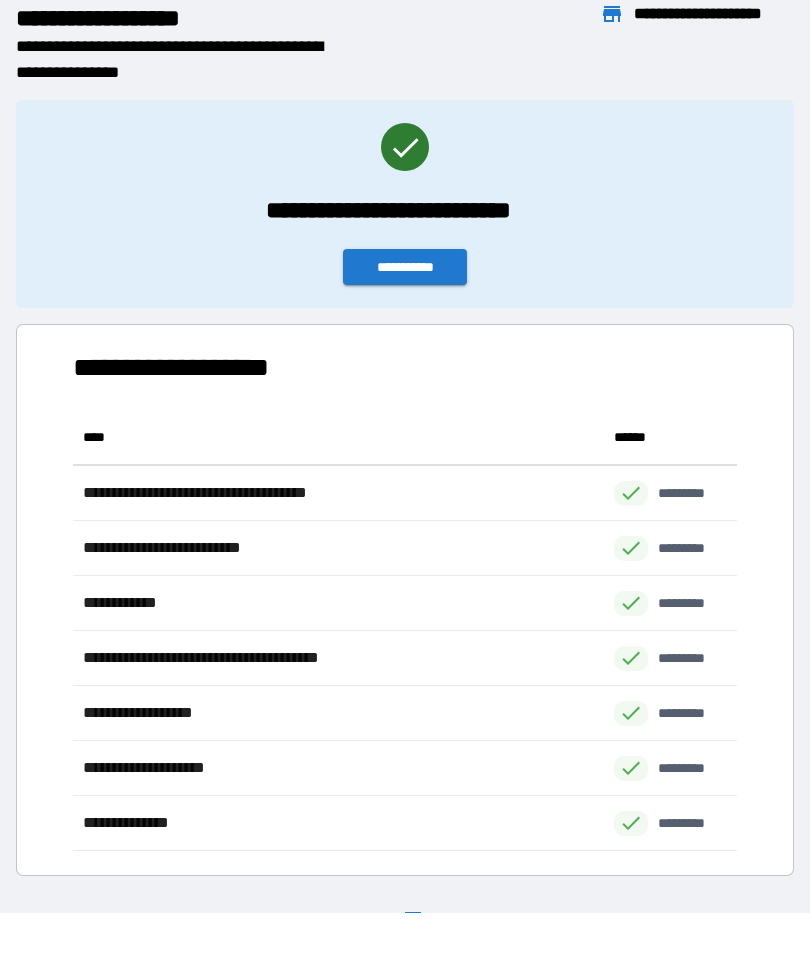 scroll, scrollTop: 1, scrollLeft: 1, axis: both 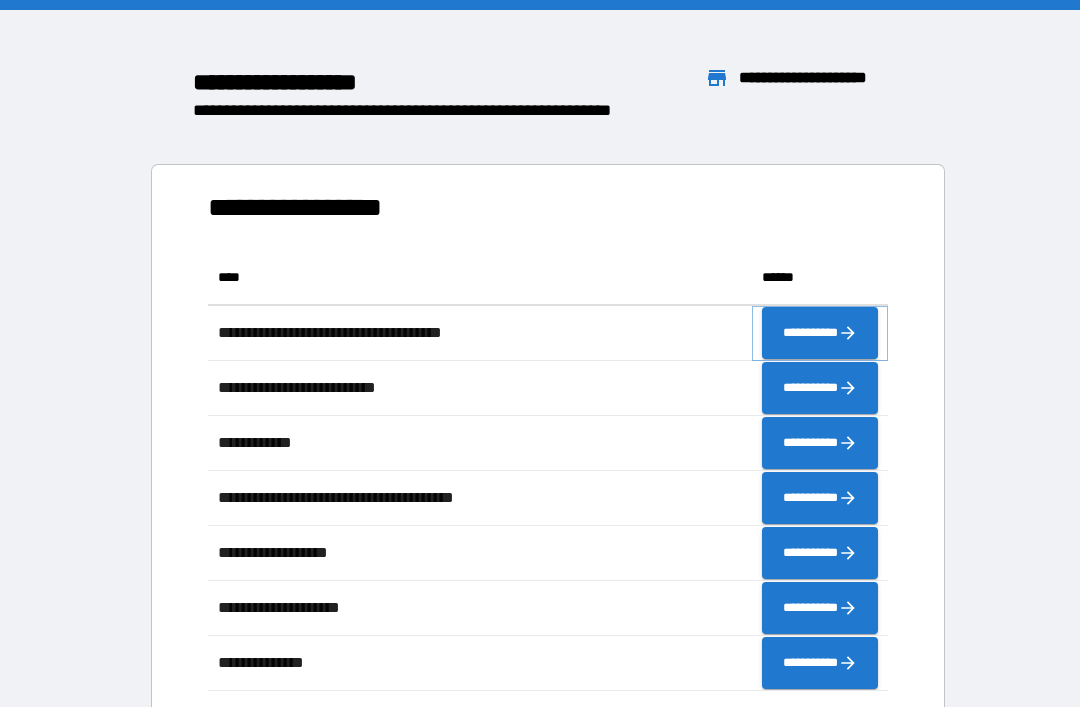 click on "**********" at bounding box center (820, 333) 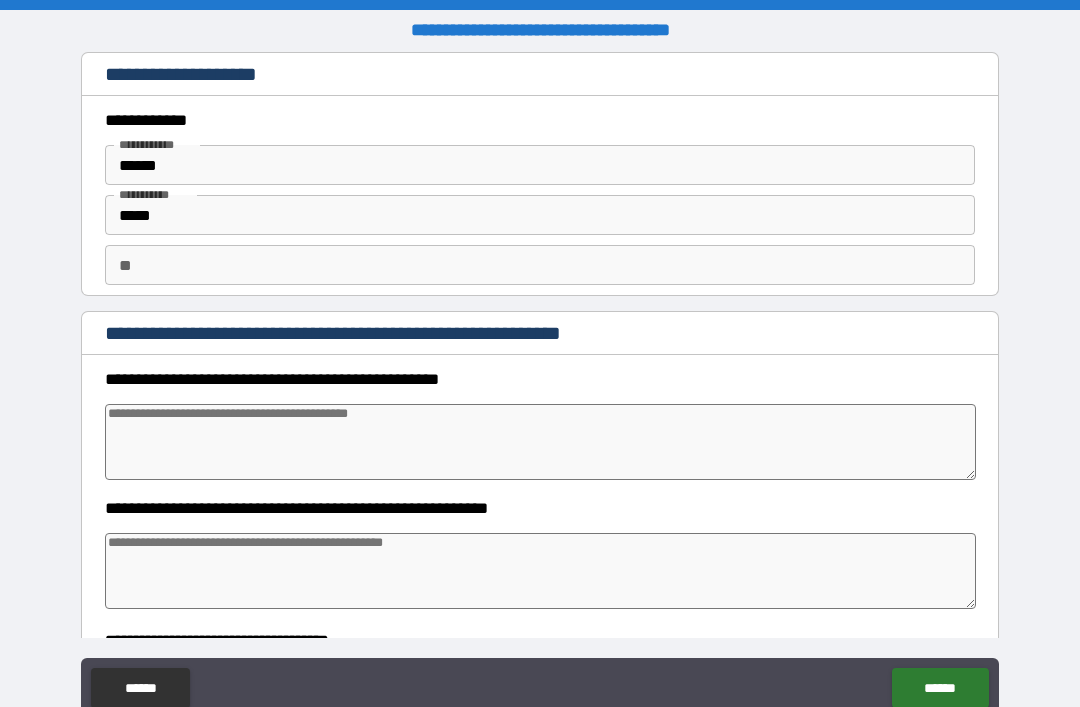 type on "*" 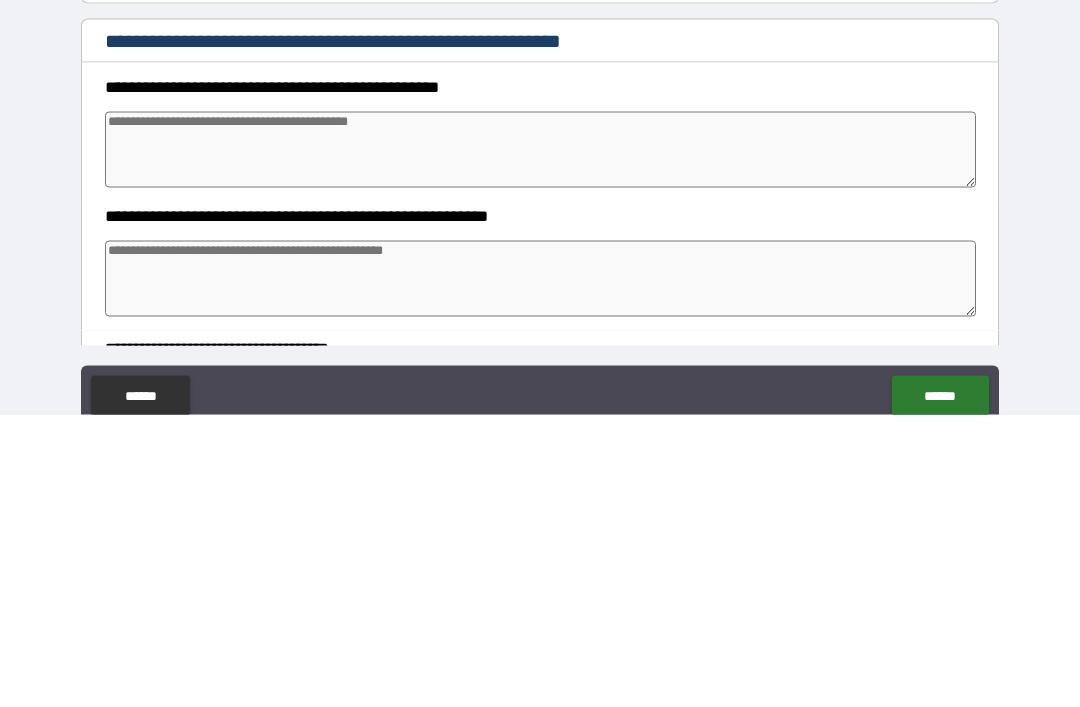 type on "*" 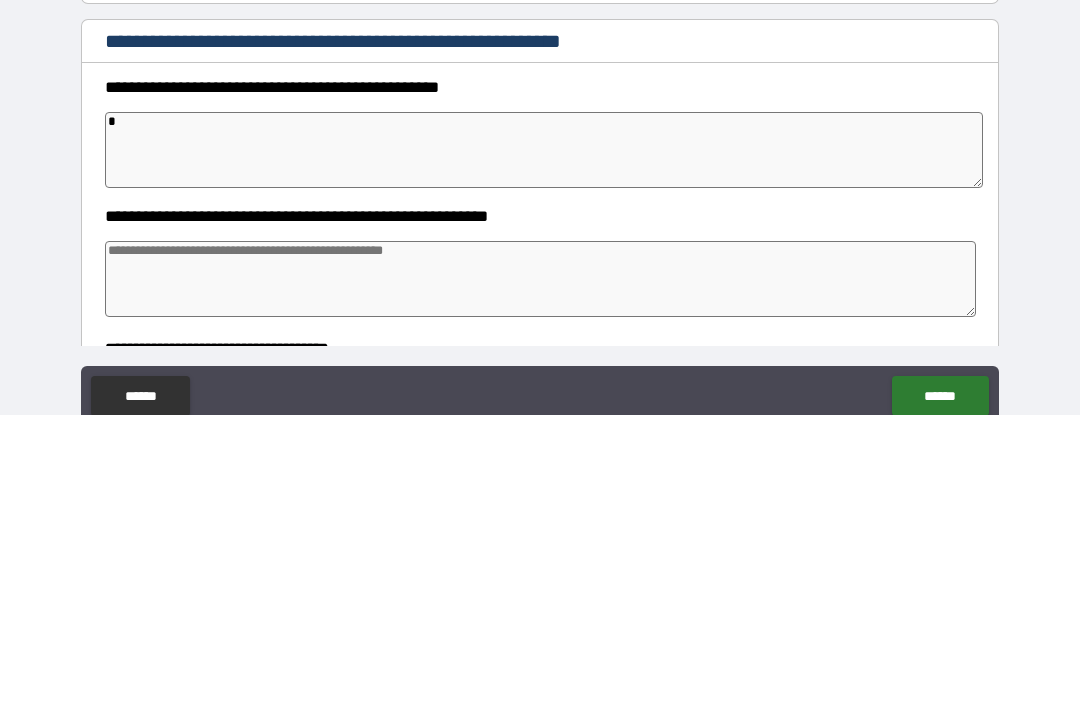 type on "*" 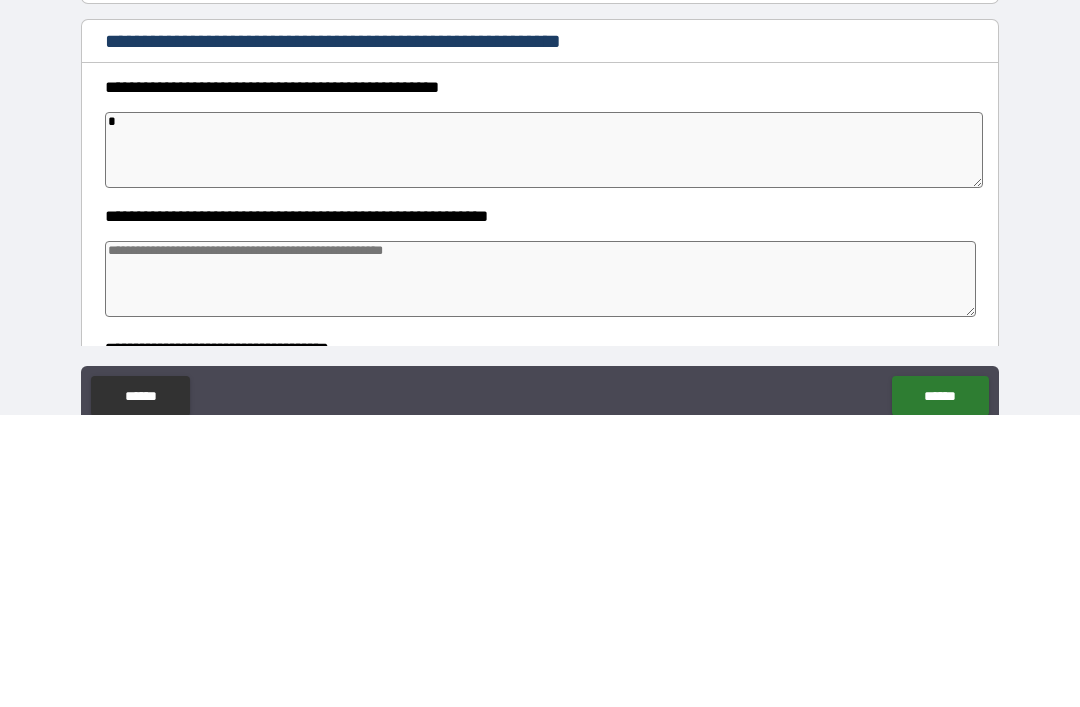 type on "*" 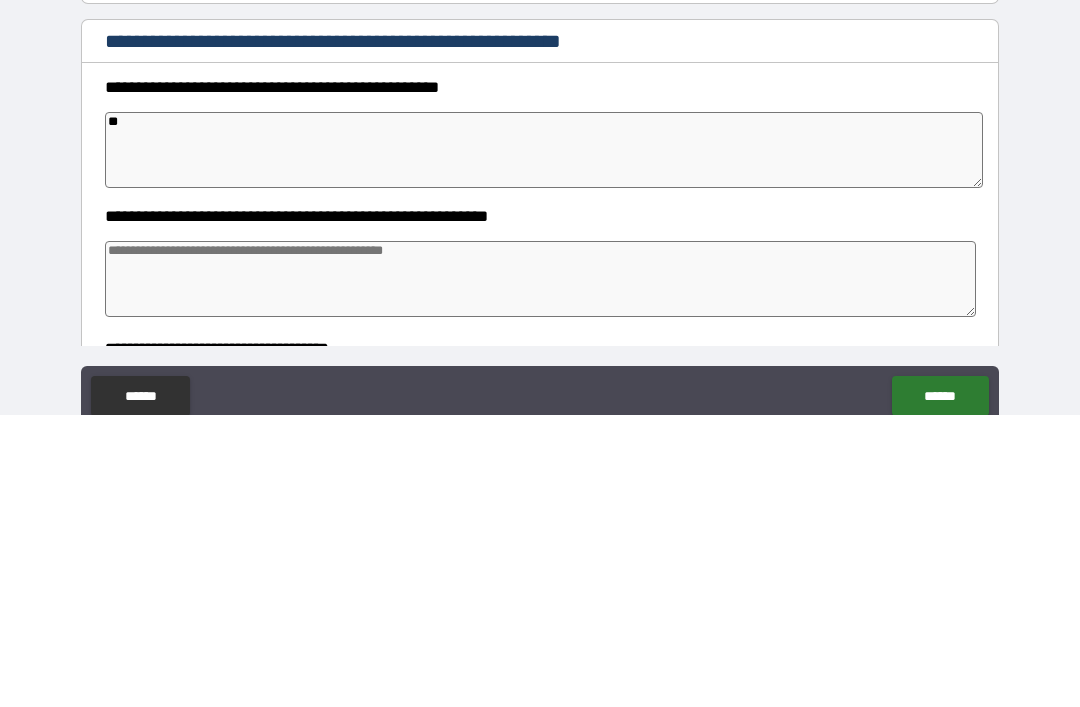 type on "*" 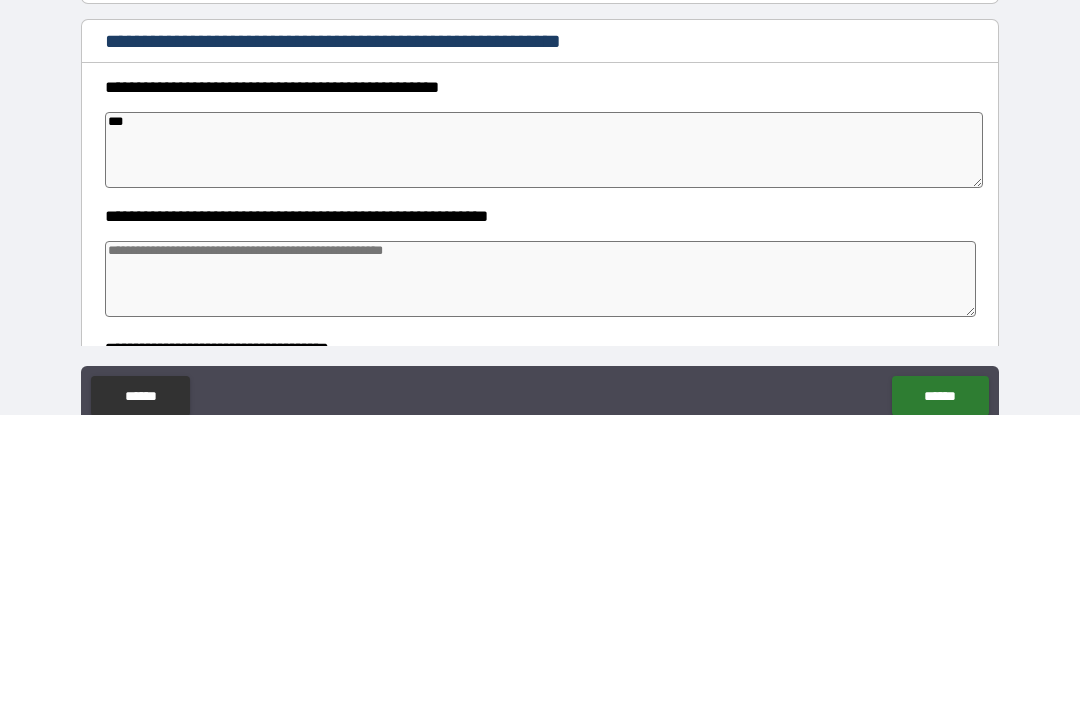 type on "*" 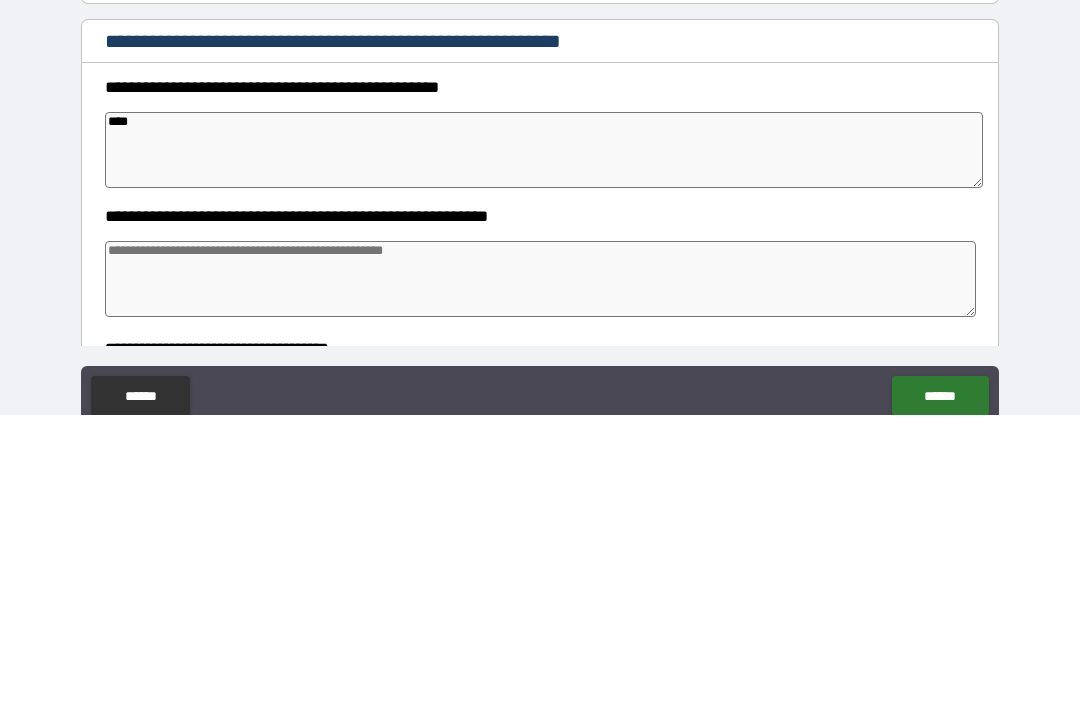 type on "*" 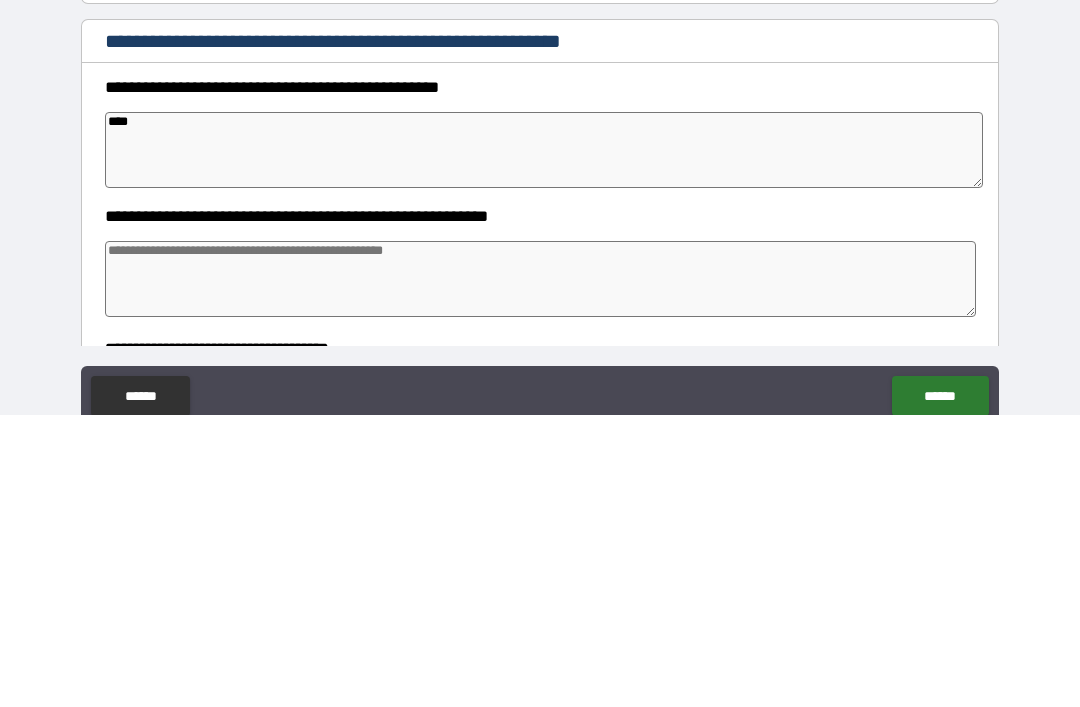 type on "*****" 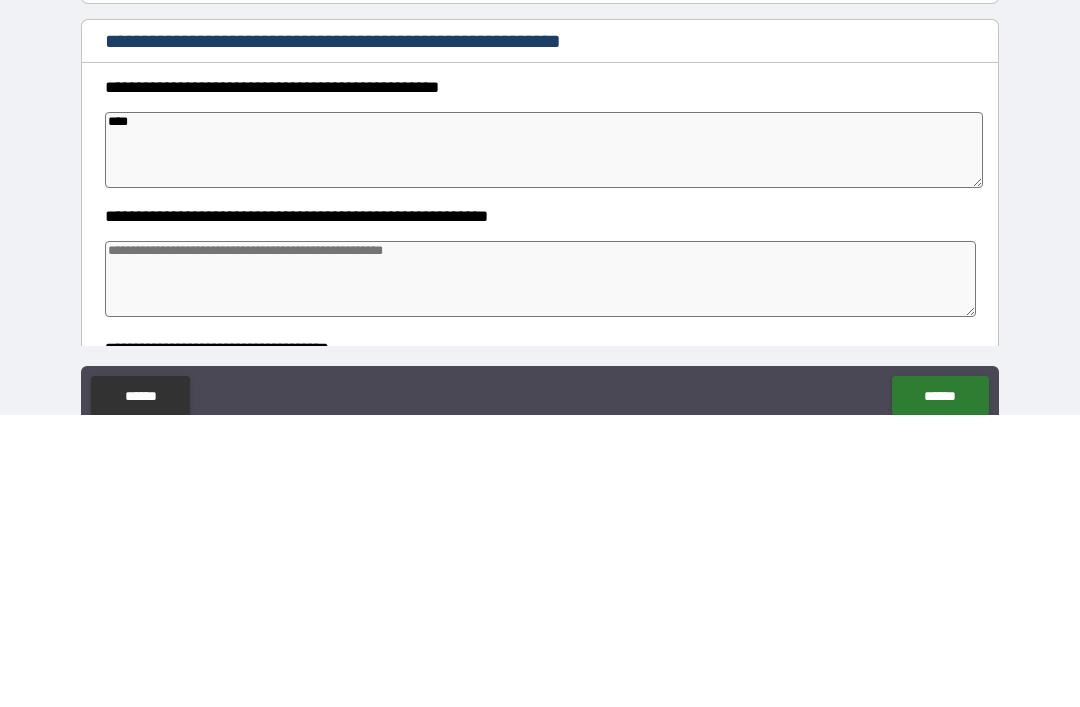 type on "*" 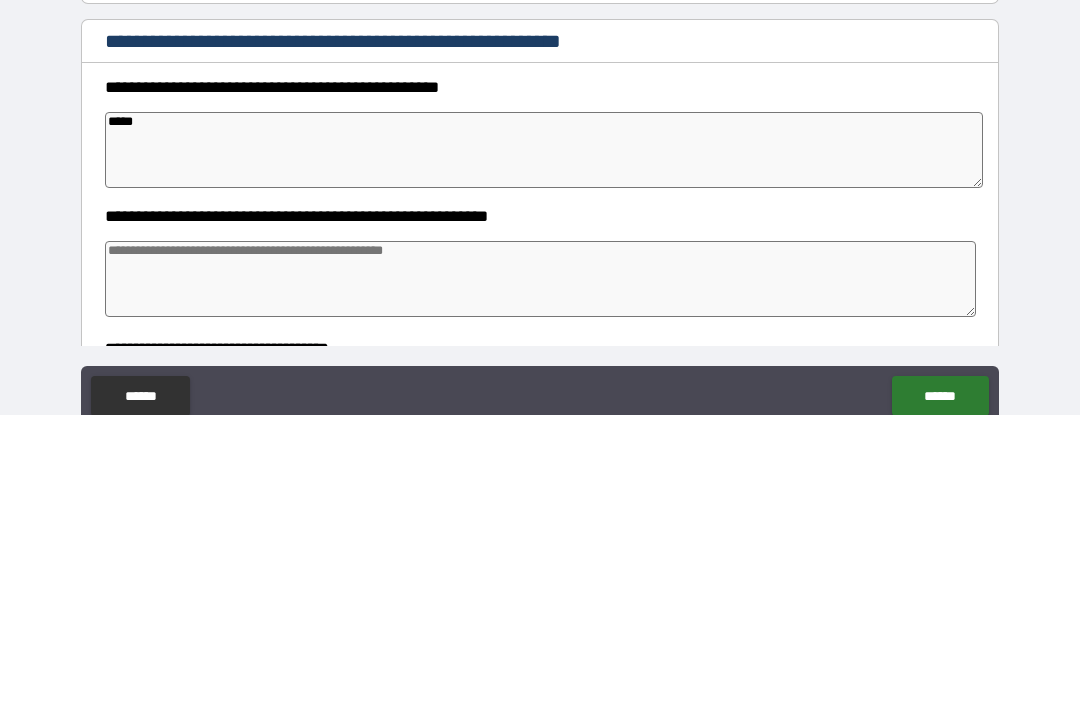 type on "*" 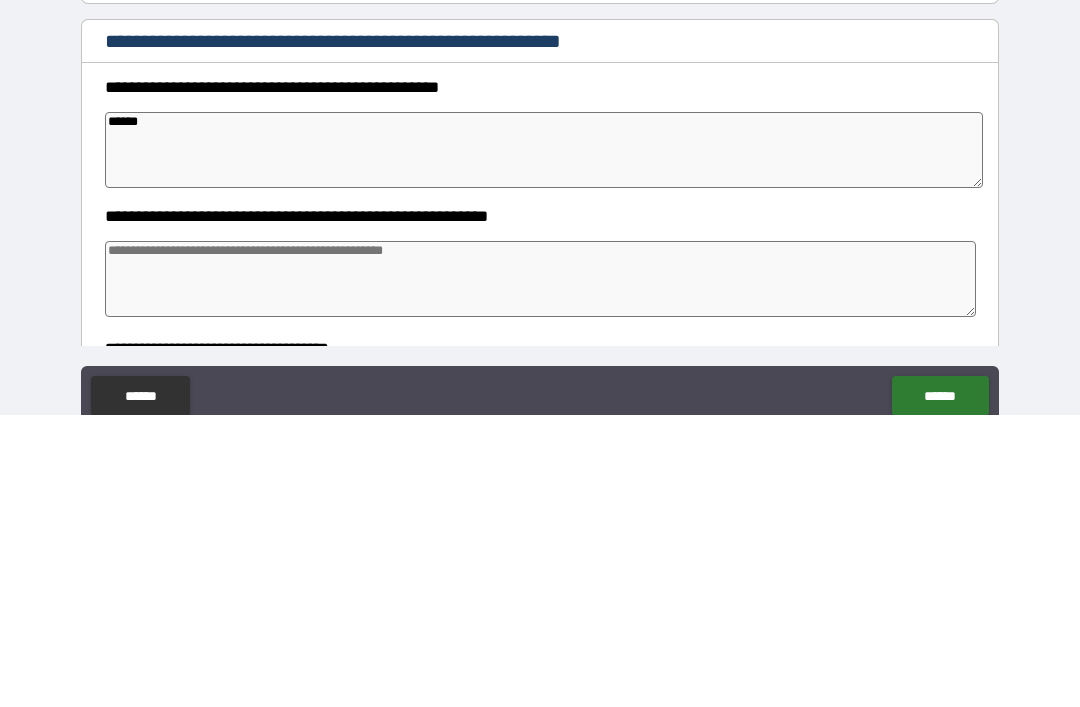 type on "*" 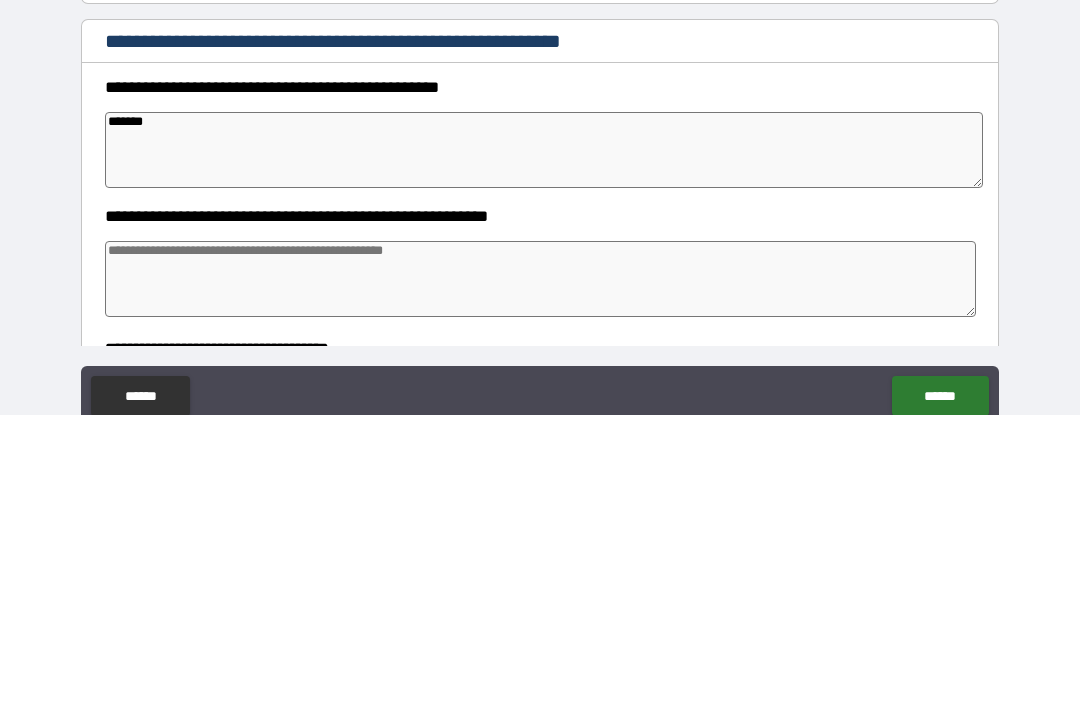 type on "*" 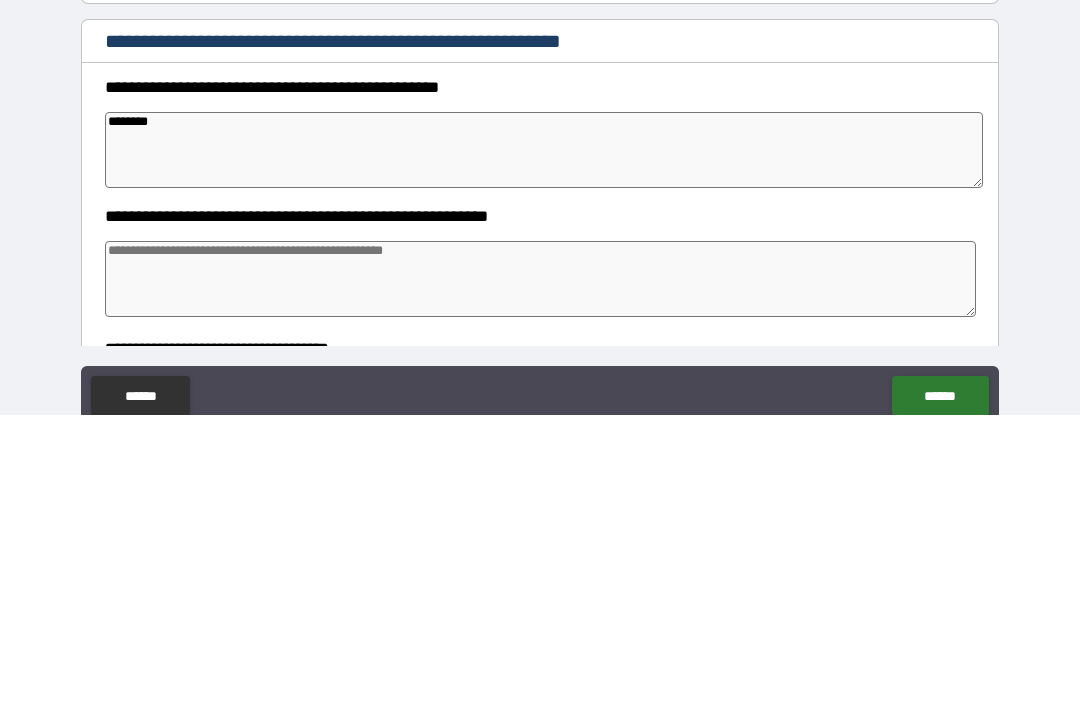 type on "*" 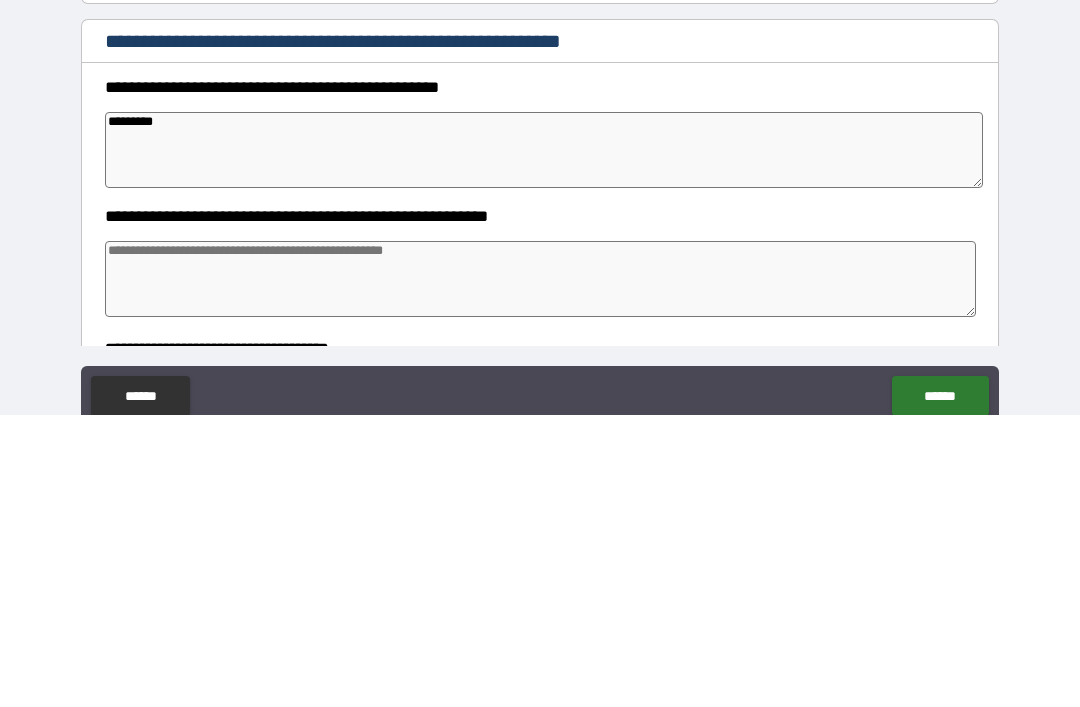 type on "*" 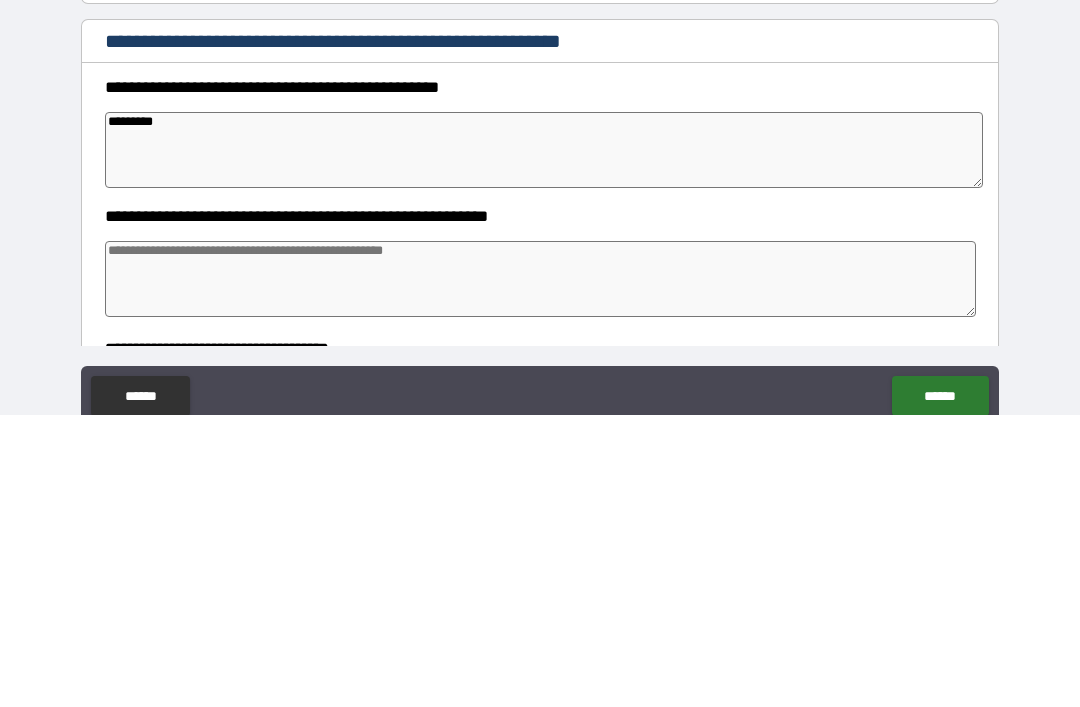 type on "*********" 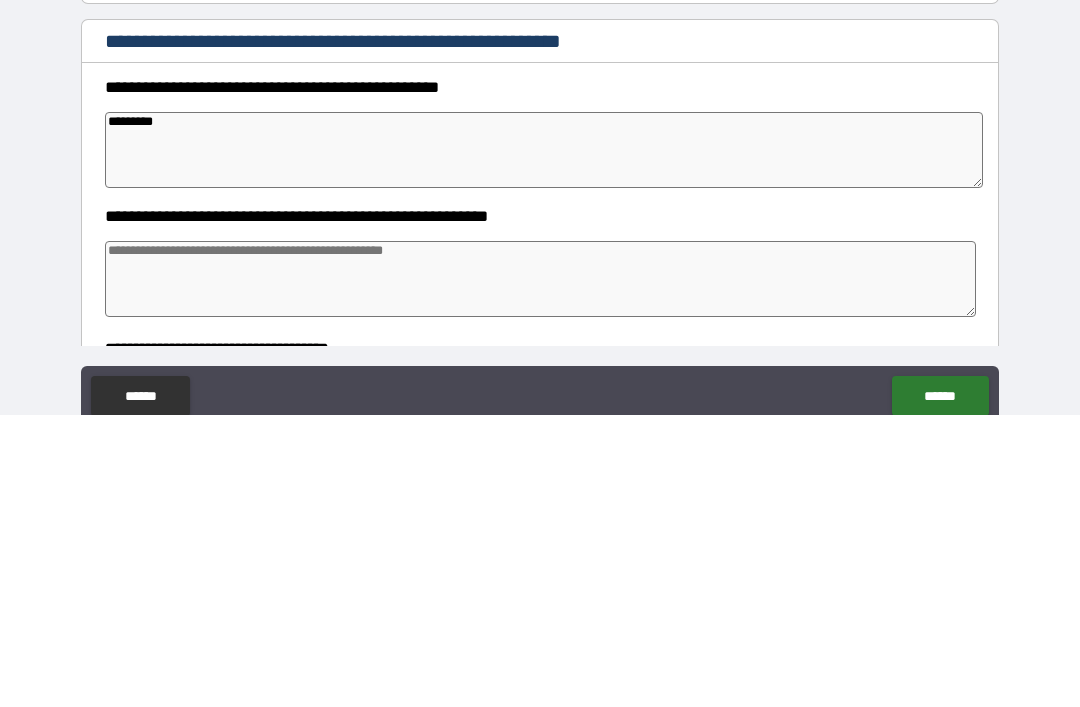 type on "*" 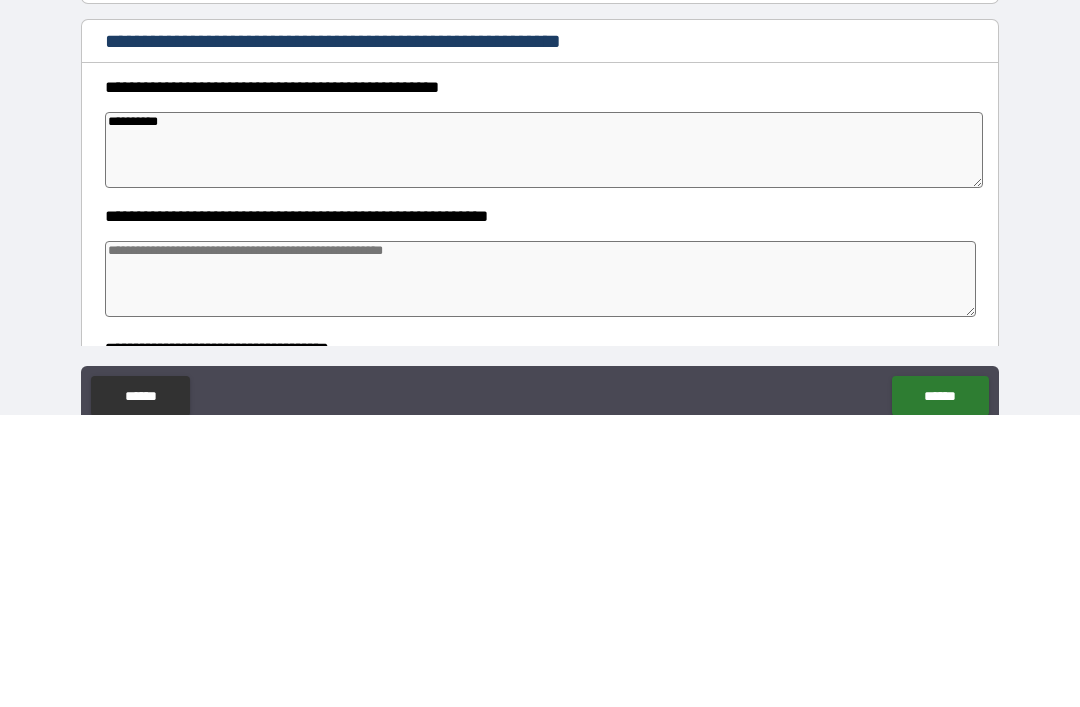 type on "*" 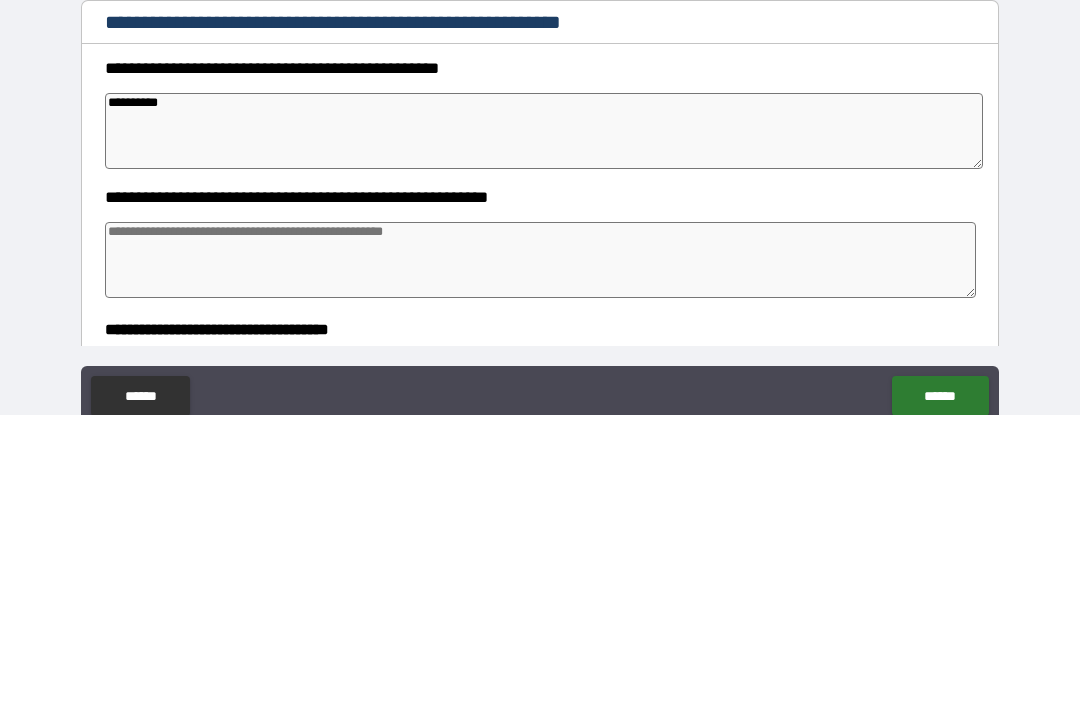 scroll, scrollTop: 26, scrollLeft: 0, axis: vertical 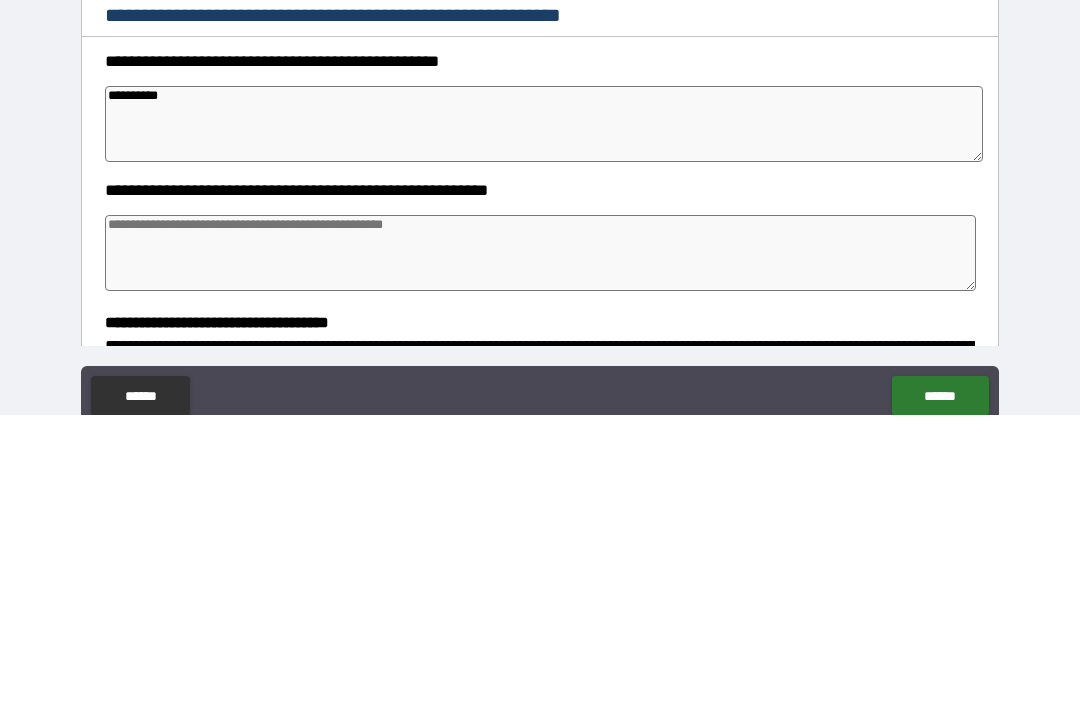 type on "**********" 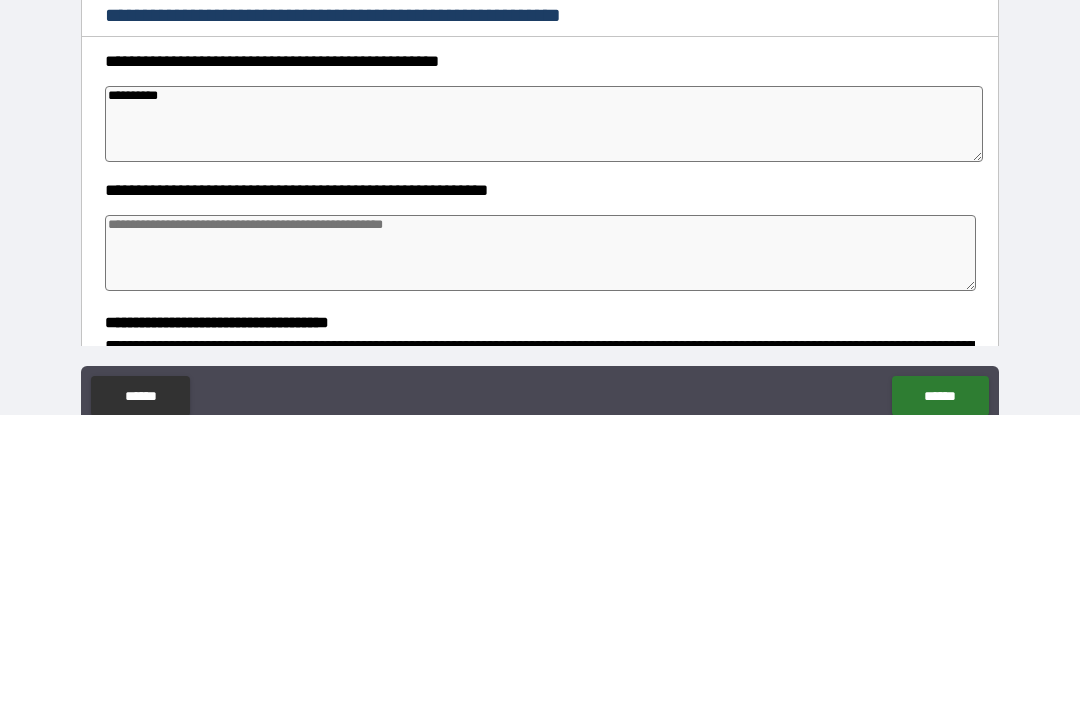type on "*" 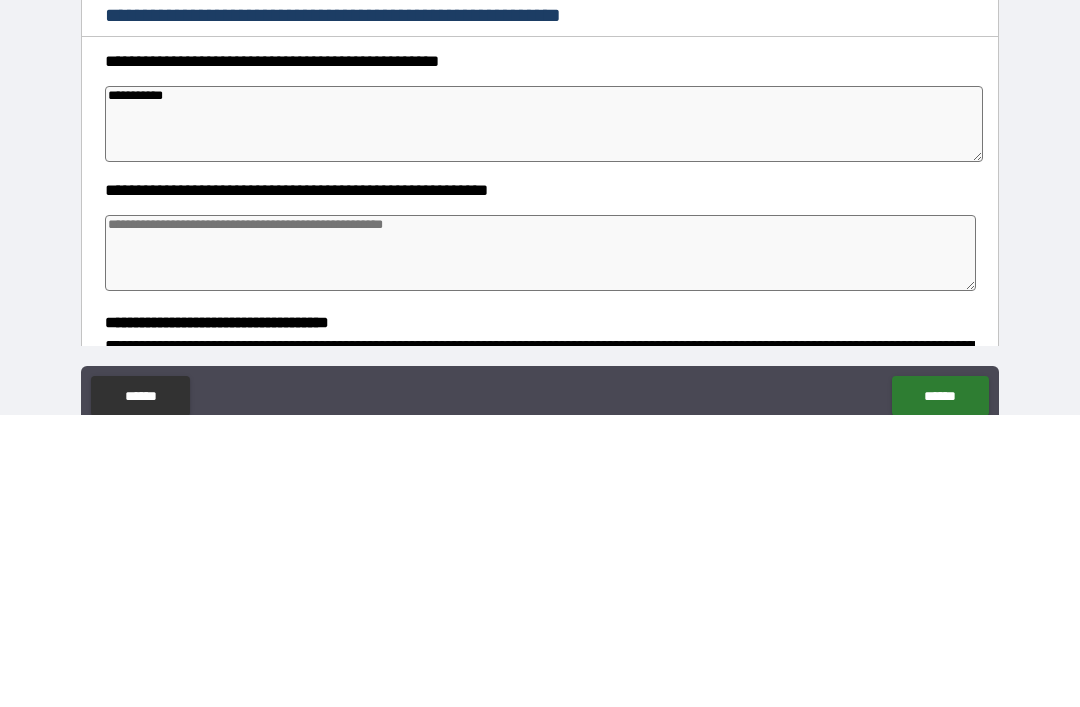 type on "**********" 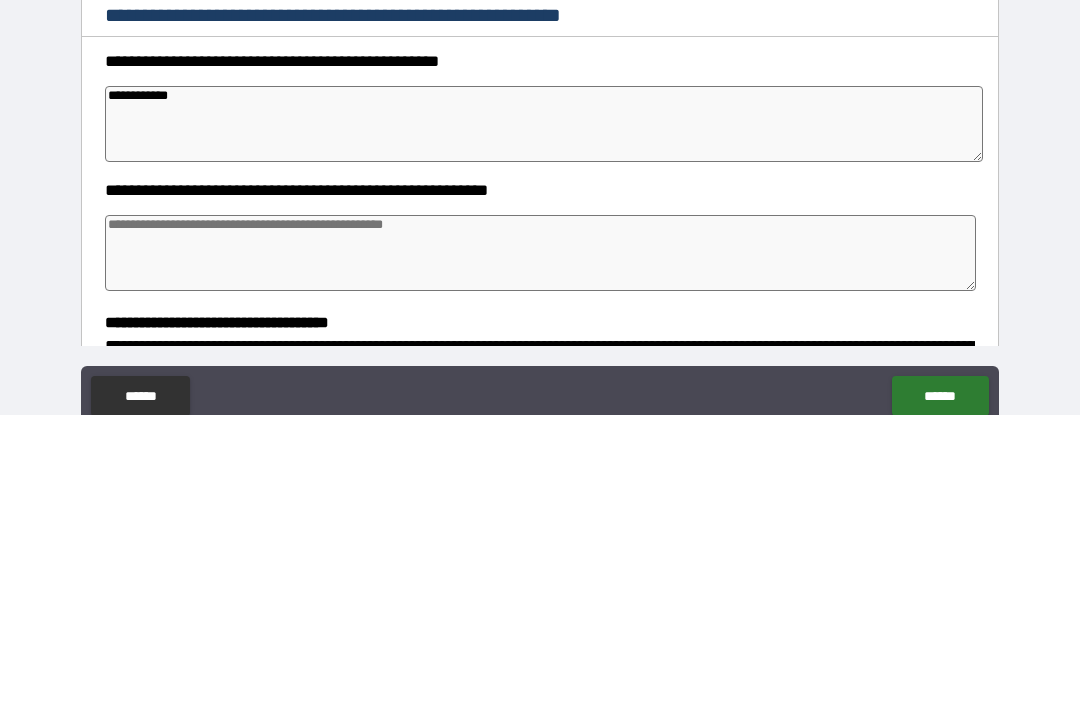 type on "*" 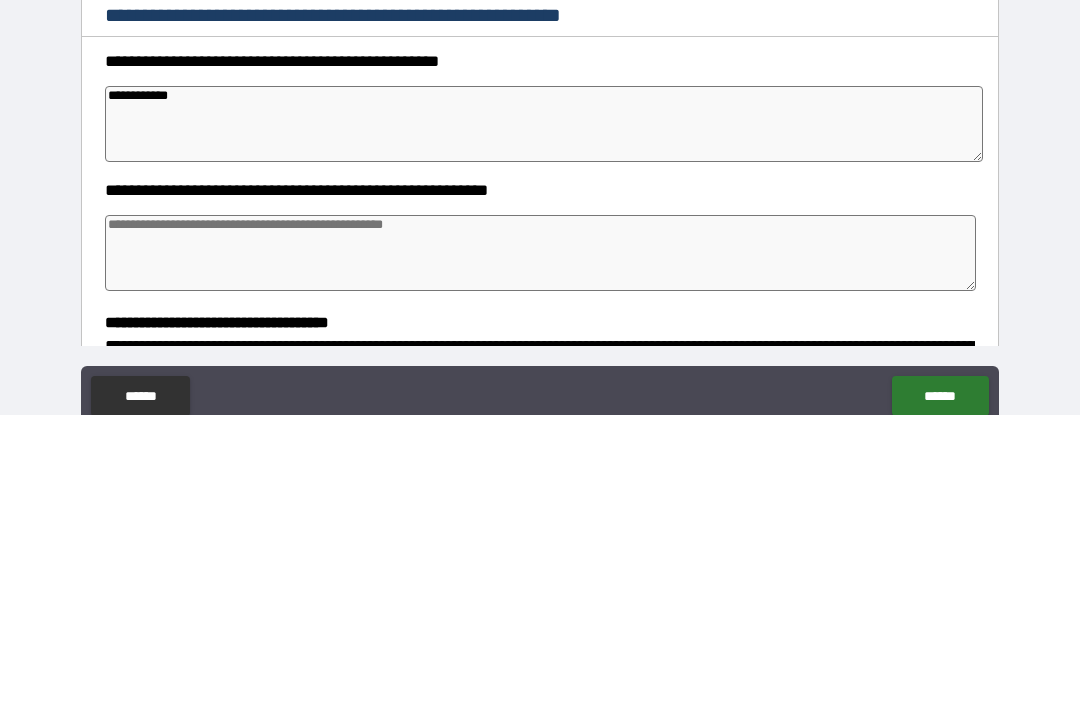 type on "*" 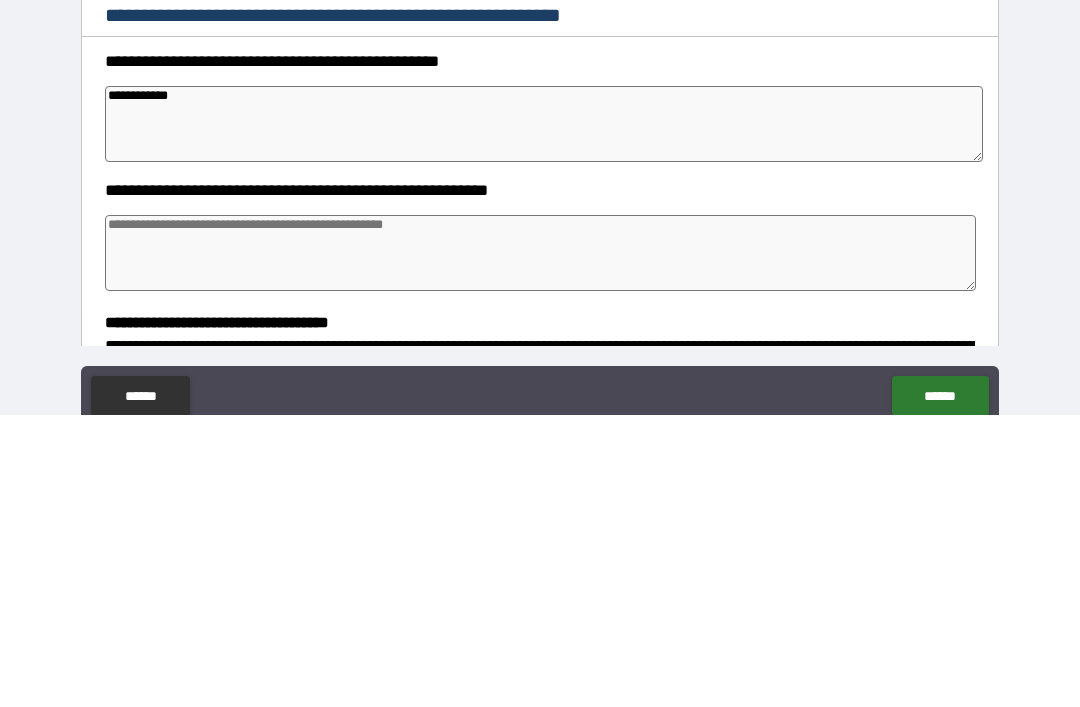 type on "*" 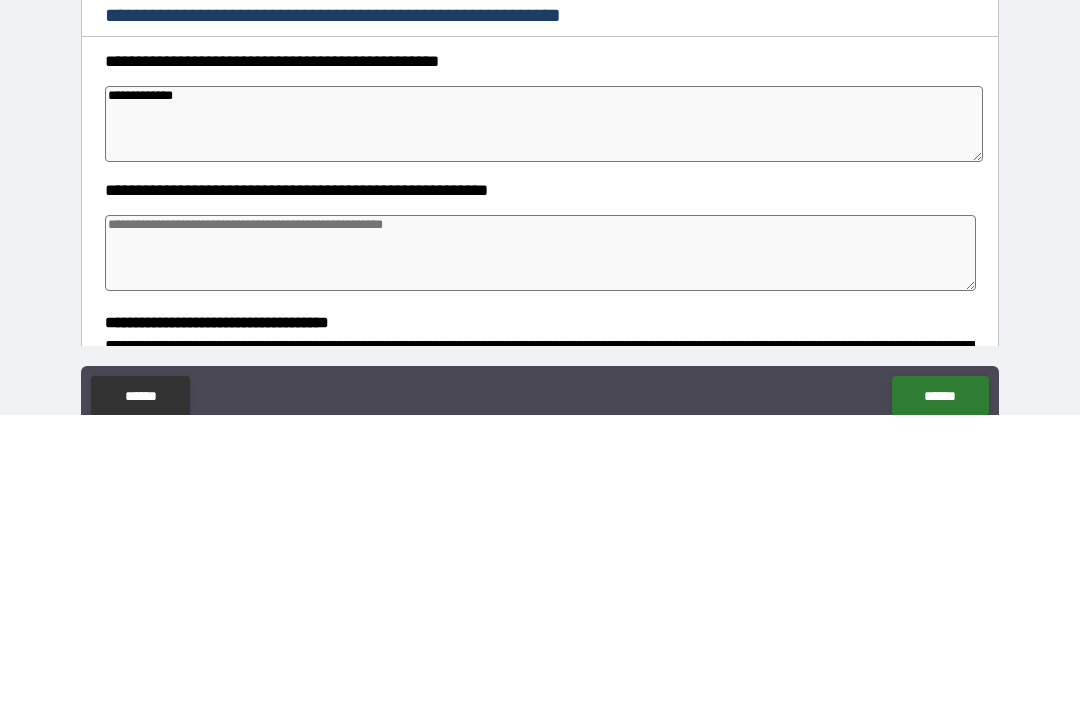 type on "*" 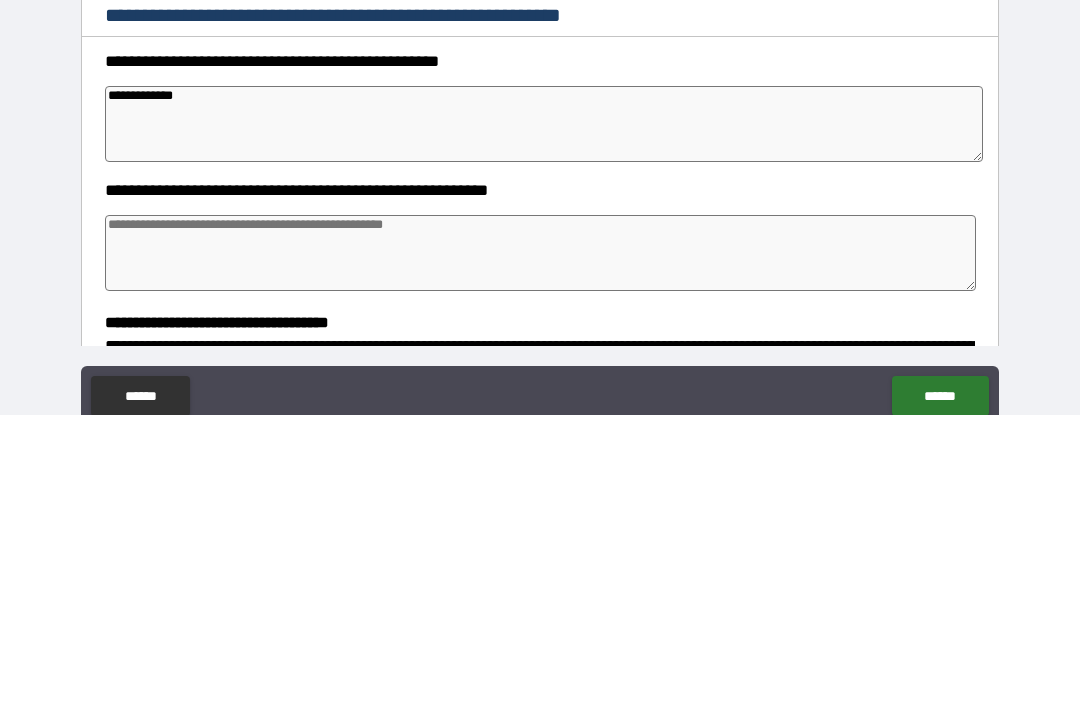 type on "*" 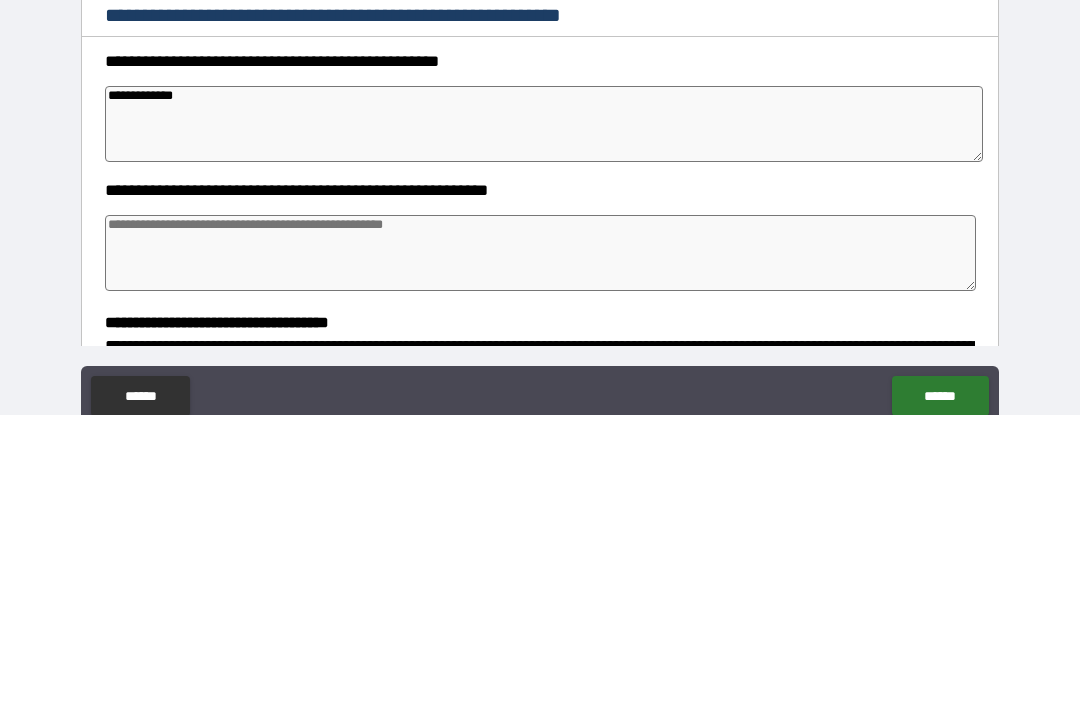 type on "**********" 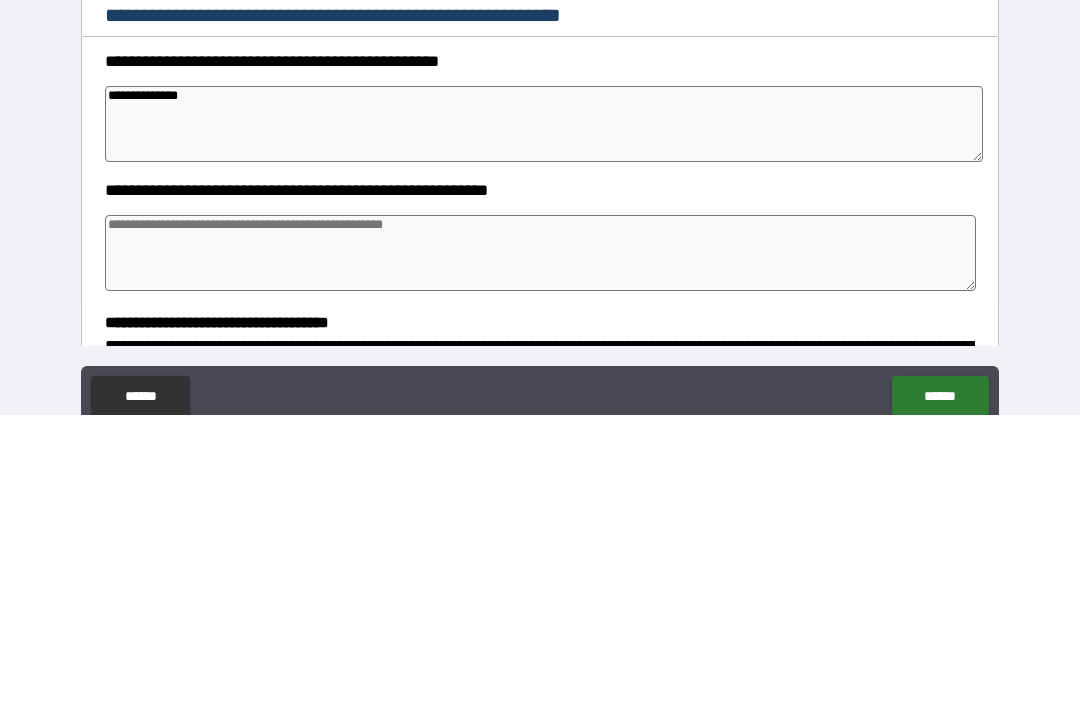 type on "*" 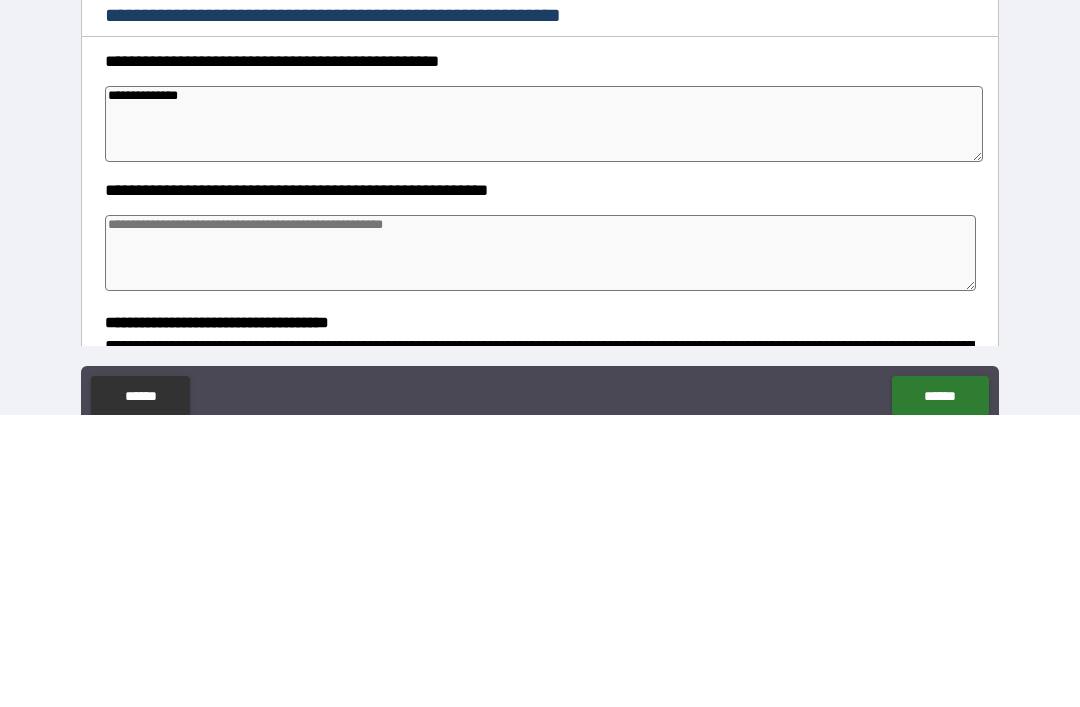 type on "*" 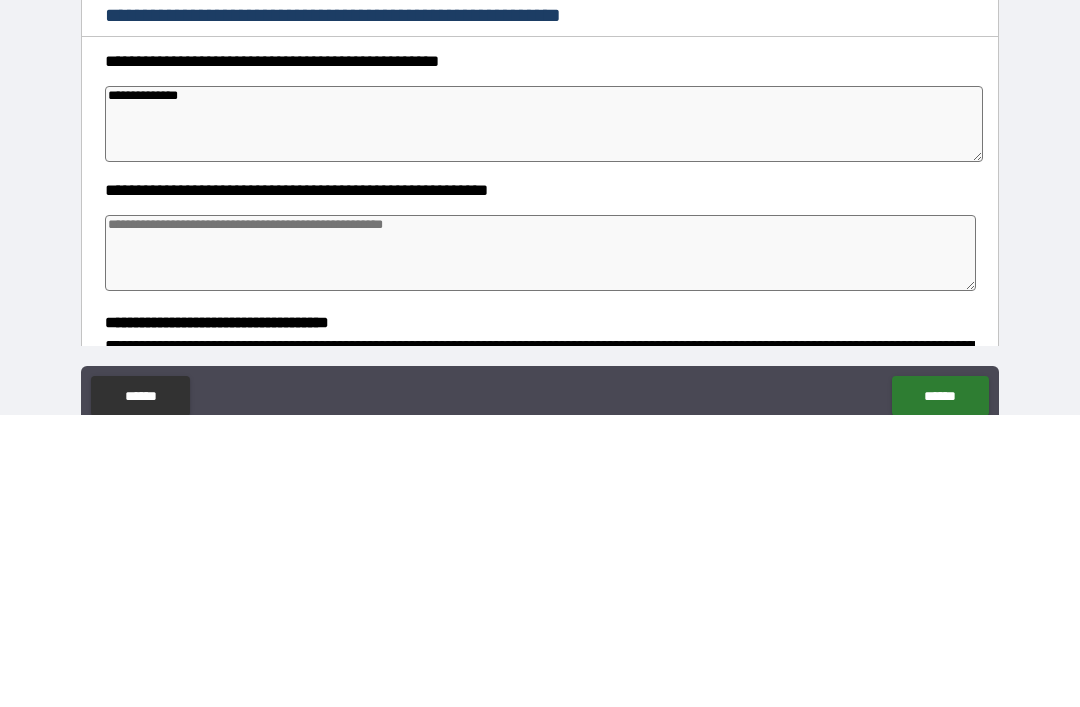 type on "*" 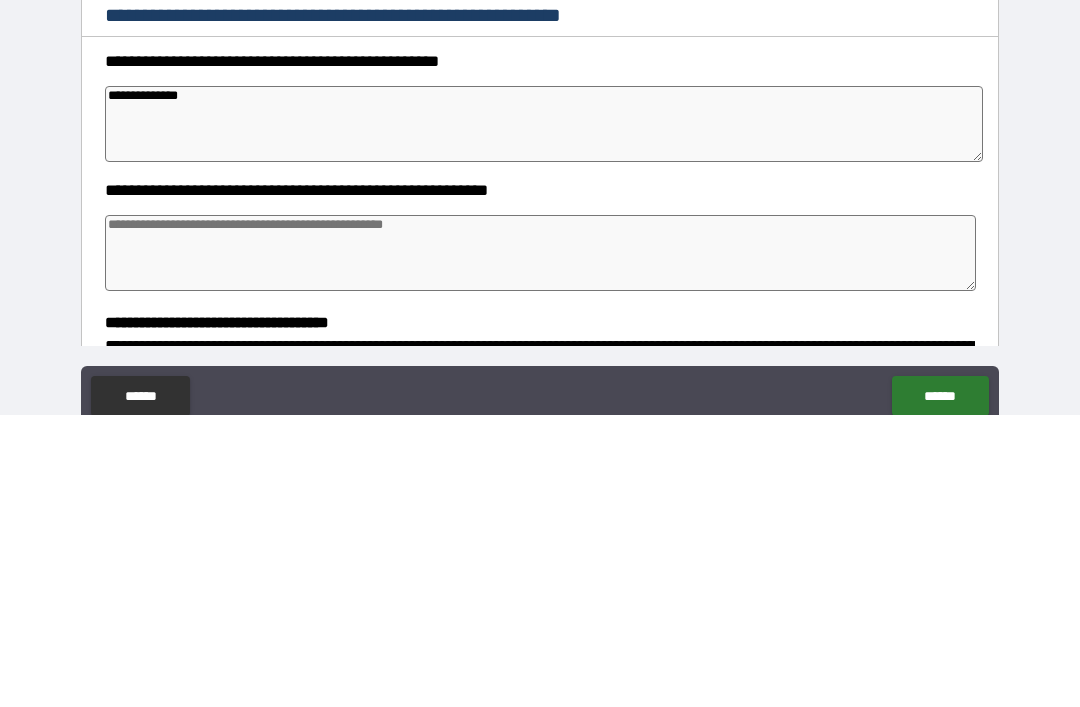 type on "*" 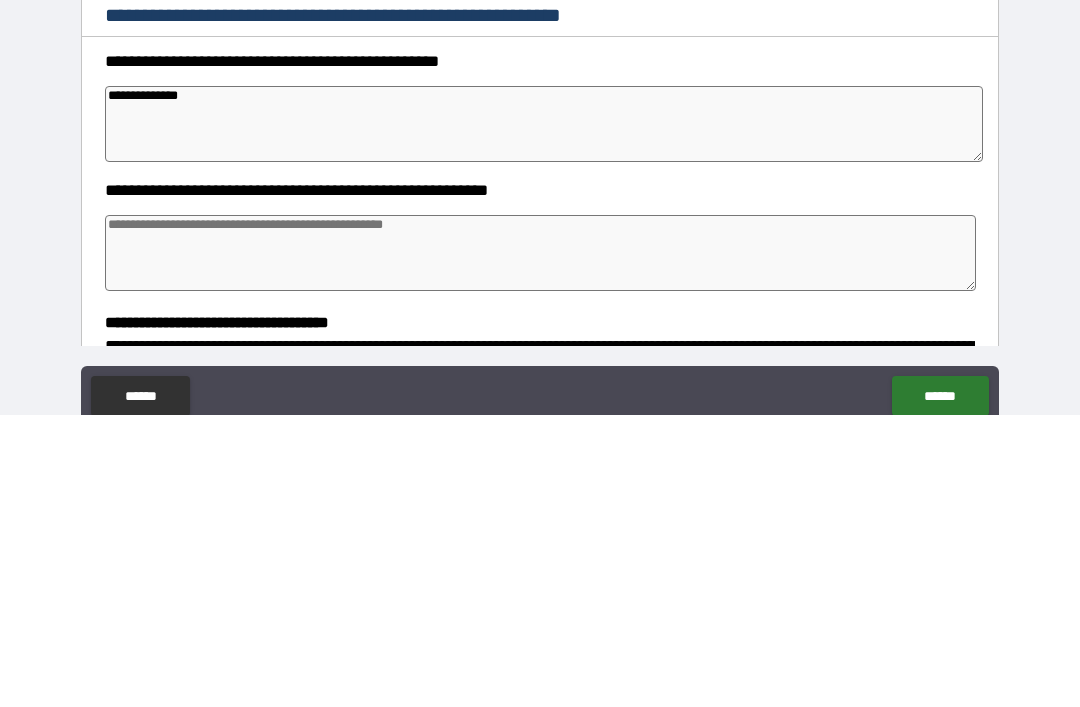 type on "**********" 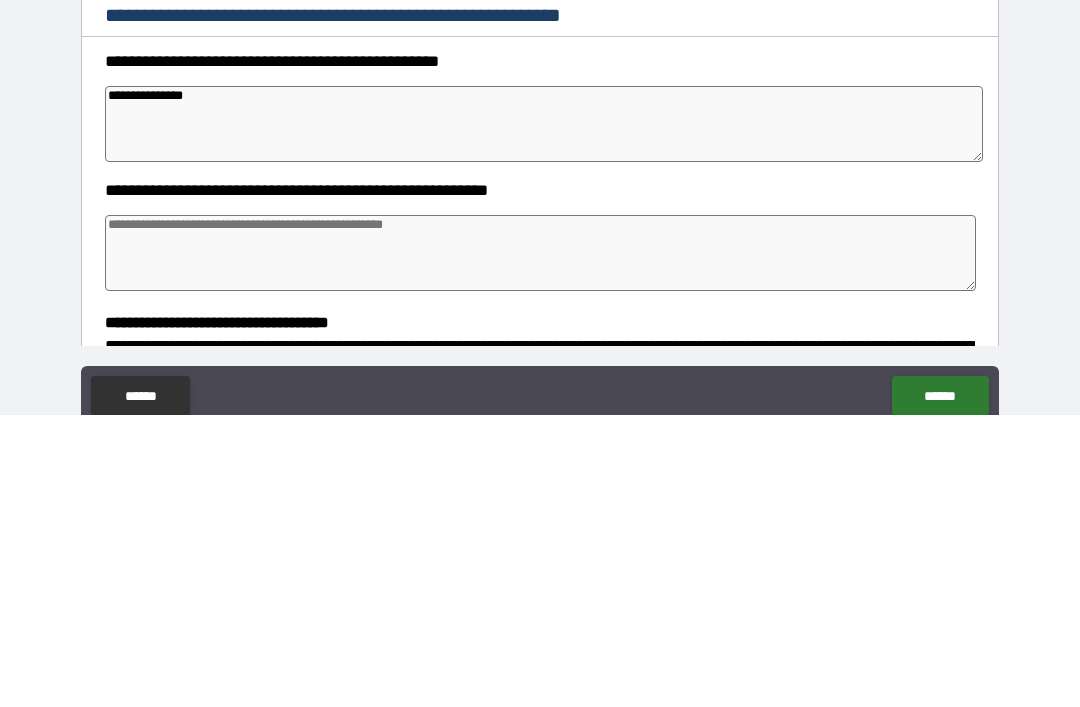 type on "*" 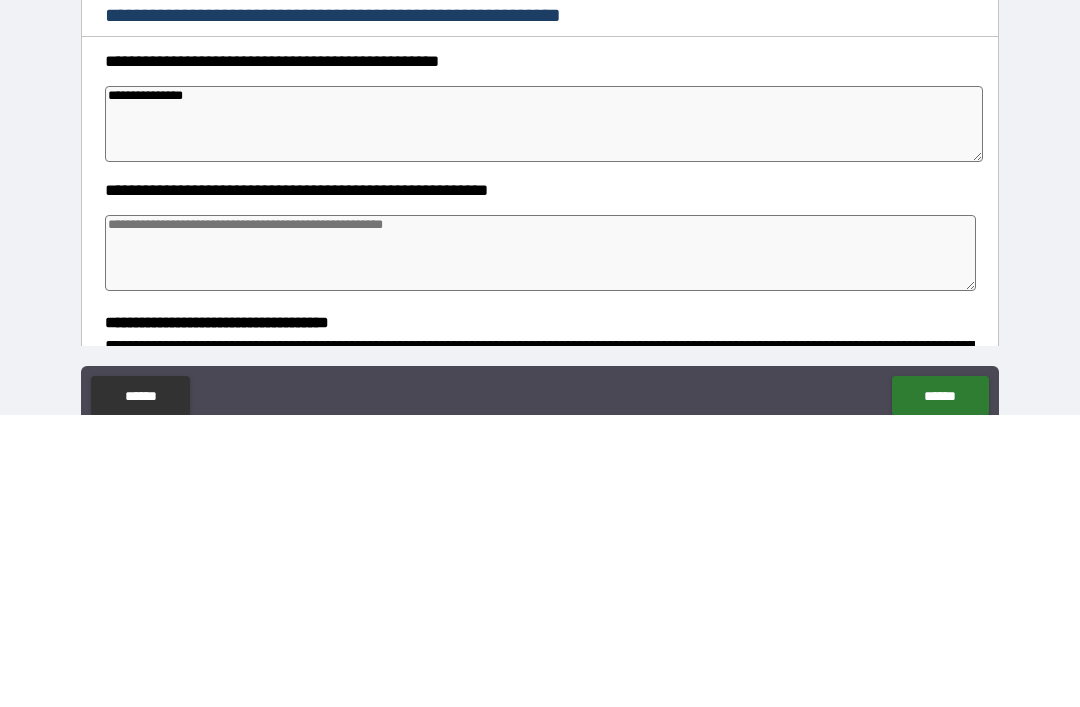 type on "*" 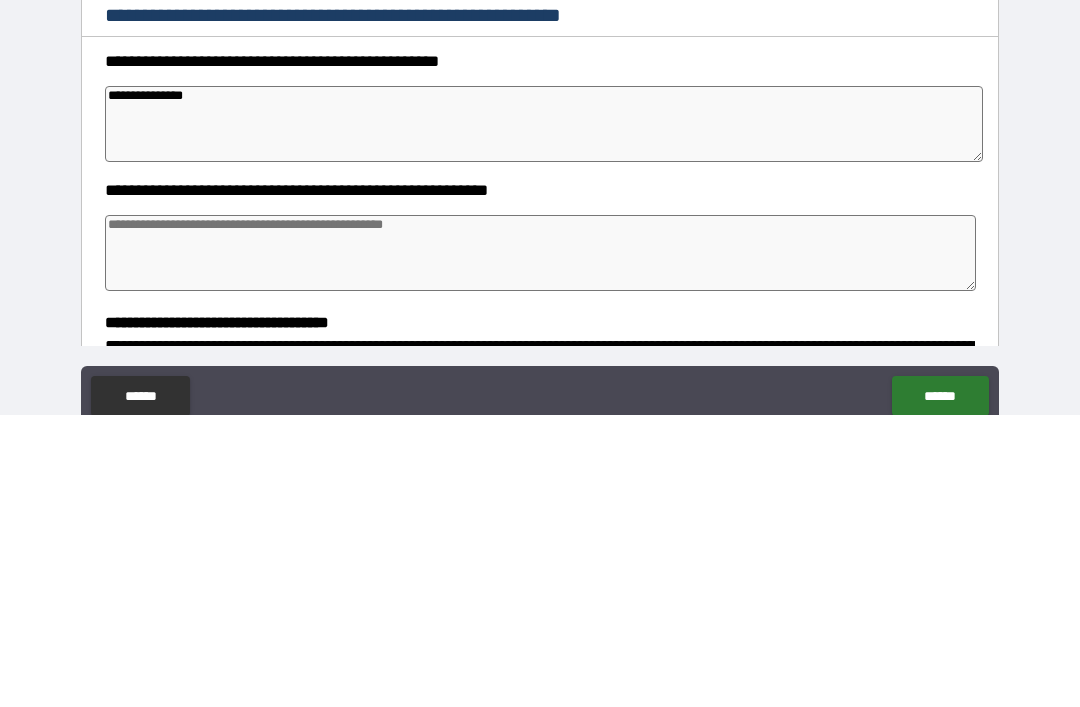 type on "*" 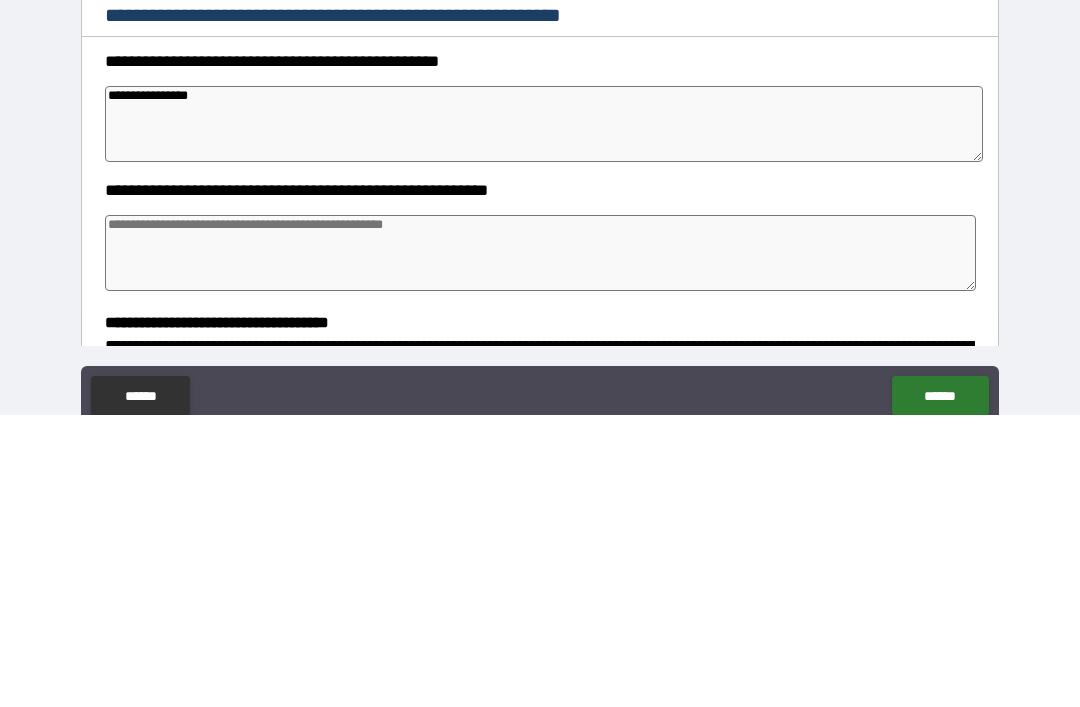type on "*" 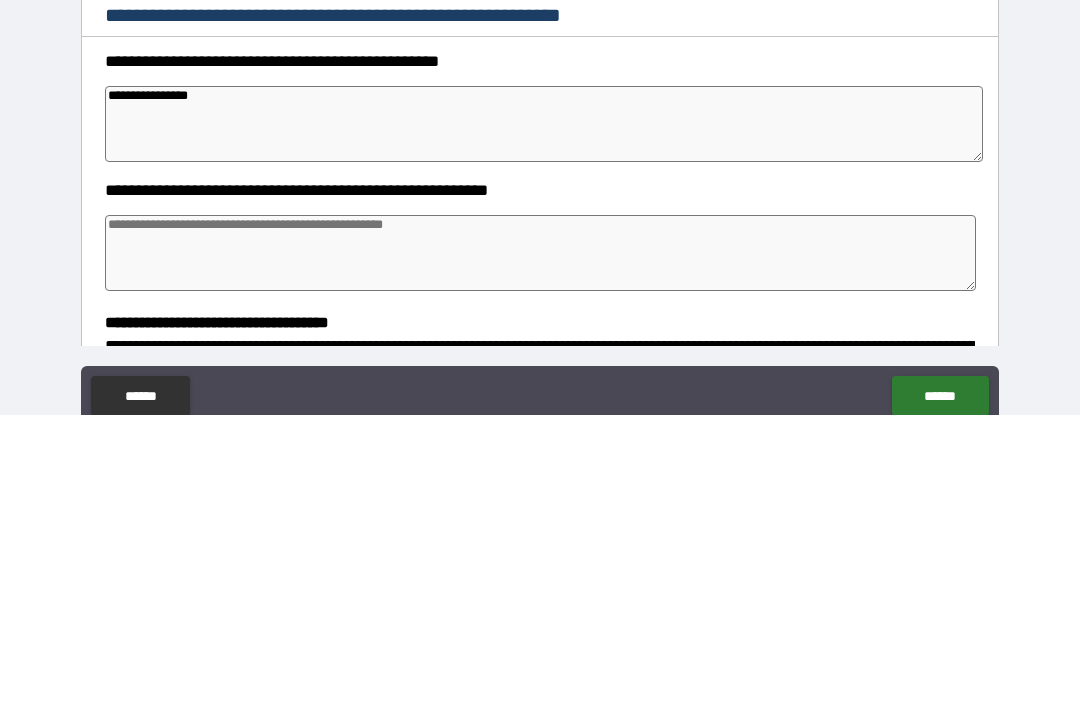 type on "*" 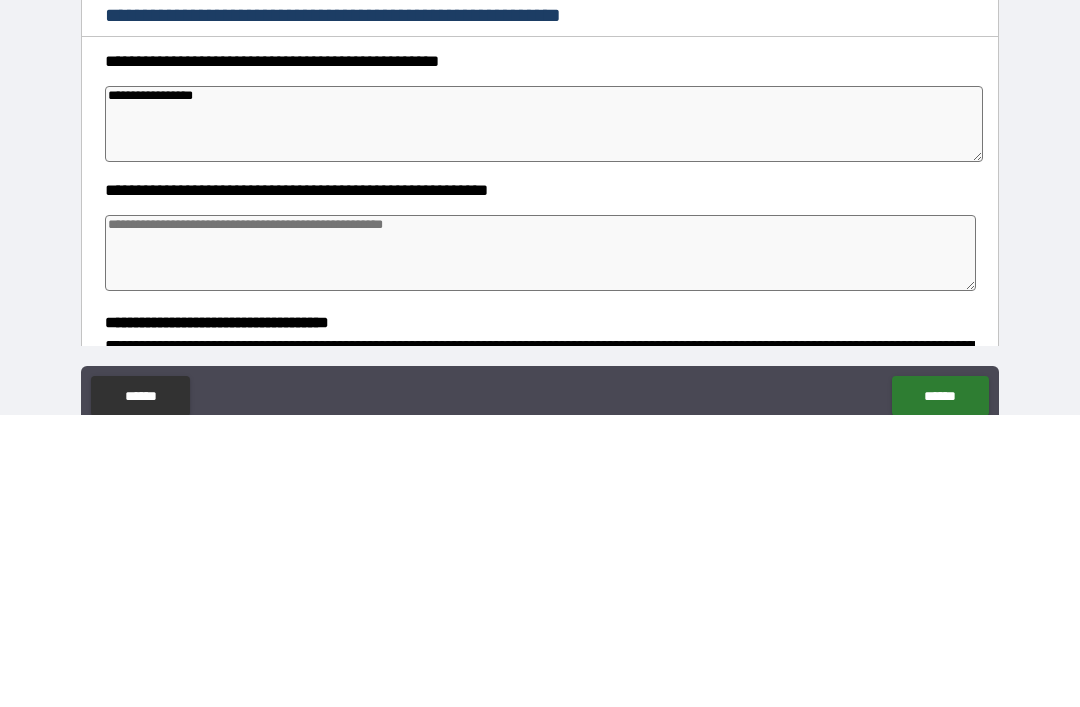 type on "*" 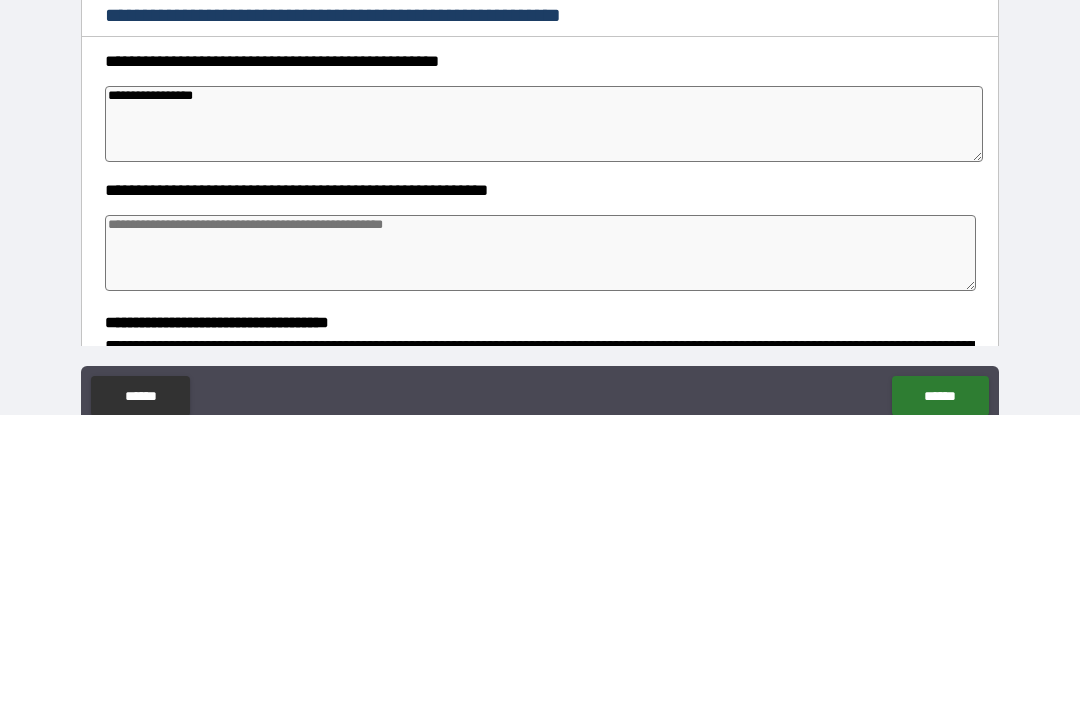 type on "*" 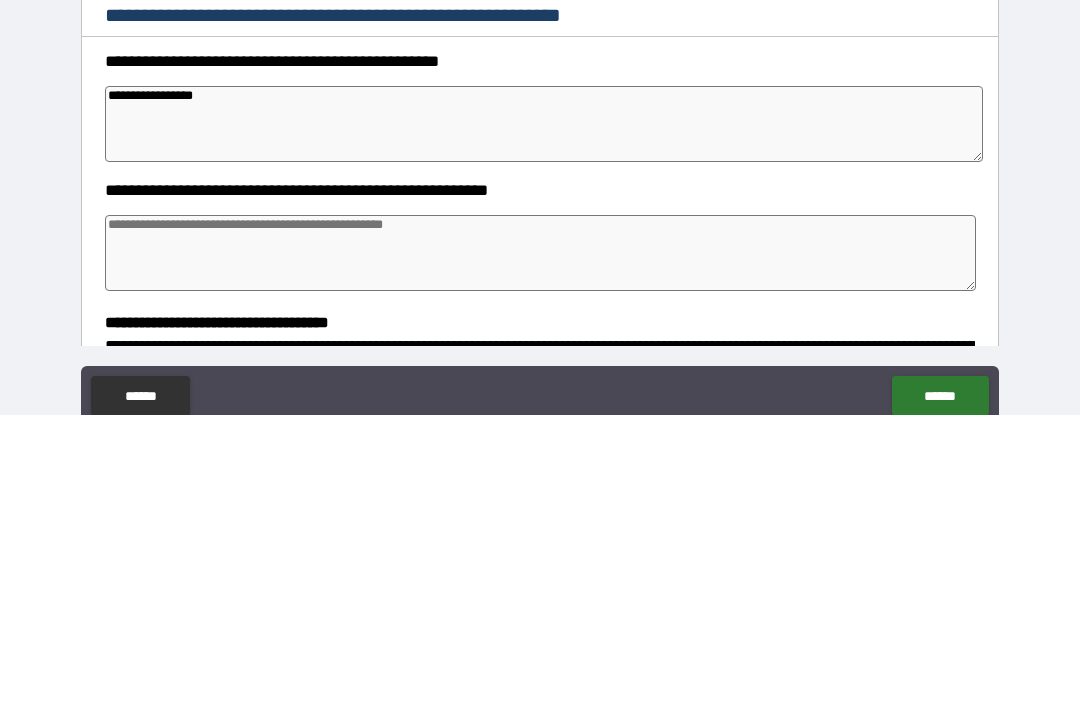 type on "*" 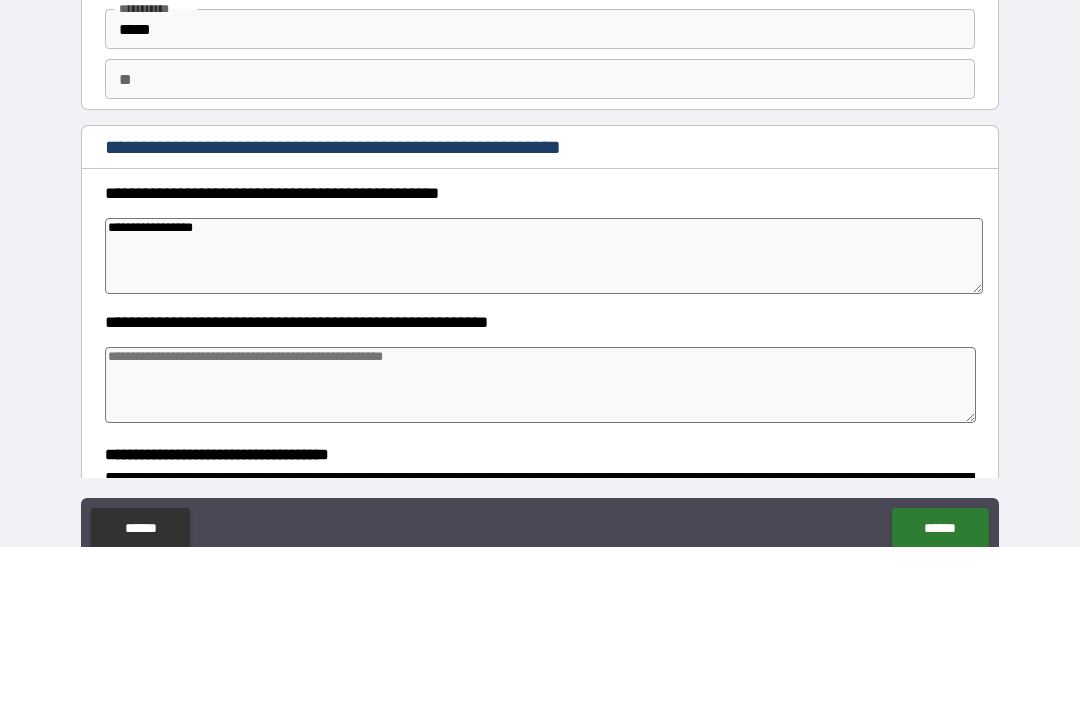 type on "**********" 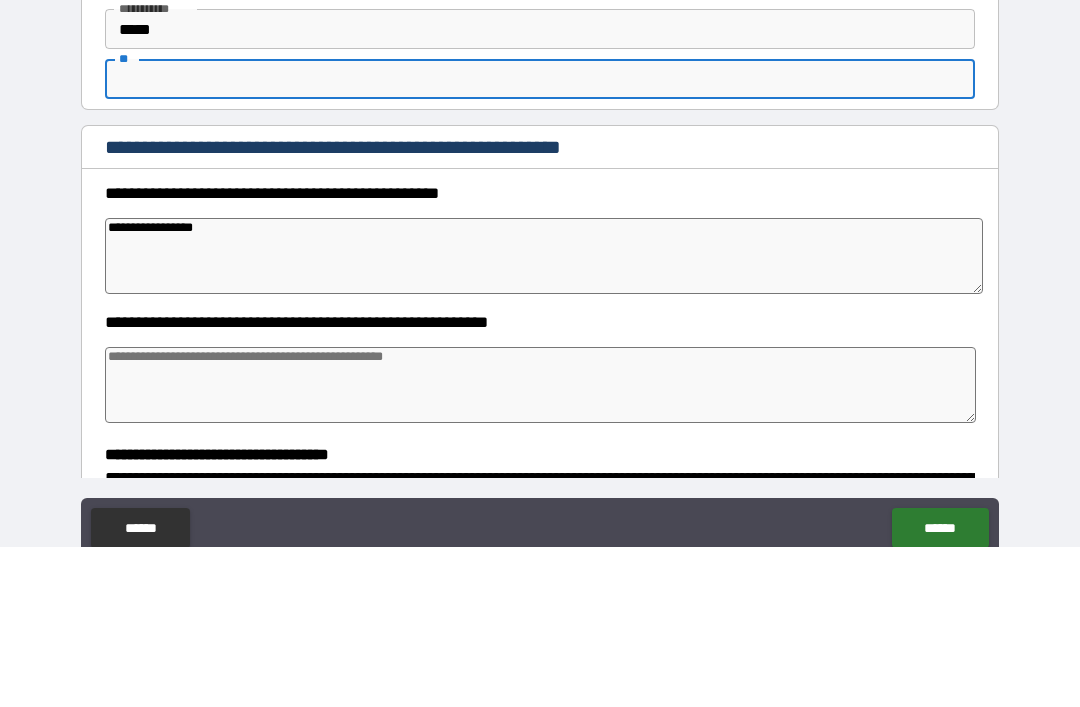 type on "*" 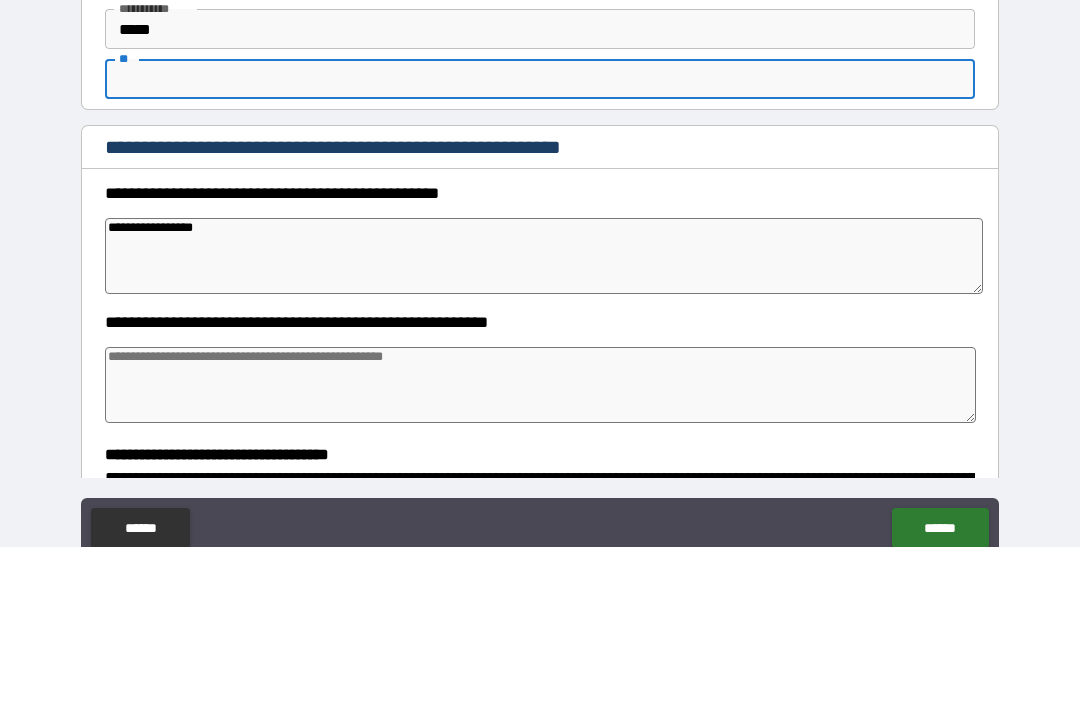type on "*" 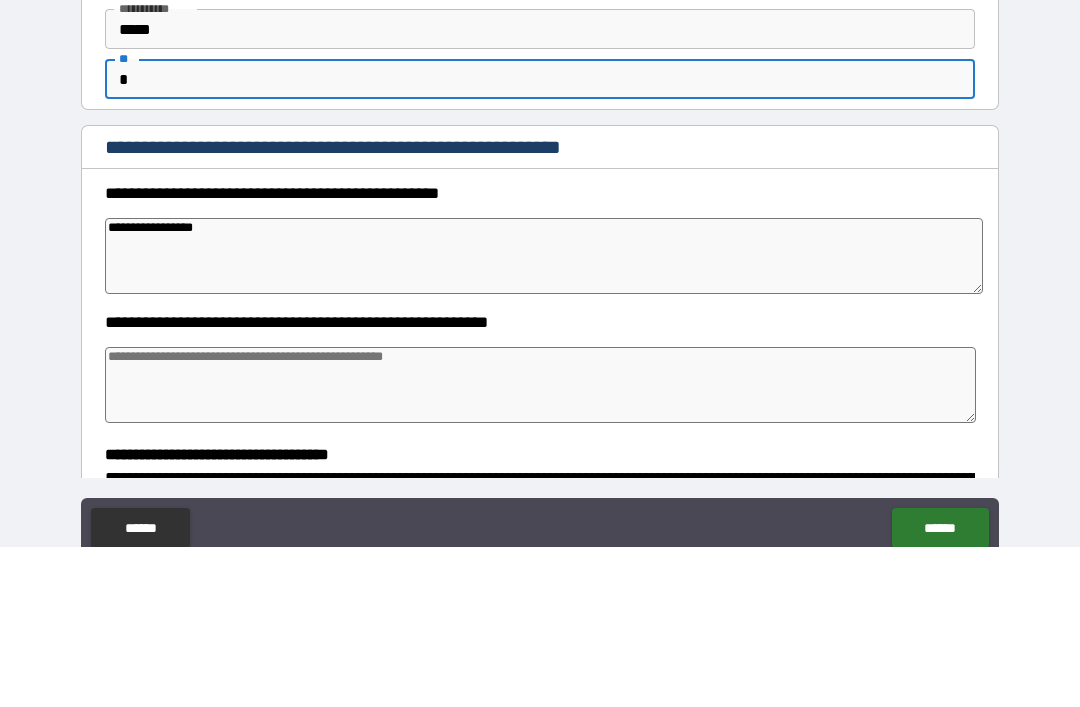 type on "*" 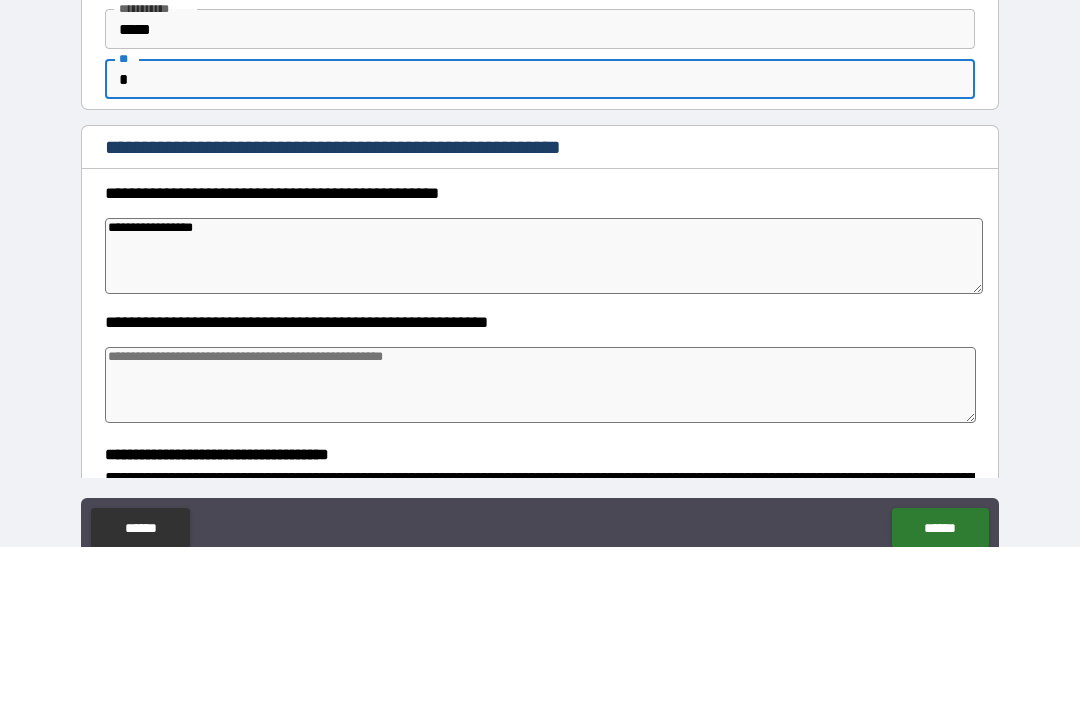 type on "*" 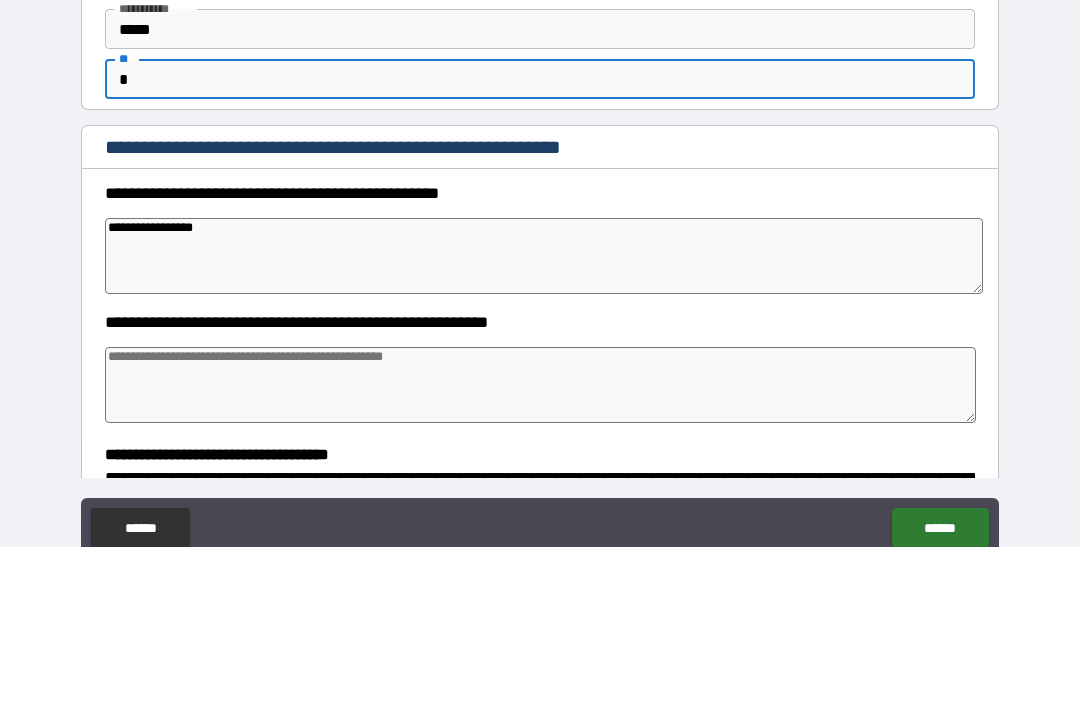 type on "**" 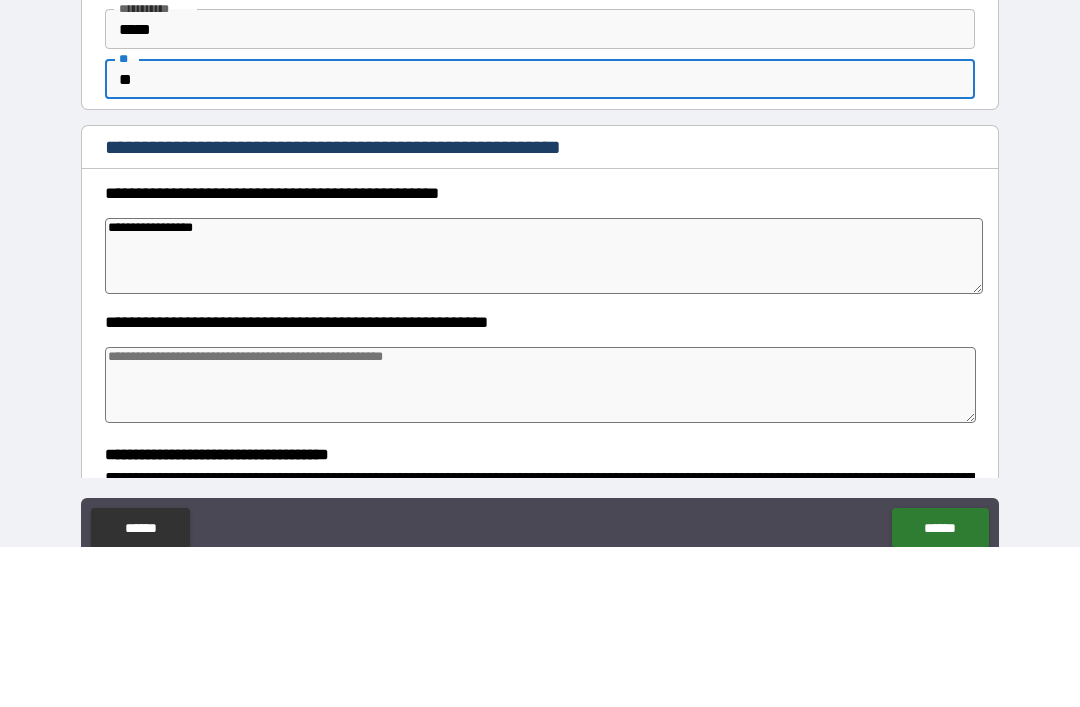 type on "*" 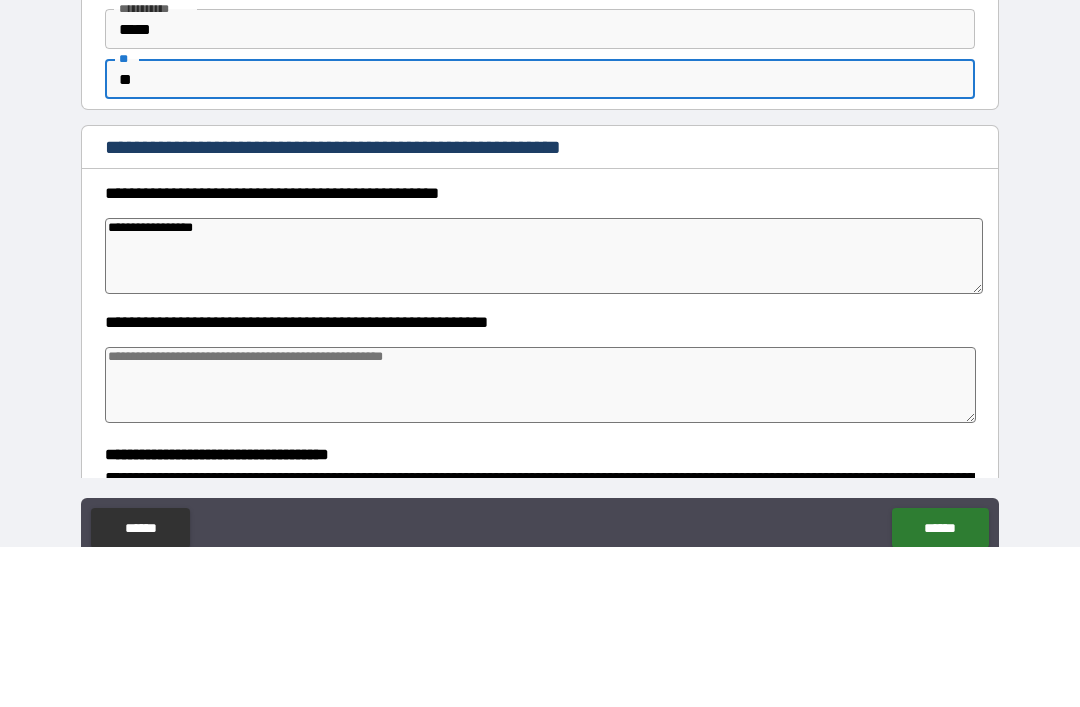 type on "*" 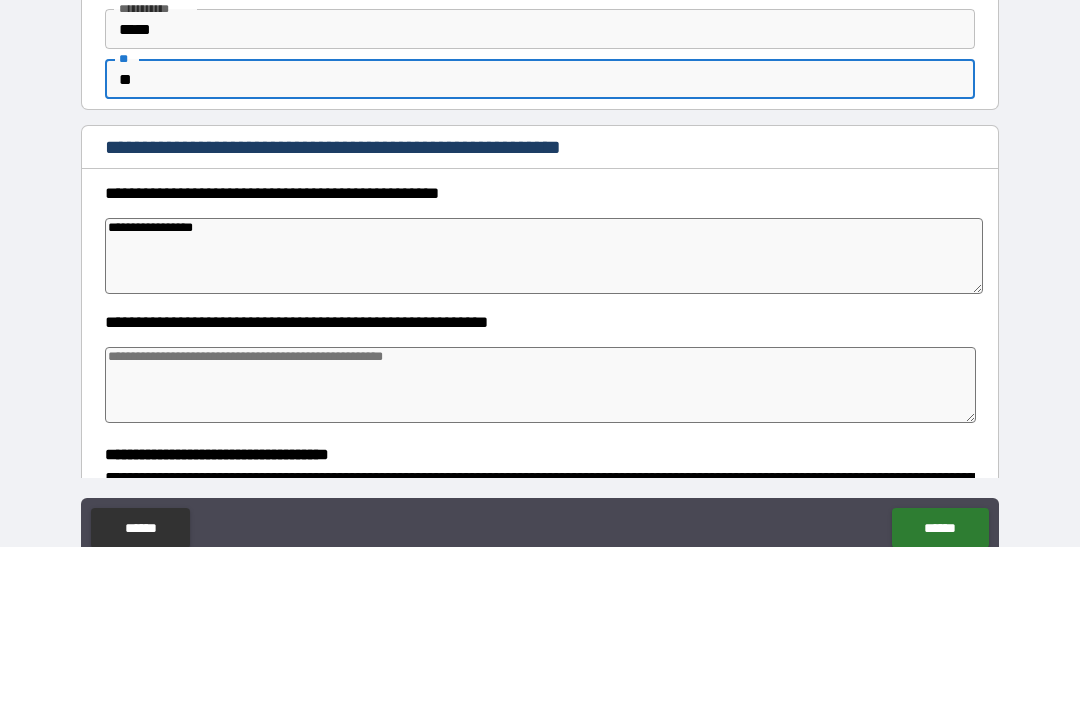 type on "*" 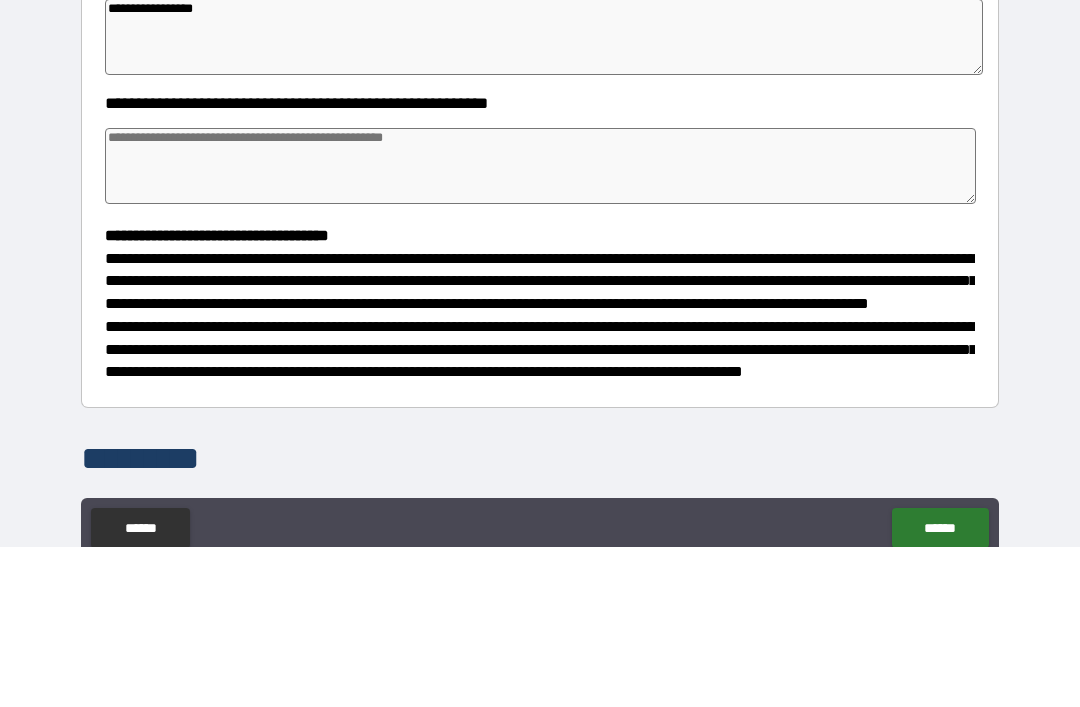 scroll, scrollTop: 243, scrollLeft: 0, axis: vertical 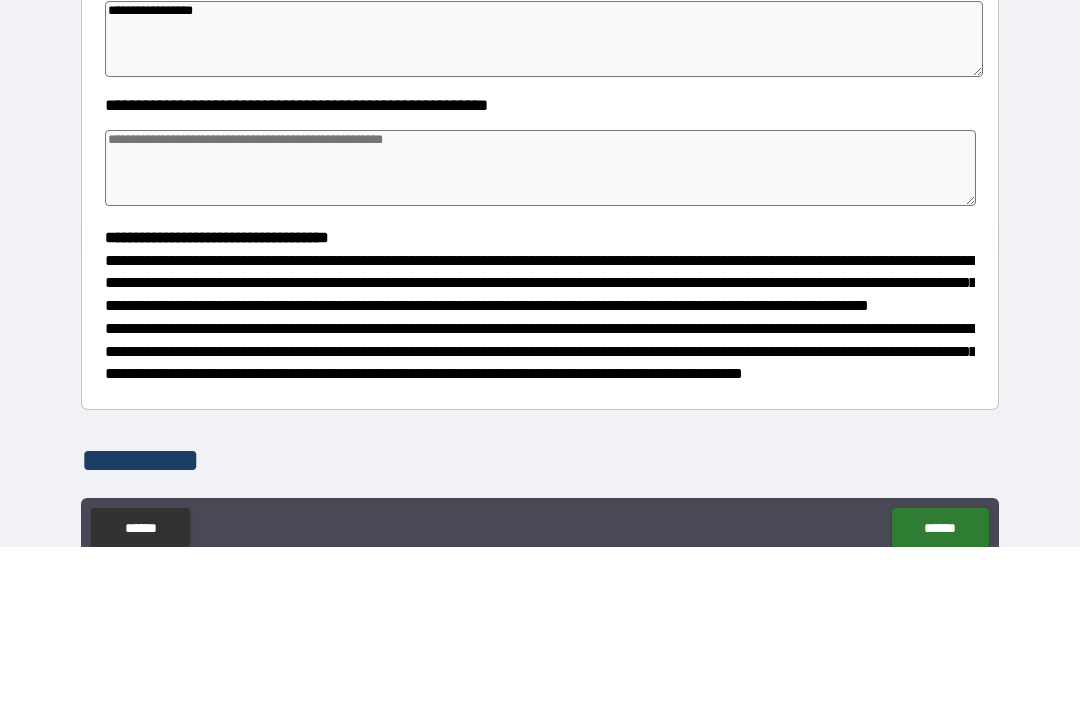 type on "**" 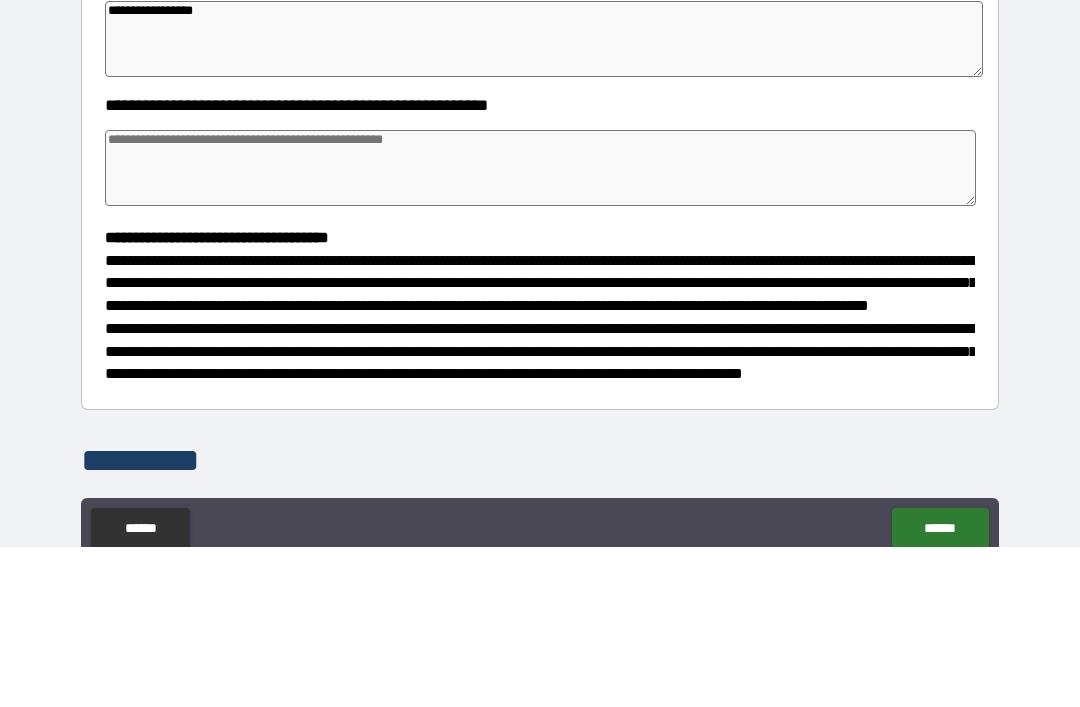type on "*" 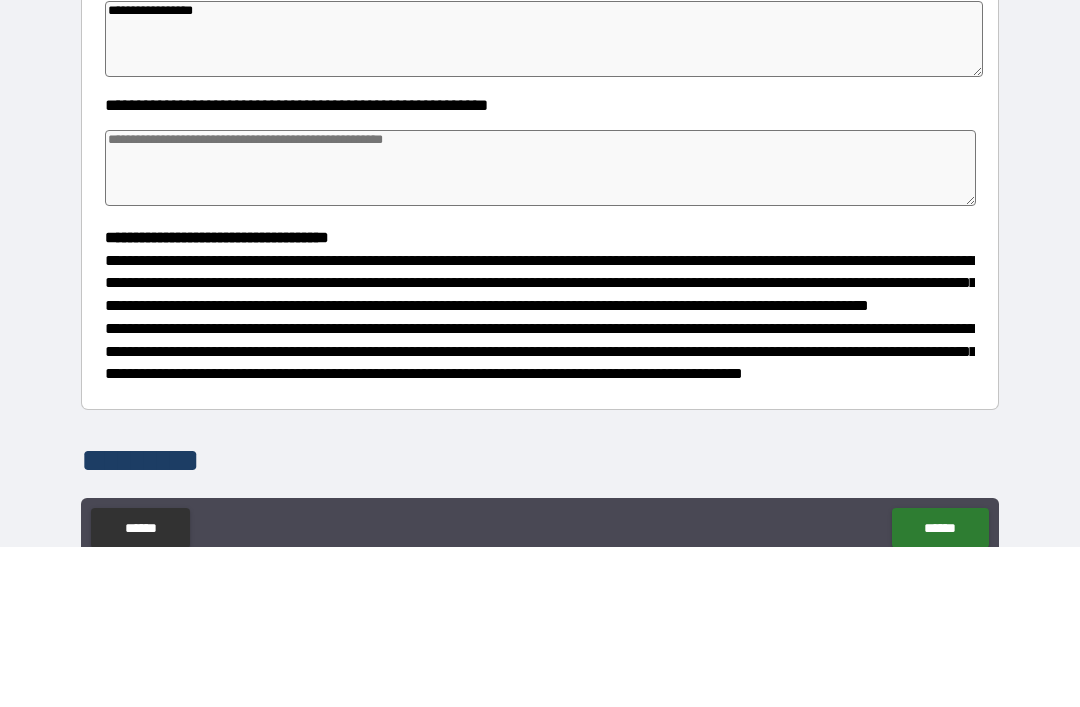 type on "*" 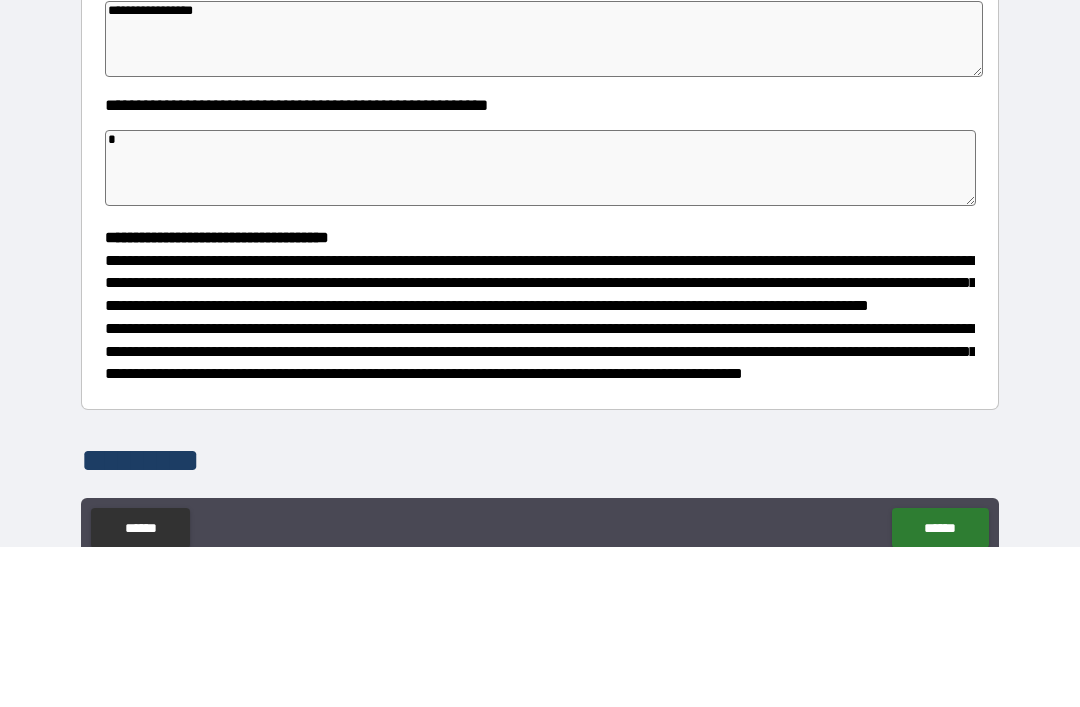 type on "*" 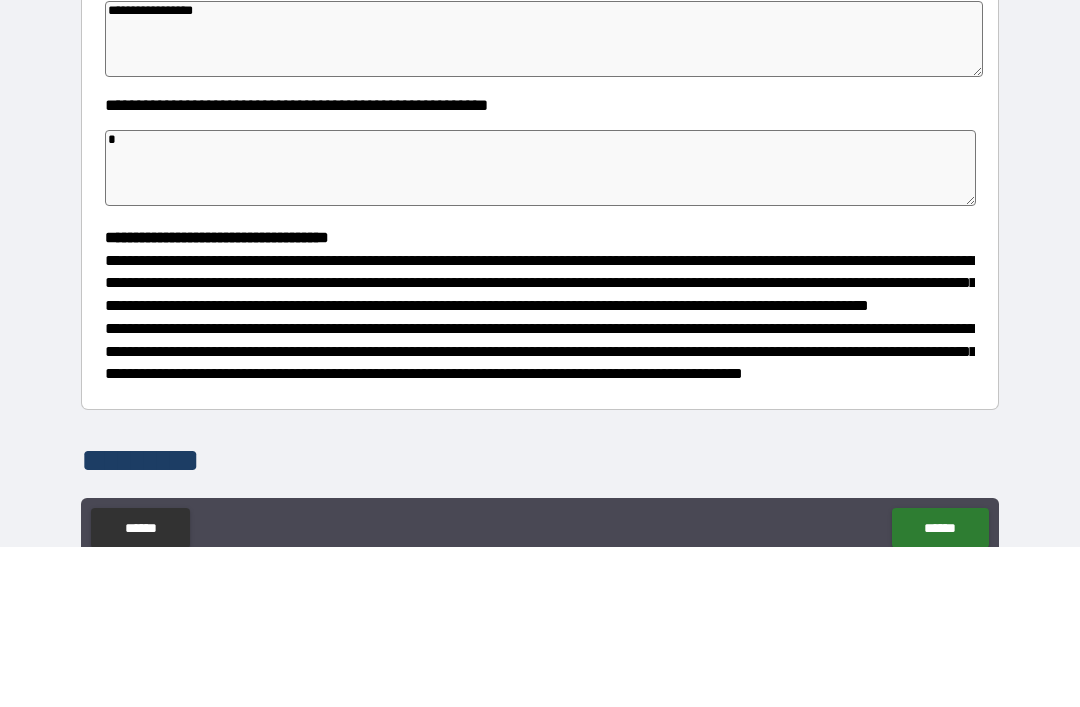 type on "**" 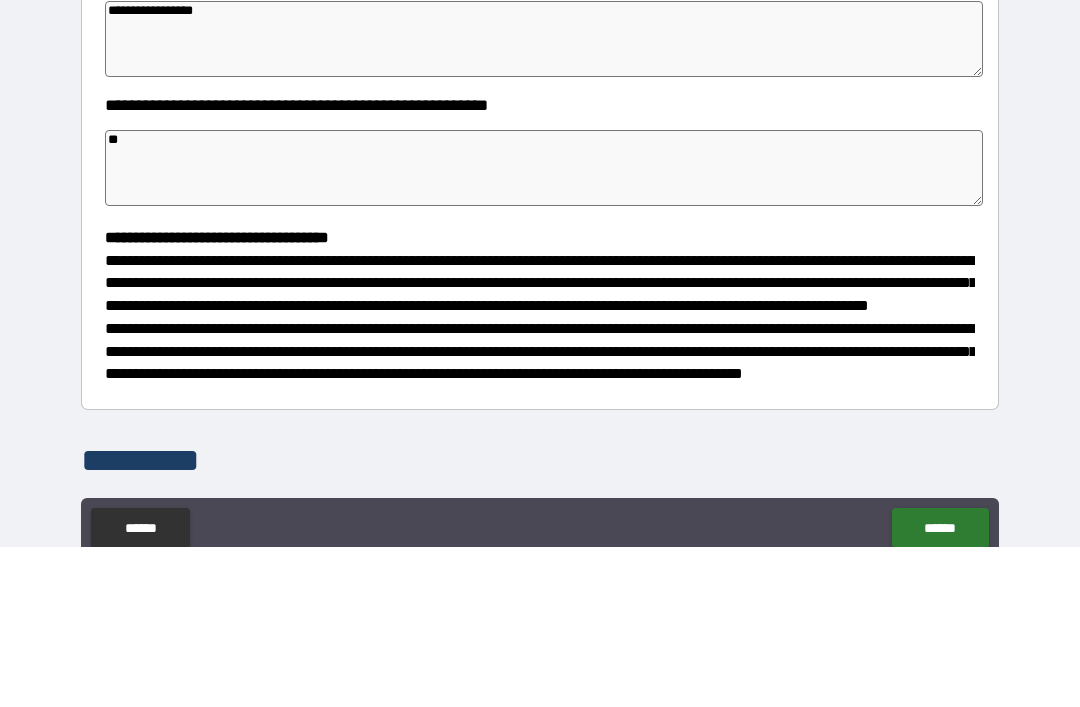 type on "*" 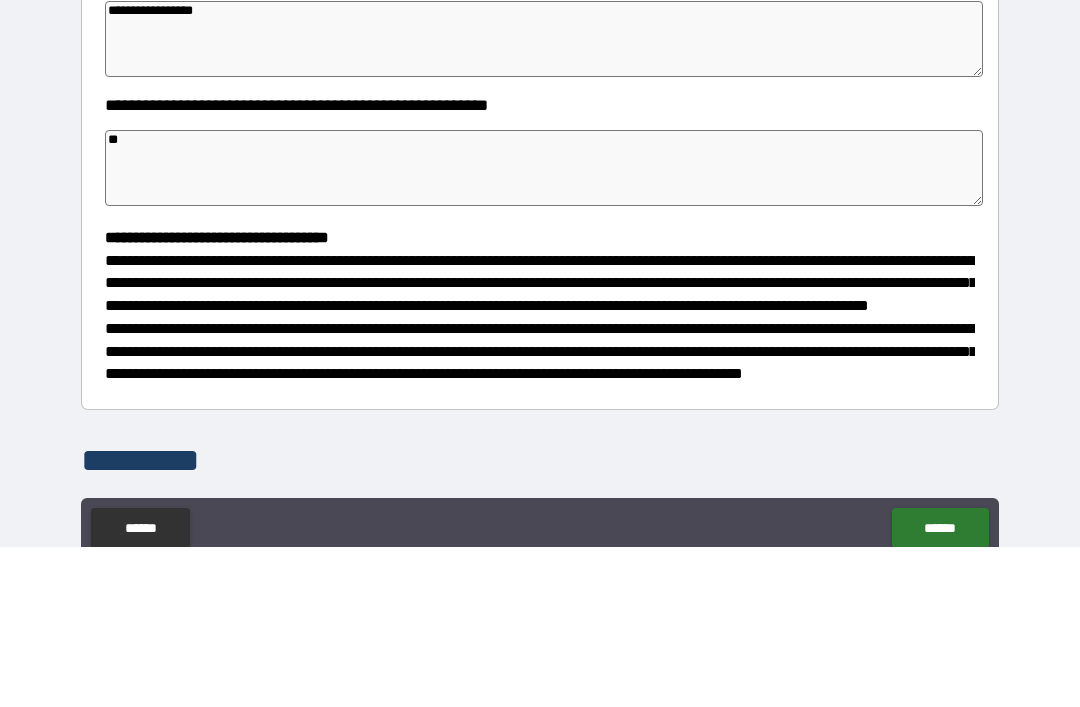 type on "*" 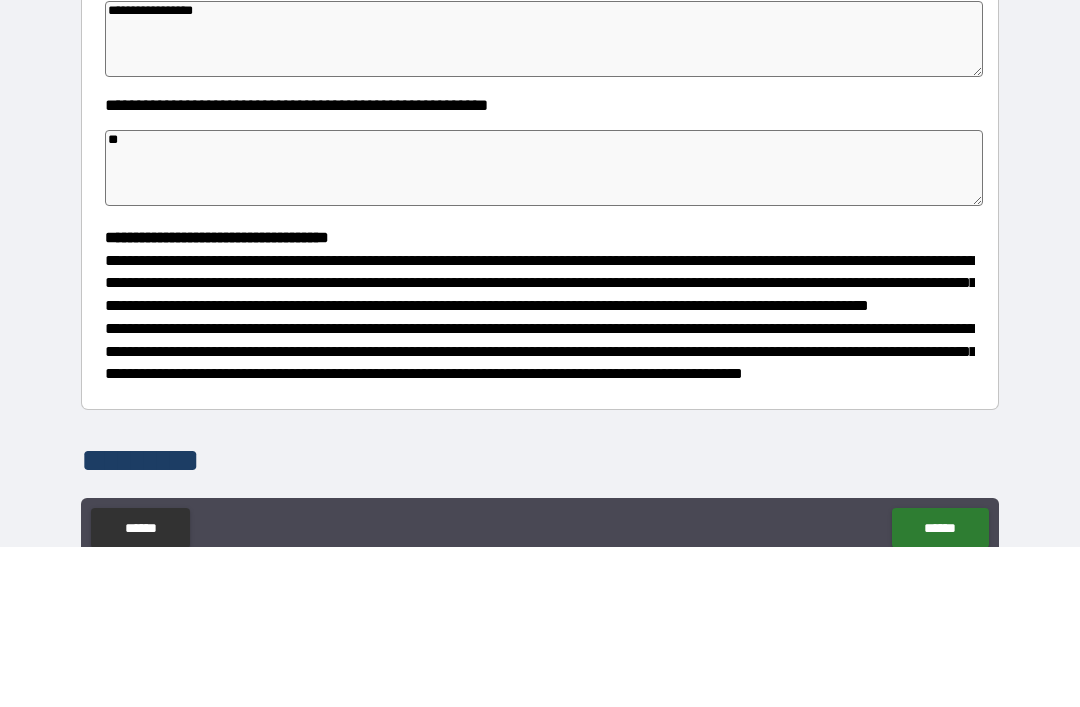 type on "*" 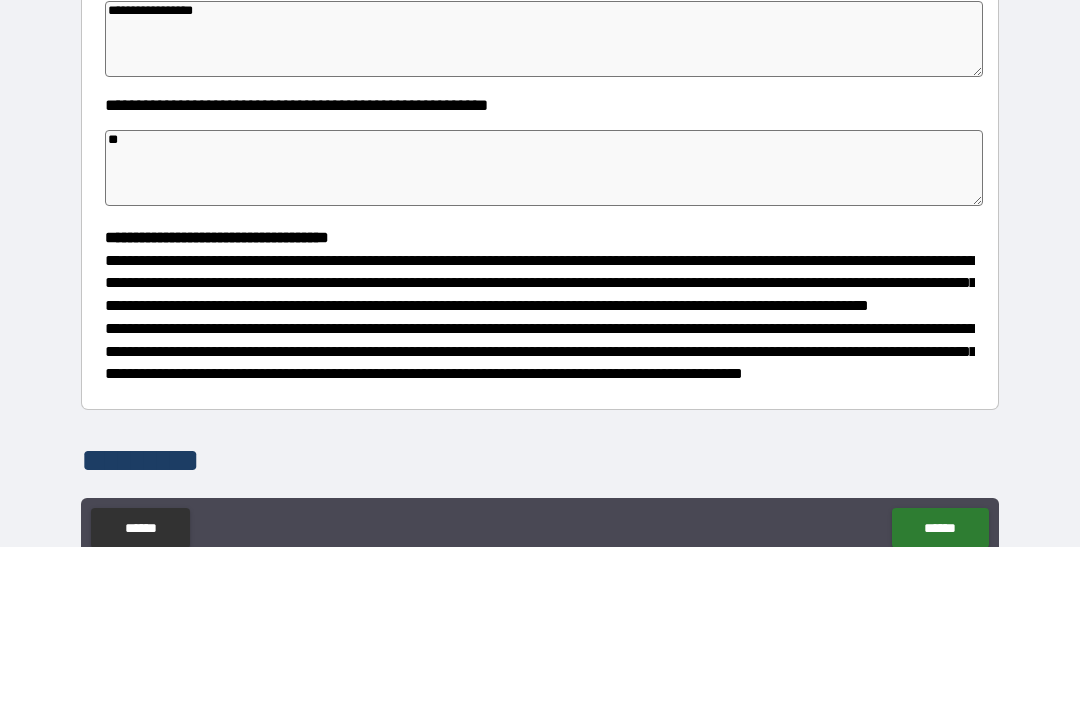 type on "***" 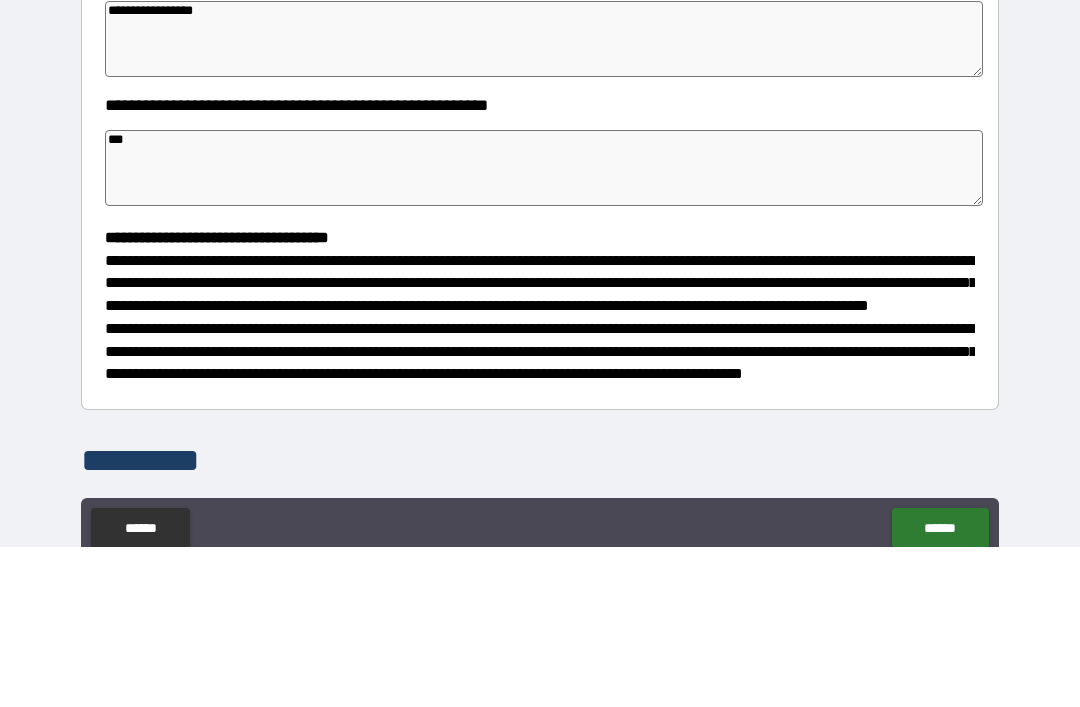 type on "*" 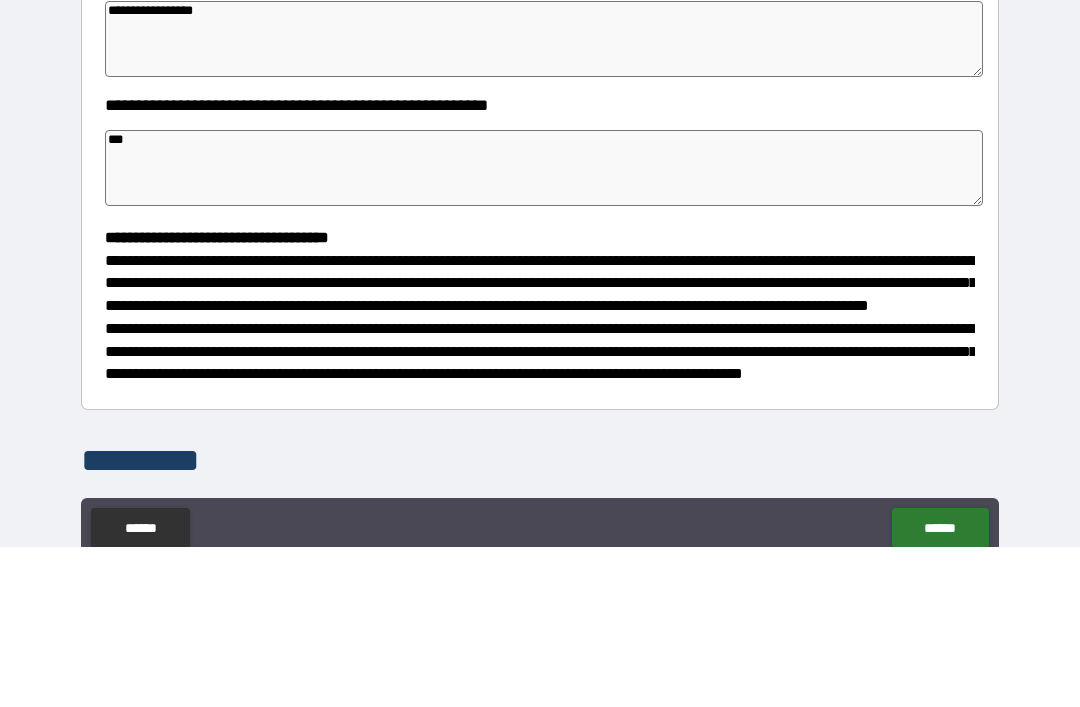 type on "****" 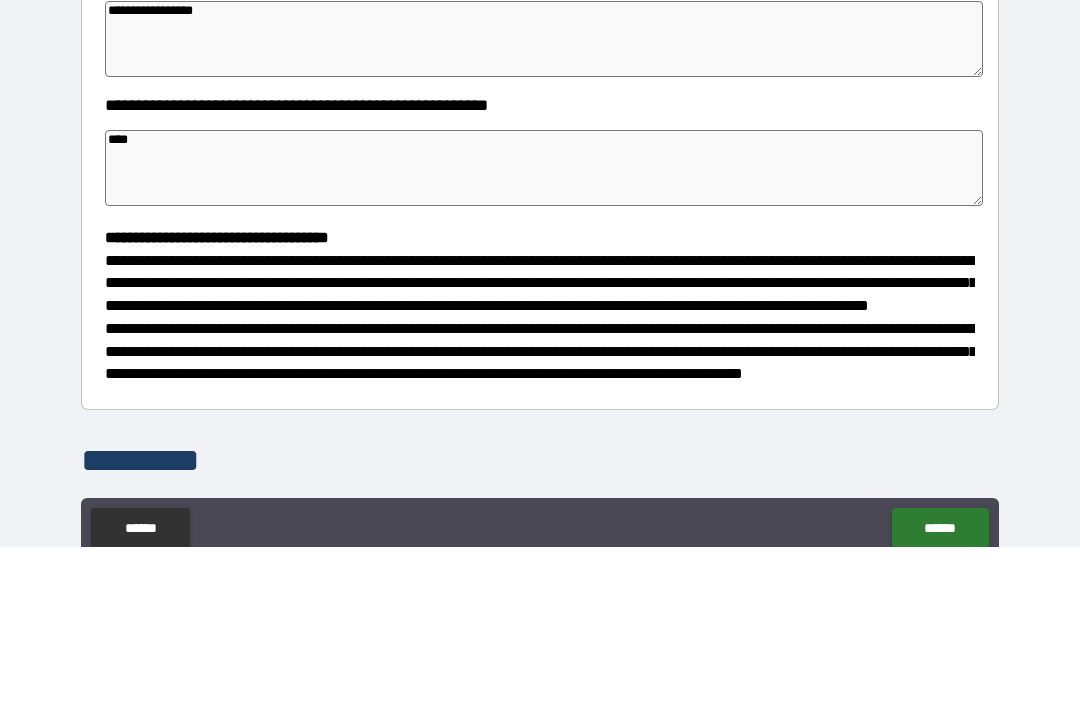type on "*" 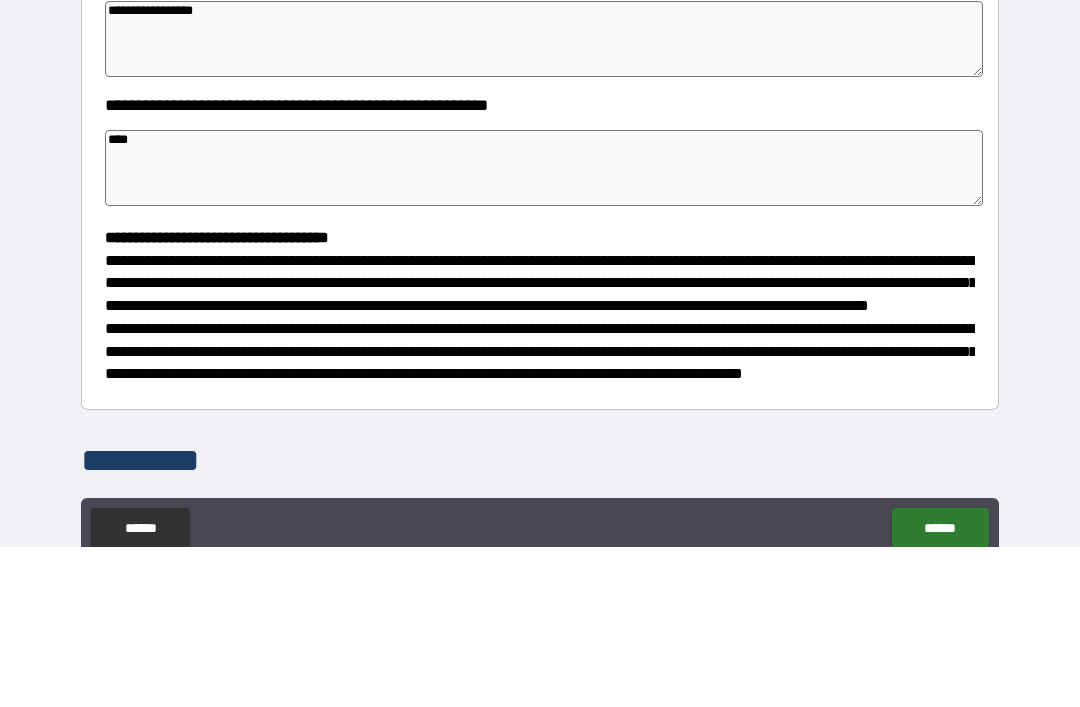 type on "*" 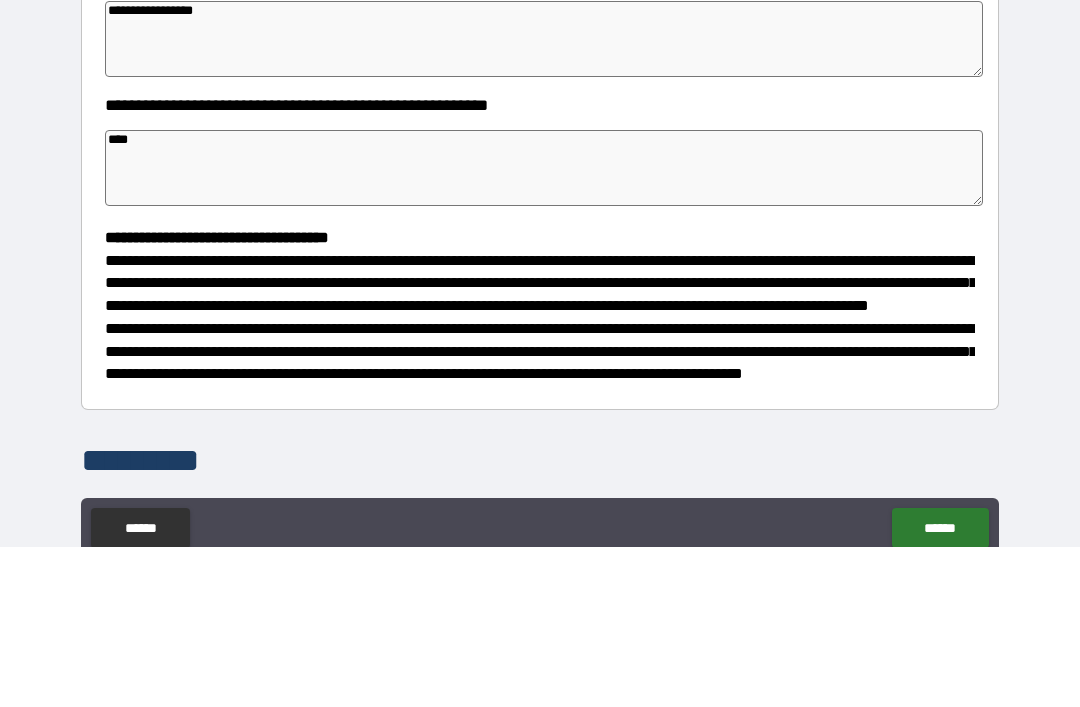 type on "*" 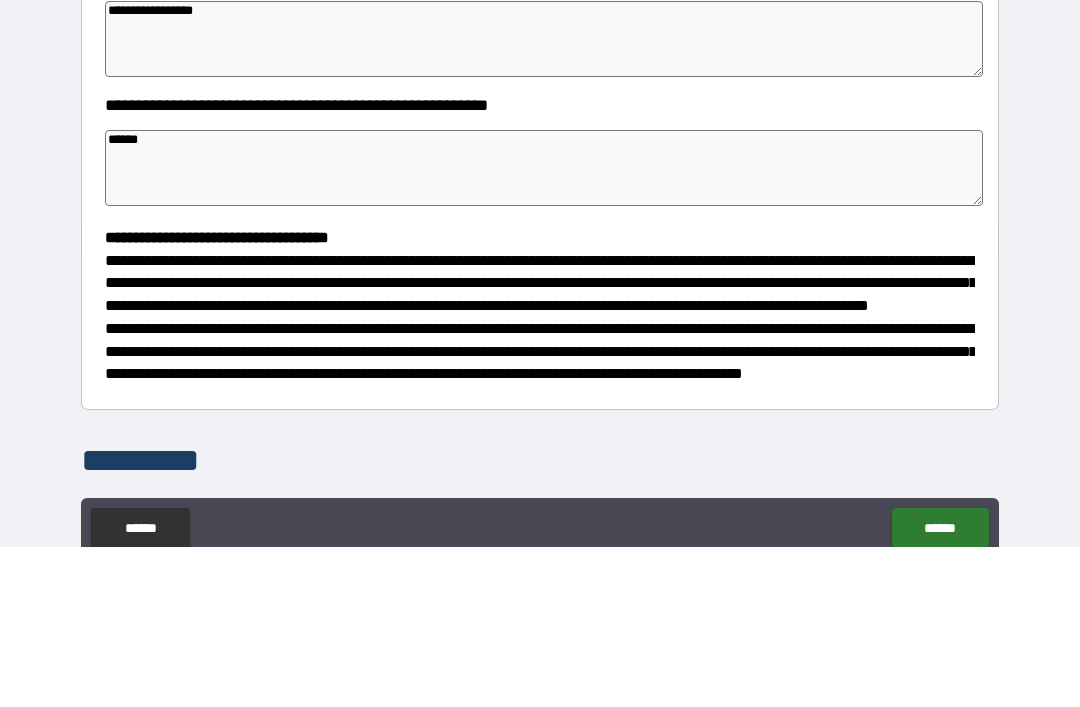 type on "*" 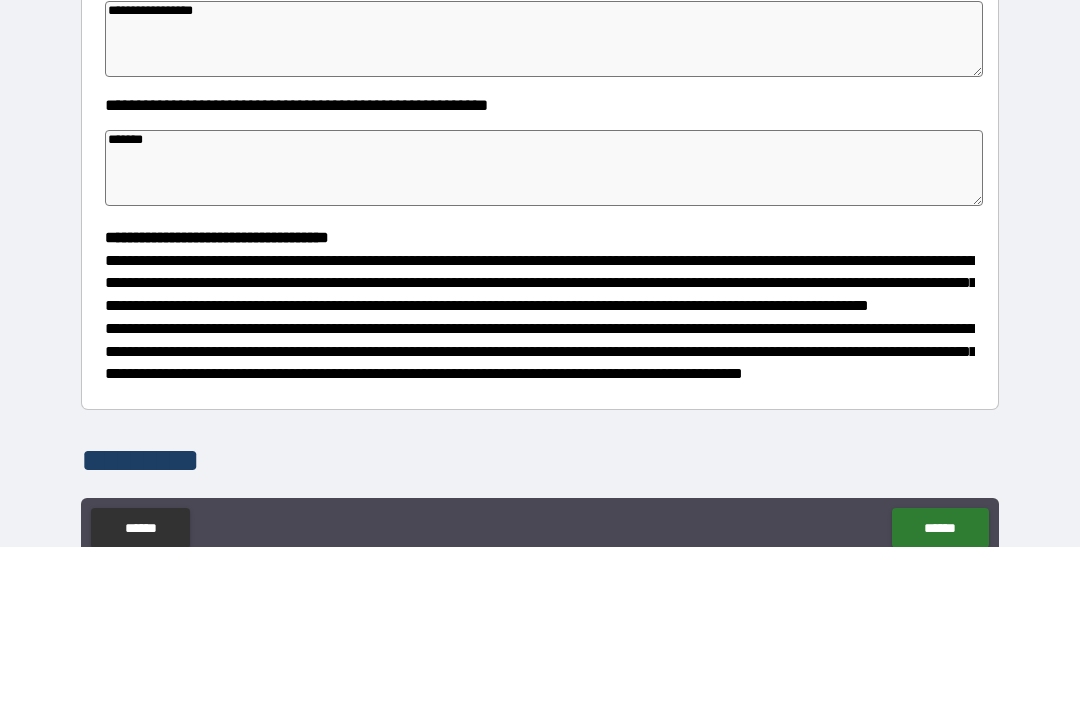 type on "*" 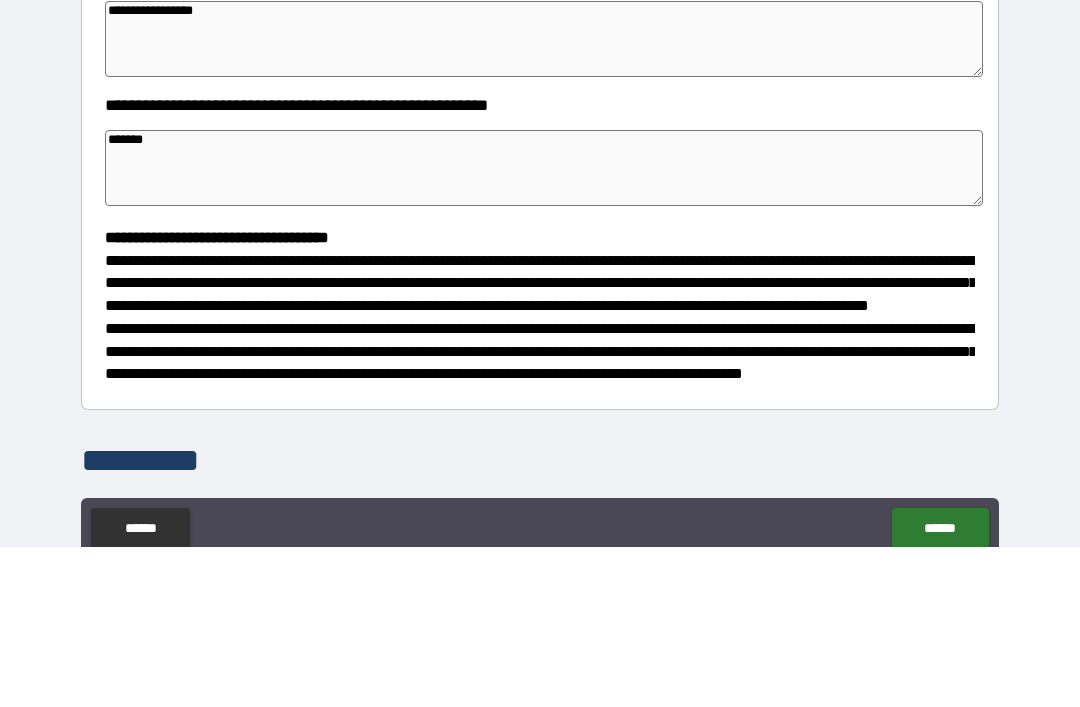 type on "*" 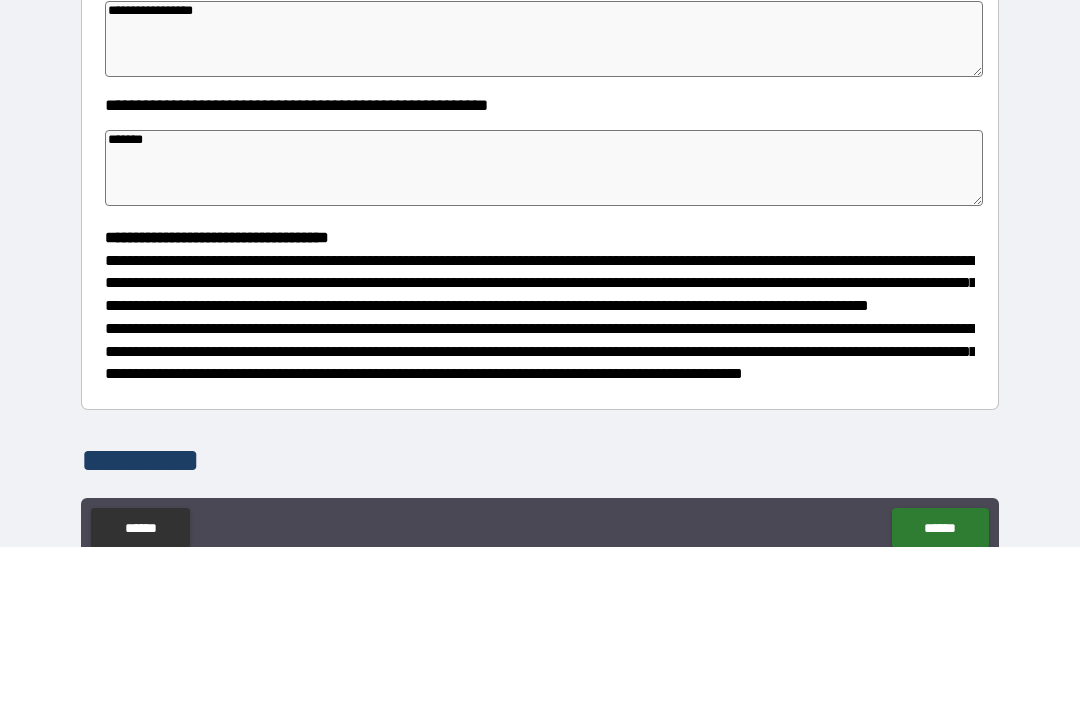 scroll, scrollTop: 64, scrollLeft: 0, axis: vertical 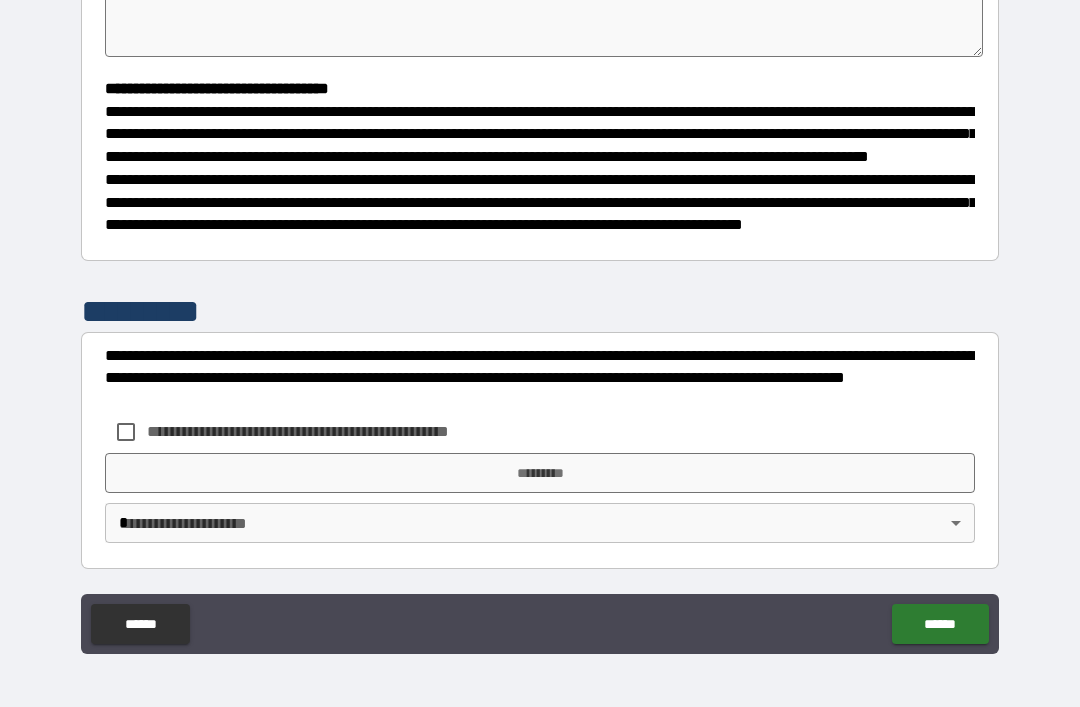 type on "******" 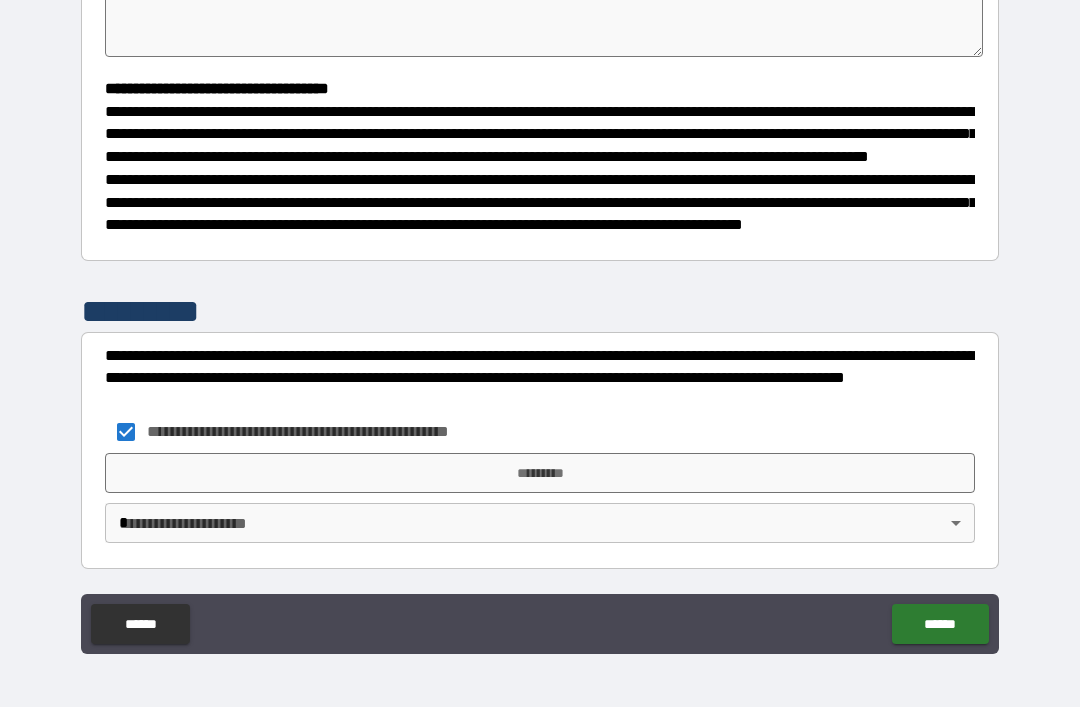type on "*" 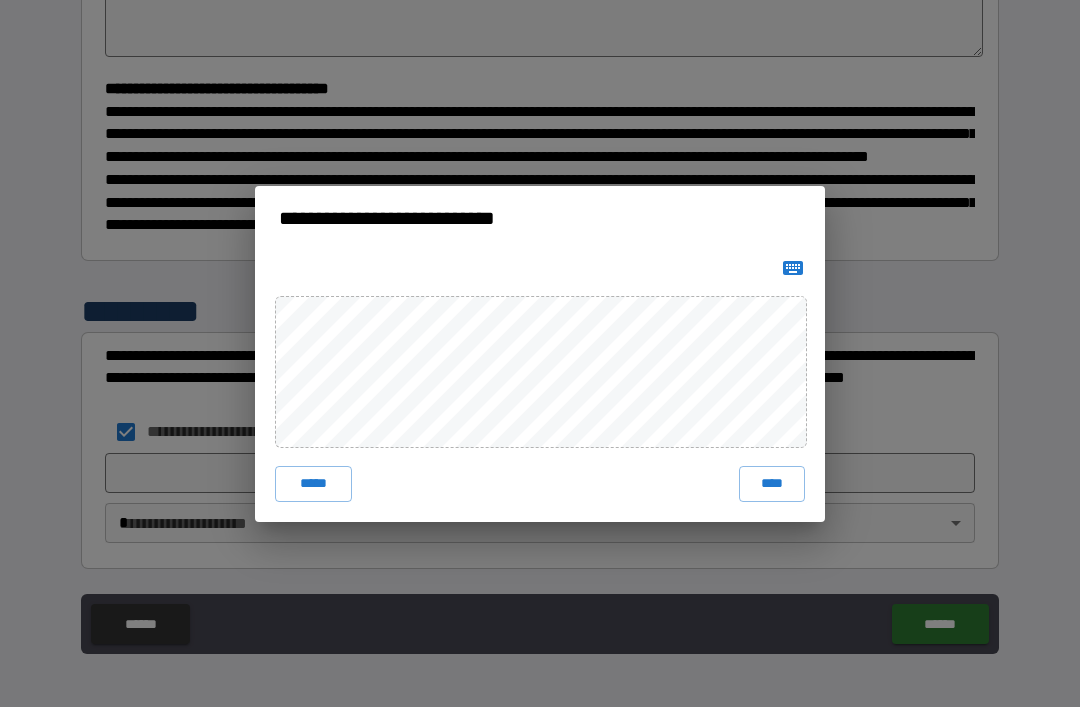 click on "****" at bounding box center (772, 484) 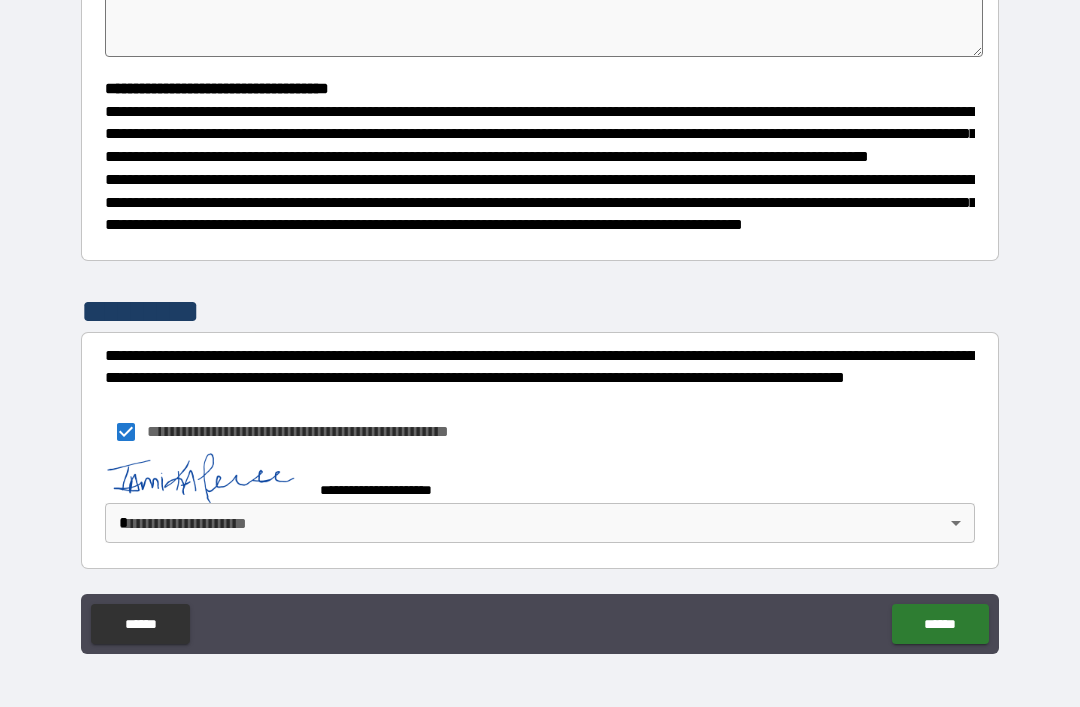 type on "*" 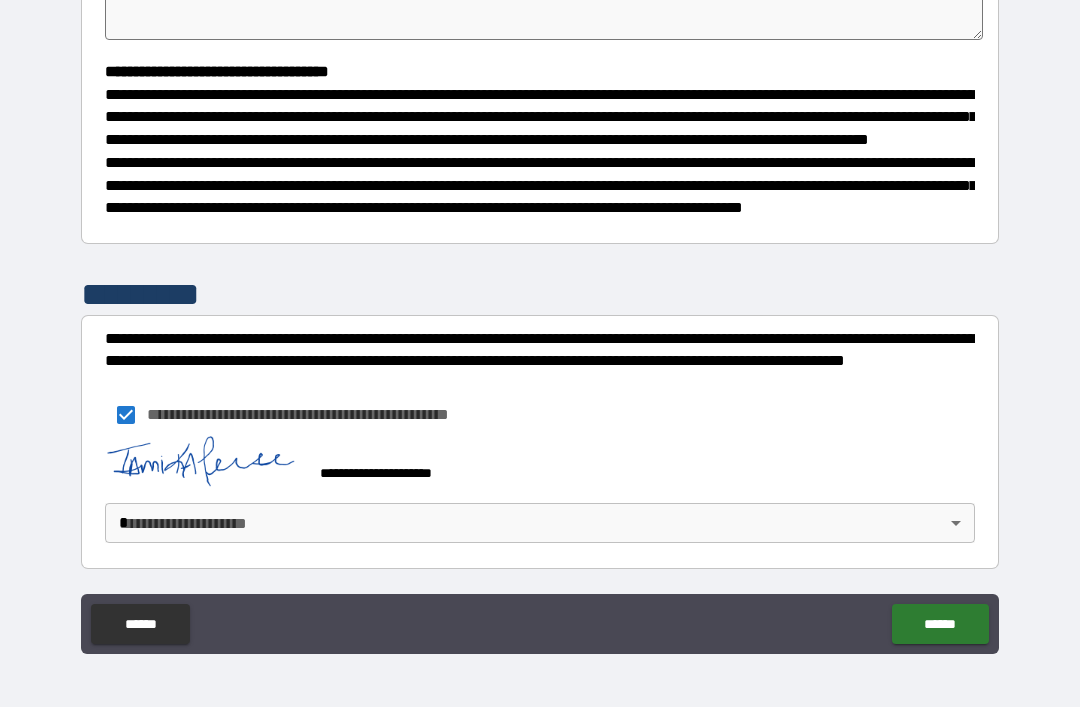 click on "**********" at bounding box center [540, 321] 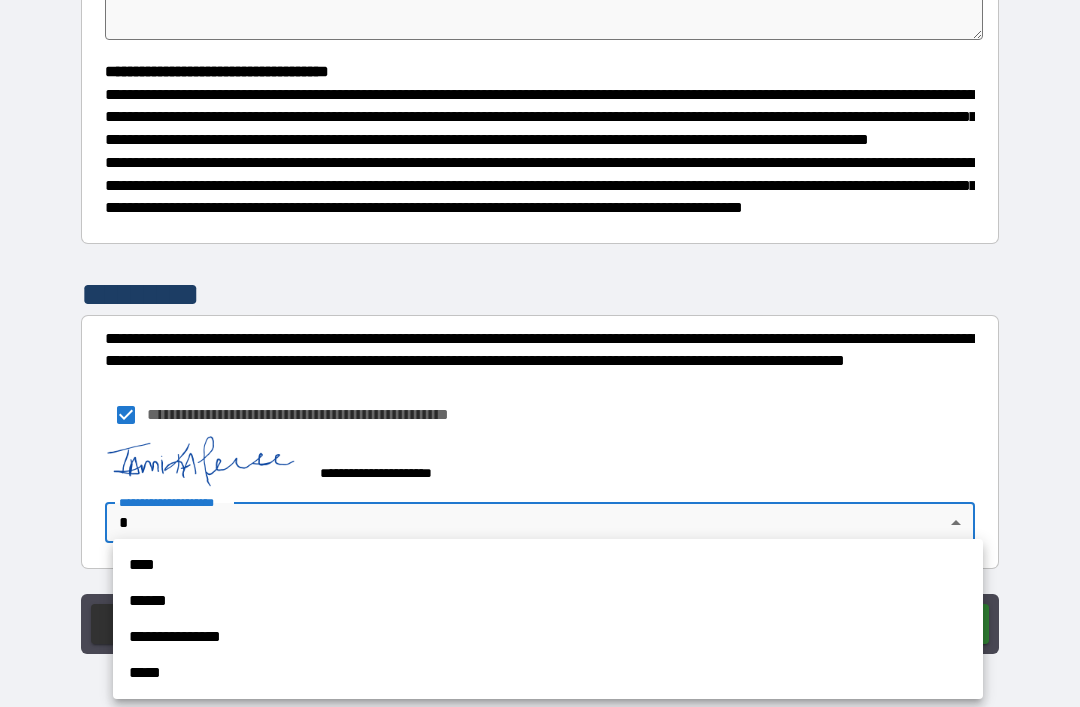 click on "****" at bounding box center [548, 565] 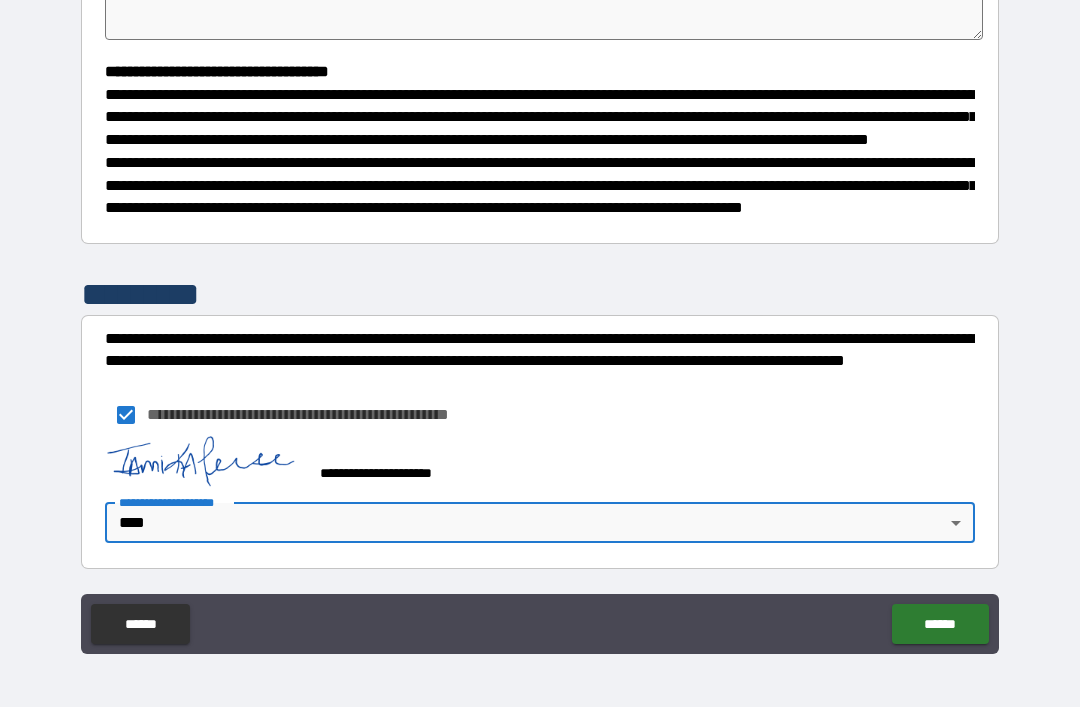 type on "*" 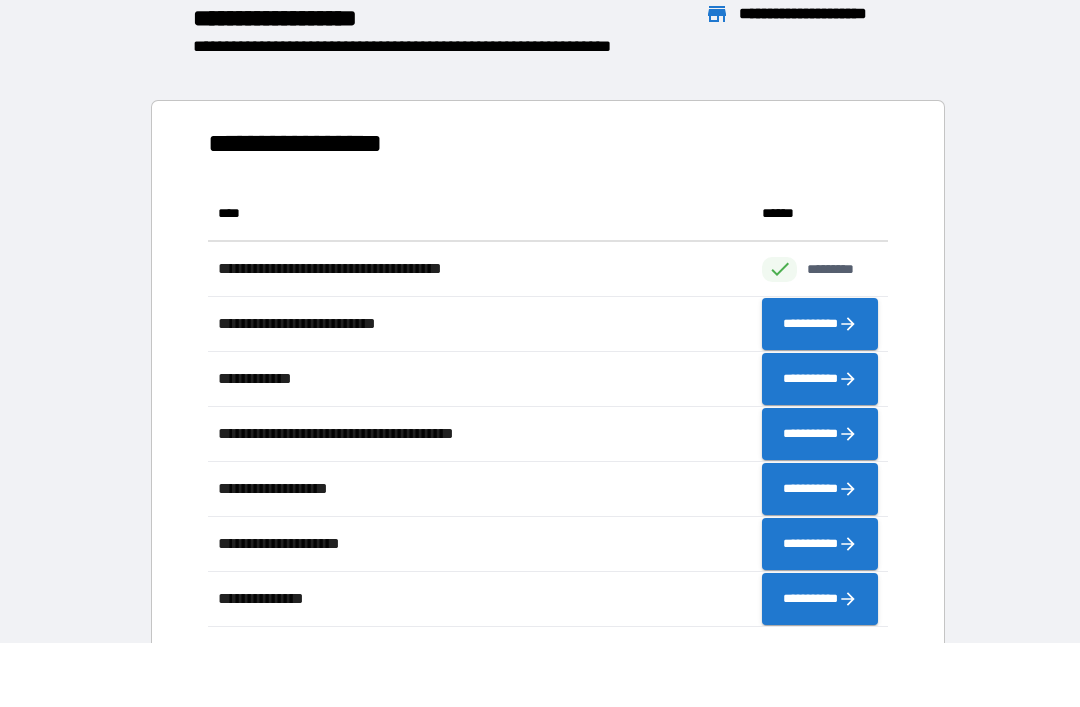 scroll, scrollTop: 1, scrollLeft: 1, axis: both 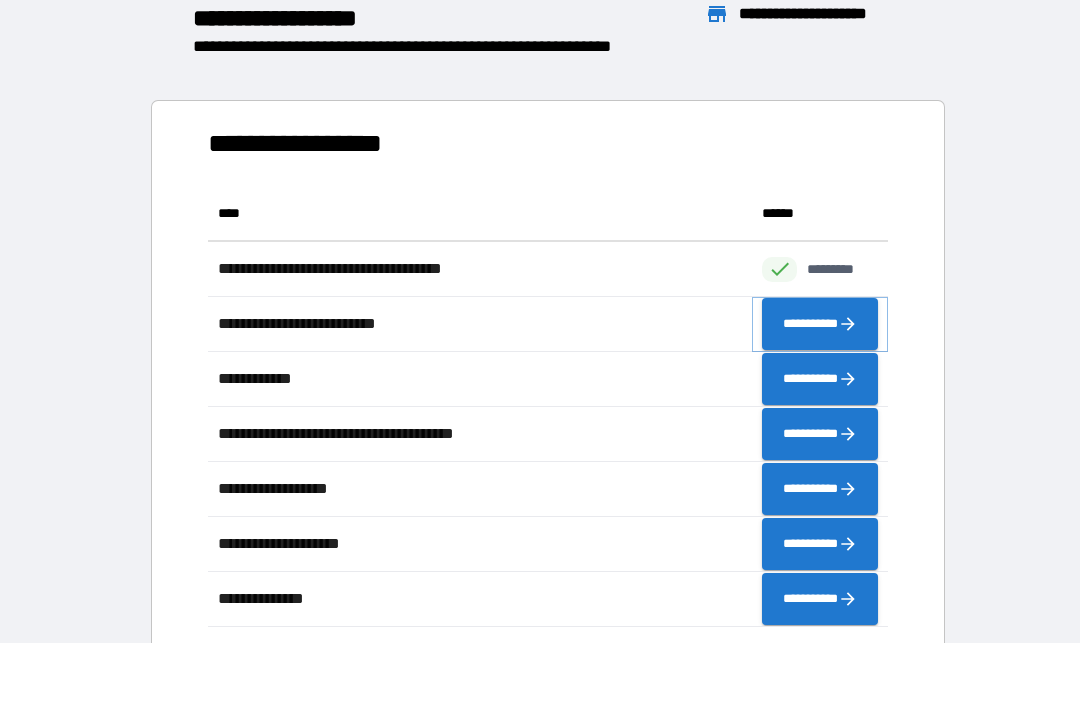 click on "**********" at bounding box center [820, 324] 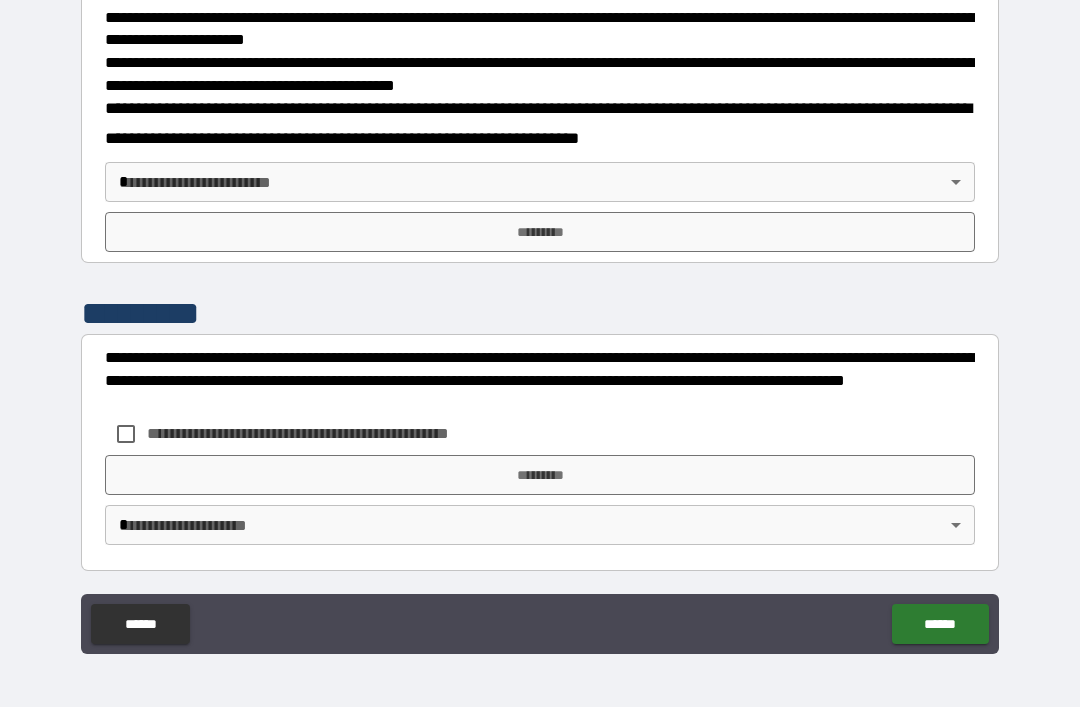 scroll, scrollTop: 677, scrollLeft: 0, axis: vertical 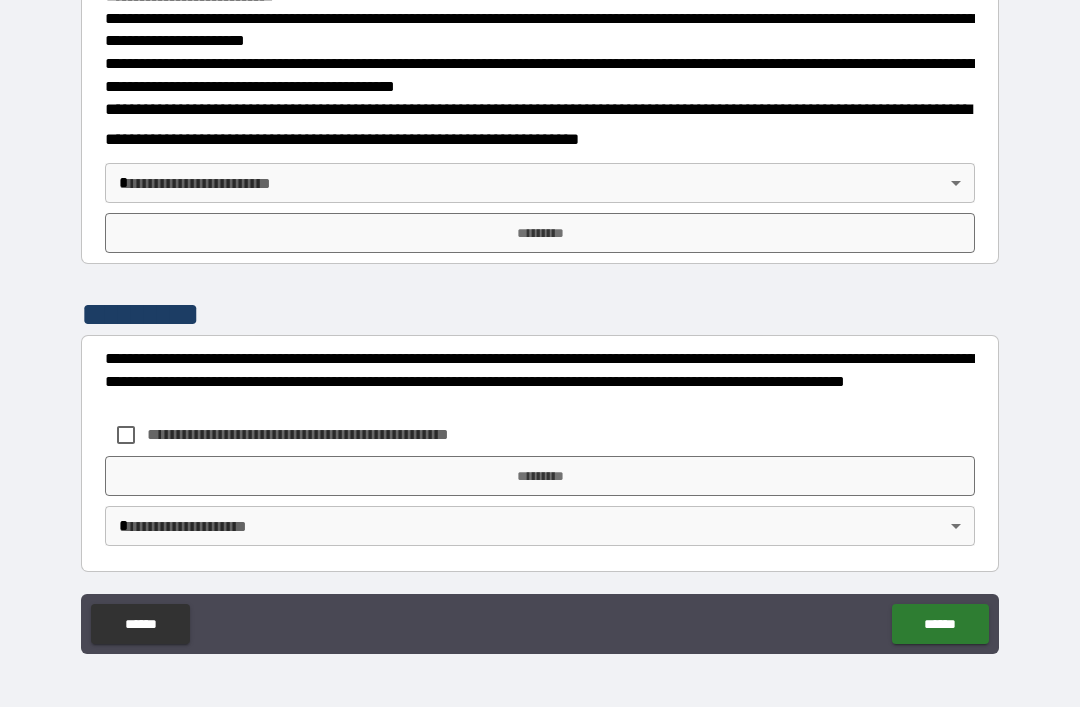 click on "**********" at bounding box center [540, 321] 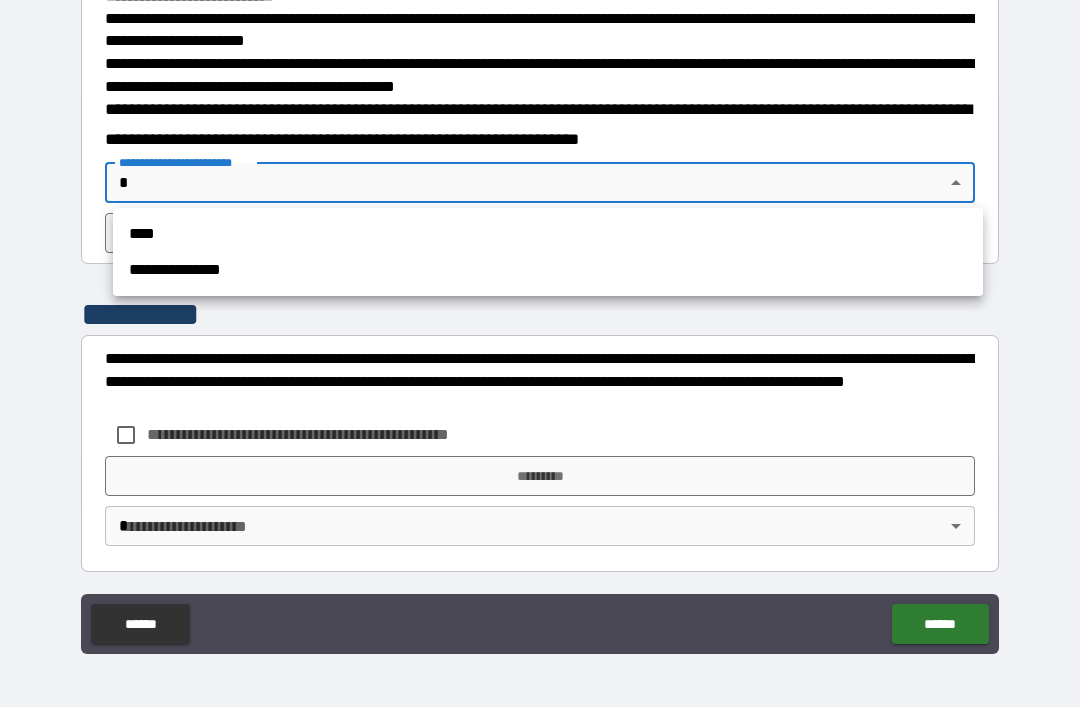 click on "****" at bounding box center (548, 234) 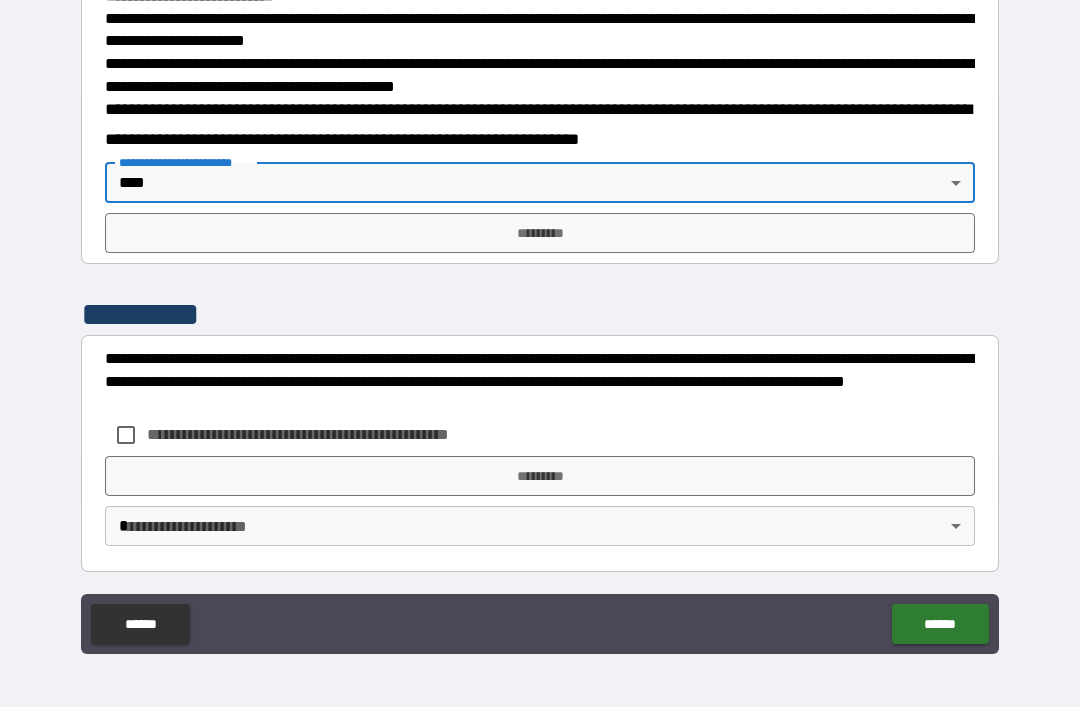 click on "*********" at bounding box center (540, 233) 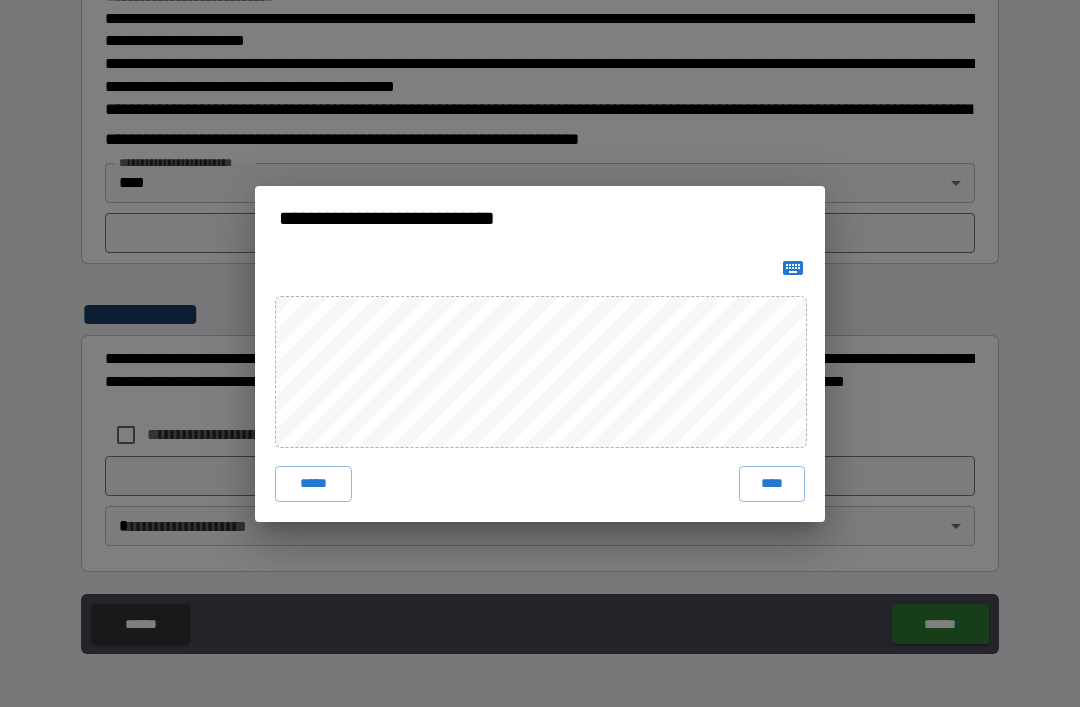 click on "****" at bounding box center (772, 484) 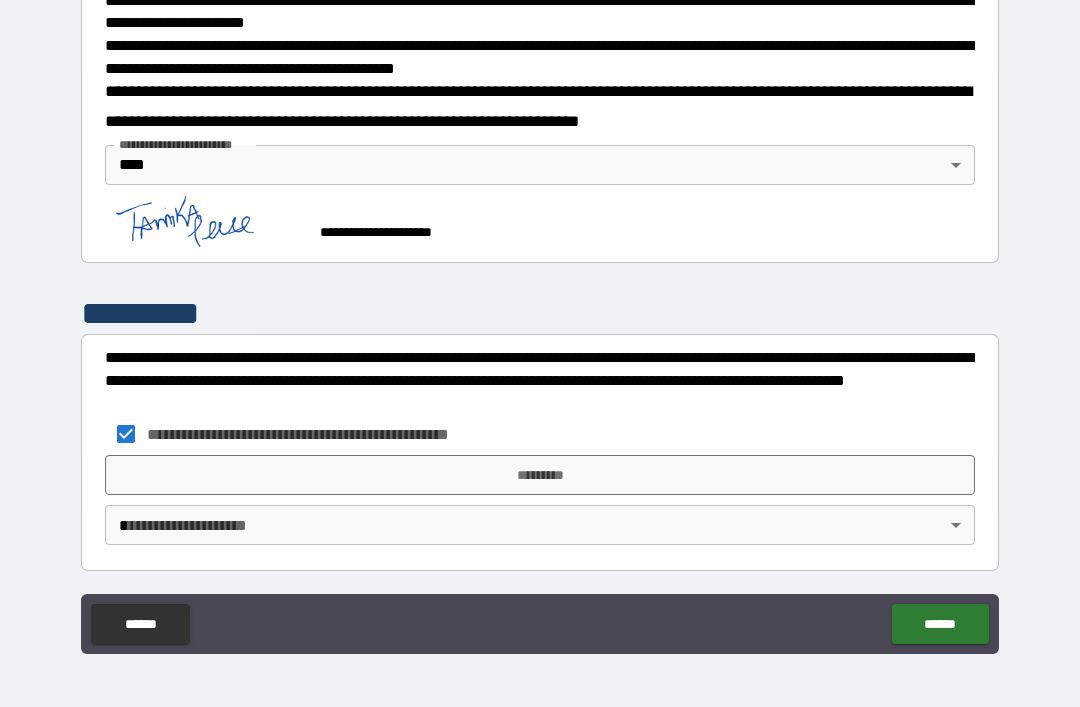 scroll, scrollTop: 694, scrollLeft: 0, axis: vertical 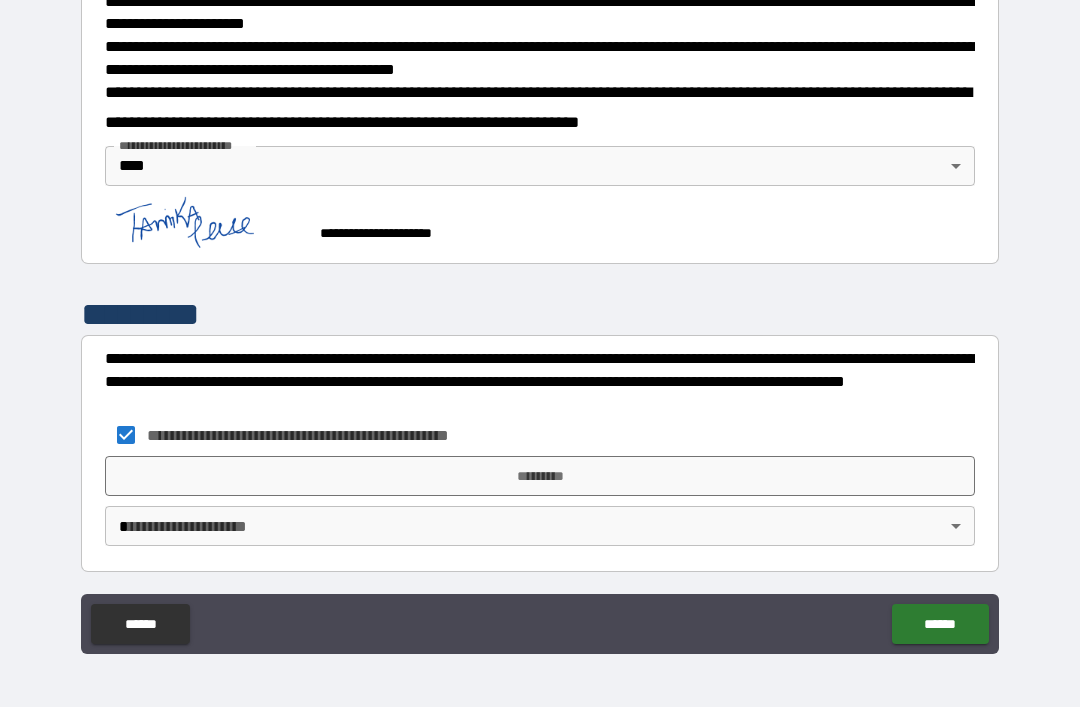 click on "*********" at bounding box center [540, 476] 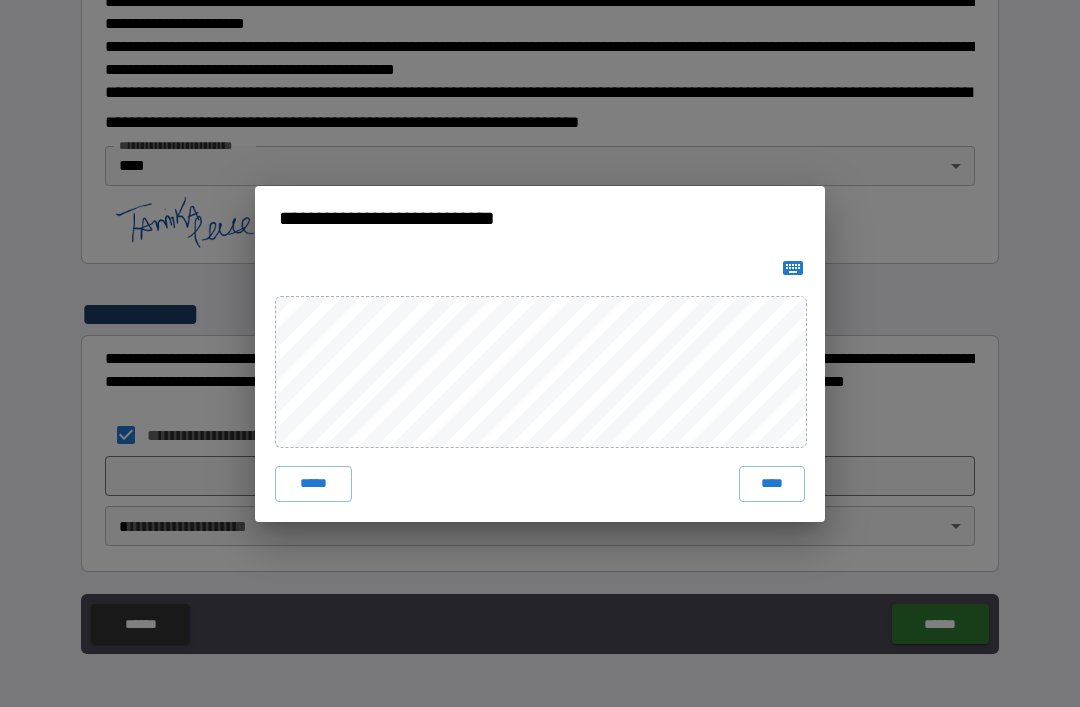 click on "****" at bounding box center [772, 484] 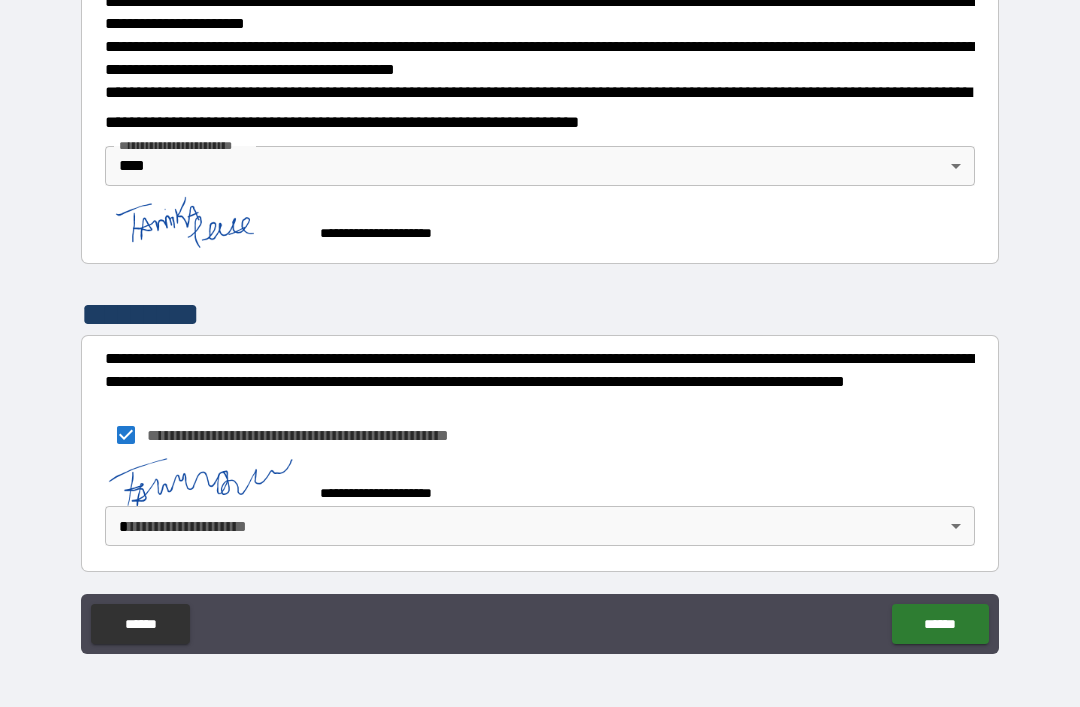 scroll, scrollTop: 684, scrollLeft: 0, axis: vertical 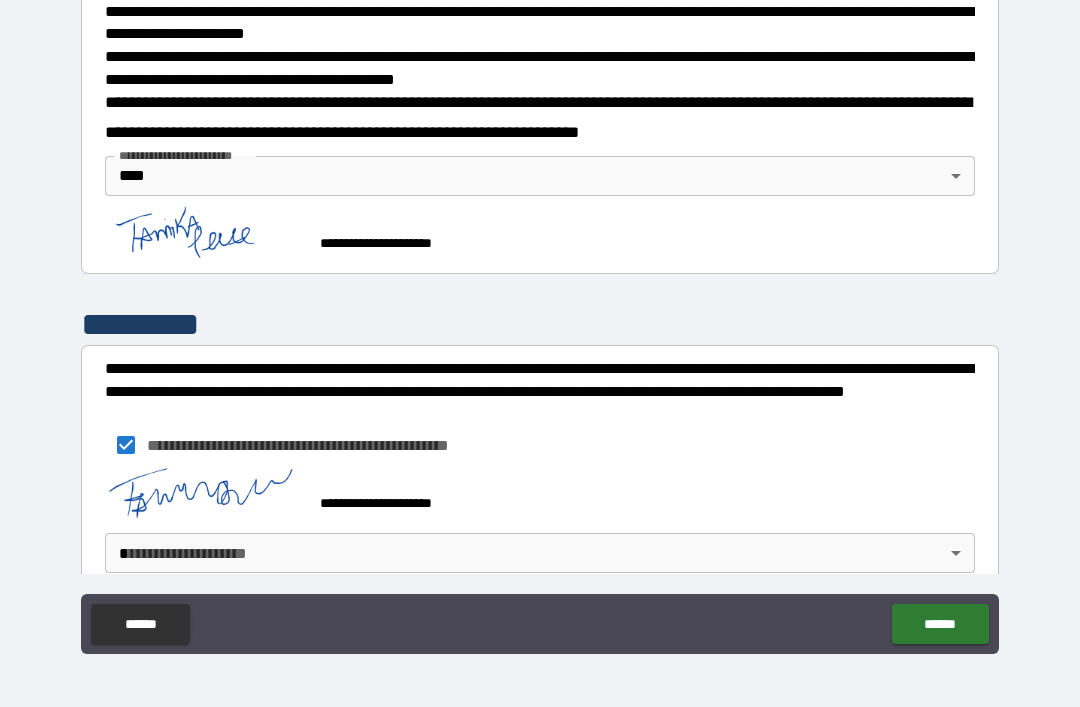 click on "**********" at bounding box center [540, 321] 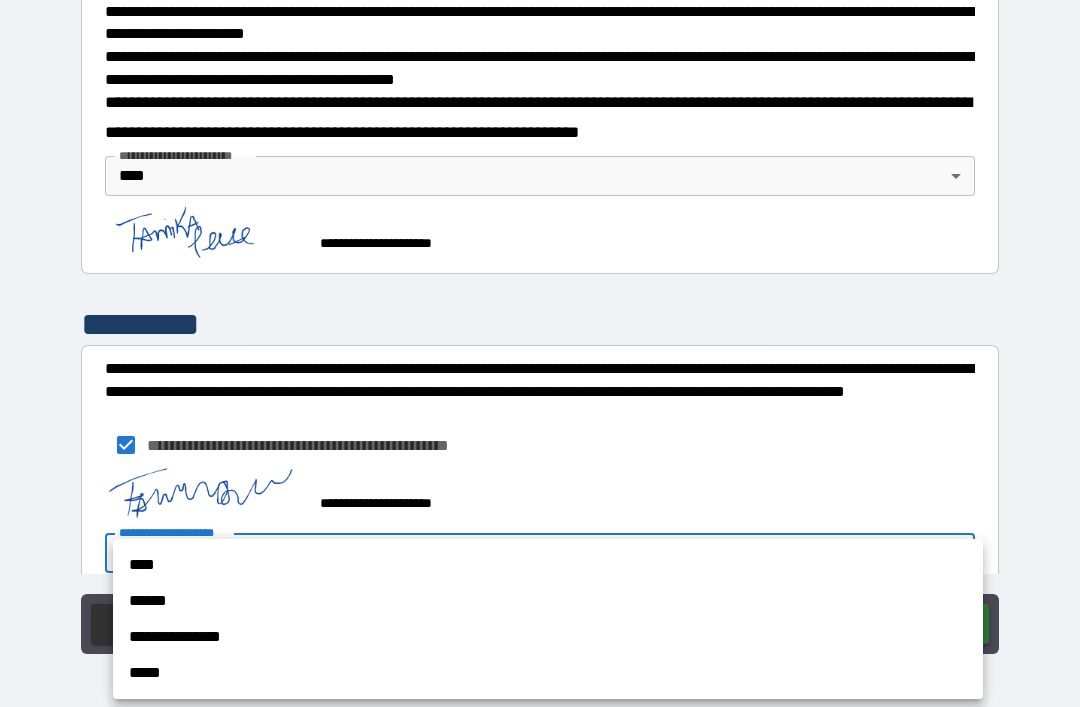 click on "****" at bounding box center [548, 565] 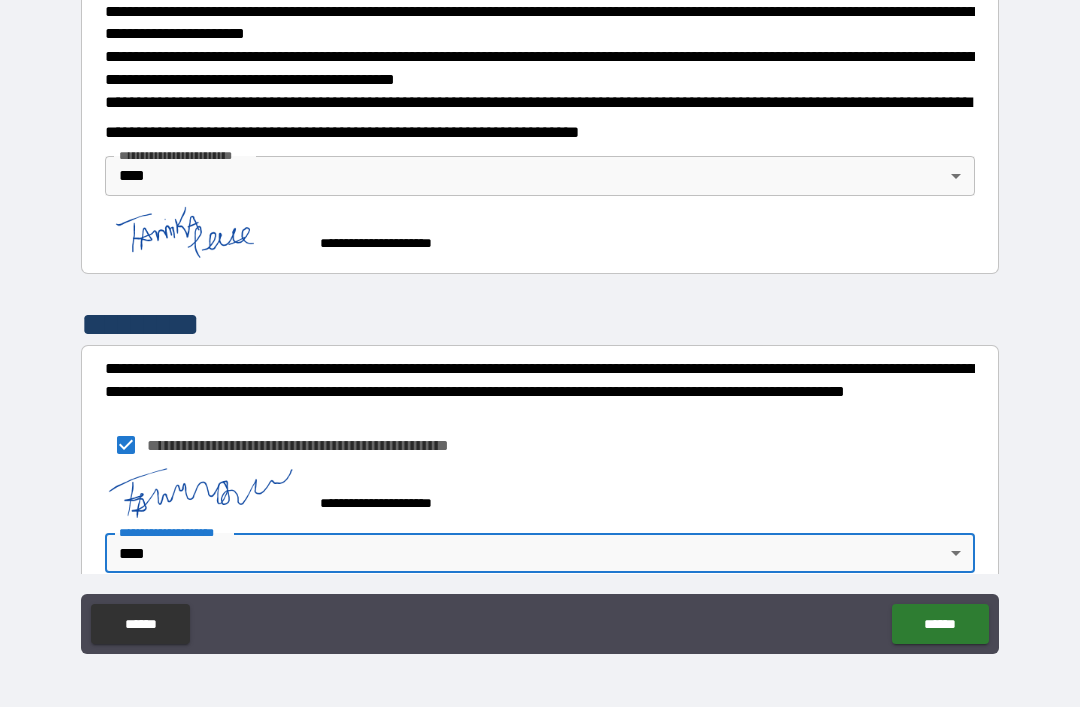 click on "******" at bounding box center [940, 624] 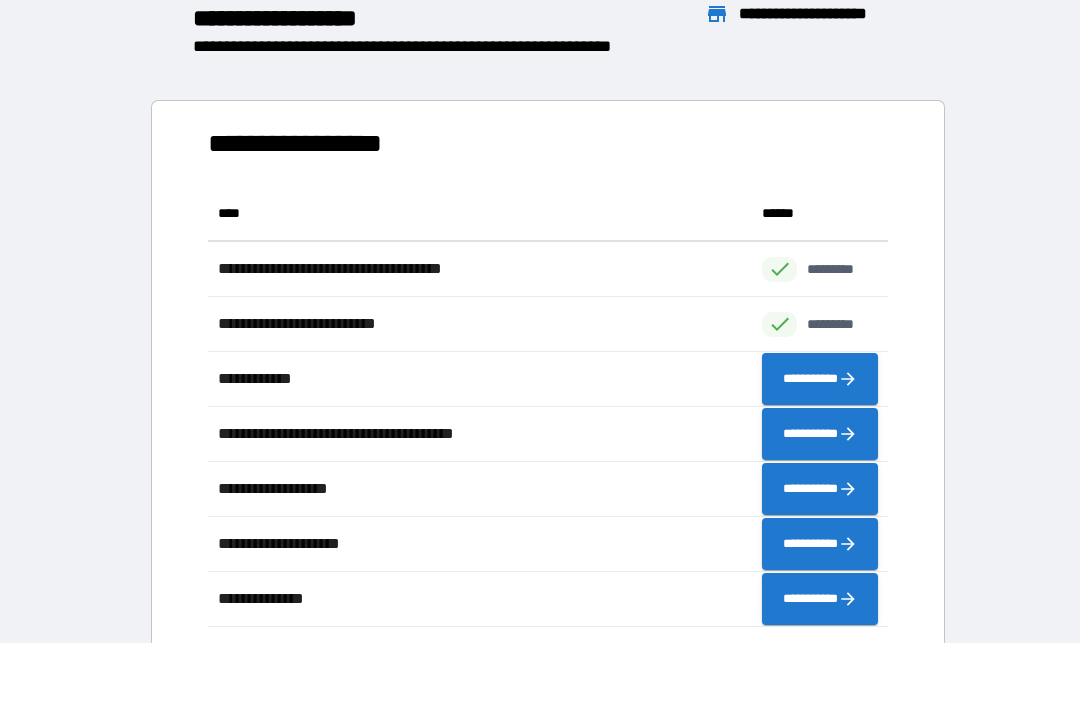 scroll, scrollTop: 441, scrollLeft: 680, axis: both 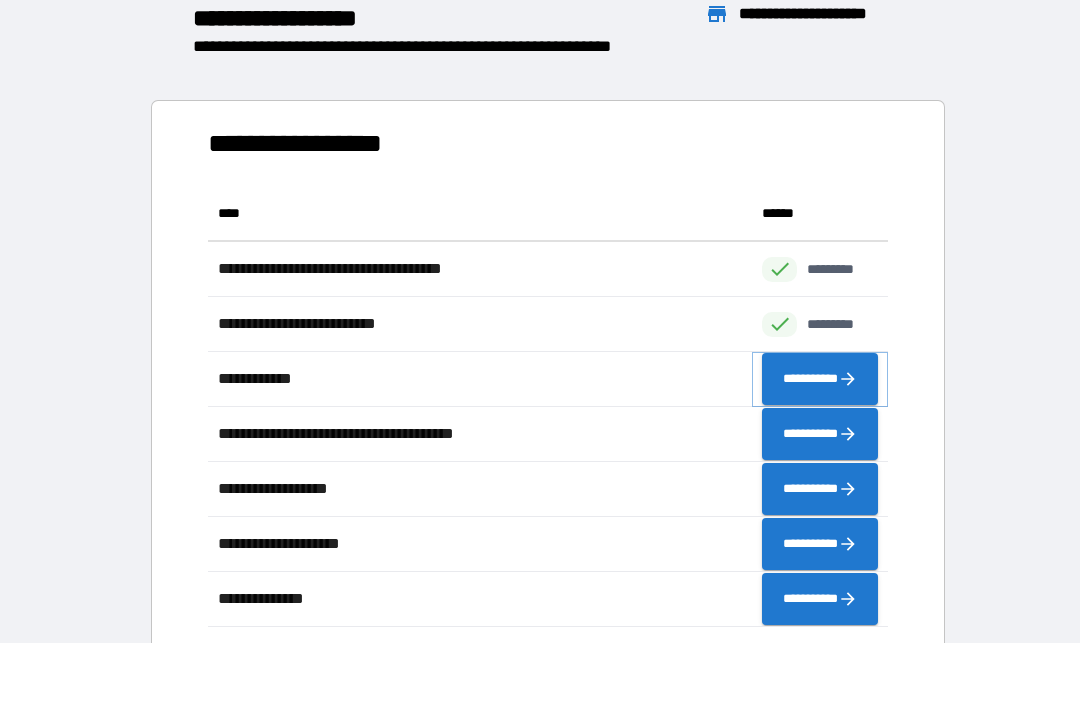 click on "**********" at bounding box center (820, 379) 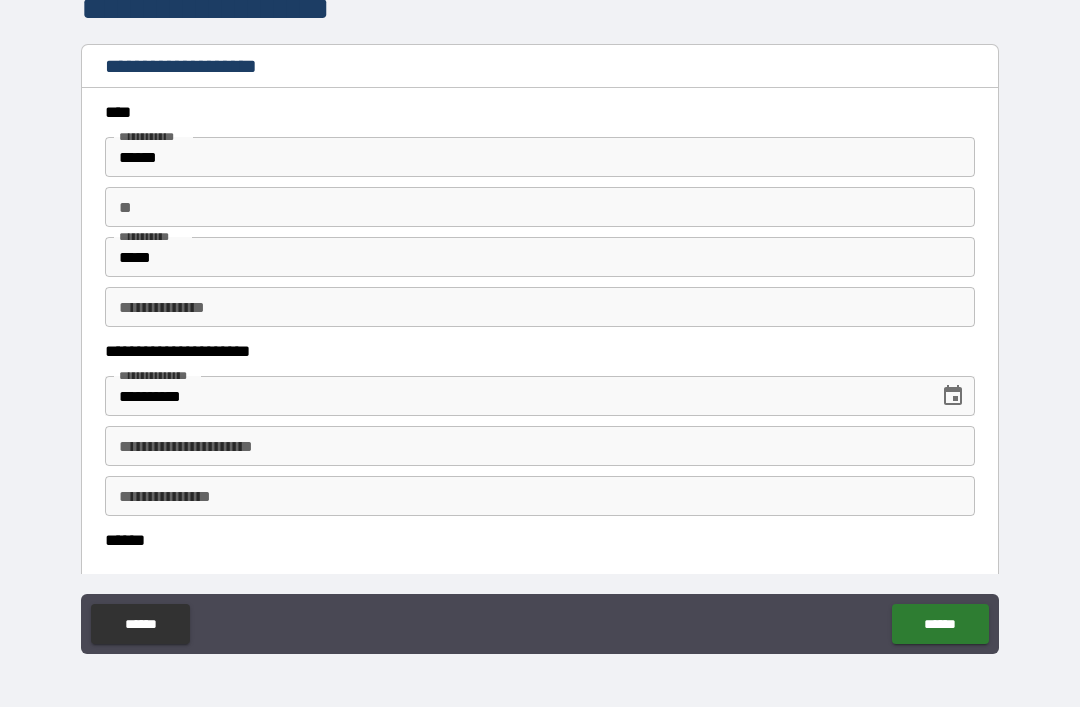 click on "**********" at bounding box center (540, 446) 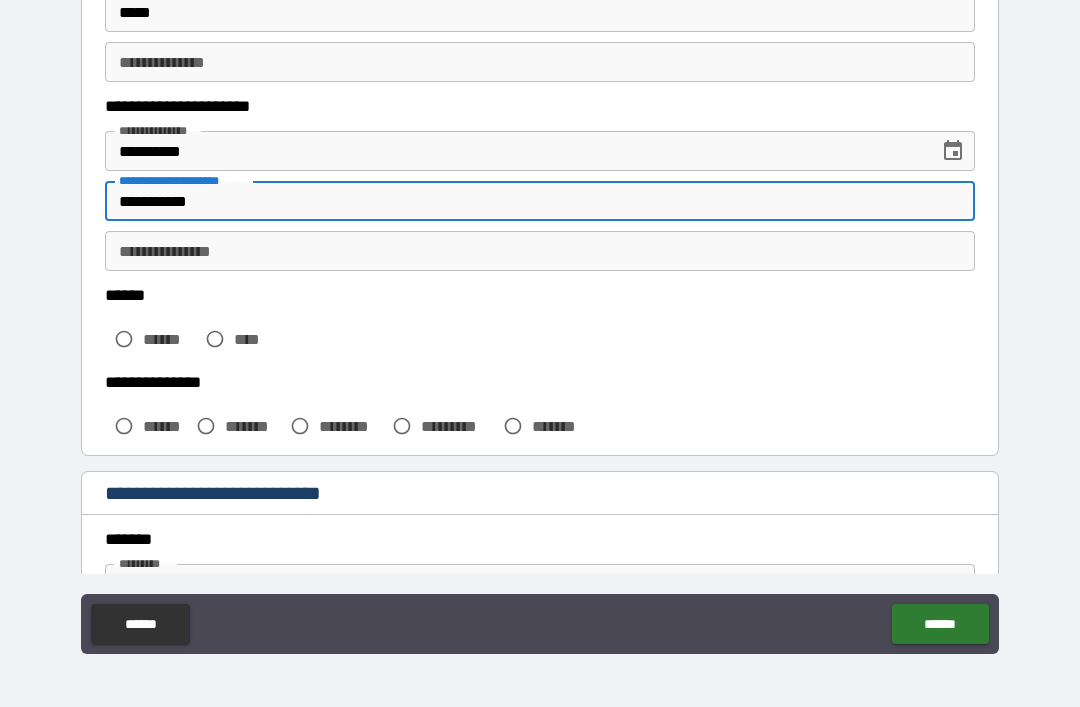 scroll, scrollTop: 258, scrollLeft: 0, axis: vertical 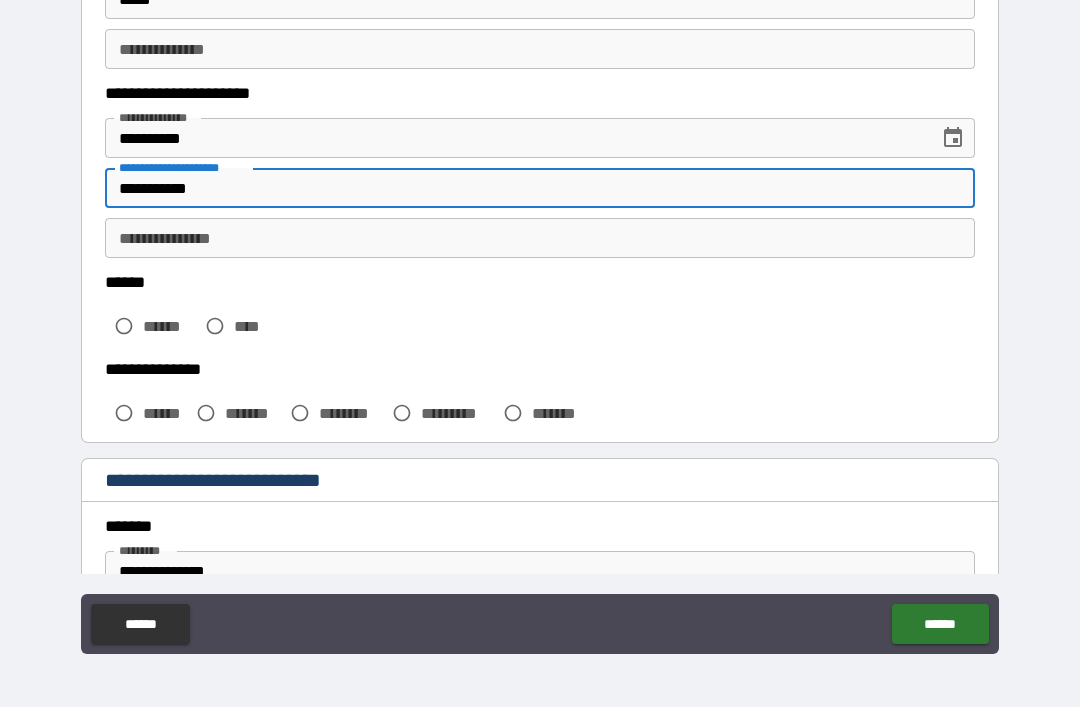type on "**********" 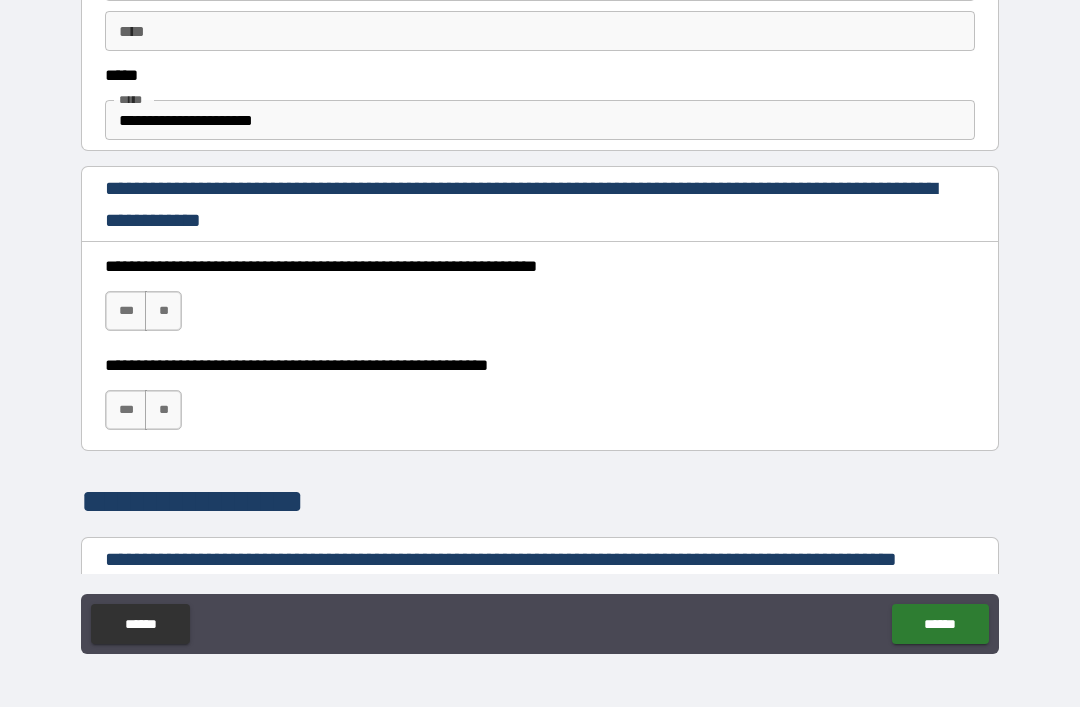 scroll, scrollTop: 1180, scrollLeft: 0, axis: vertical 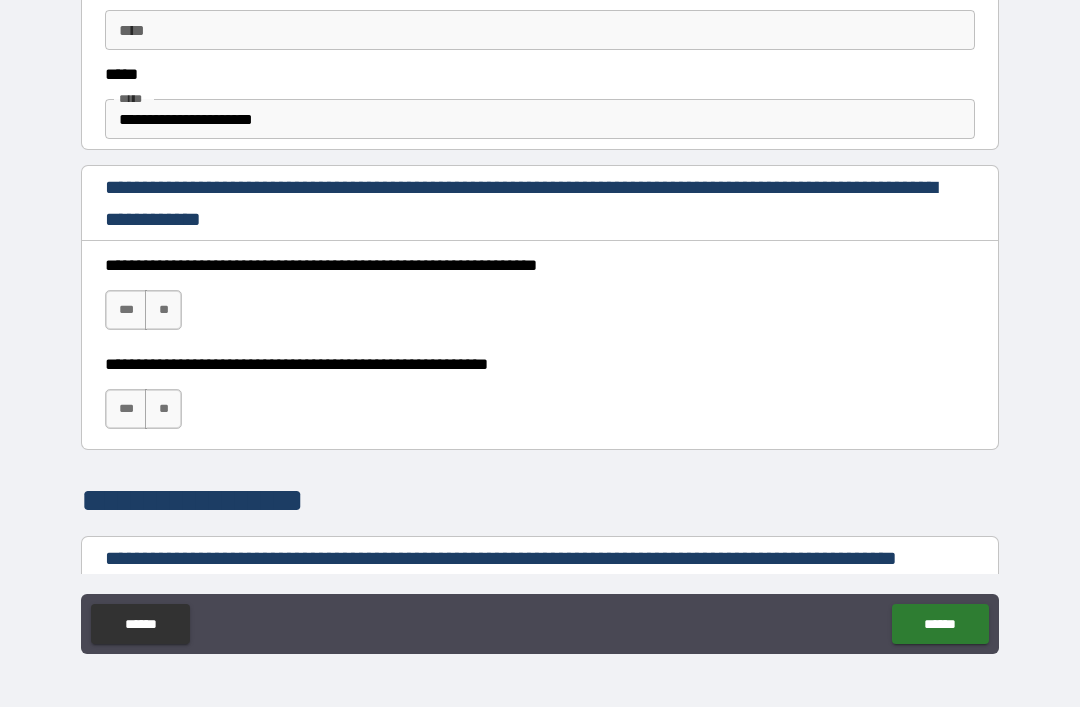 click on "***" at bounding box center [126, 310] 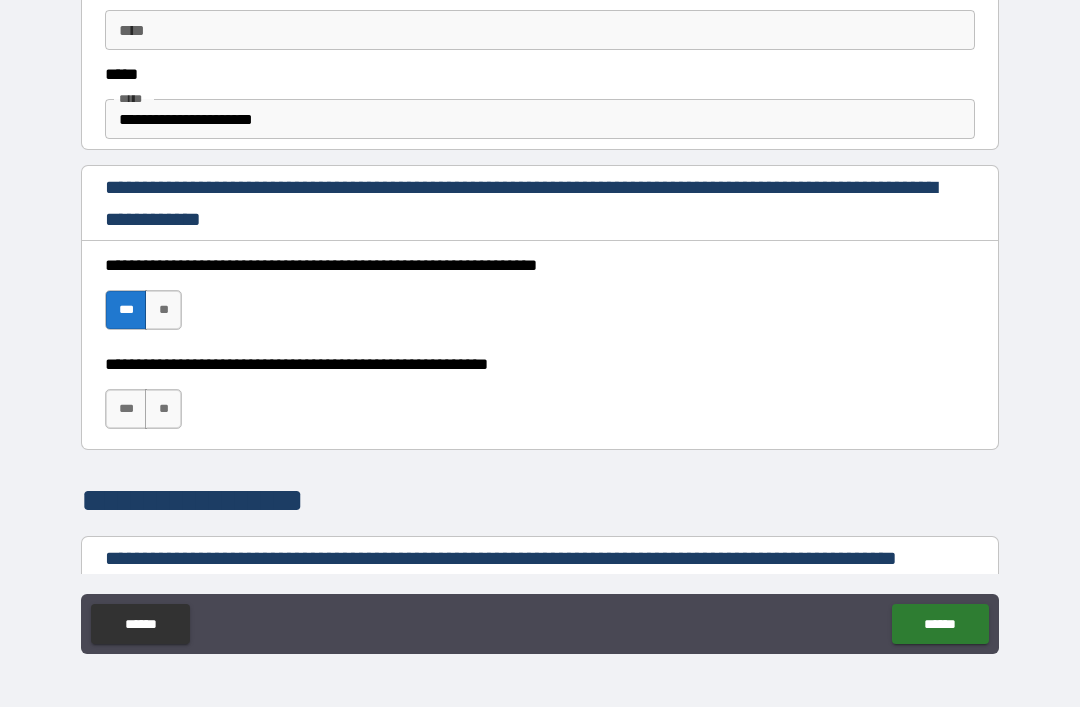 click on "***" at bounding box center (126, 409) 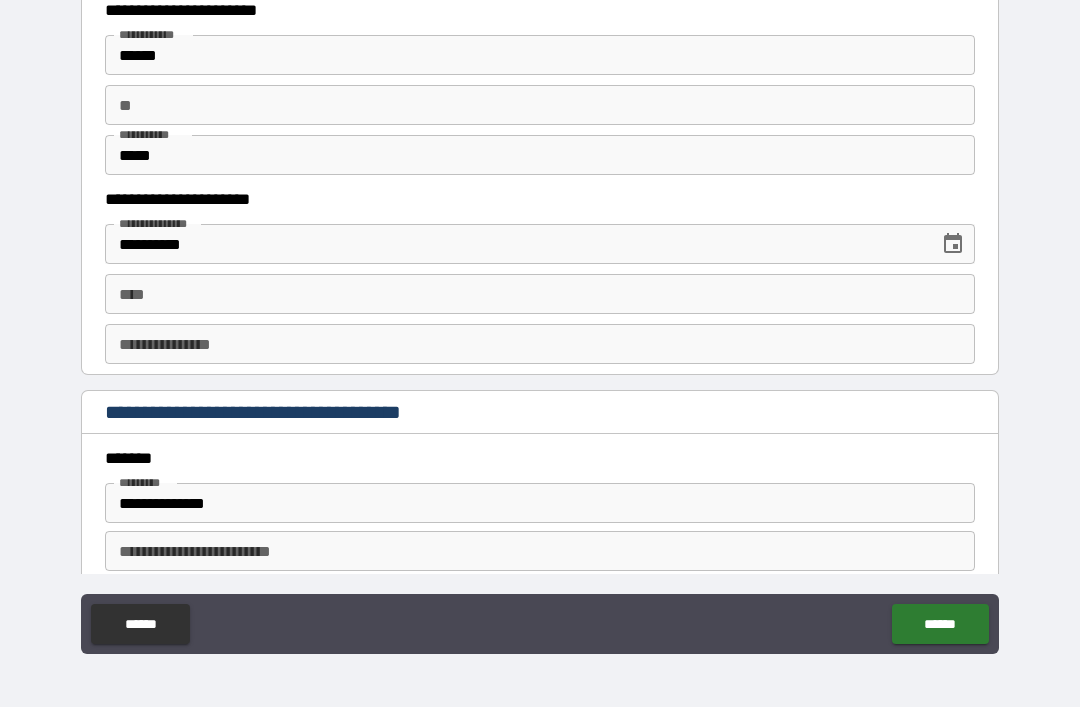 scroll, scrollTop: 1966, scrollLeft: 0, axis: vertical 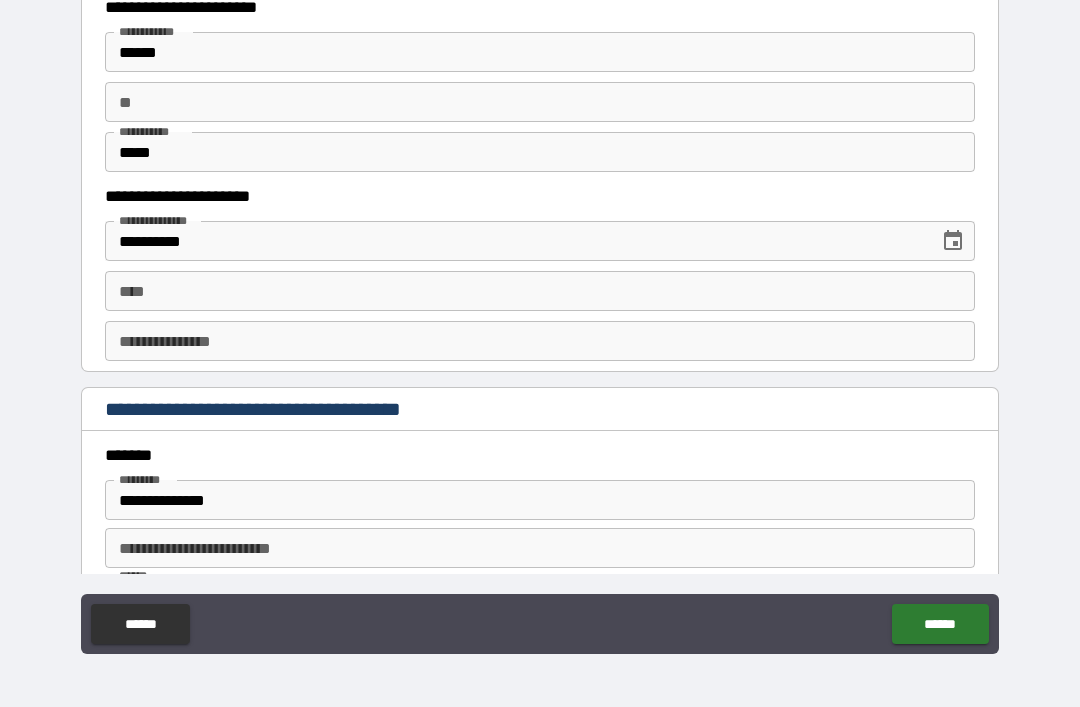 click on "****" at bounding box center (540, 291) 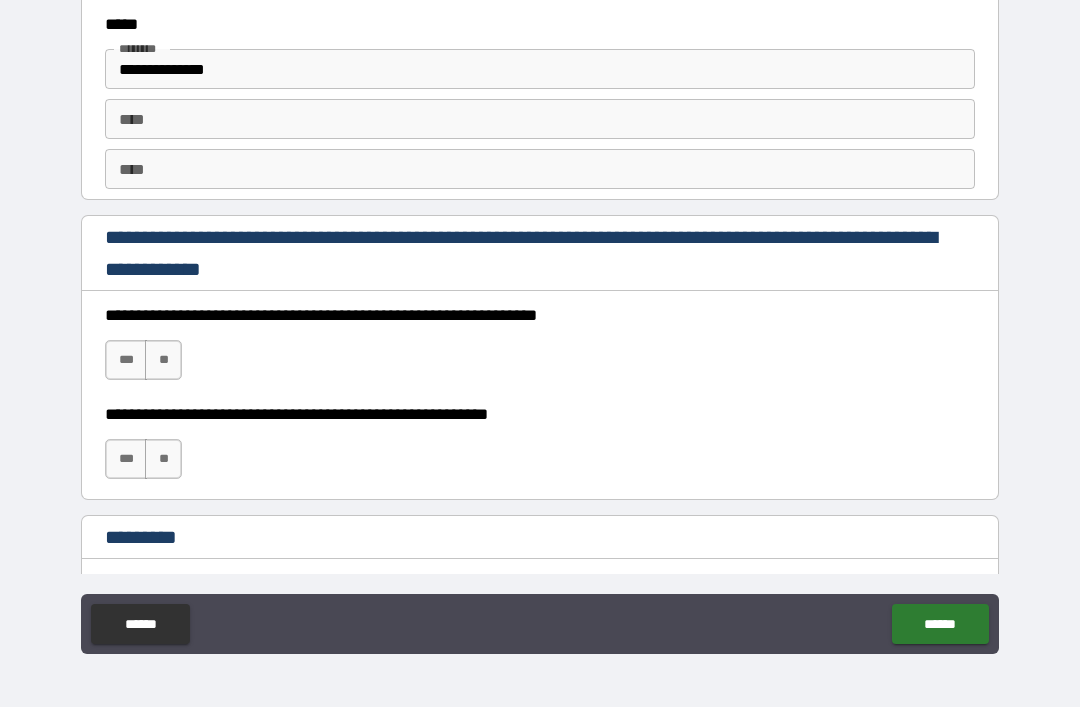 scroll, scrollTop: 2773, scrollLeft: 0, axis: vertical 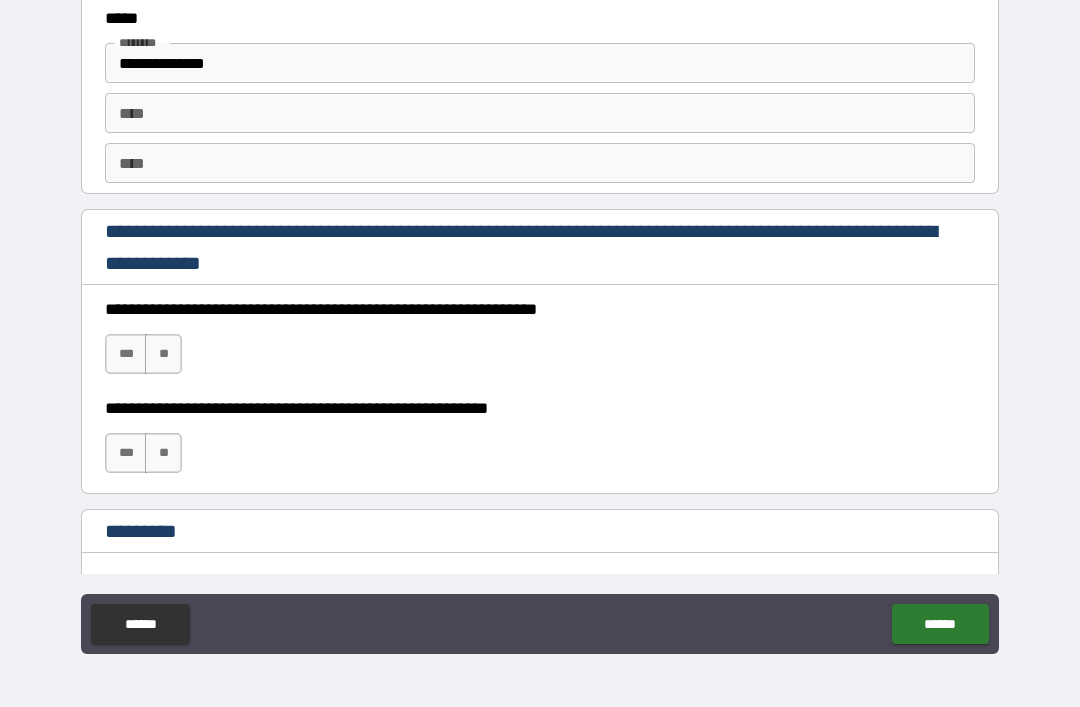 type on "**********" 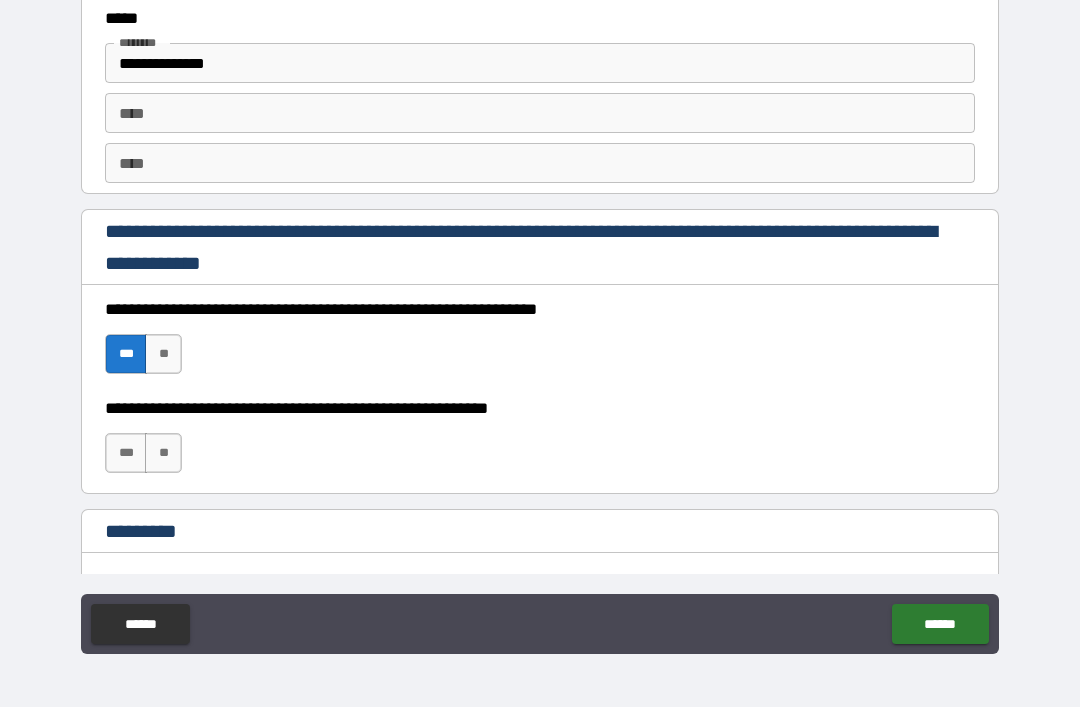click on "***" at bounding box center [126, 453] 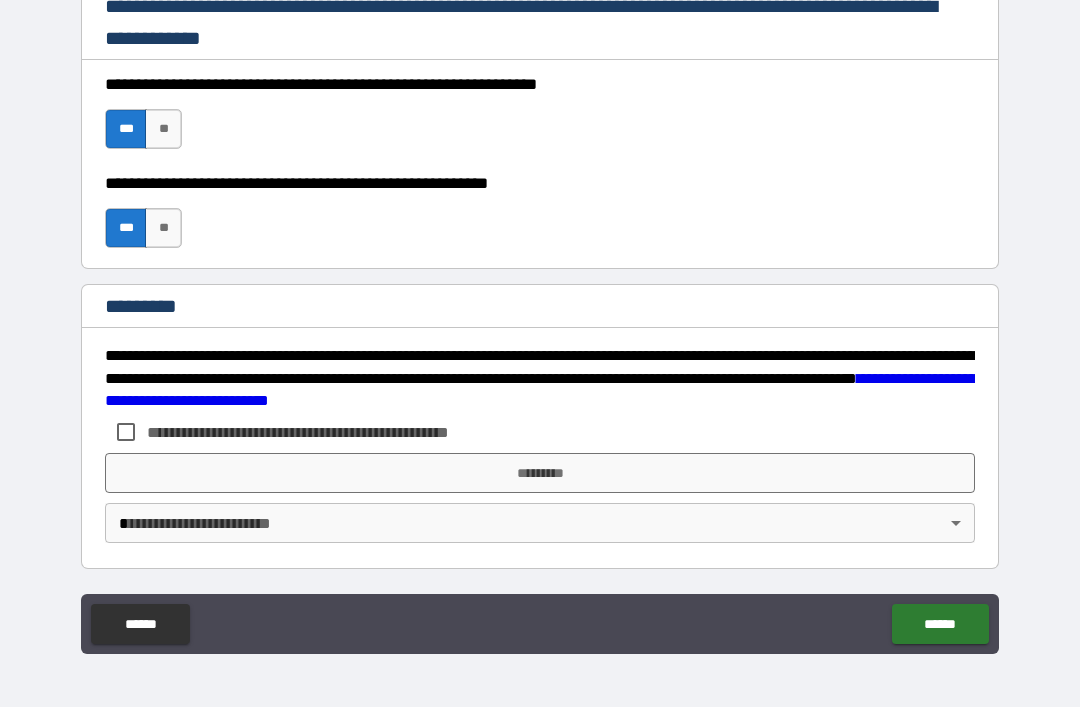 scroll, scrollTop: 2998, scrollLeft: 0, axis: vertical 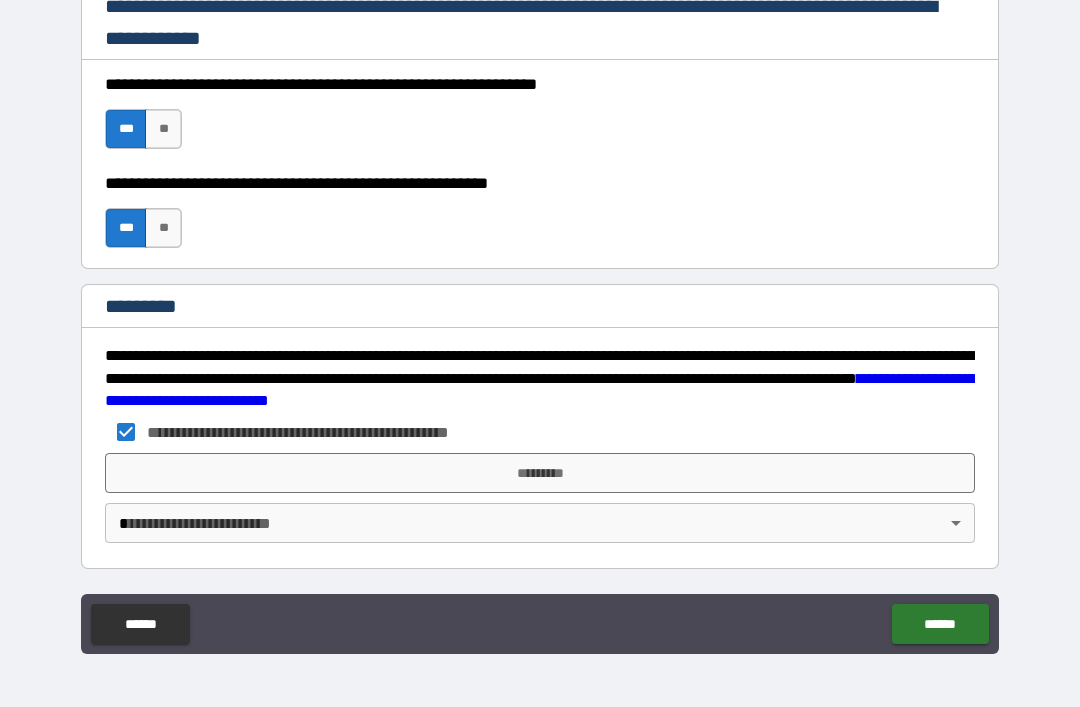click on "*********" at bounding box center (540, 473) 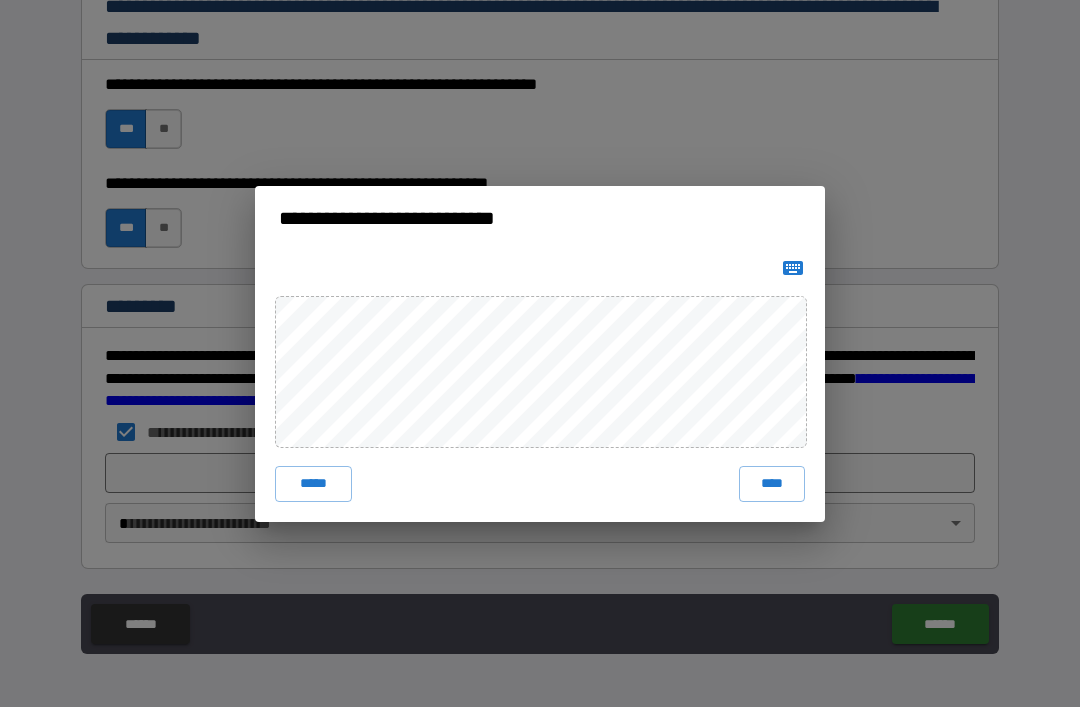 click on "****" at bounding box center (772, 484) 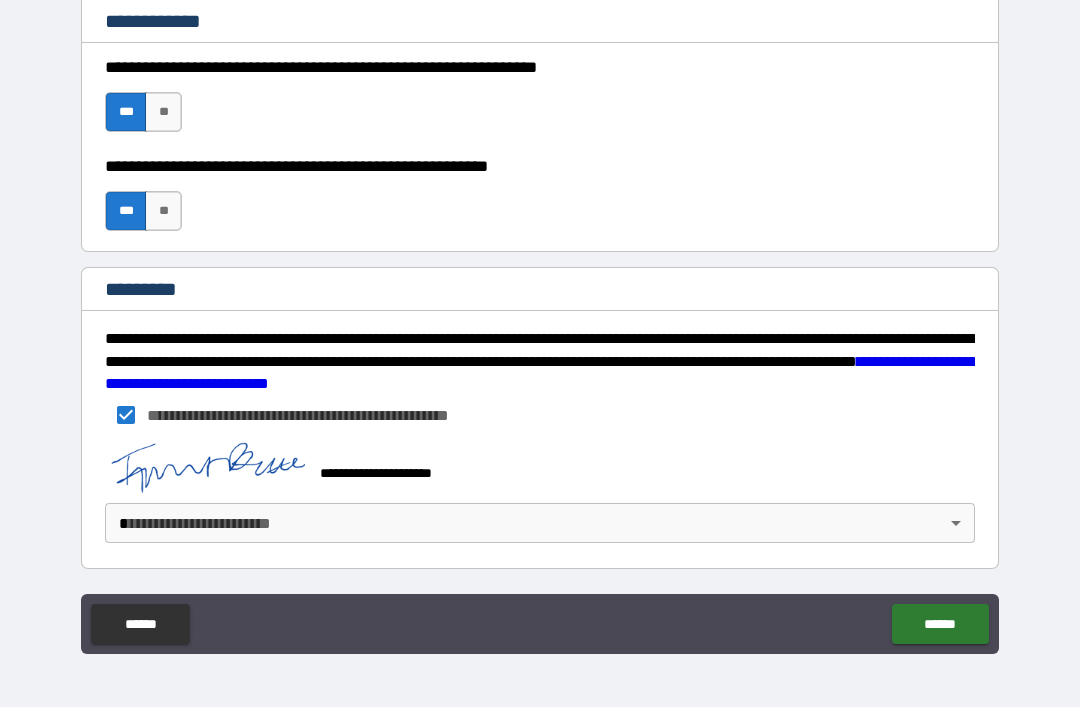 scroll, scrollTop: 3015, scrollLeft: 0, axis: vertical 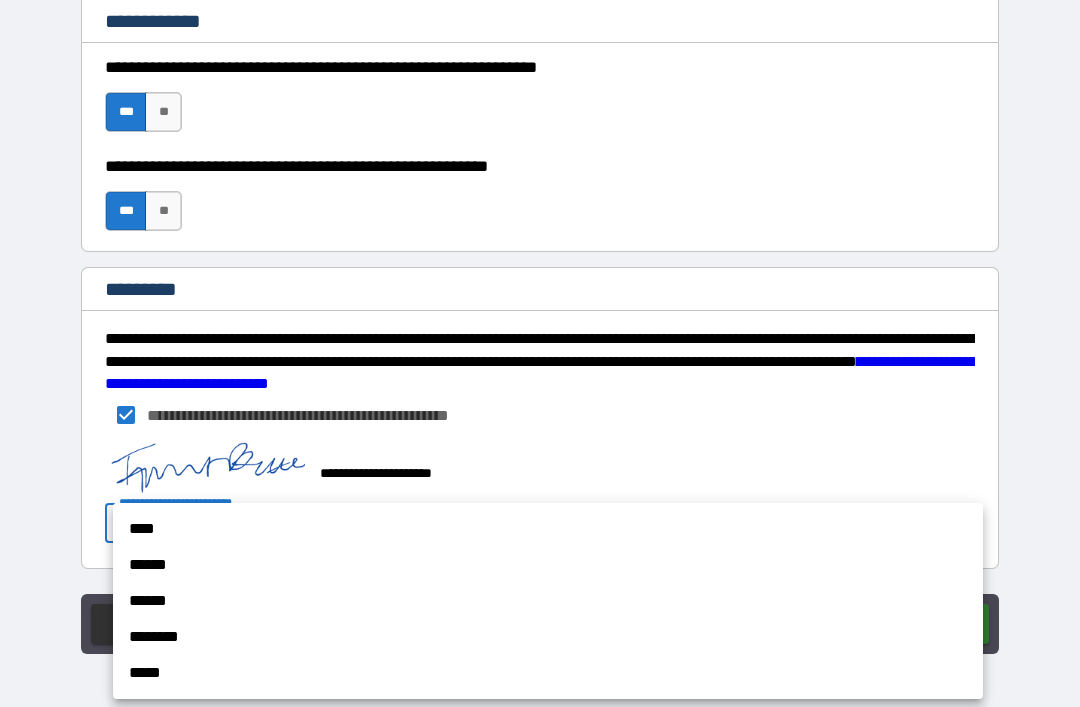 click on "****" at bounding box center (548, 529) 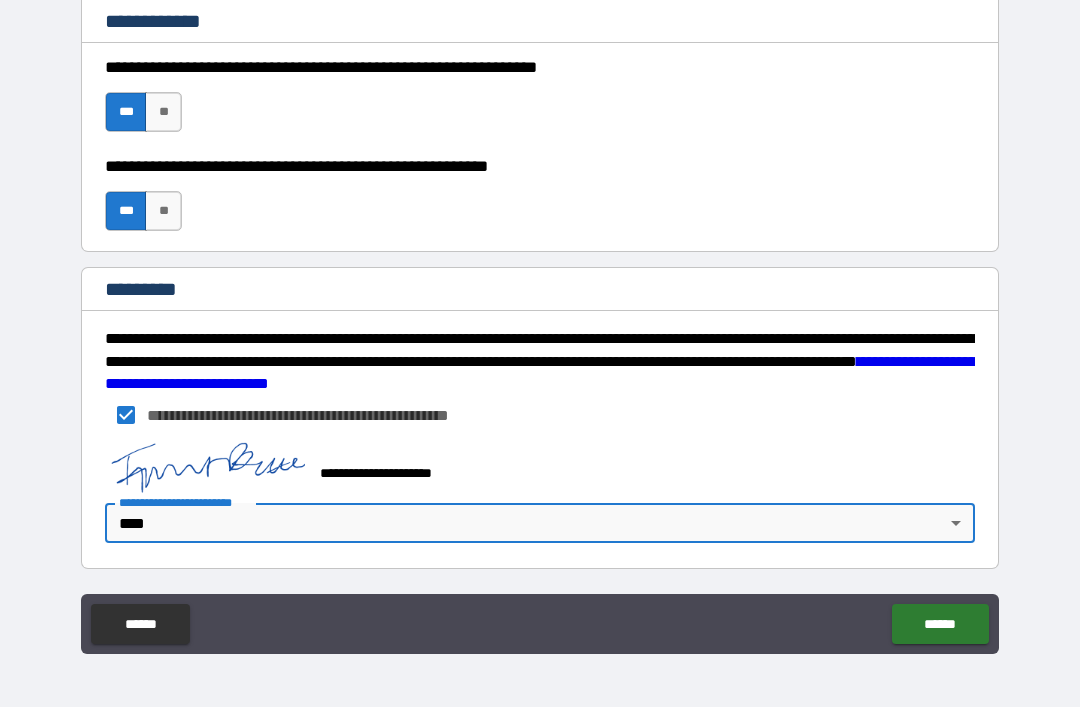 type on "*" 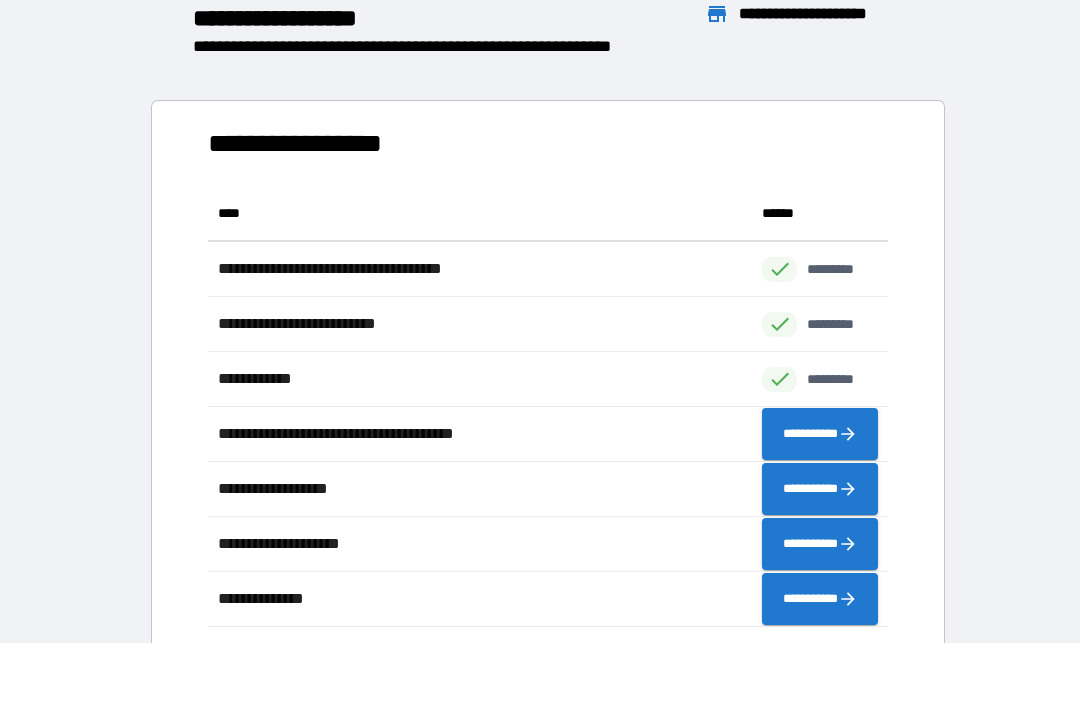 scroll, scrollTop: 441, scrollLeft: 680, axis: both 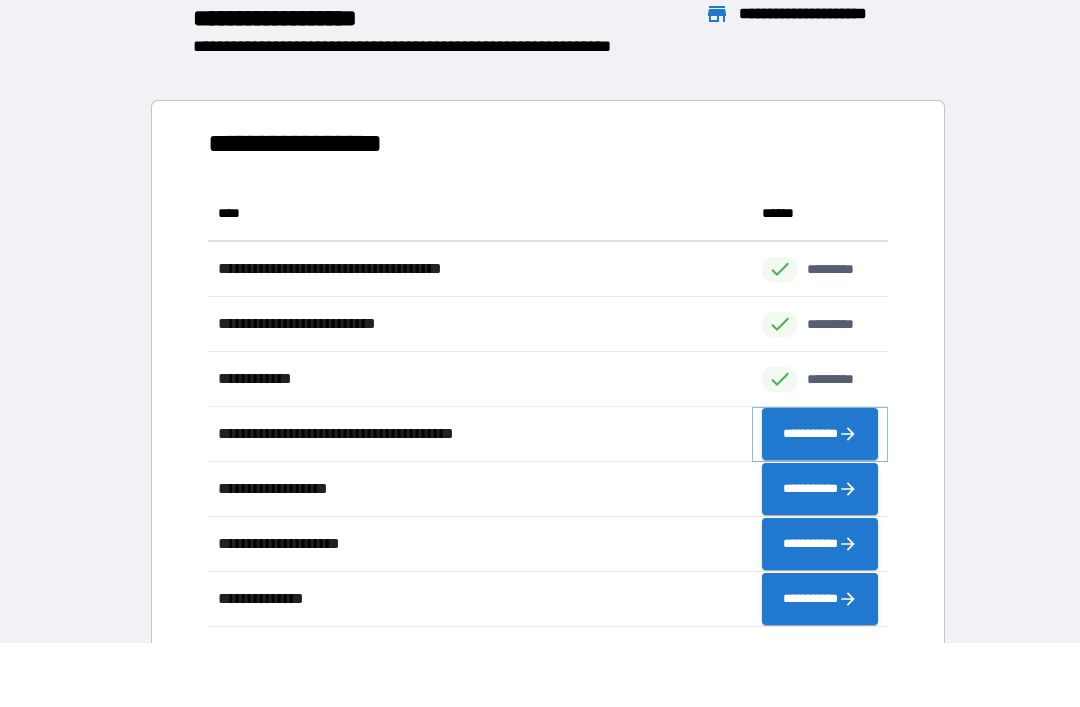 click on "**********" at bounding box center [820, 434] 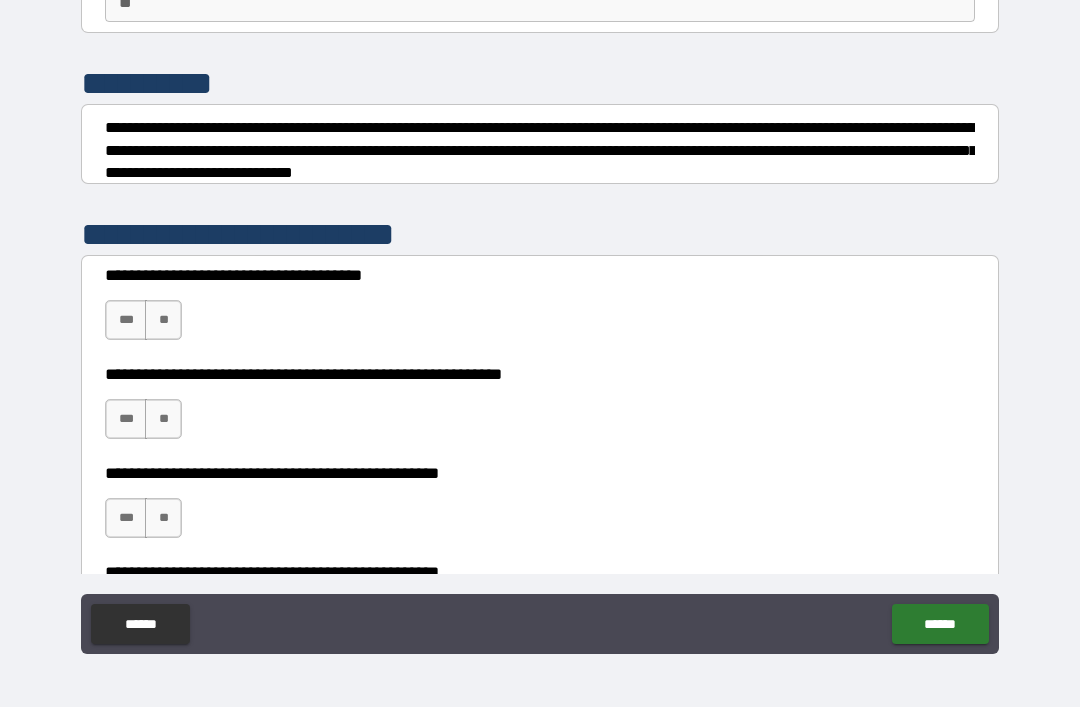 scroll, scrollTop: 227, scrollLeft: 0, axis: vertical 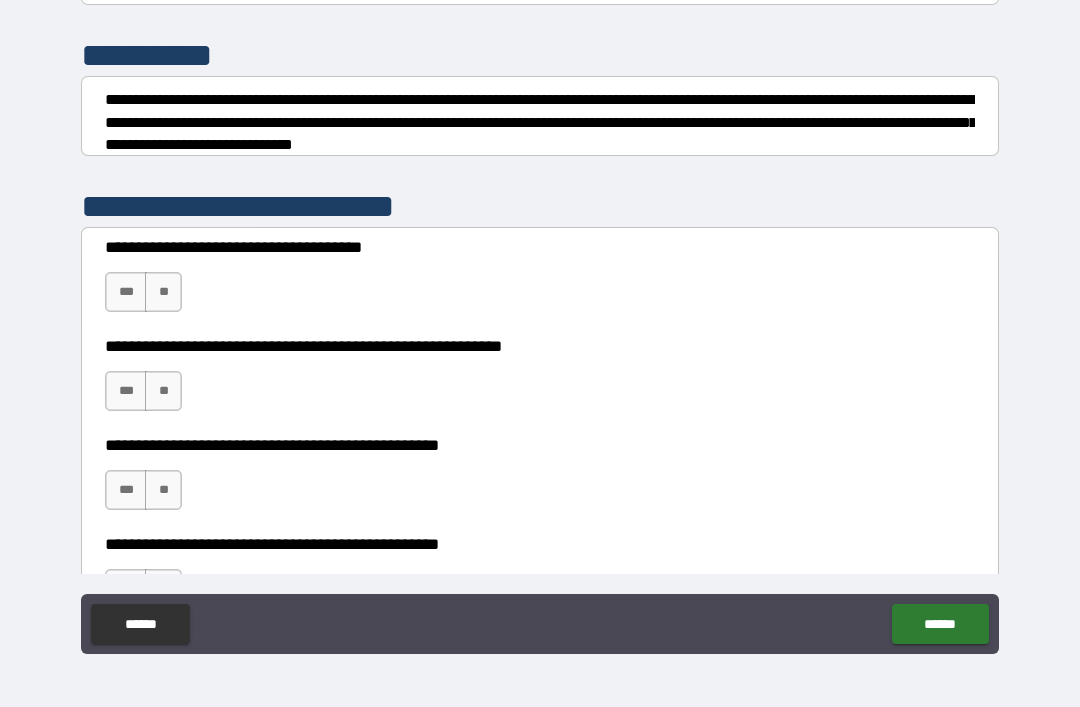 click on "**" at bounding box center (163, 292) 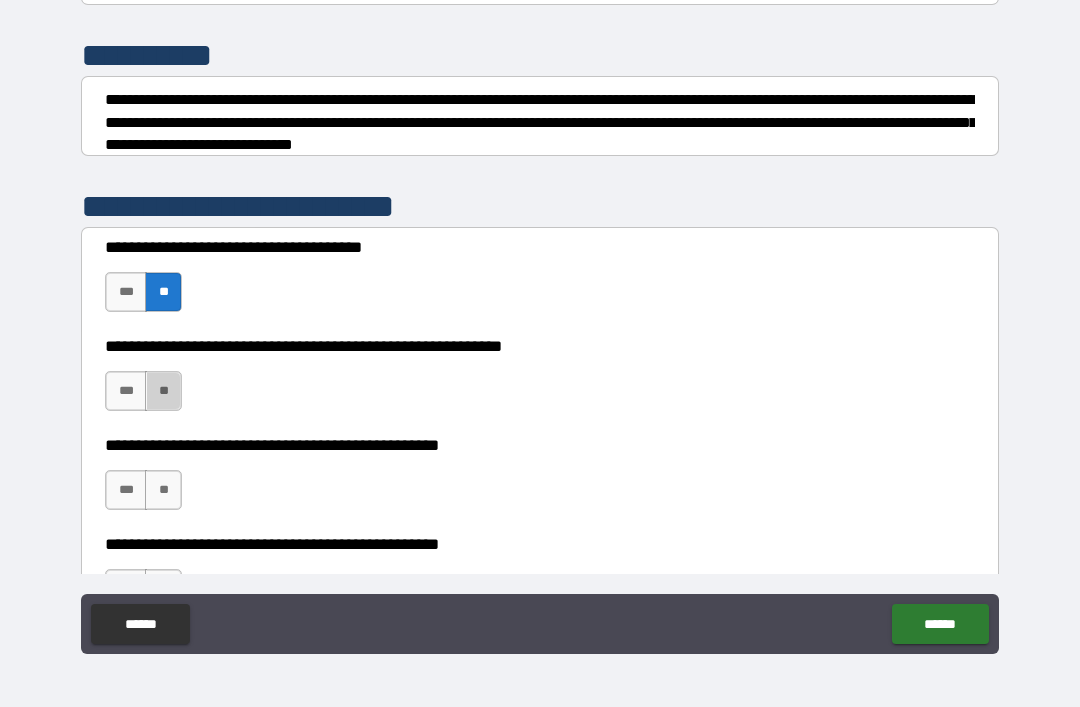 click on "**" at bounding box center [163, 391] 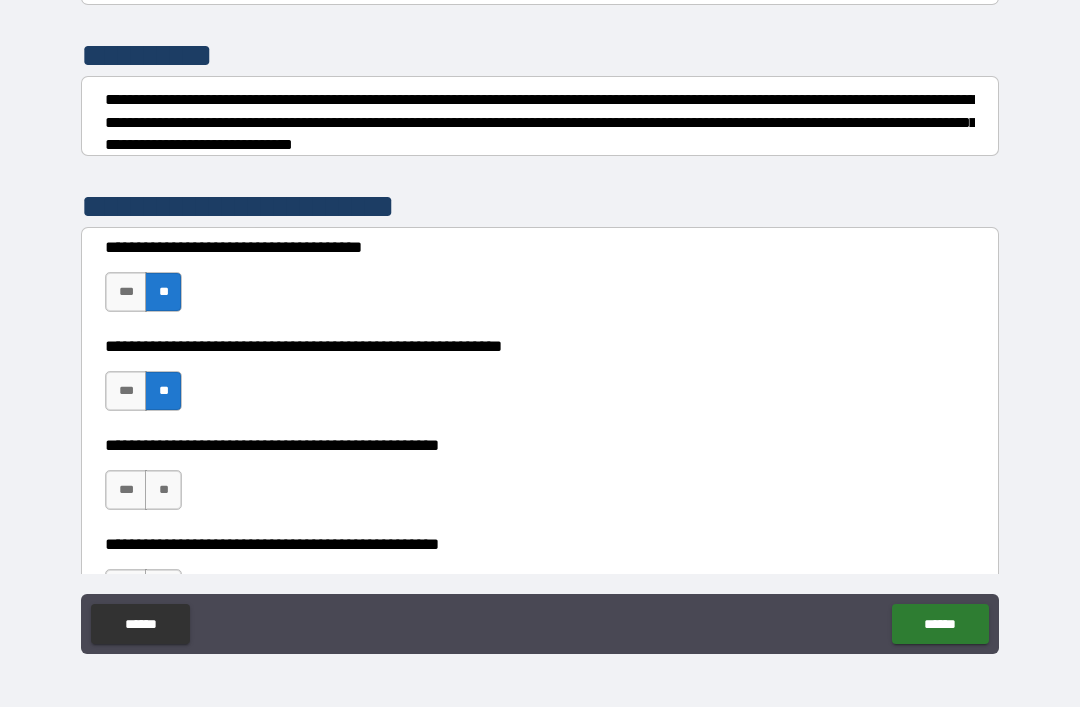 click on "***" at bounding box center (126, 391) 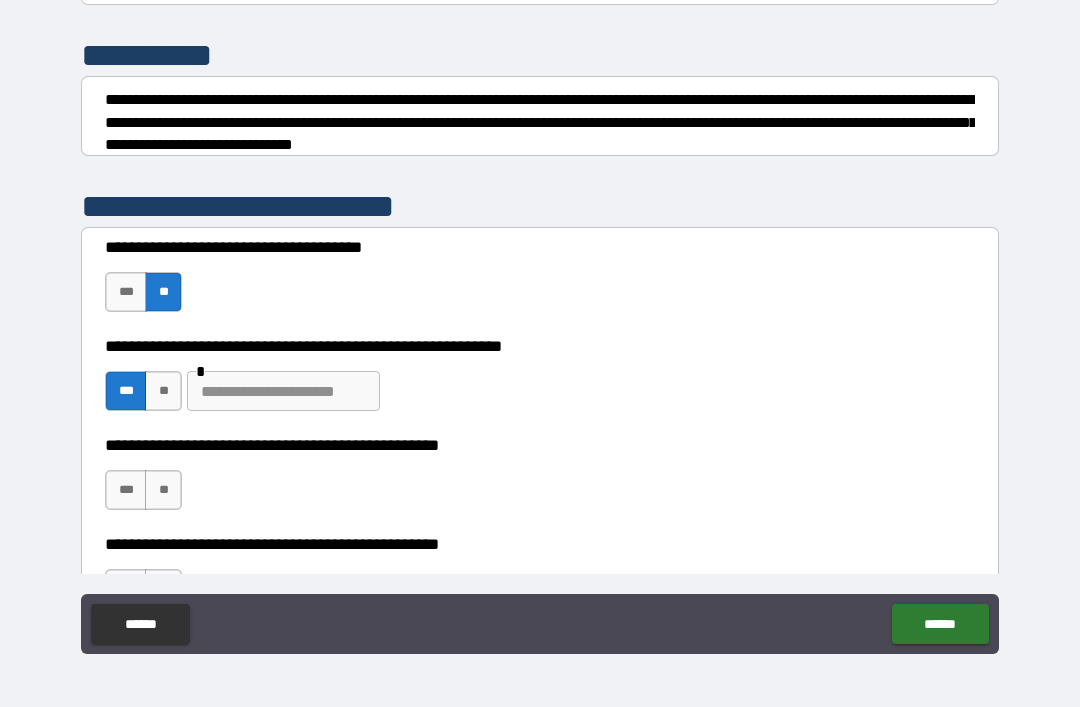 click at bounding box center [283, 391] 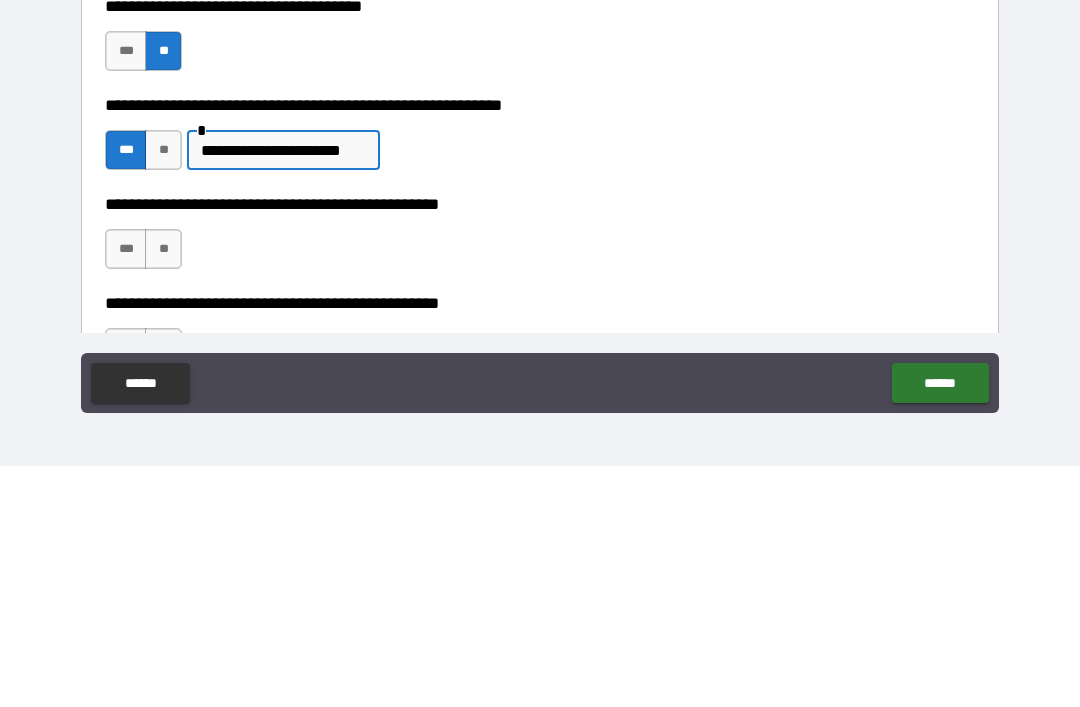 click on "**********" at bounding box center (283, 391) 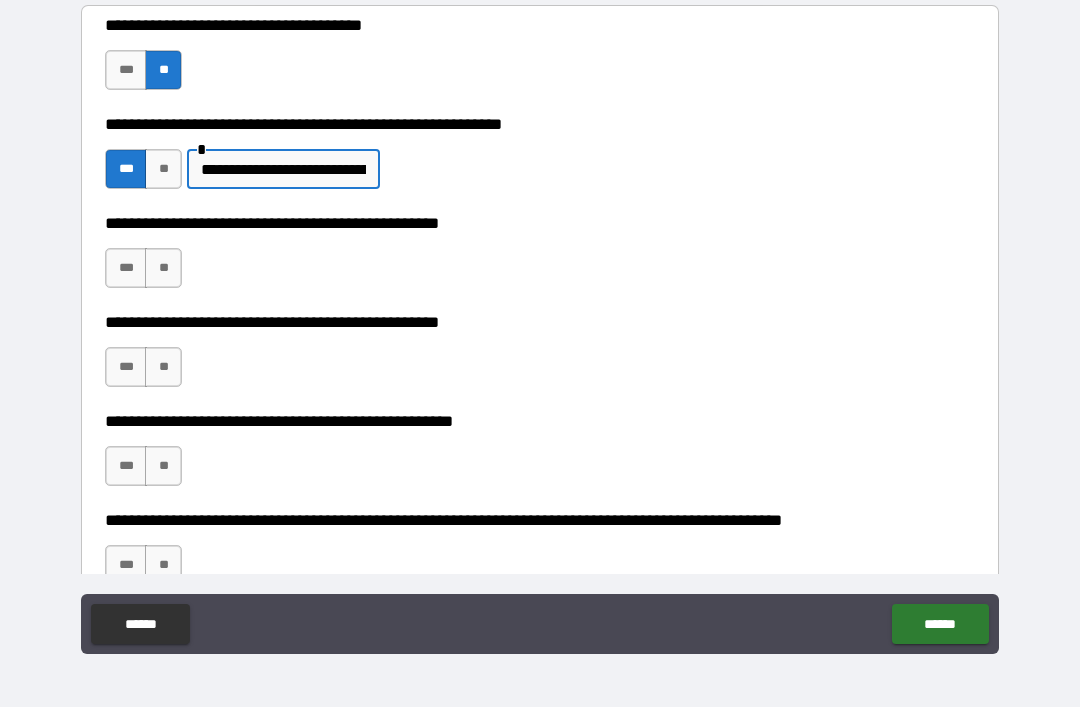 scroll, scrollTop: 456, scrollLeft: 0, axis: vertical 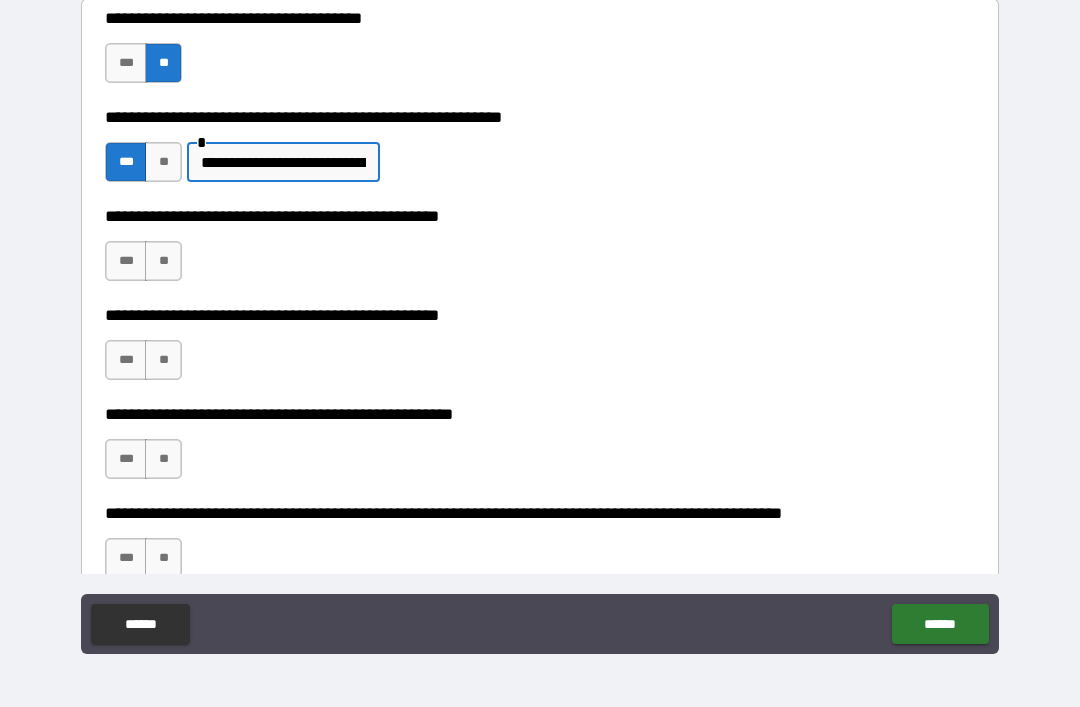 type on "**********" 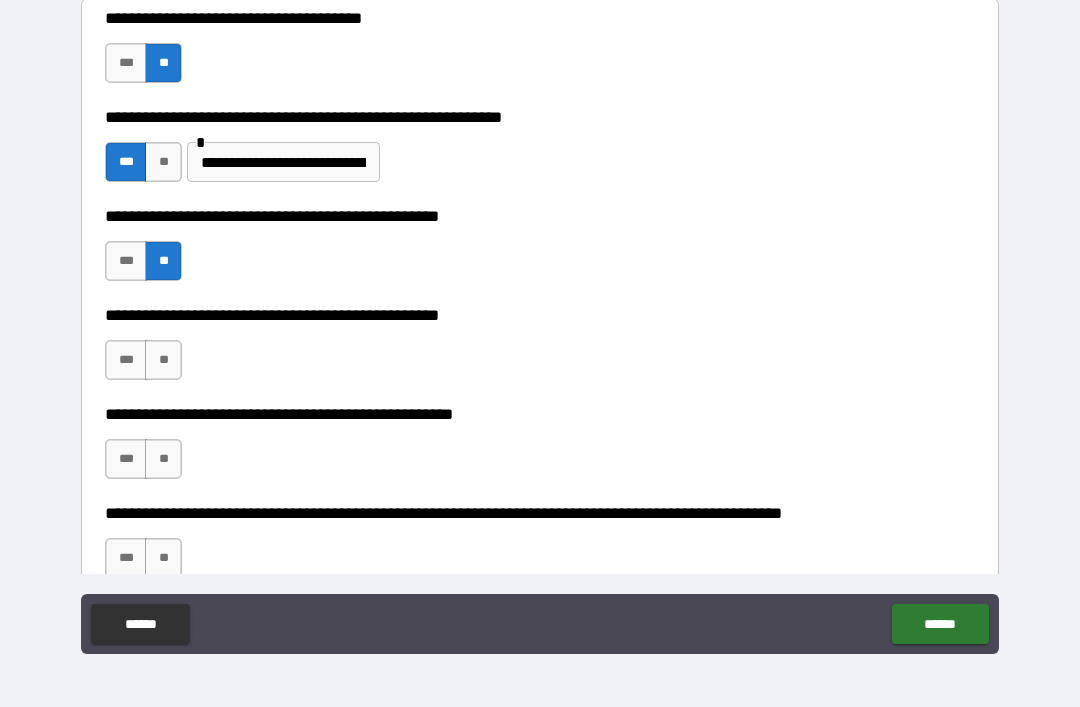 click on "***" at bounding box center [126, 360] 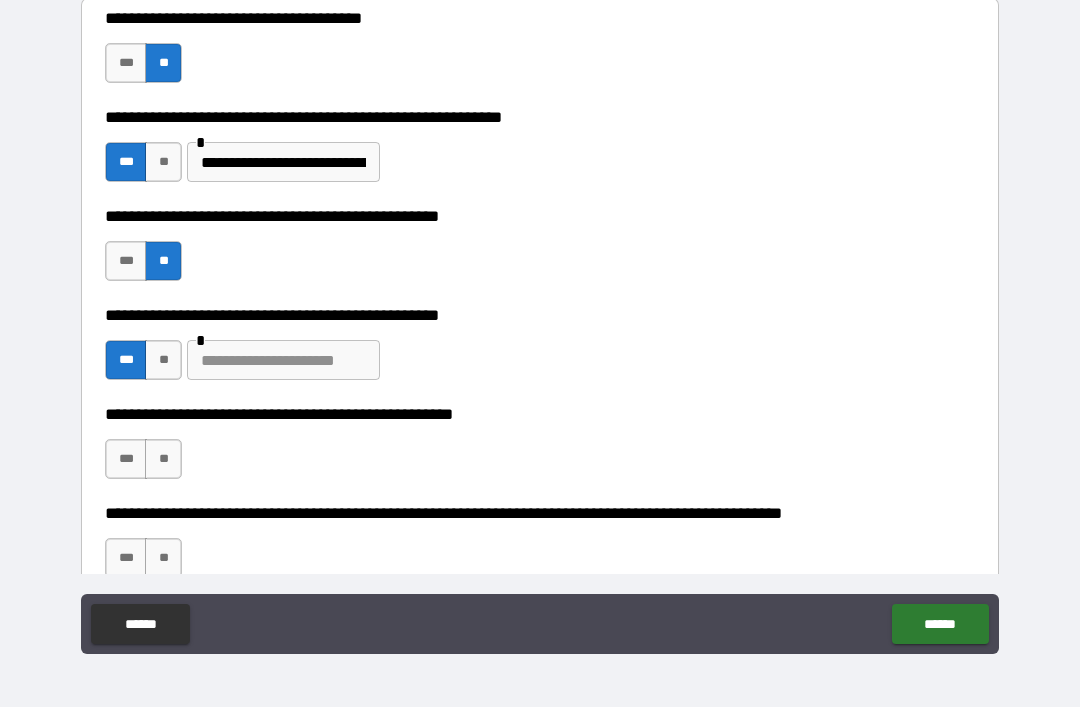 click at bounding box center (283, 360) 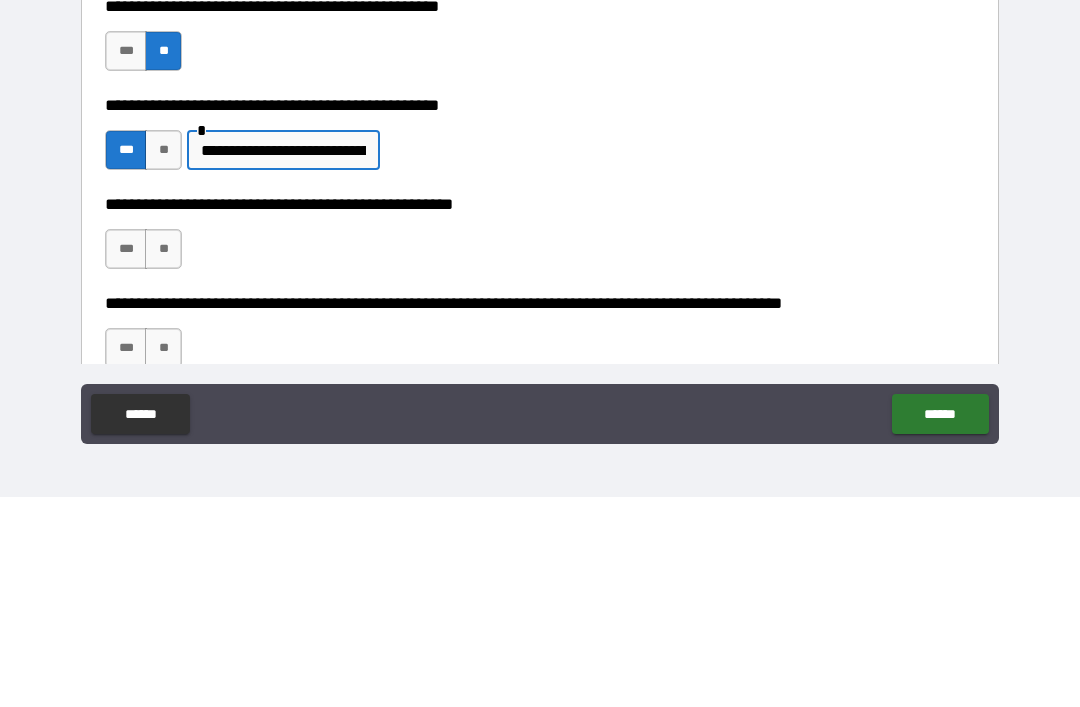 click on "**********" at bounding box center [283, 360] 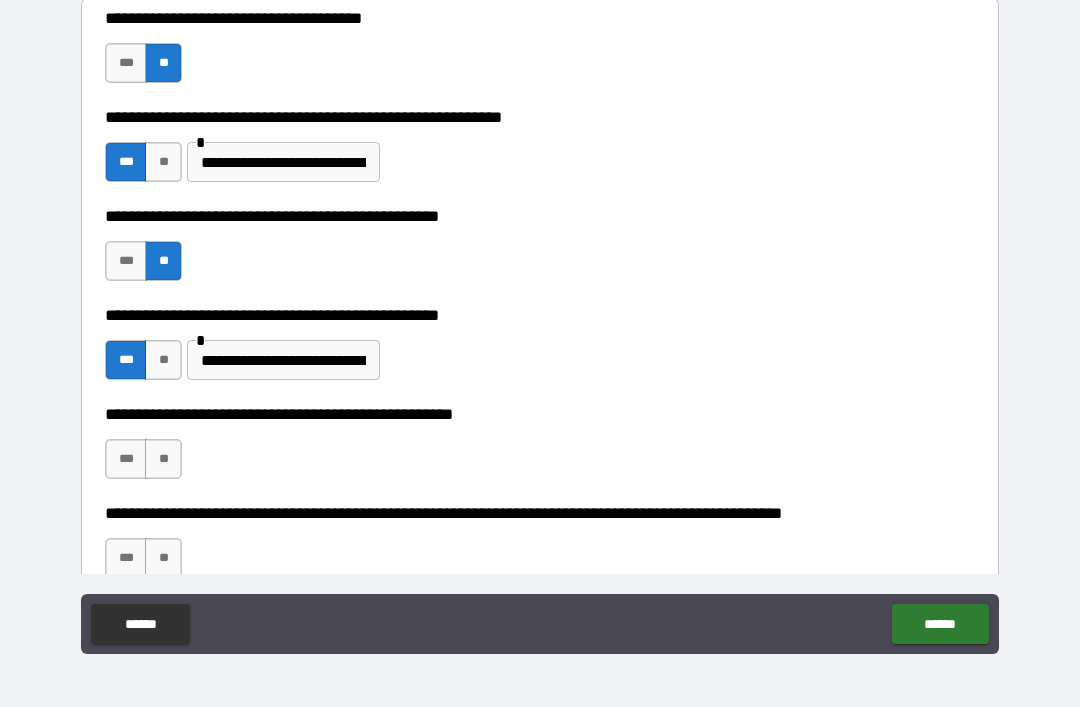 click on "**********" at bounding box center (283, 360) 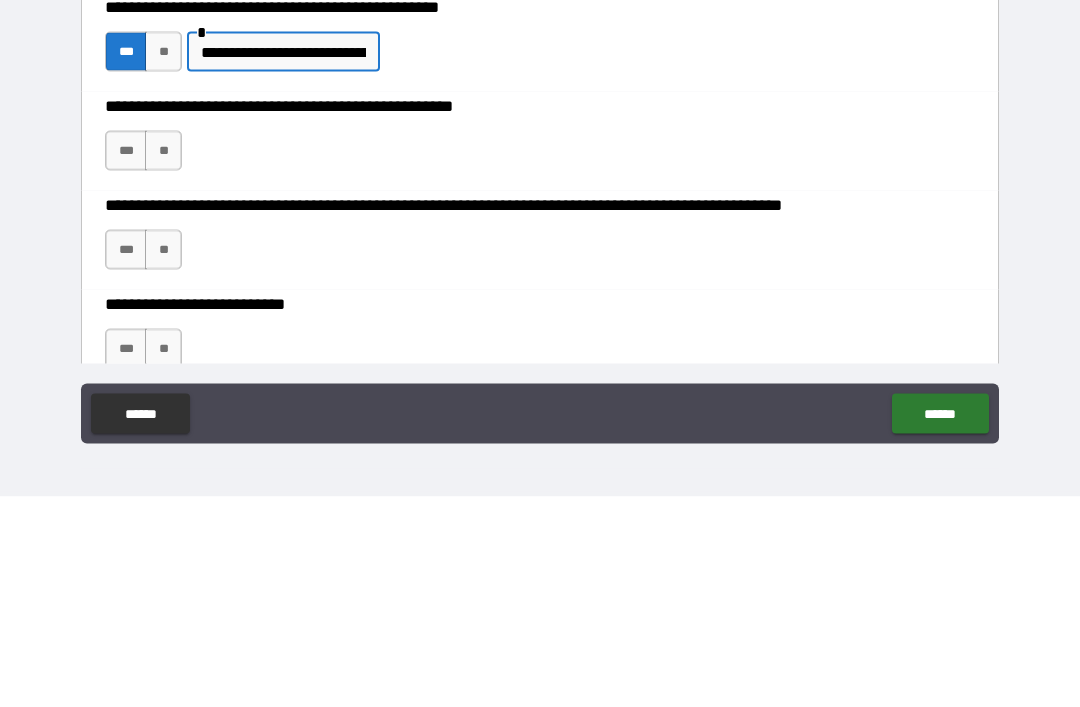 scroll, scrollTop: 555, scrollLeft: 0, axis: vertical 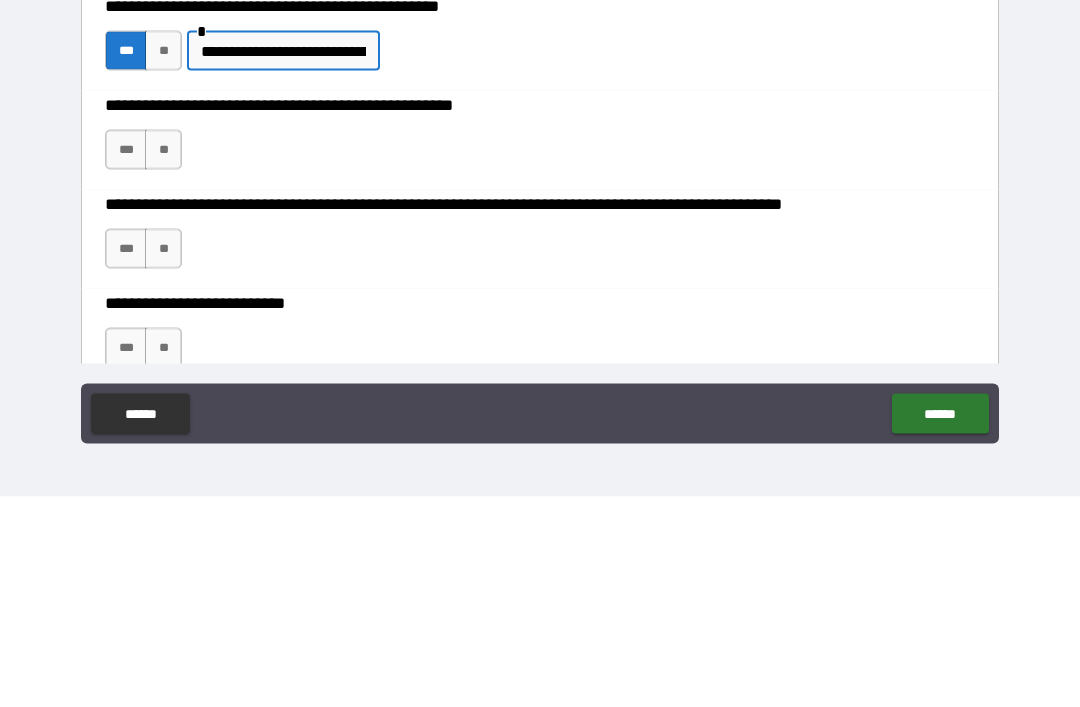 click on "**" at bounding box center [163, 360] 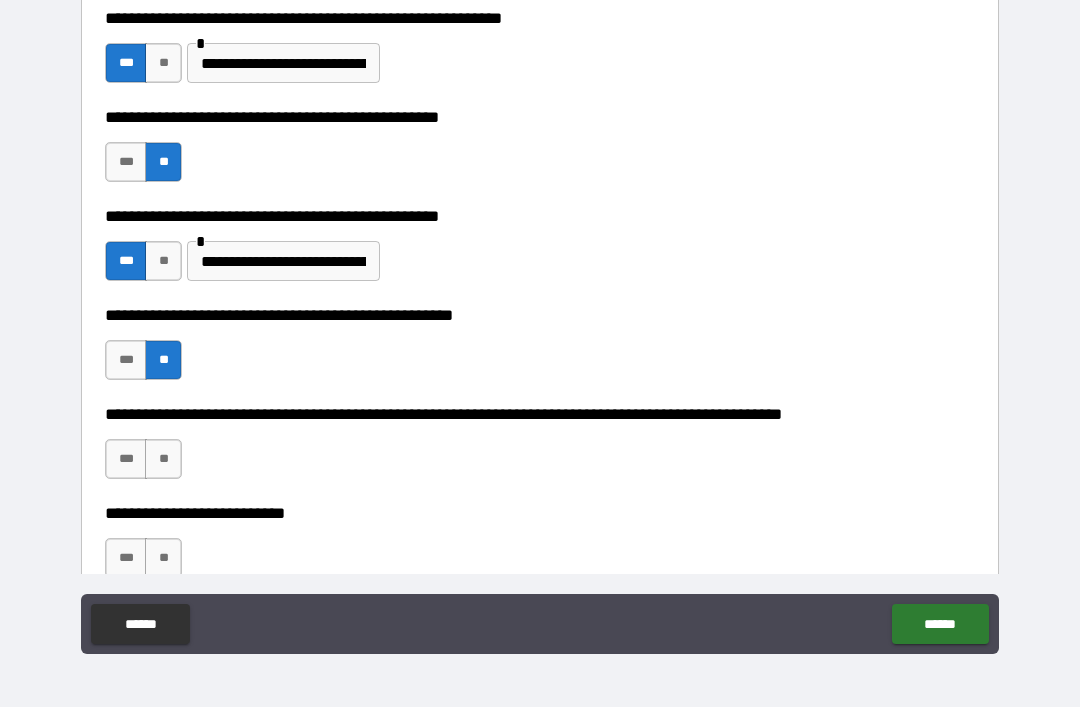 click on "**" at bounding box center [163, 459] 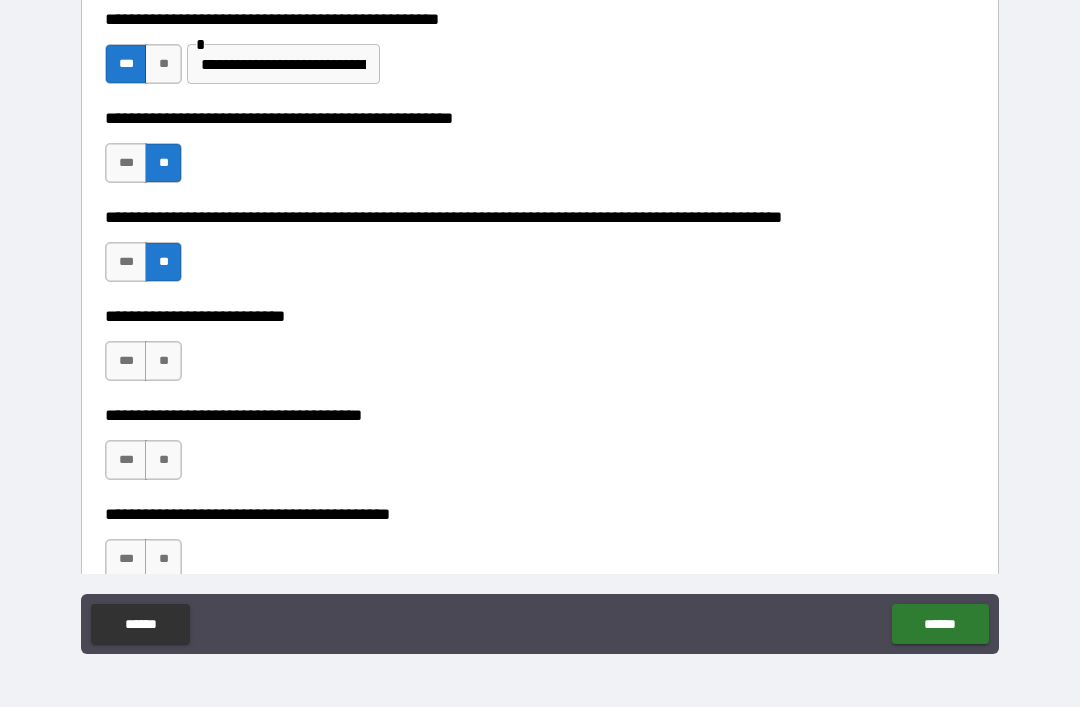 scroll, scrollTop: 760, scrollLeft: 0, axis: vertical 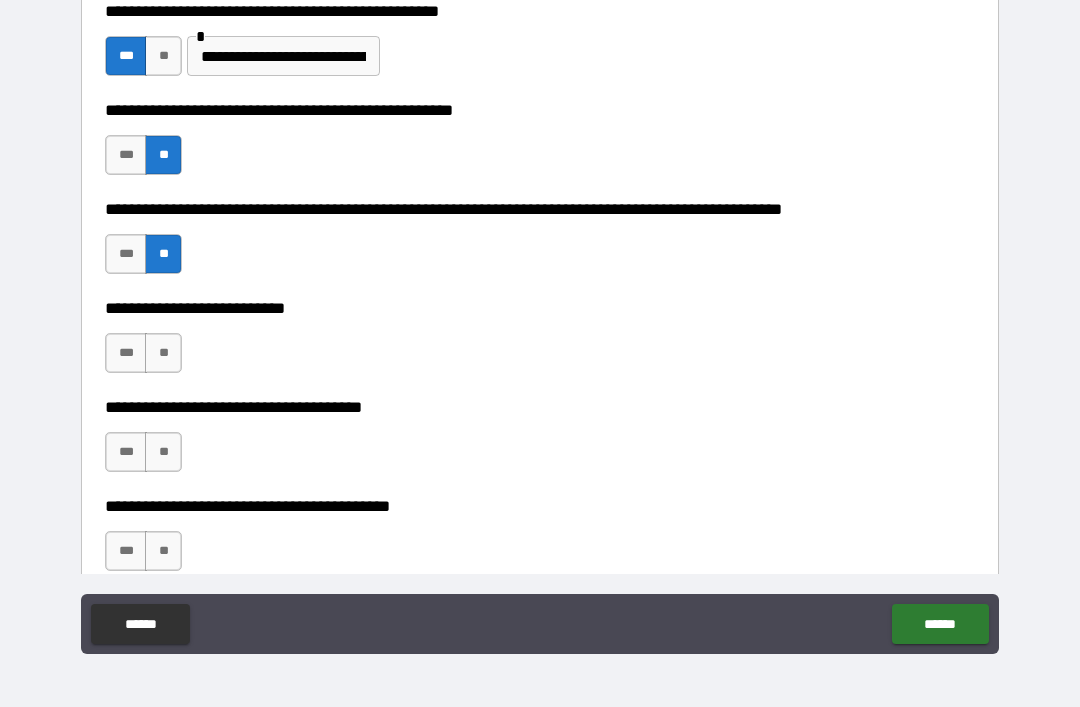 click on "**" at bounding box center (163, 353) 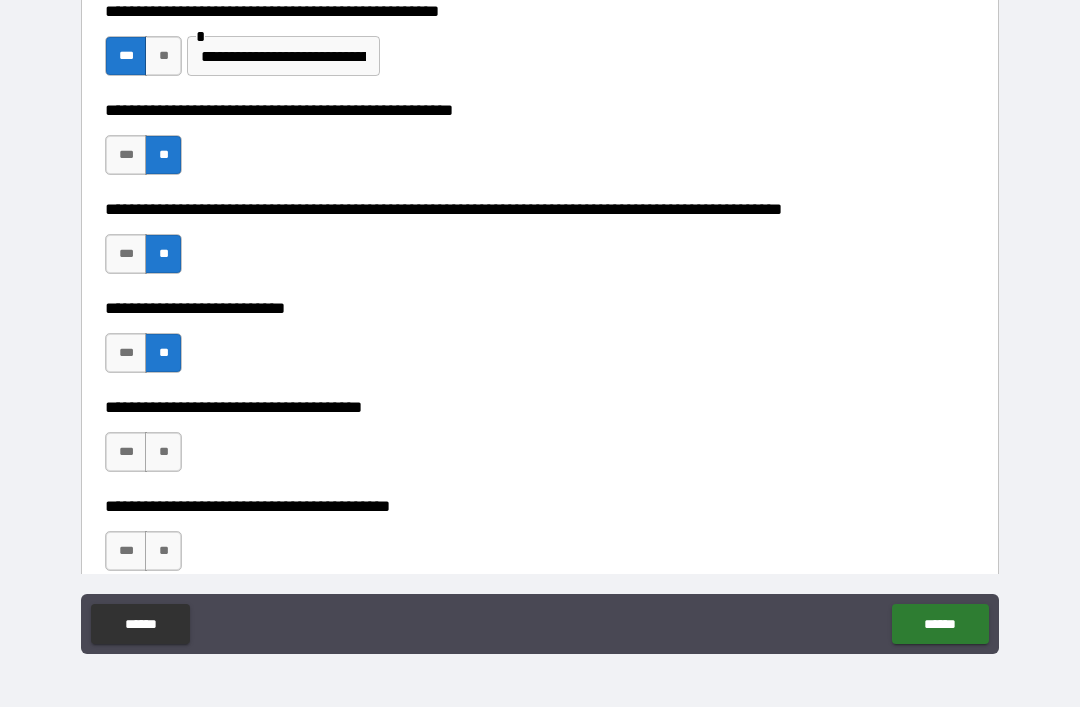 click on "**" at bounding box center [163, 452] 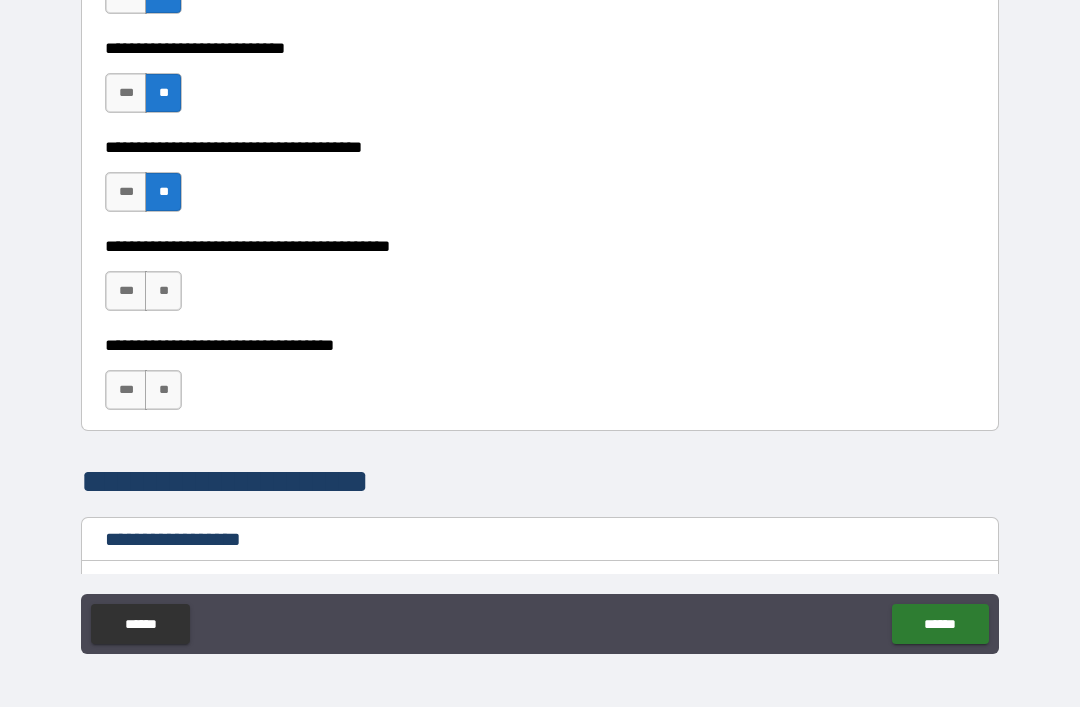 scroll, scrollTop: 1030, scrollLeft: 0, axis: vertical 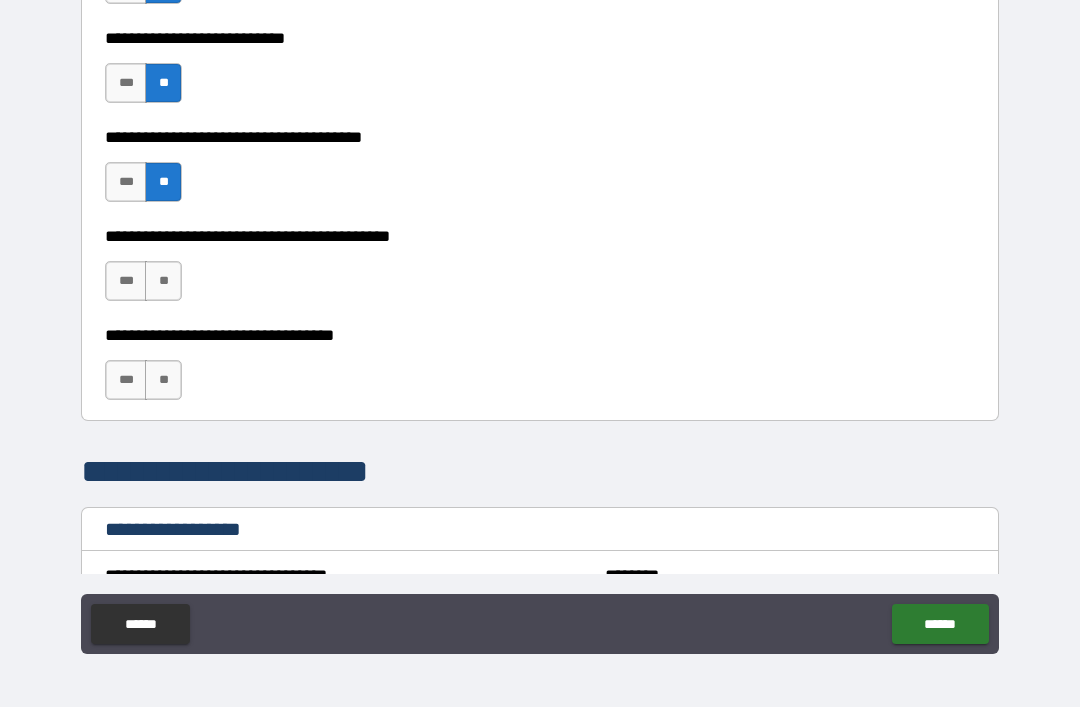click on "***" at bounding box center (126, 281) 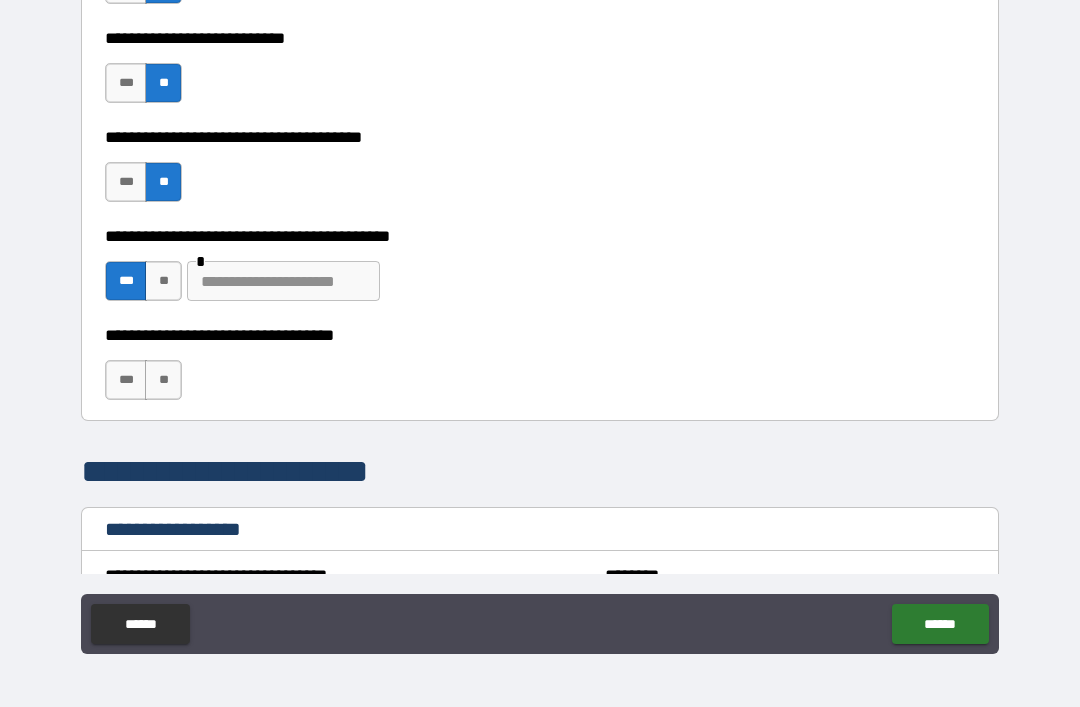 click at bounding box center [283, 281] 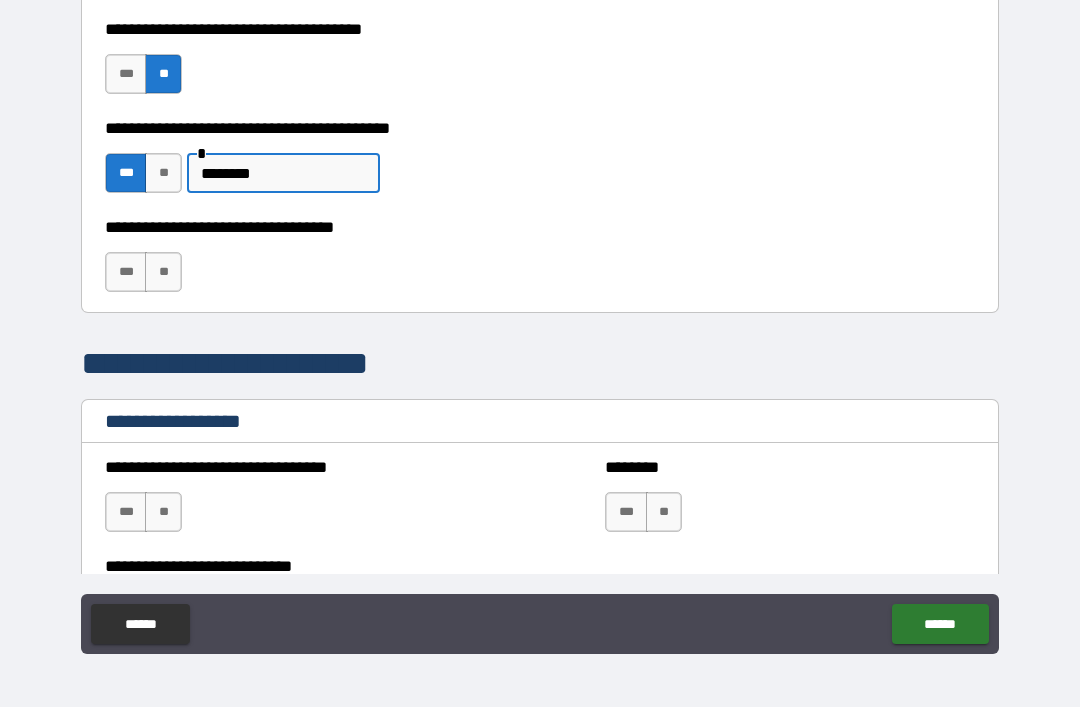 scroll, scrollTop: 1141, scrollLeft: 0, axis: vertical 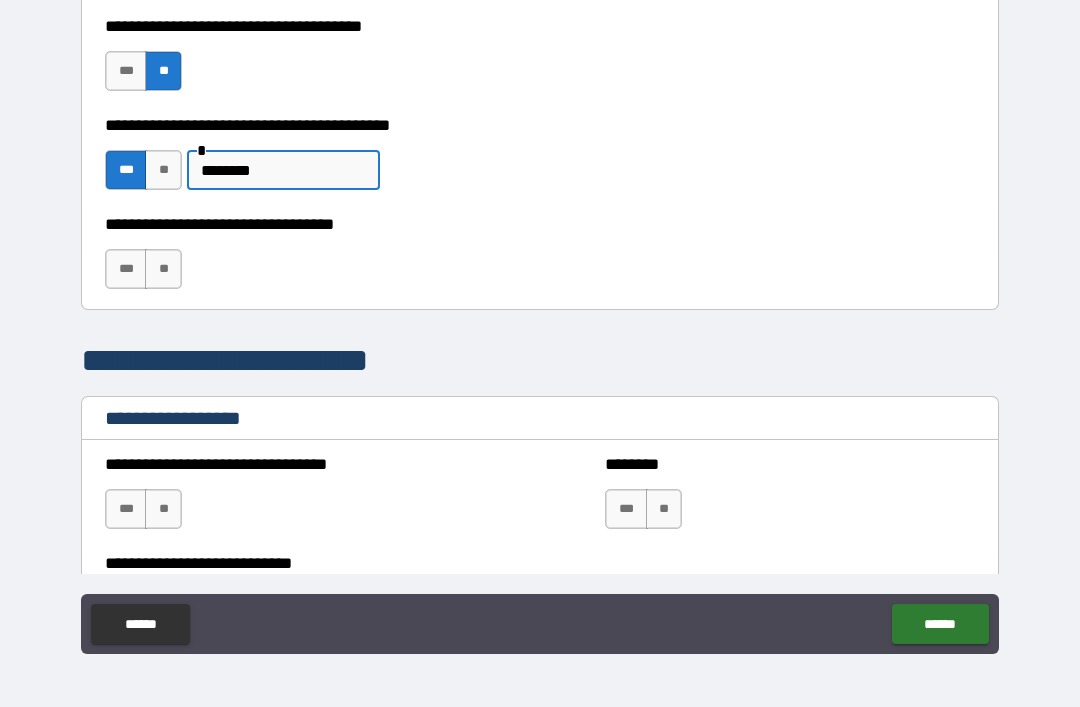 type on "*******" 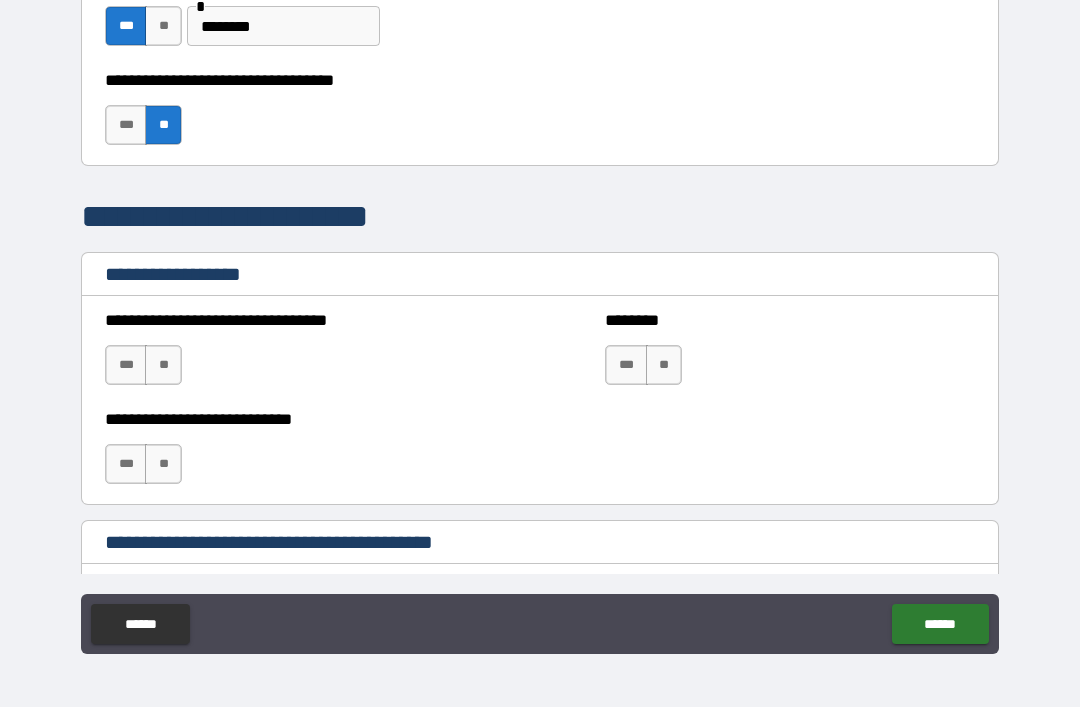 scroll, scrollTop: 1287, scrollLeft: 0, axis: vertical 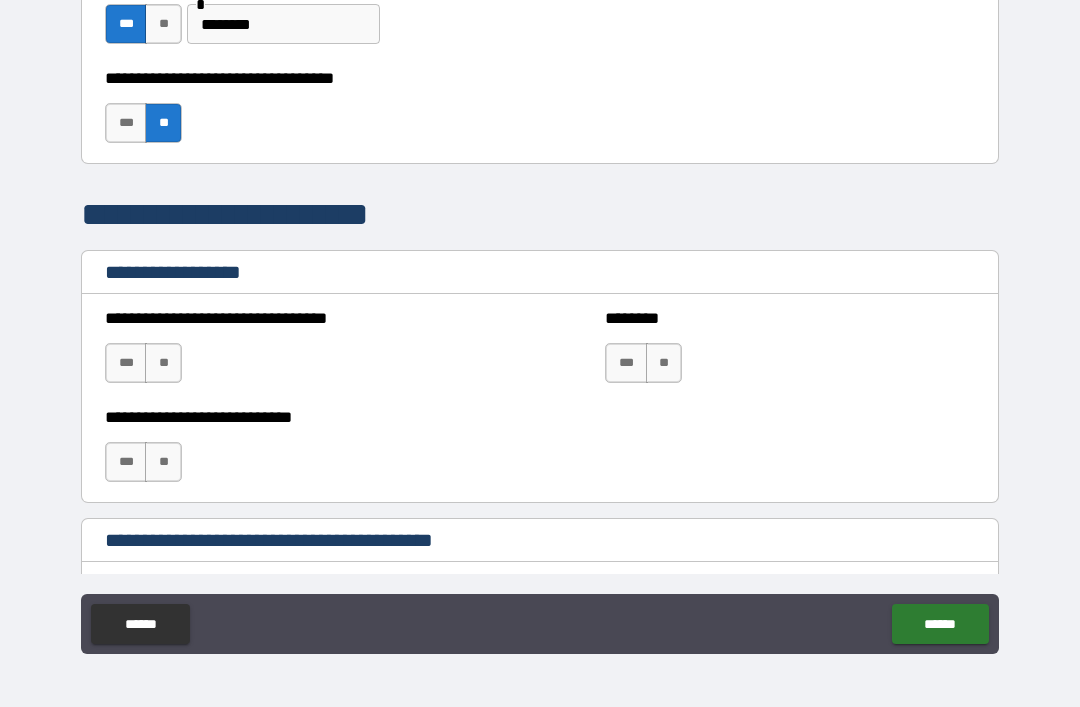 click on "**" at bounding box center [163, 363] 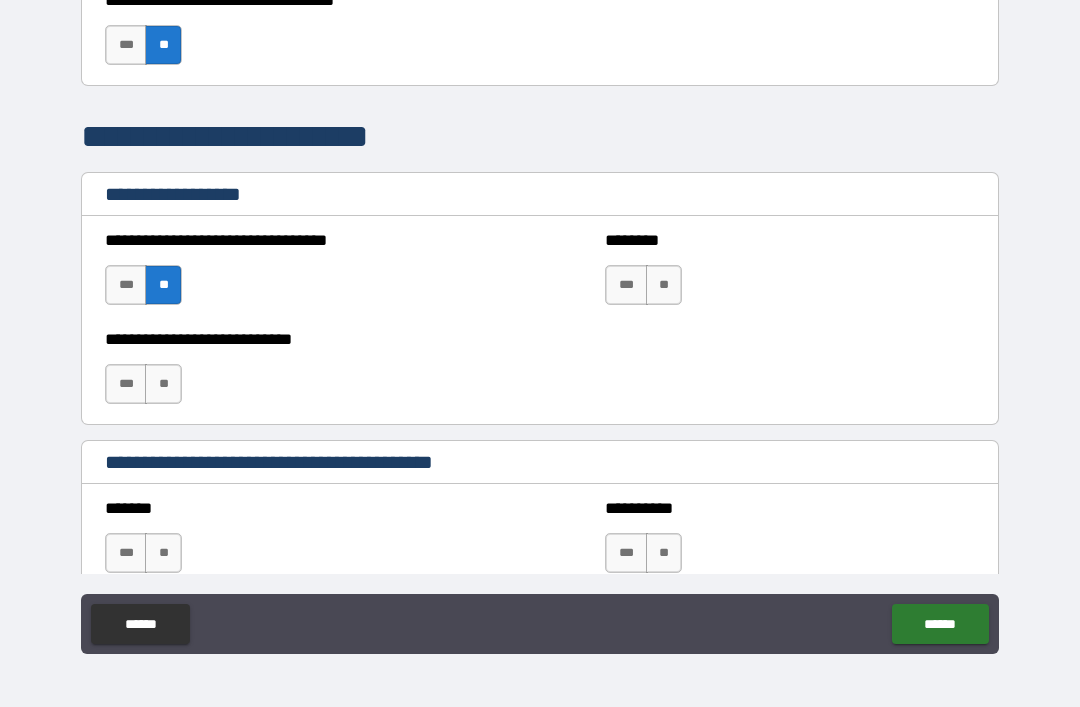 scroll, scrollTop: 1371, scrollLeft: 0, axis: vertical 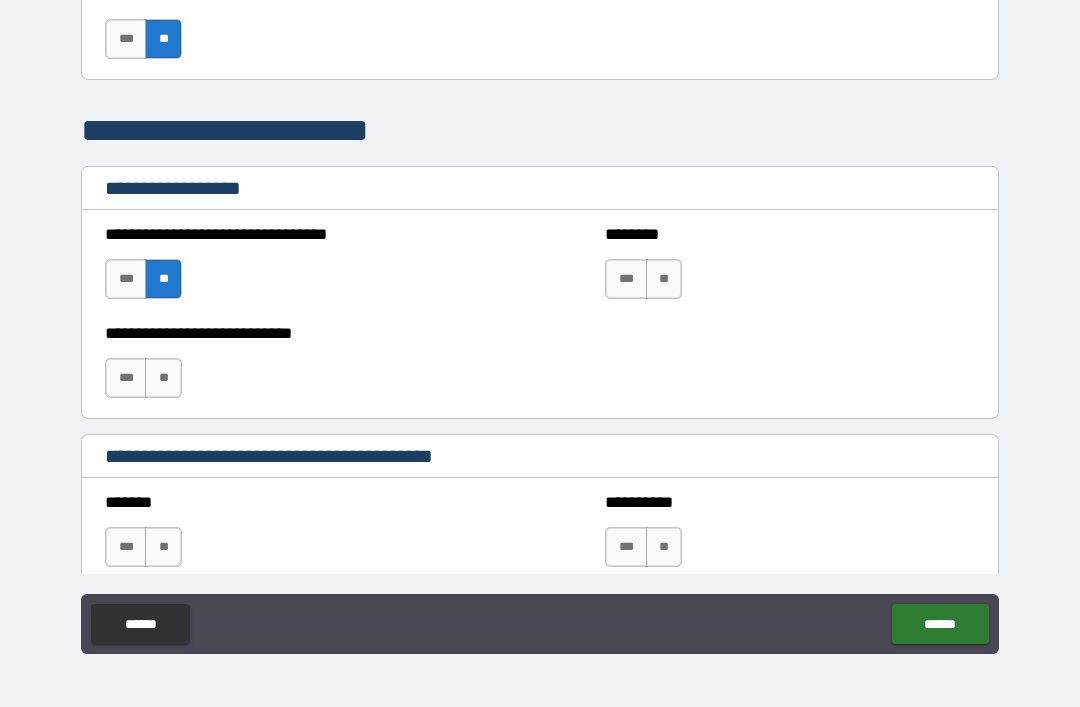 click on "**" at bounding box center [664, 279] 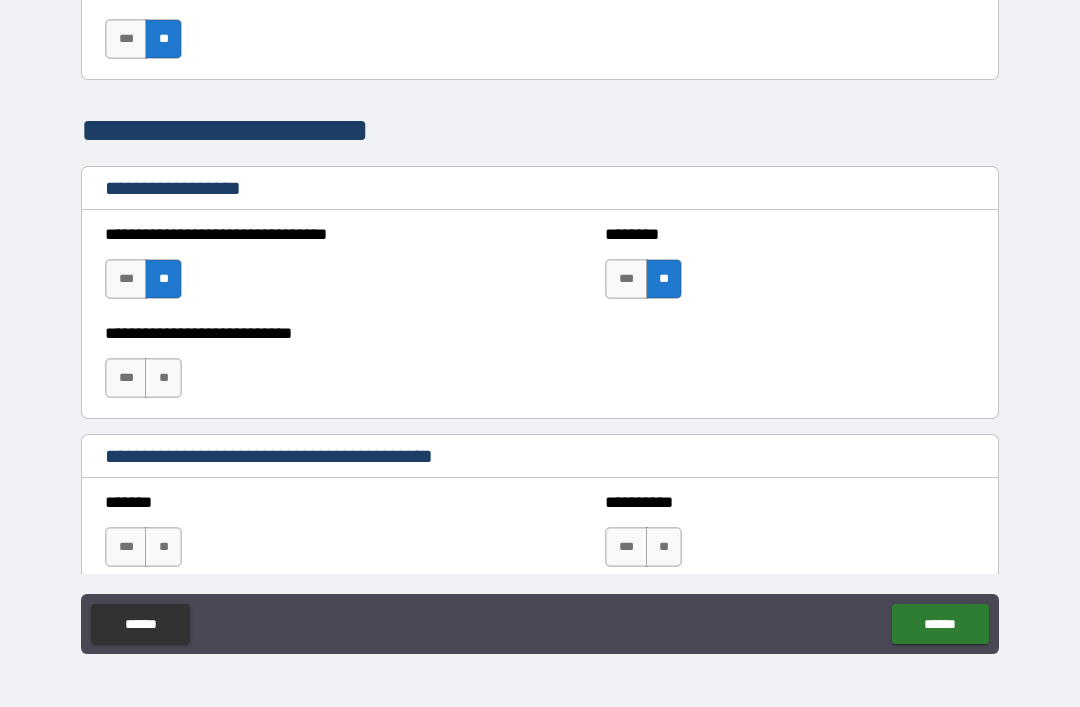 click on "**" at bounding box center [163, 378] 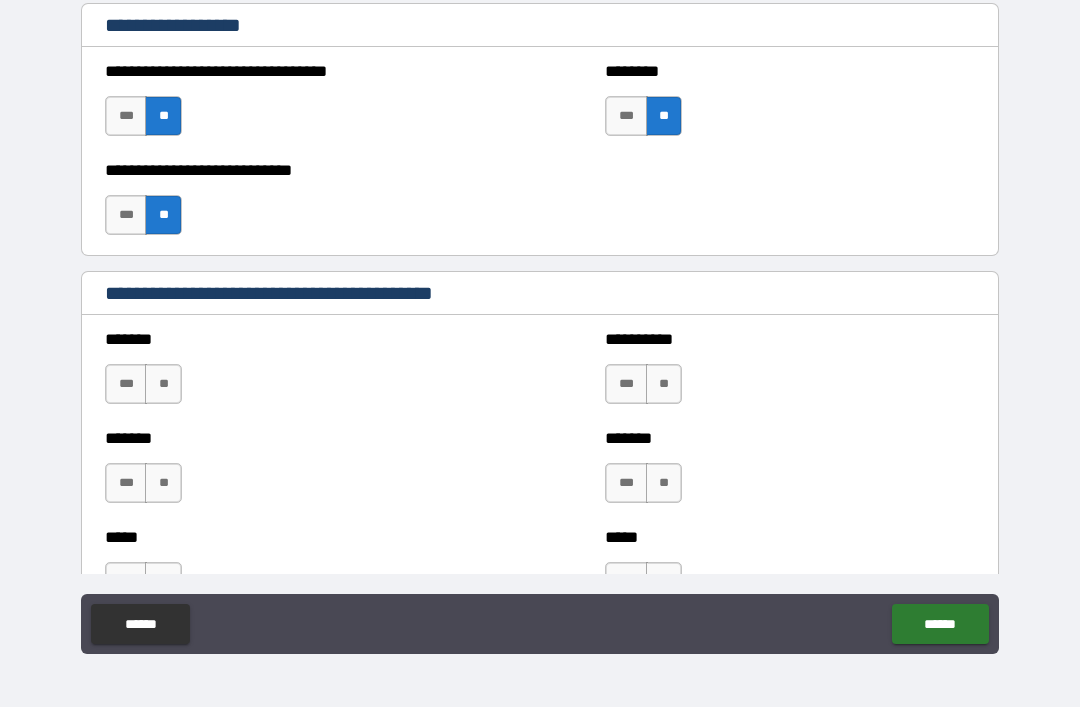 scroll, scrollTop: 1539, scrollLeft: 0, axis: vertical 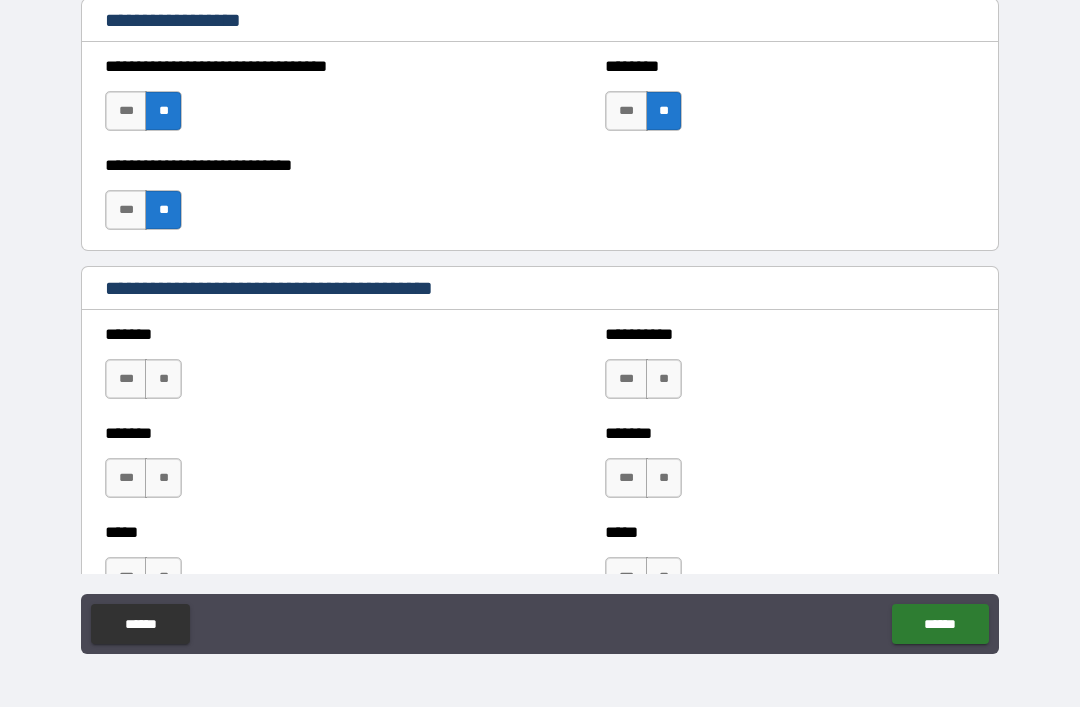 click on "**" at bounding box center (163, 379) 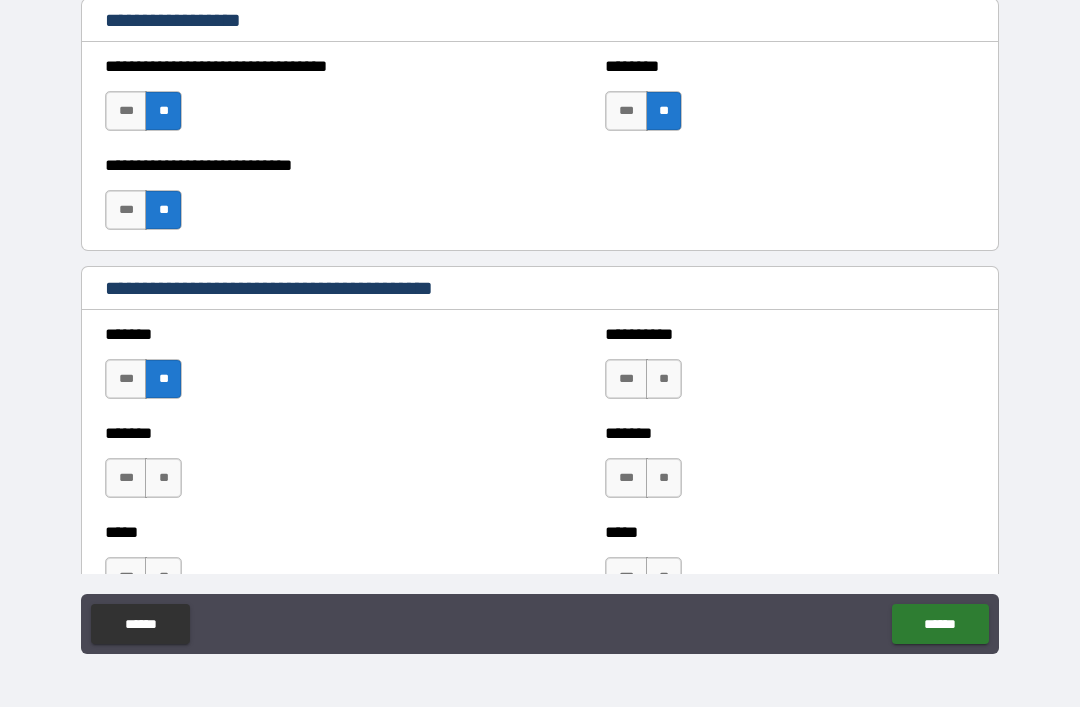 click on "**" at bounding box center [664, 379] 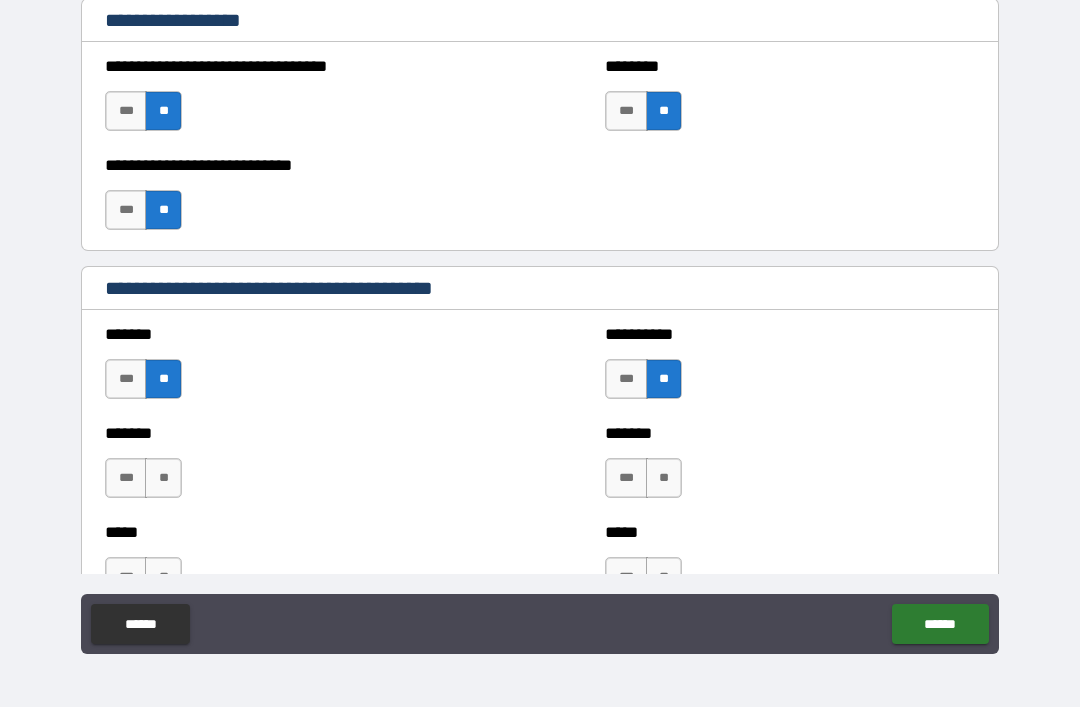click on "**" at bounding box center [664, 478] 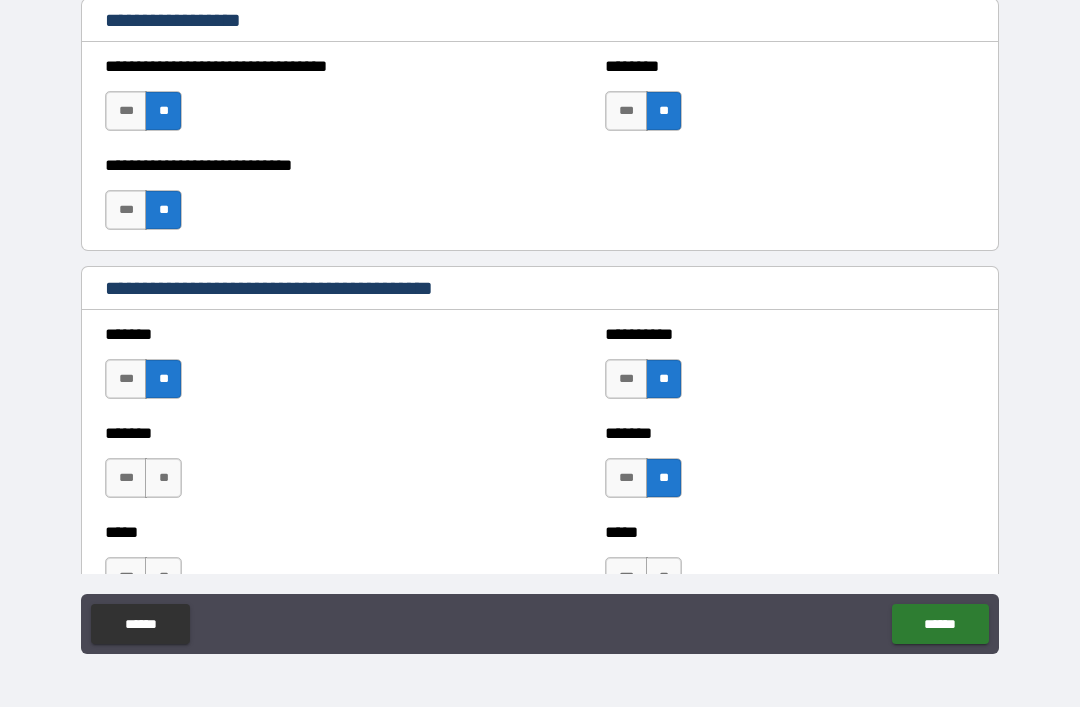 click on "**" at bounding box center (163, 478) 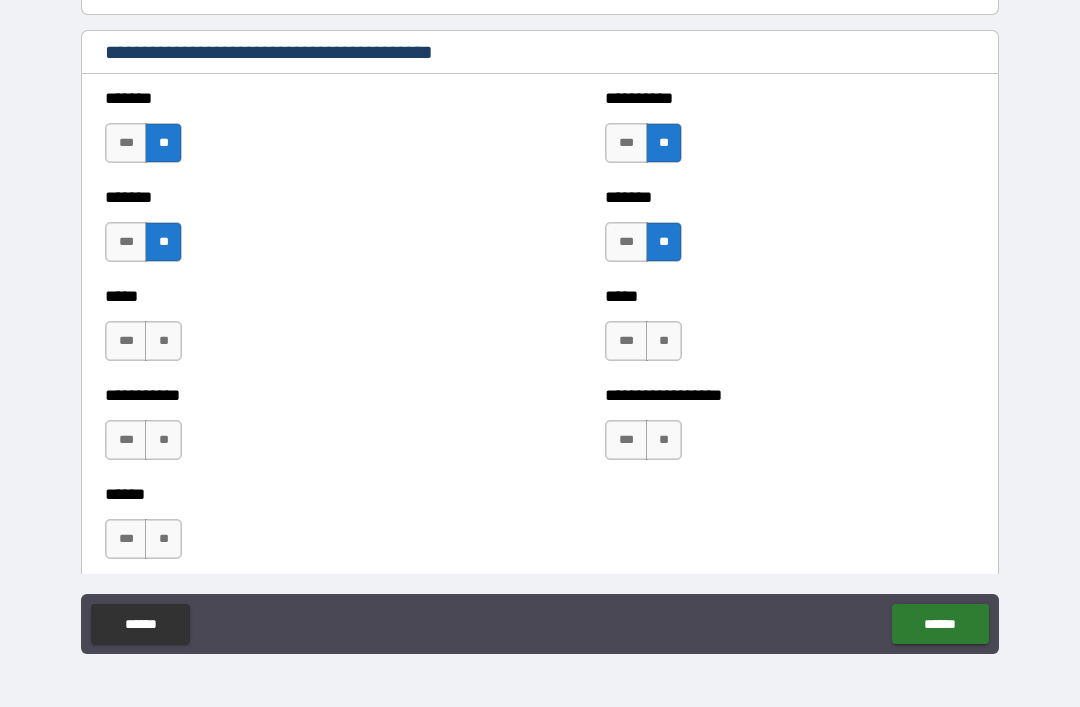 scroll, scrollTop: 1784, scrollLeft: 0, axis: vertical 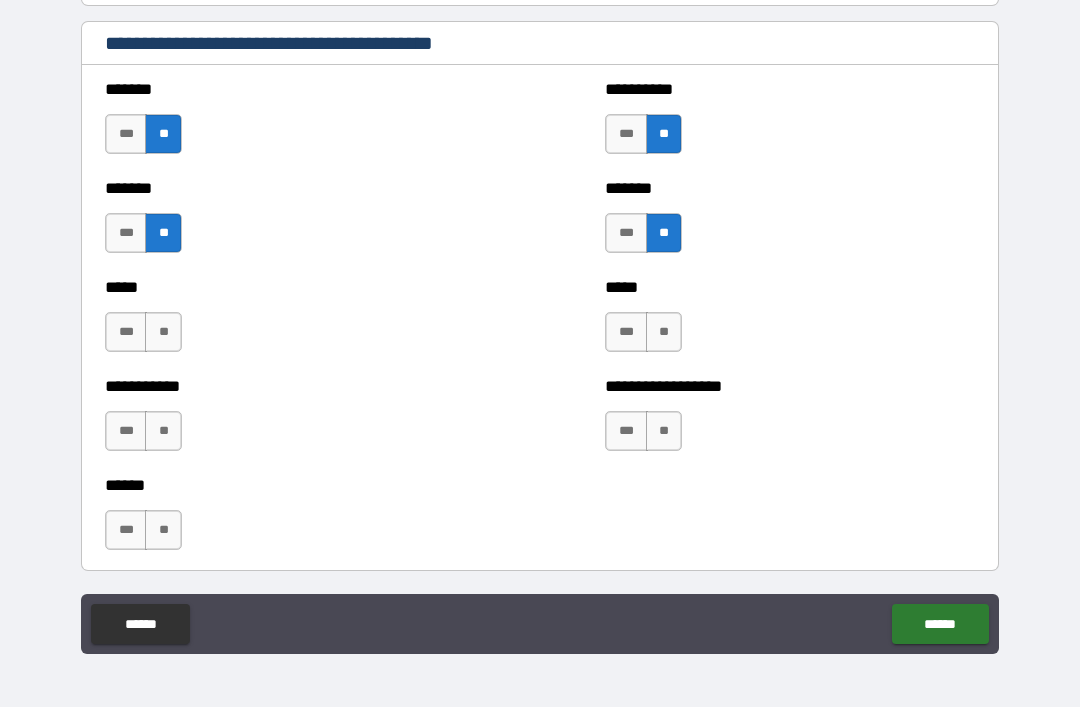 click on "**" at bounding box center (163, 332) 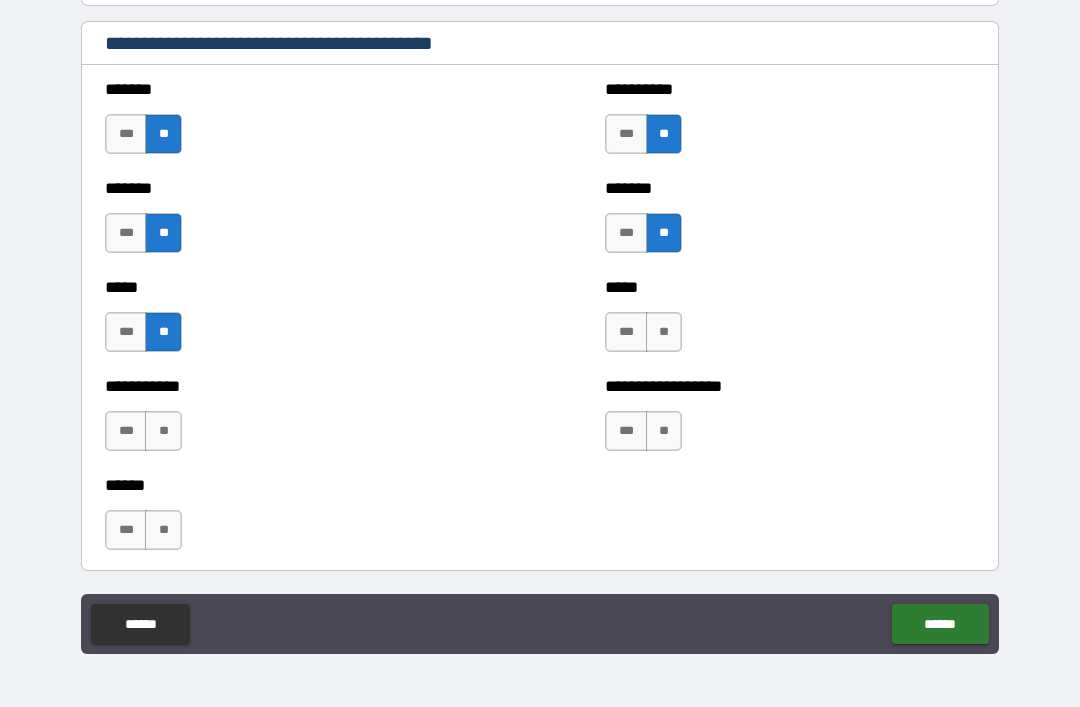 click on "**" at bounding box center [664, 332] 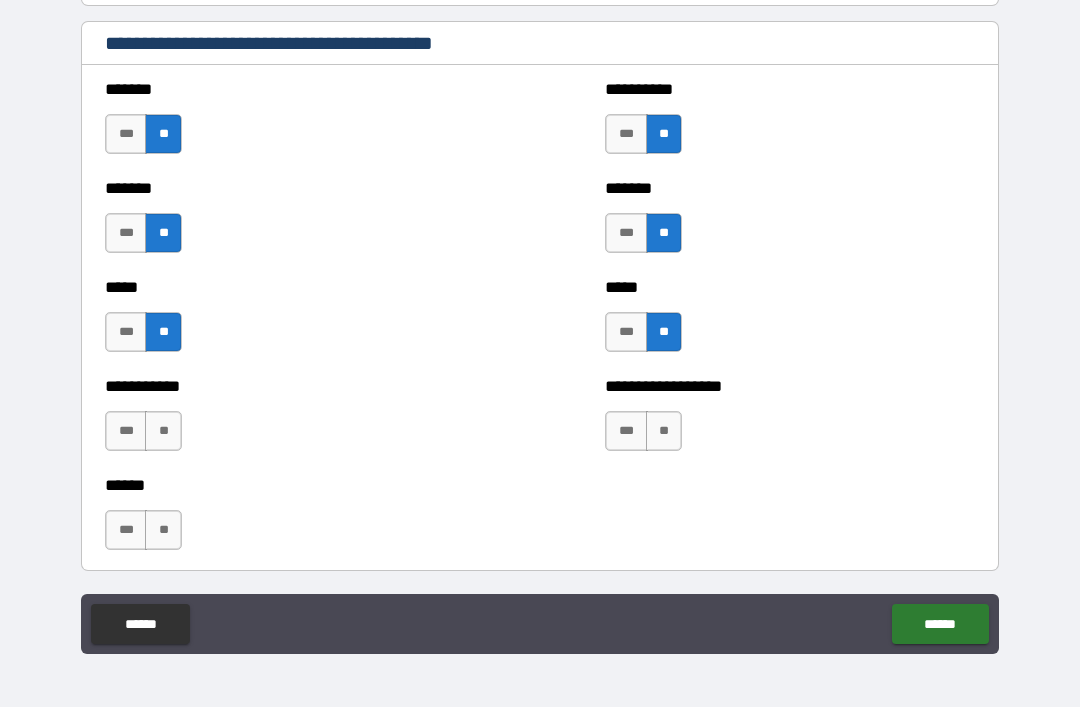 click on "**" at bounding box center [664, 431] 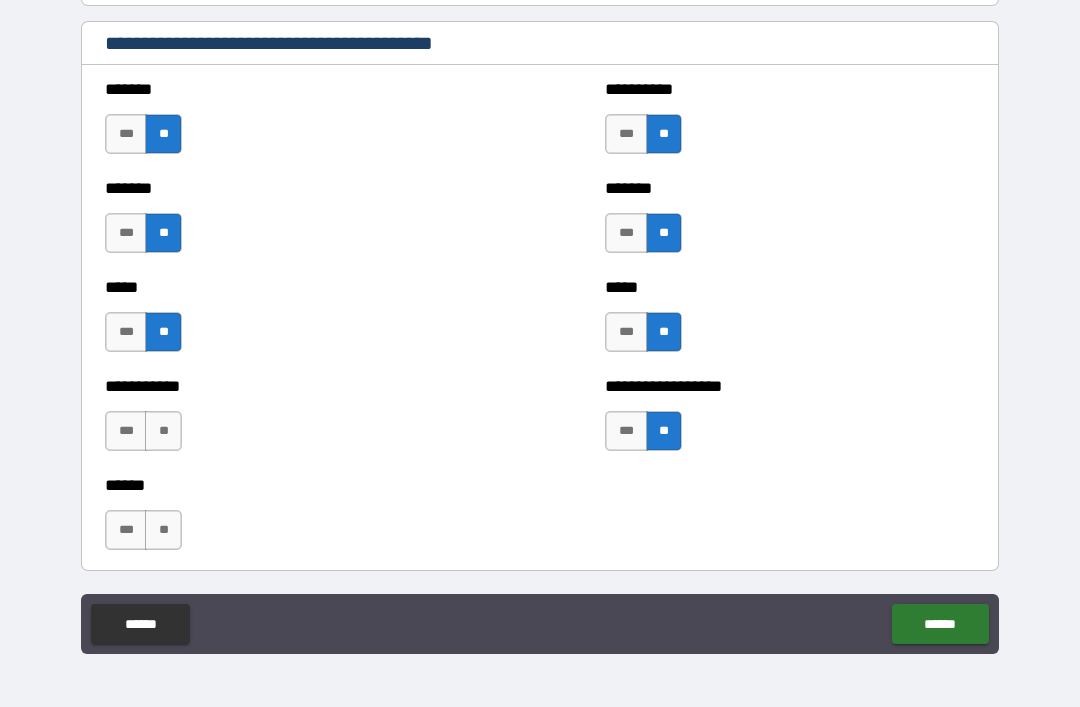 click on "**" at bounding box center (163, 431) 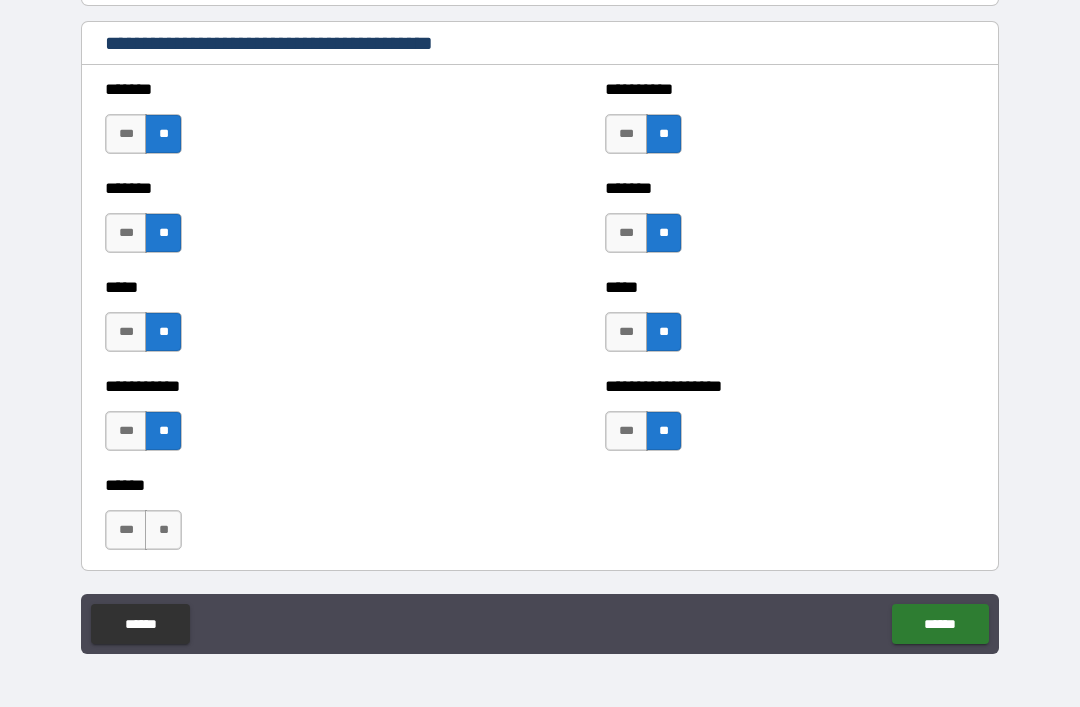 click on "**" at bounding box center [163, 530] 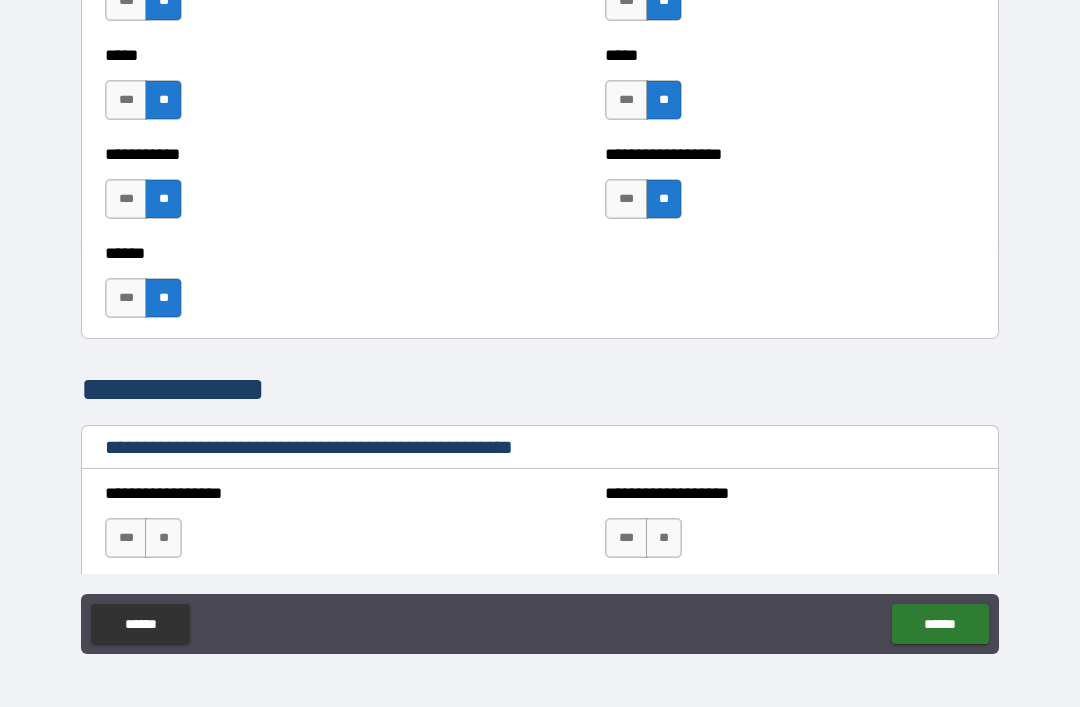 scroll, scrollTop: 2030, scrollLeft: 0, axis: vertical 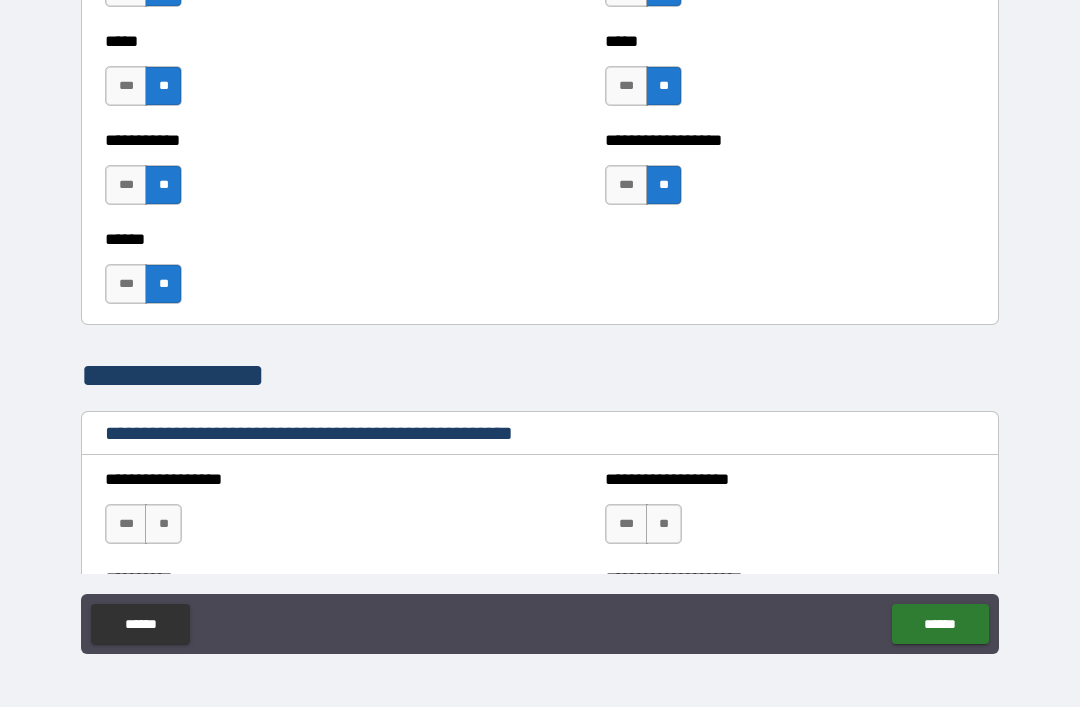 click on "***" at bounding box center (126, 284) 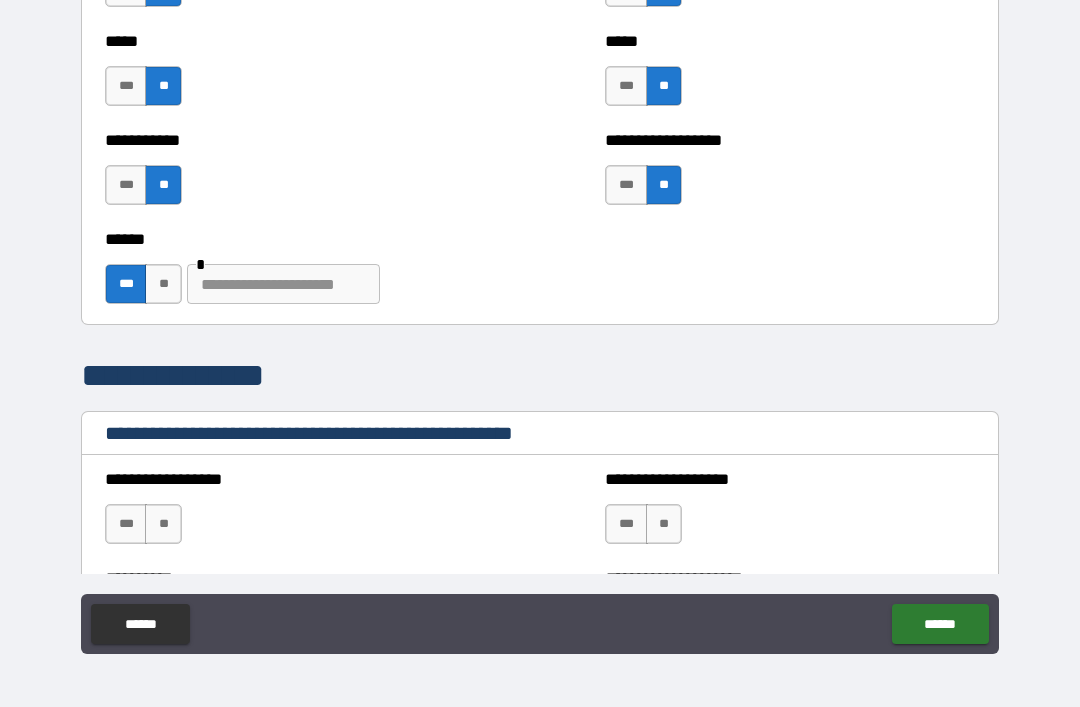 click at bounding box center [283, 284] 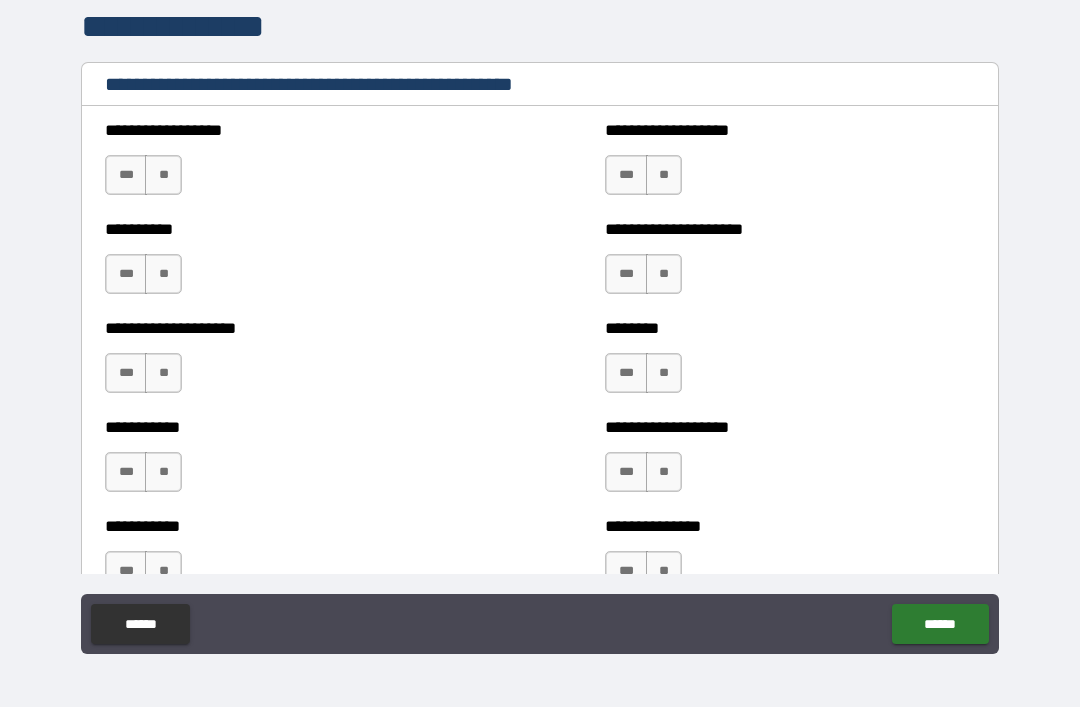 scroll, scrollTop: 2380, scrollLeft: 0, axis: vertical 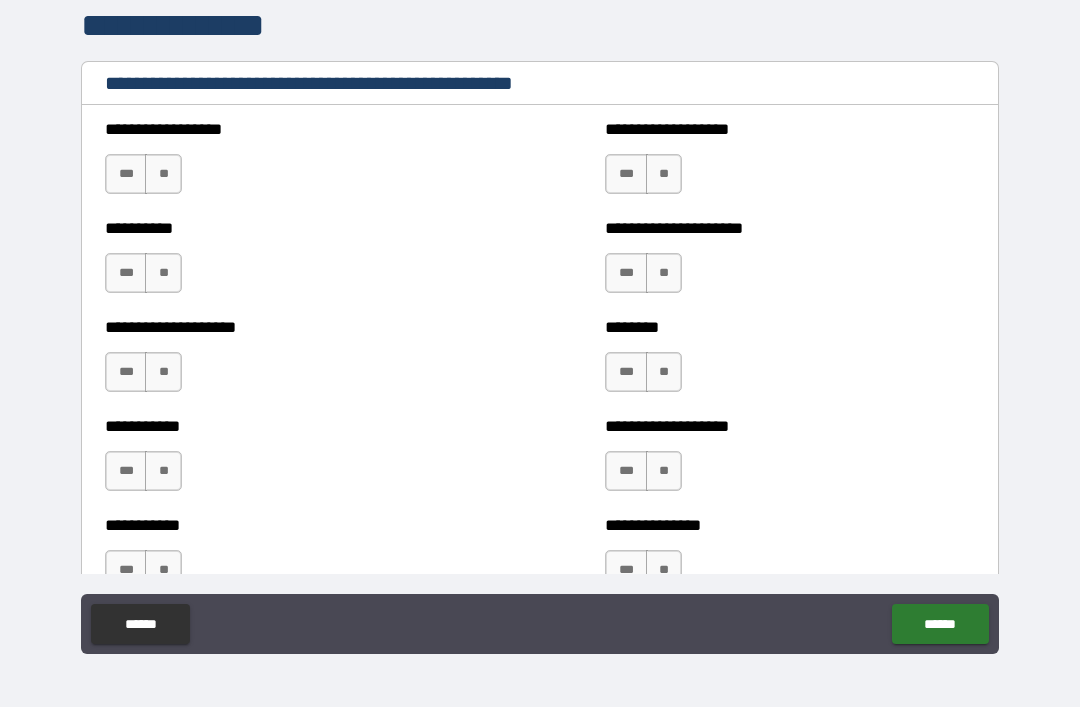 type on "********" 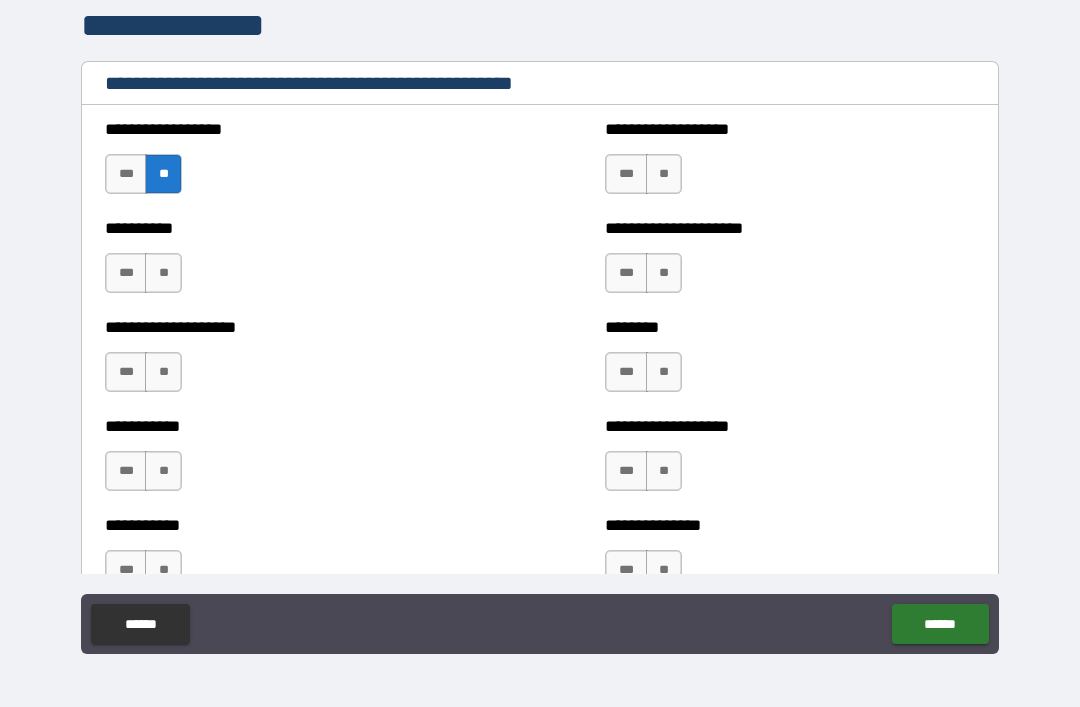 click on "**" at bounding box center [664, 174] 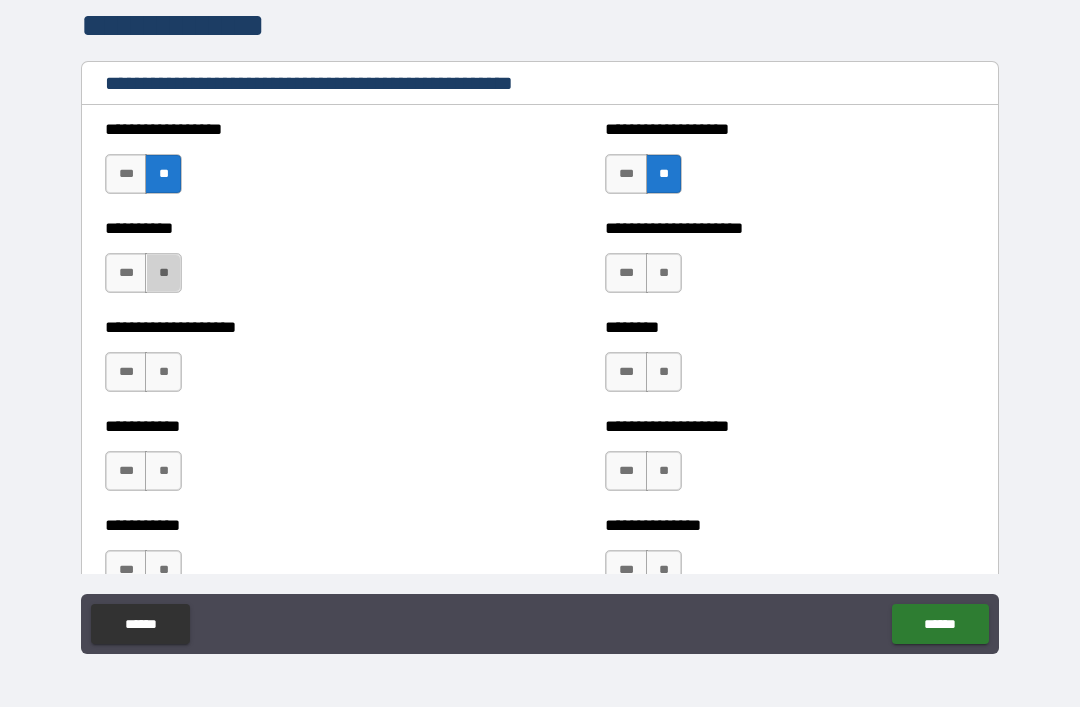 click on "**" at bounding box center (163, 273) 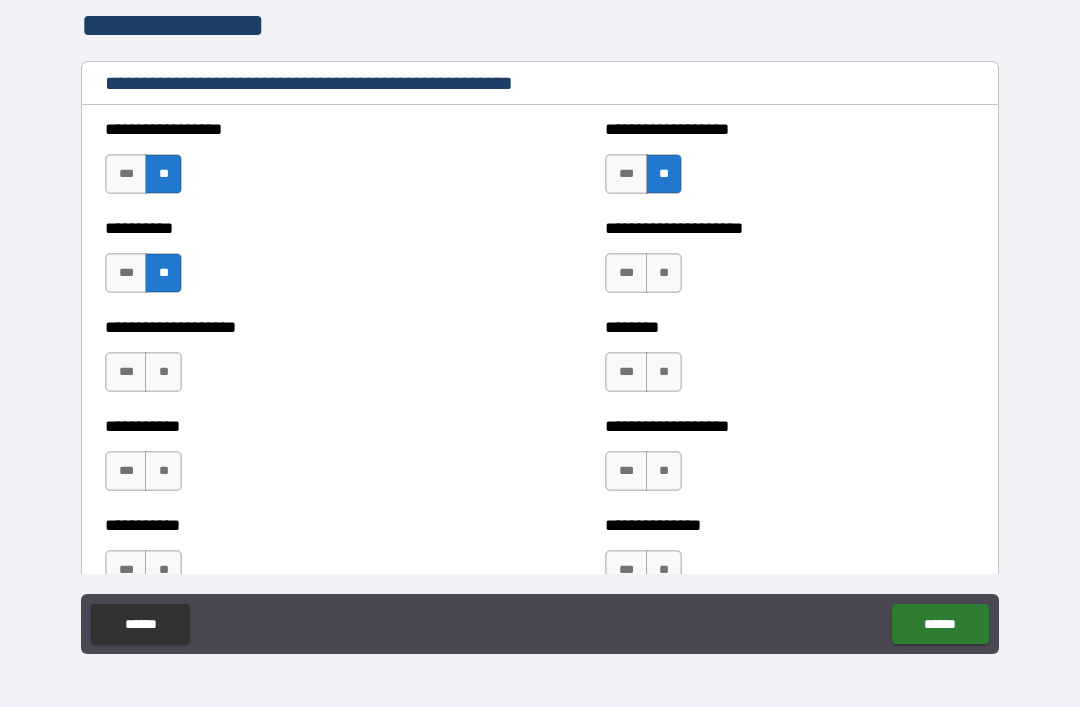 click on "**" at bounding box center (664, 273) 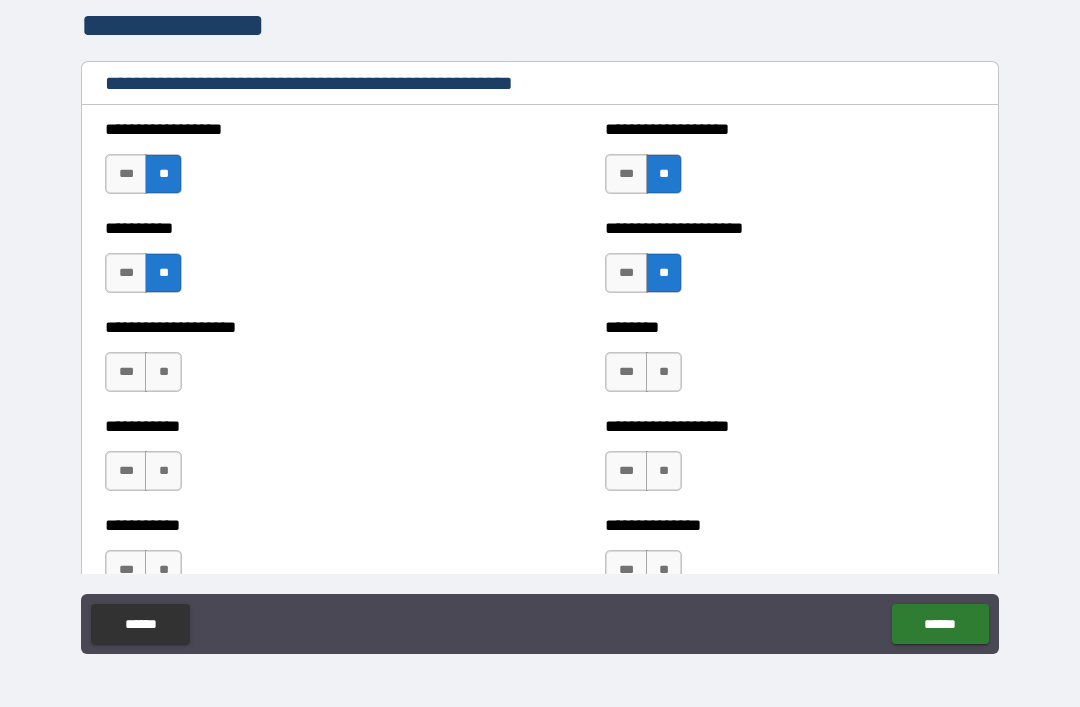 click on "**" at bounding box center (163, 372) 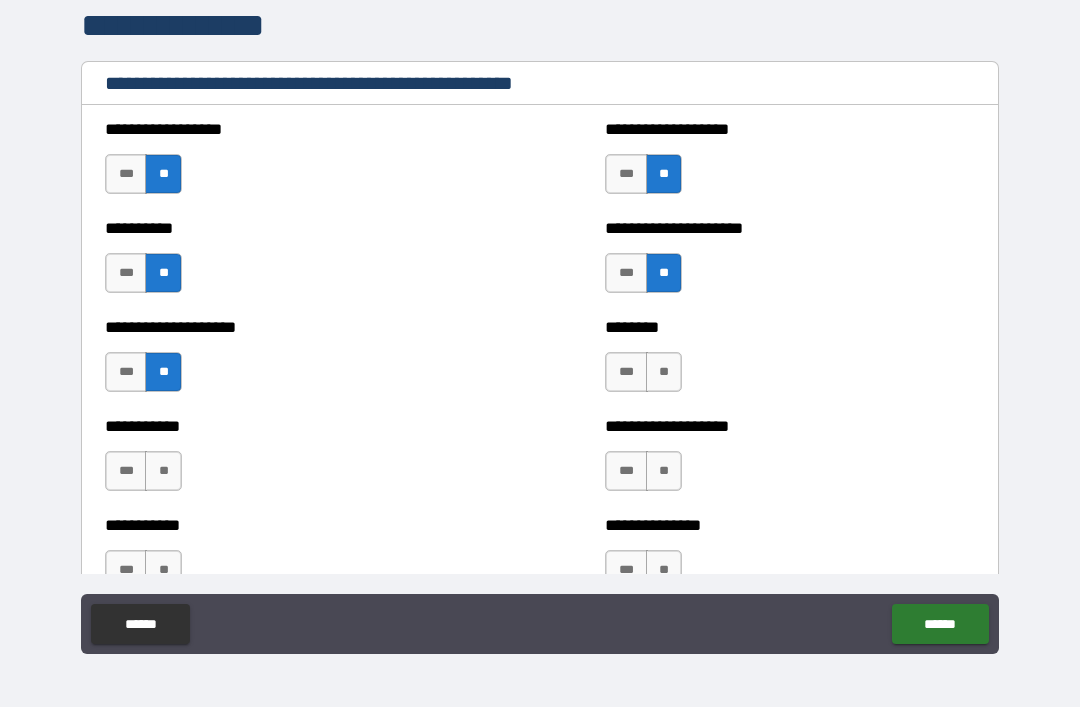 click on "**" at bounding box center (664, 372) 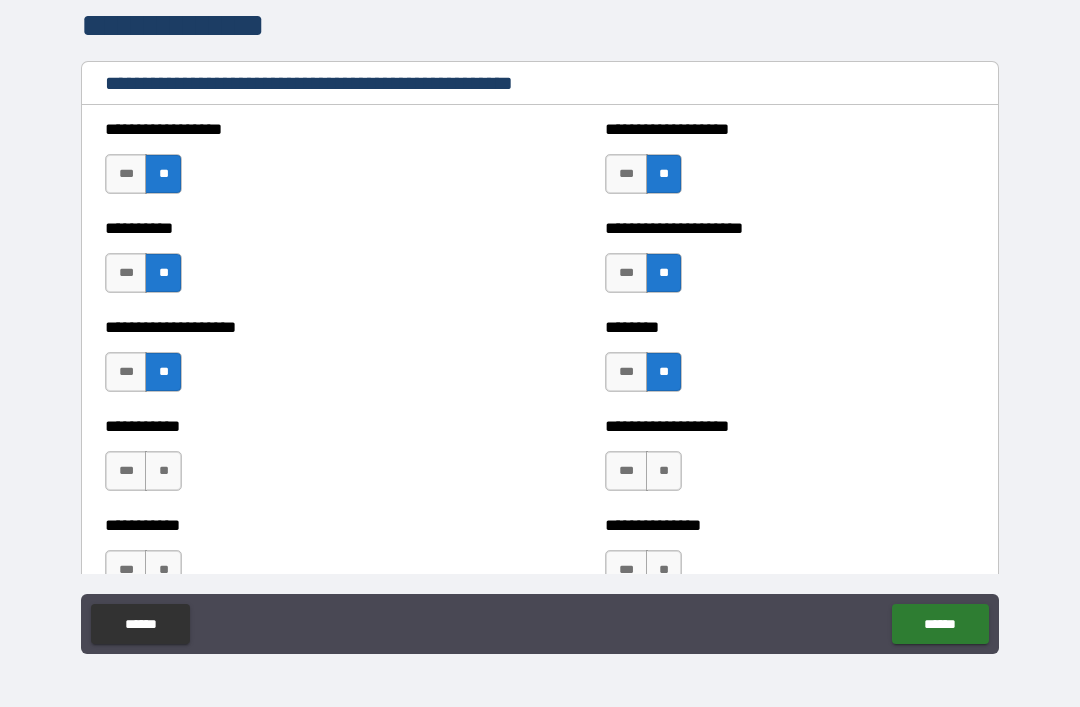click on "**" at bounding box center (163, 471) 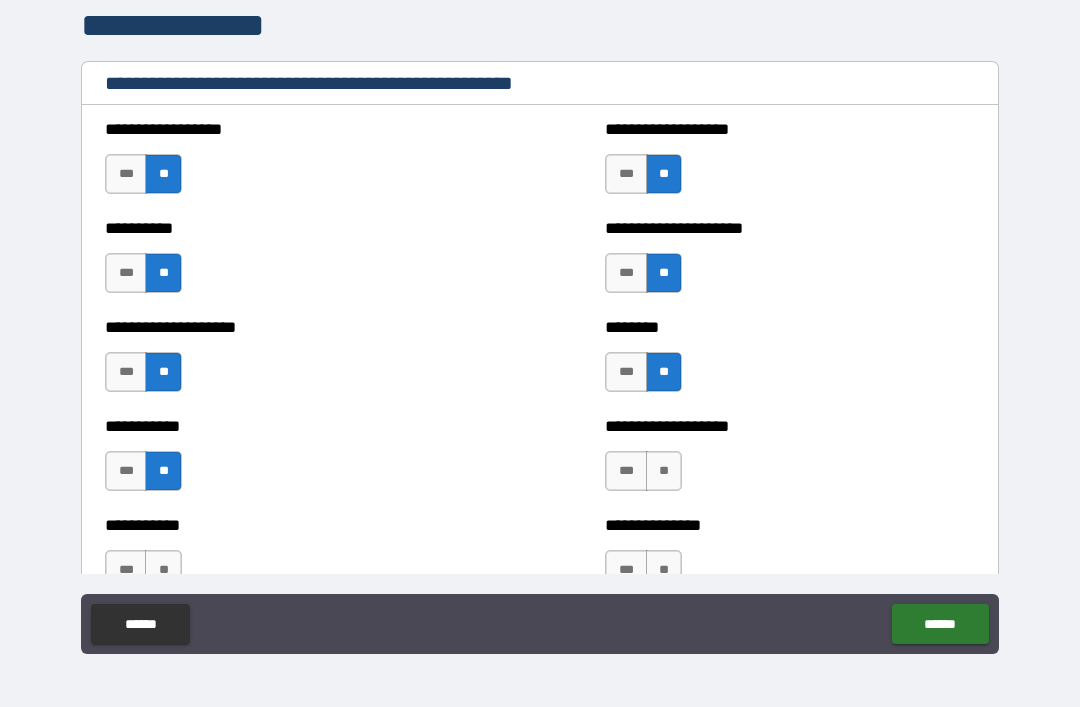 click on "**" at bounding box center (664, 471) 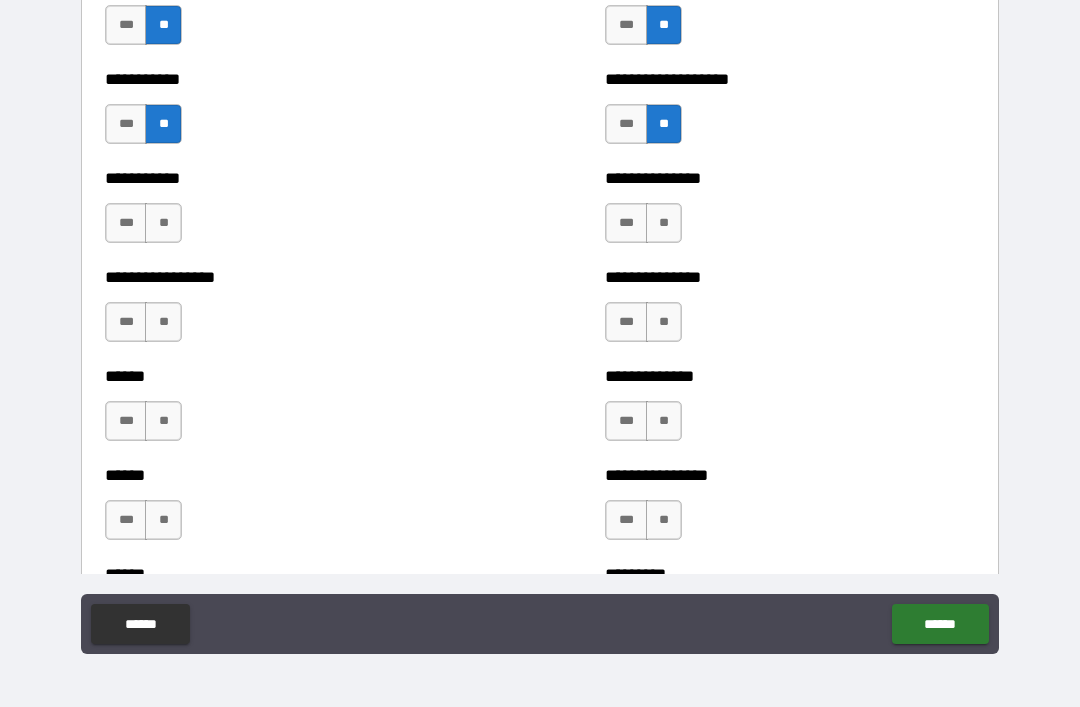 scroll, scrollTop: 2740, scrollLeft: 0, axis: vertical 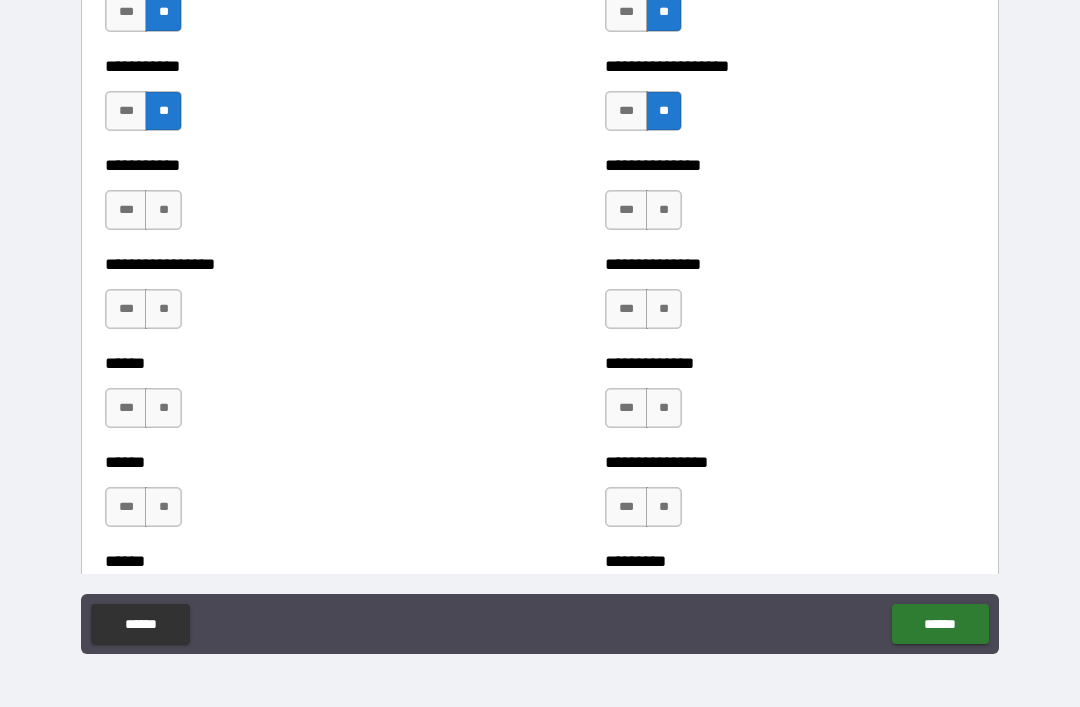 click on "**" at bounding box center [163, 210] 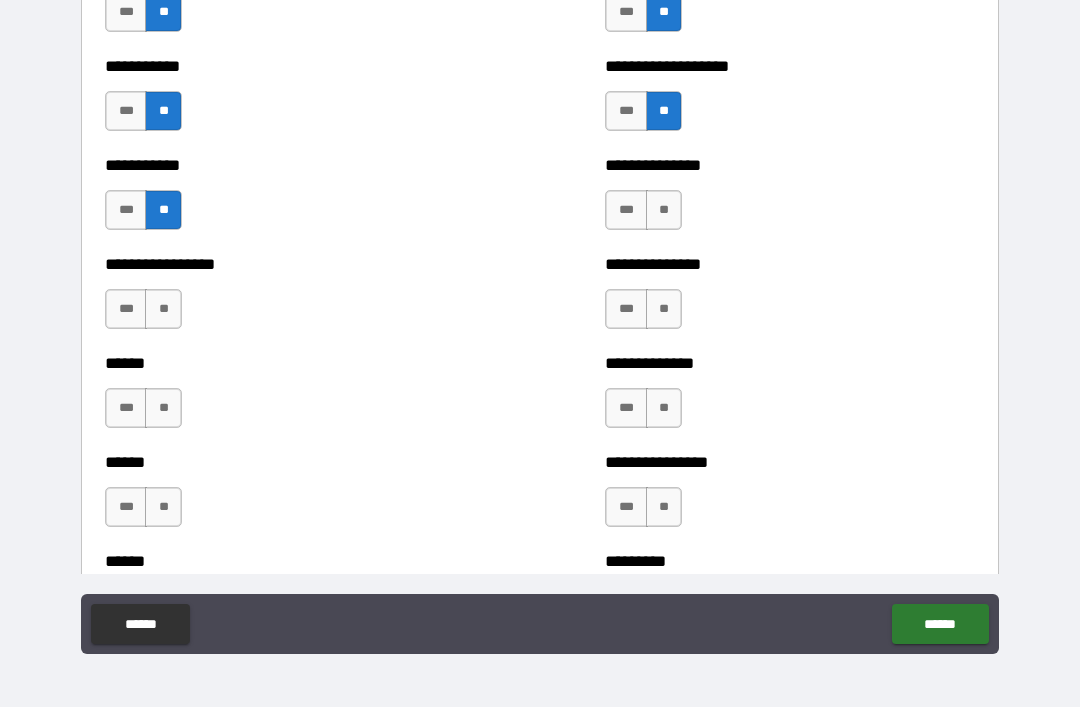 click on "**" at bounding box center [664, 210] 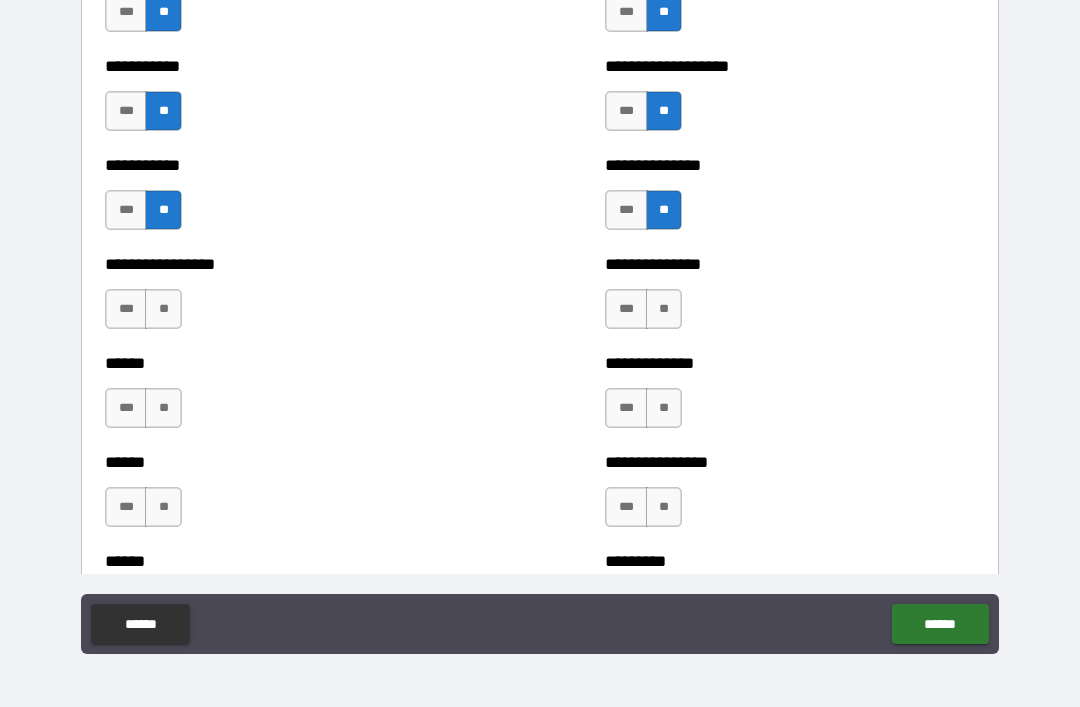 click on "**" at bounding box center [664, 309] 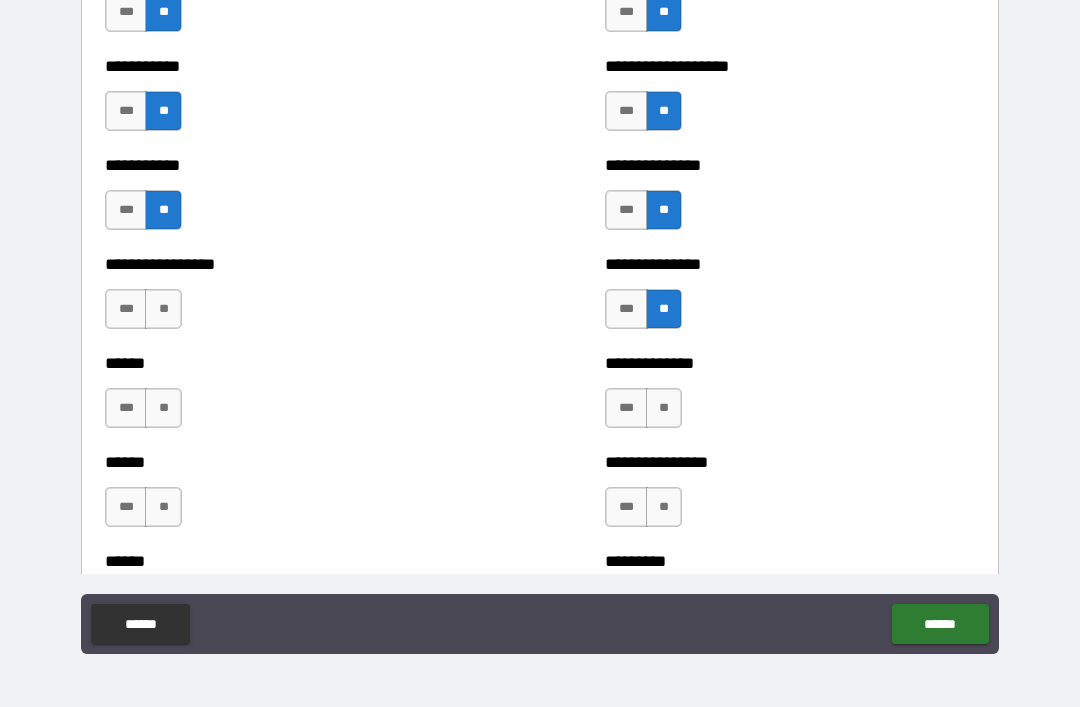 click on "**" at bounding box center (664, 408) 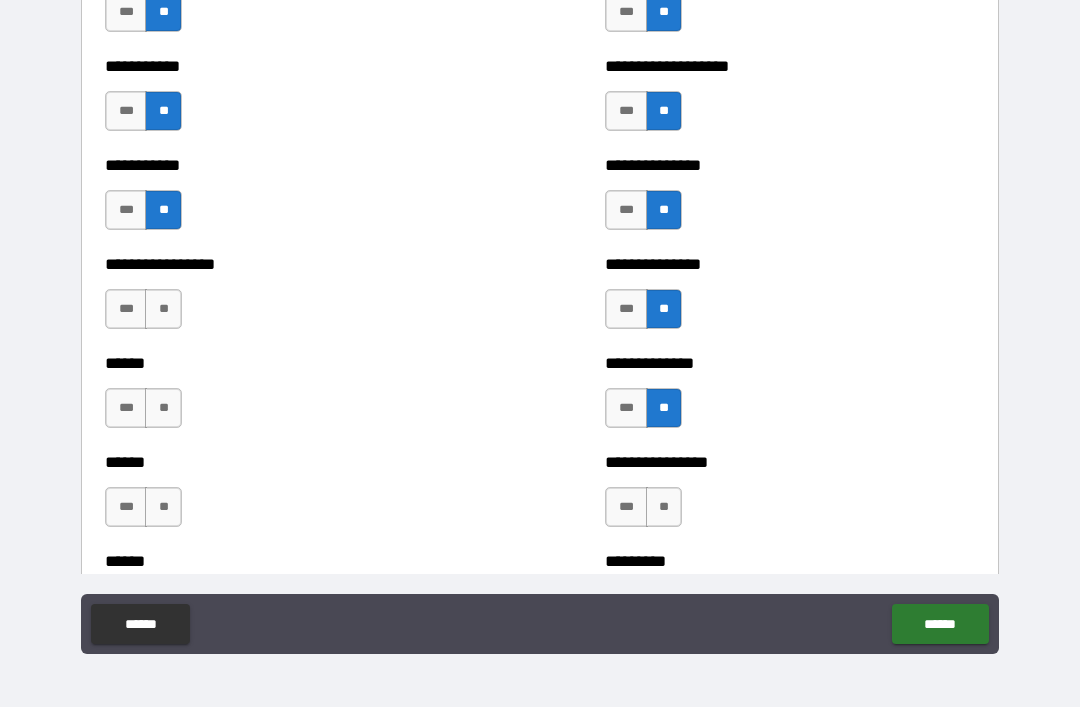 click on "**" at bounding box center (664, 507) 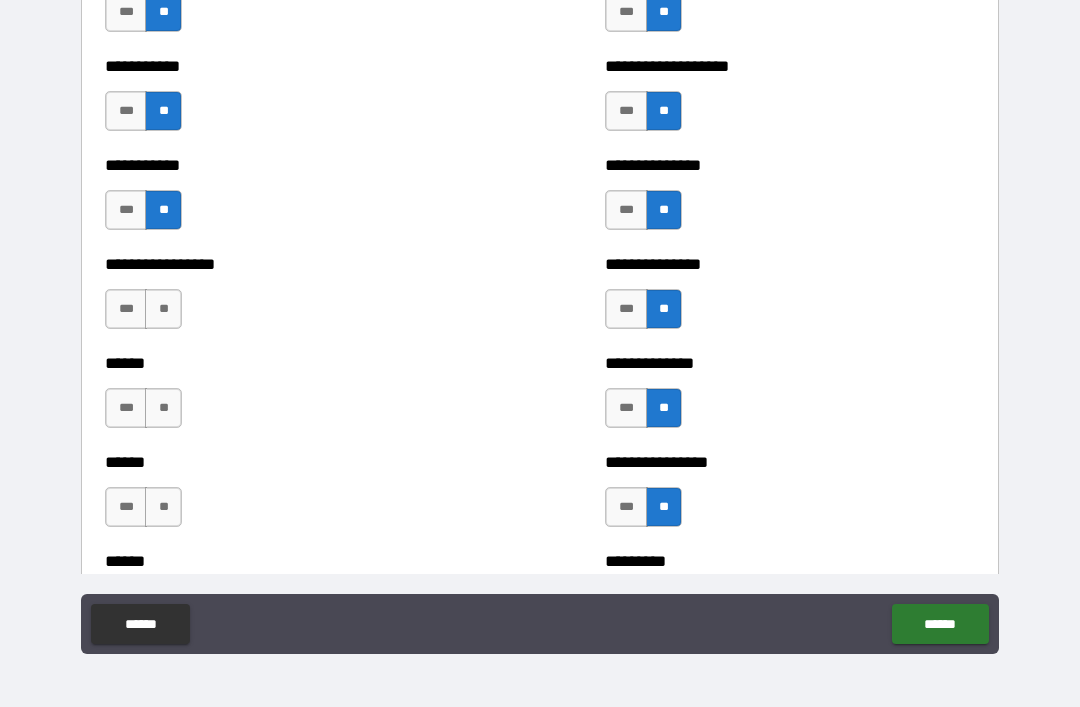 click on "**" at bounding box center [163, 309] 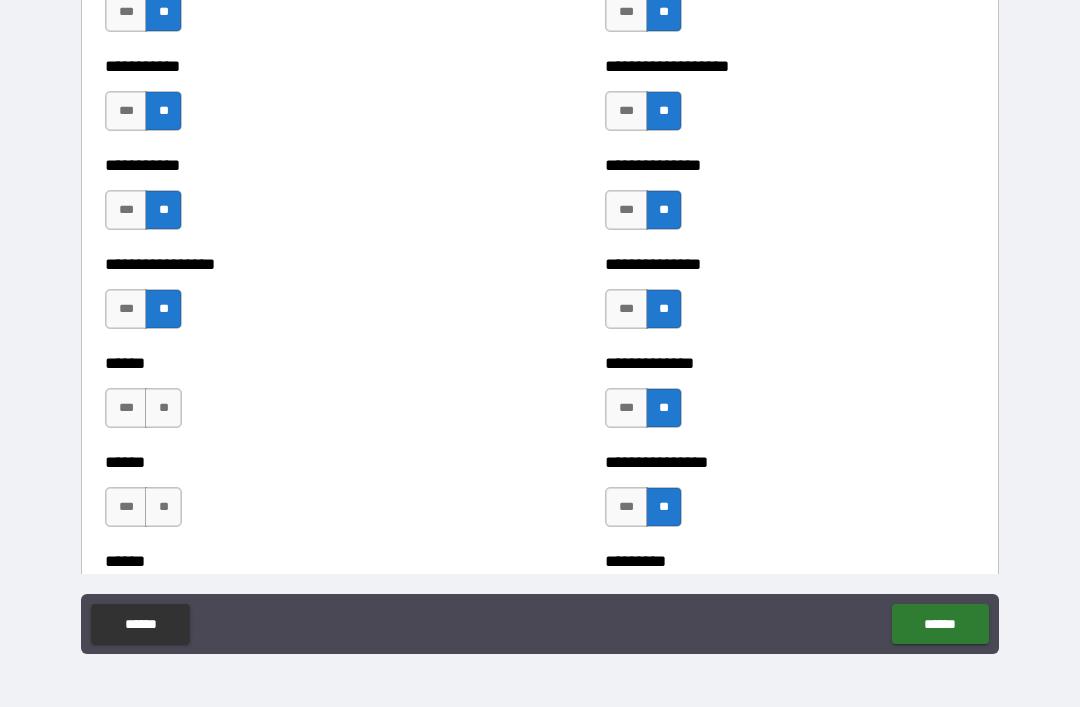 click on "**" at bounding box center [163, 408] 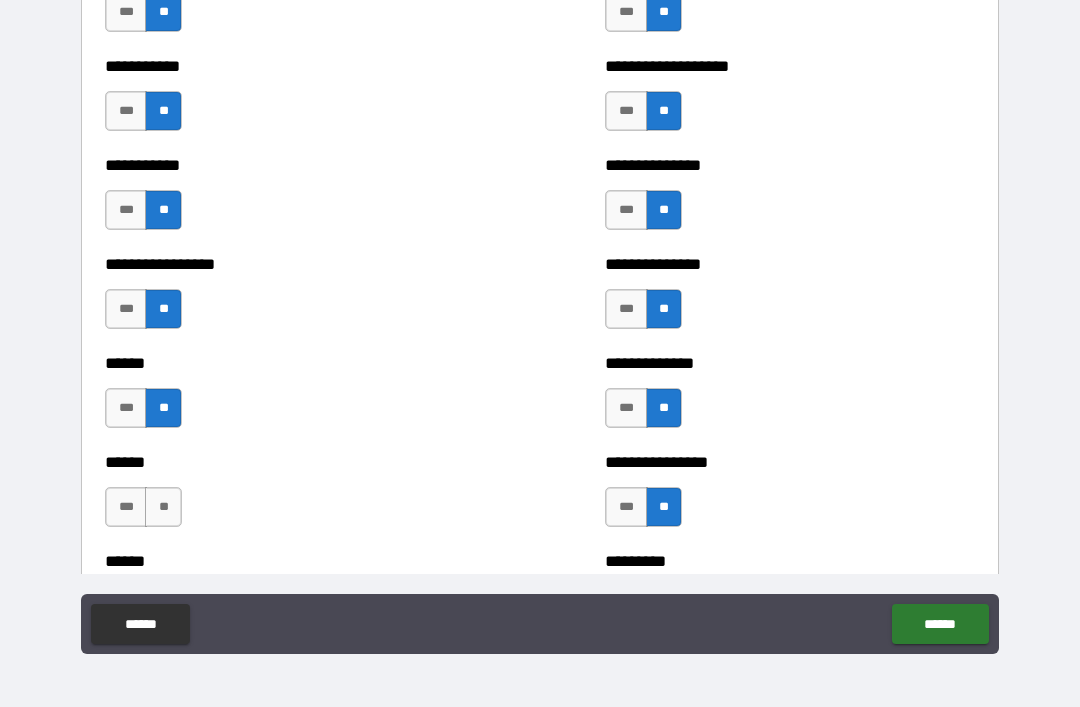 click on "**" at bounding box center (163, 507) 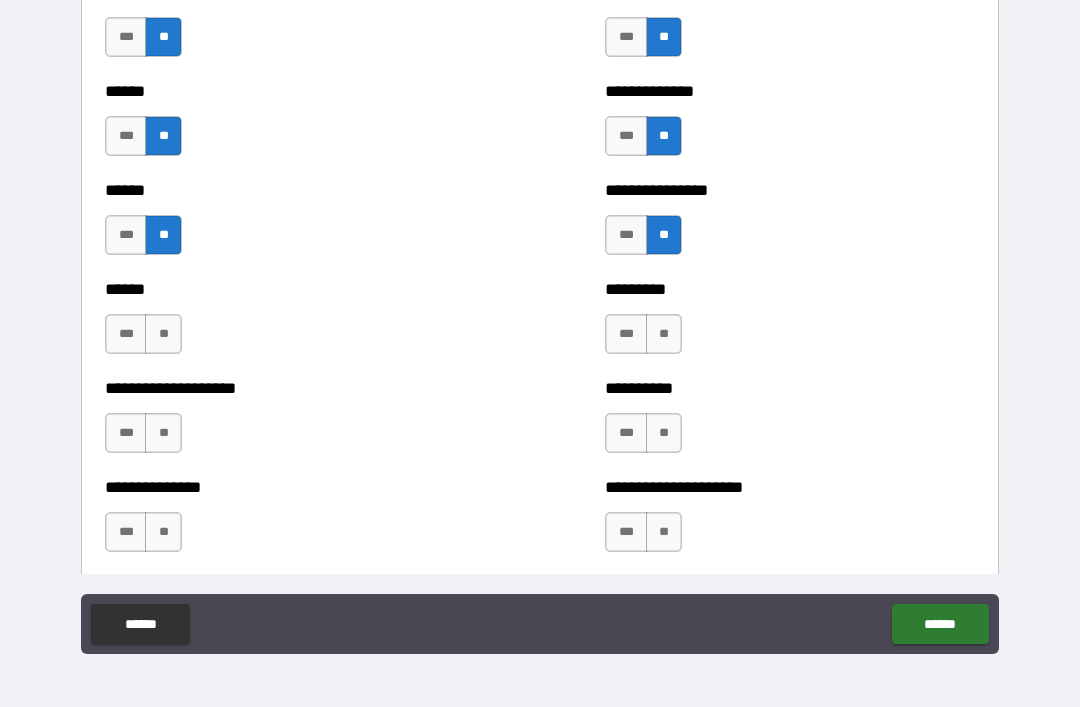 scroll, scrollTop: 3025, scrollLeft: 0, axis: vertical 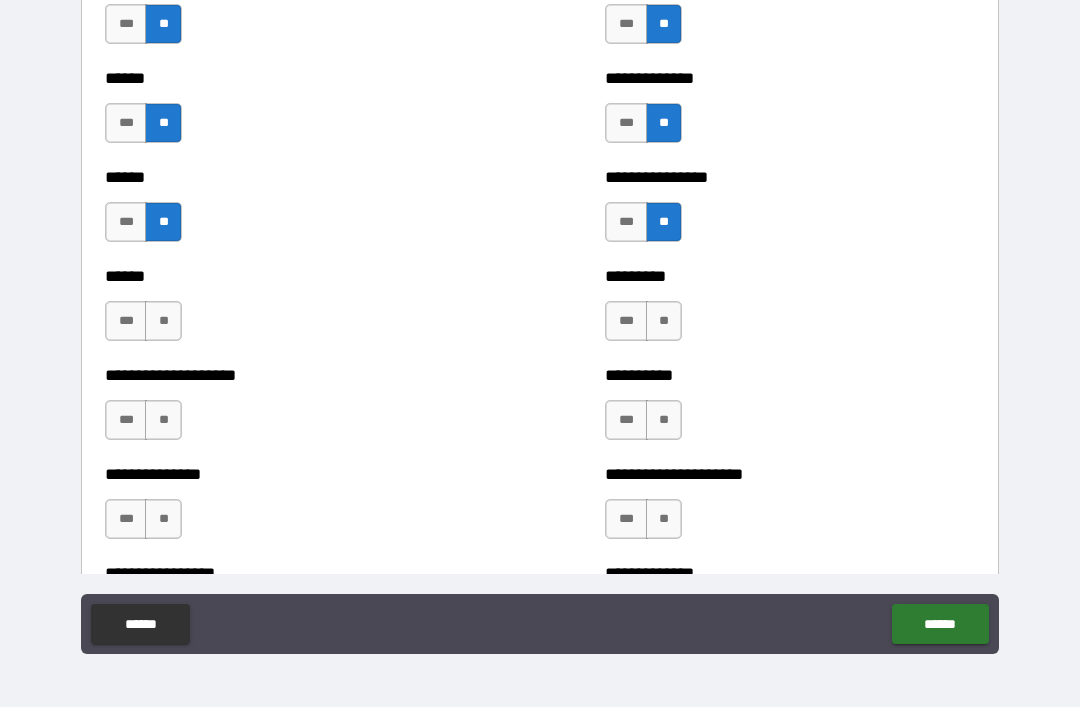 click on "**" at bounding box center [163, 321] 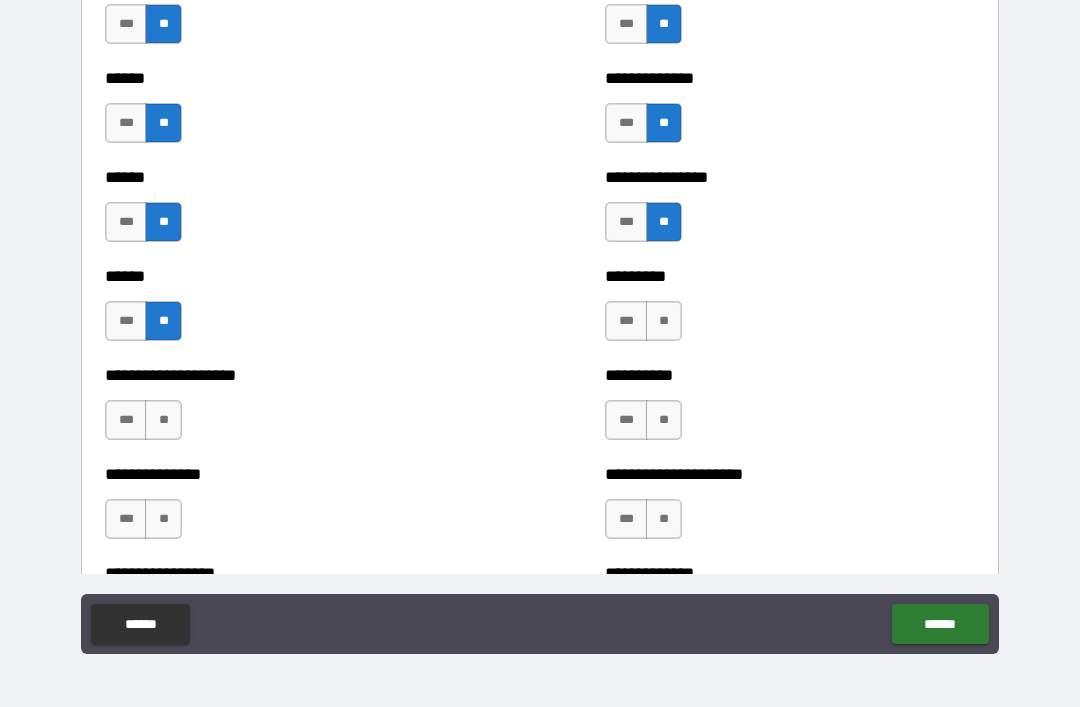 click on "**" at bounding box center [163, 420] 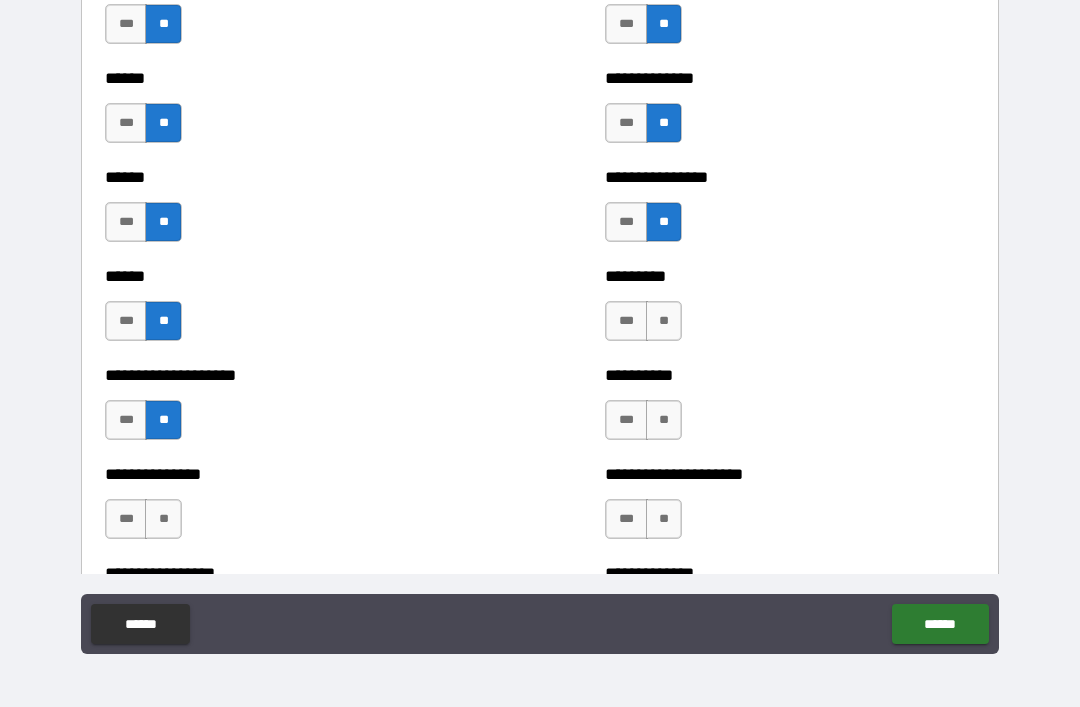 click on "**" at bounding box center [163, 519] 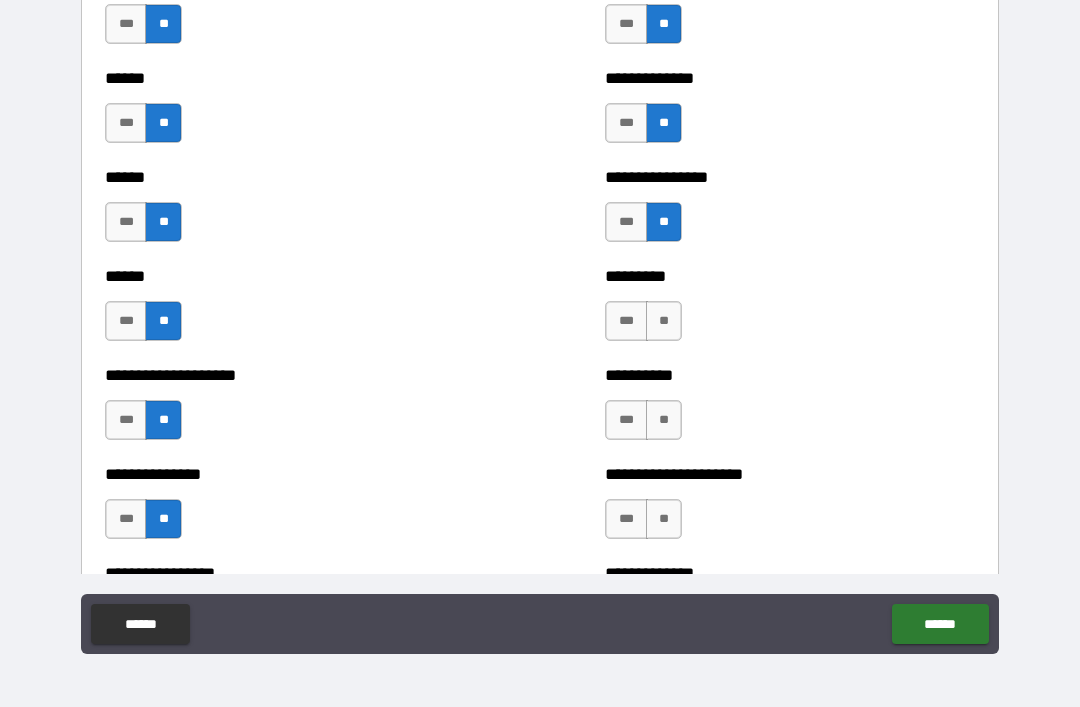 click on "**" at bounding box center [664, 321] 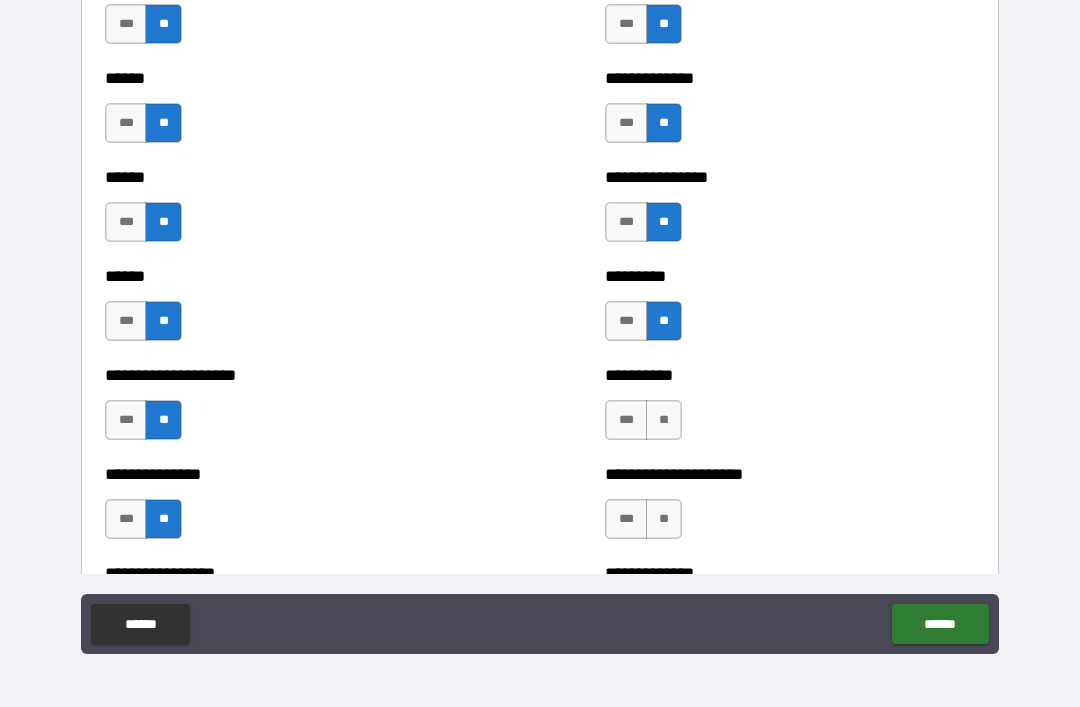 click on "**" at bounding box center [664, 420] 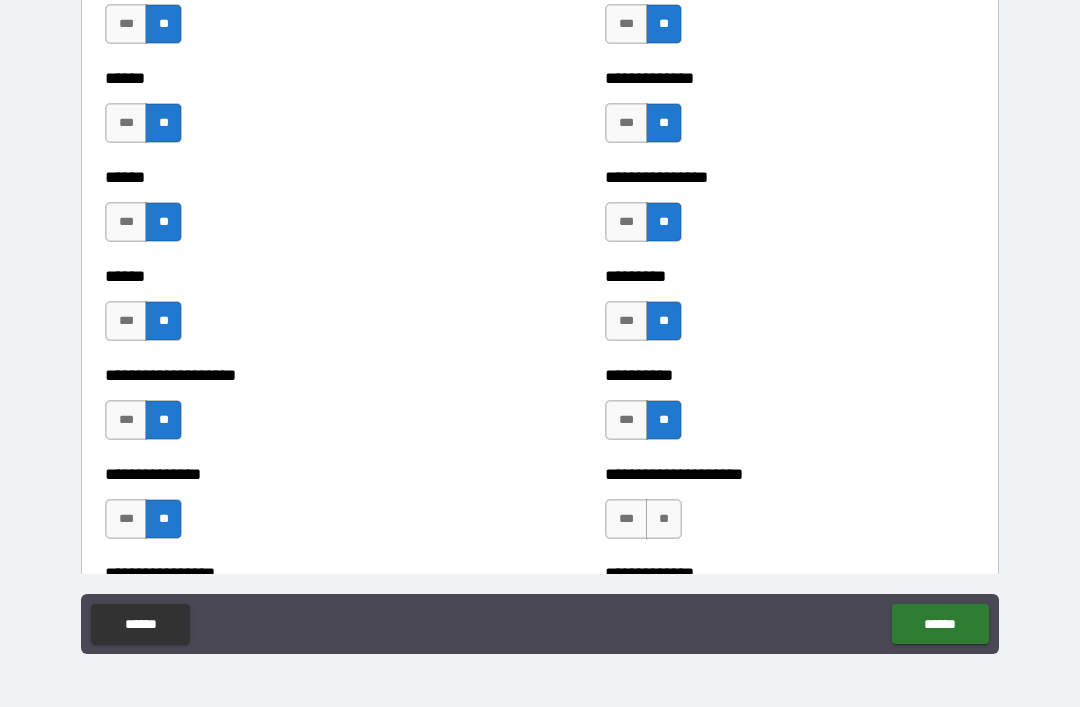 click on "**" at bounding box center [664, 519] 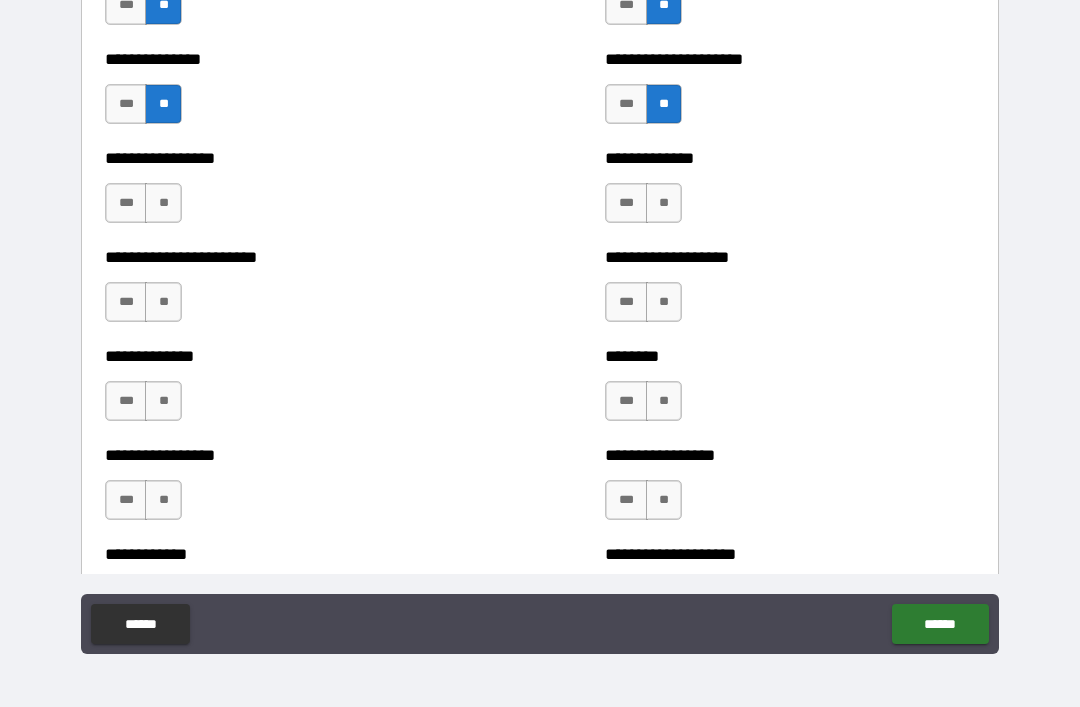 scroll, scrollTop: 3441, scrollLeft: 0, axis: vertical 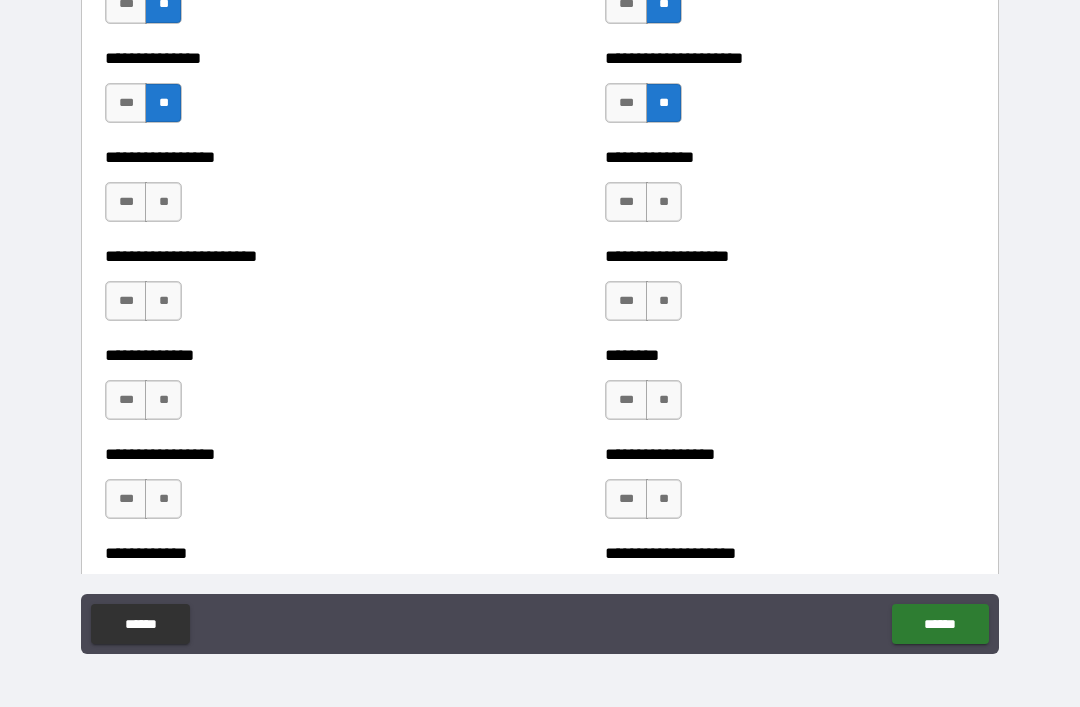 click on "**" at bounding box center [163, 202] 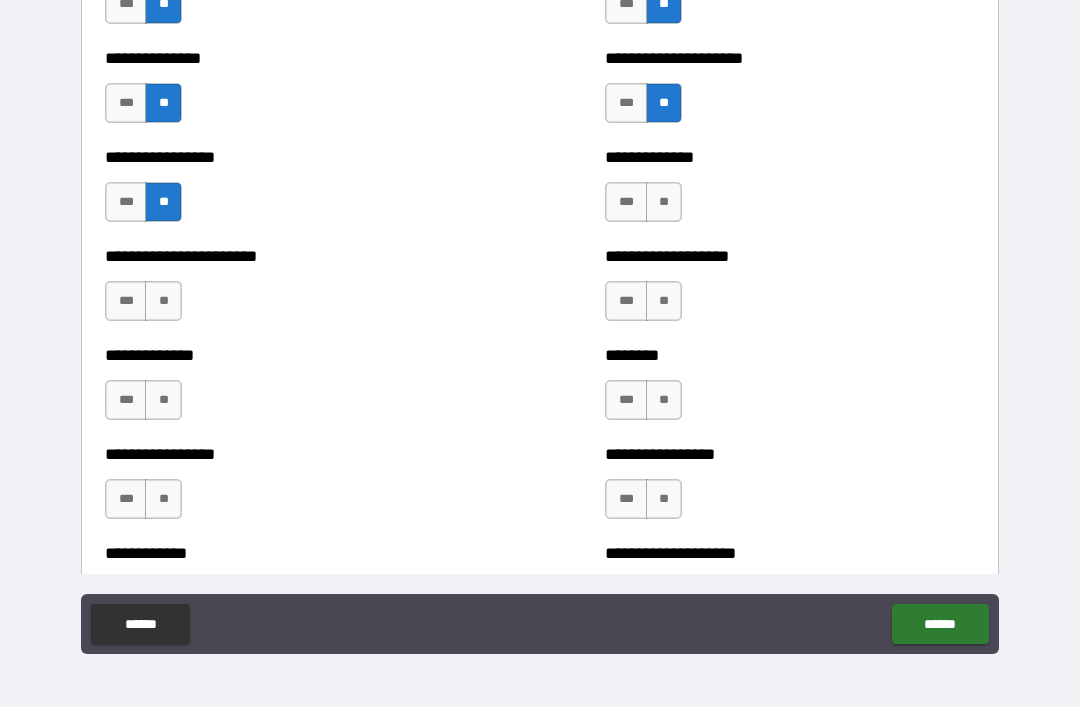 click on "**" at bounding box center (163, 301) 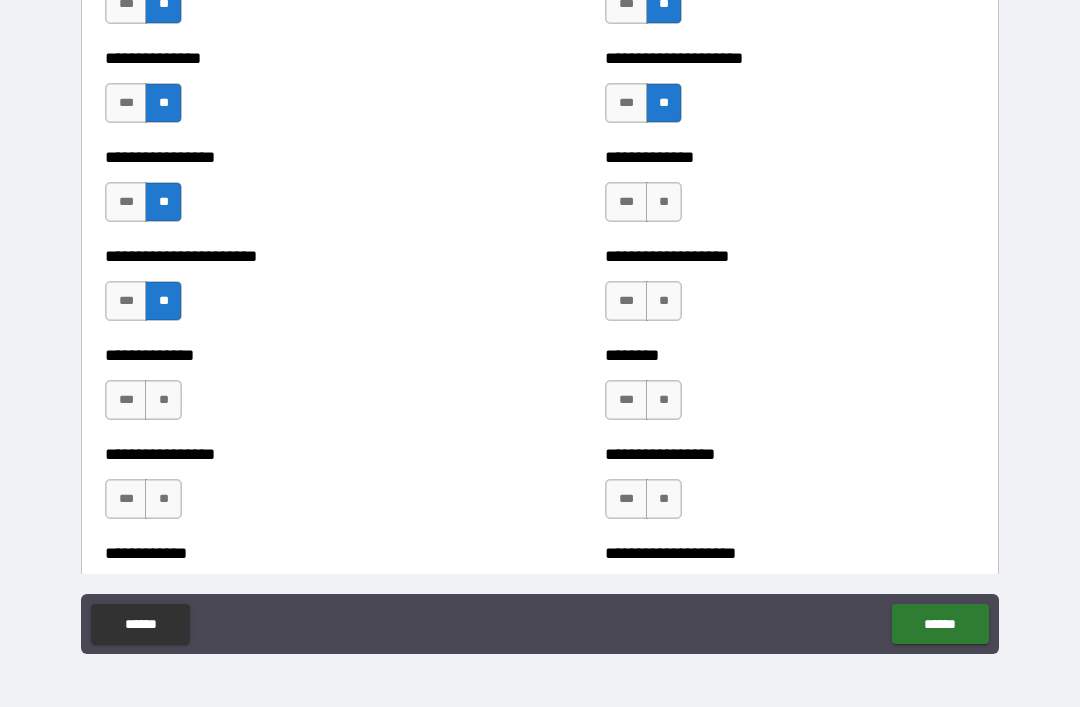 click on "**" at bounding box center (163, 400) 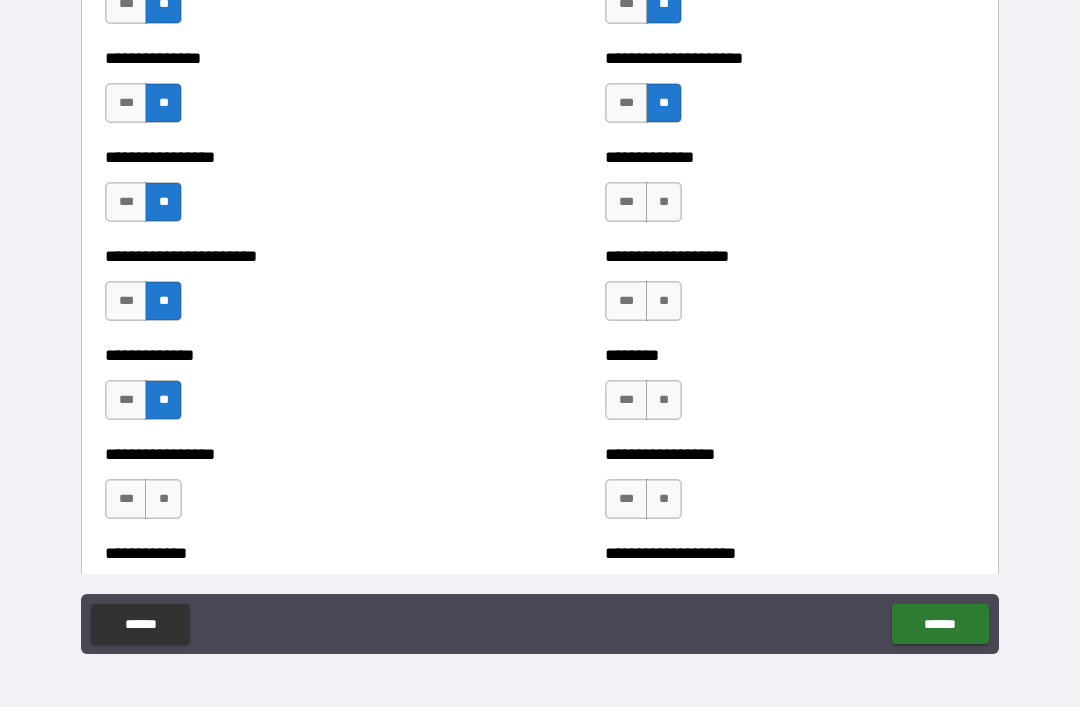 click on "**" at bounding box center (163, 499) 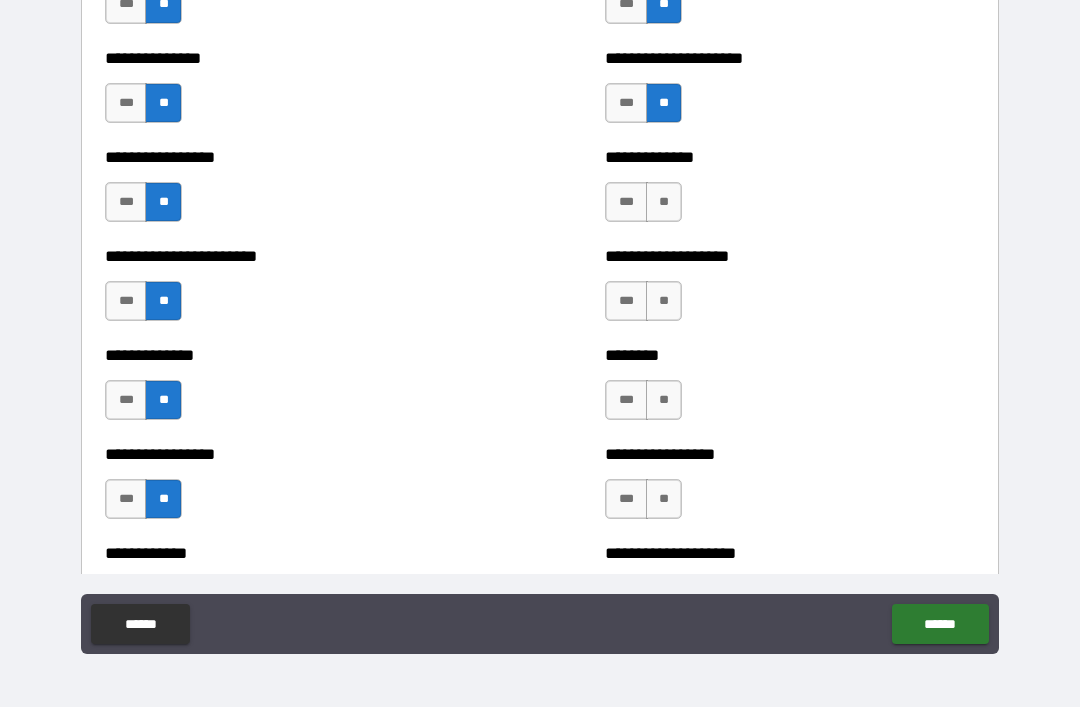 click on "**" at bounding box center (664, 202) 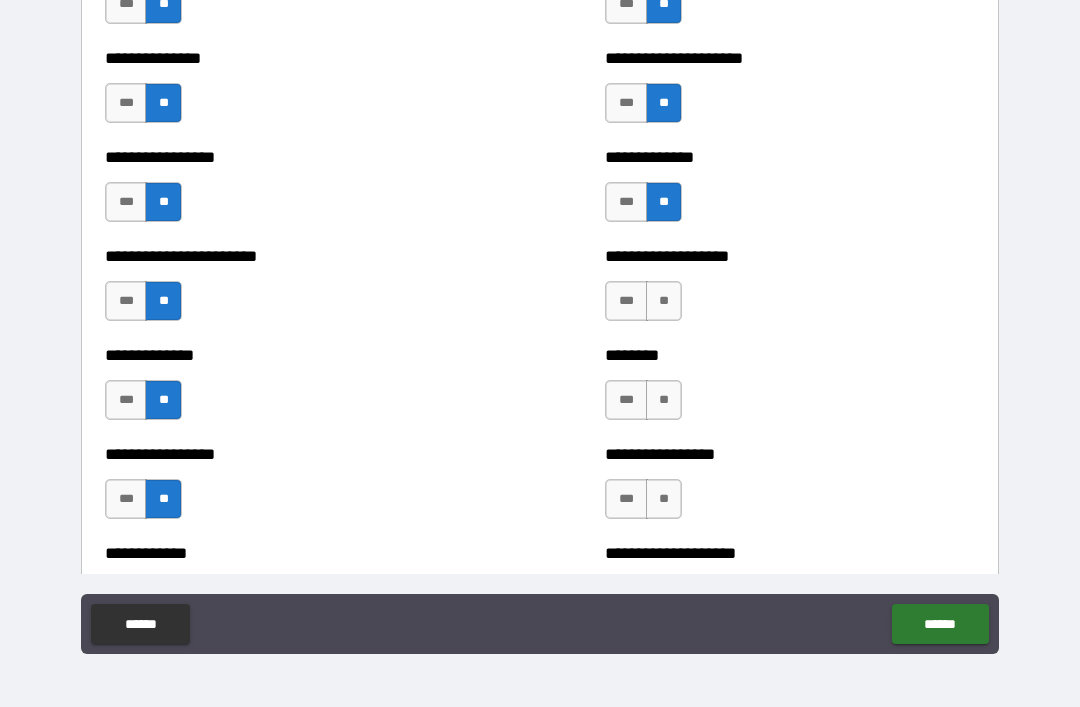click on "**" at bounding box center [664, 301] 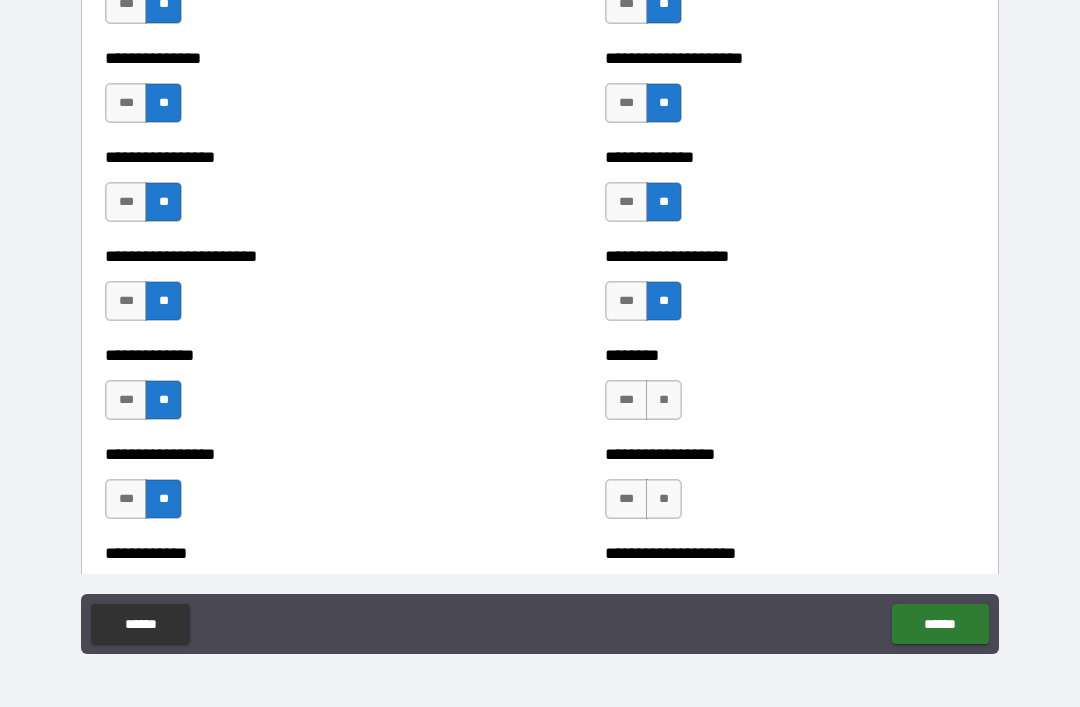 click on "**" at bounding box center [664, 400] 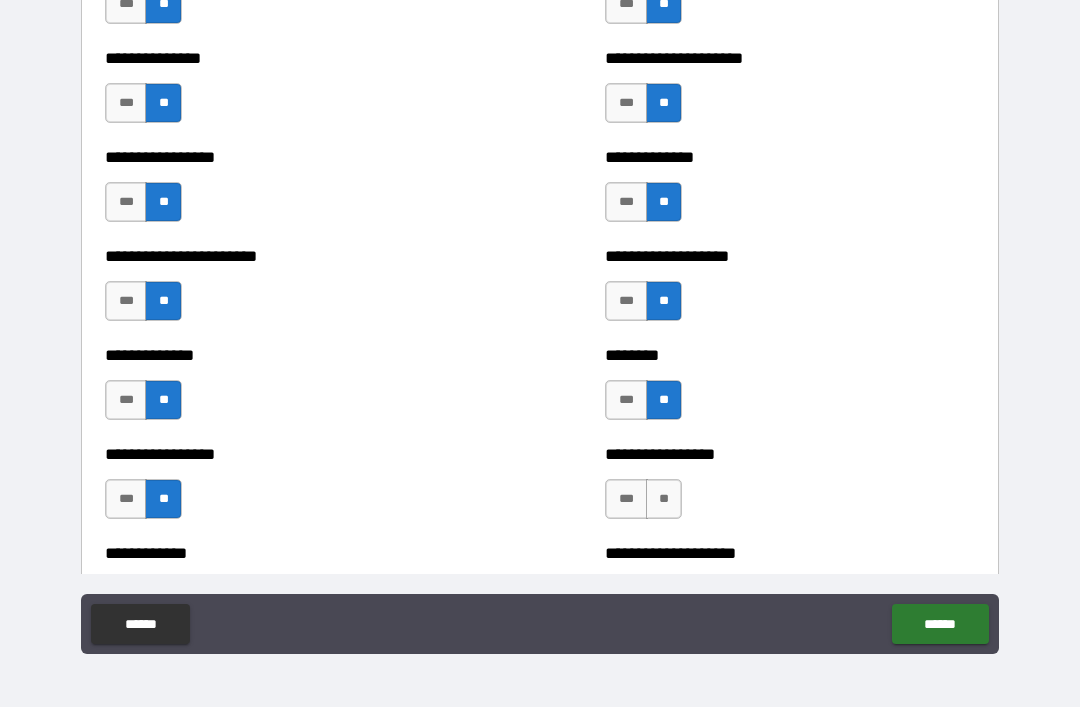 click on "**" at bounding box center [664, 499] 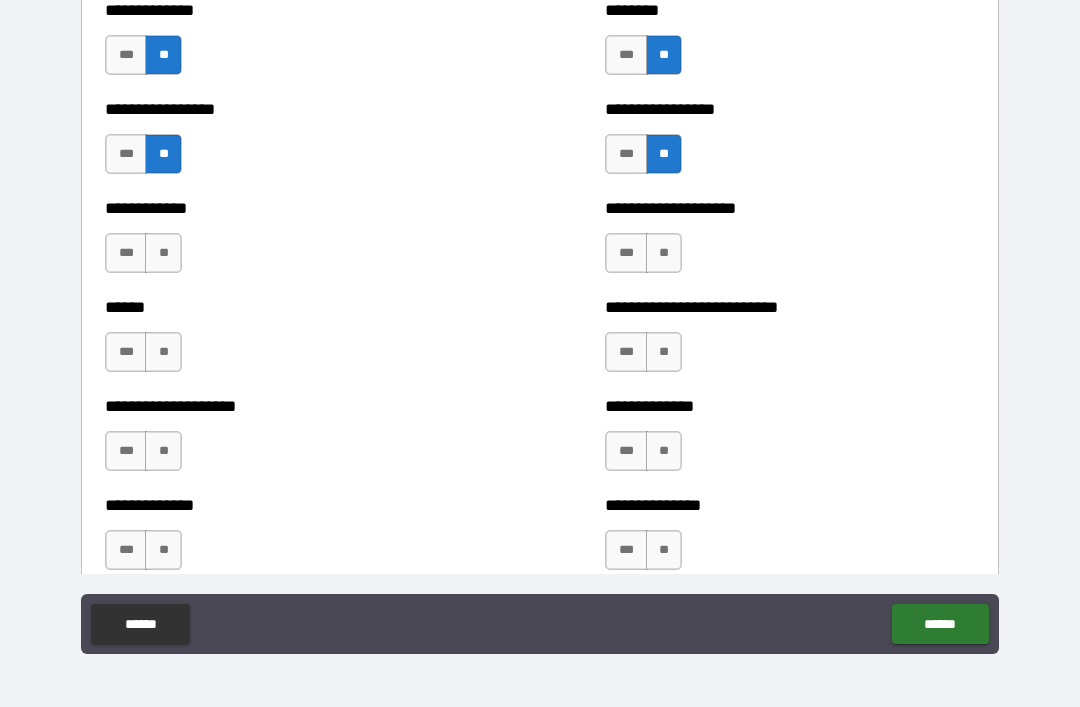 scroll, scrollTop: 3791, scrollLeft: 0, axis: vertical 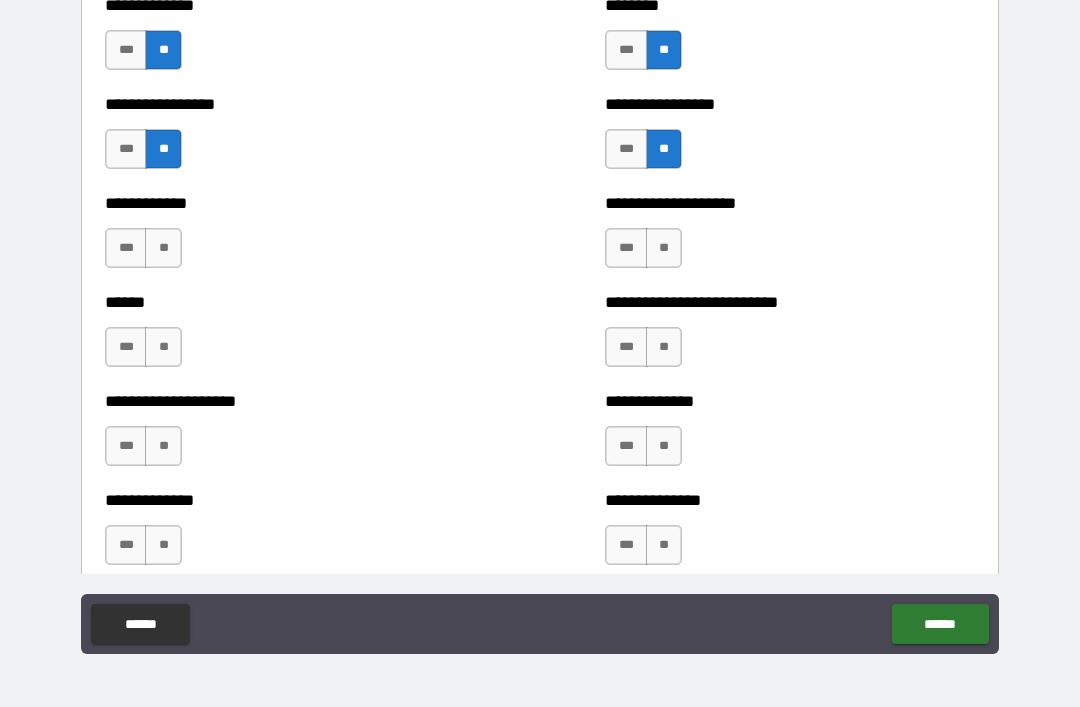 click on "**" at bounding box center [163, 248] 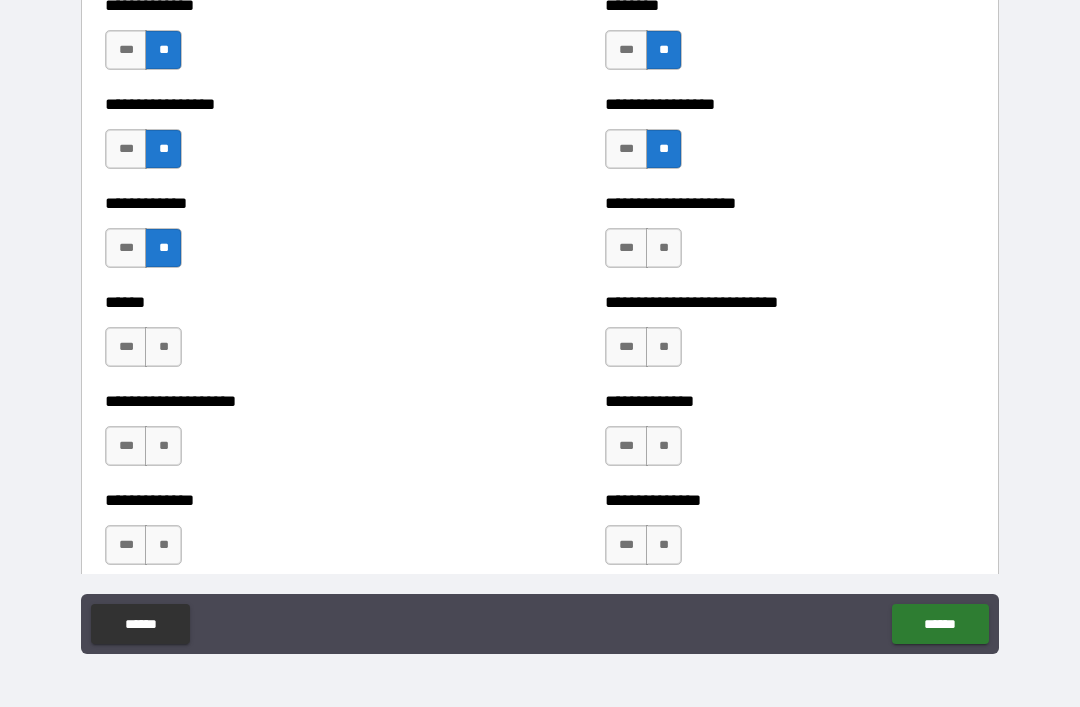click on "**" at bounding box center [163, 347] 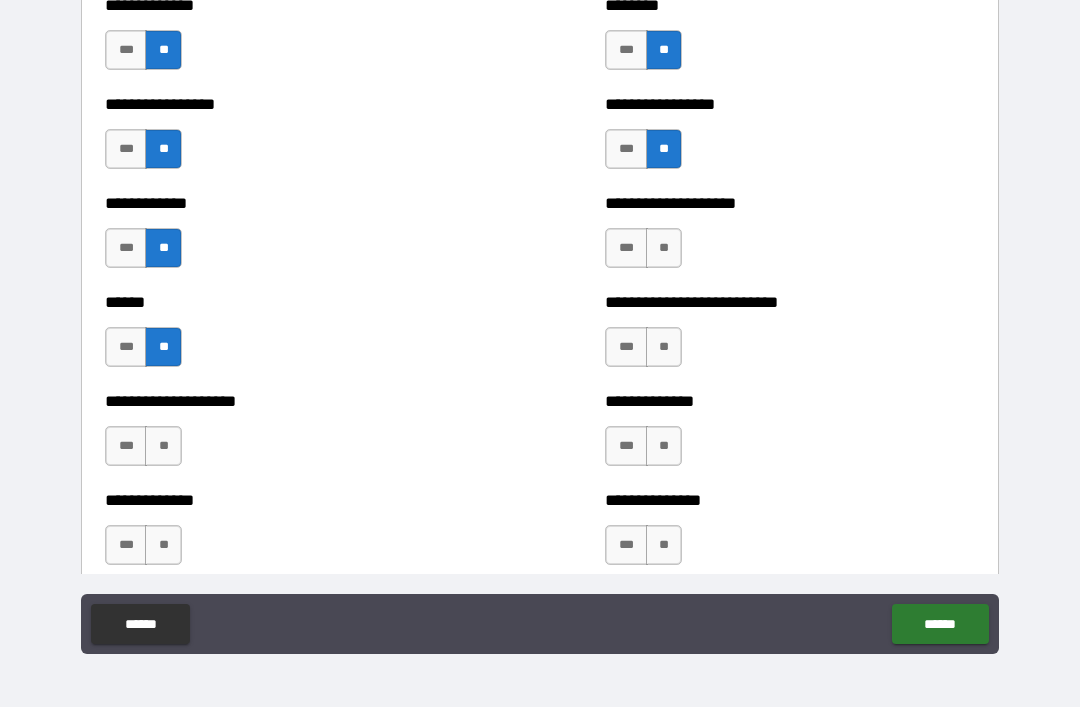 click on "**" at bounding box center (163, 446) 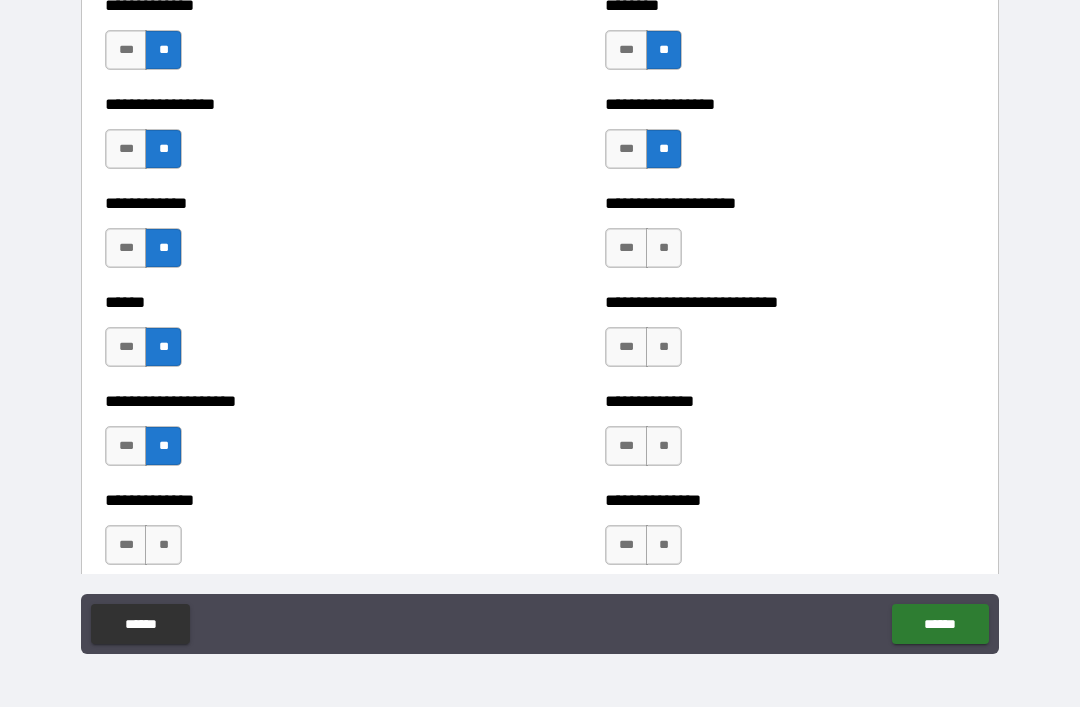 click on "**" at bounding box center [163, 545] 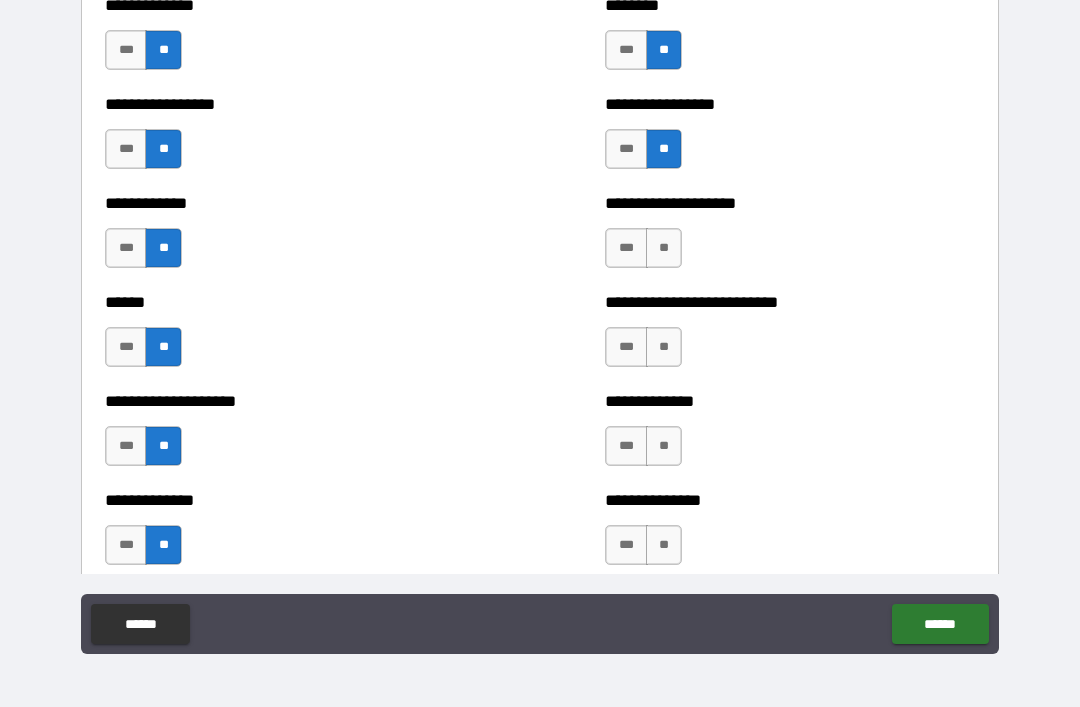 click on "**" at bounding box center (664, 248) 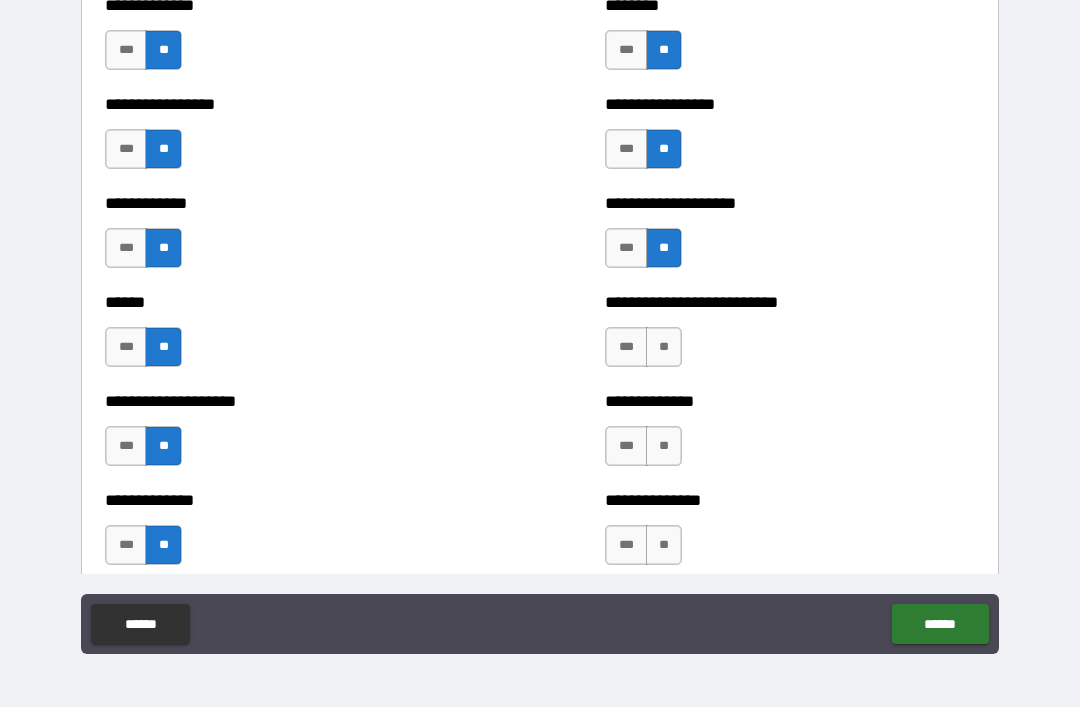 click on "**" at bounding box center (664, 347) 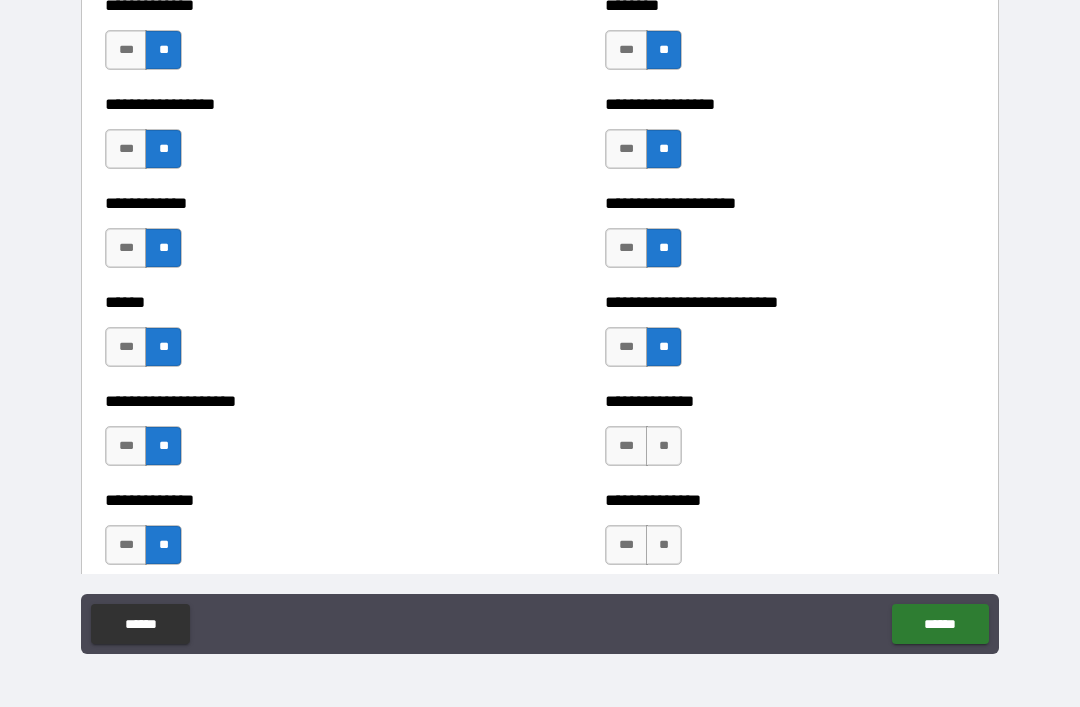 click on "**" at bounding box center [664, 446] 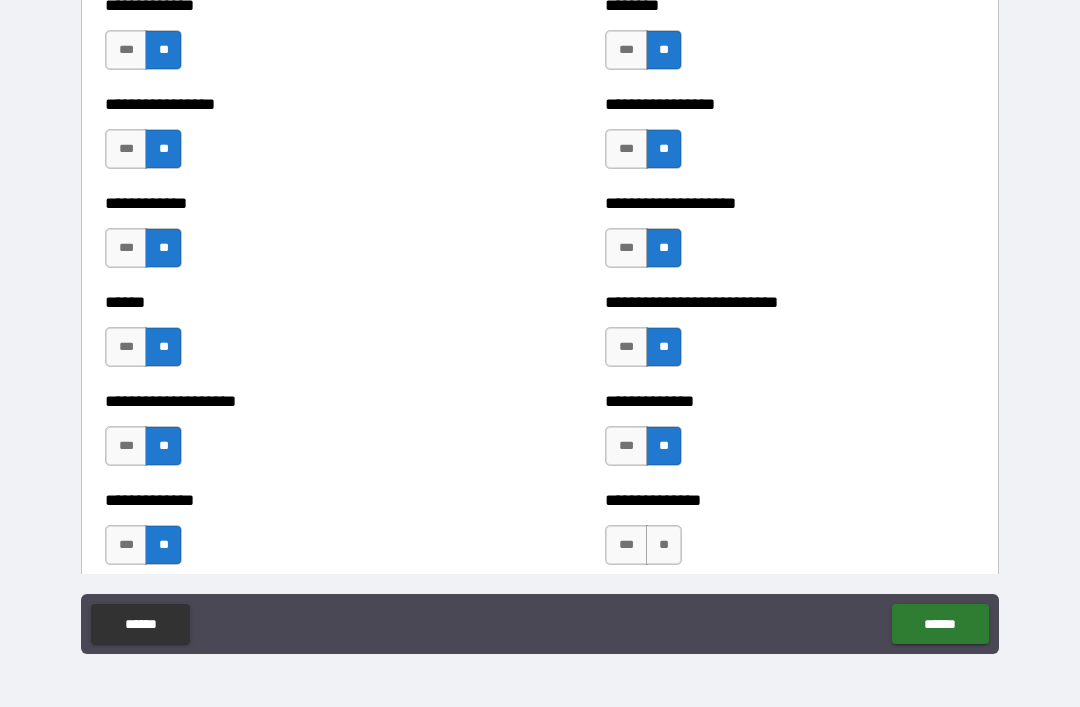 click on "**" at bounding box center (664, 545) 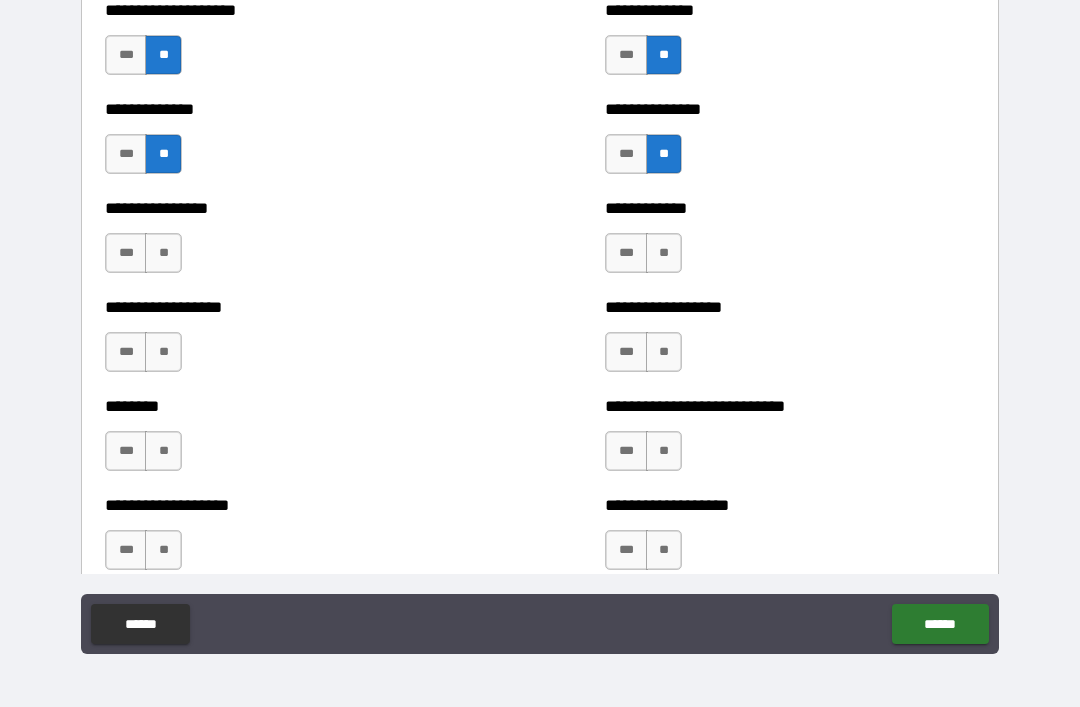 scroll, scrollTop: 4181, scrollLeft: 0, axis: vertical 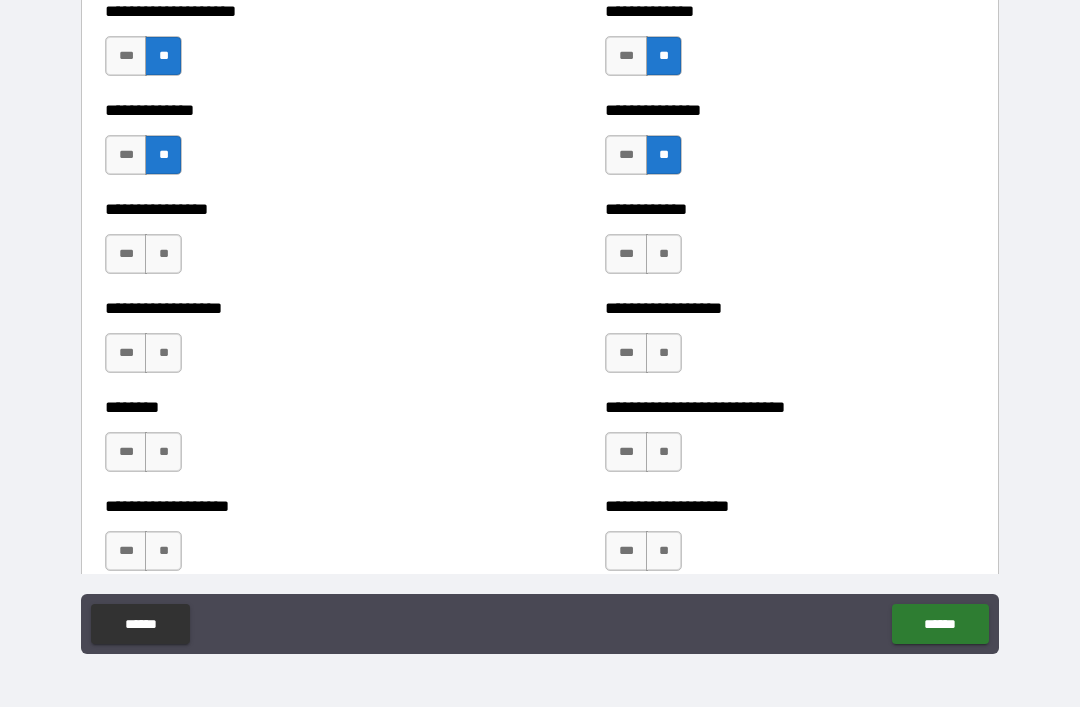 click on "**" at bounding box center [664, 254] 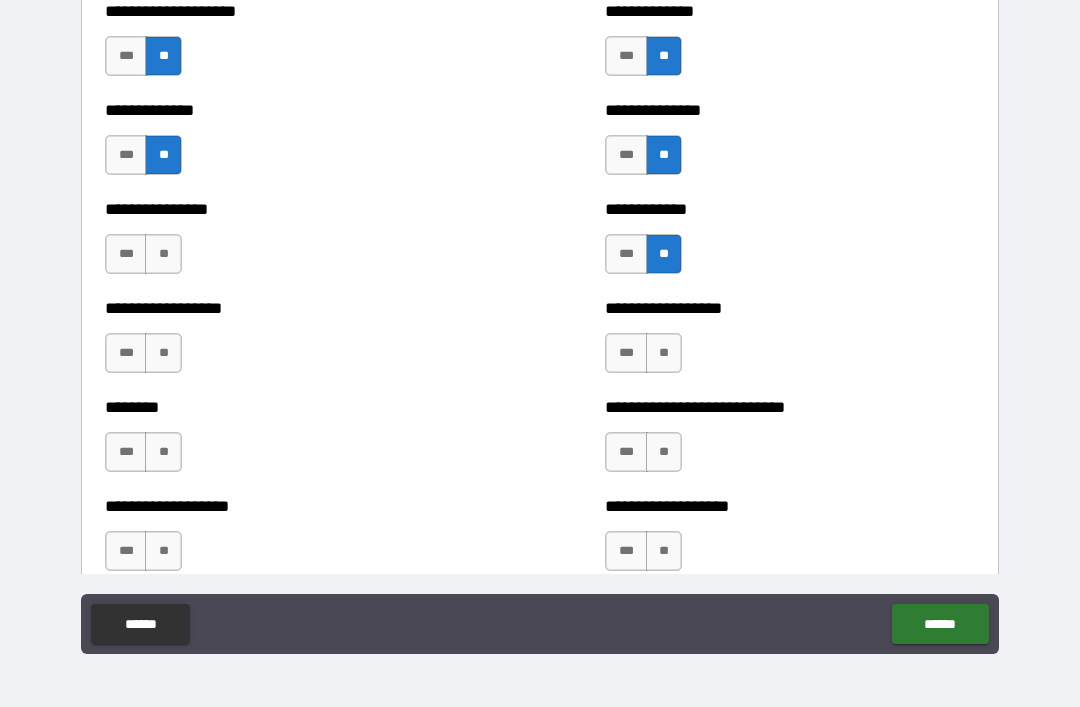 click on "***" at bounding box center [626, 353] 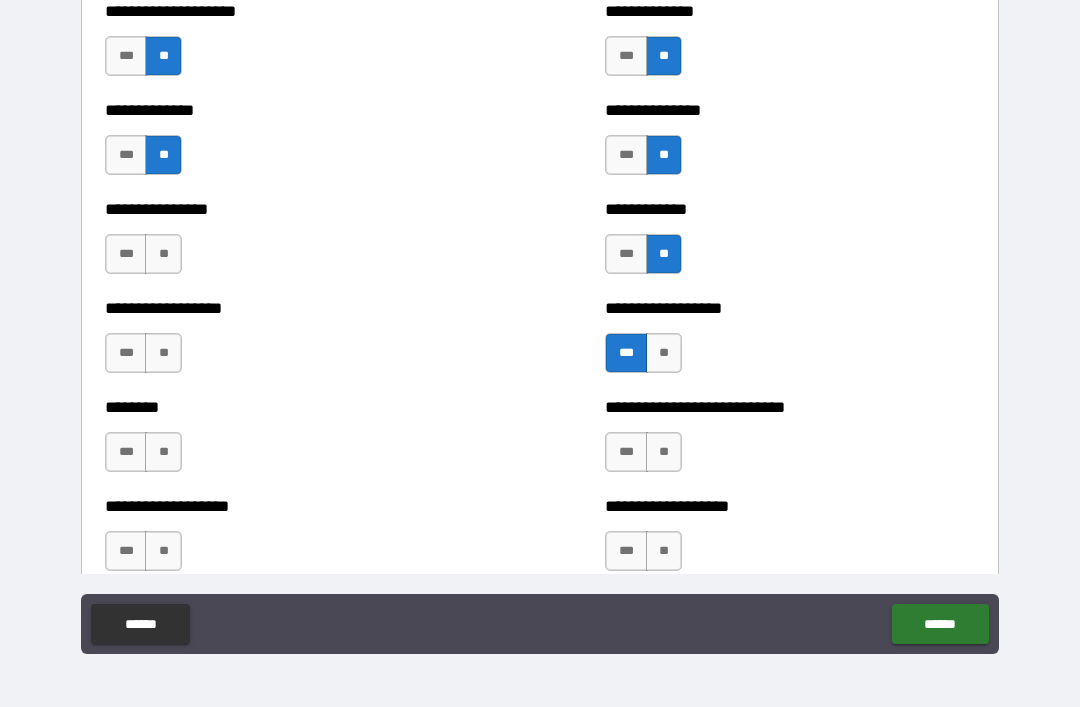 click on "**" at bounding box center (664, 452) 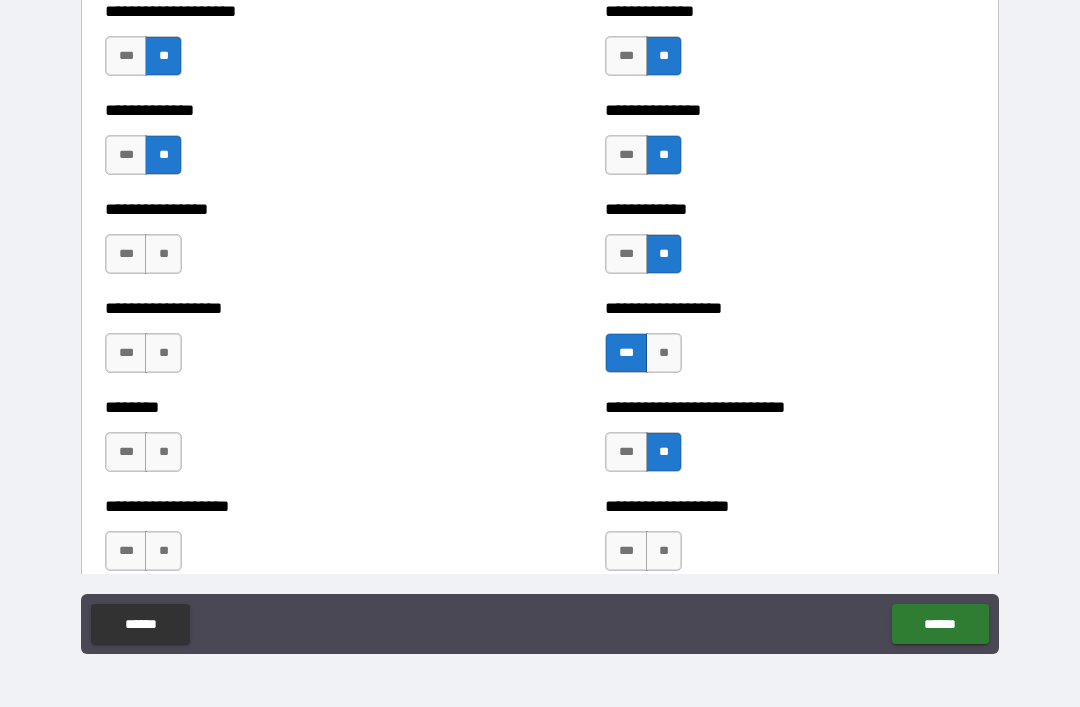 click on "**" at bounding box center (664, 551) 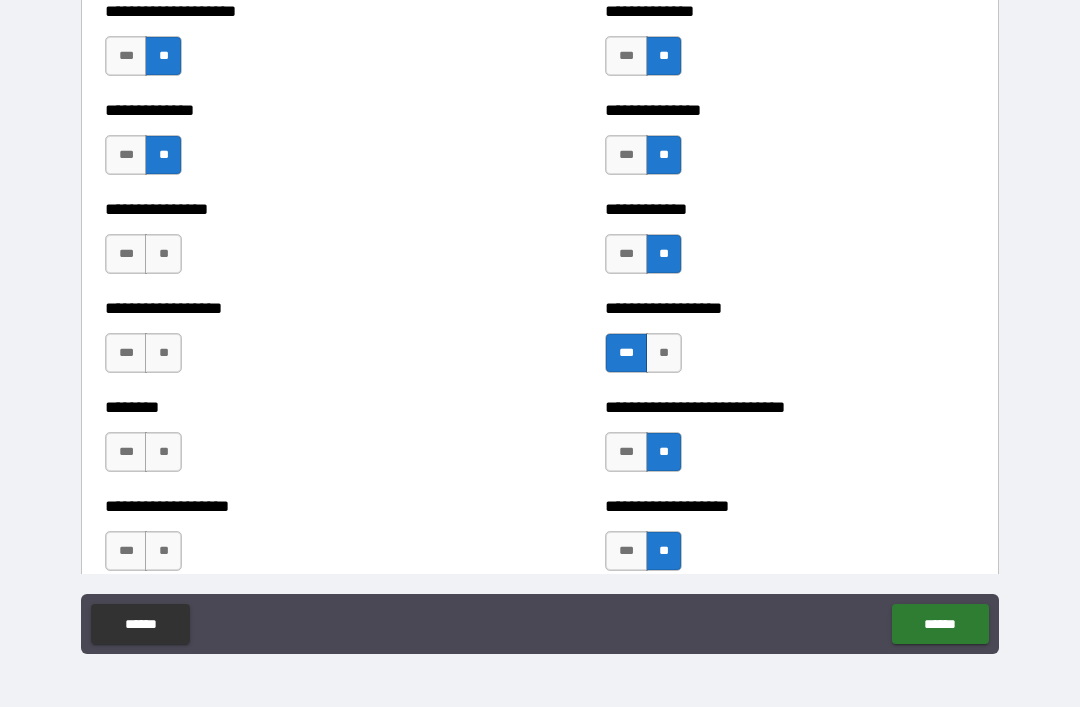 click on "**" at bounding box center (163, 551) 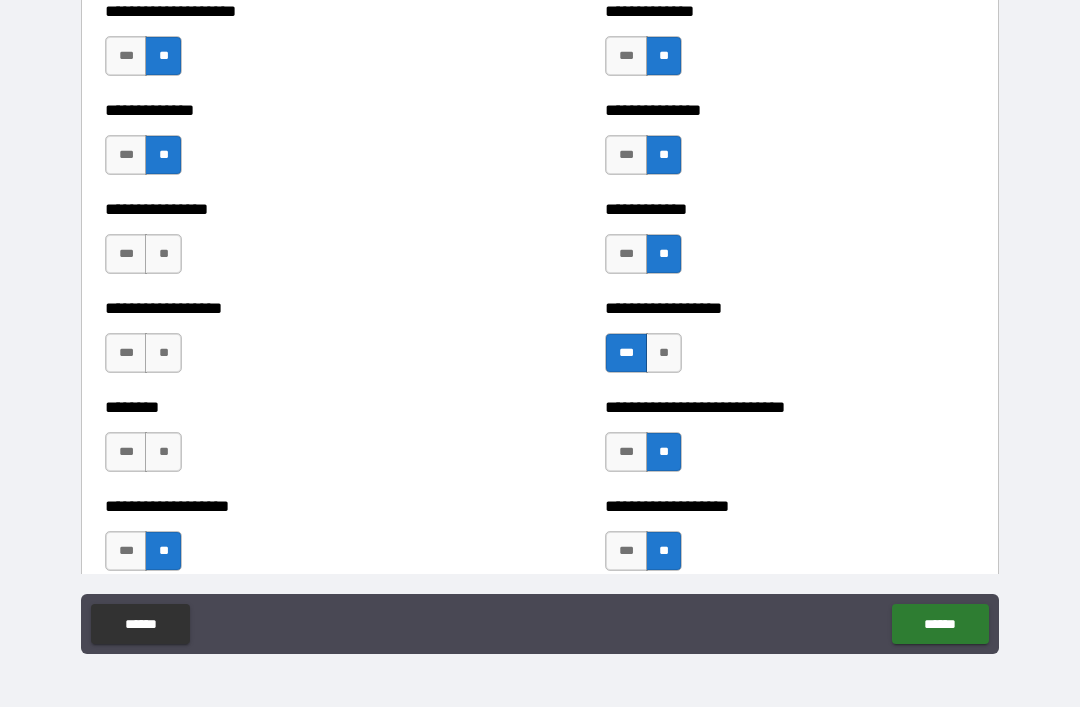 click on "**" at bounding box center [163, 452] 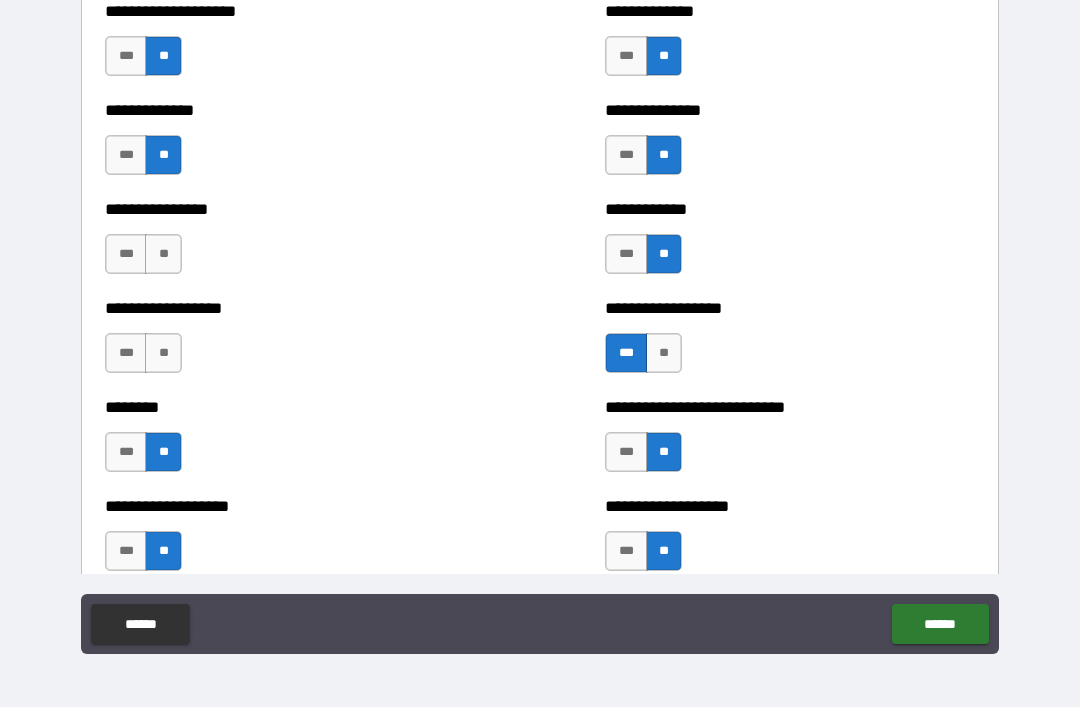 click on "**" at bounding box center [163, 353] 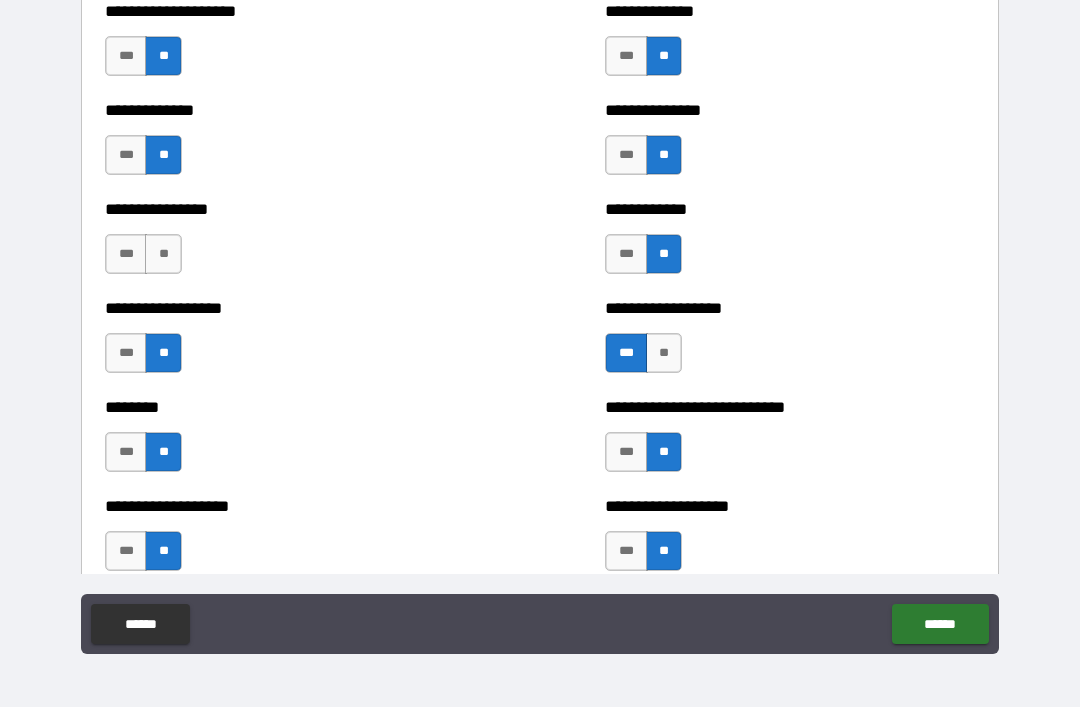 click on "**" at bounding box center (163, 254) 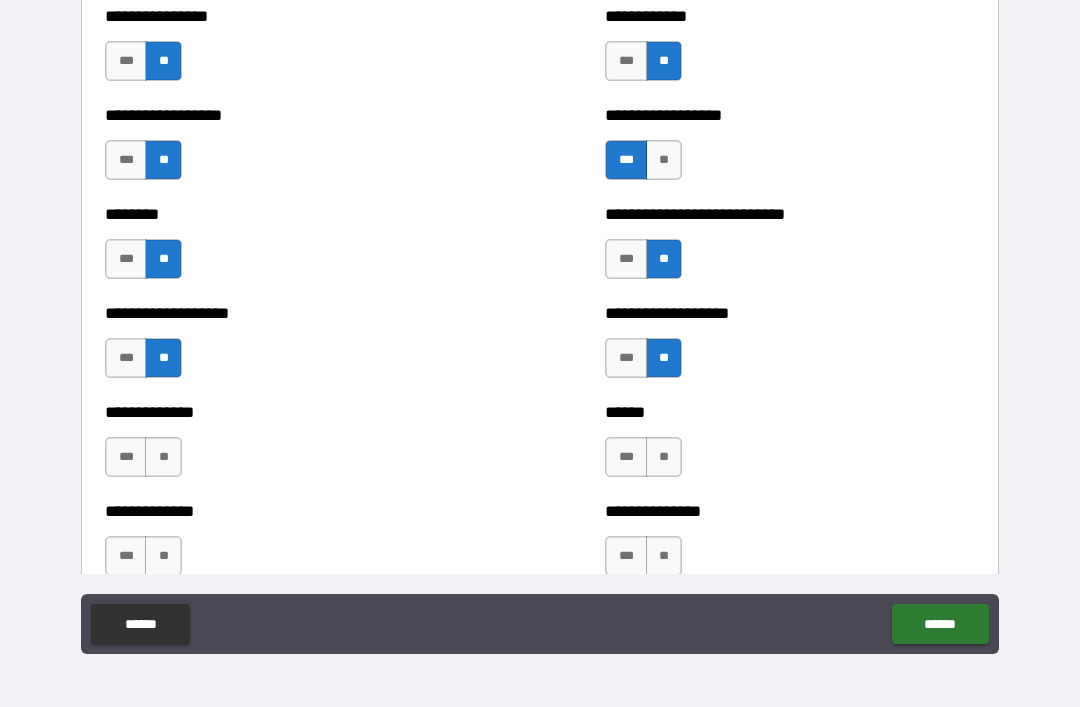 scroll, scrollTop: 4397, scrollLeft: 0, axis: vertical 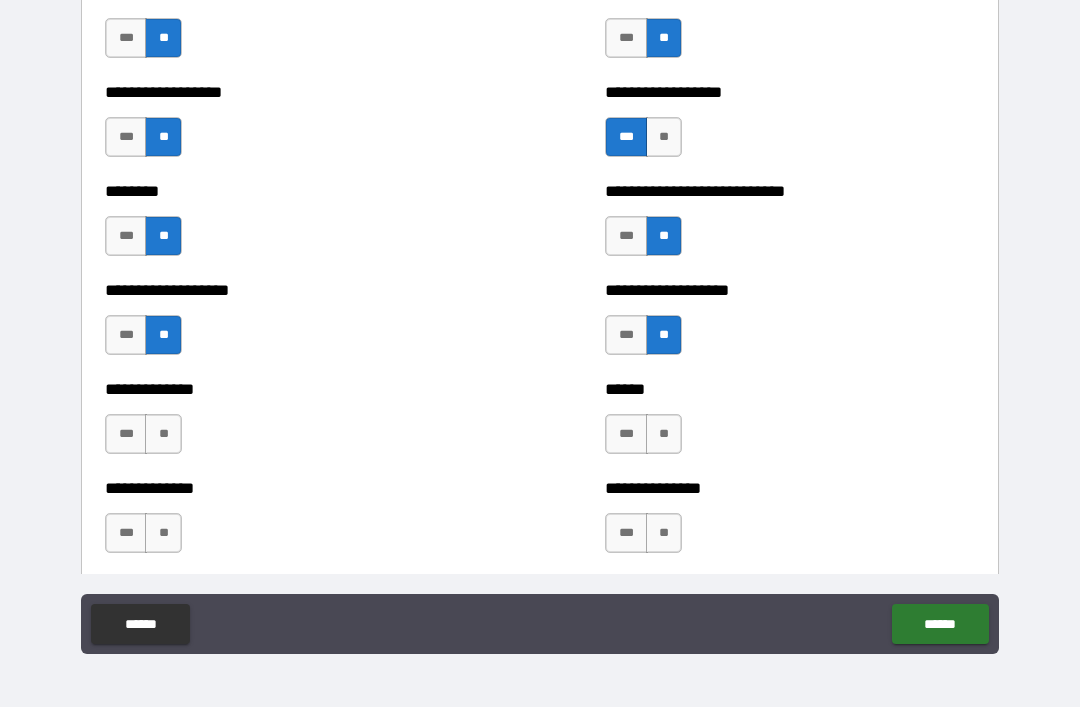 click on "**" at bounding box center (664, 137) 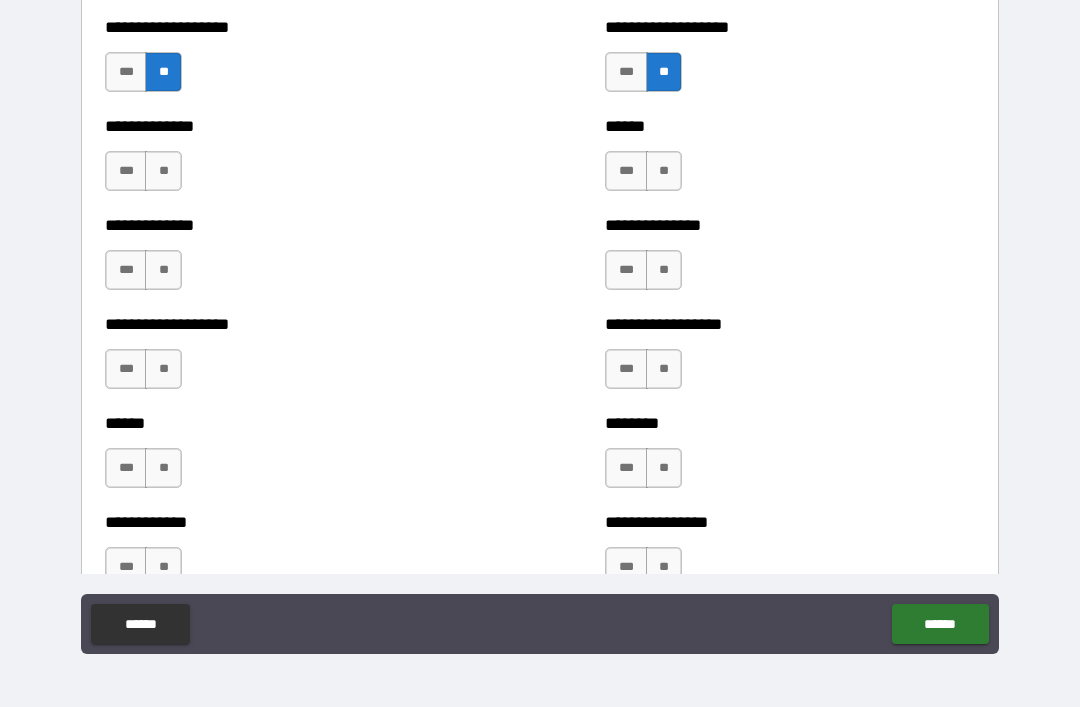 scroll, scrollTop: 4661, scrollLeft: 0, axis: vertical 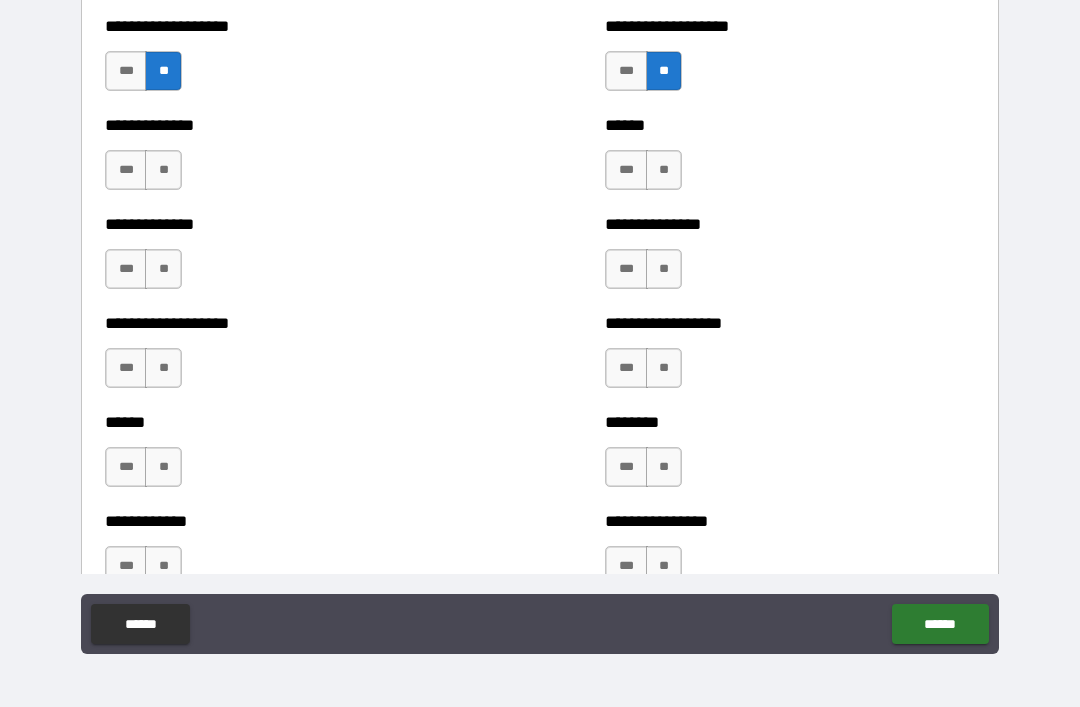 click on "**" at bounding box center [163, 170] 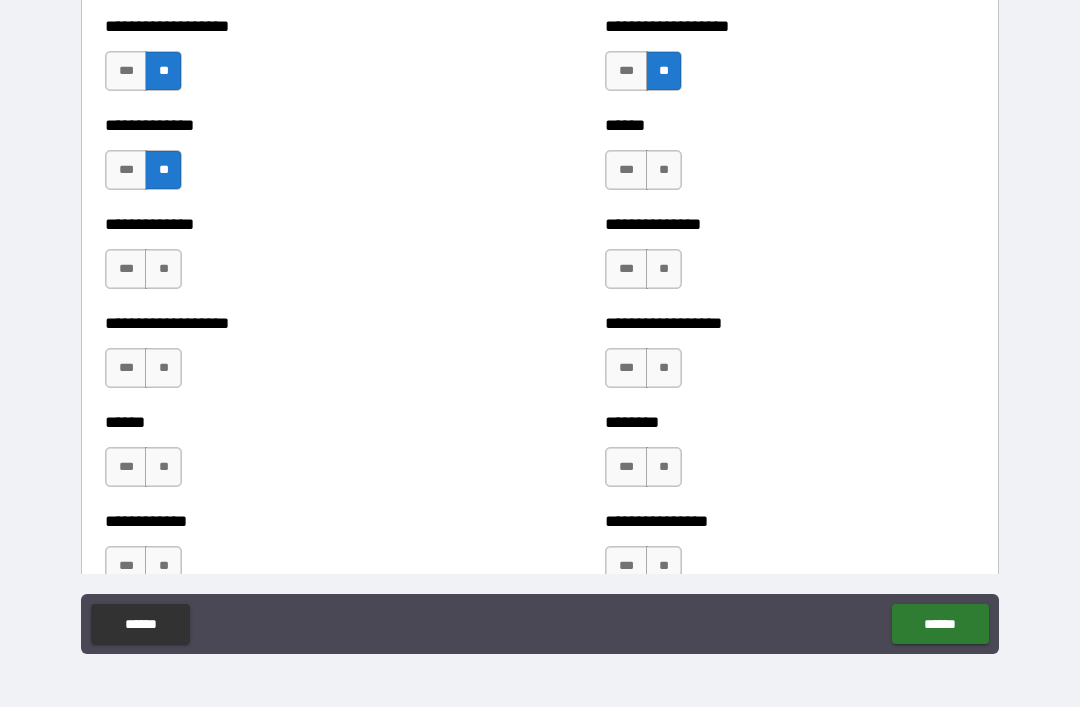 click on "**" at bounding box center (163, 269) 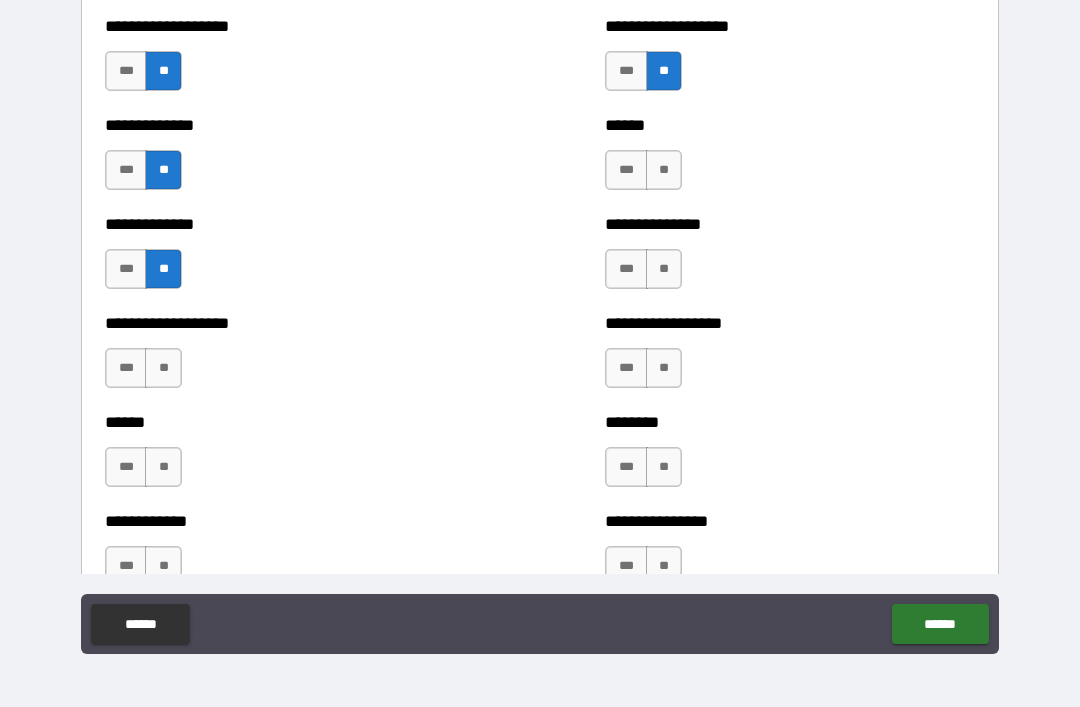 click on "**" at bounding box center [163, 368] 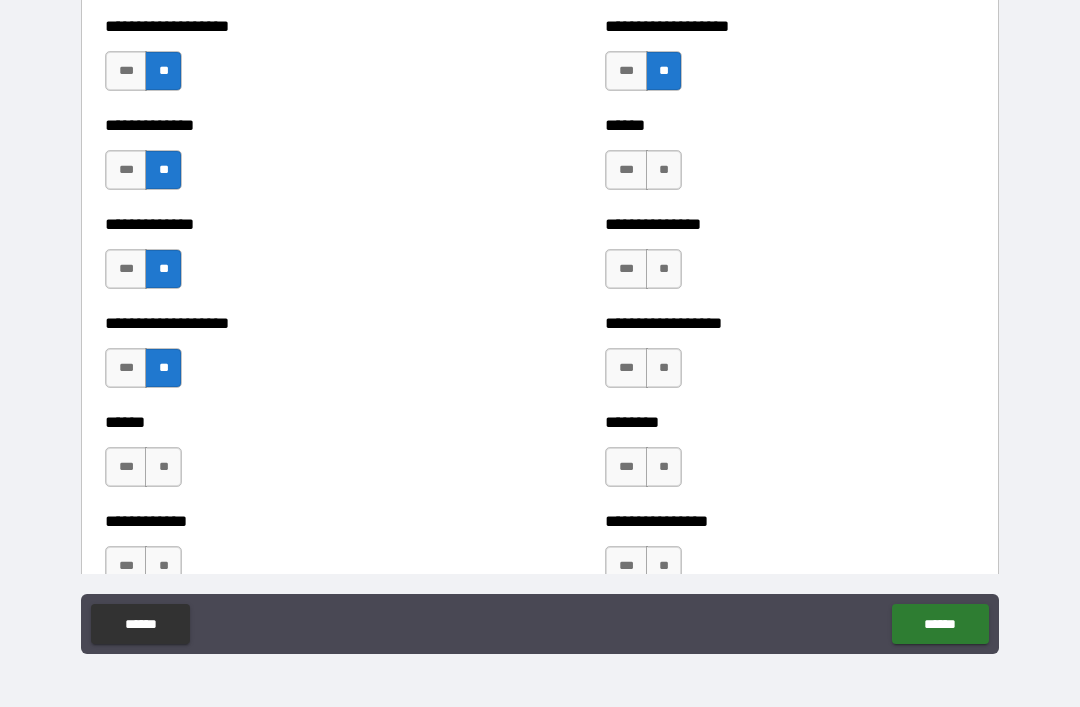 click on "**" at bounding box center (163, 467) 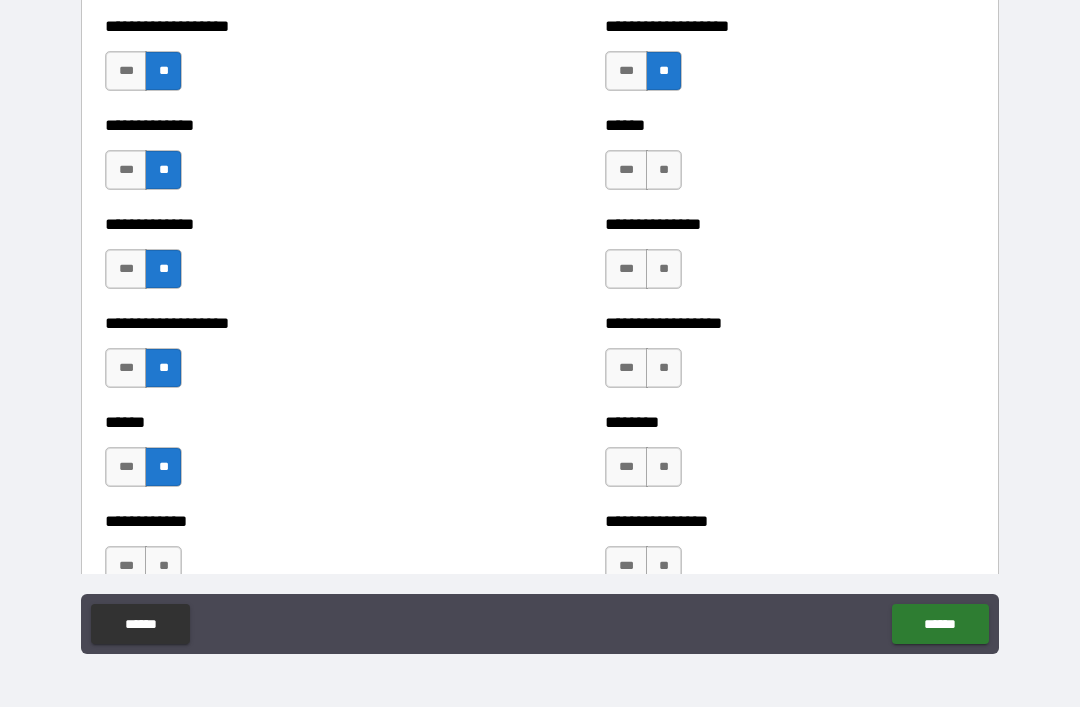 click on "**" at bounding box center (163, 566) 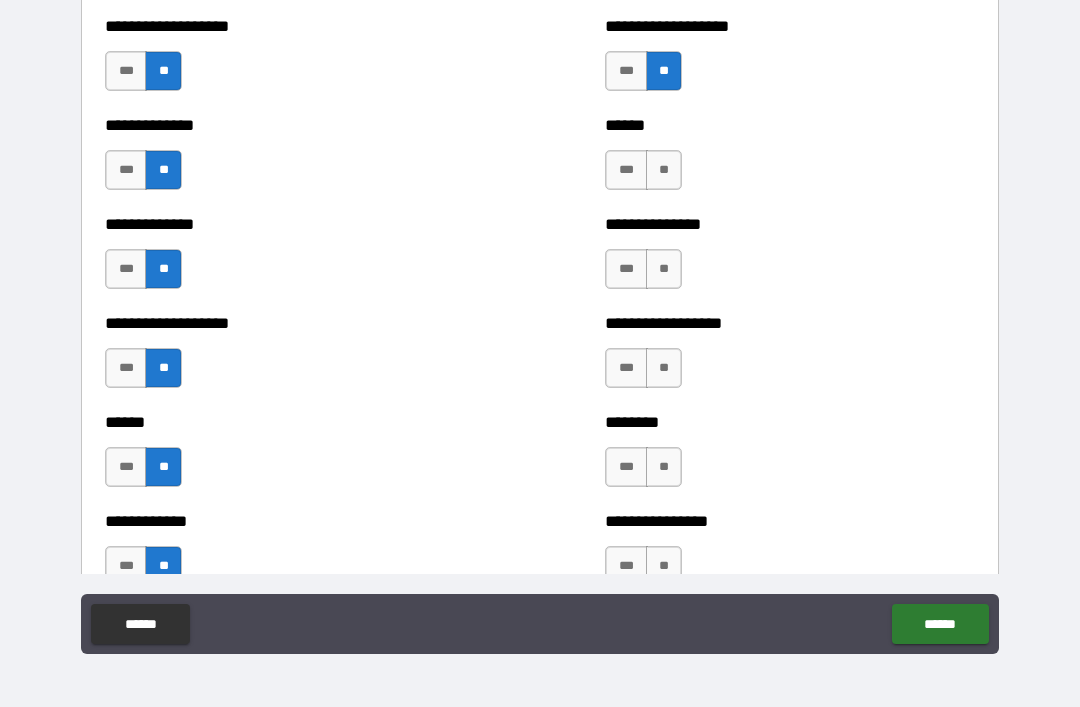 click on "**" at bounding box center [664, 170] 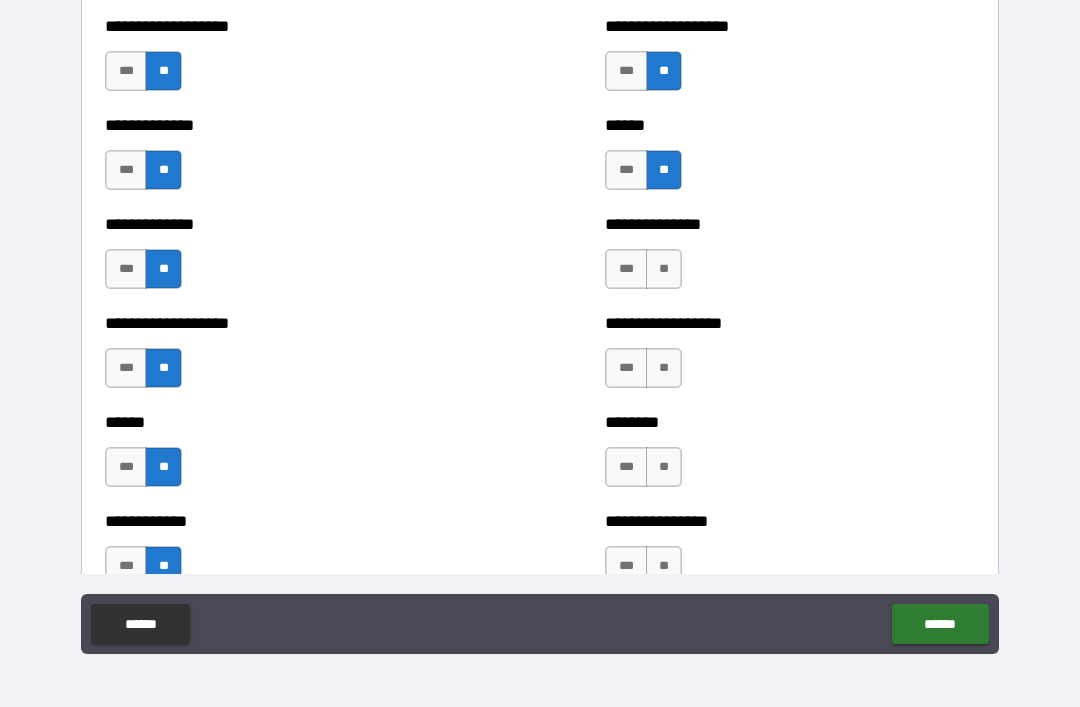 click on "**" at bounding box center [664, 269] 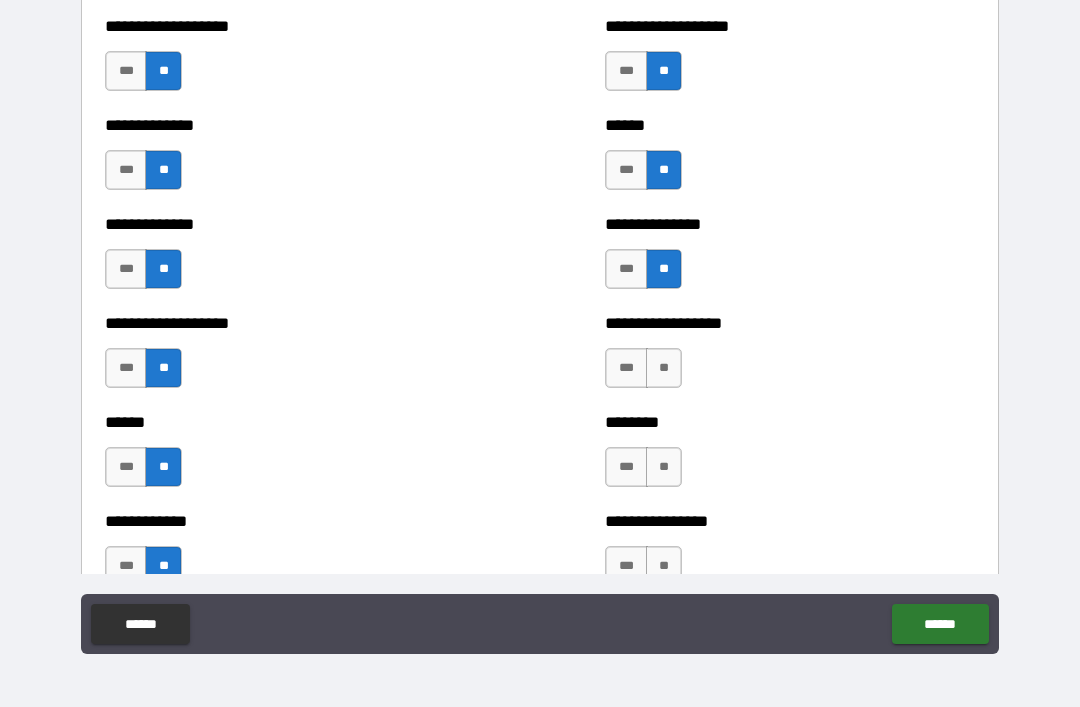 click on "**" at bounding box center (664, 368) 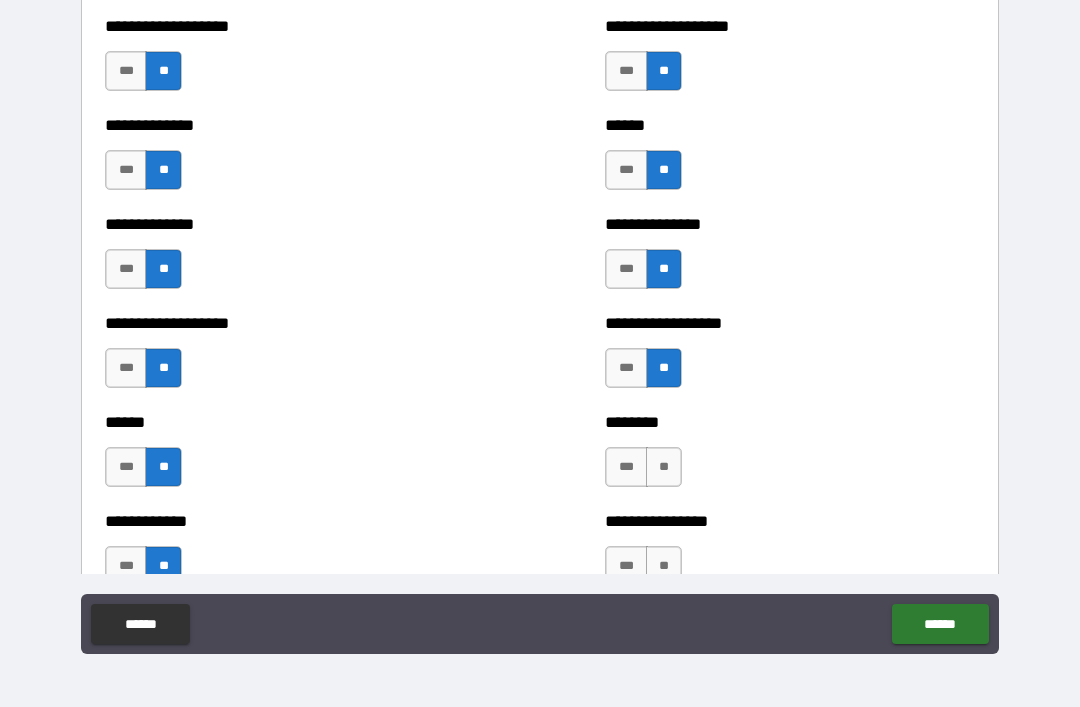 click on "**" at bounding box center [664, 467] 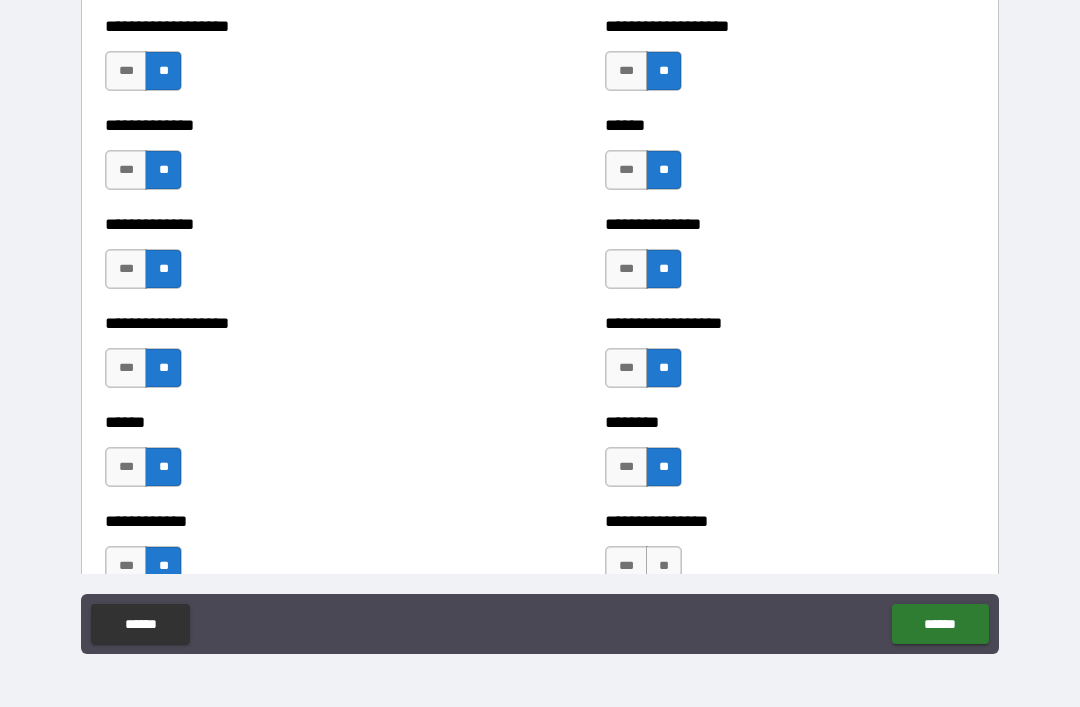click on "***" at bounding box center [626, 566] 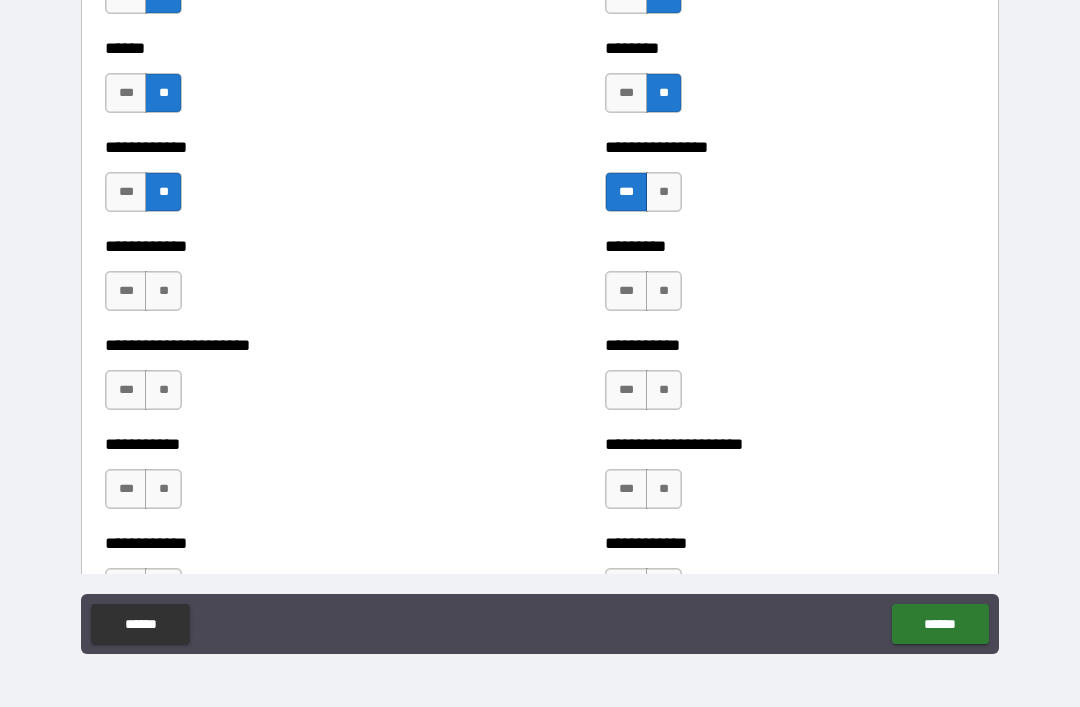 scroll, scrollTop: 5044, scrollLeft: 0, axis: vertical 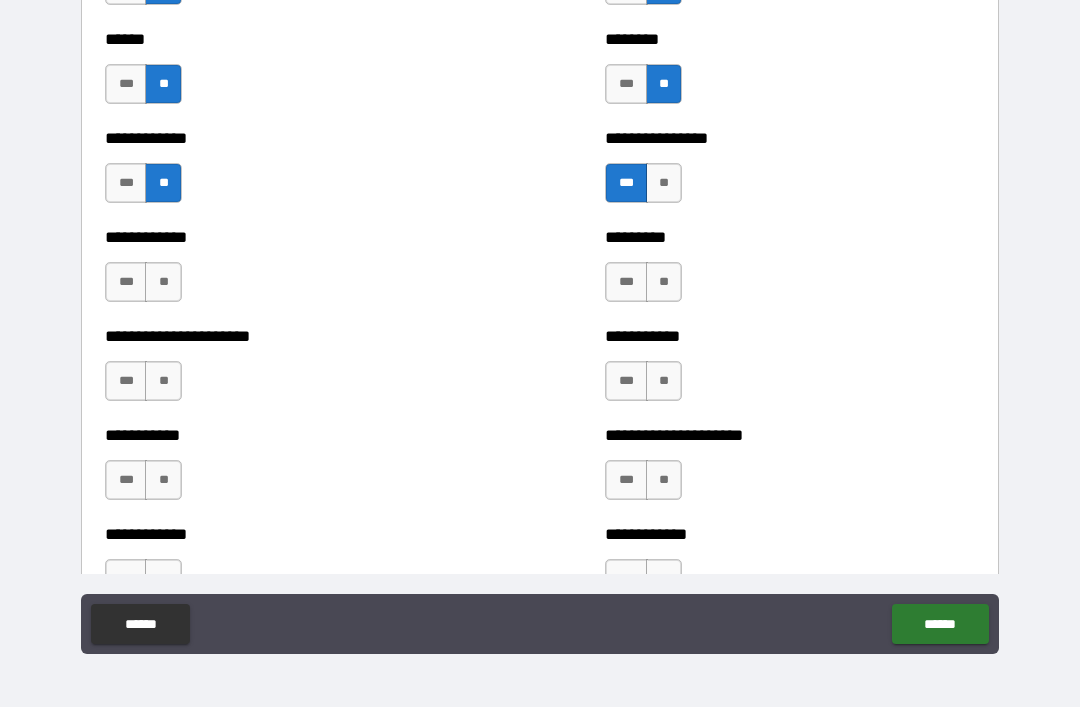 click on "**" at bounding box center (163, 282) 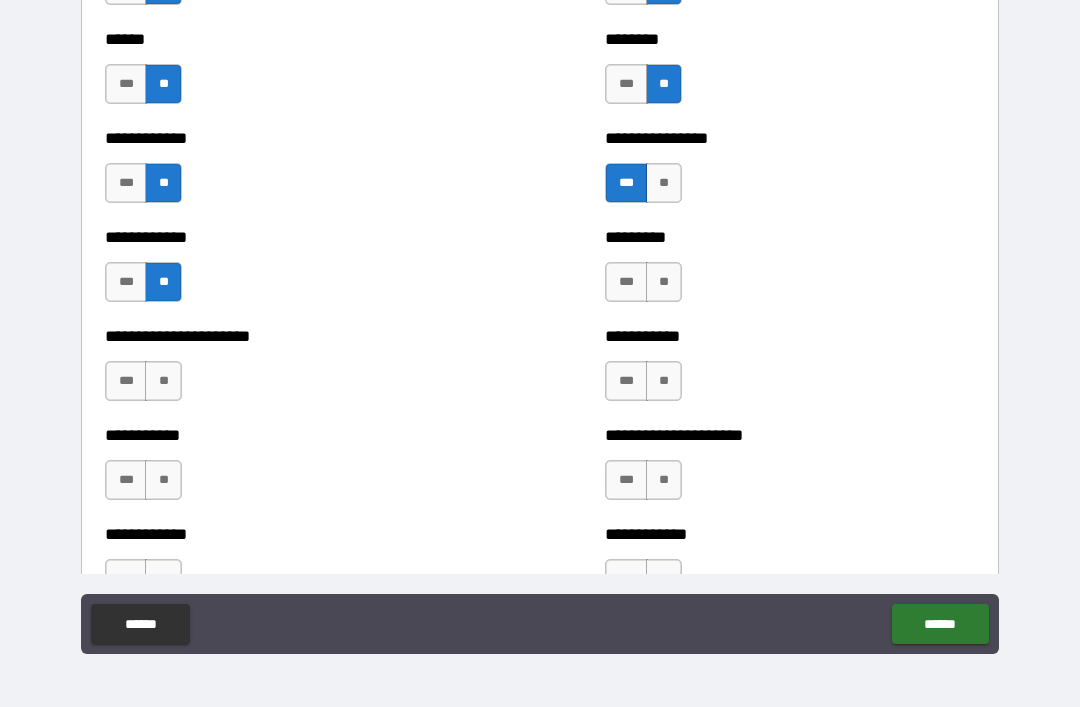 click on "**" at bounding box center (163, 381) 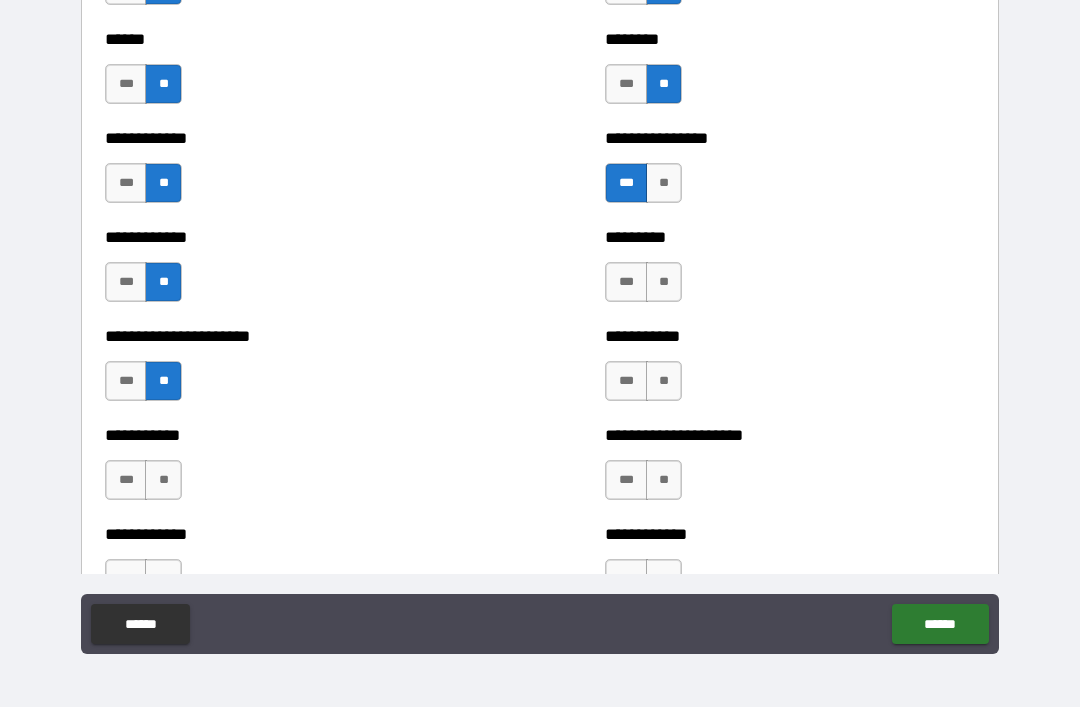 click on "**" at bounding box center (163, 480) 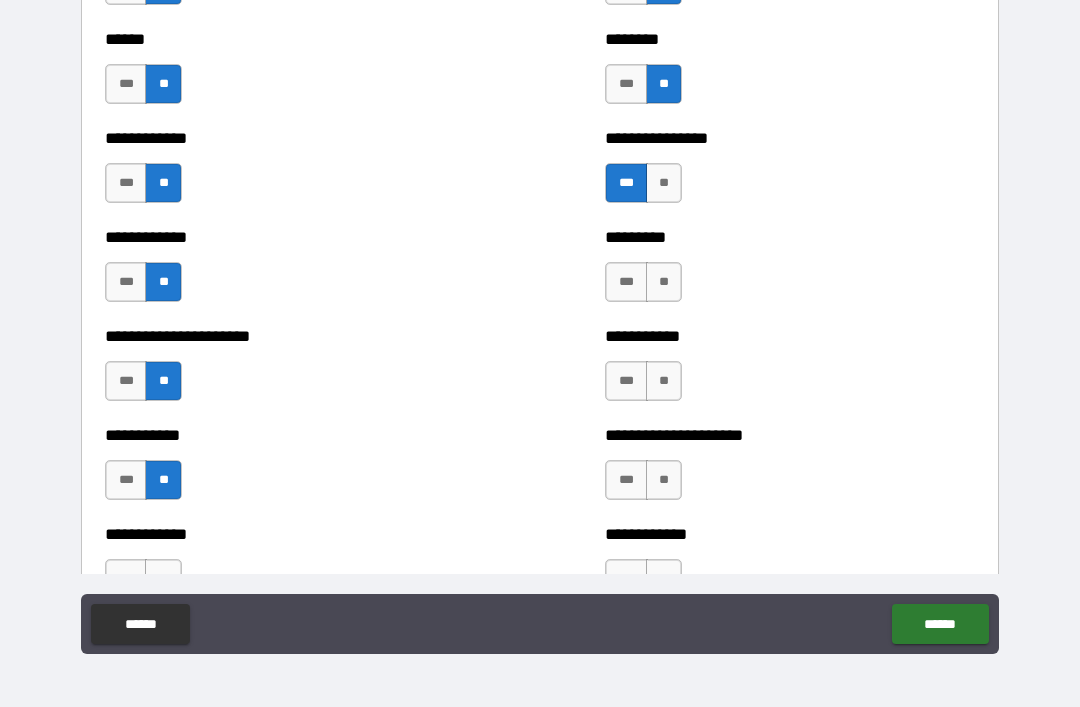click on "**" at bounding box center (664, 282) 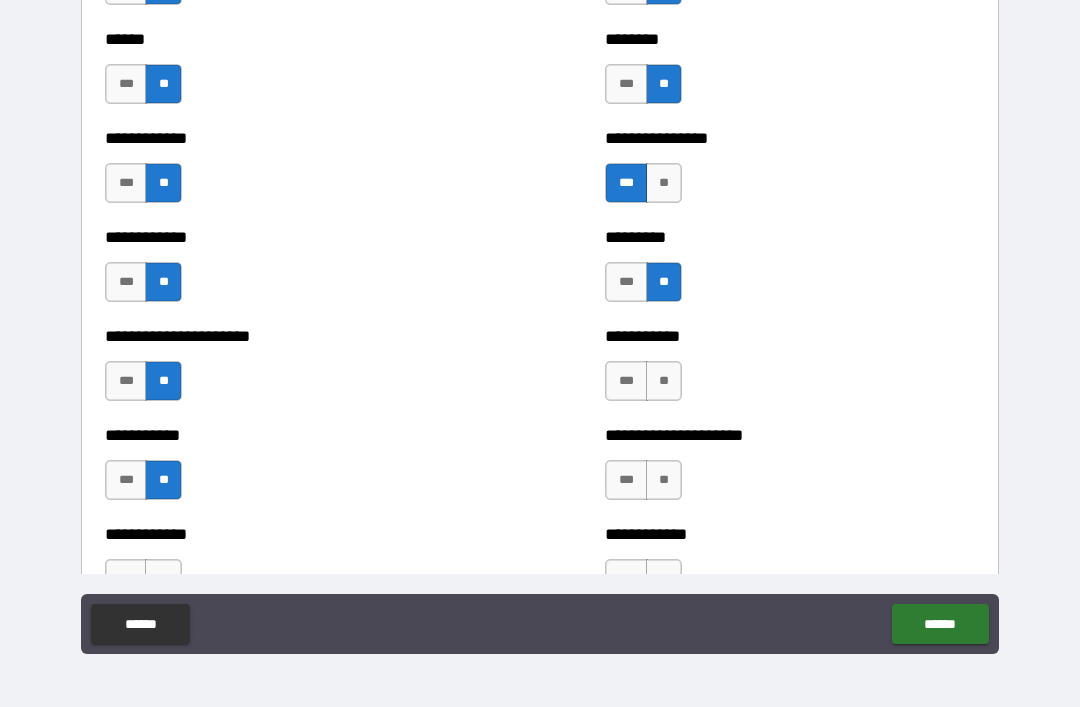 click on "**" at bounding box center [664, 381] 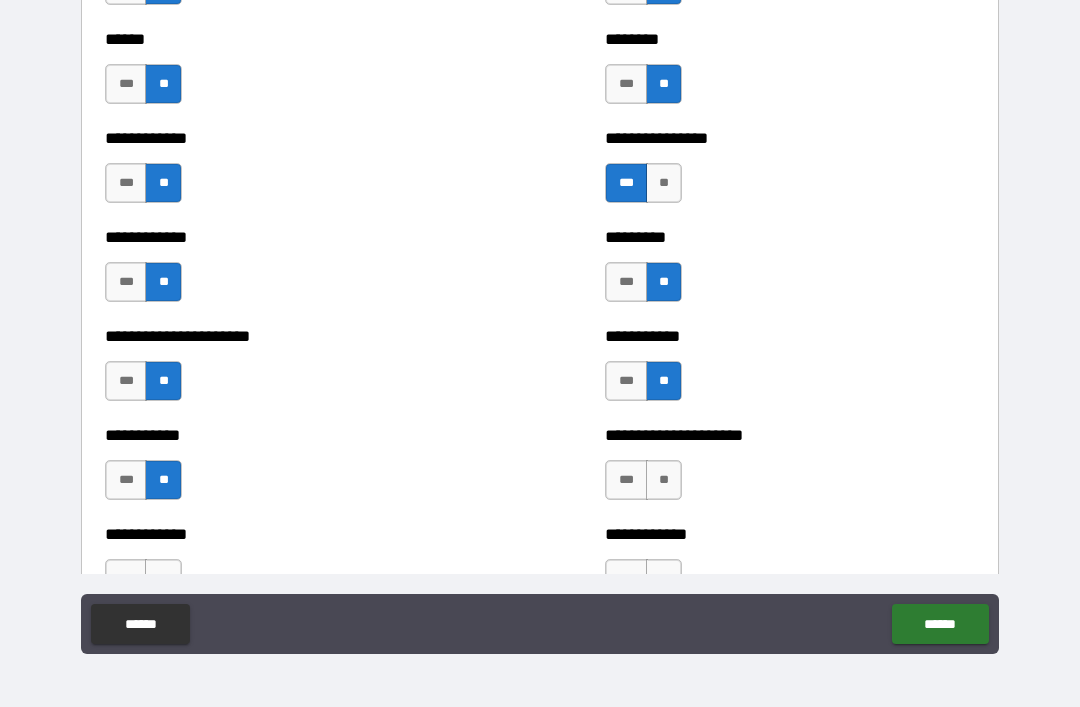 click on "**" at bounding box center (664, 480) 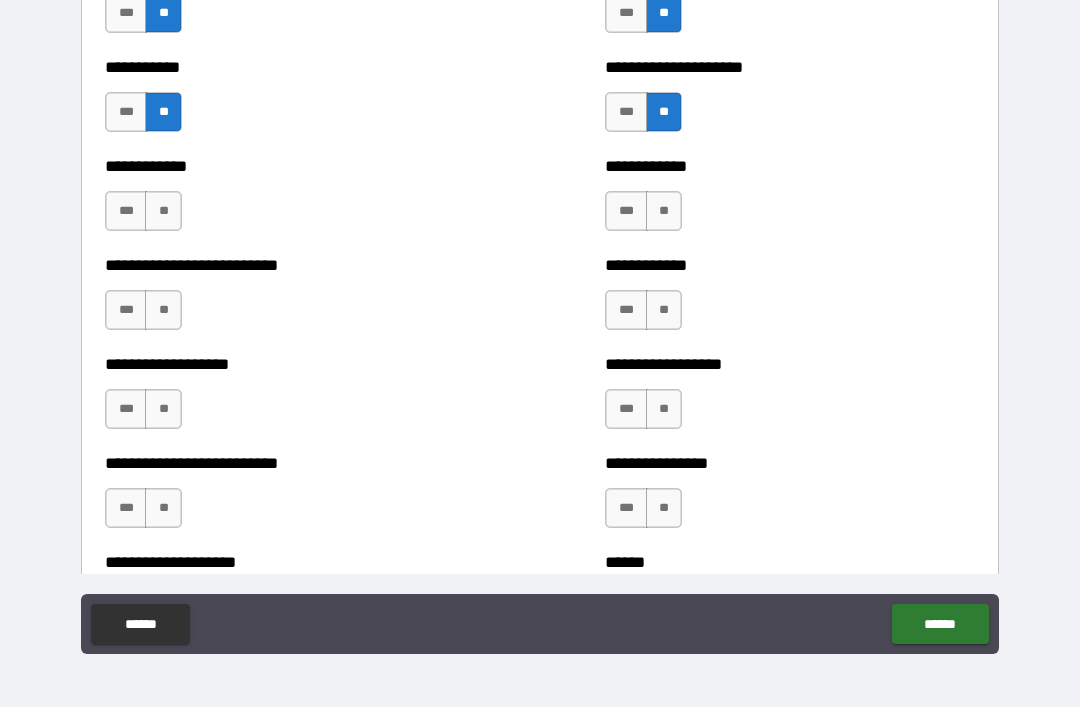 scroll, scrollTop: 5414, scrollLeft: 0, axis: vertical 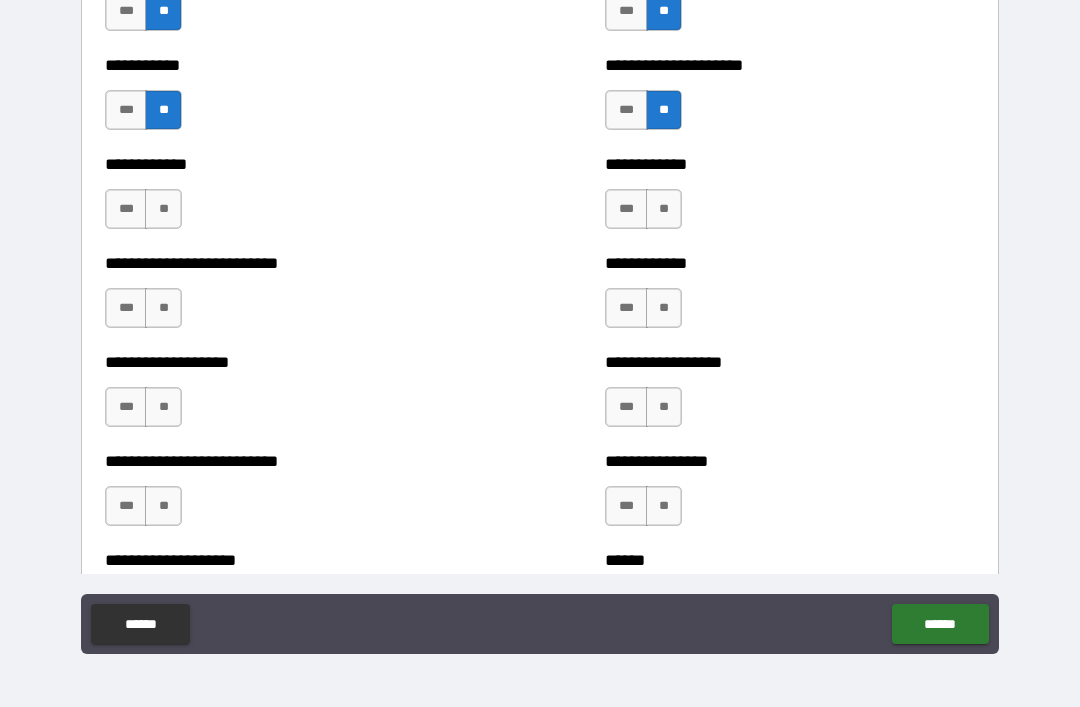 click on "**" at bounding box center (163, 209) 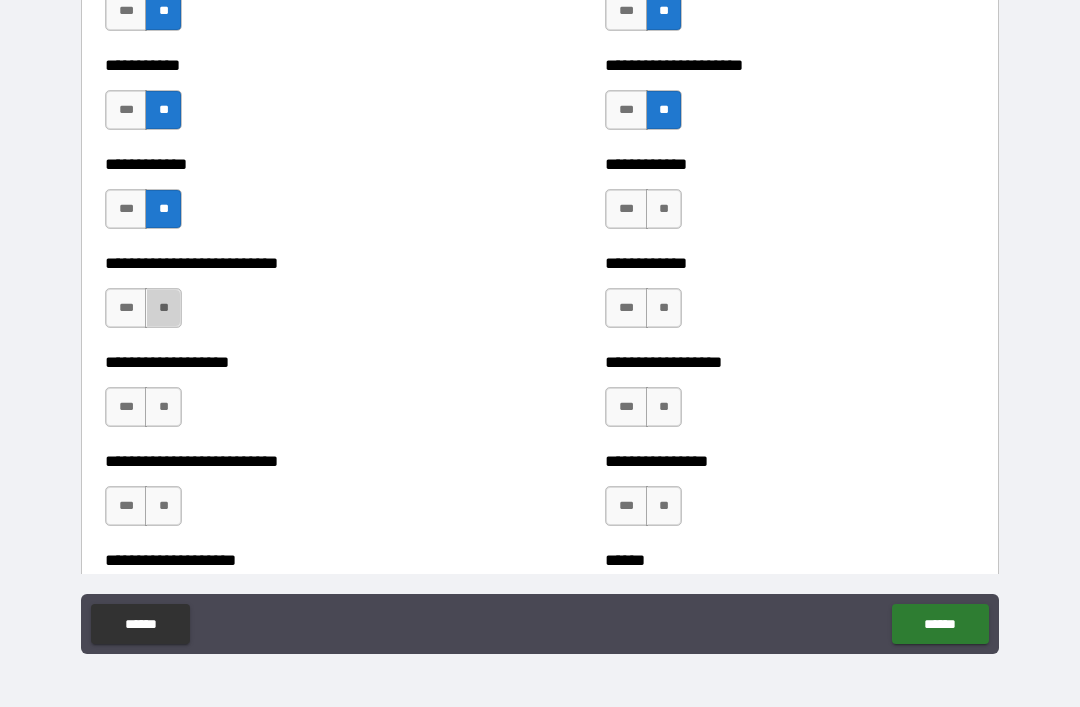 click on "**" at bounding box center [163, 308] 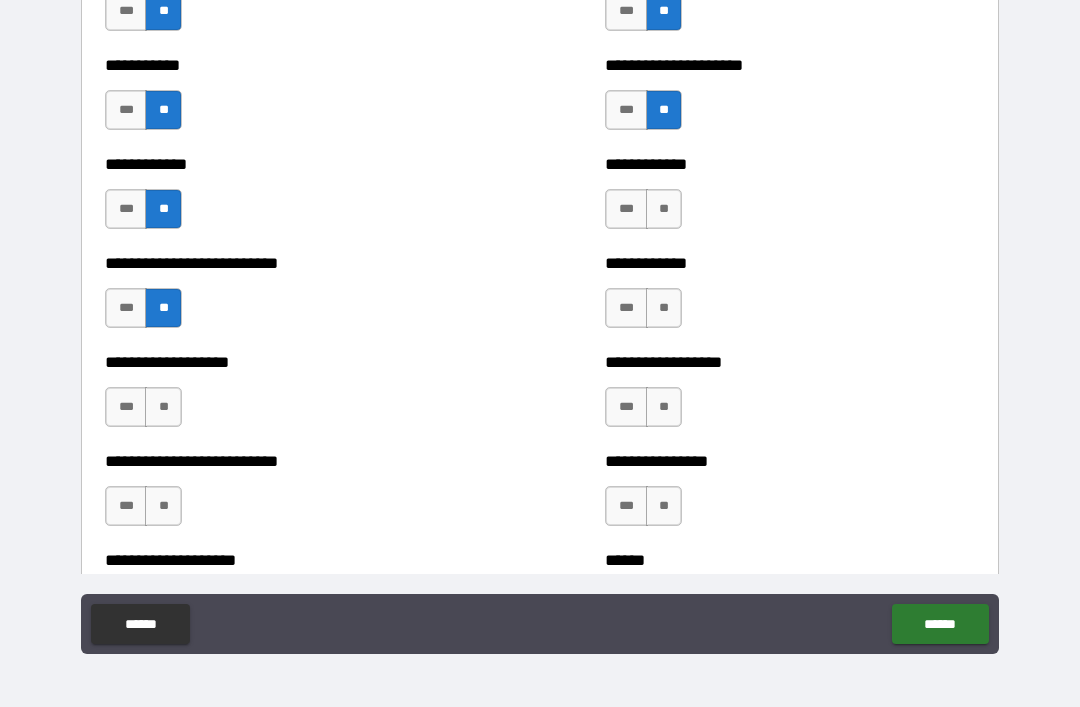 click on "**" at bounding box center [163, 407] 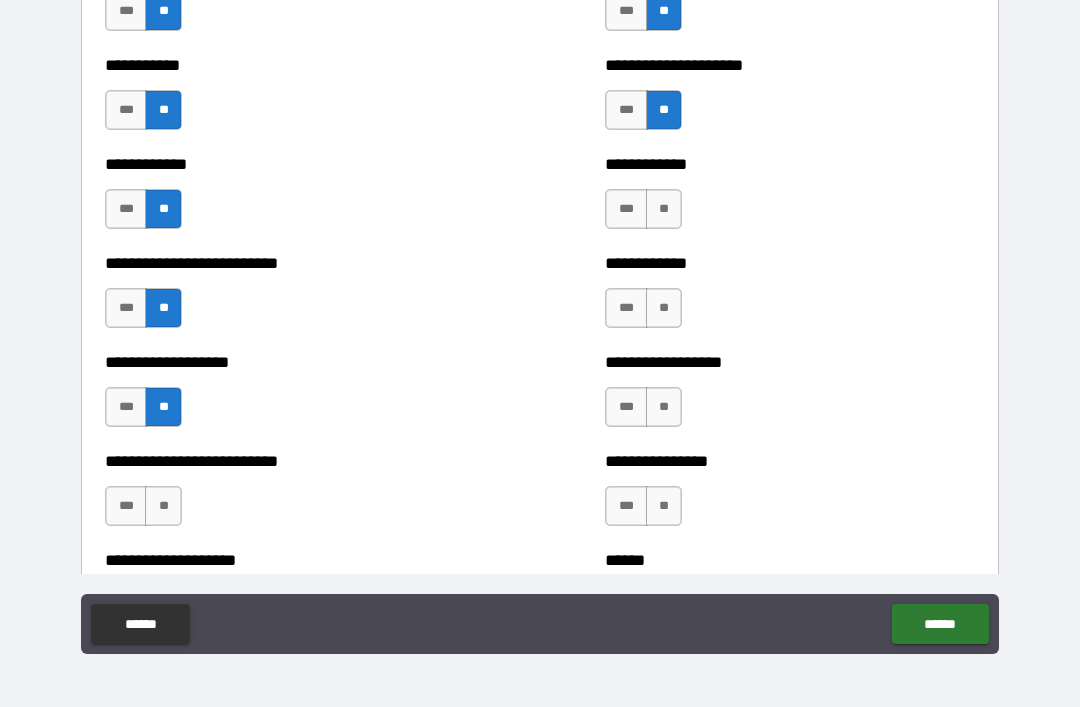click on "**" at bounding box center [163, 506] 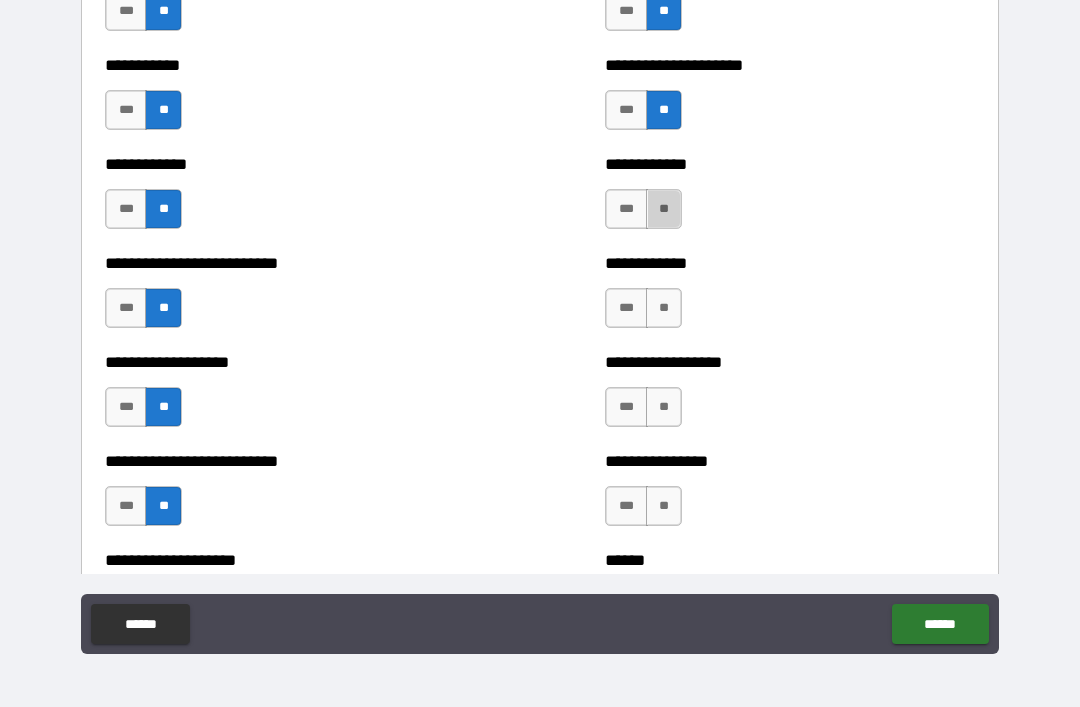 click on "**" at bounding box center [664, 209] 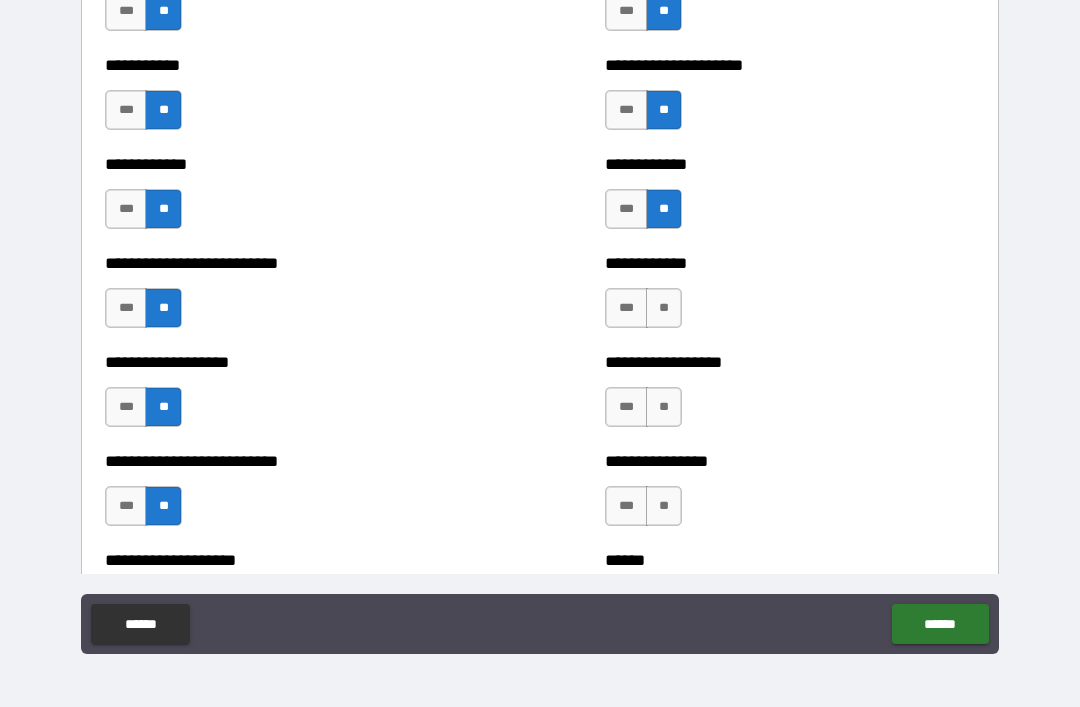 click on "**" at bounding box center [664, 308] 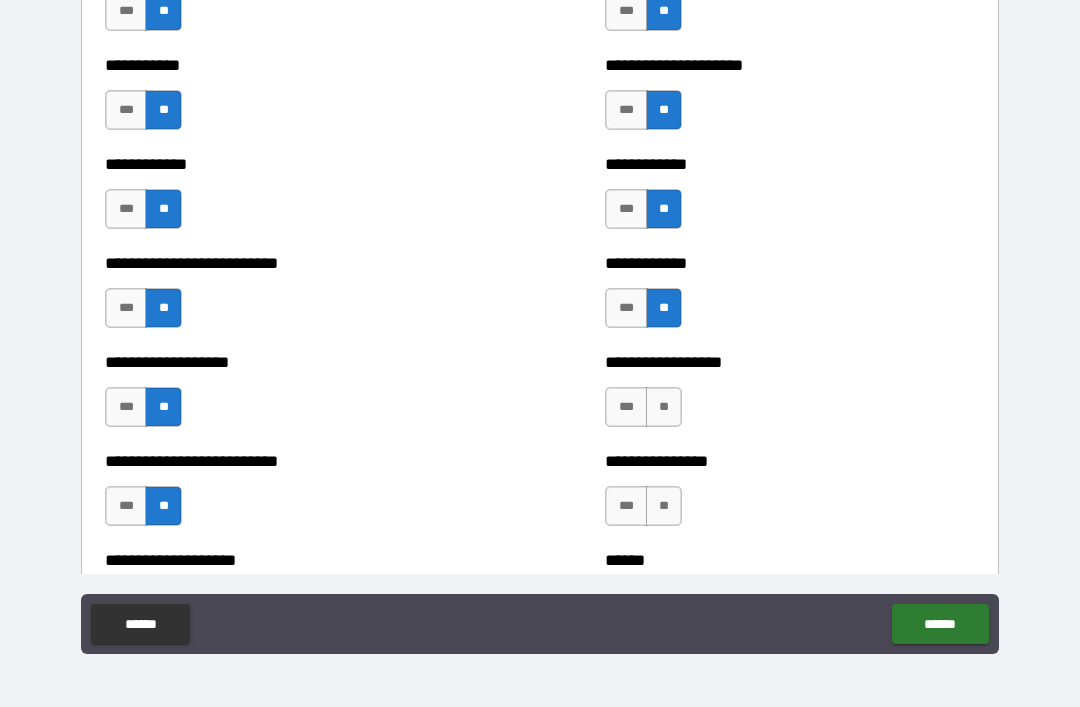click on "**" at bounding box center (664, 407) 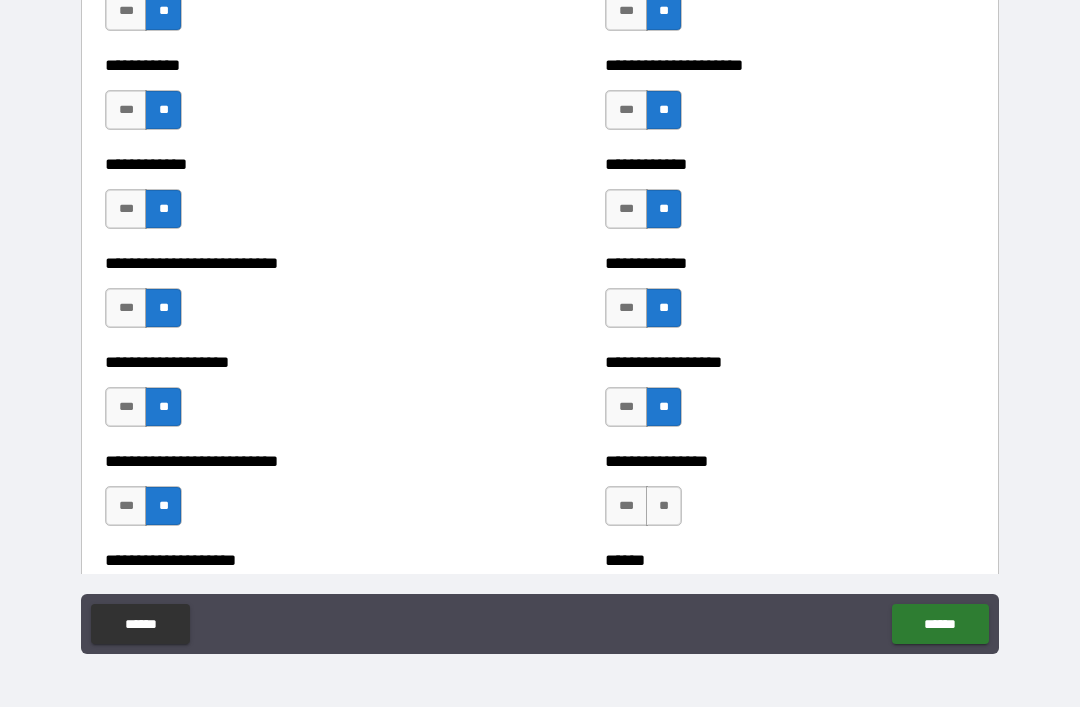 click on "**" at bounding box center [664, 506] 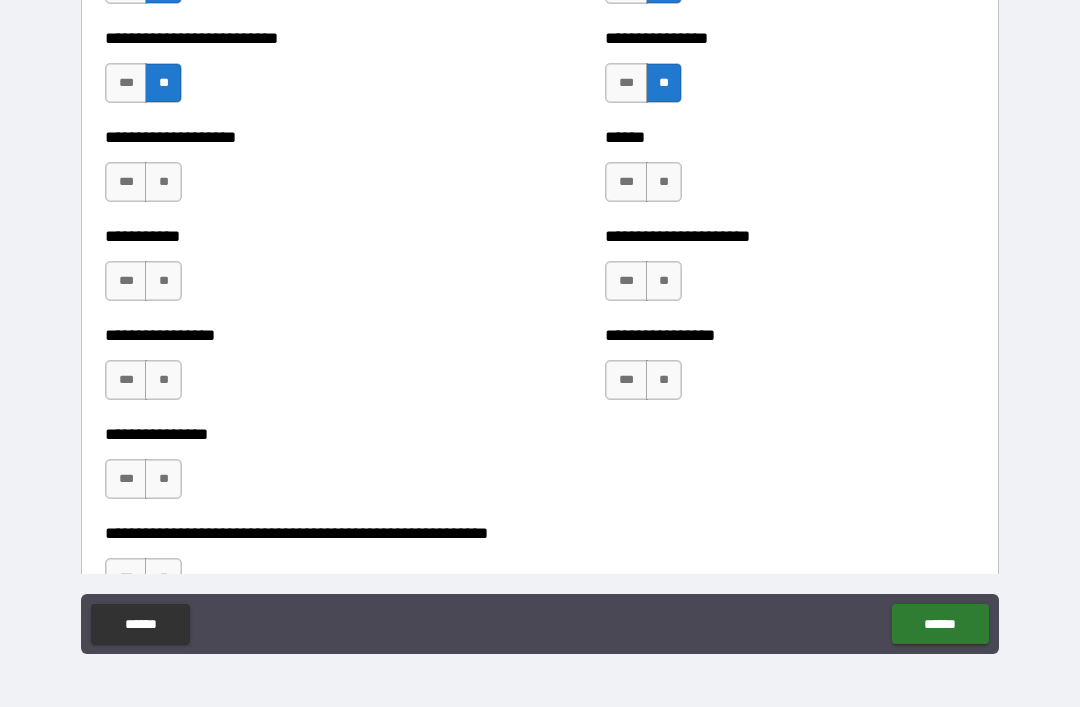 scroll, scrollTop: 5847, scrollLeft: 0, axis: vertical 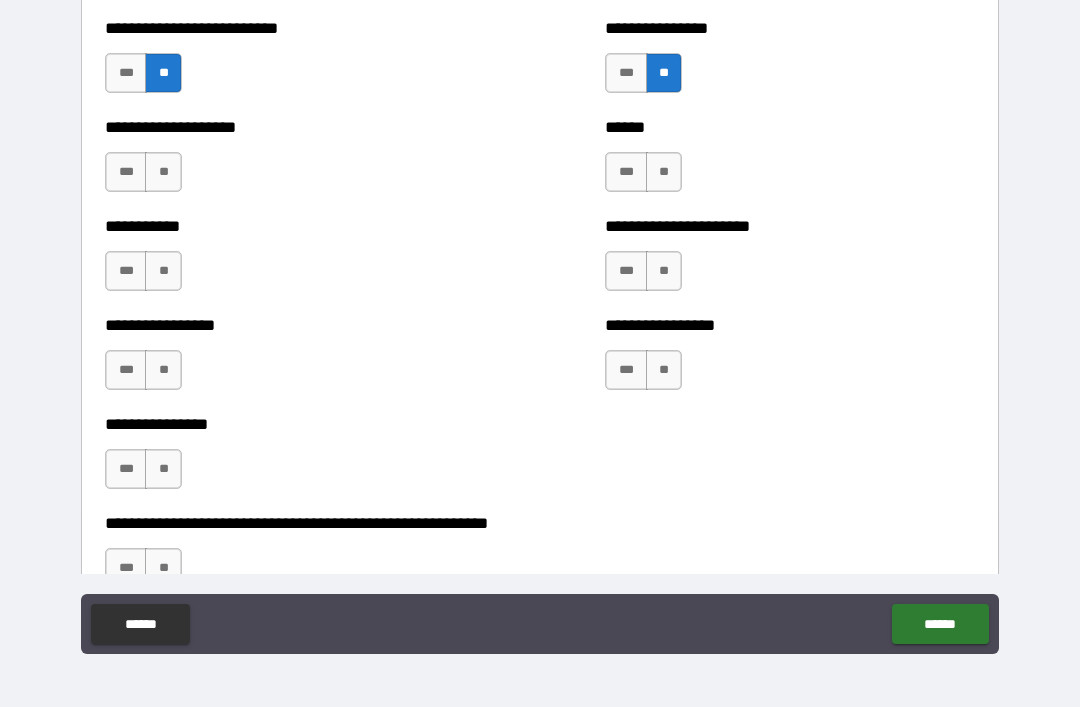 click on "**" at bounding box center [664, 172] 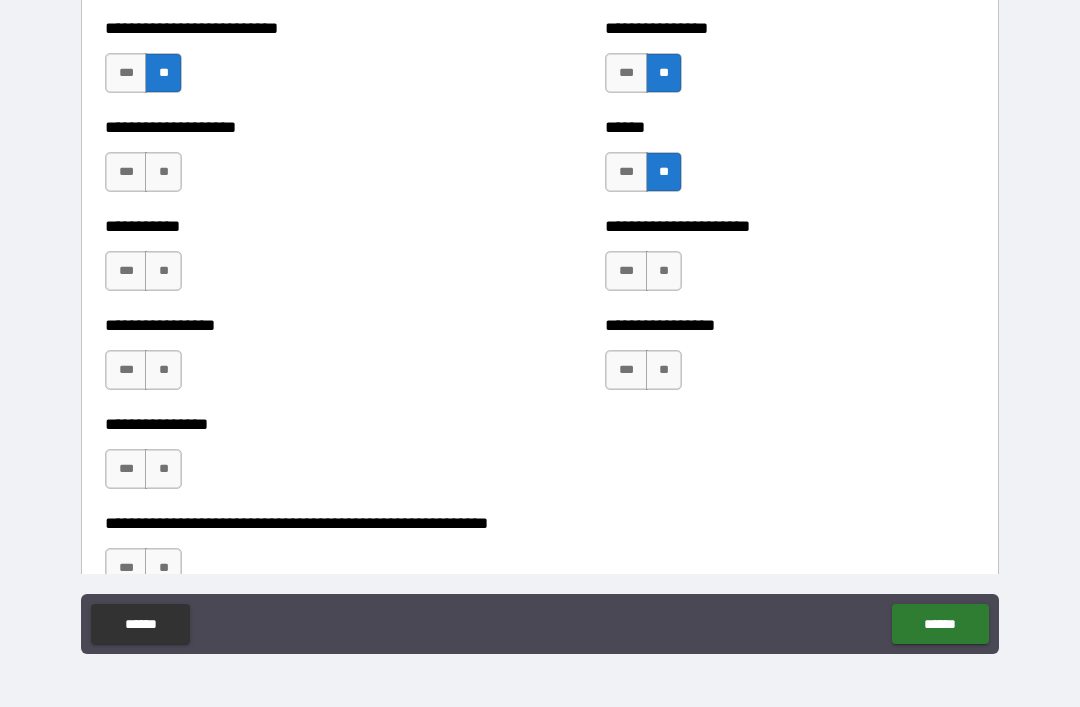 click on "**" at bounding box center [664, 271] 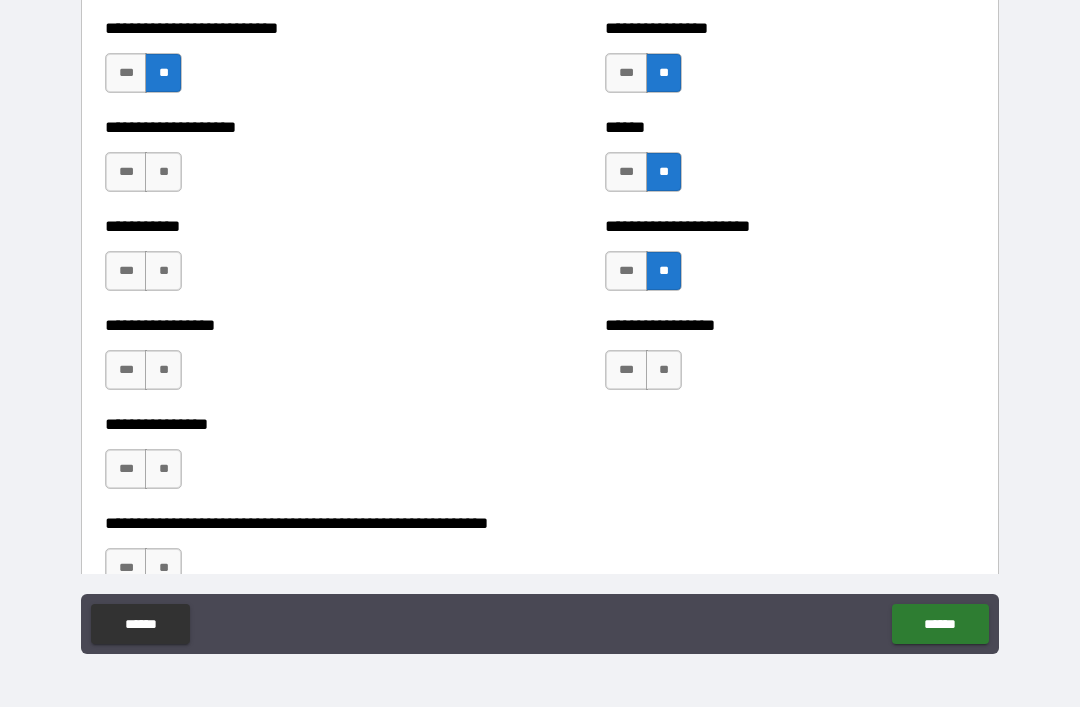click on "**" at bounding box center [664, 370] 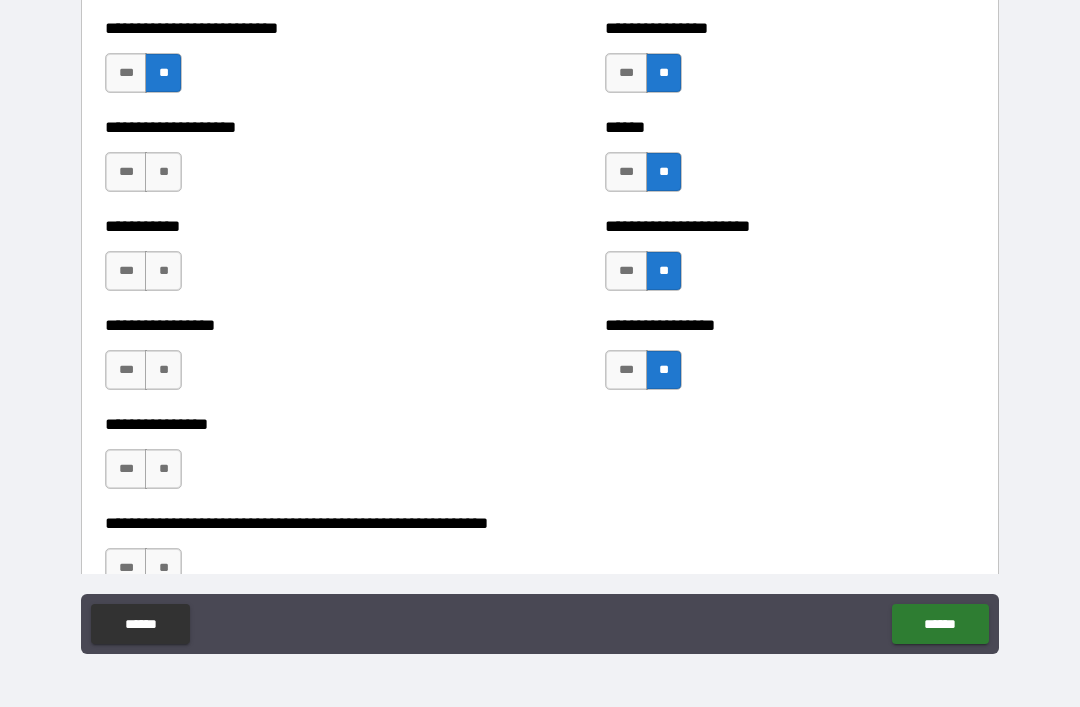 click on "**" at bounding box center (163, 172) 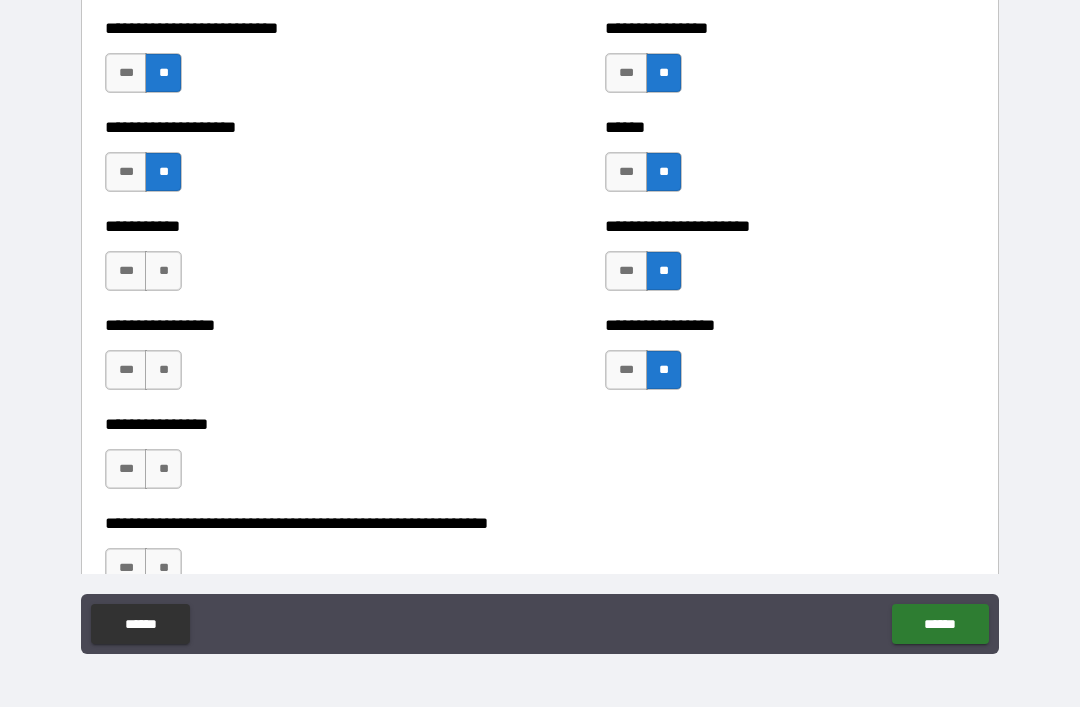 click on "**" at bounding box center (163, 271) 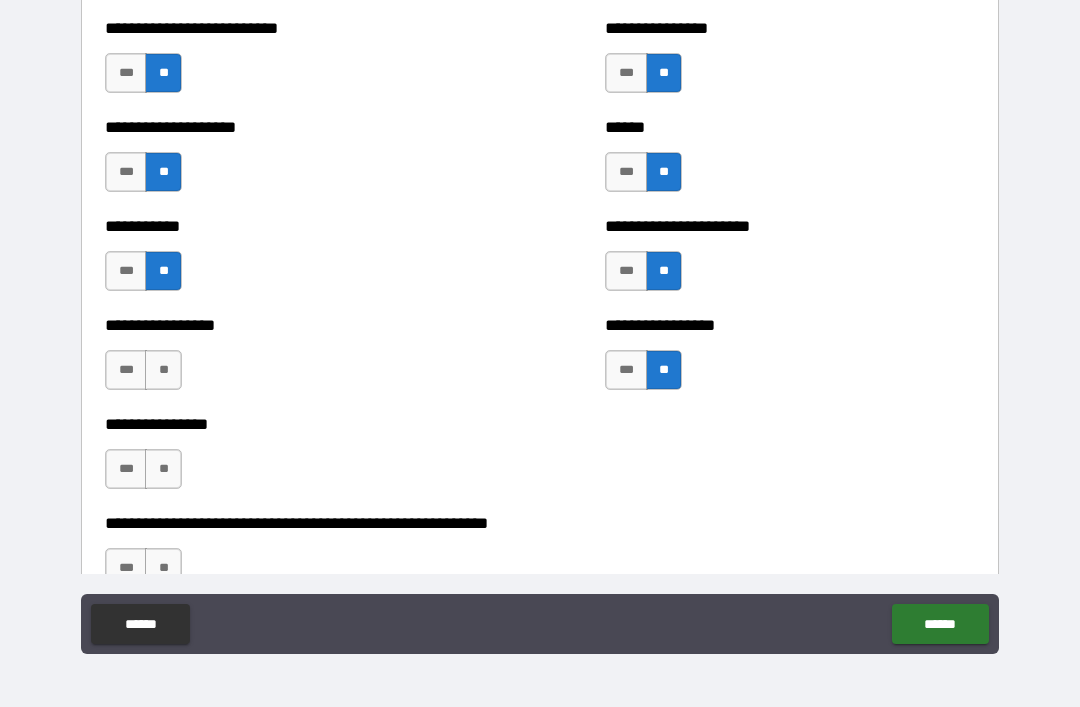 click on "**" at bounding box center (163, 370) 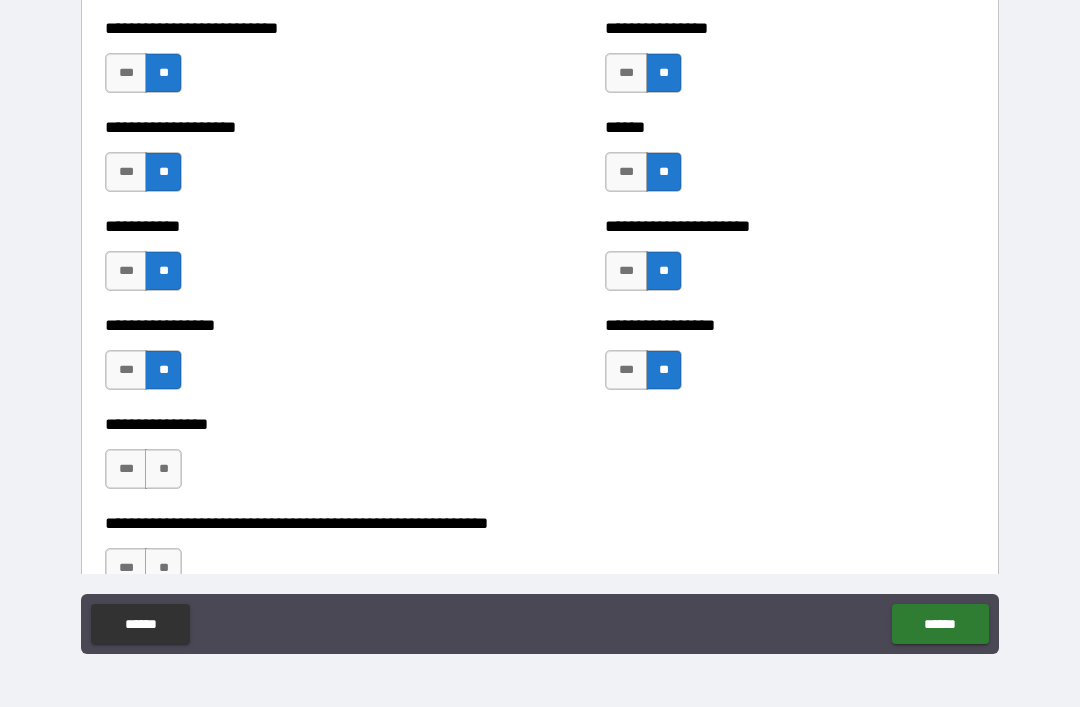 click on "**" at bounding box center [163, 469] 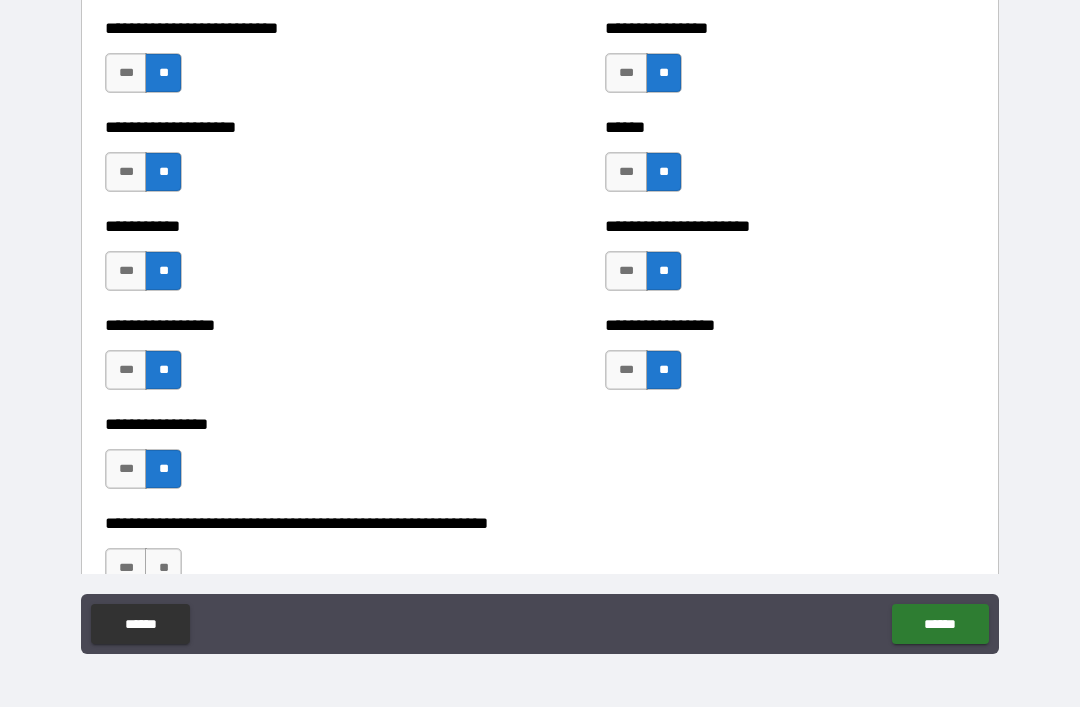 click on "**" at bounding box center (163, 568) 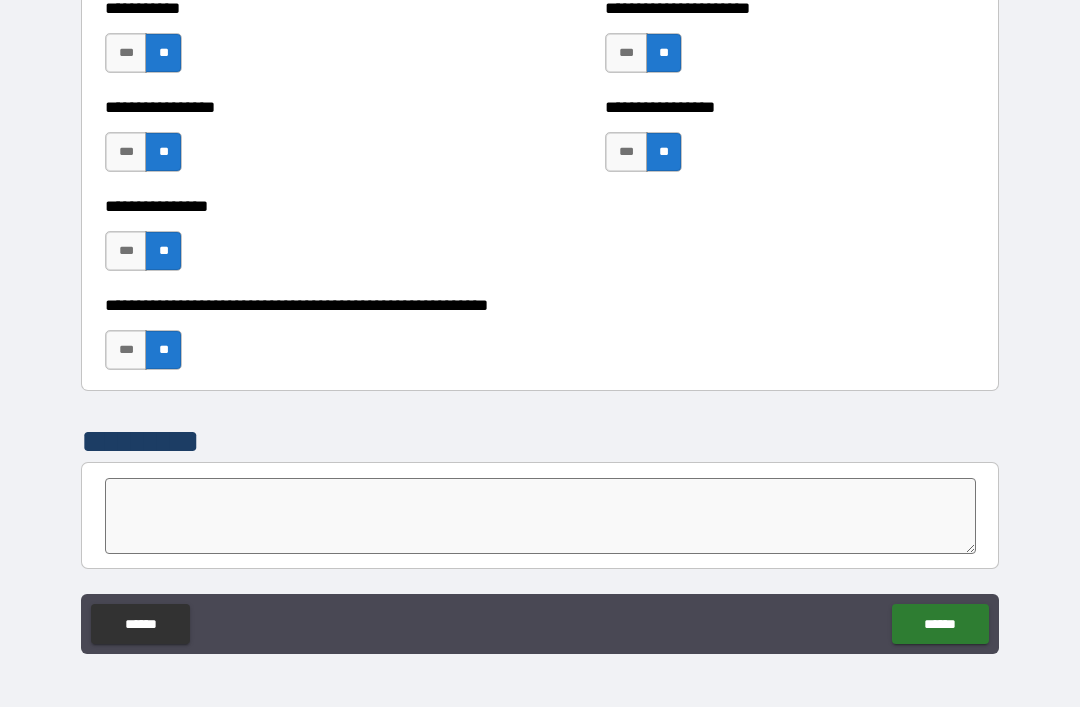 scroll, scrollTop: 6049, scrollLeft: 0, axis: vertical 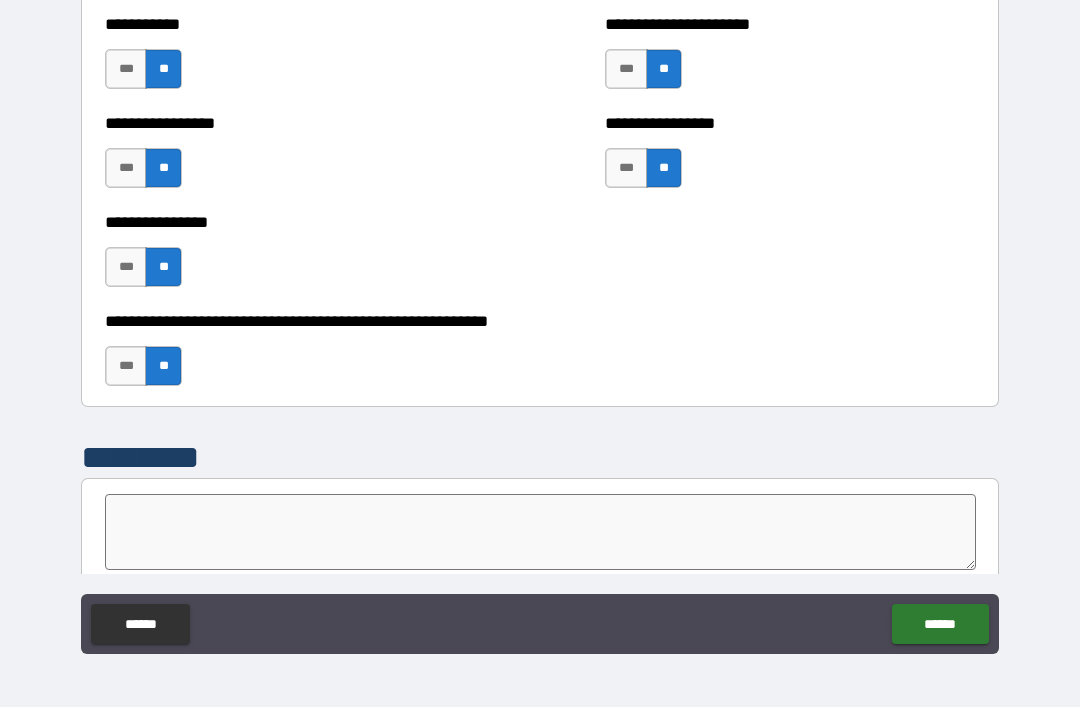 click at bounding box center [540, 532] 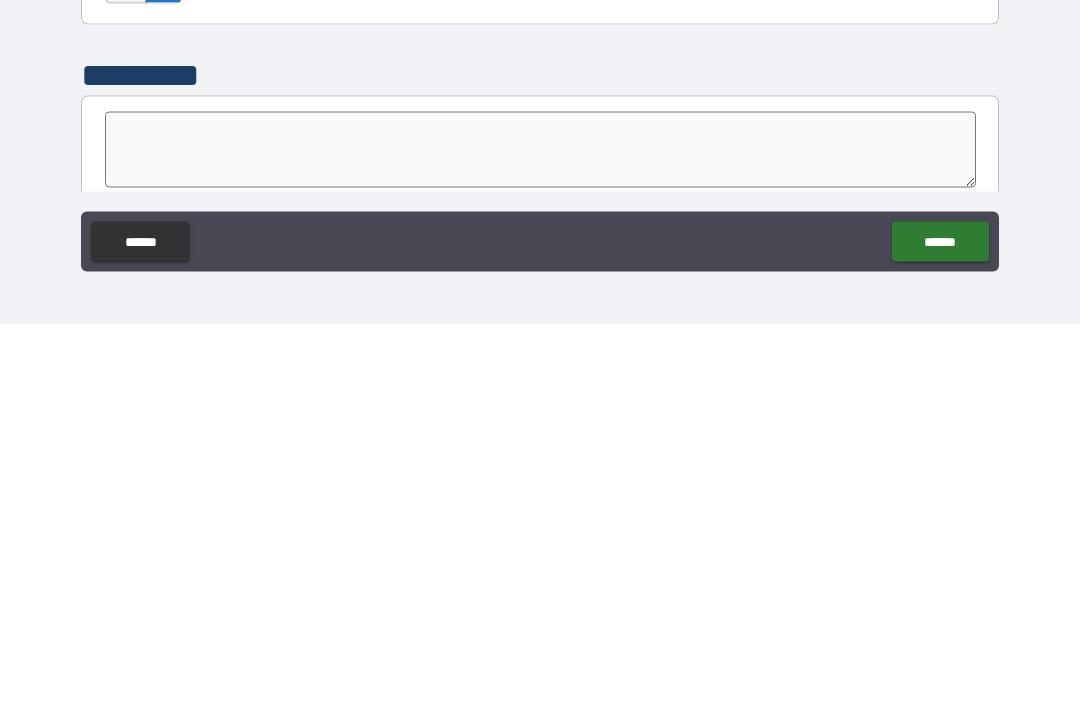 type on "*" 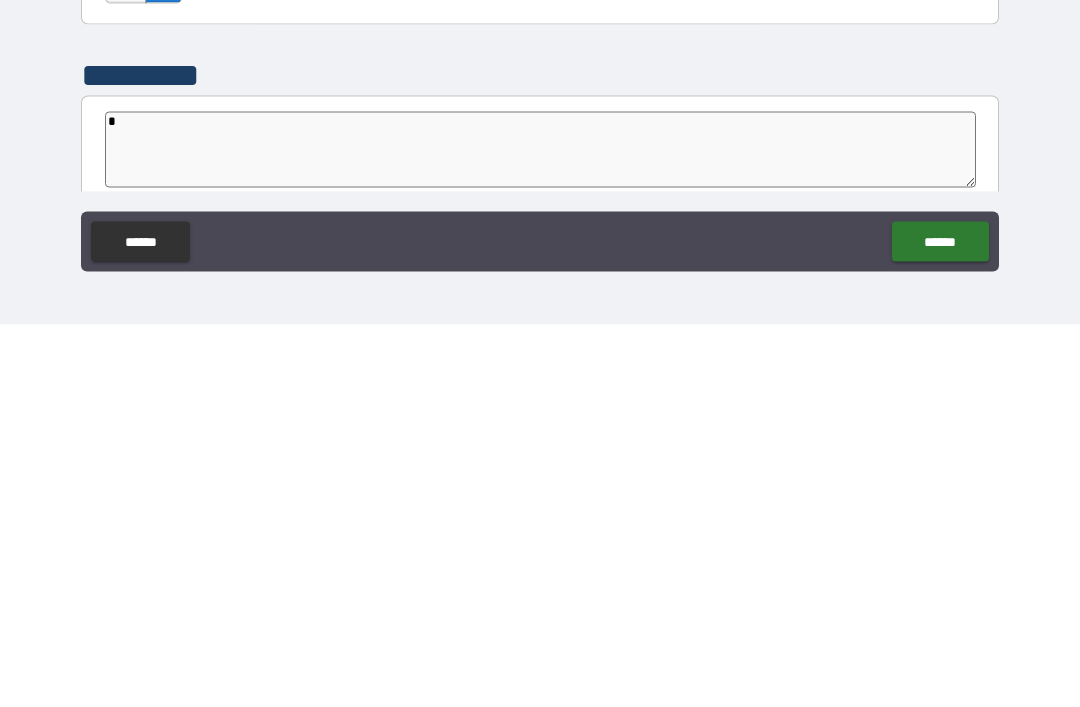 type on "*" 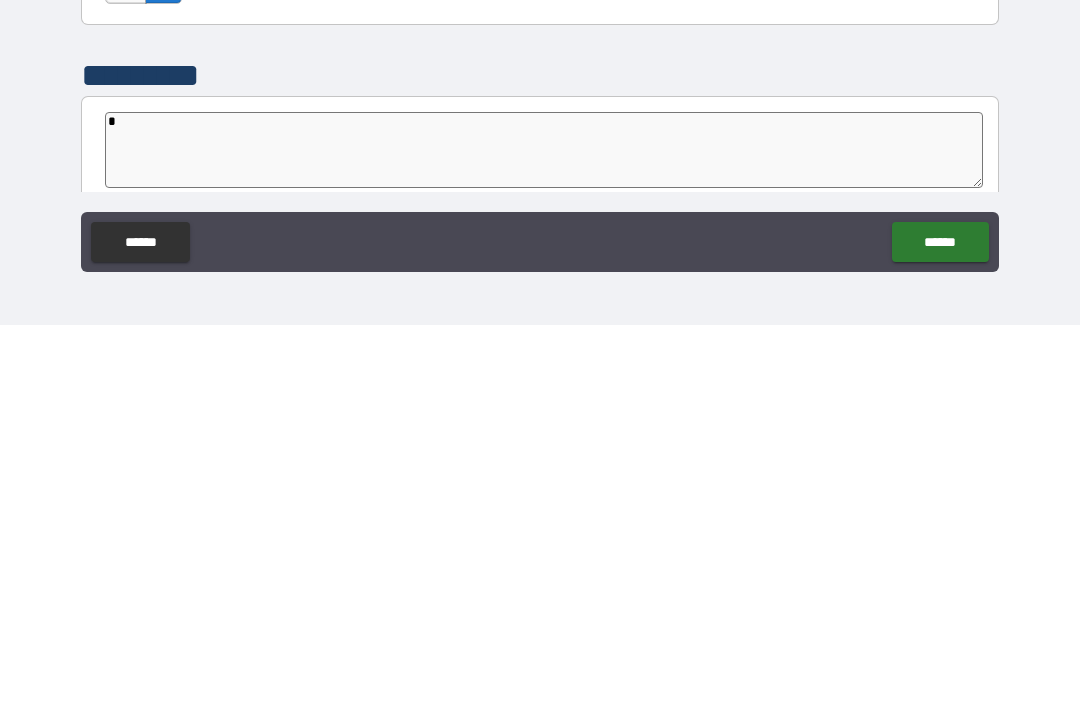 type on "**" 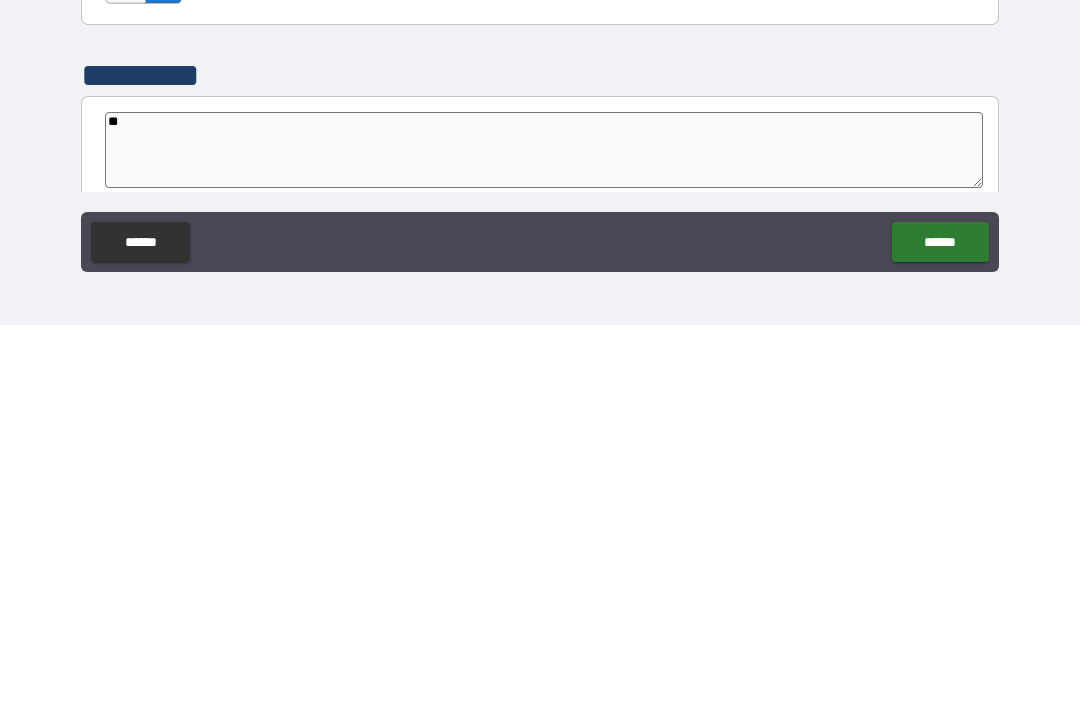 type on "*" 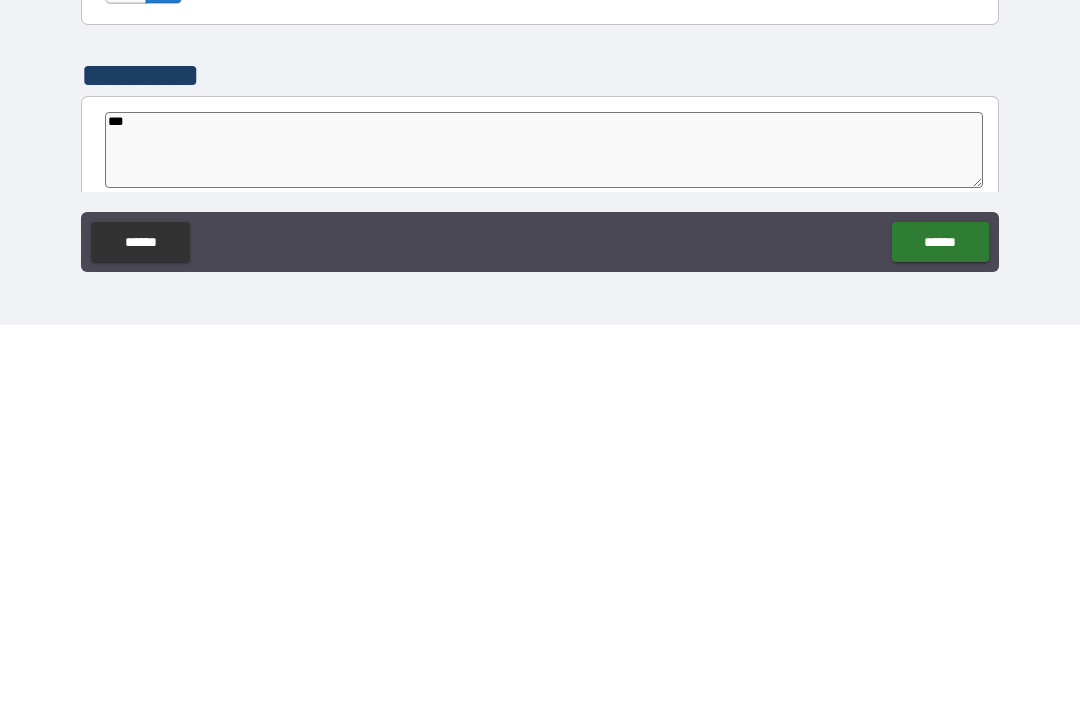 type on "*" 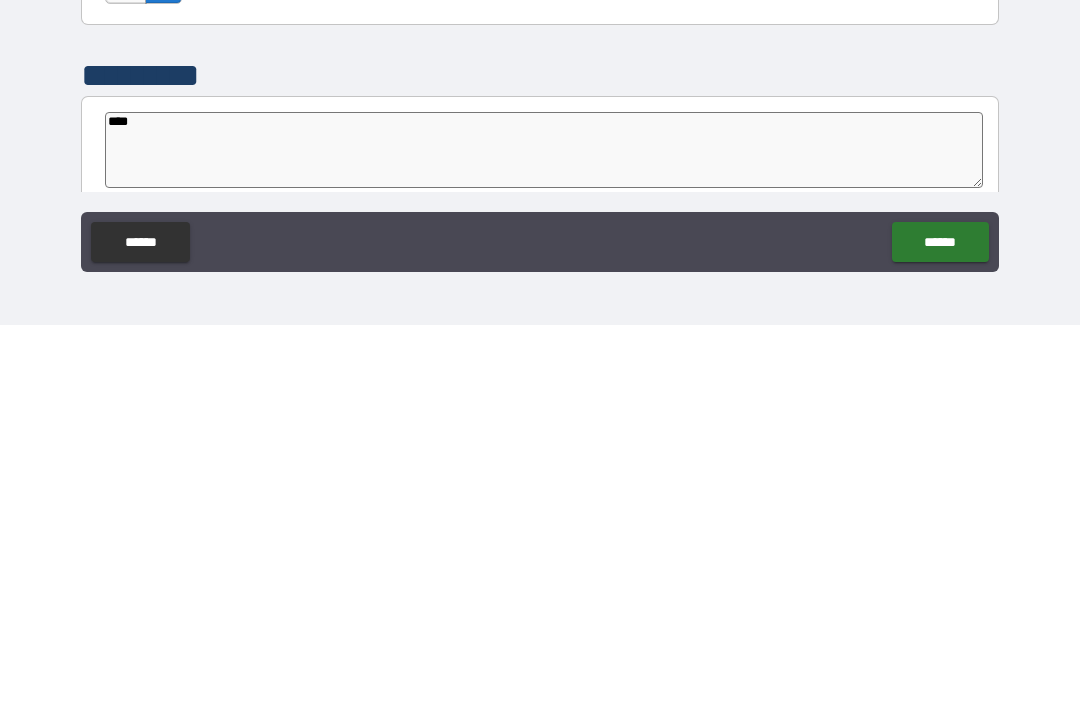 type on "*" 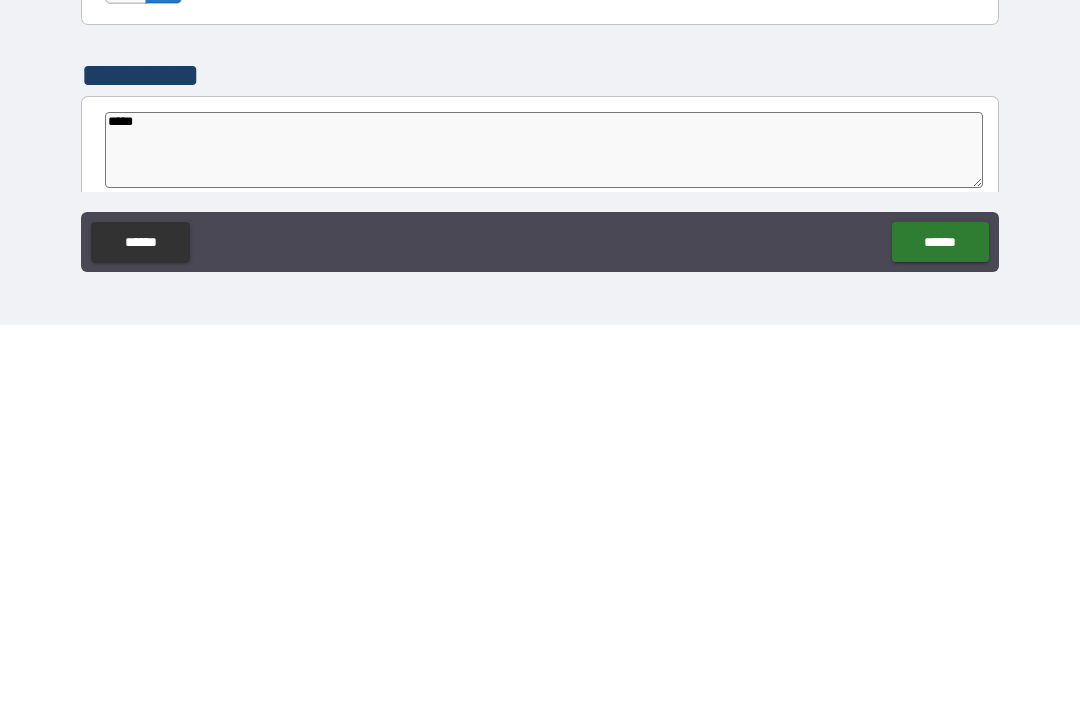 type on "*" 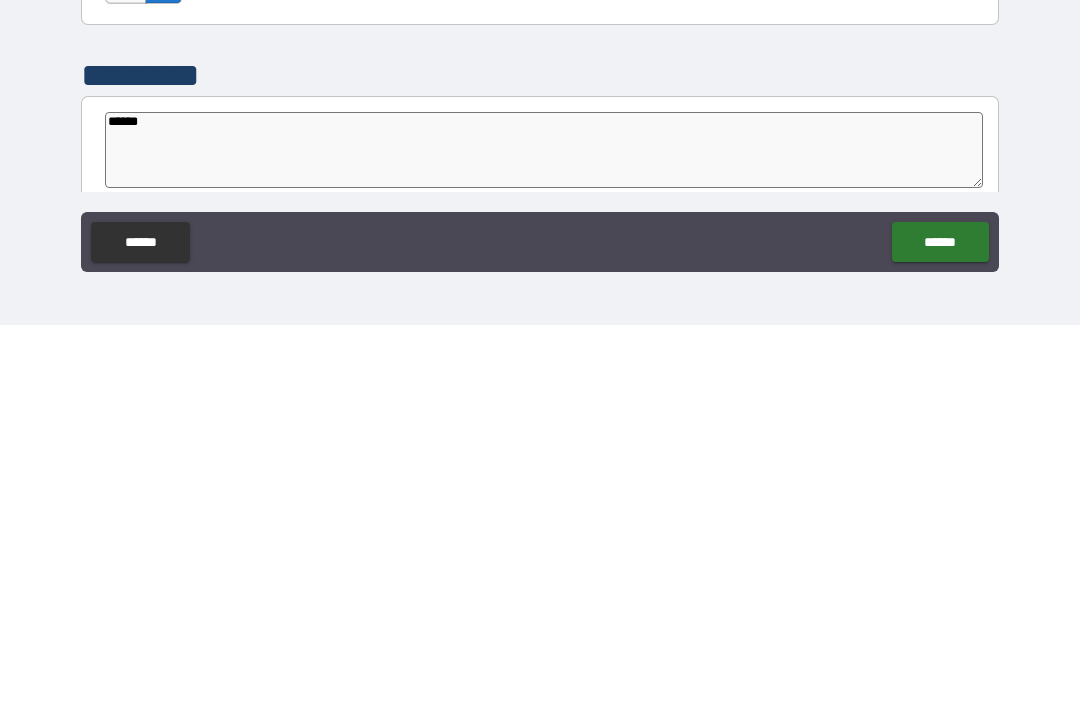 type on "*" 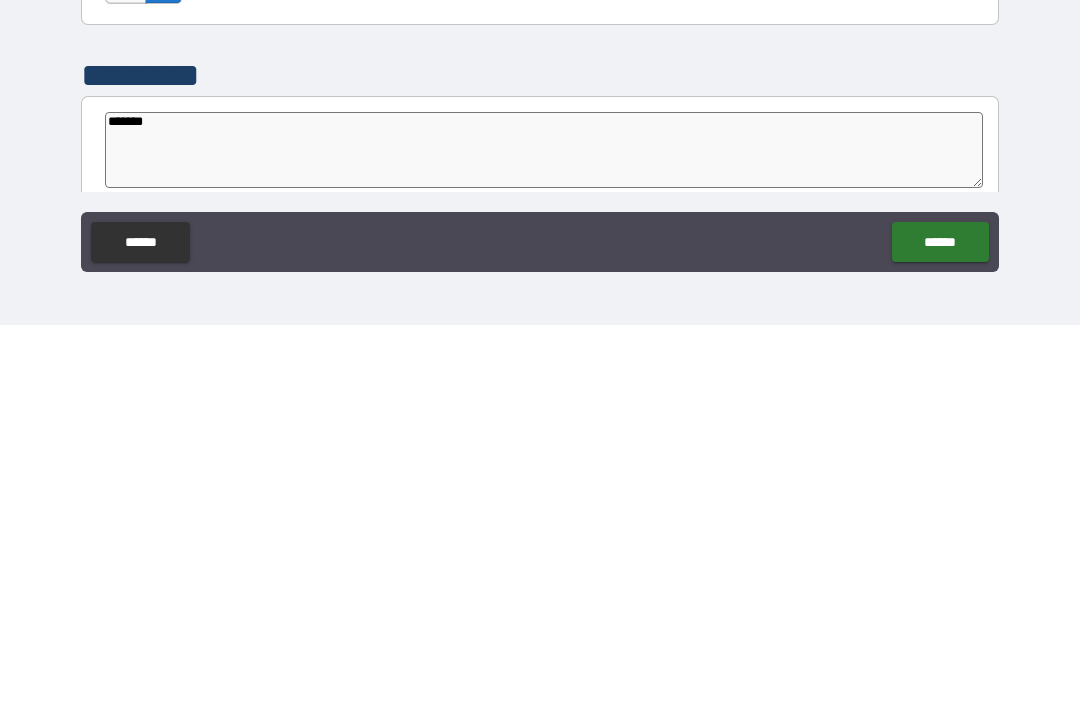 type on "*" 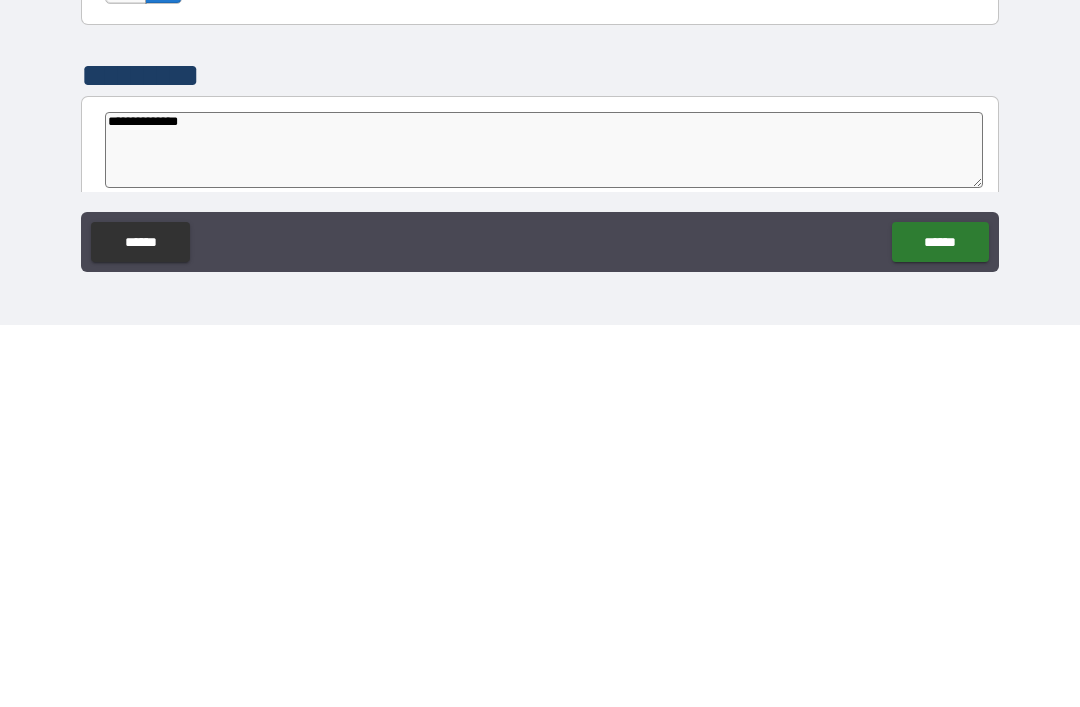 type on "**********" 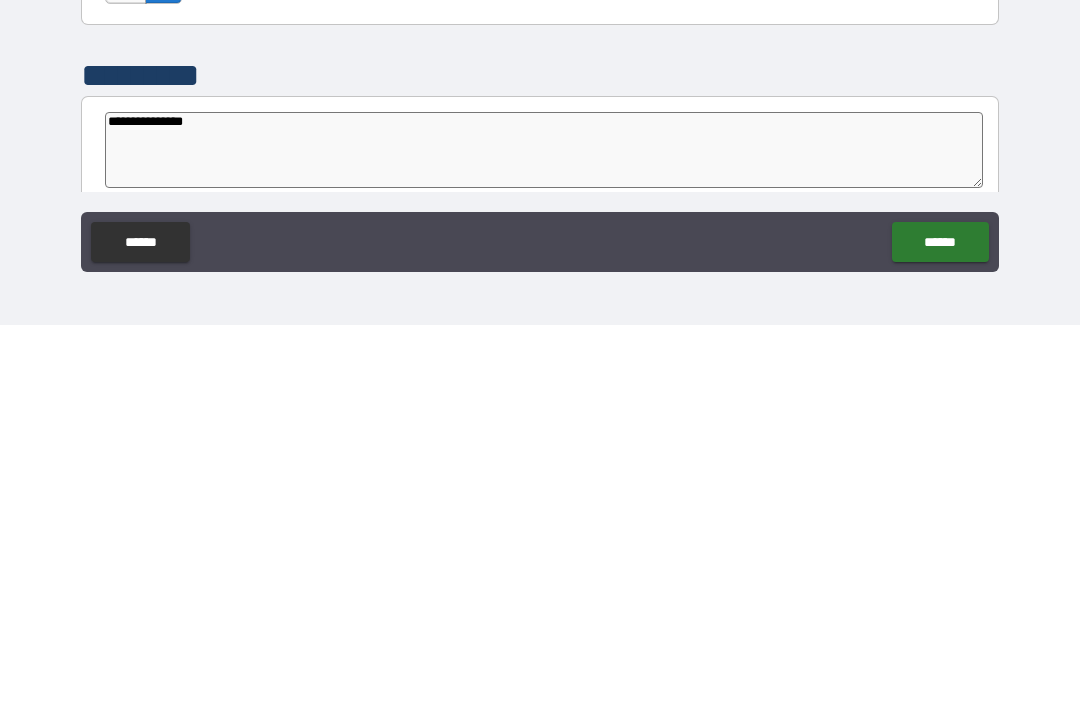 type on "*" 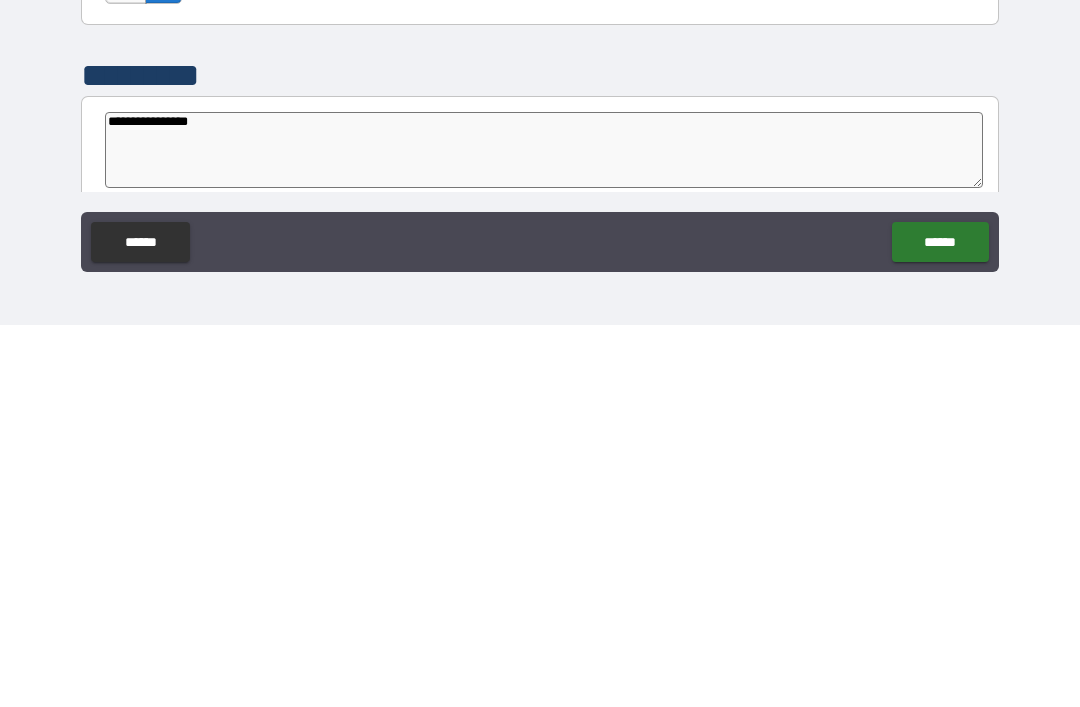 type on "*" 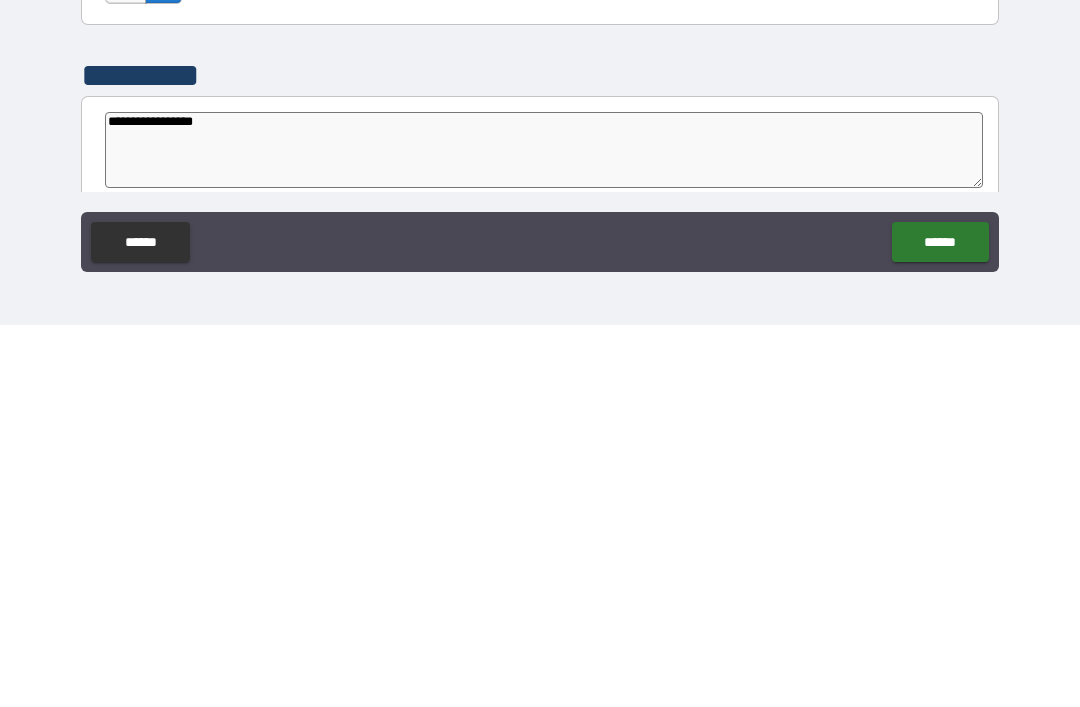 type on "*" 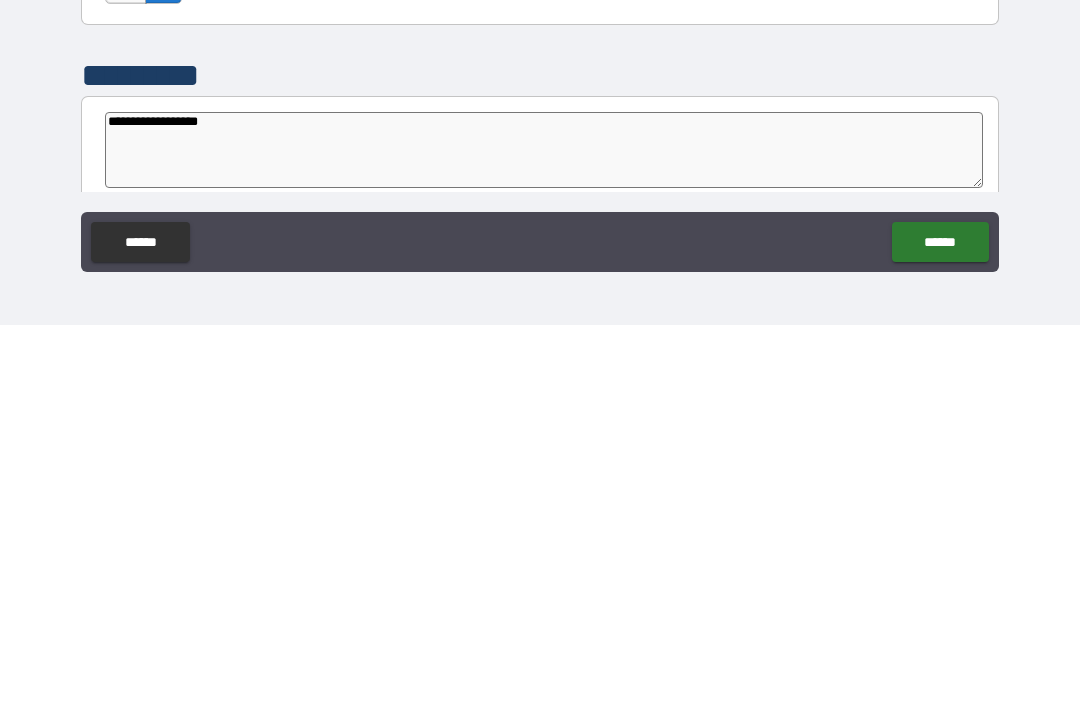 type on "*" 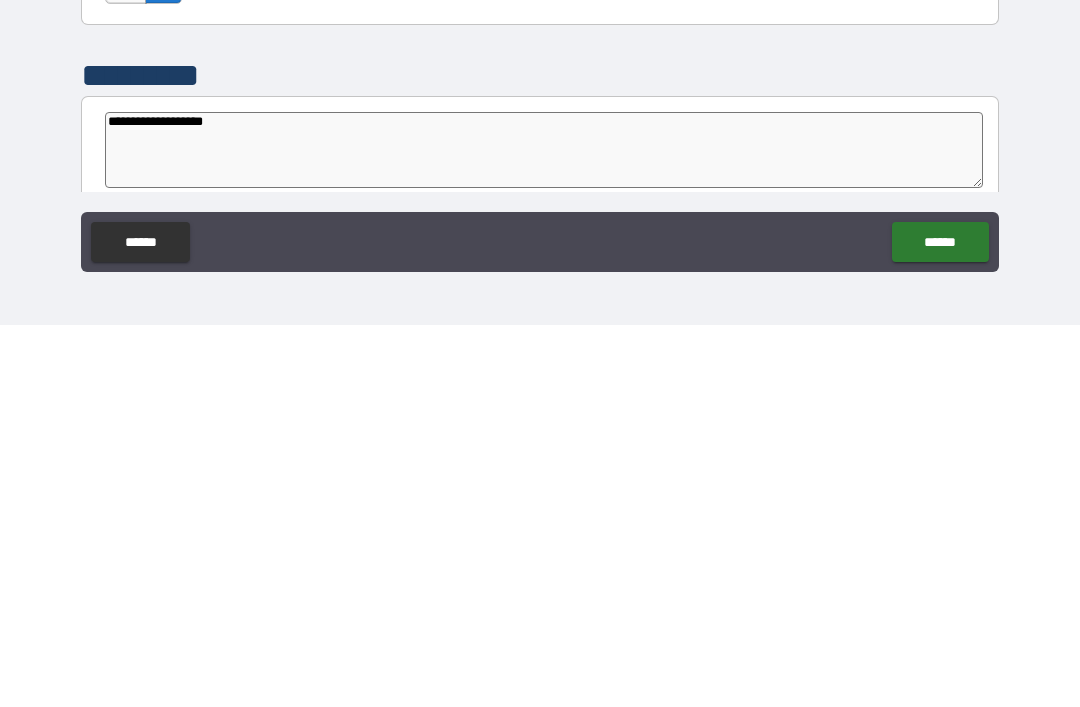 type on "*" 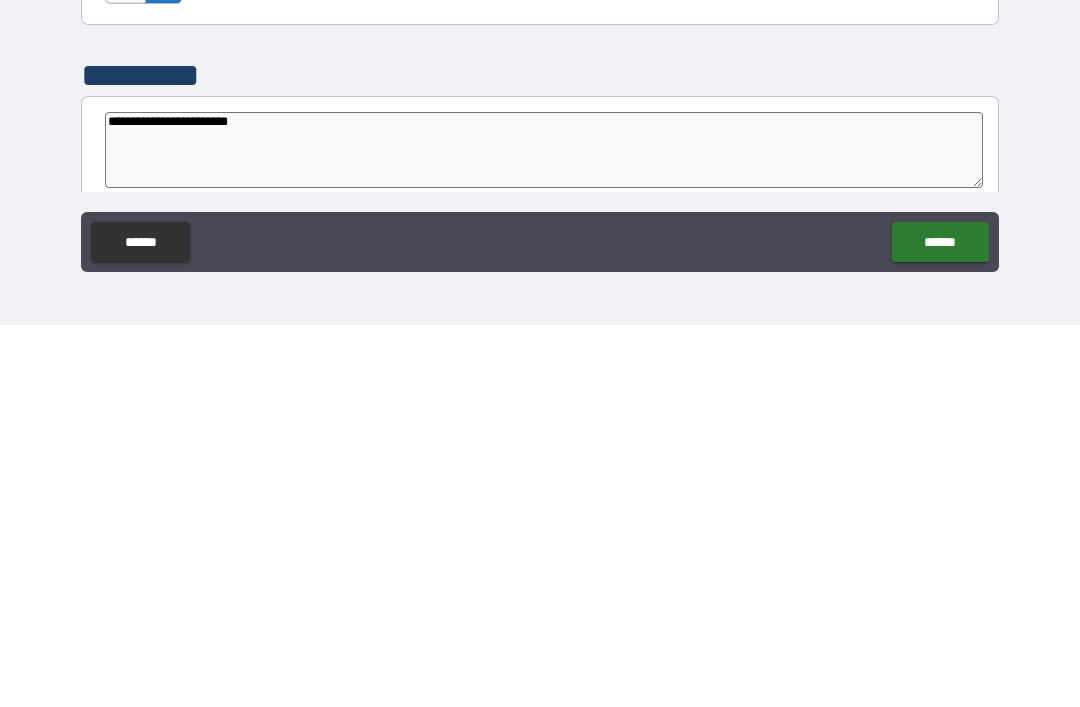 type on "*" 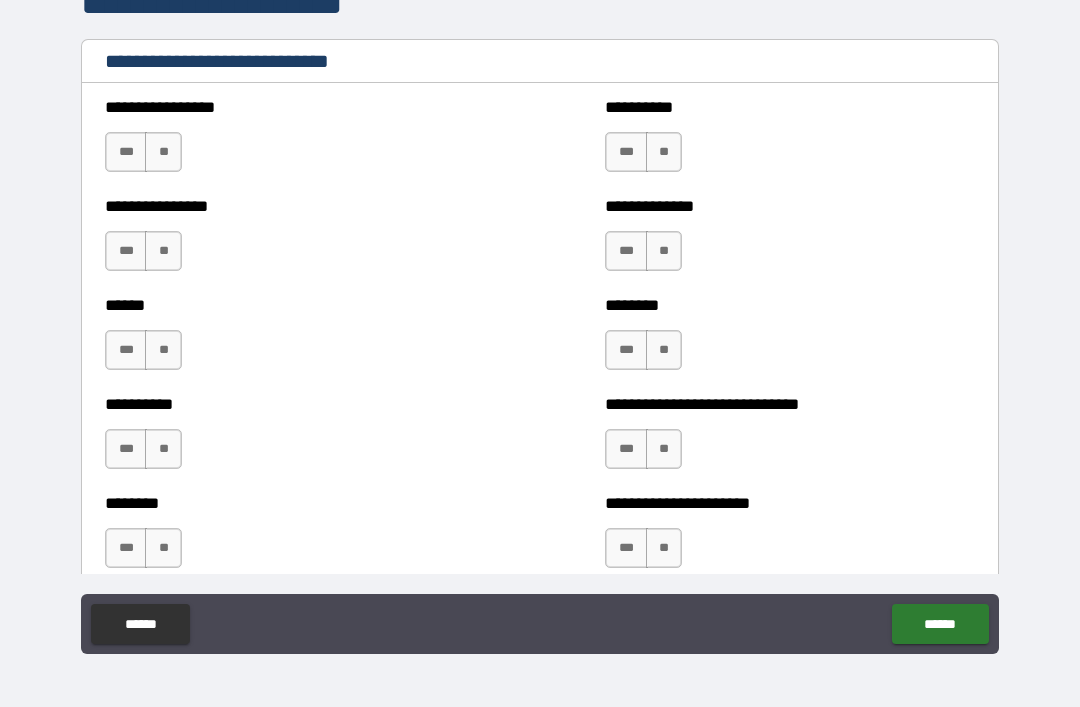 scroll, scrollTop: 6676, scrollLeft: 0, axis: vertical 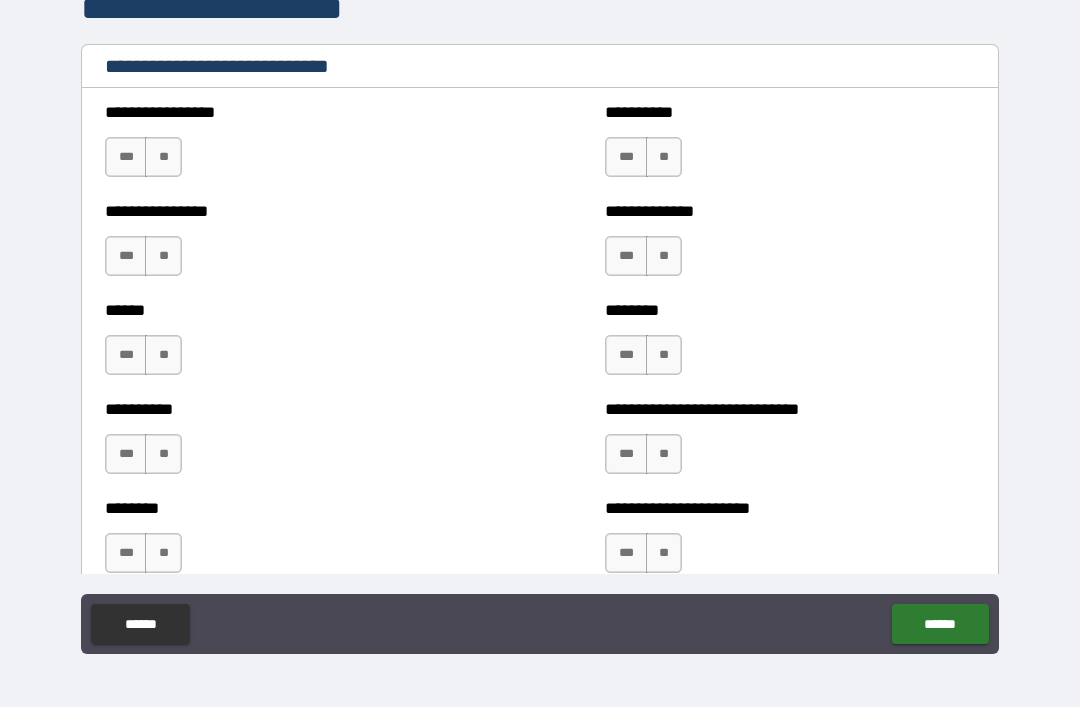 type on "**********" 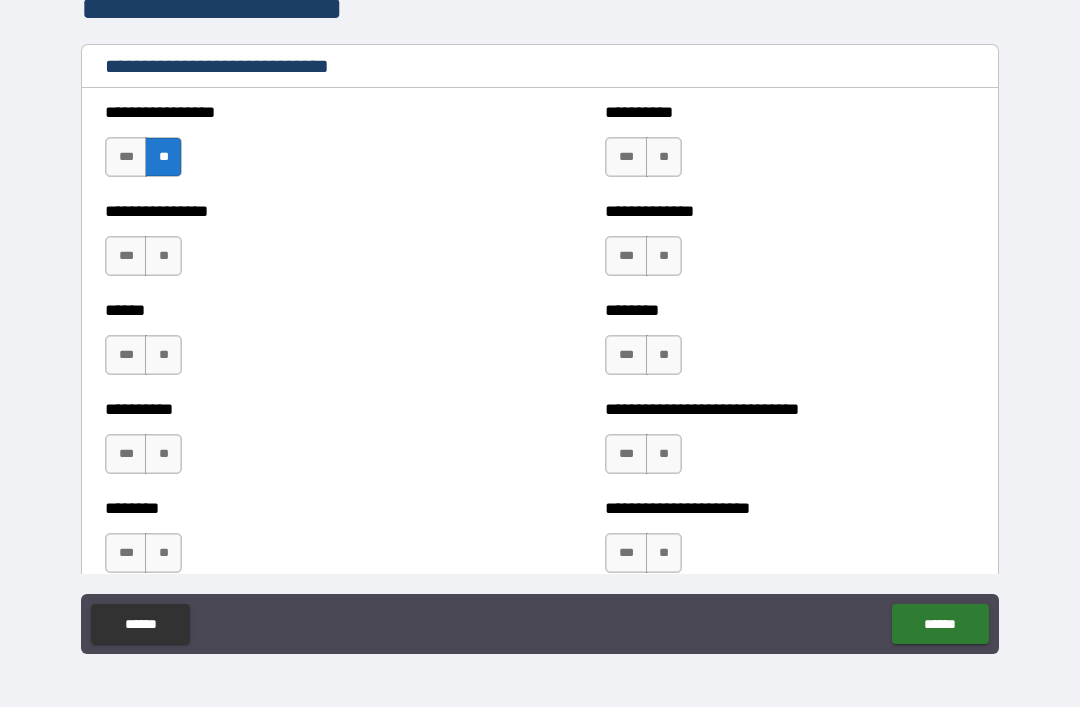 click on "**" at bounding box center [664, 157] 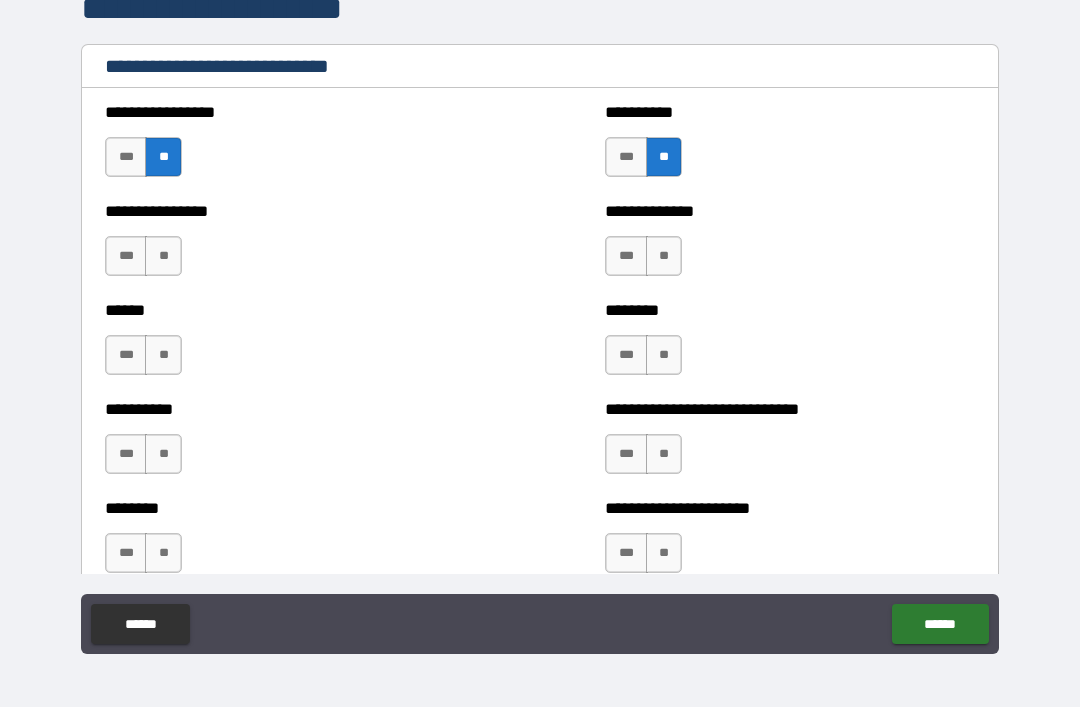 click on "**" at bounding box center [163, 256] 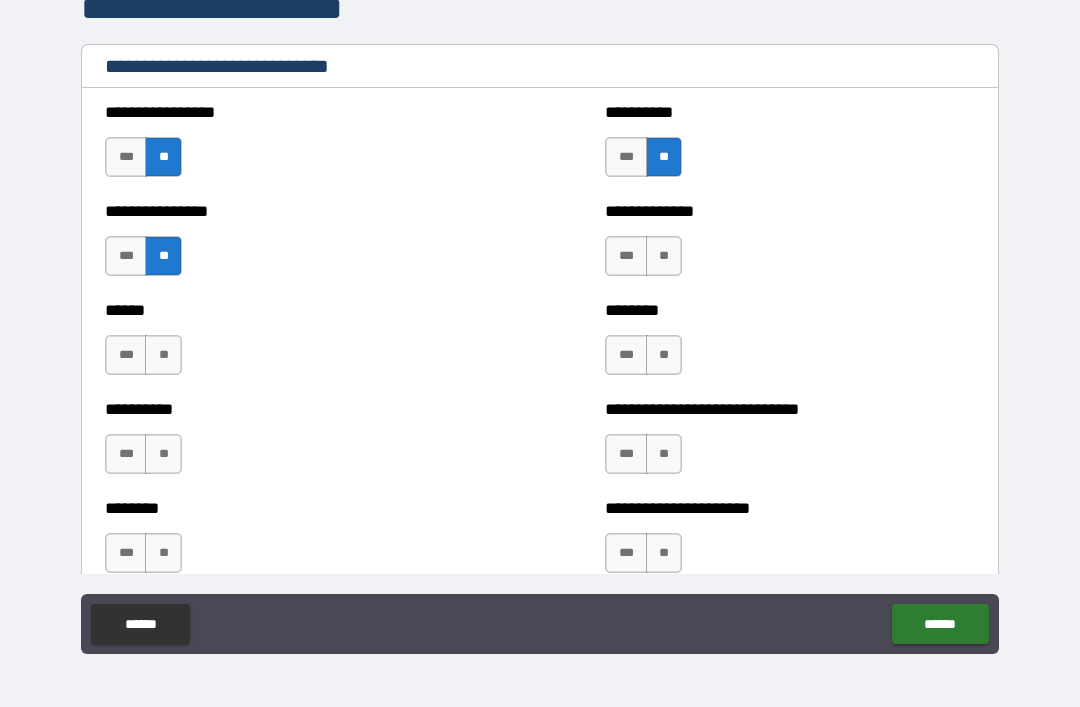 click on "**" at bounding box center (664, 256) 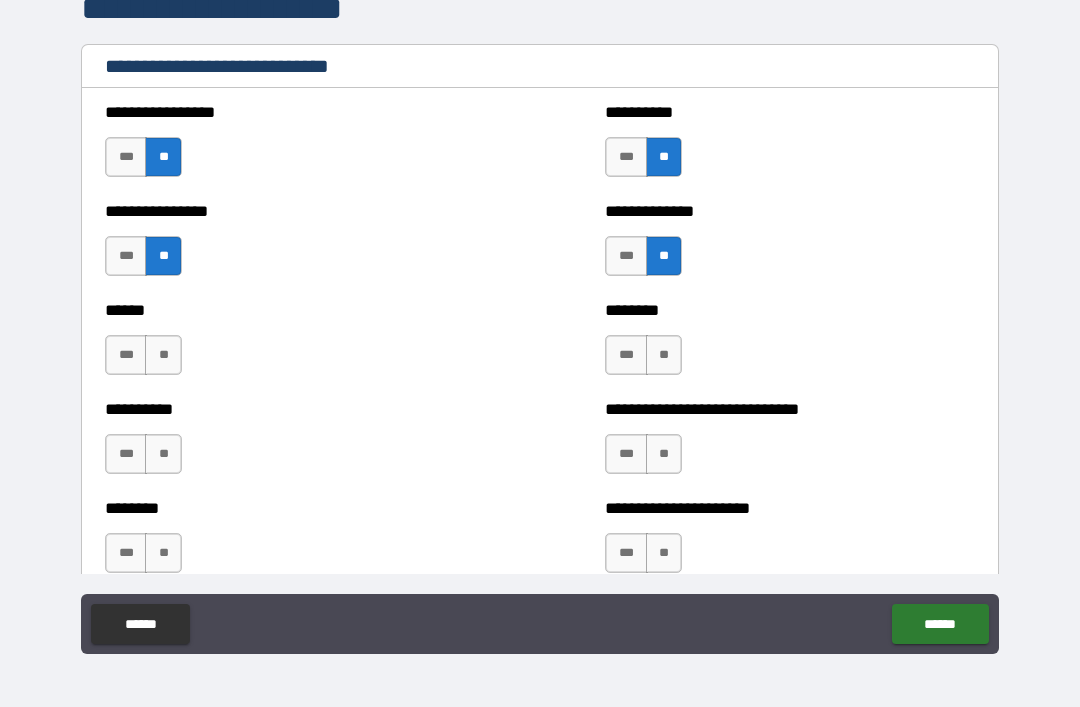 click on "**" at bounding box center (163, 355) 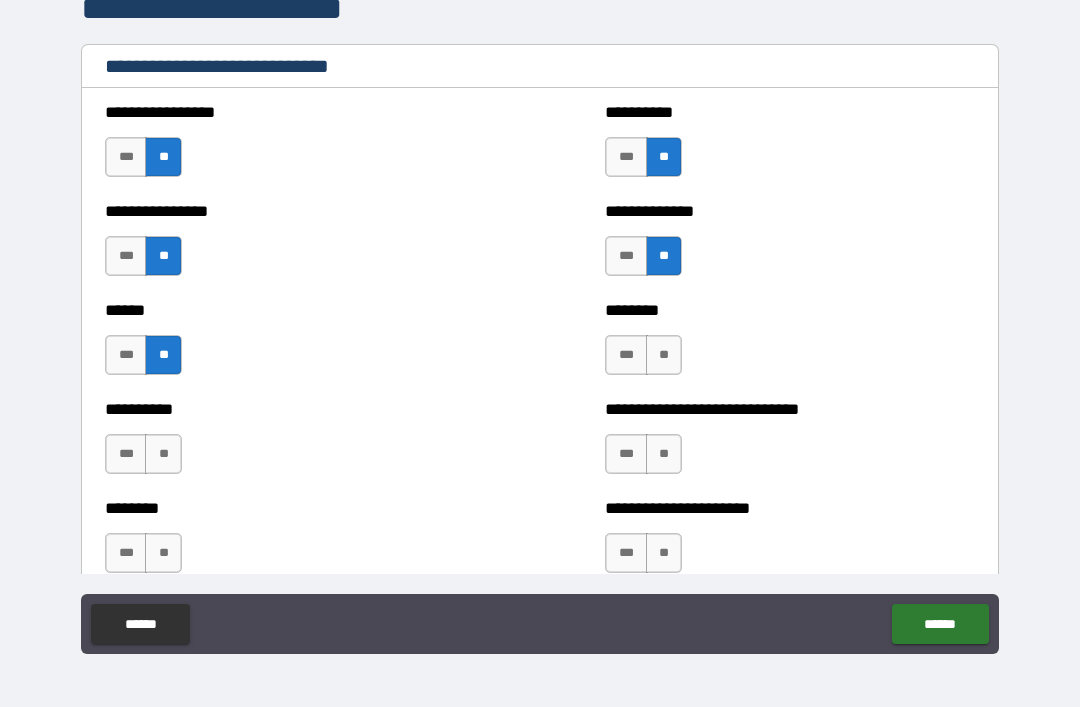 click on "**" at bounding box center (664, 355) 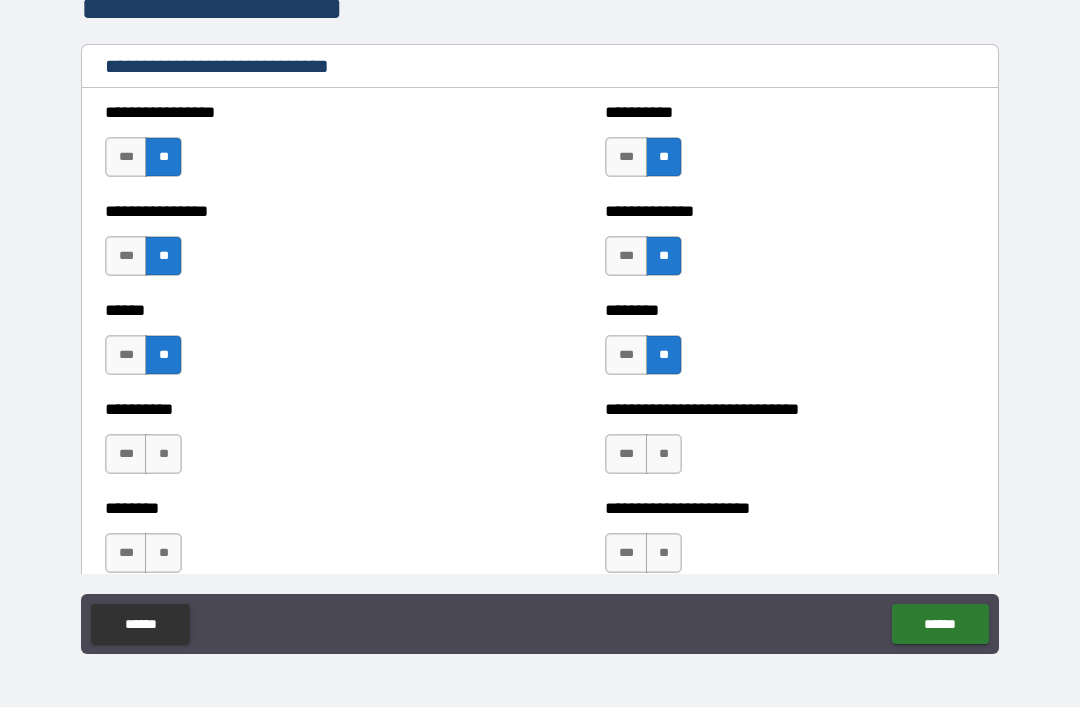click on "**" at bounding box center [163, 454] 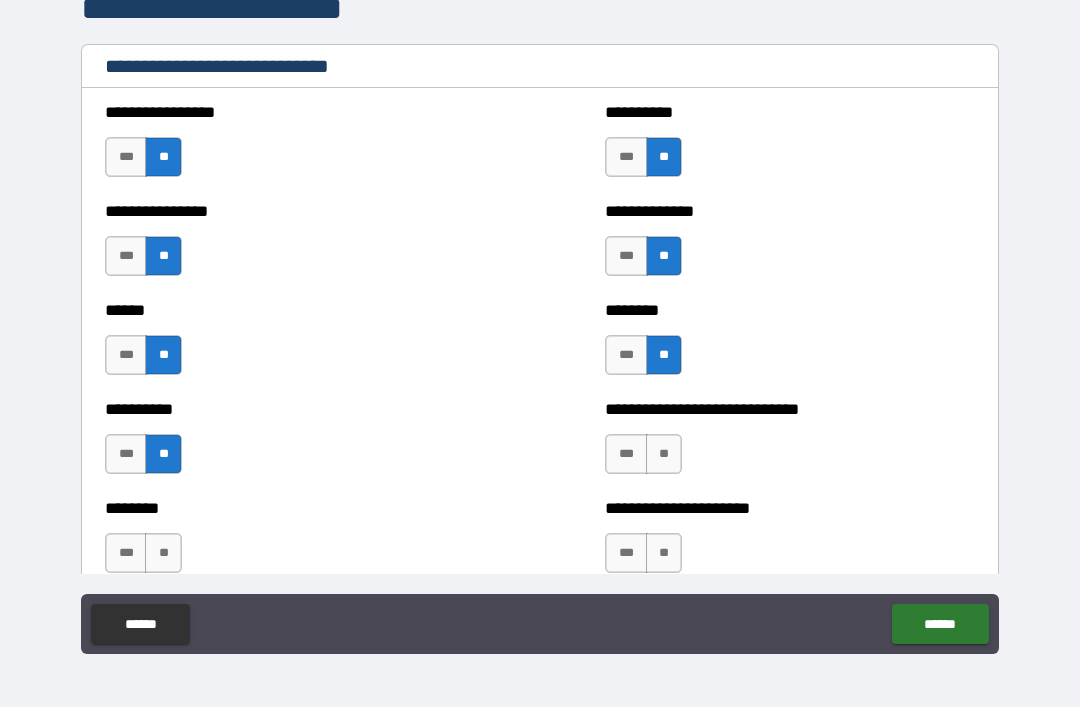 click on "**" at bounding box center [664, 454] 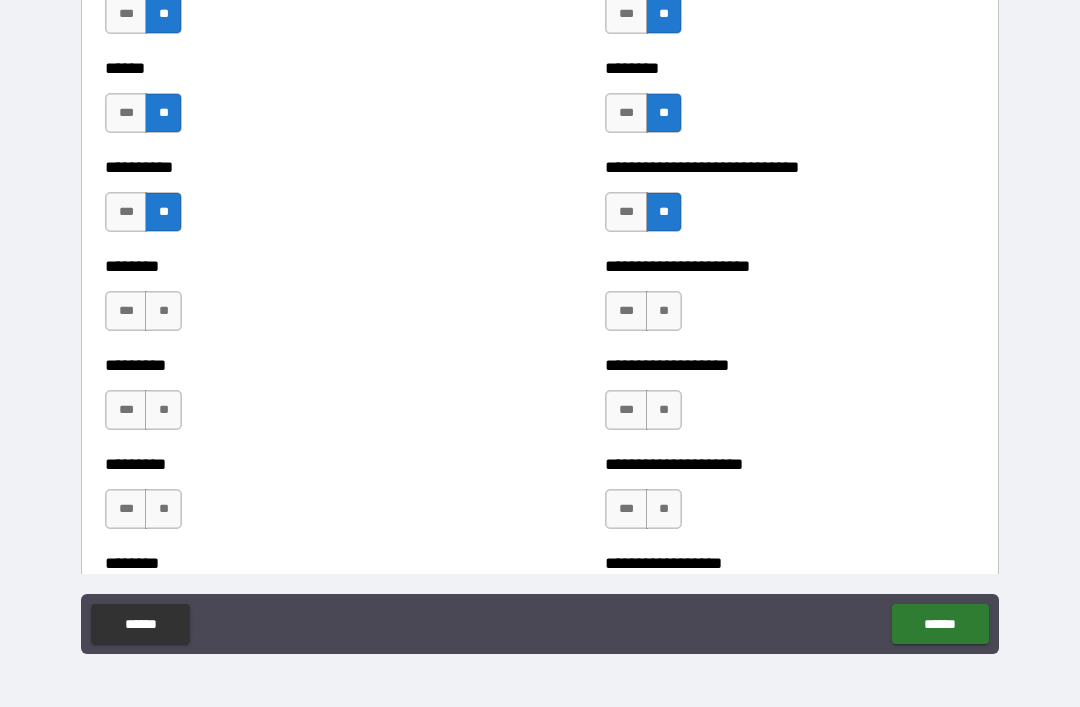 scroll, scrollTop: 6919, scrollLeft: 0, axis: vertical 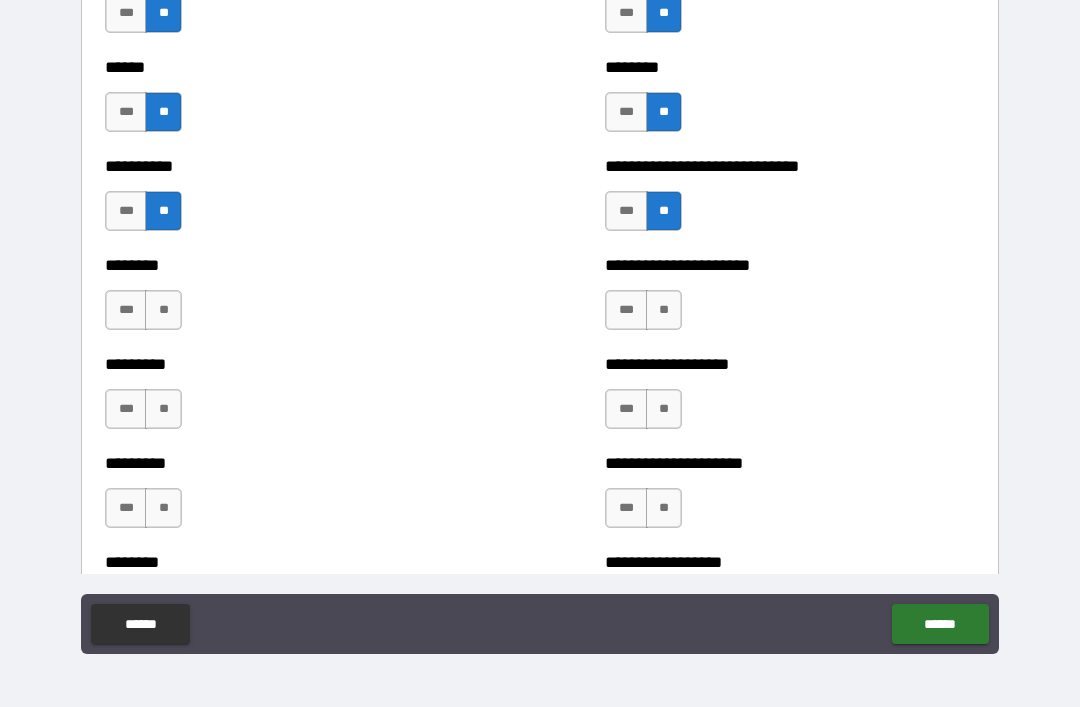 click on "**" at bounding box center [163, 310] 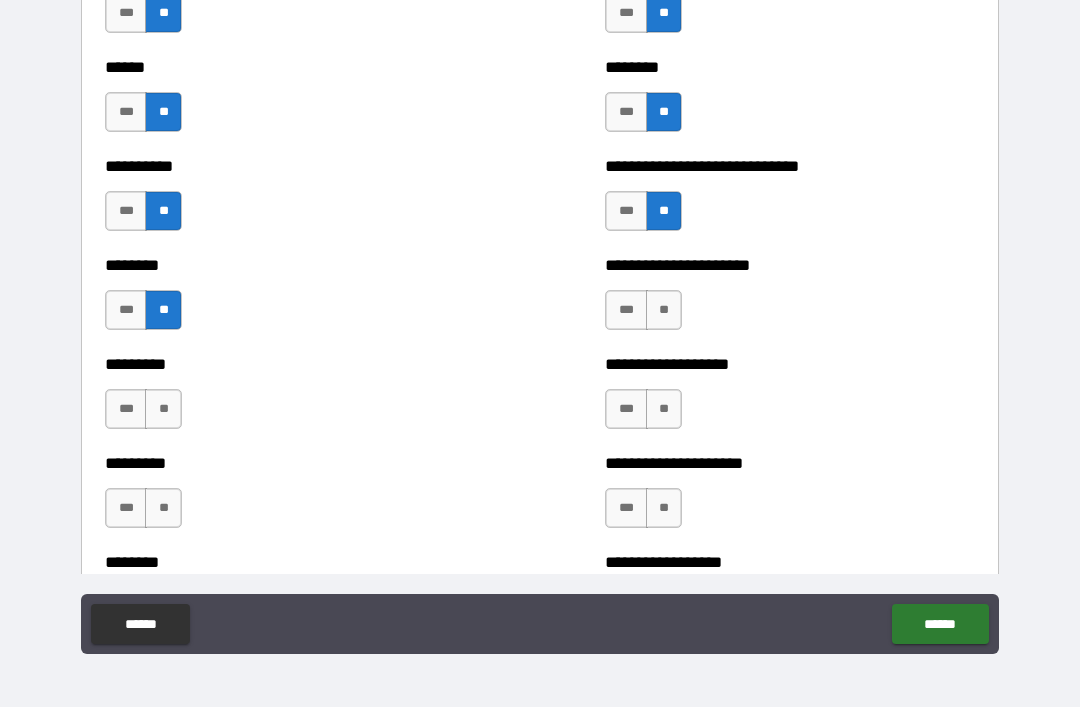 click on "**" at bounding box center [664, 310] 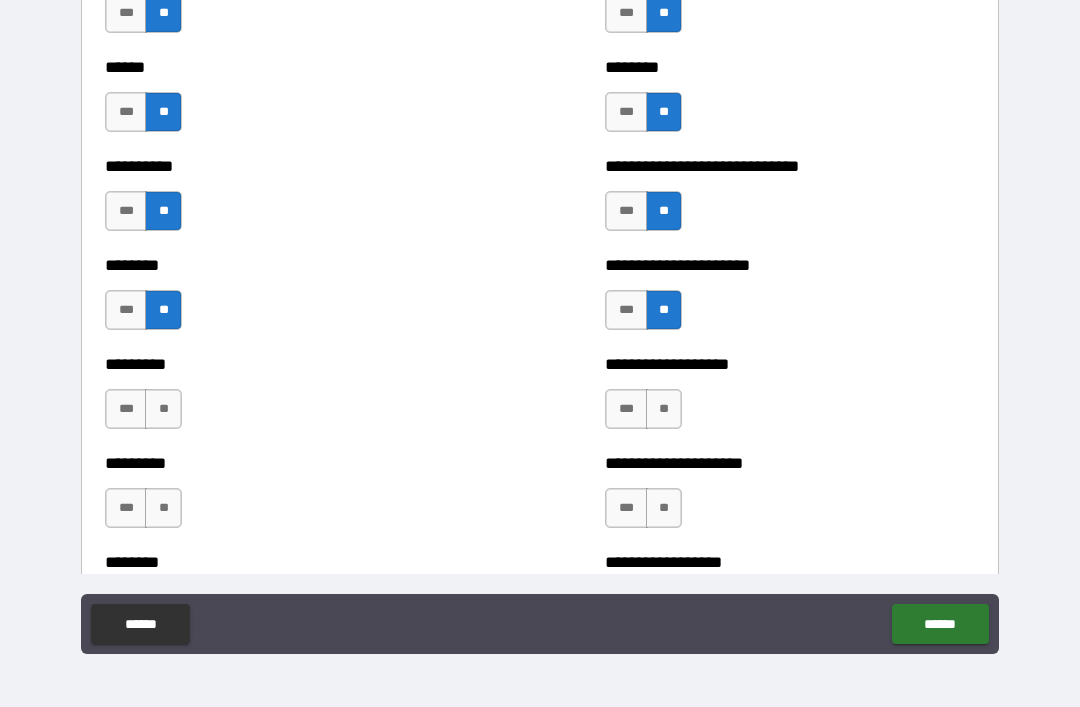 click on "**" at bounding box center (163, 409) 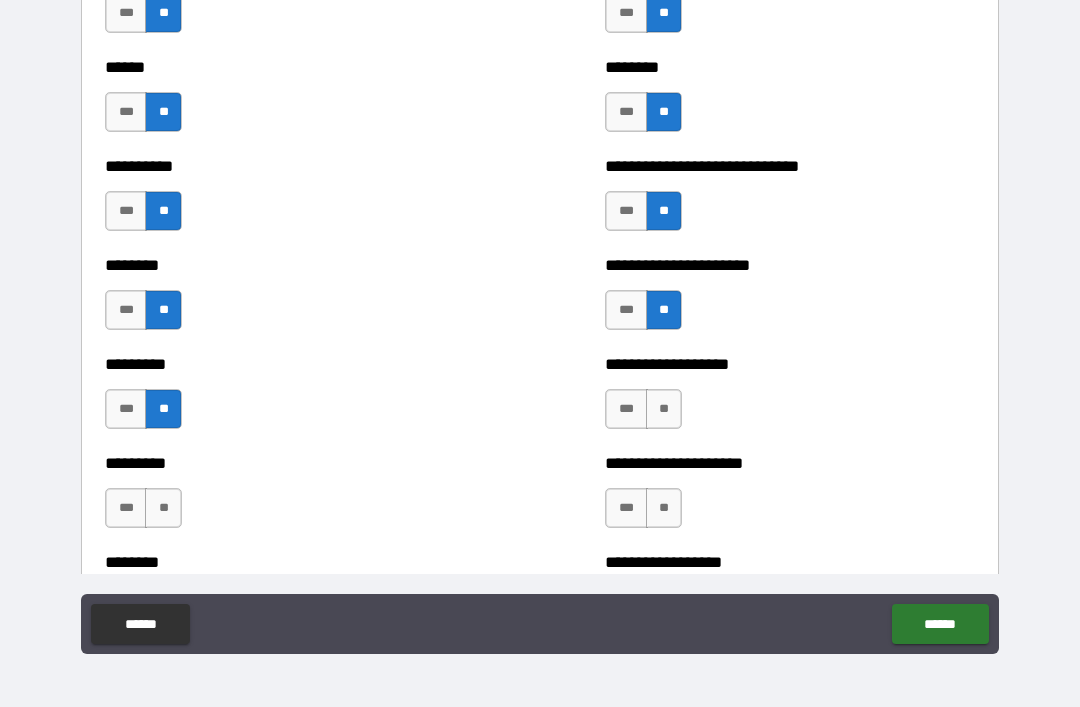 click on "**" at bounding box center [664, 409] 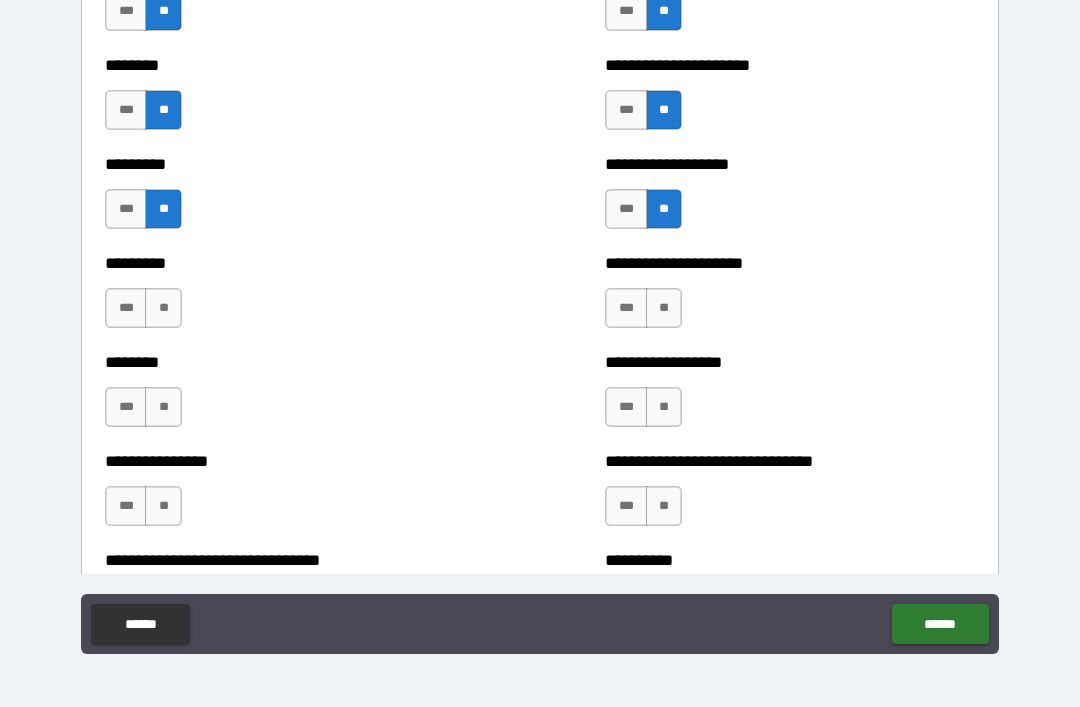scroll, scrollTop: 7120, scrollLeft: 0, axis: vertical 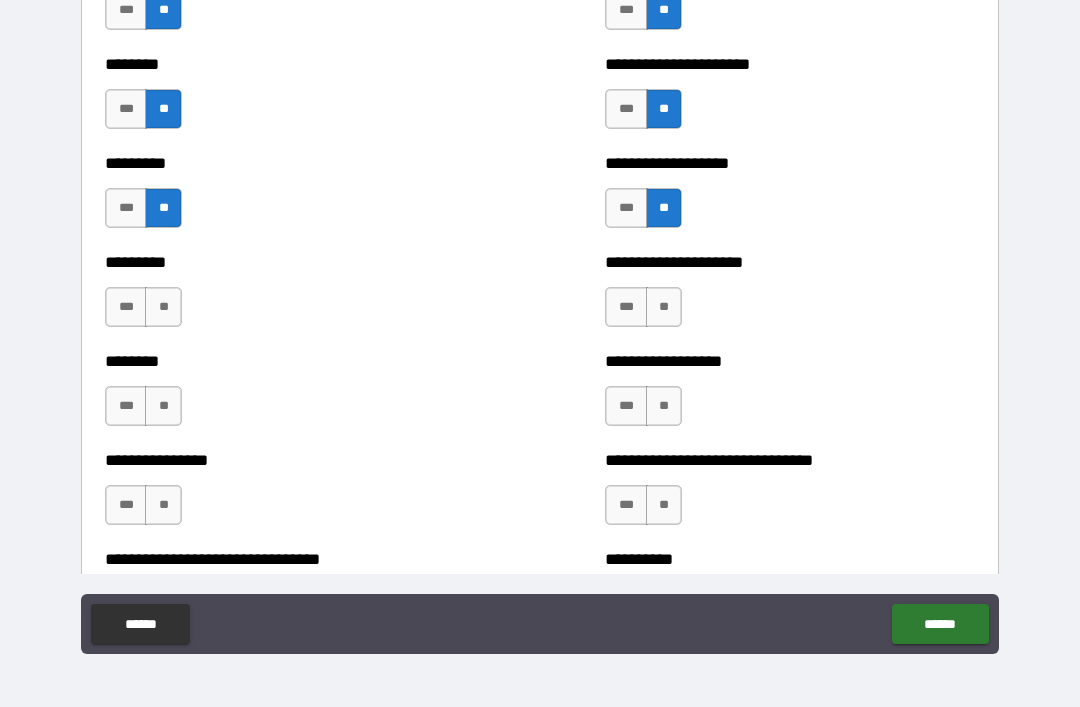 click on "**" at bounding box center (163, 307) 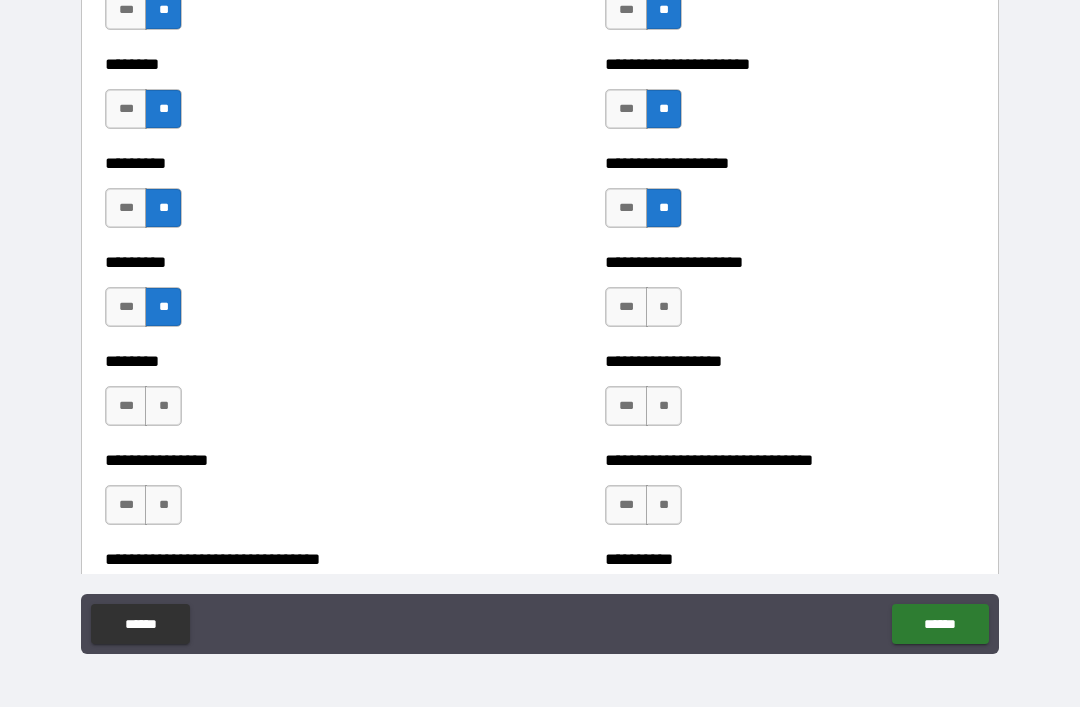 click on "**" at bounding box center (664, 307) 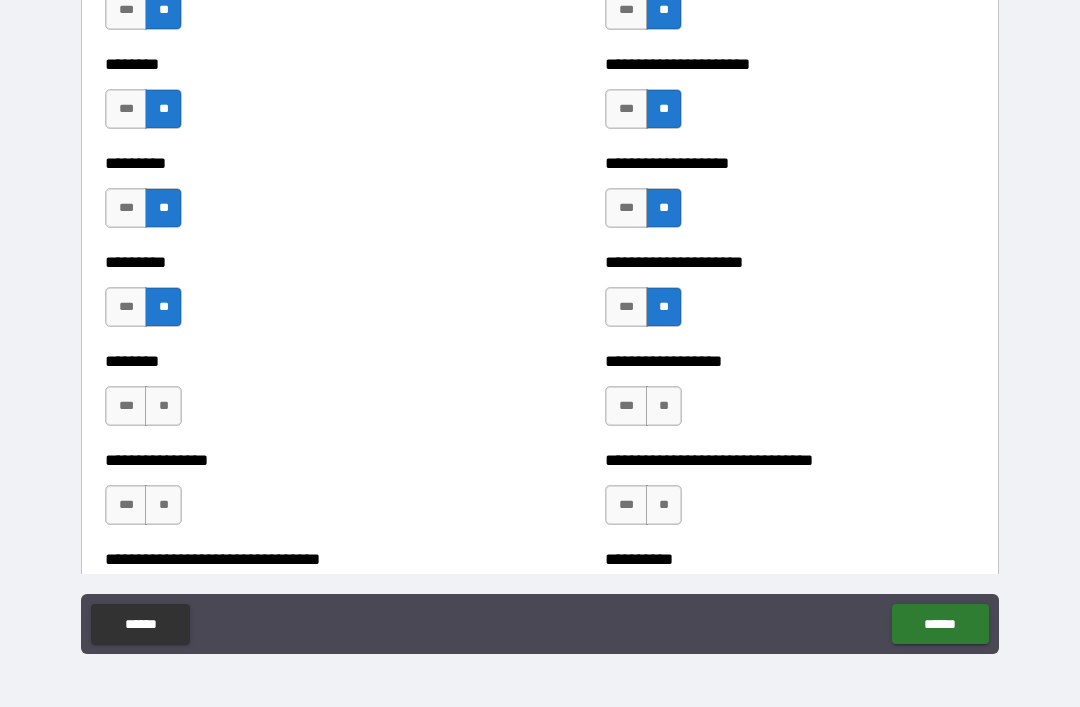 click on "**" at bounding box center (163, 406) 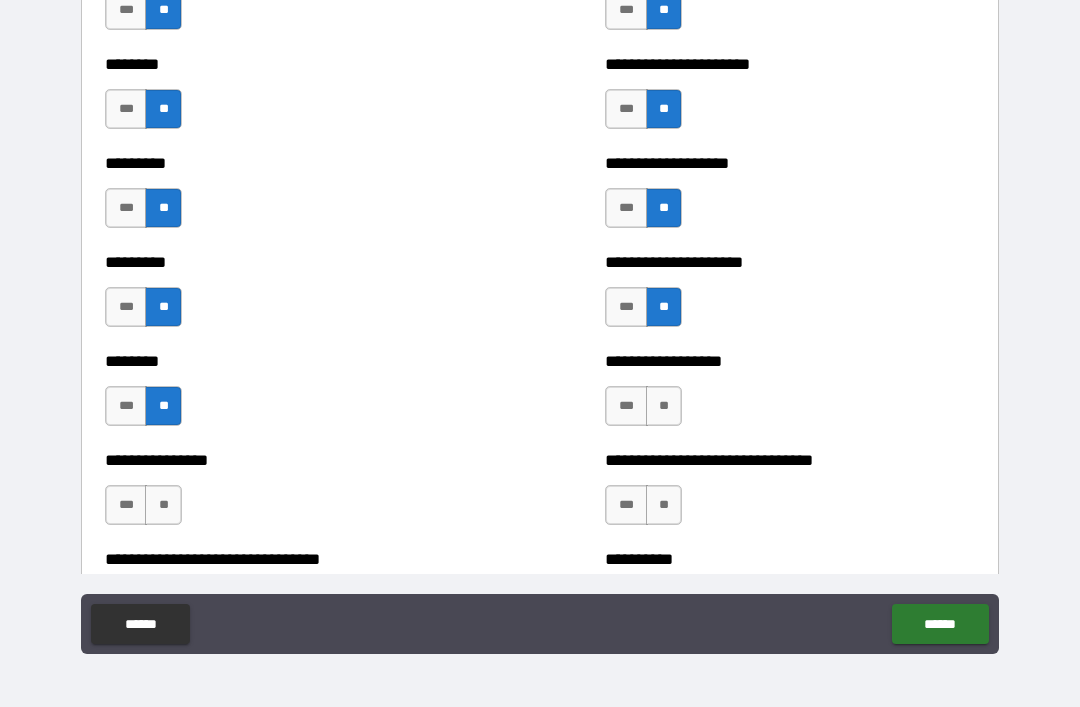 click on "**" at bounding box center [664, 406] 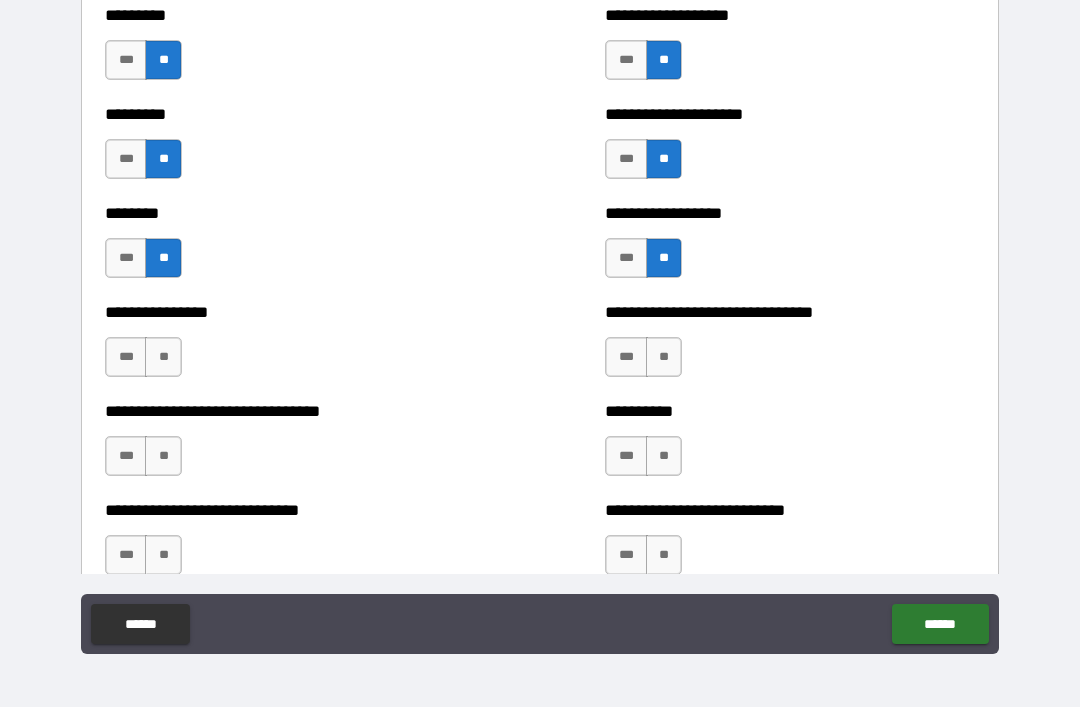scroll, scrollTop: 7271, scrollLeft: 0, axis: vertical 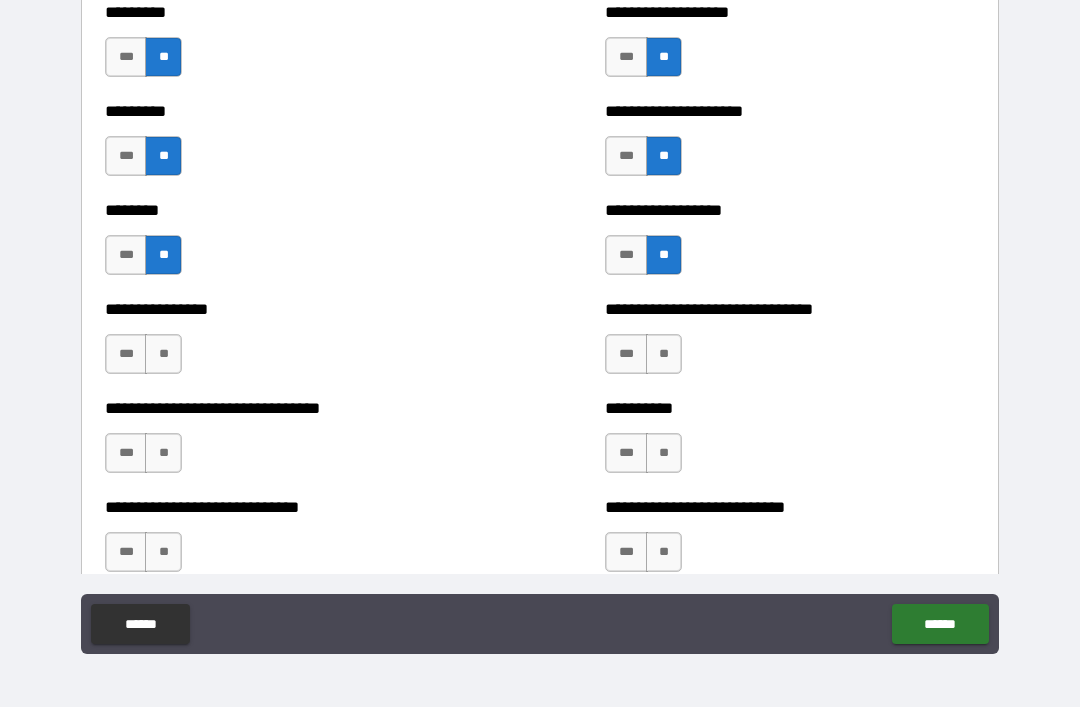 click on "**" at bounding box center [163, 354] 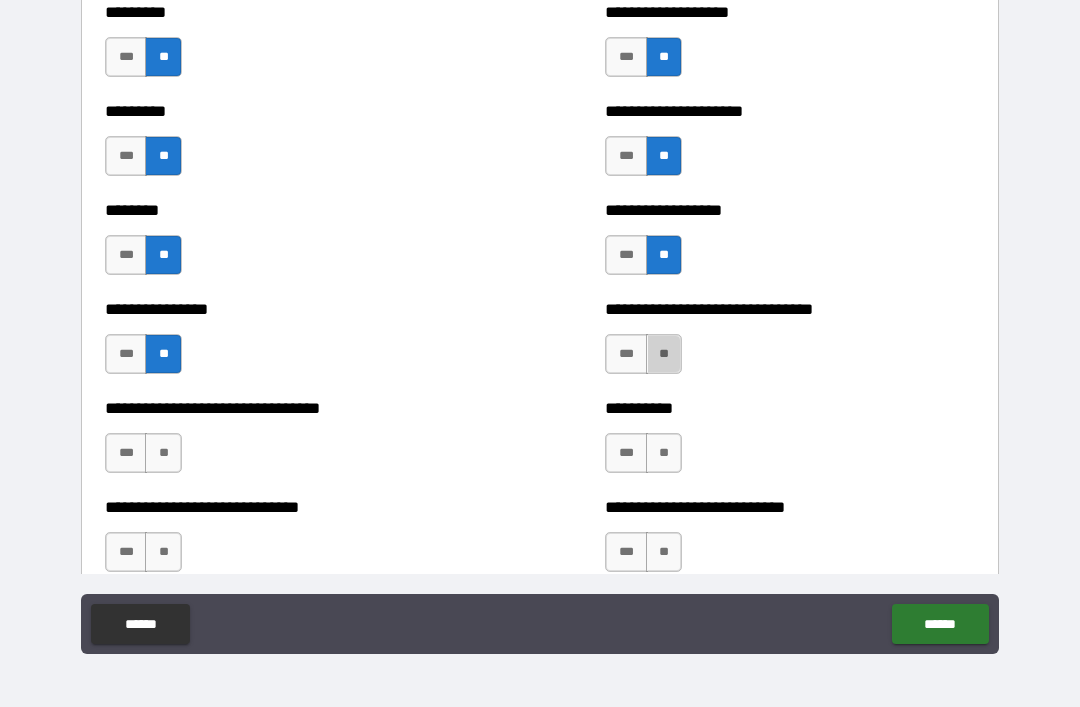 click on "**" at bounding box center (664, 354) 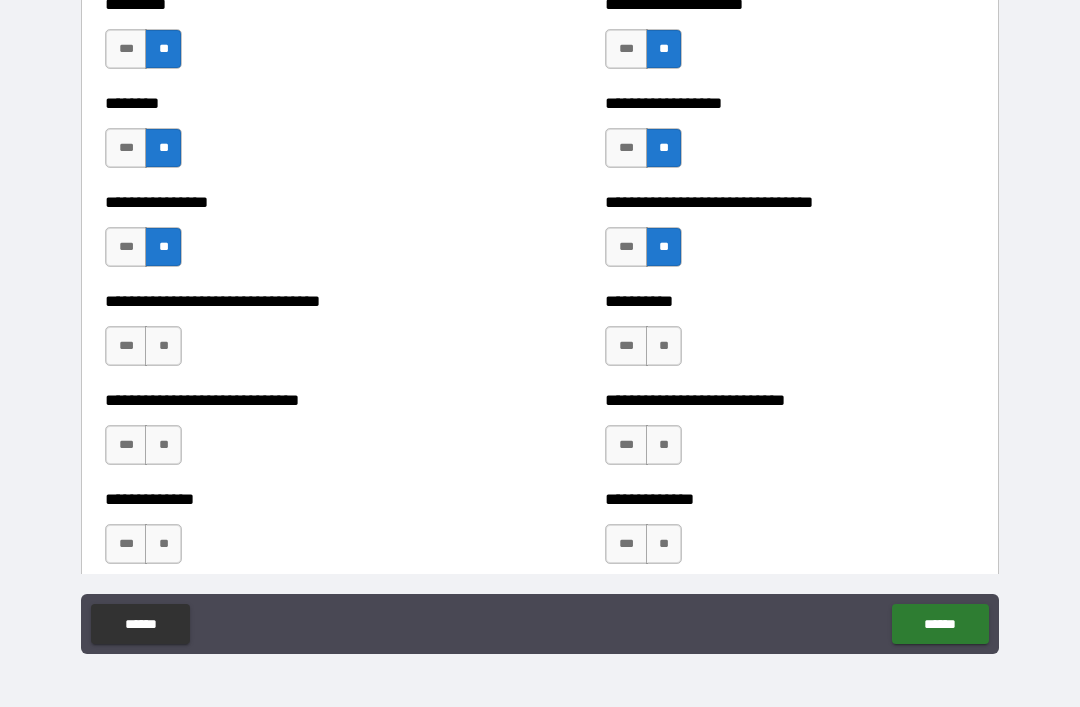 scroll, scrollTop: 7379, scrollLeft: 0, axis: vertical 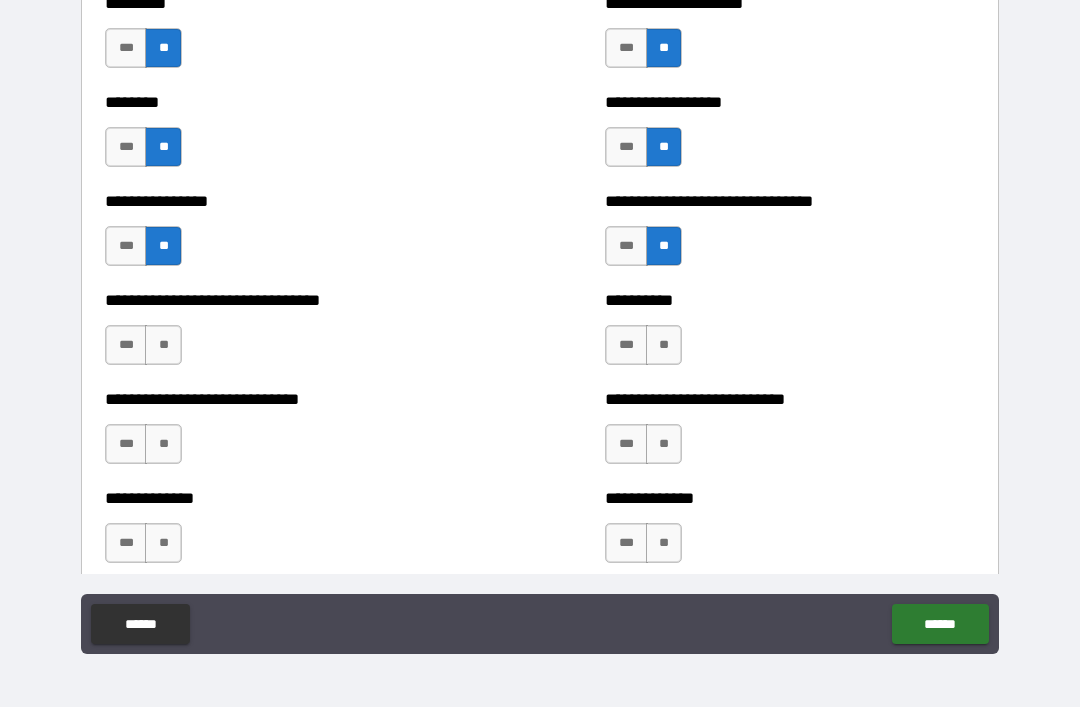 click on "**" at bounding box center [163, 345] 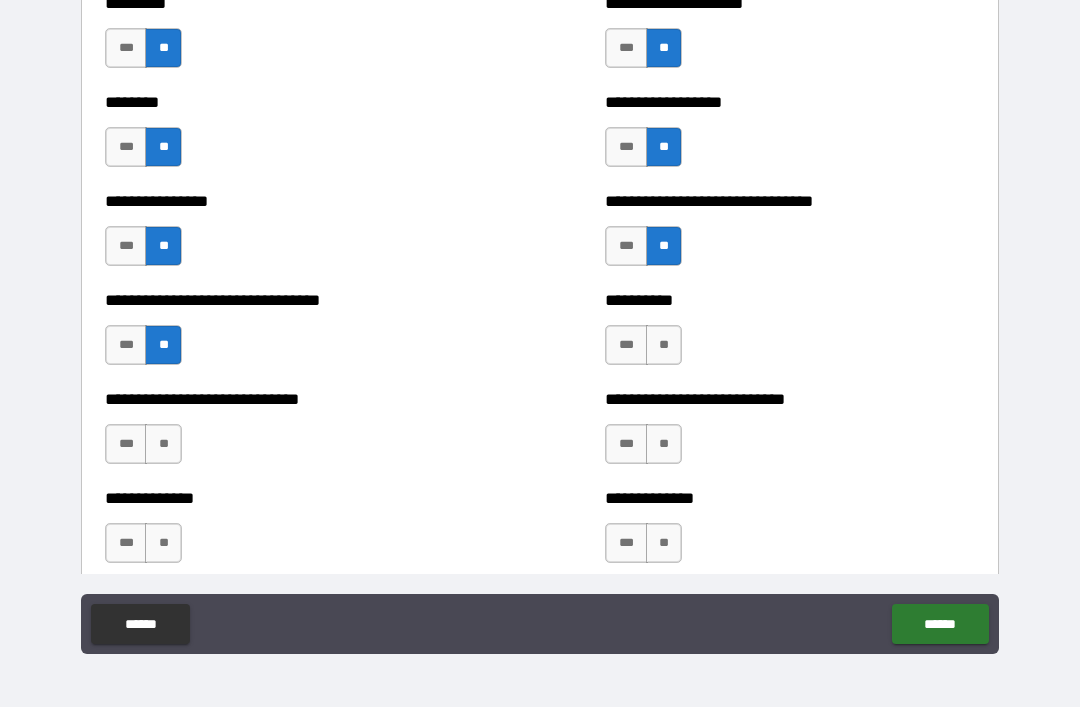 click on "**" at bounding box center [664, 345] 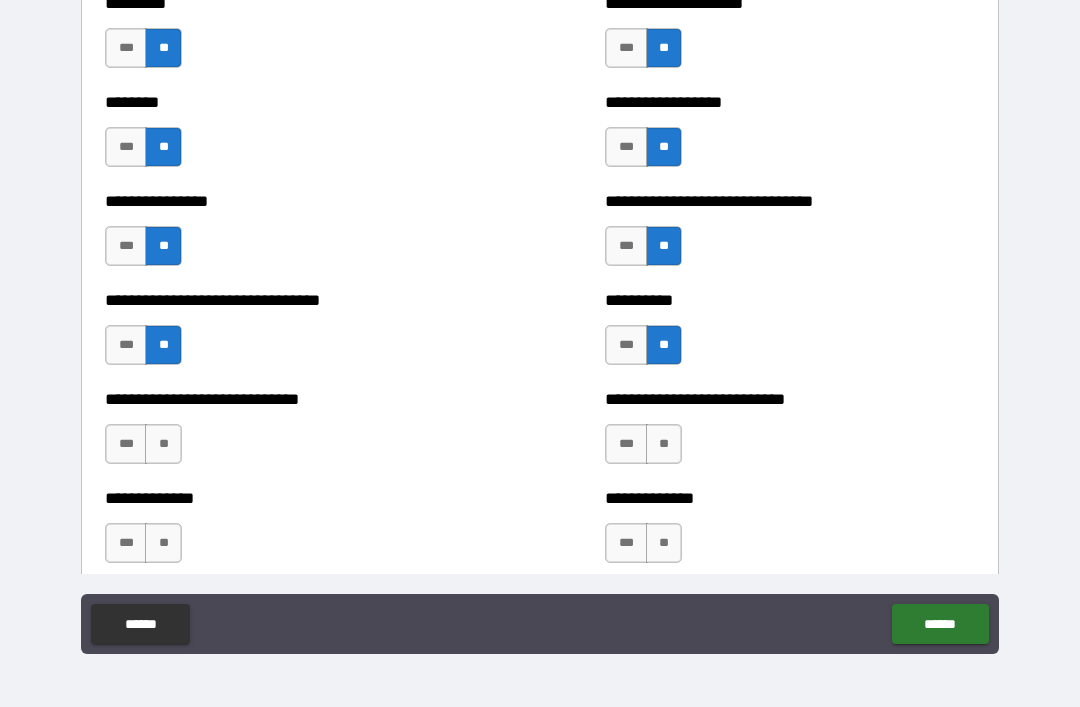 click on "**" at bounding box center [163, 444] 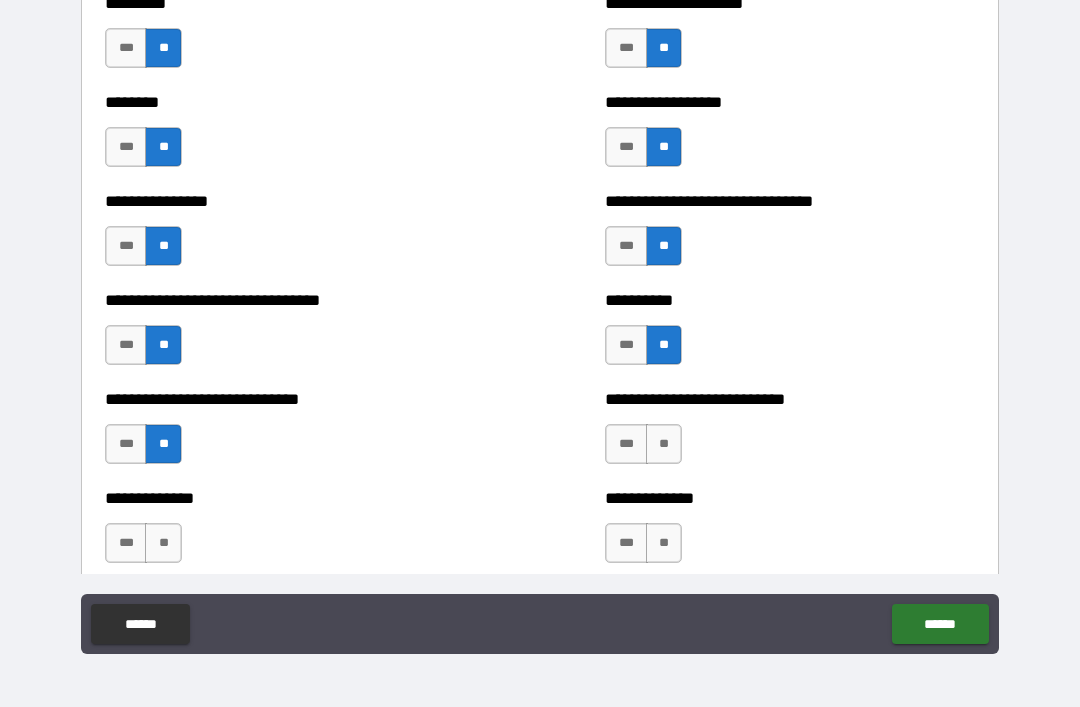 click on "**" at bounding box center (664, 444) 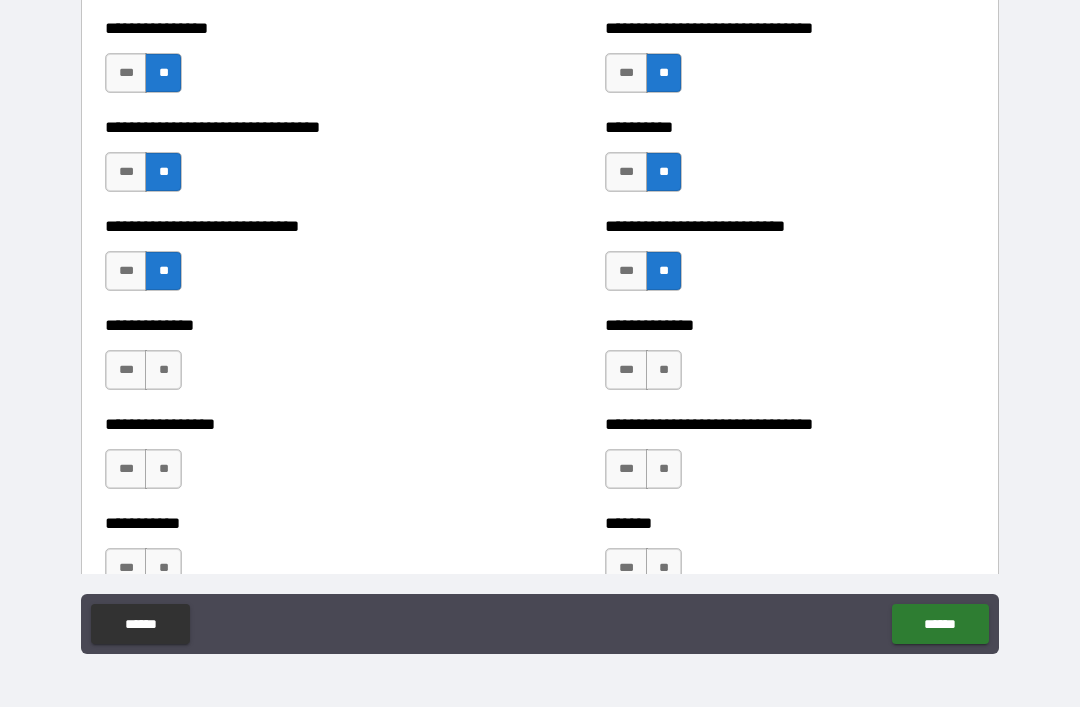 scroll, scrollTop: 7582, scrollLeft: 0, axis: vertical 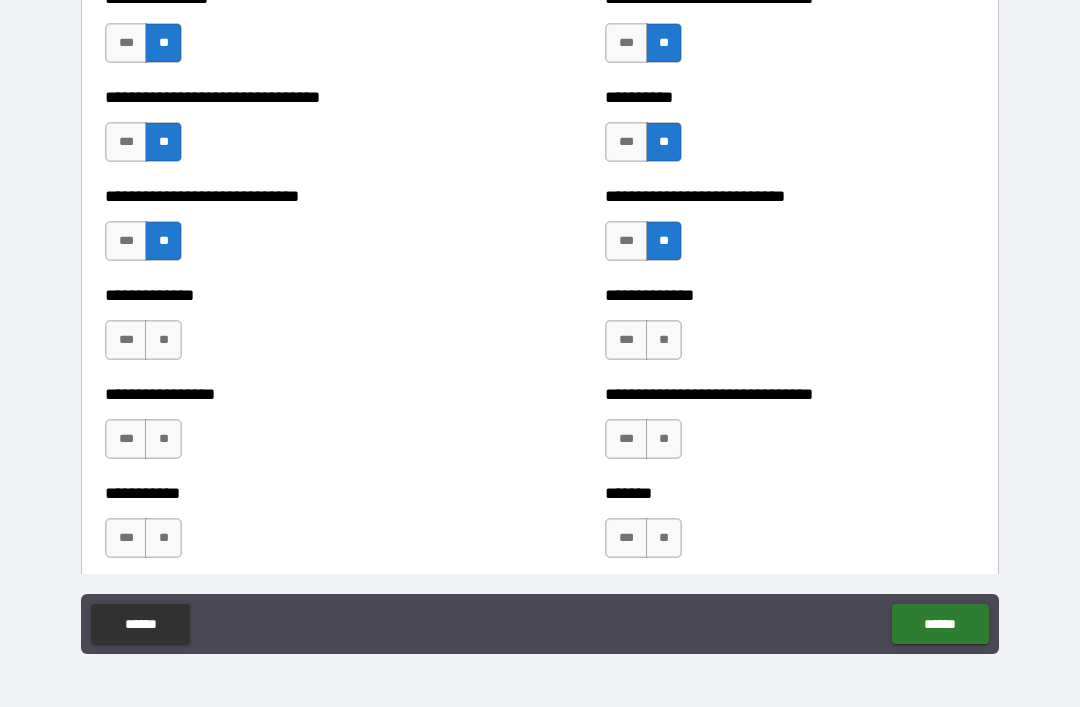 click on "**" at bounding box center (163, 340) 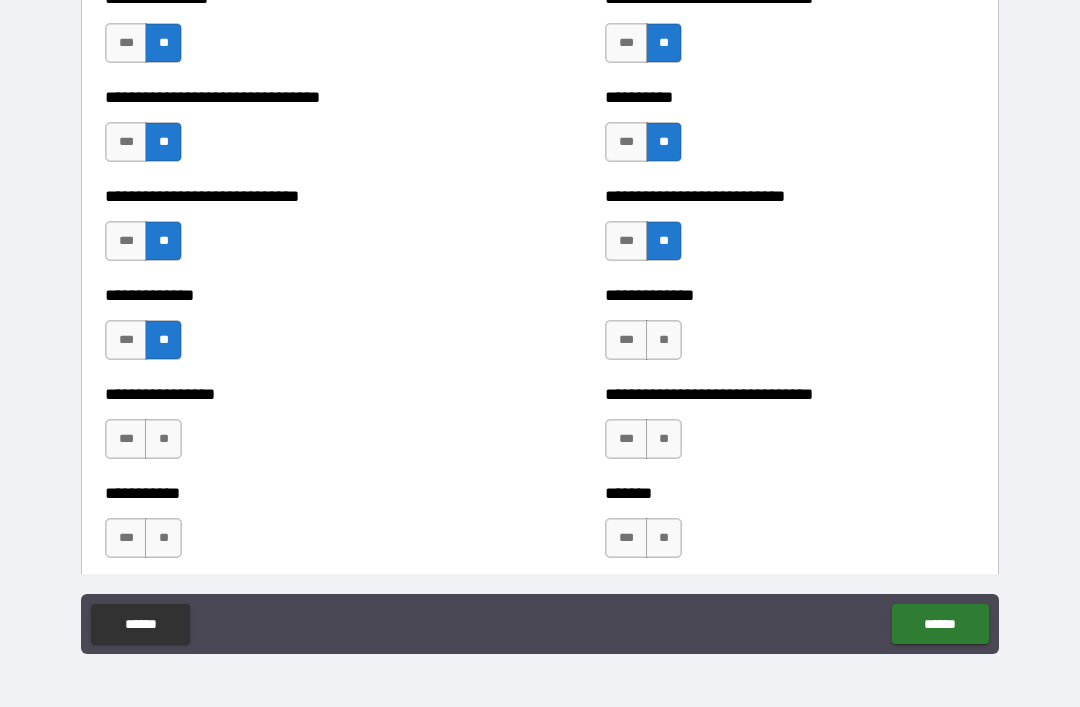 click on "**" at bounding box center [664, 340] 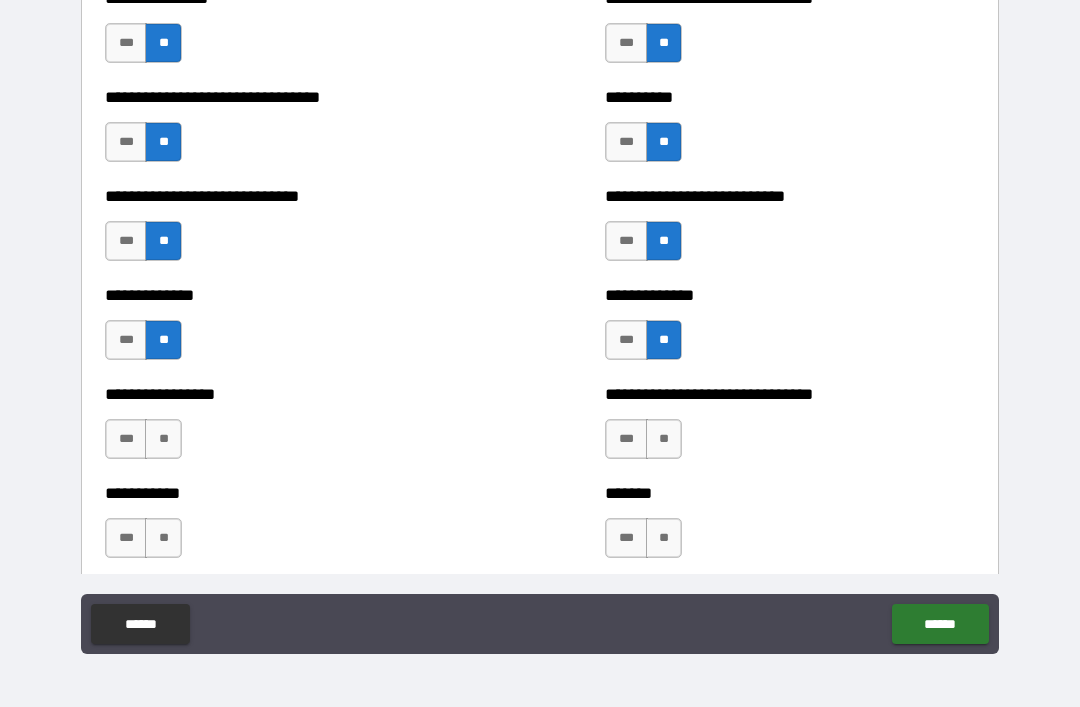 click on "**" at bounding box center (163, 439) 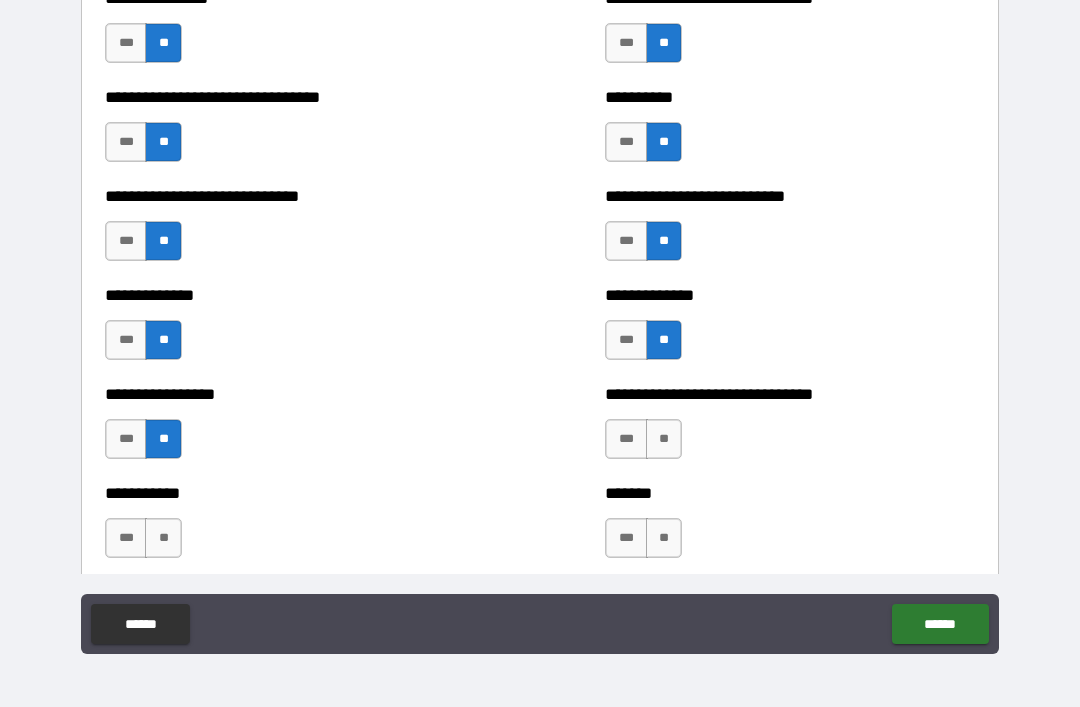 click on "**" at bounding box center [664, 439] 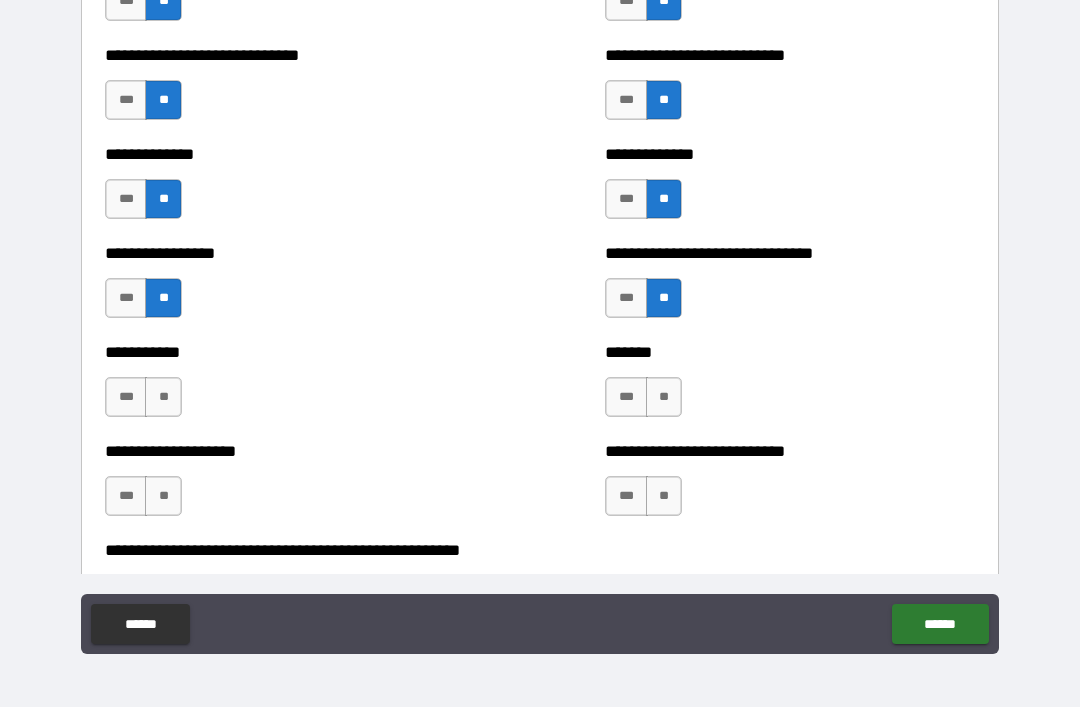 scroll, scrollTop: 7736, scrollLeft: 0, axis: vertical 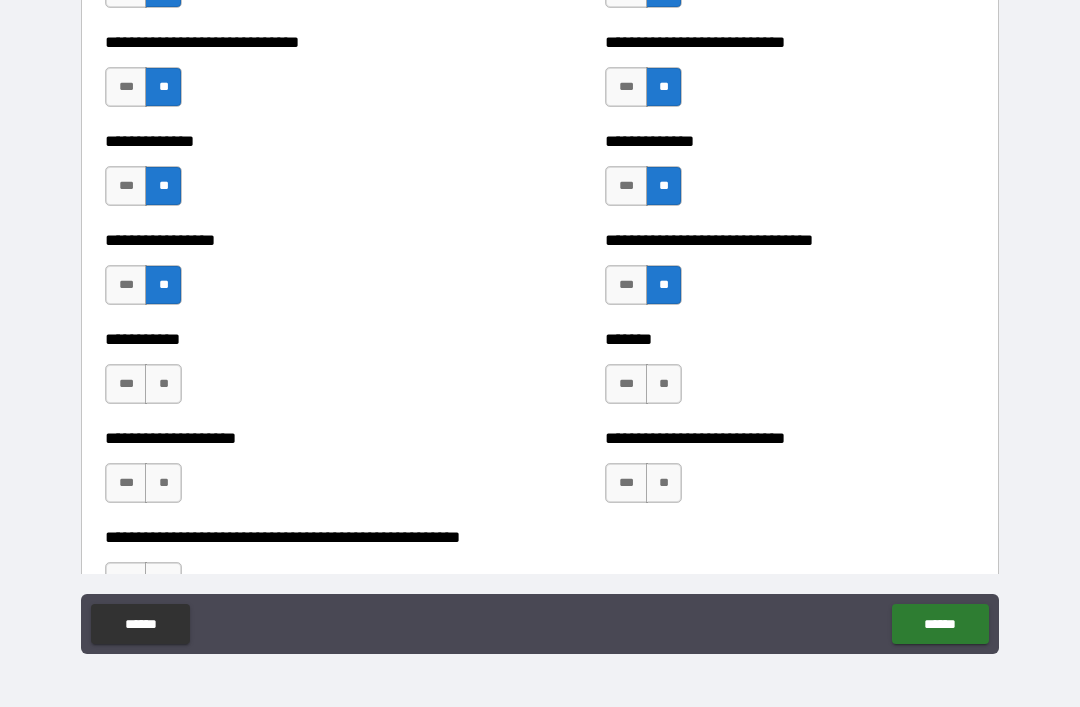 click on "**" at bounding box center (163, 384) 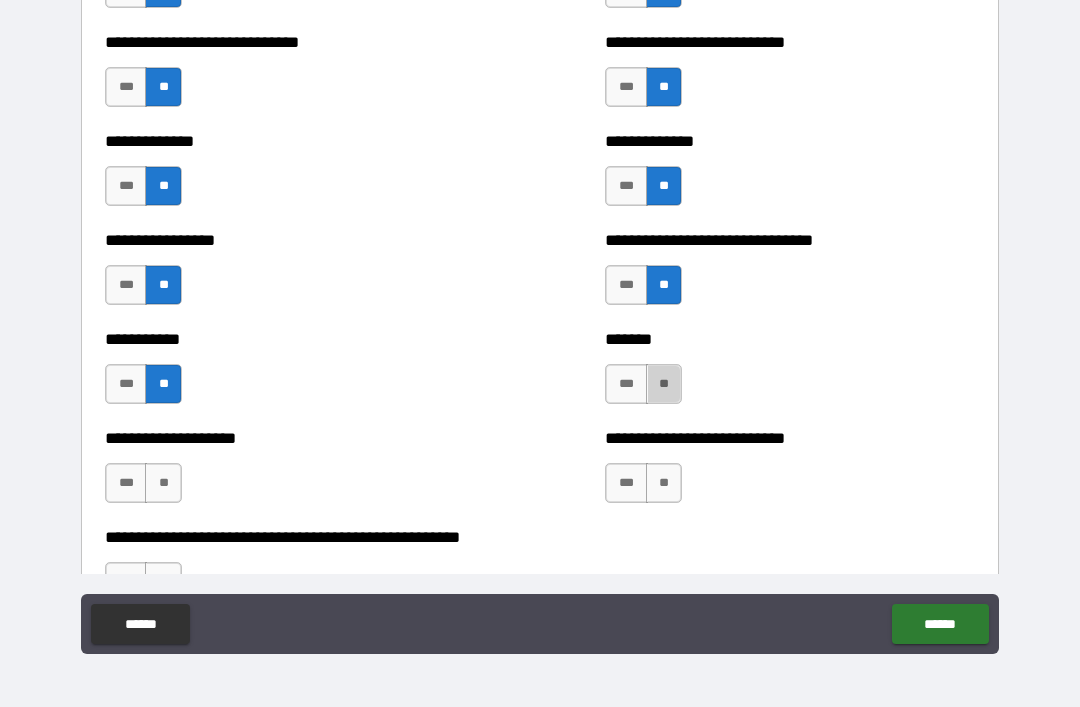 click on "**" at bounding box center [664, 384] 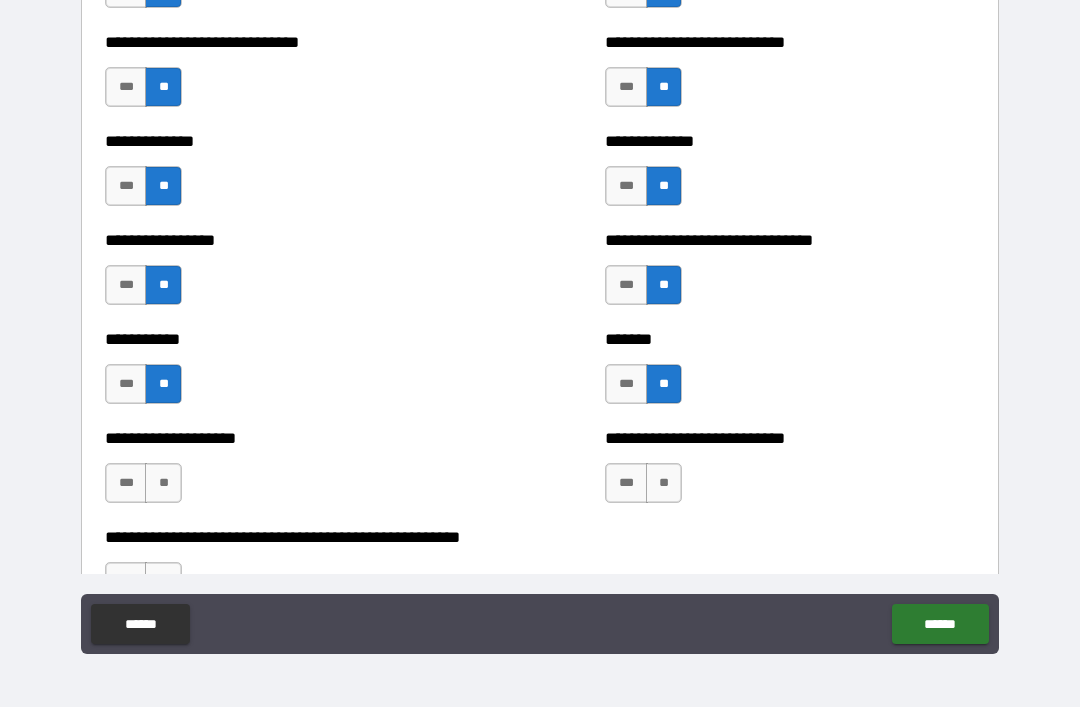 click on "**" at bounding box center [163, 483] 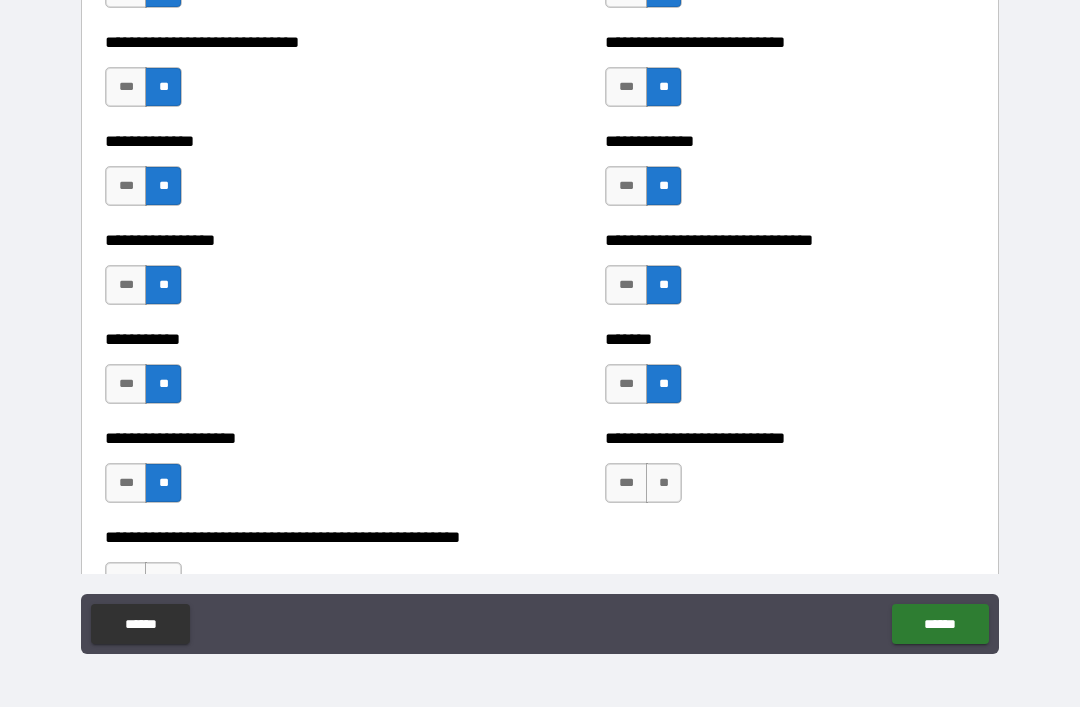 click on "**" at bounding box center (664, 483) 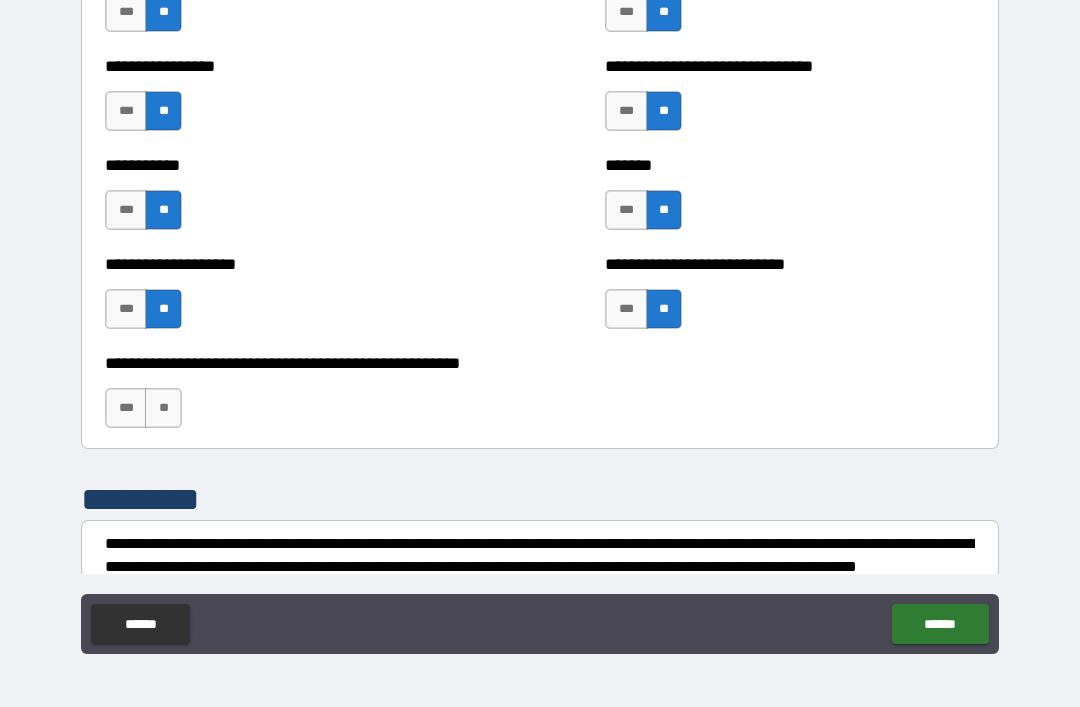 scroll, scrollTop: 7912, scrollLeft: 0, axis: vertical 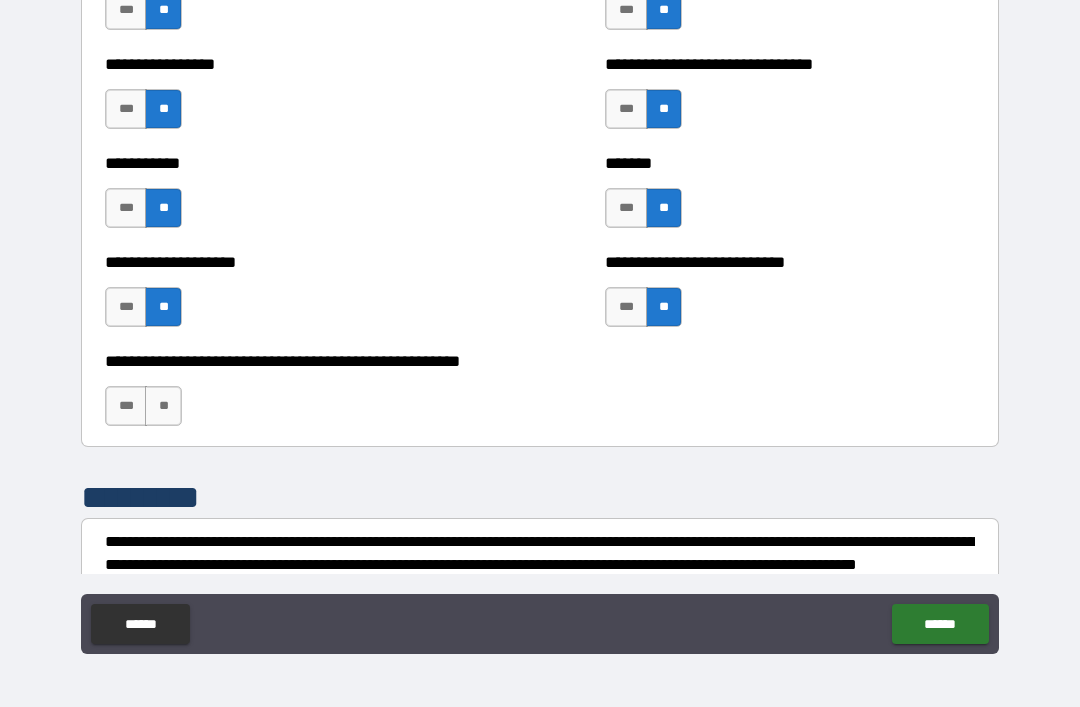 click on "***" at bounding box center (126, 406) 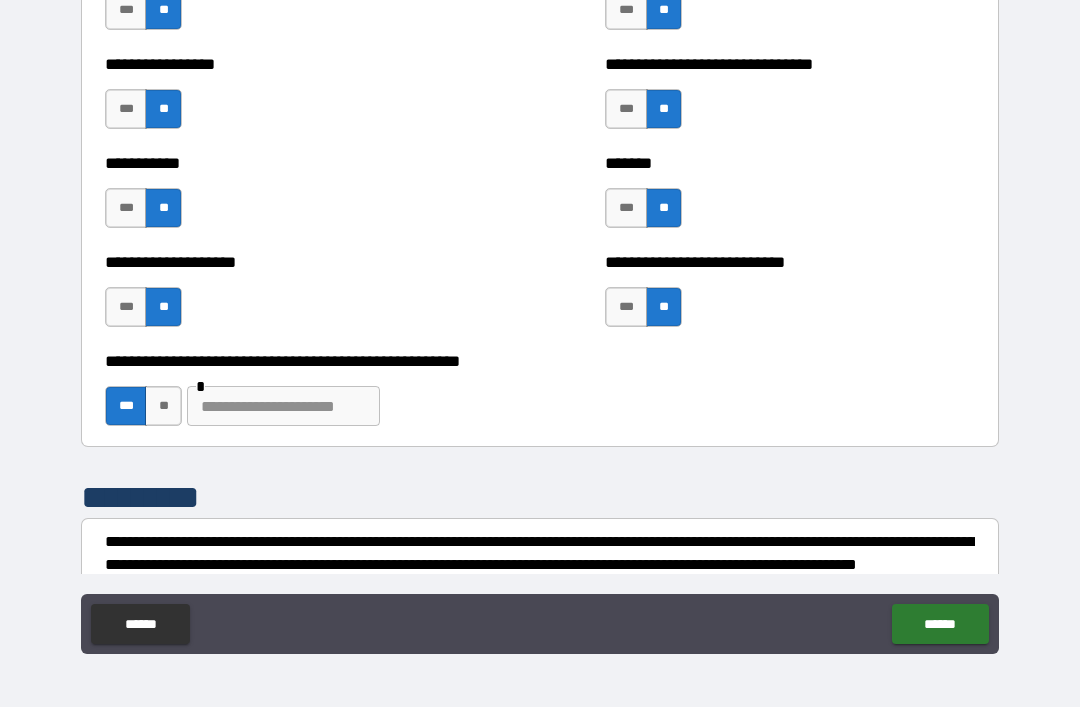 type on "*" 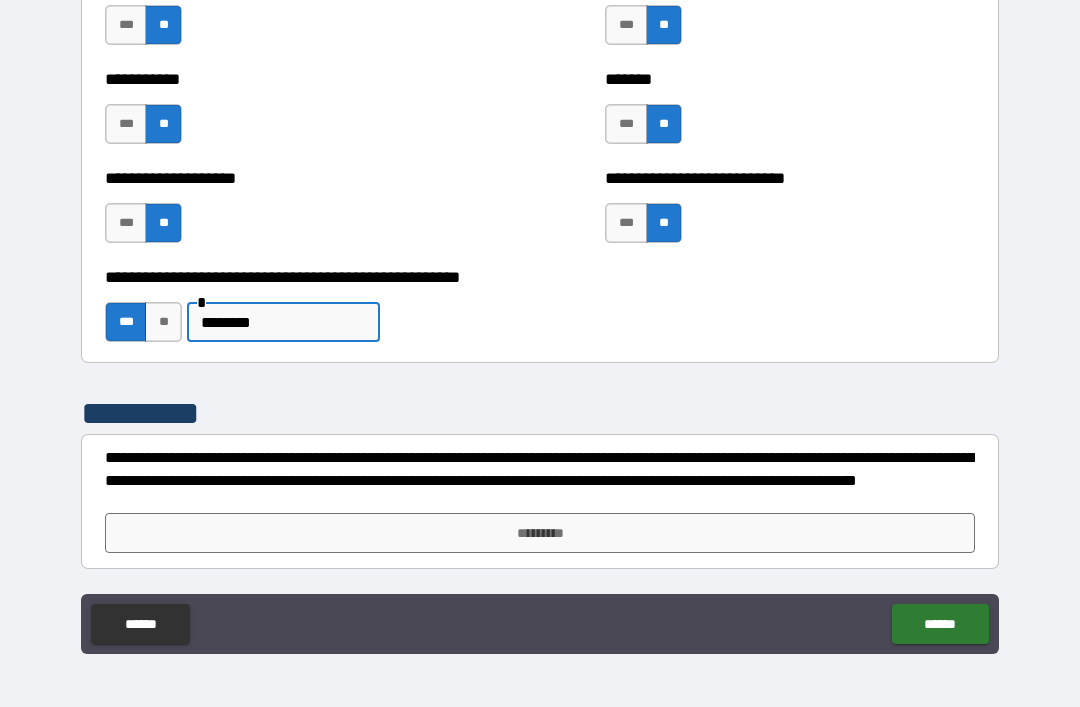 scroll, scrollTop: 7996, scrollLeft: 0, axis: vertical 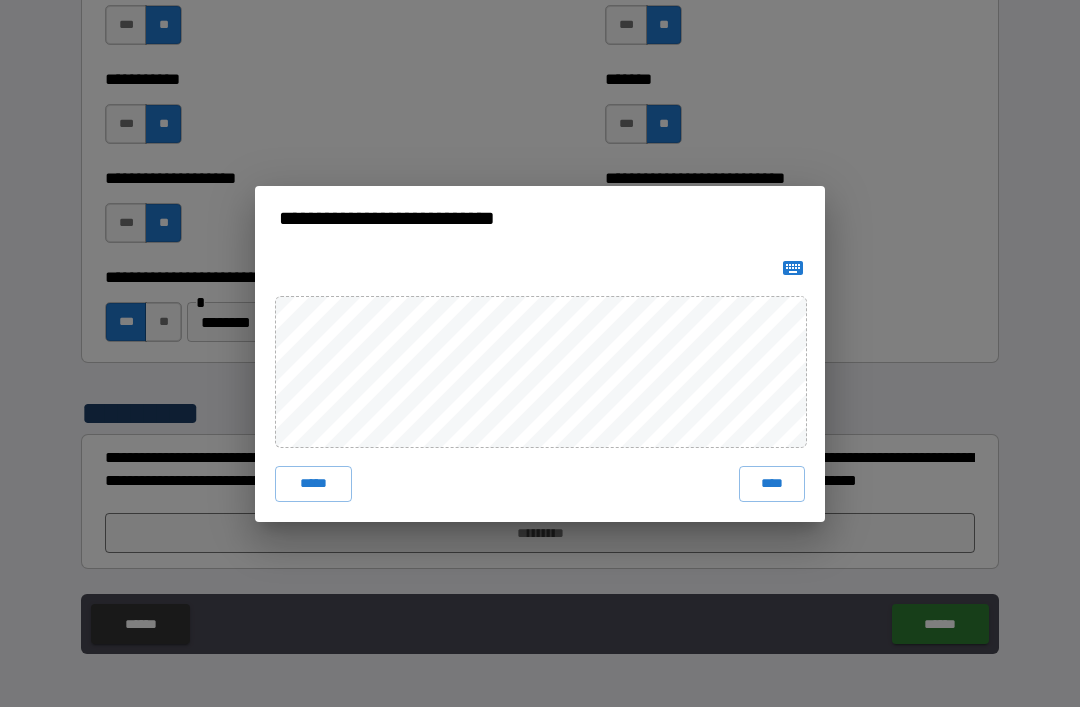 click on "****" at bounding box center [772, 484] 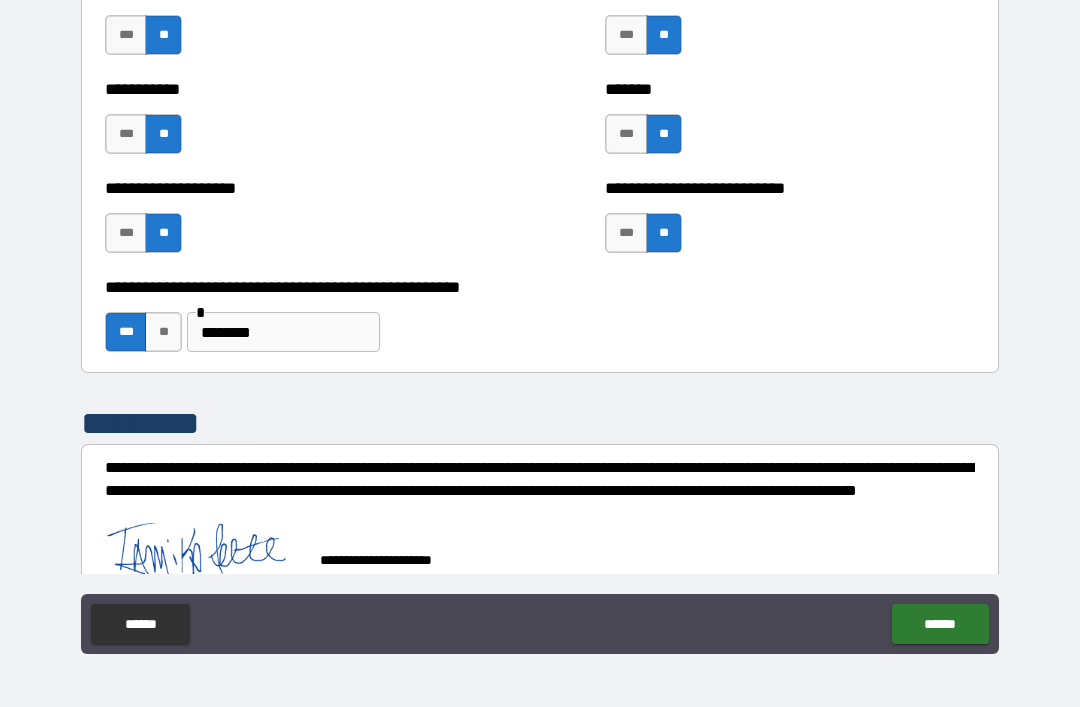 type on "*" 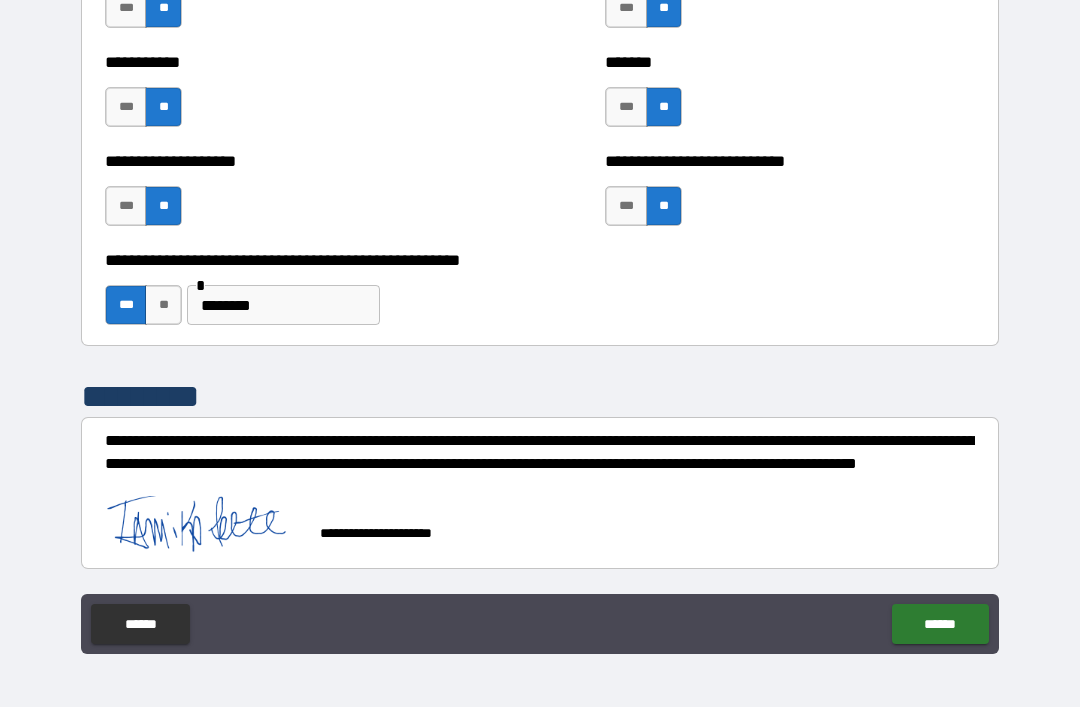 scroll, scrollTop: 8013, scrollLeft: 0, axis: vertical 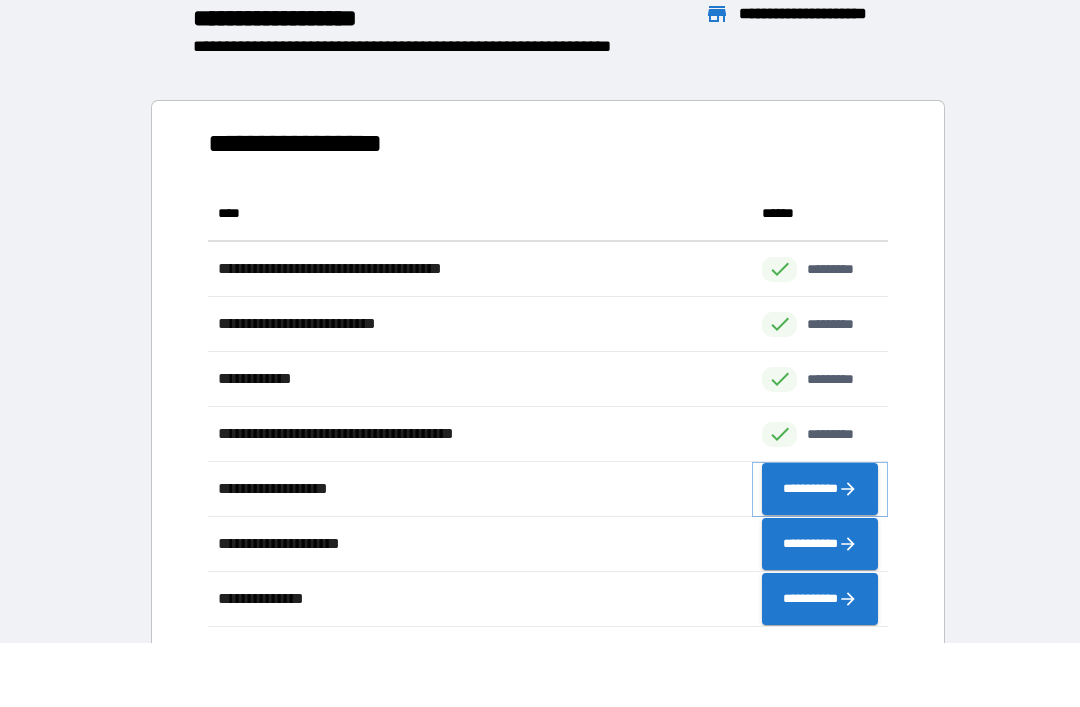click on "**********" at bounding box center [820, 489] 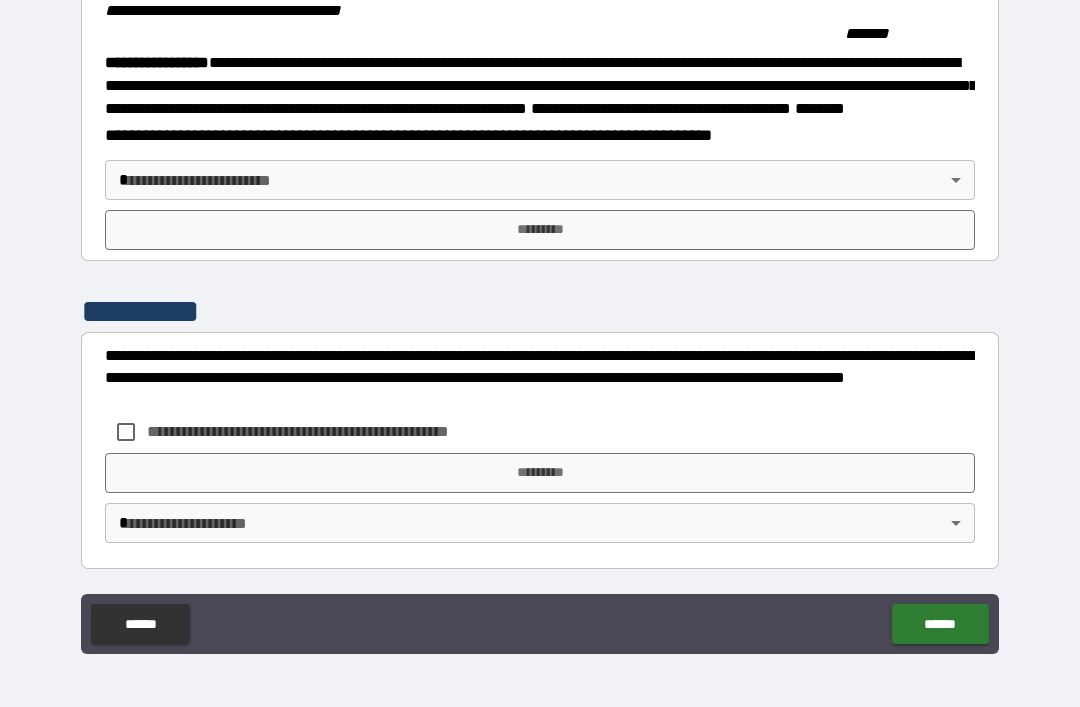 scroll, scrollTop: 2127, scrollLeft: 0, axis: vertical 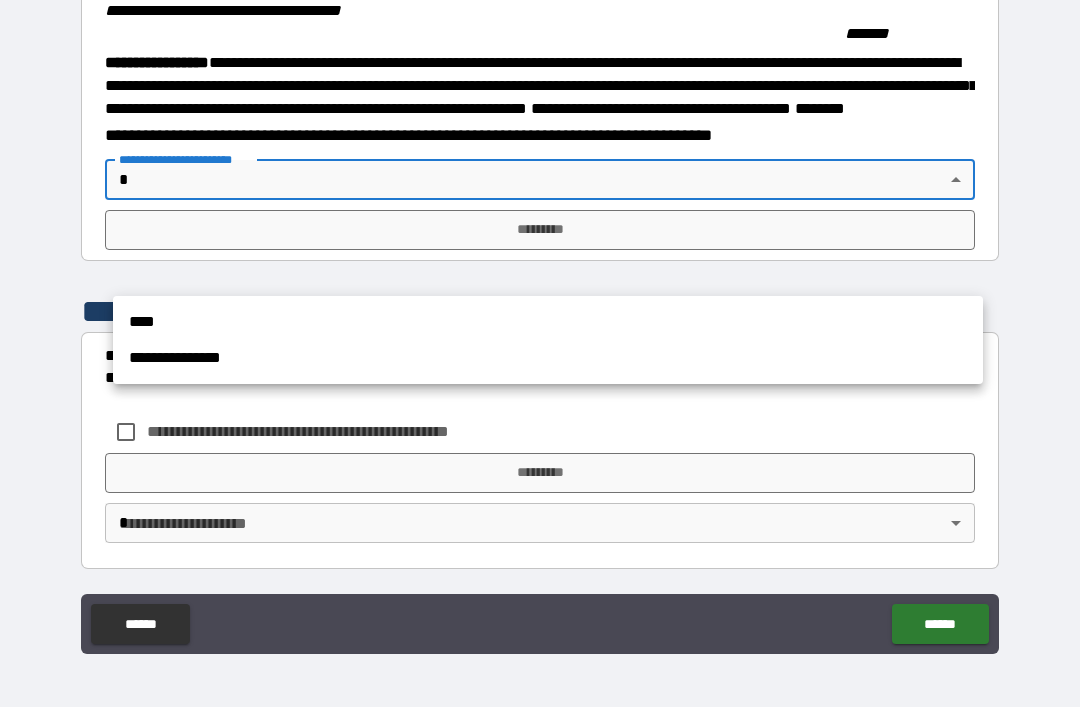 click on "****" at bounding box center (548, 322) 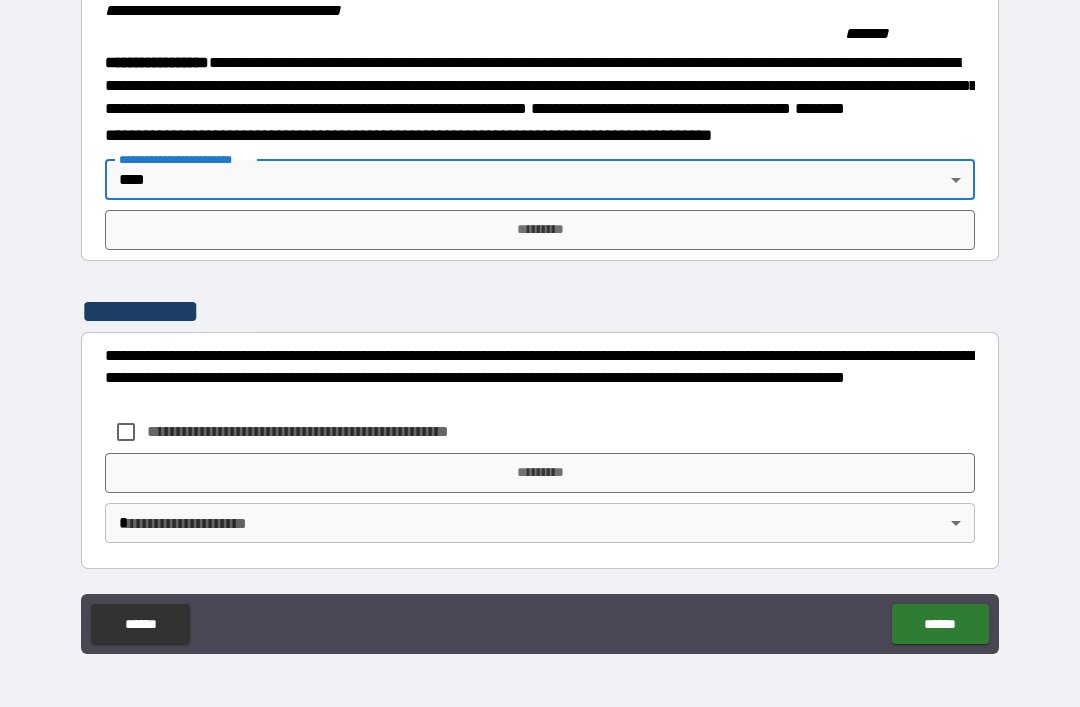 type on "****" 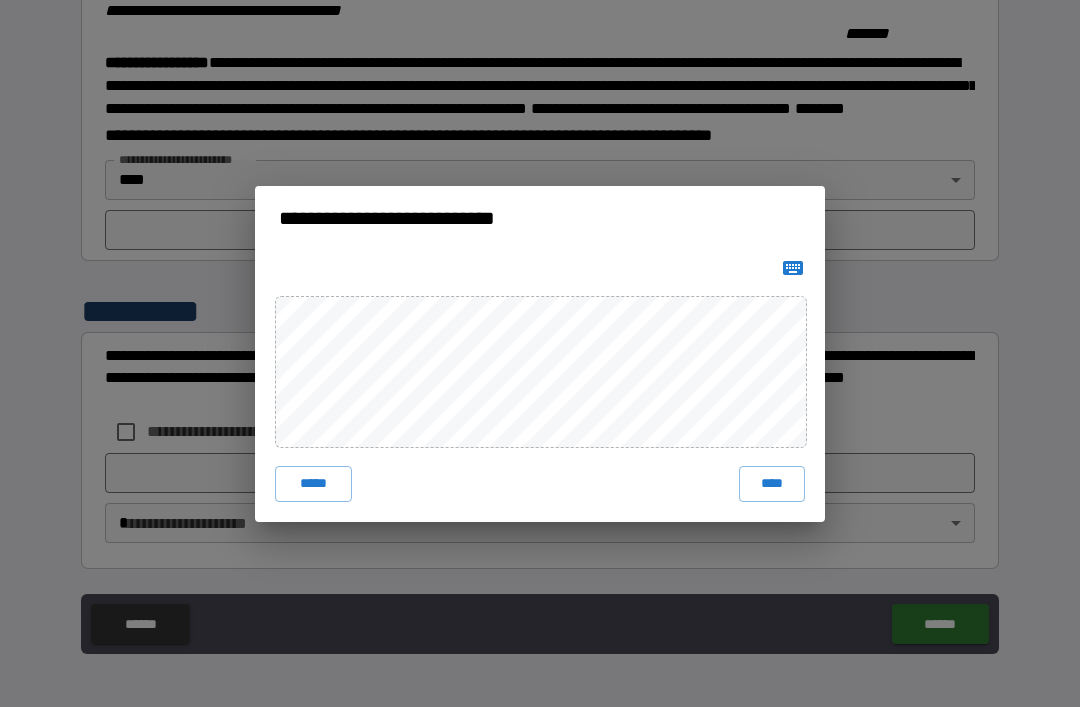 click on "****" at bounding box center [772, 484] 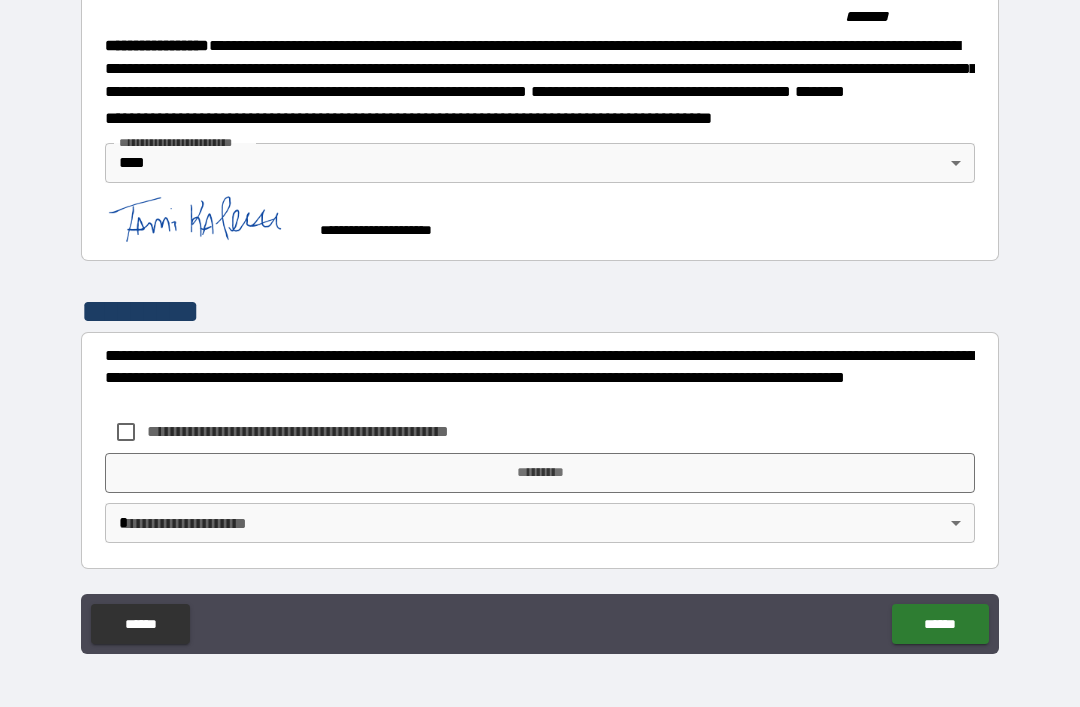 scroll, scrollTop: 2232, scrollLeft: 0, axis: vertical 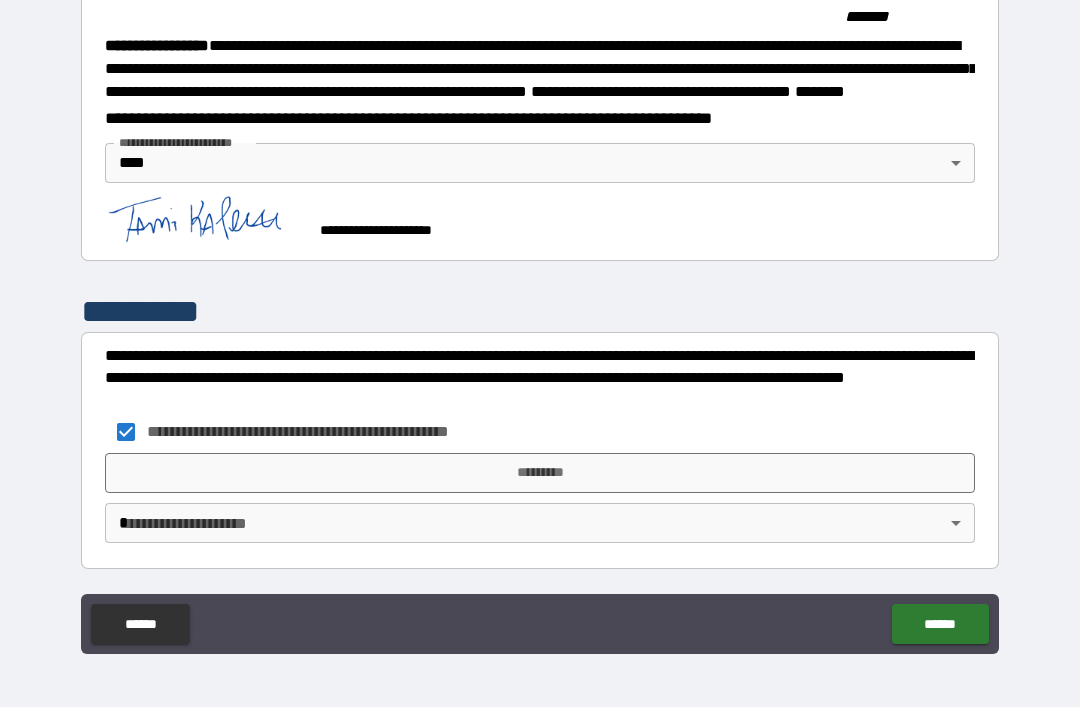 click on "*********" at bounding box center (540, 473) 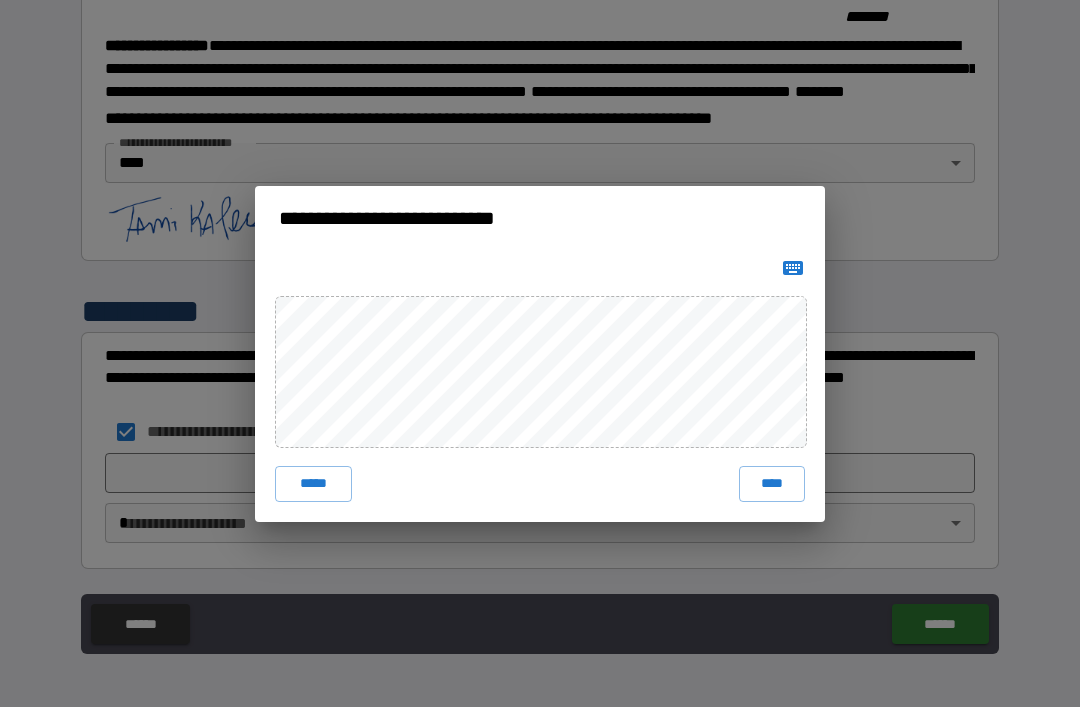 click on "****" at bounding box center (772, 484) 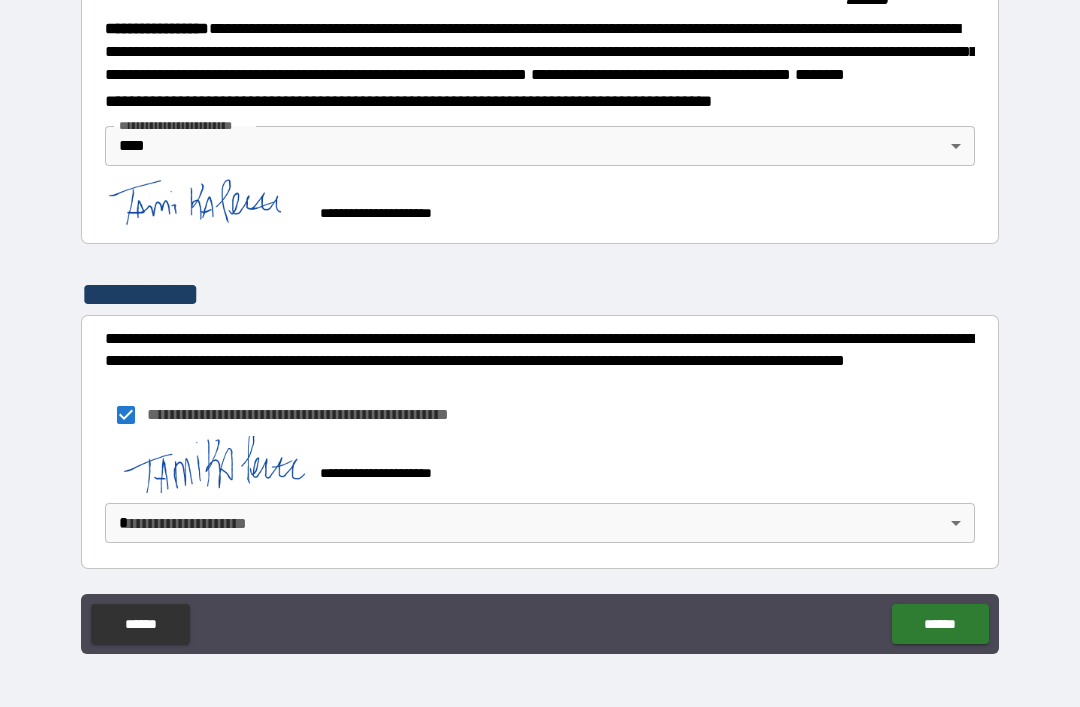 scroll, scrollTop: 2249, scrollLeft: 0, axis: vertical 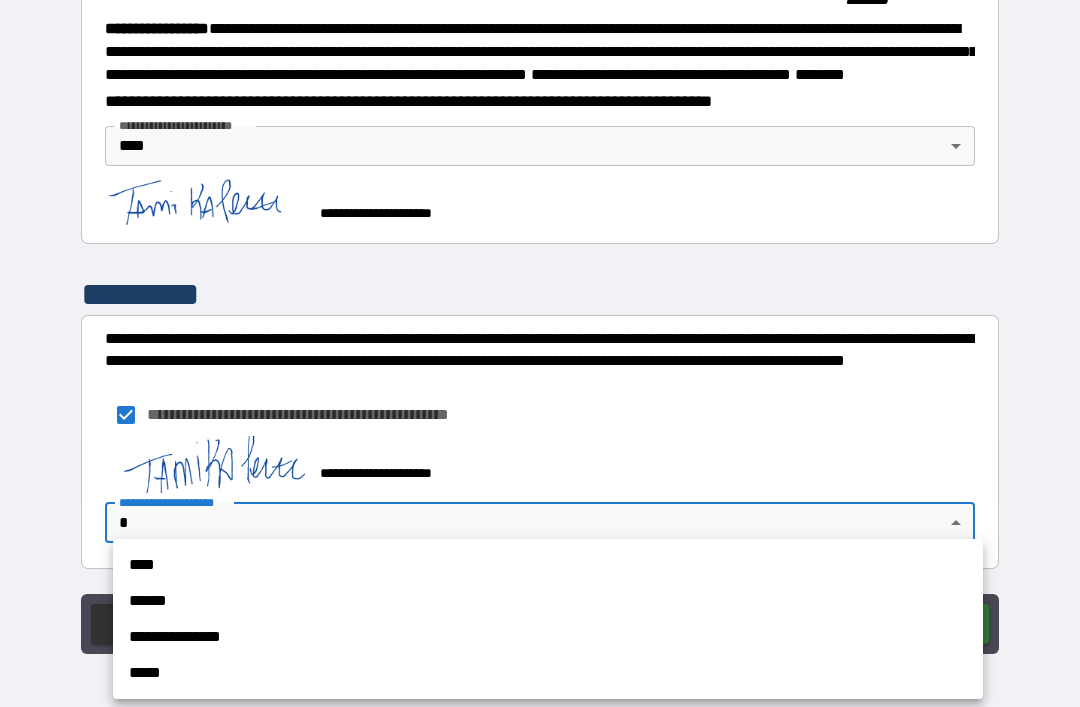 click on "****" at bounding box center [548, 565] 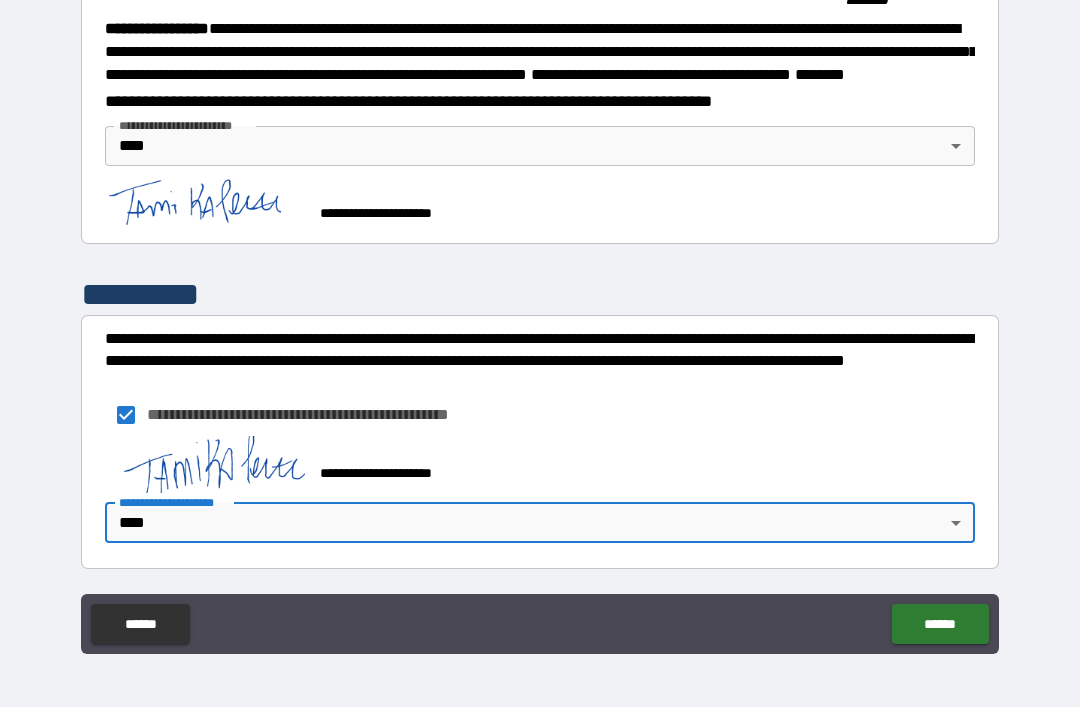 click on "******" at bounding box center (940, 624) 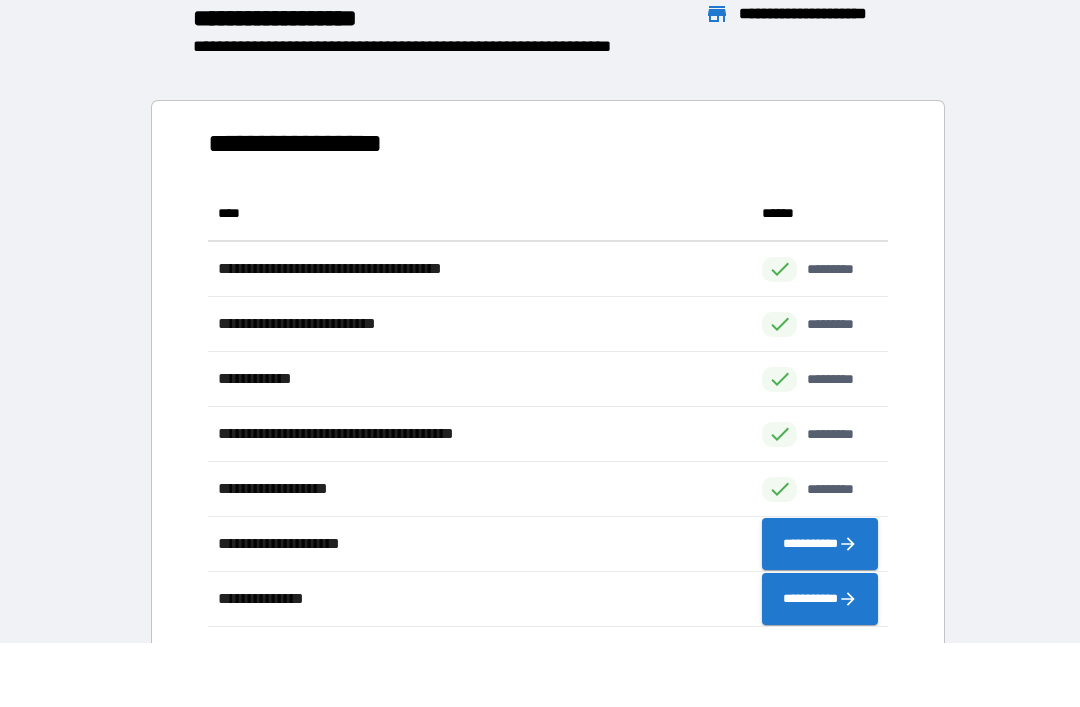 scroll, scrollTop: 1, scrollLeft: 1, axis: both 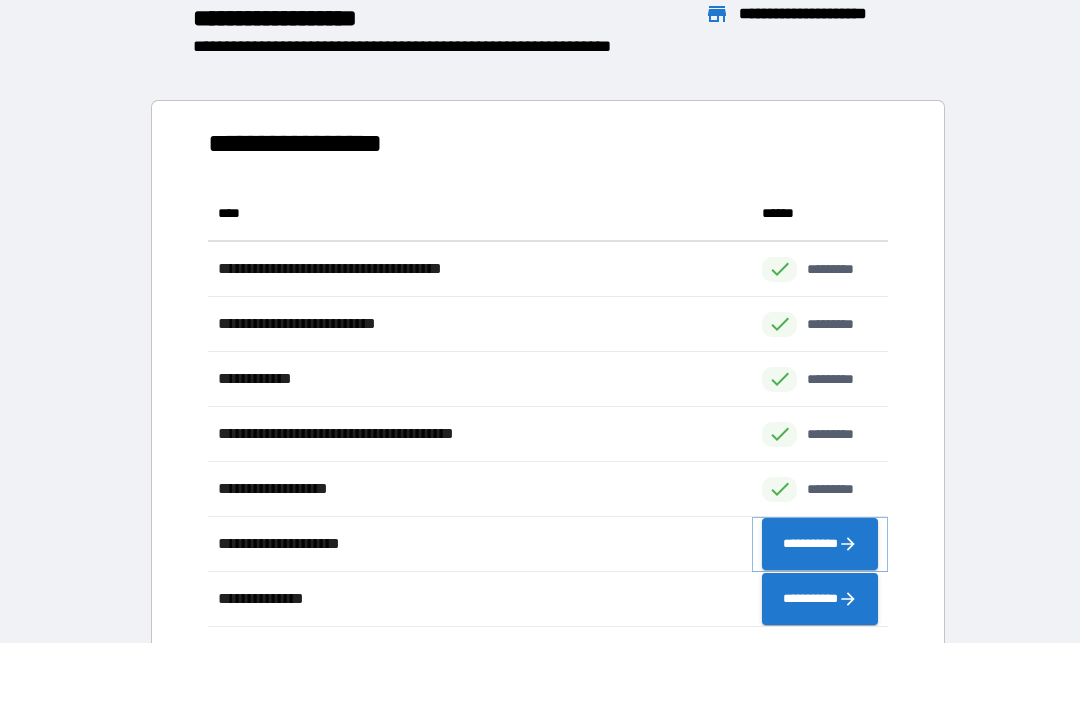 click on "**********" at bounding box center [820, 544] 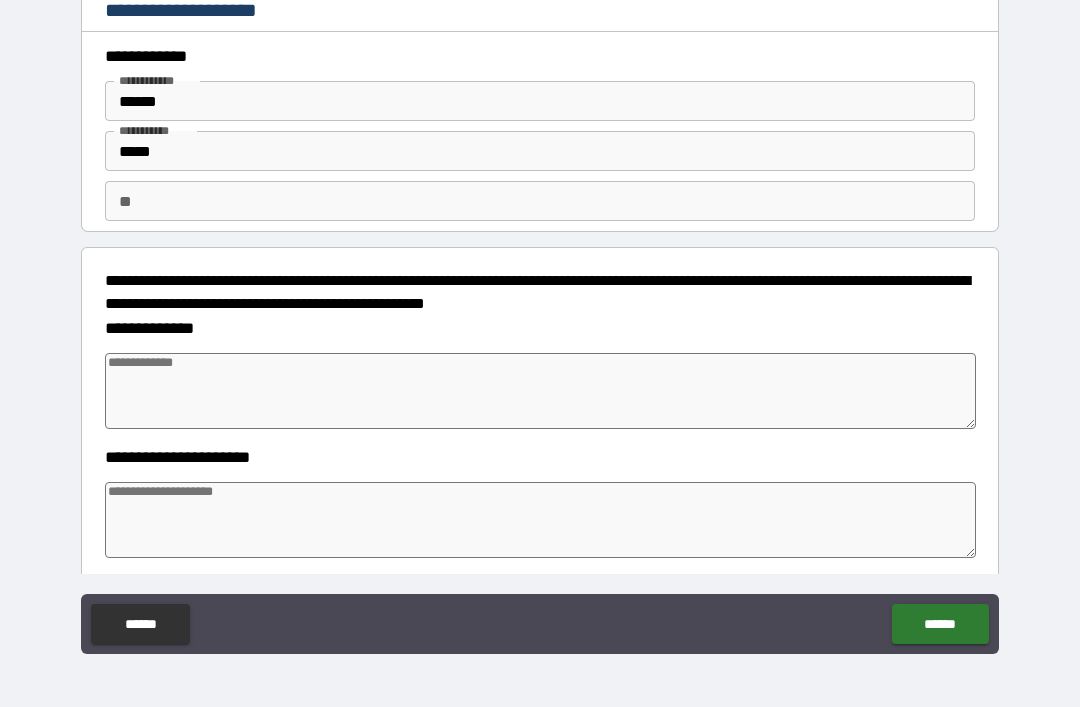 type on "*" 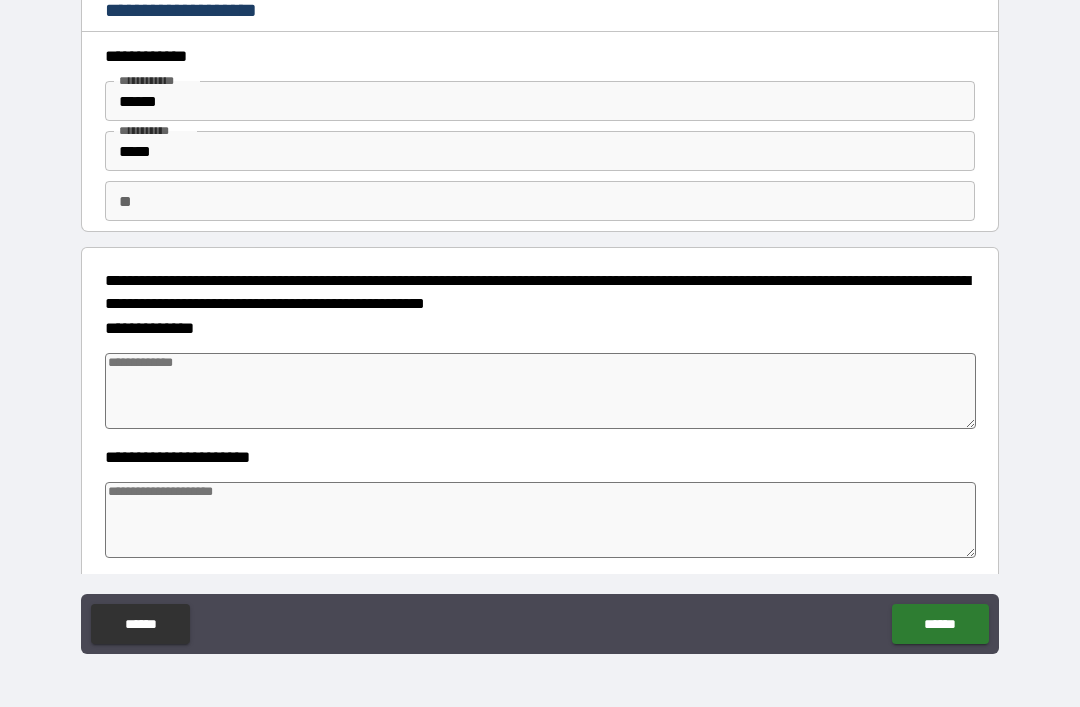 type on "*" 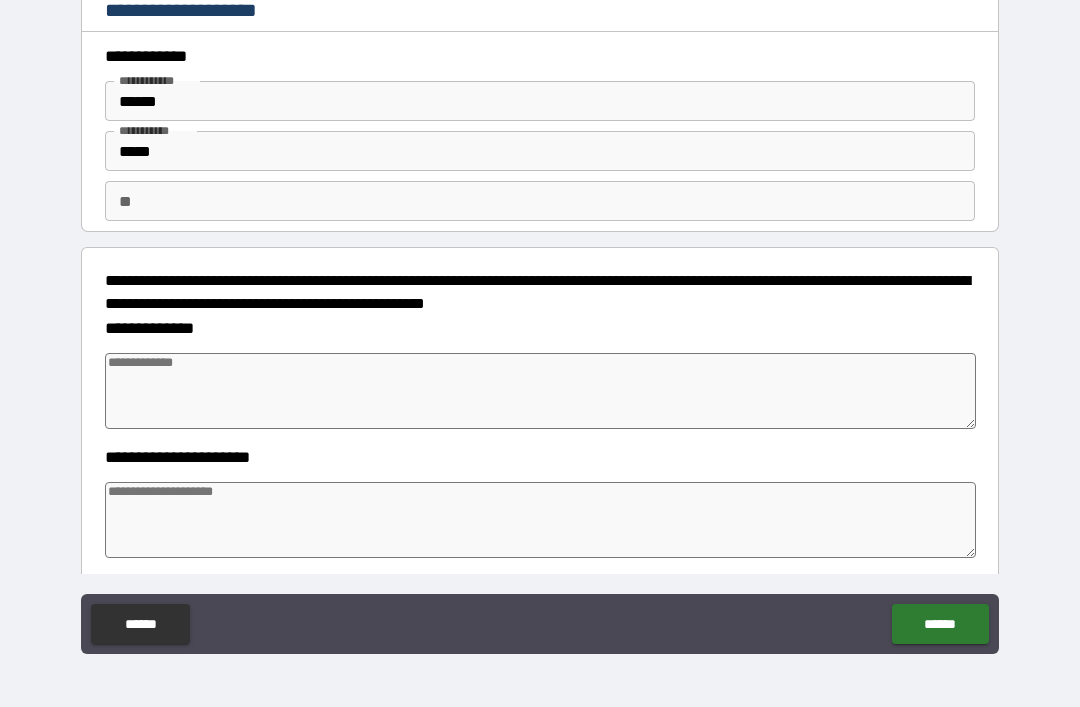 scroll, scrollTop: 0, scrollLeft: 0, axis: both 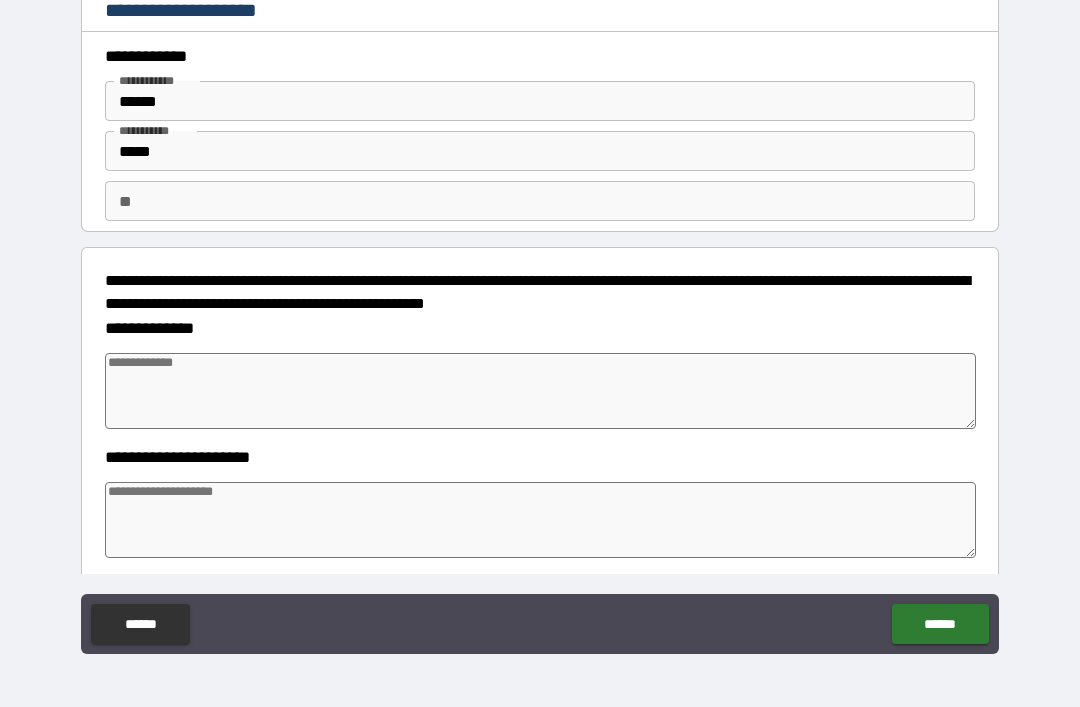 click at bounding box center [540, 391] 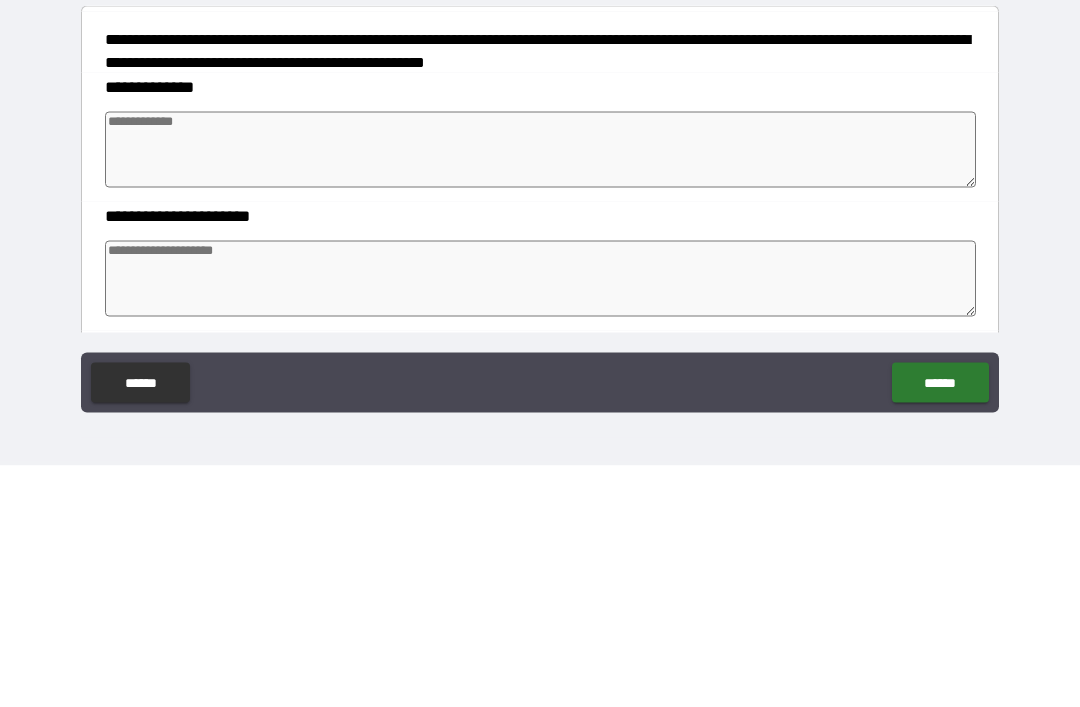 type on "*" 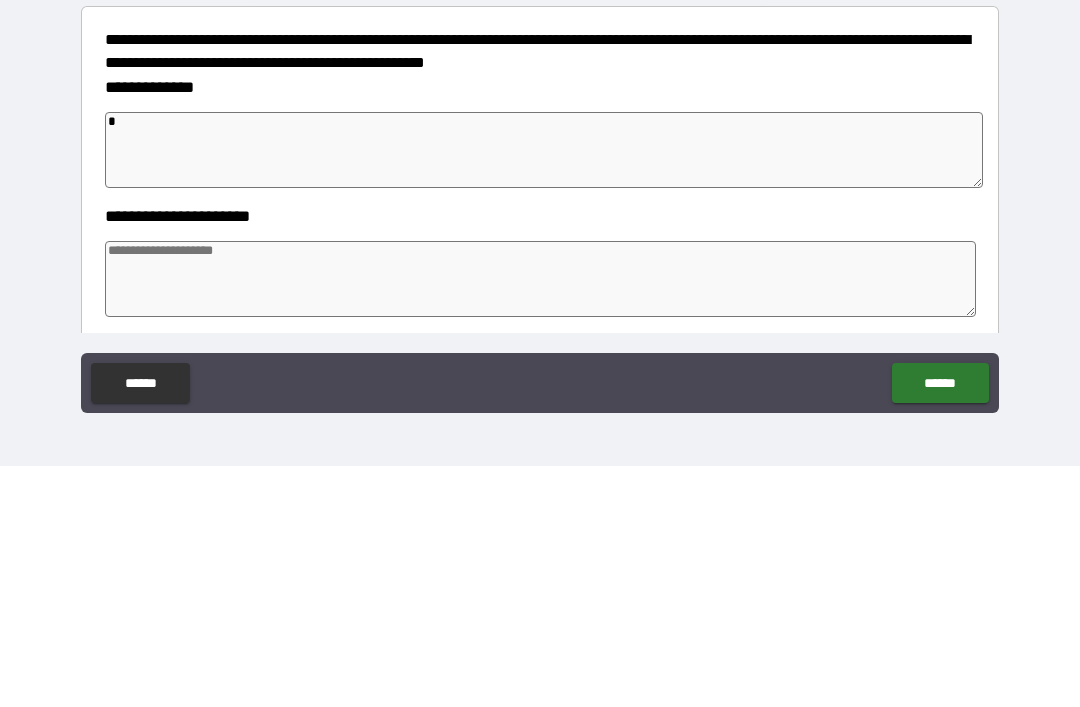 type on "*" 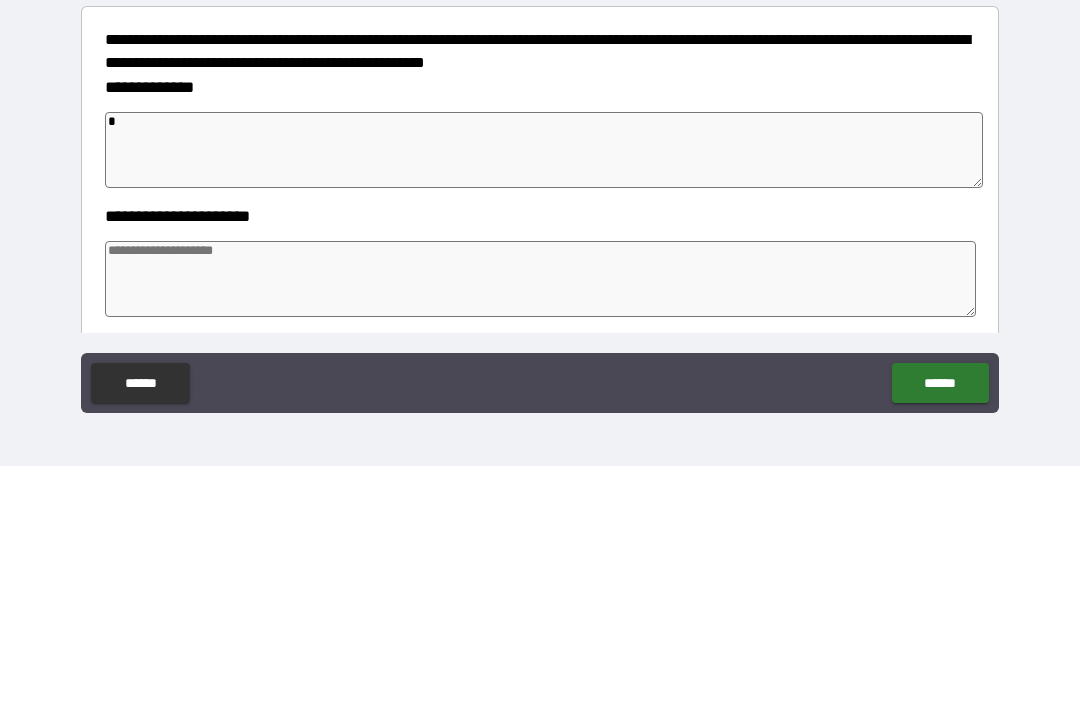 type on "*" 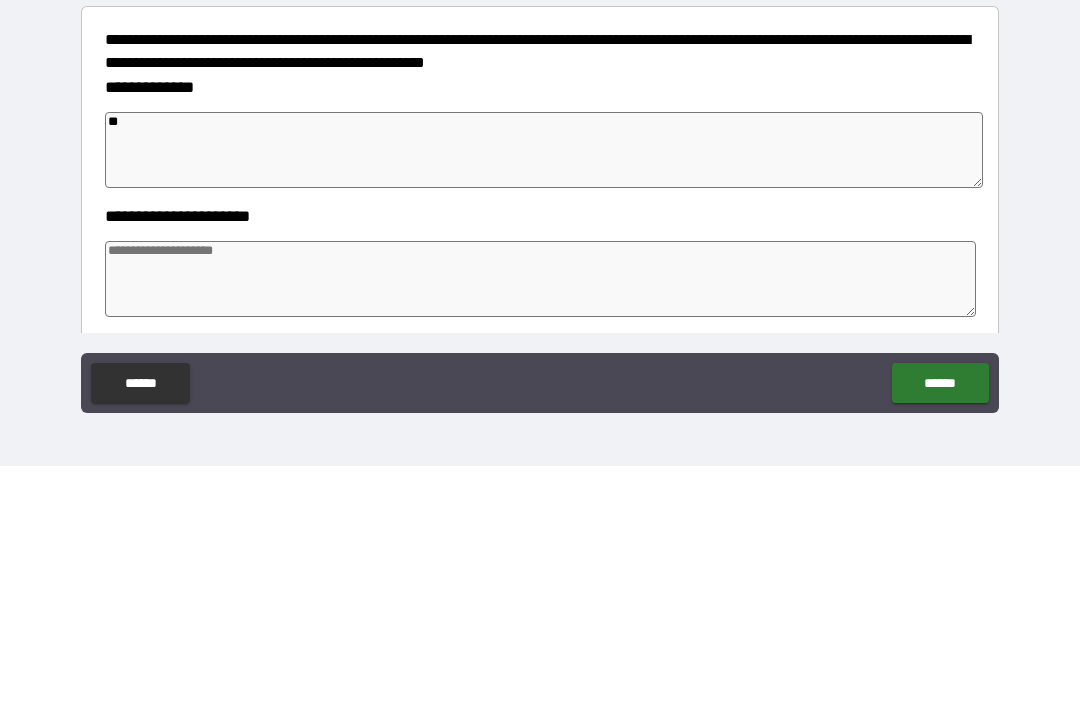 type on "*" 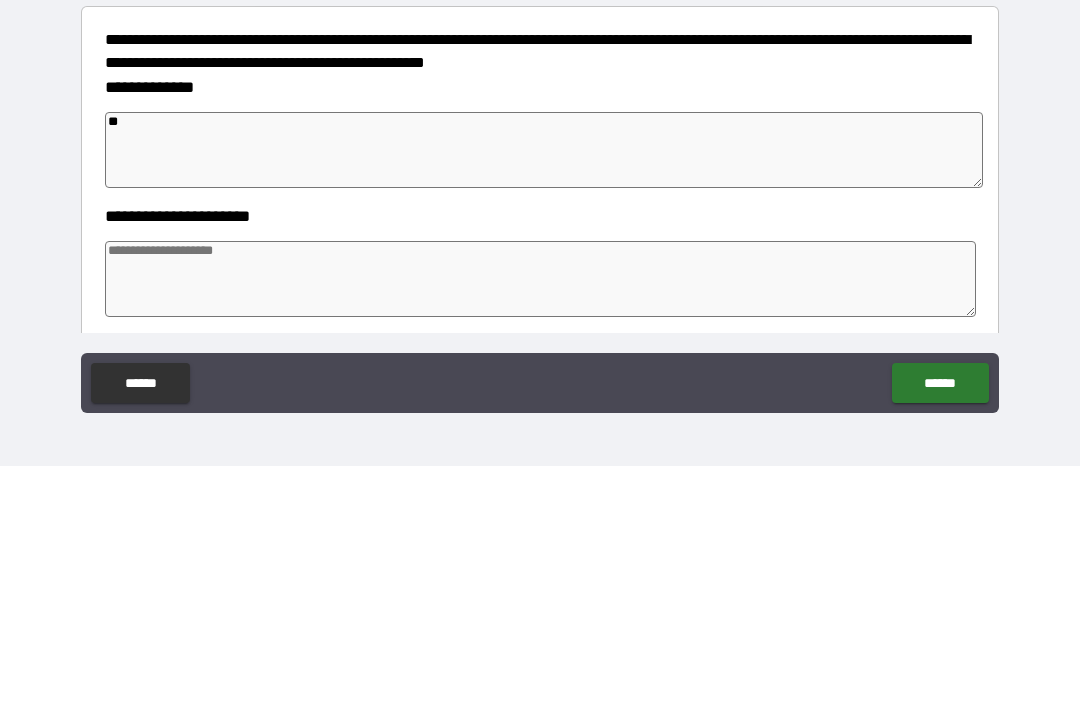 type on "*" 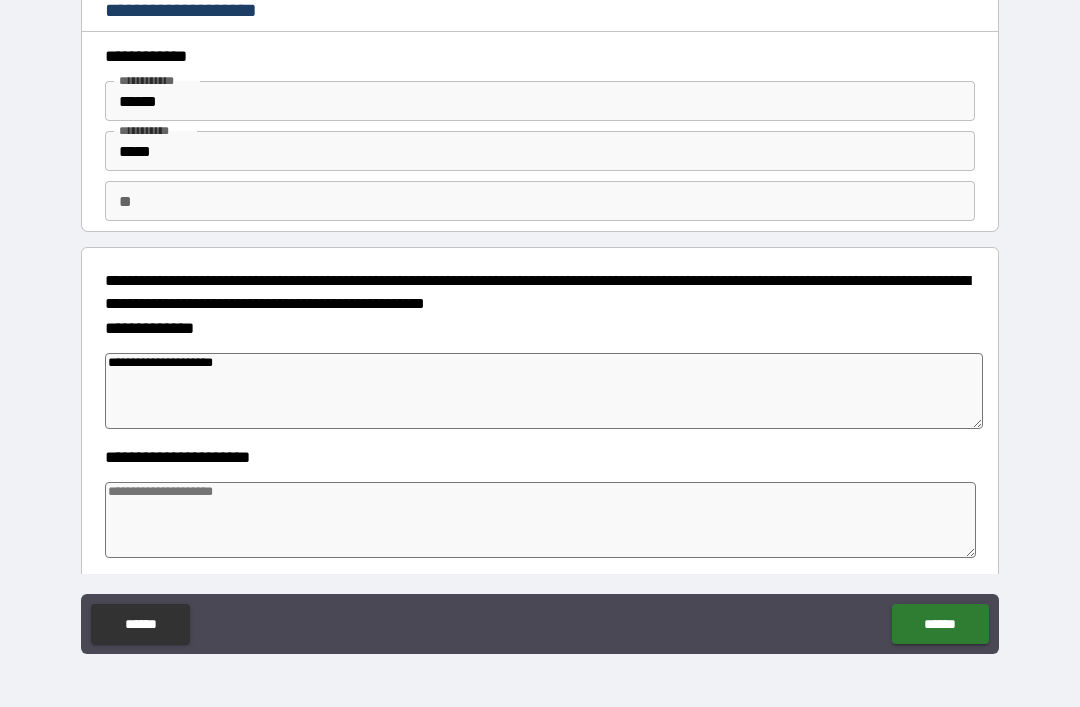 click on "******" at bounding box center (940, 624) 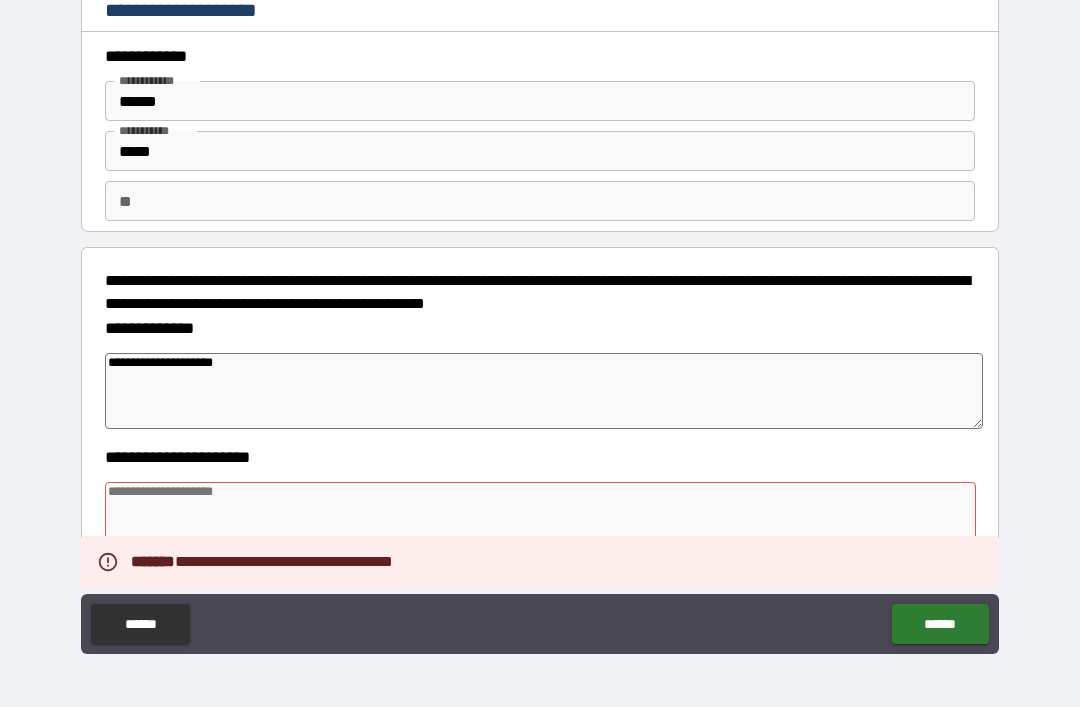 click at bounding box center (540, 520) 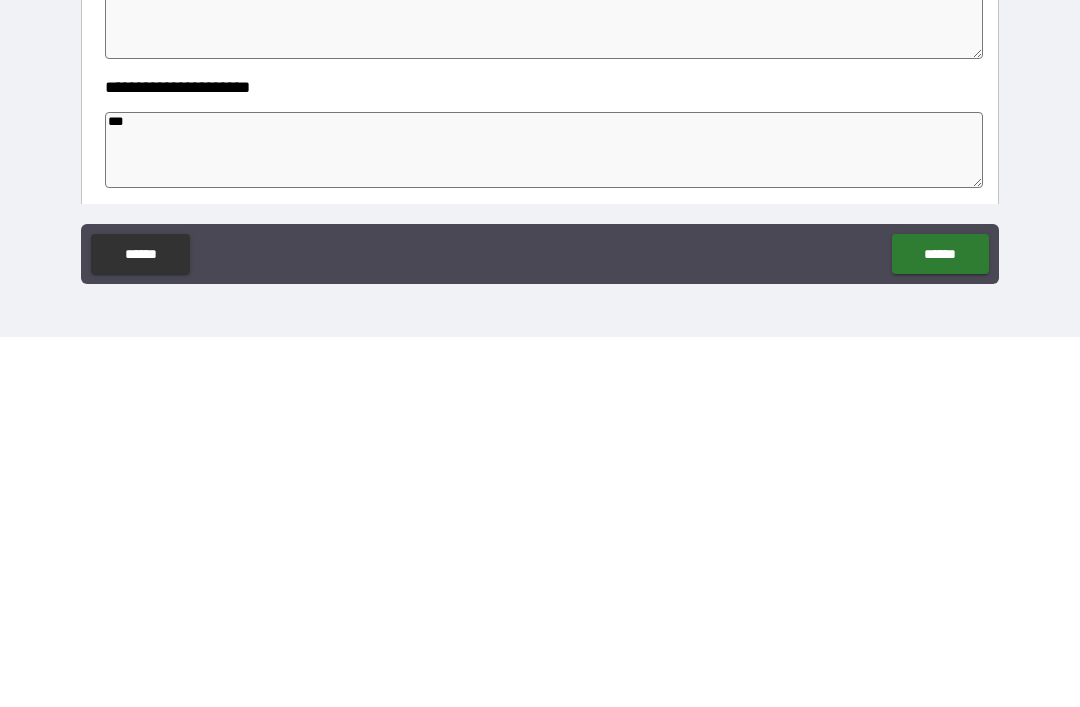 click on "******" at bounding box center (940, 624) 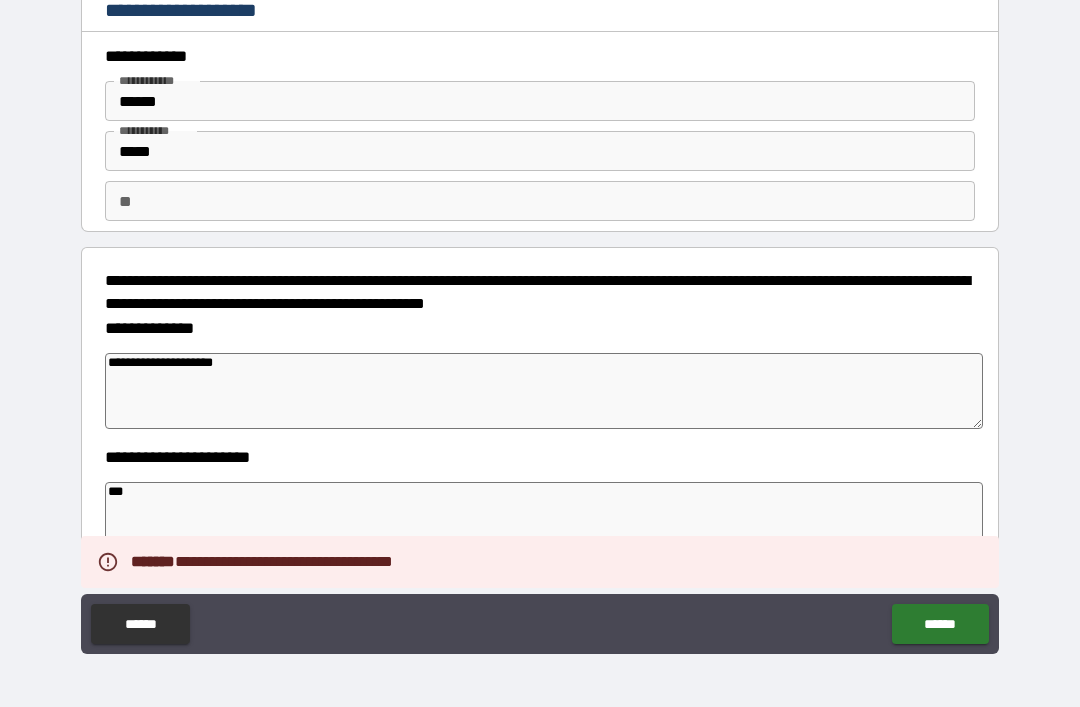 click on "***" at bounding box center (544, 520) 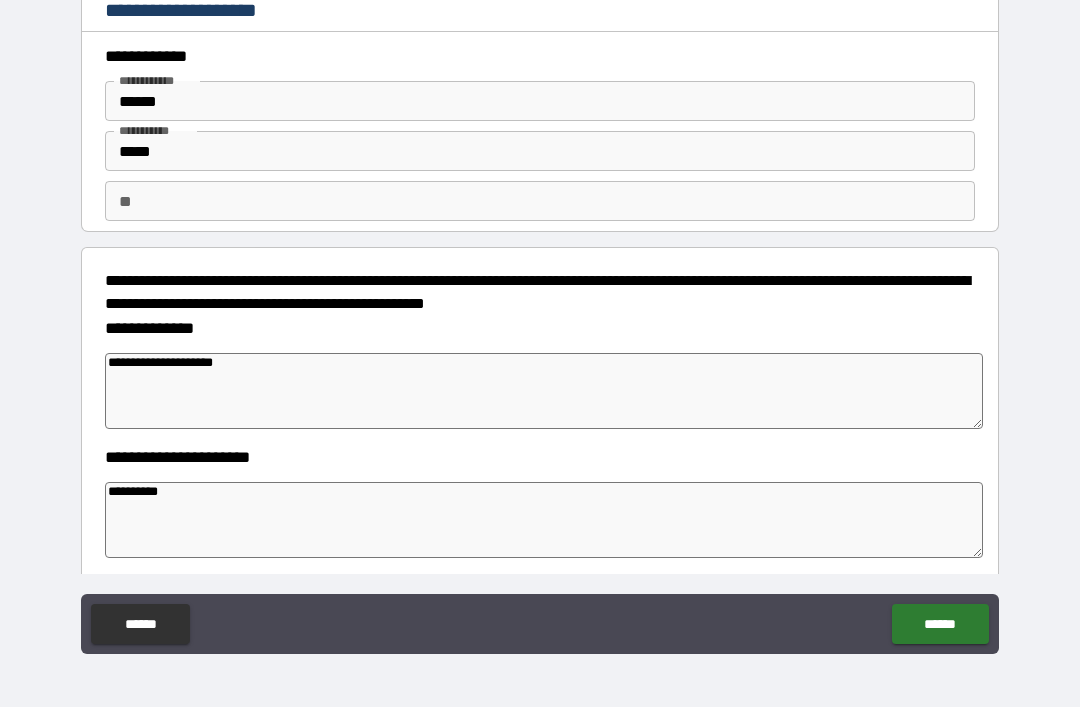 click on "******" at bounding box center [940, 624] 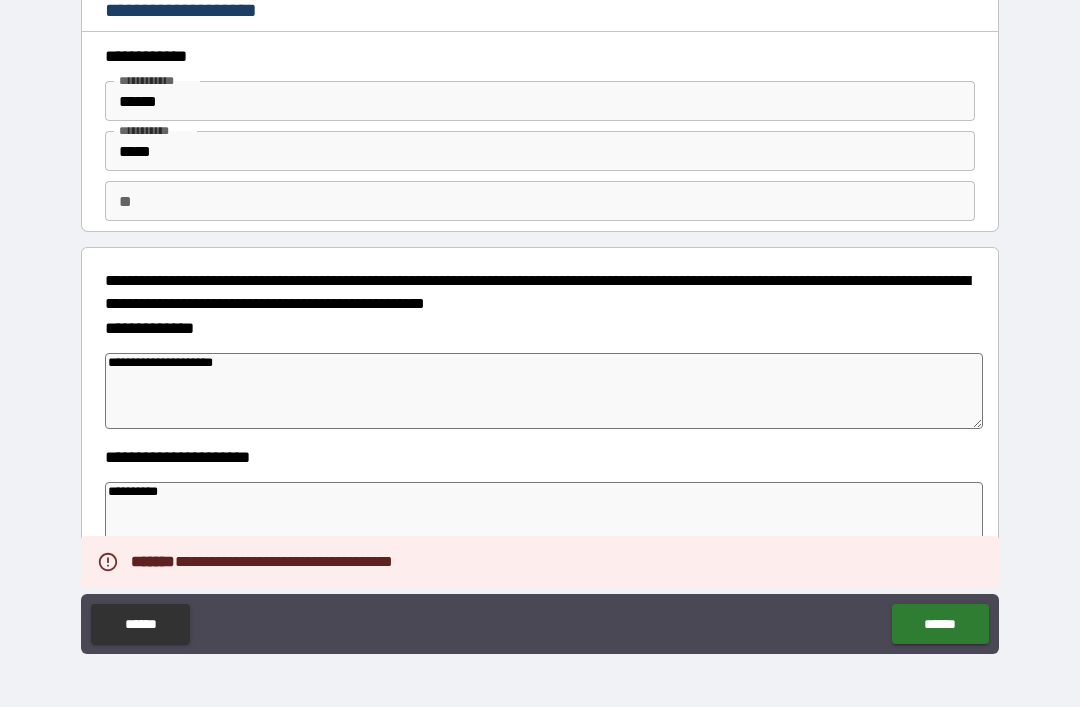 click on "**********" at bounding box center [544, 520] 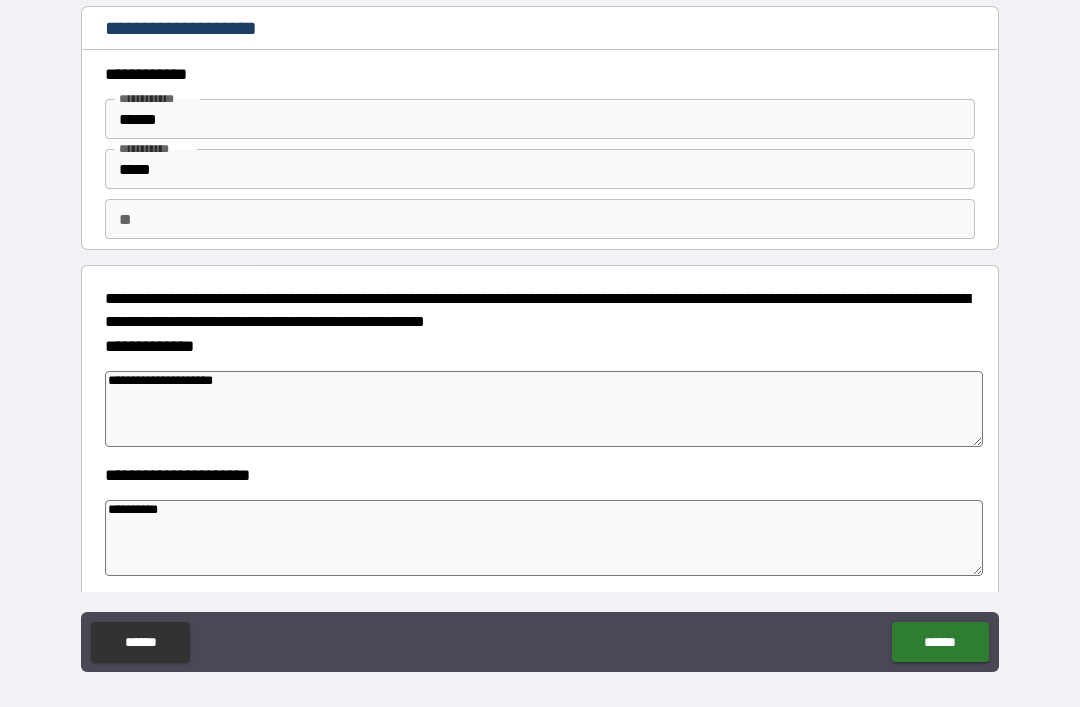 scroll, scrollTop: 0, scrollLeft: 0, axis: both 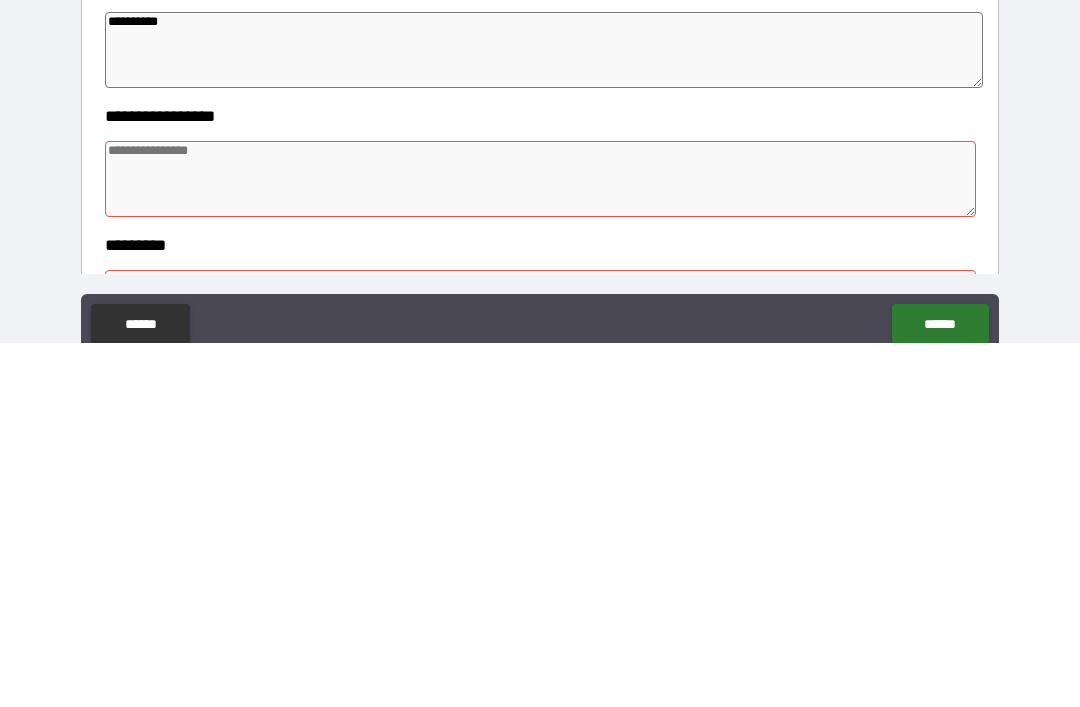 click at bounding box center [540, 543] 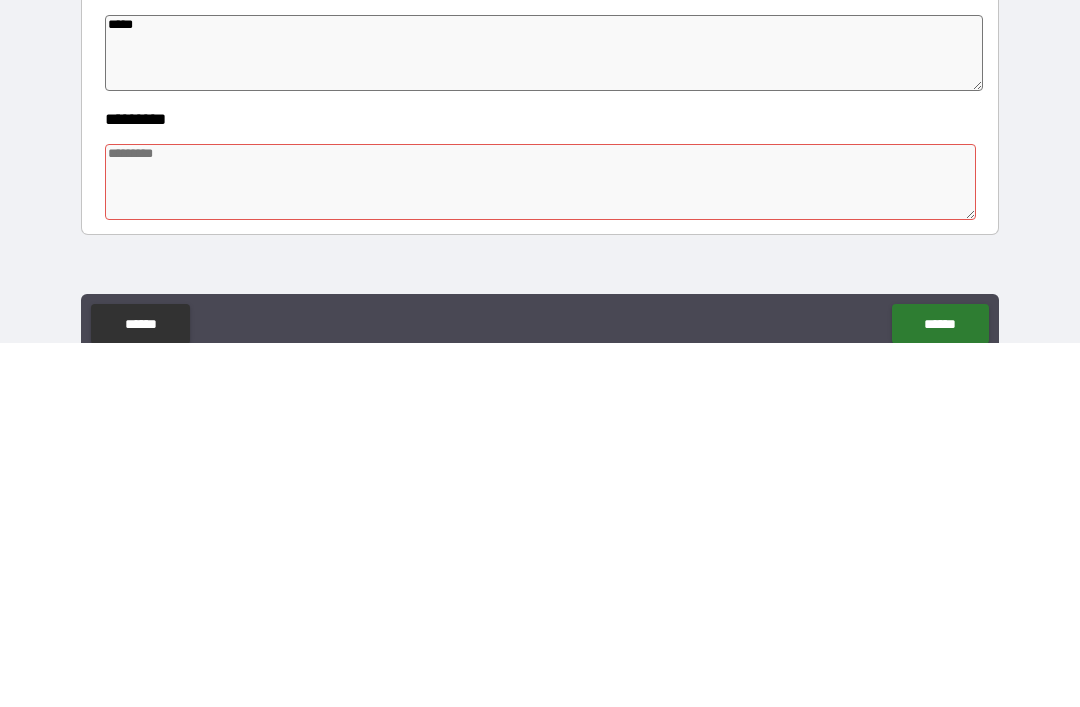 scroll, scrollTop: 312, scrollLeft: 0, axis: vertical 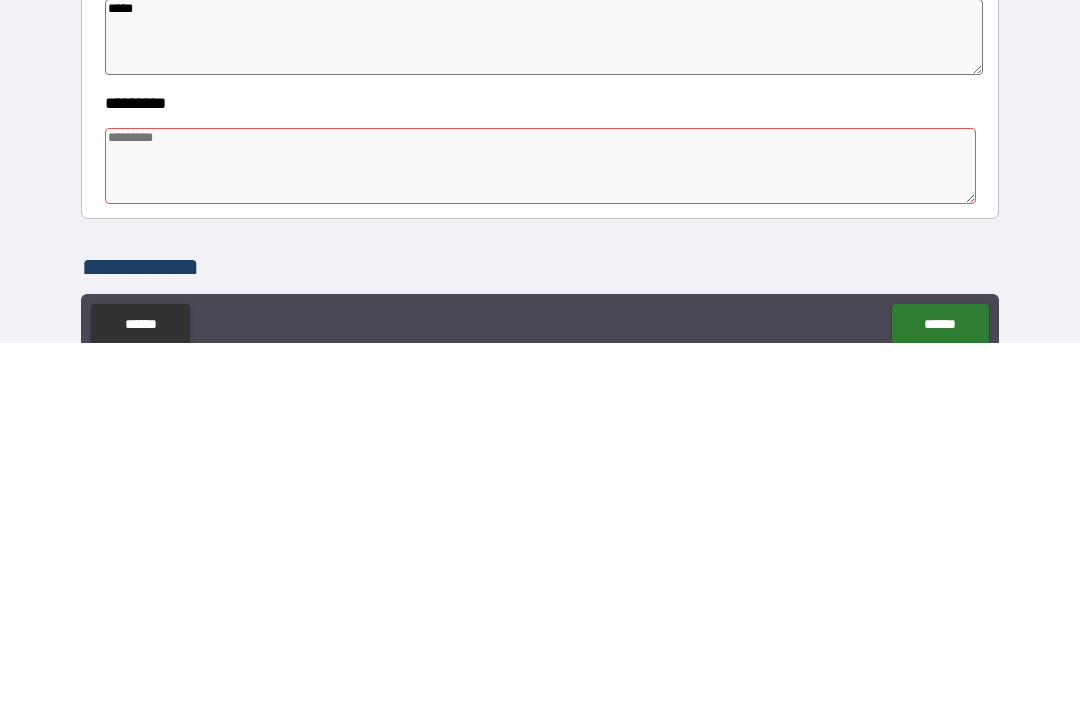 click at bounding box center (540, 530) 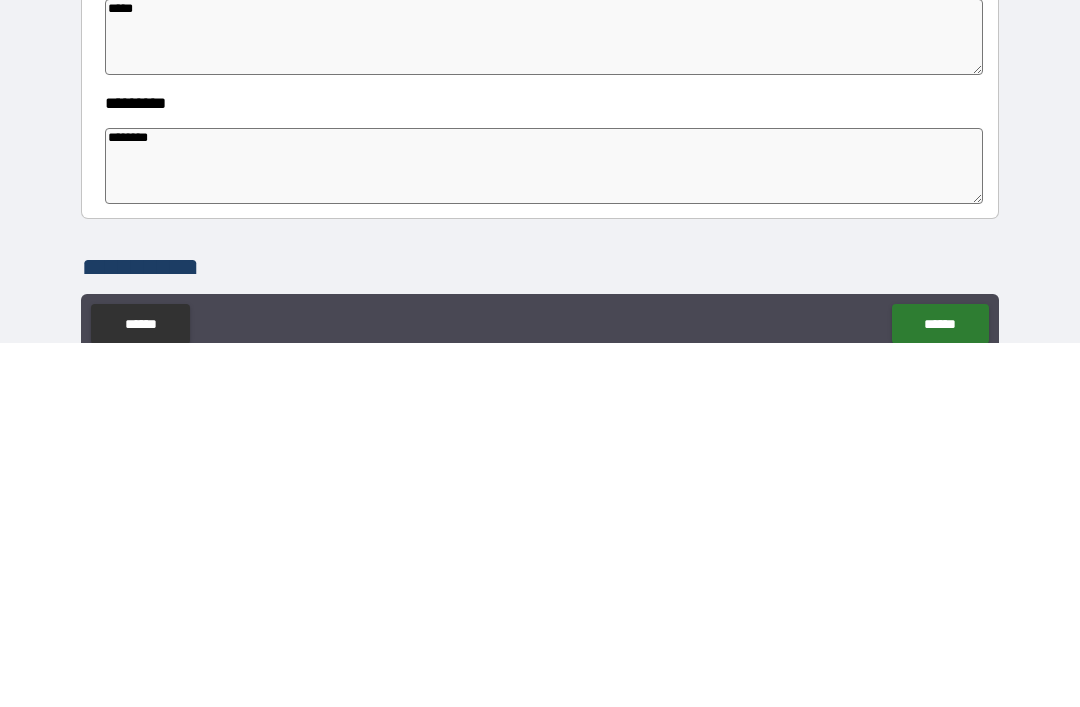 scroll, scrollTop: 64, scrollLeft: 0, axis: vertical 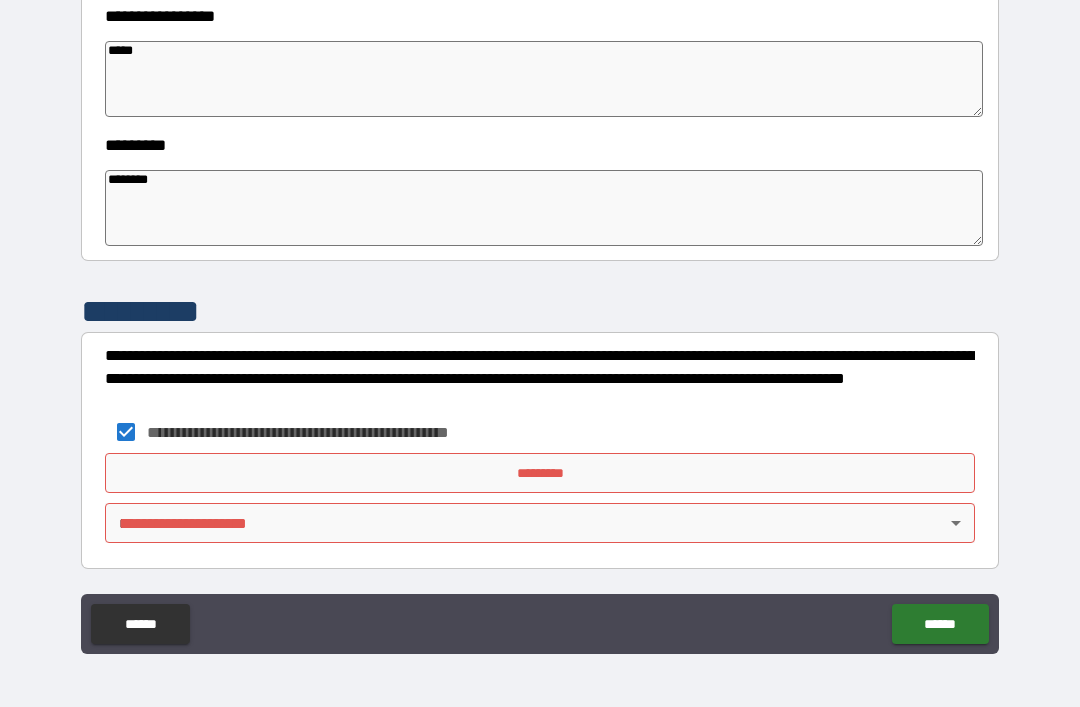click on "*********" at bounding box center (540, 473) 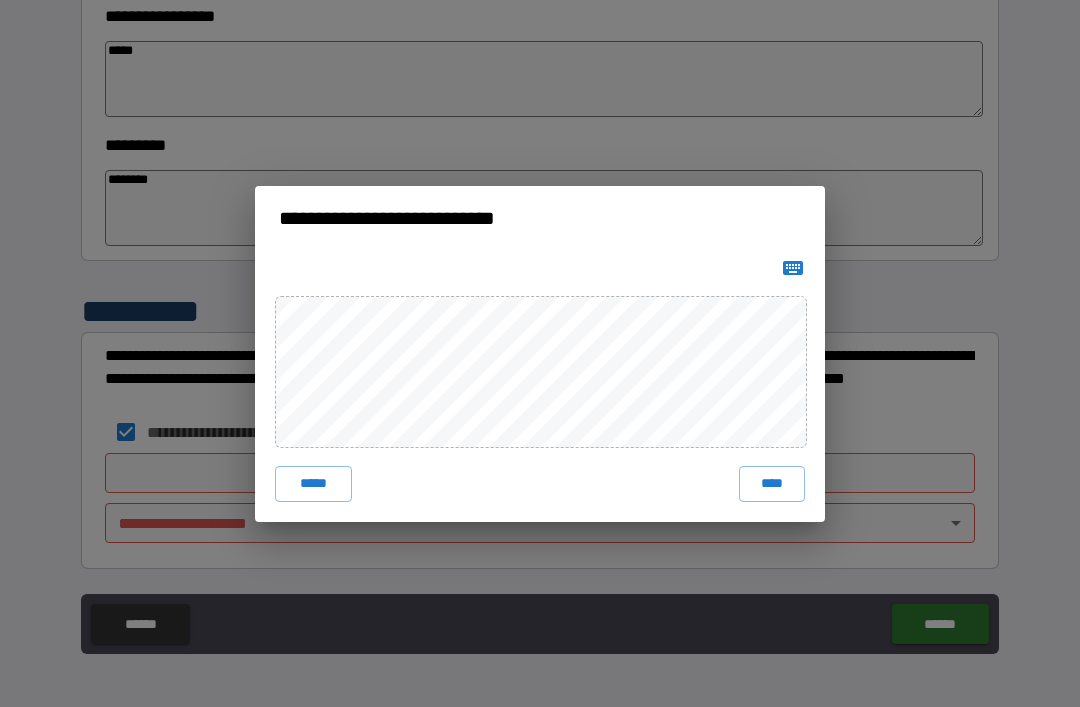 click on "****" at bounding box center (772, 484) 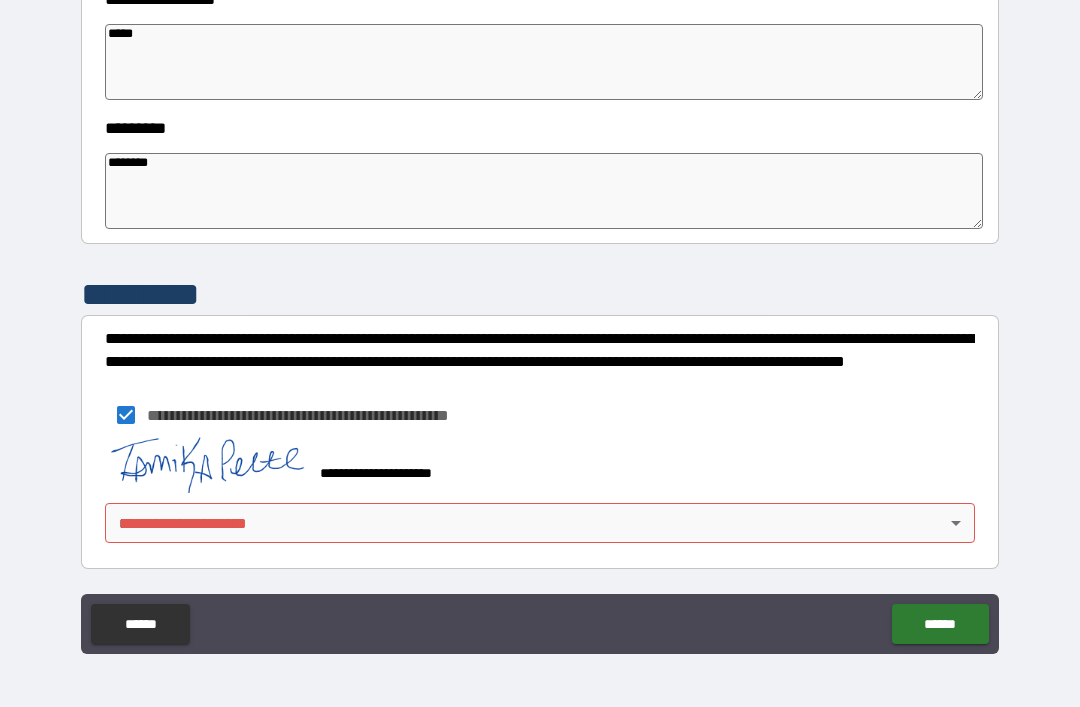 scroll, scrollTop: 587, scrollLeft: 0, axis: vertical 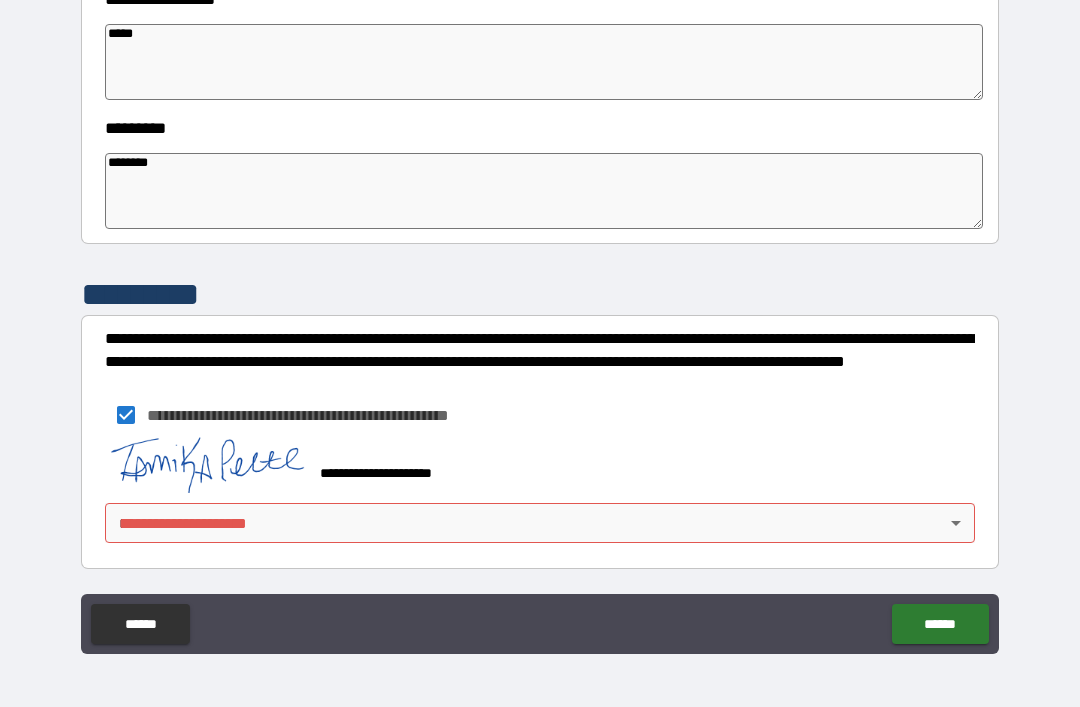 click on "**********" at bounding box center (540, 321) 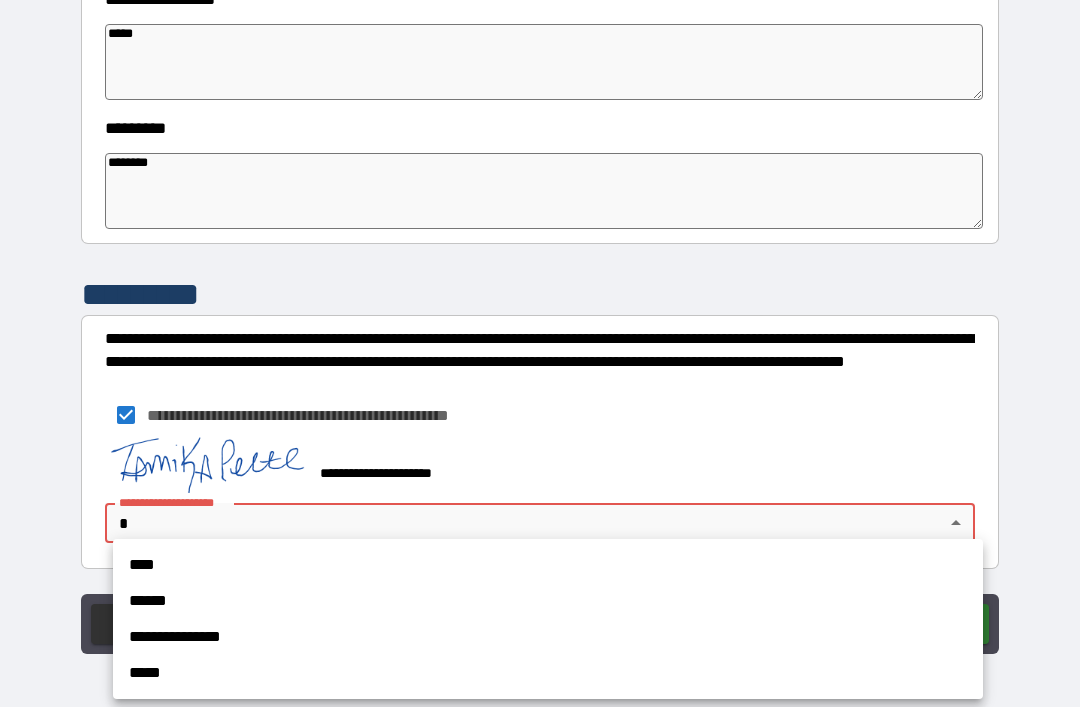 click on "****" at bounding box center (548, 565) 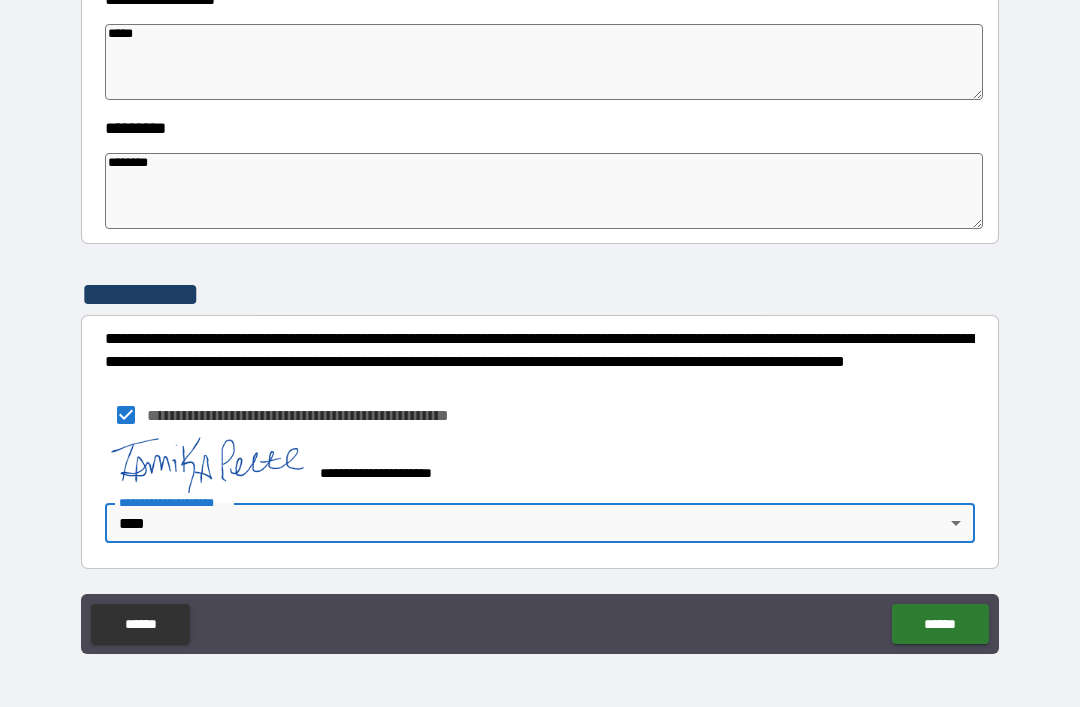 click on "******" at bounding box center [940, 624] 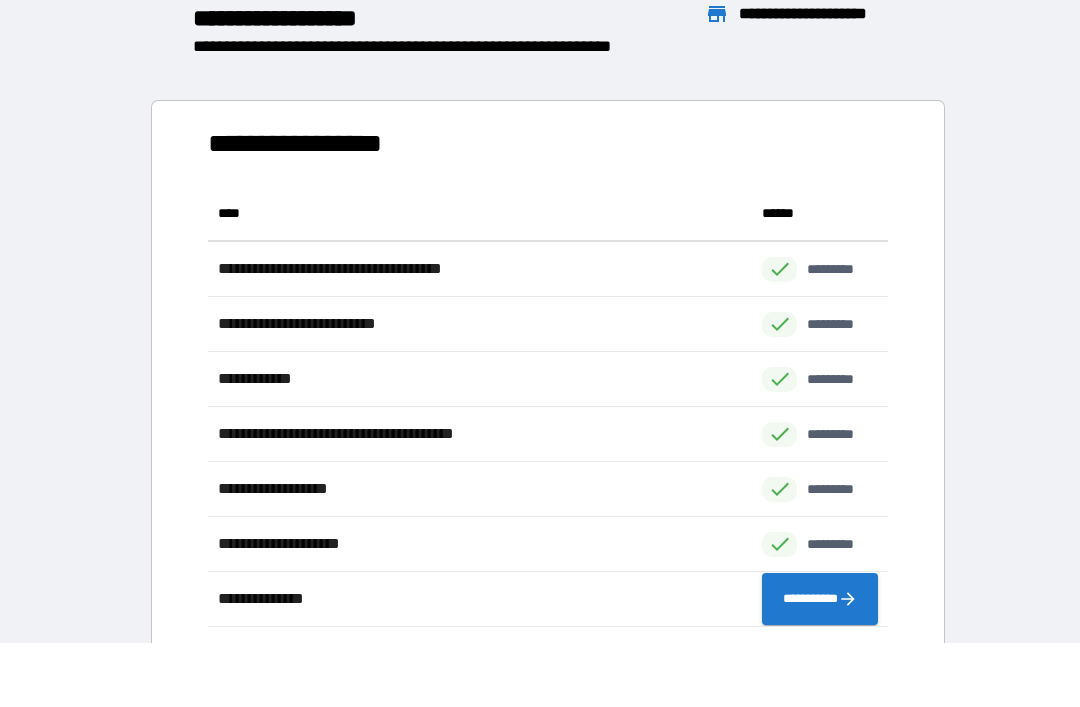 scroll, scrollTop: 441, scrollLeft: 680, axis: both 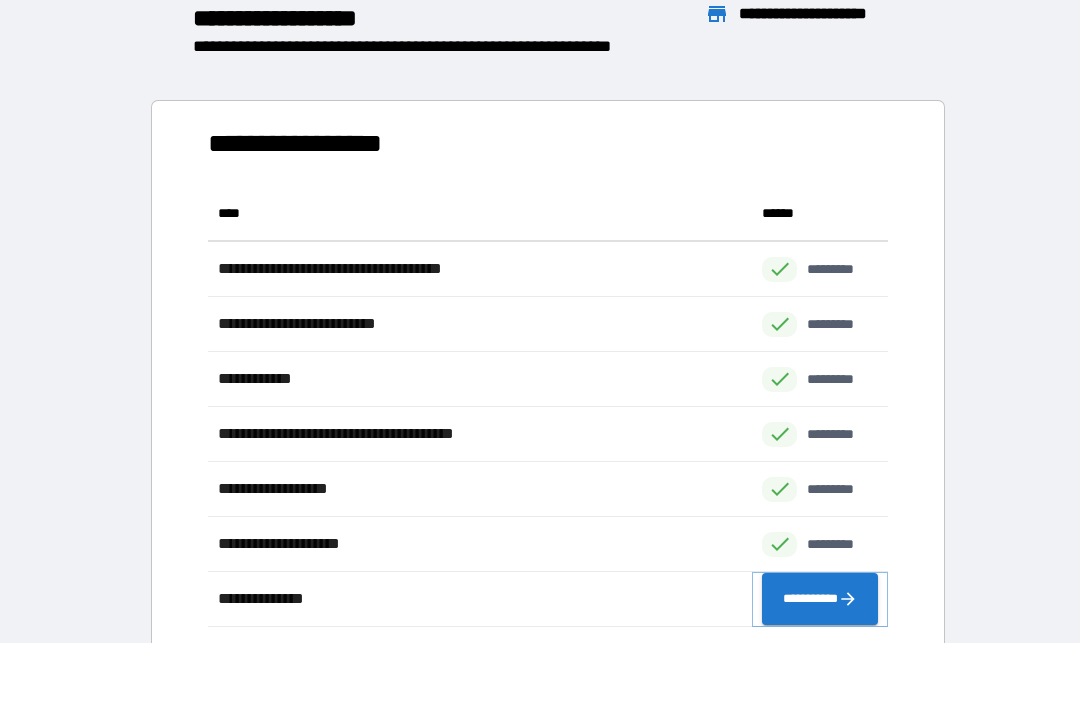 click on "**********" at bounding box center [820, 599] 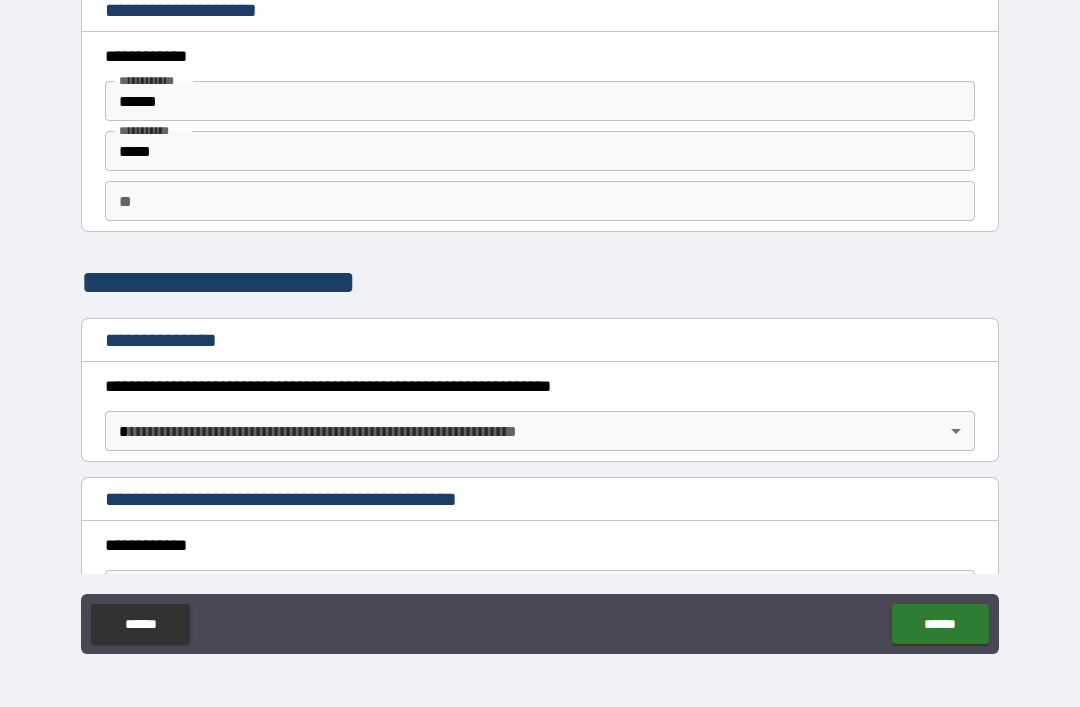 click on "******" at bounding box center (140, 624) 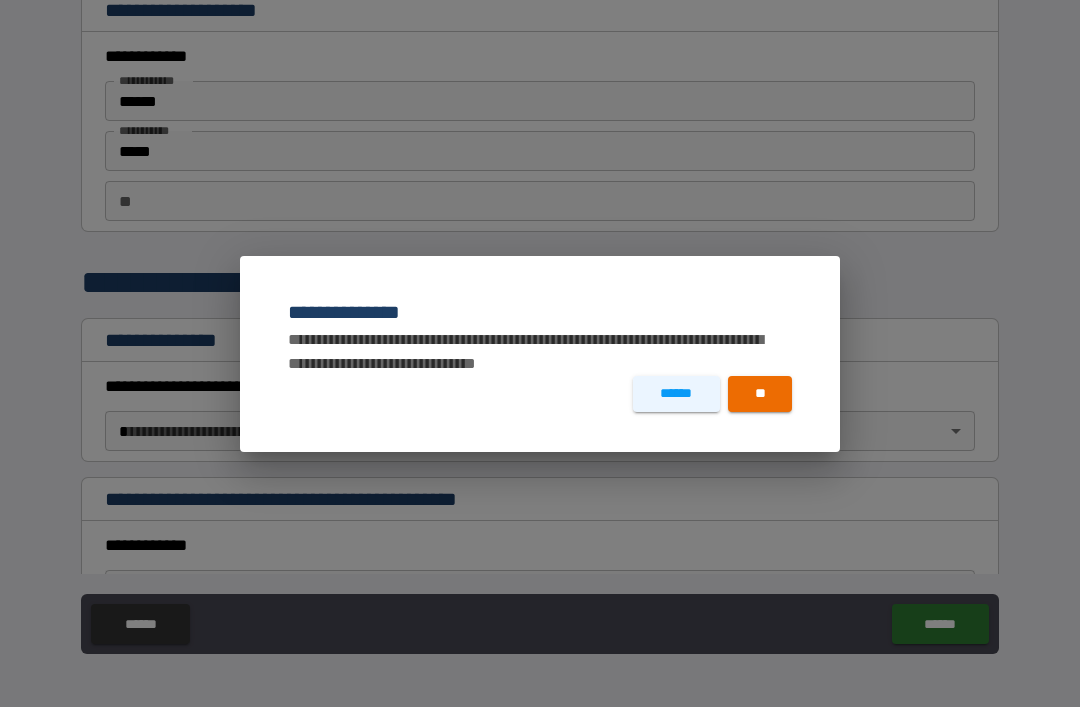 click on "******" at bounding box center [676, 394] 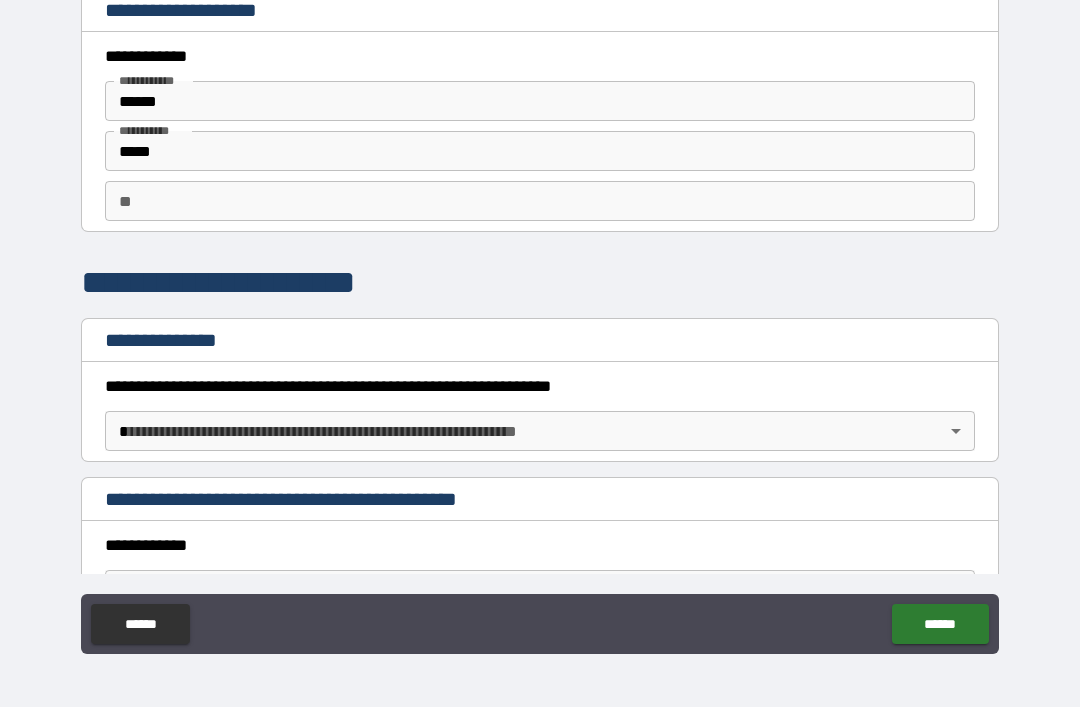 scroll, scrollTop: 0, scrollLeft: 0, axis: both 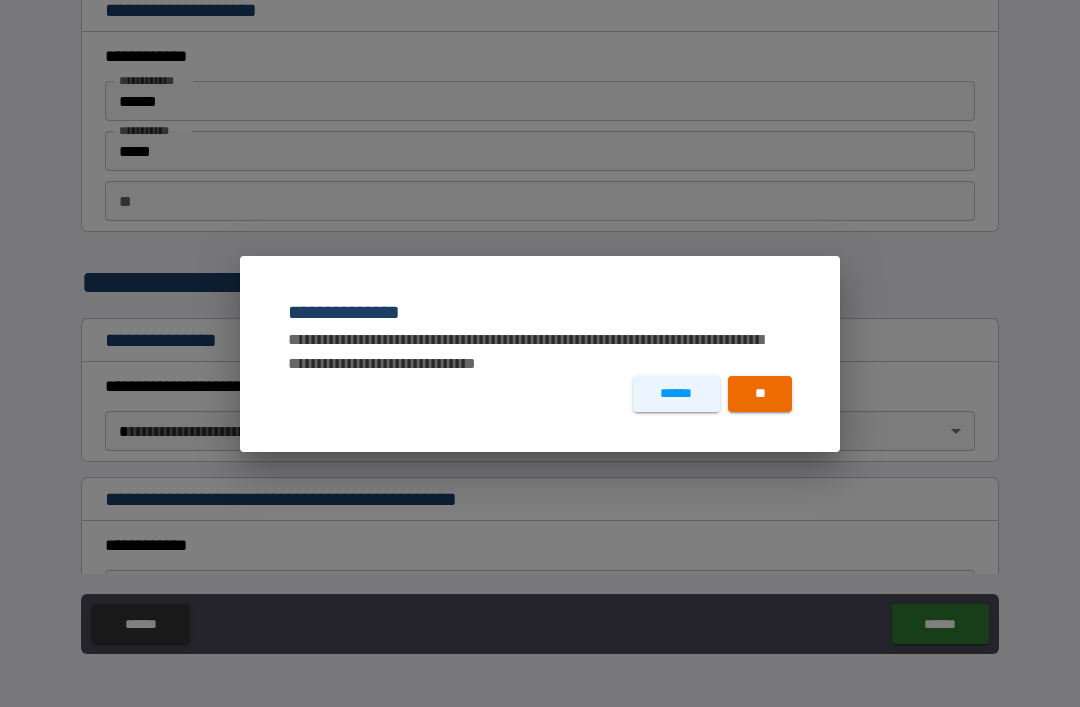 click on "**" at bounding box center (760, 394) 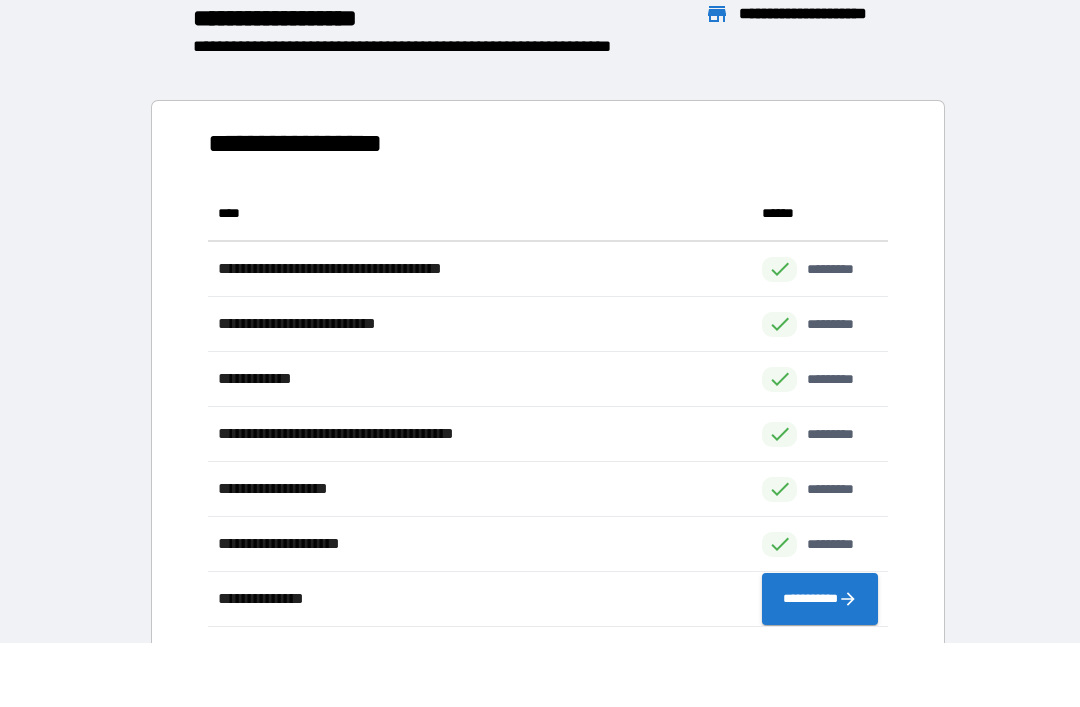 scroll, scrollTop: 1, scrollLeft: 1, axis: both 